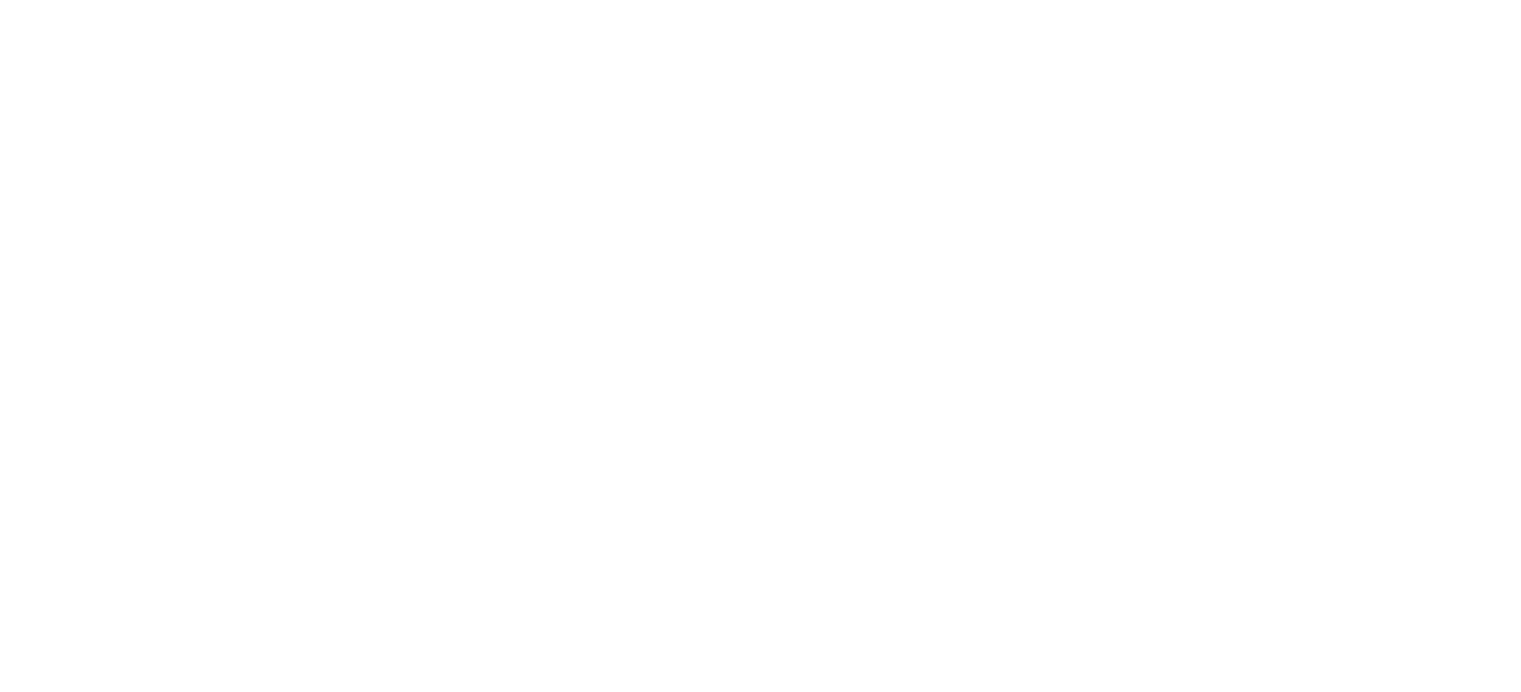 scroll, scrollTop: 0, scrollLeft: 0, axis: both 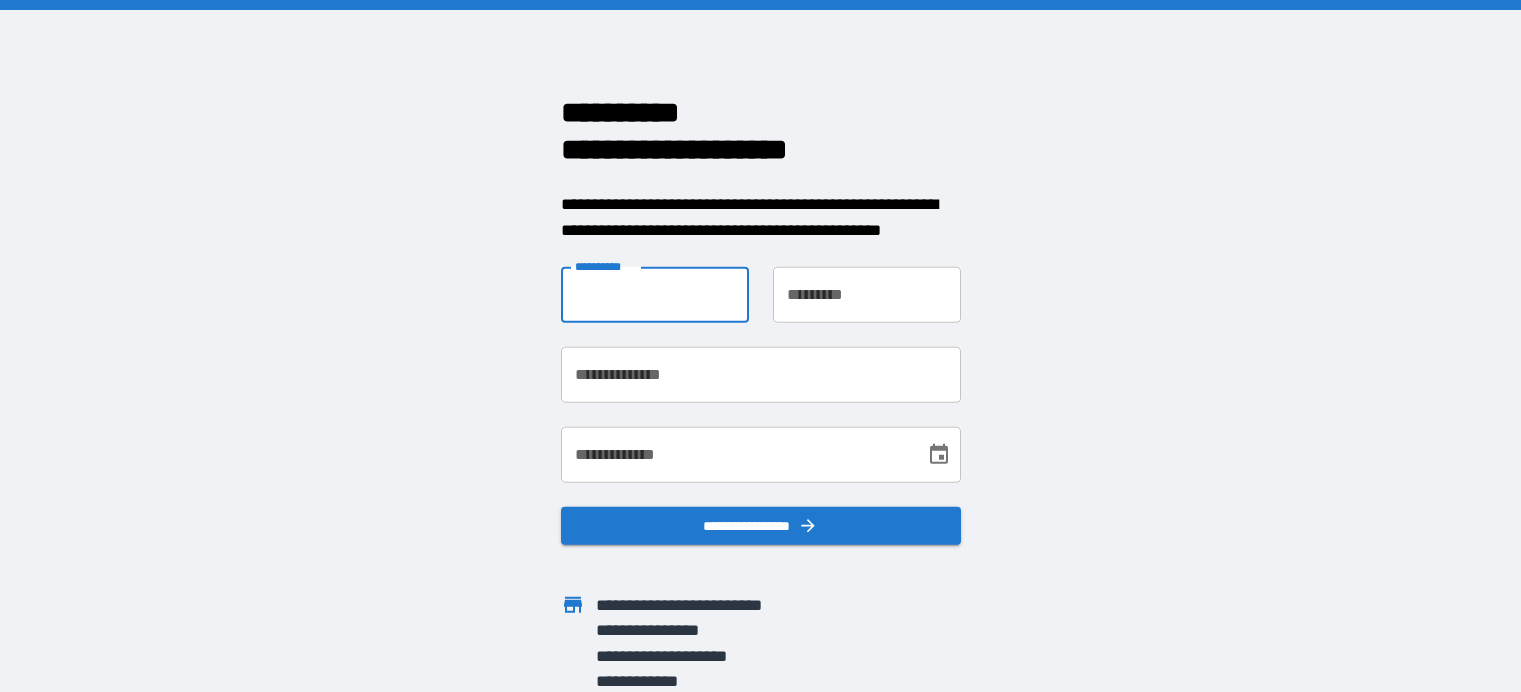 click on "**********" at bounding box center [655, 295] 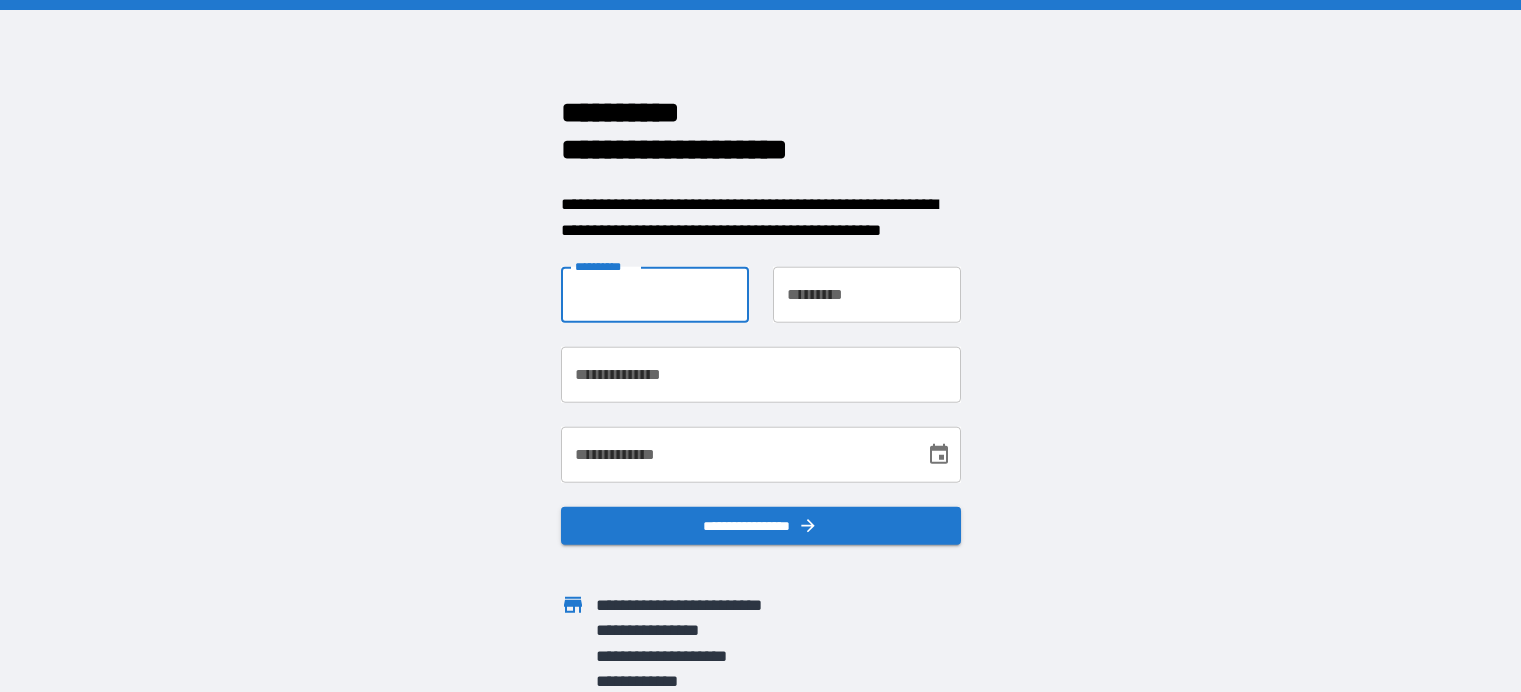 type on "********" 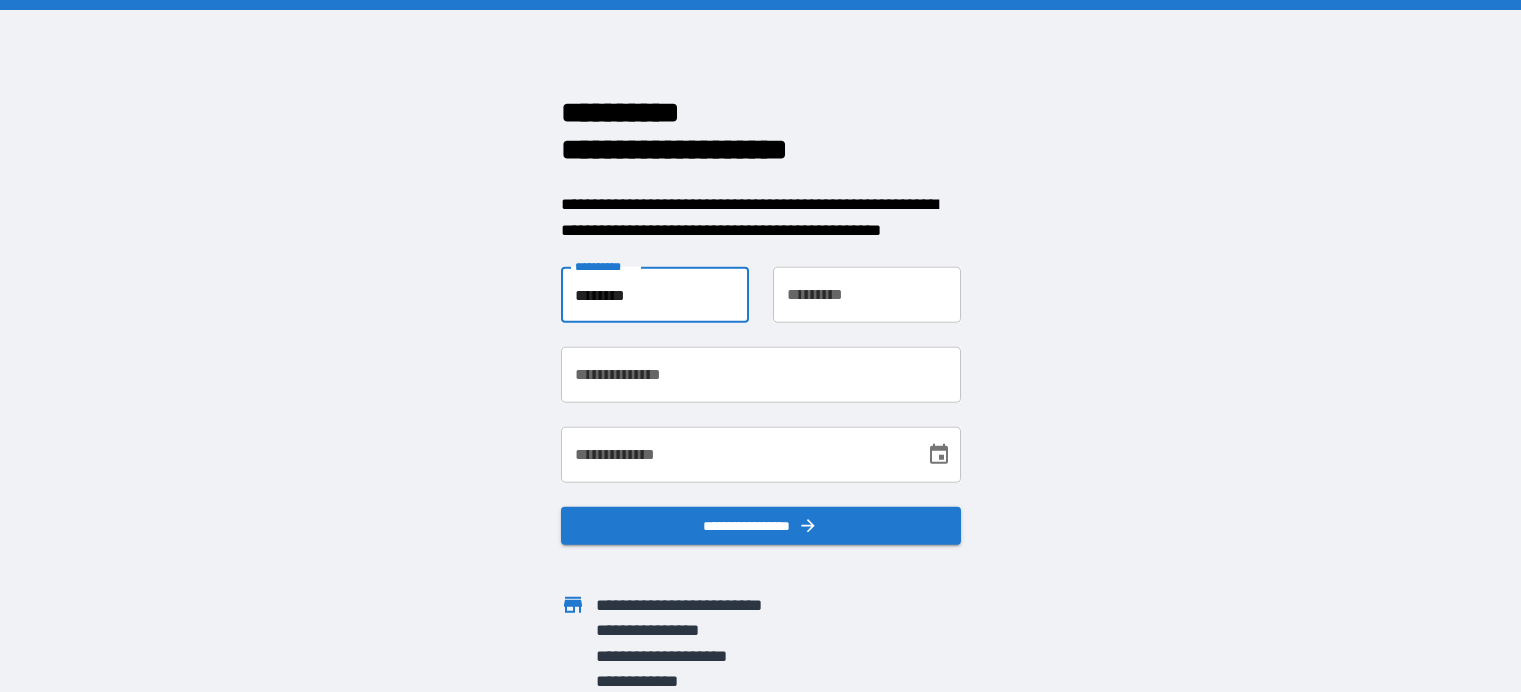 type on "****" 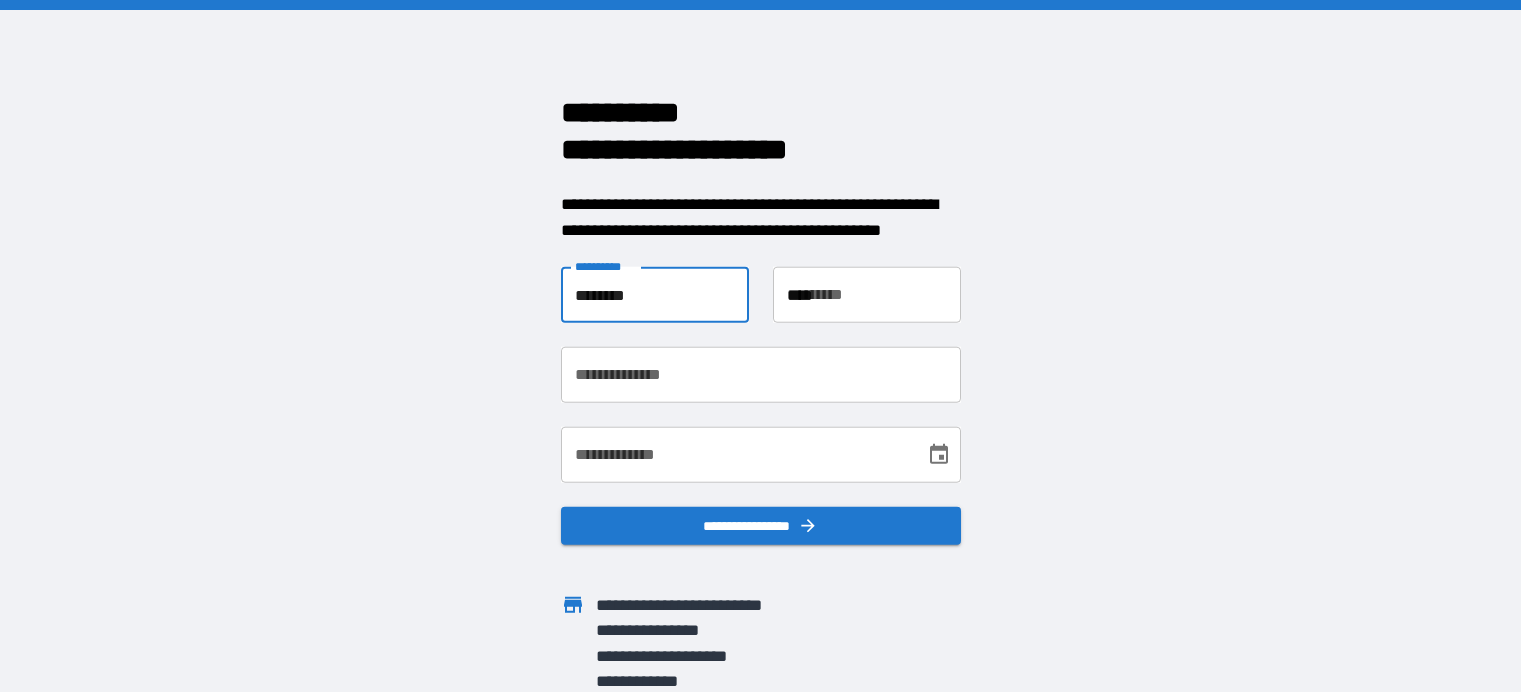 type on "**********" 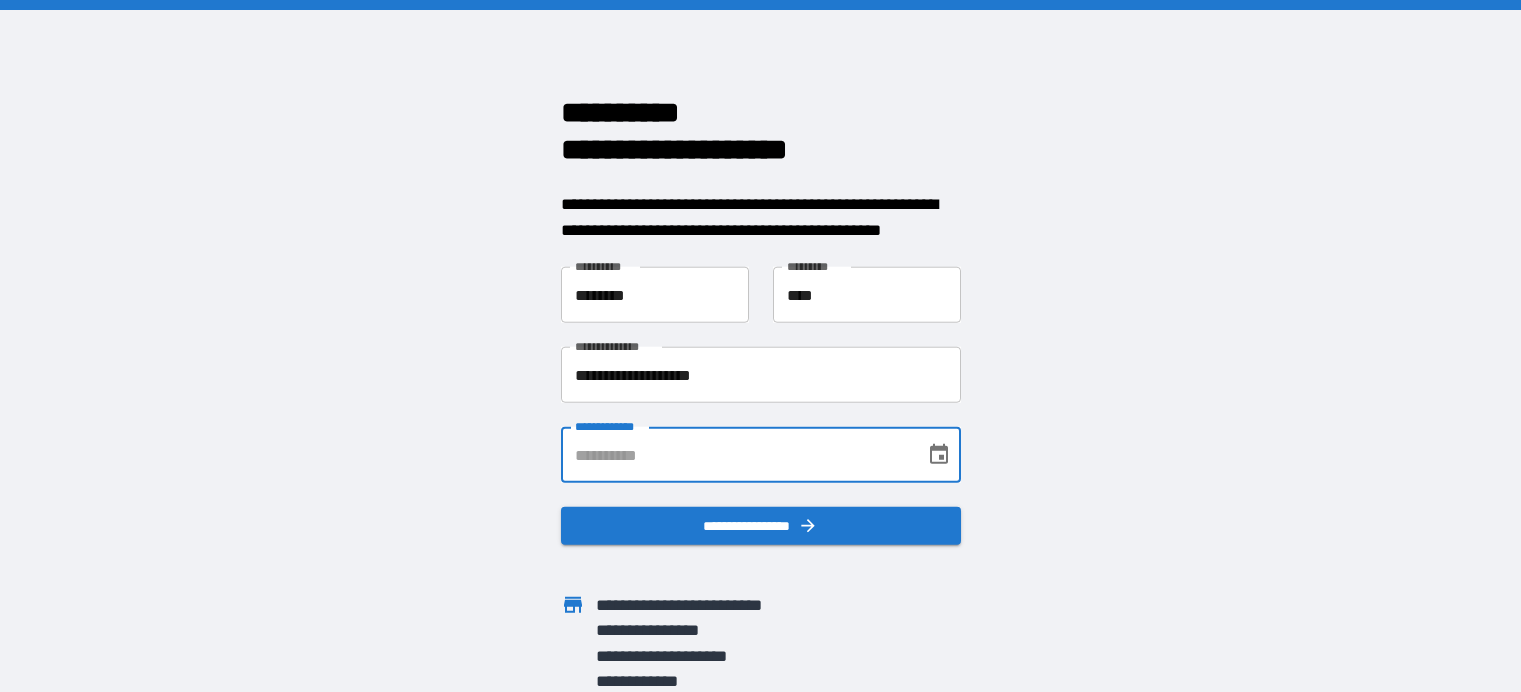 click on "**********" at bounding box center (736, 455) 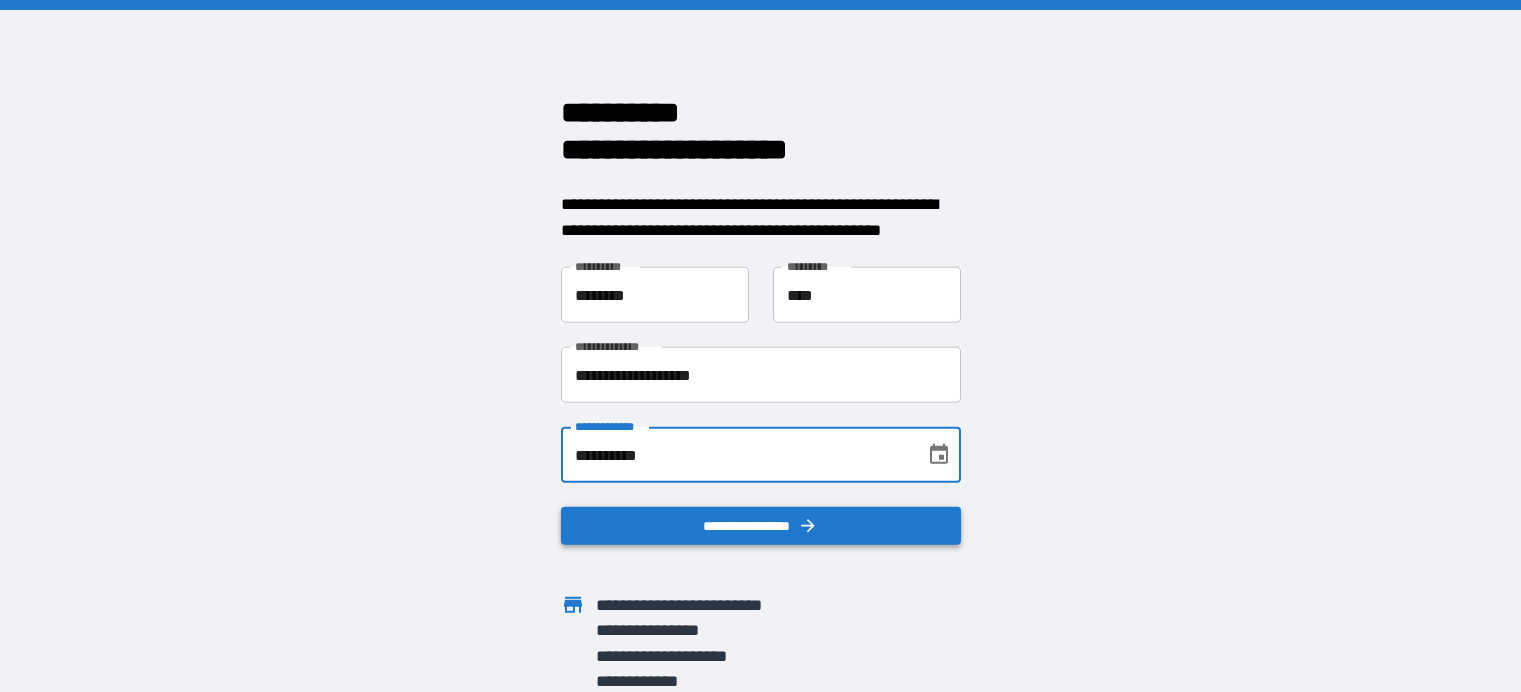 type on "**********" 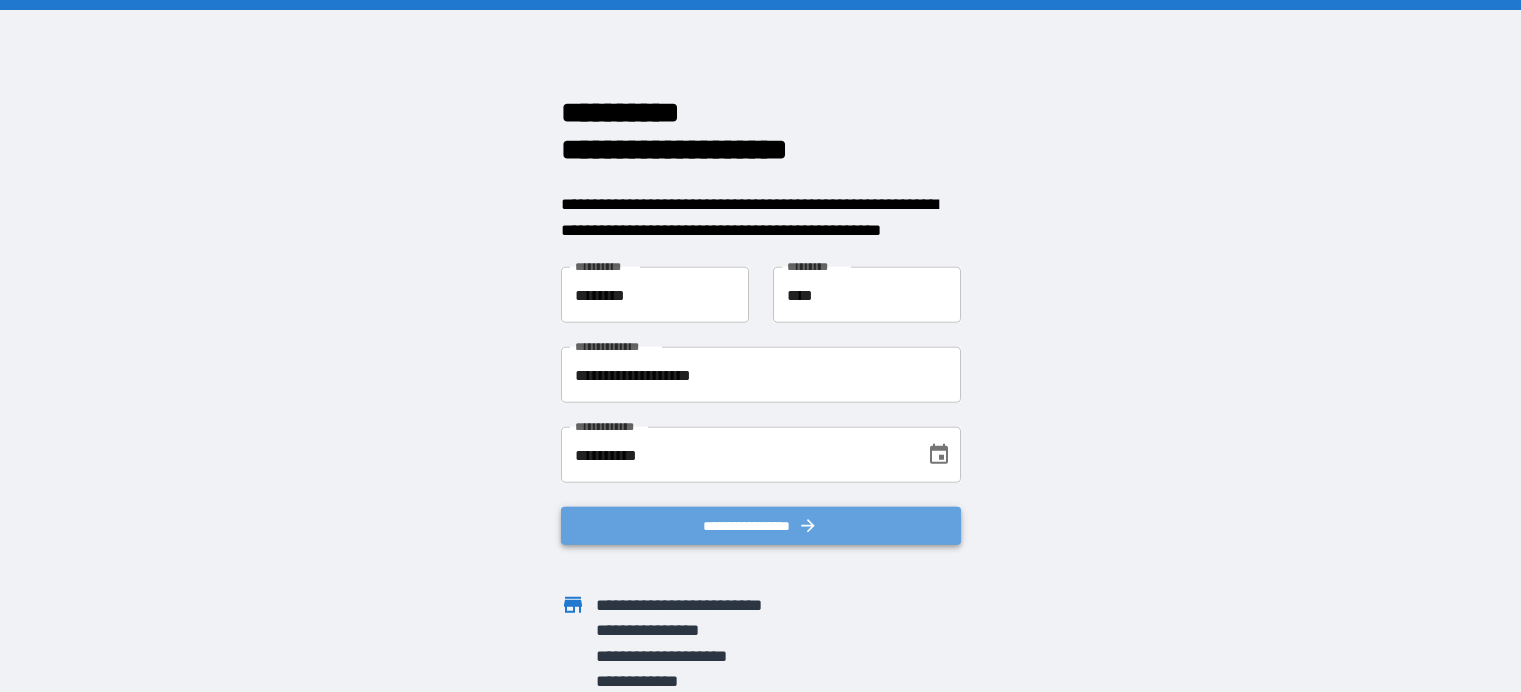 click on "**********" at bounding box center [761, 526] 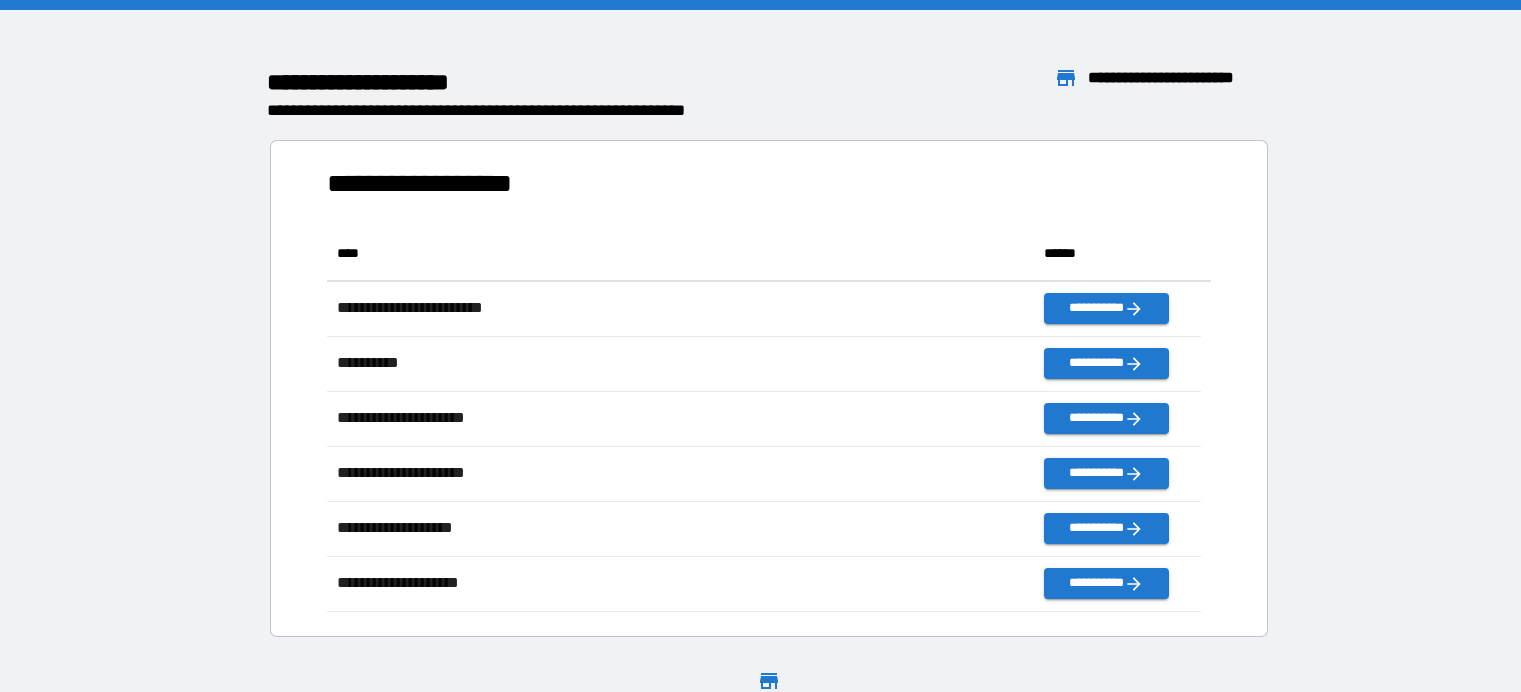 scroll, scrollTop: 16, scrollLeft: 16, axis: both 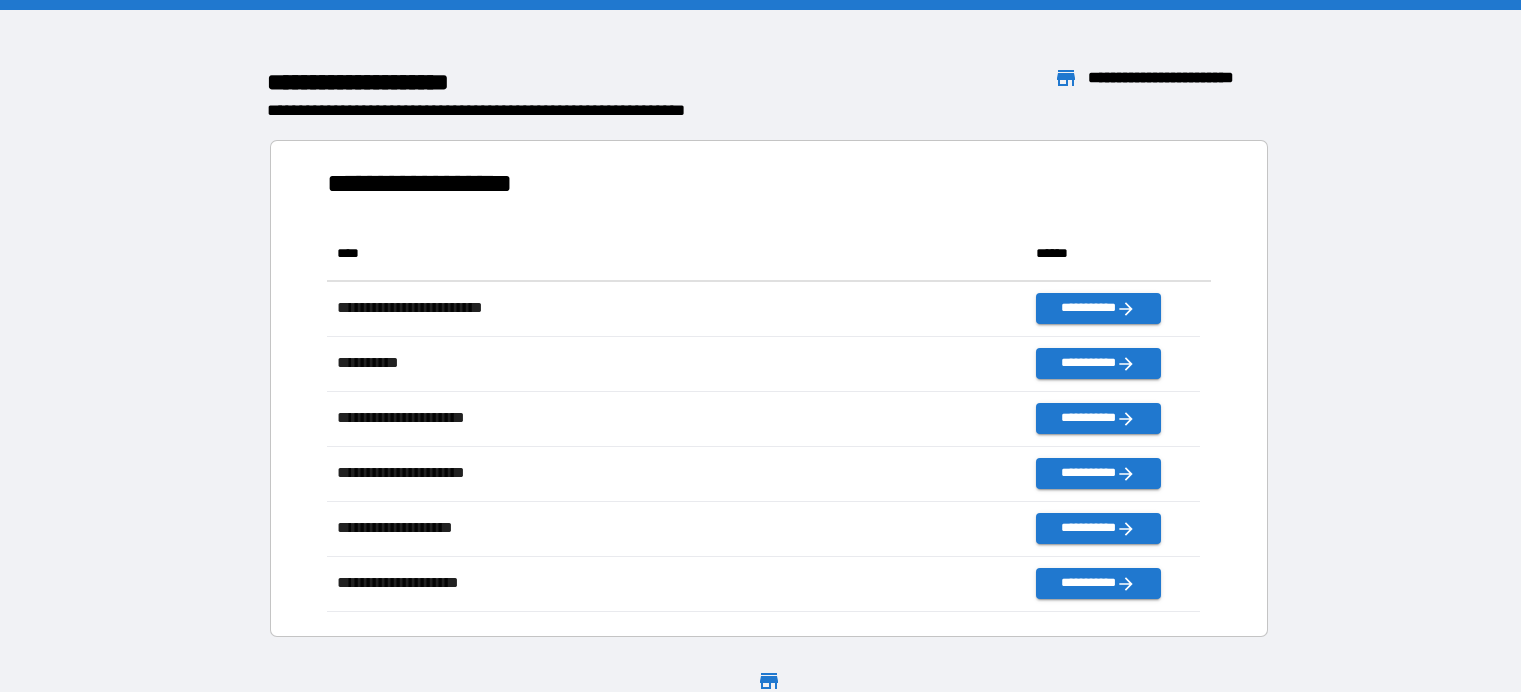 click on "**********" at bounding box center (434, 183) 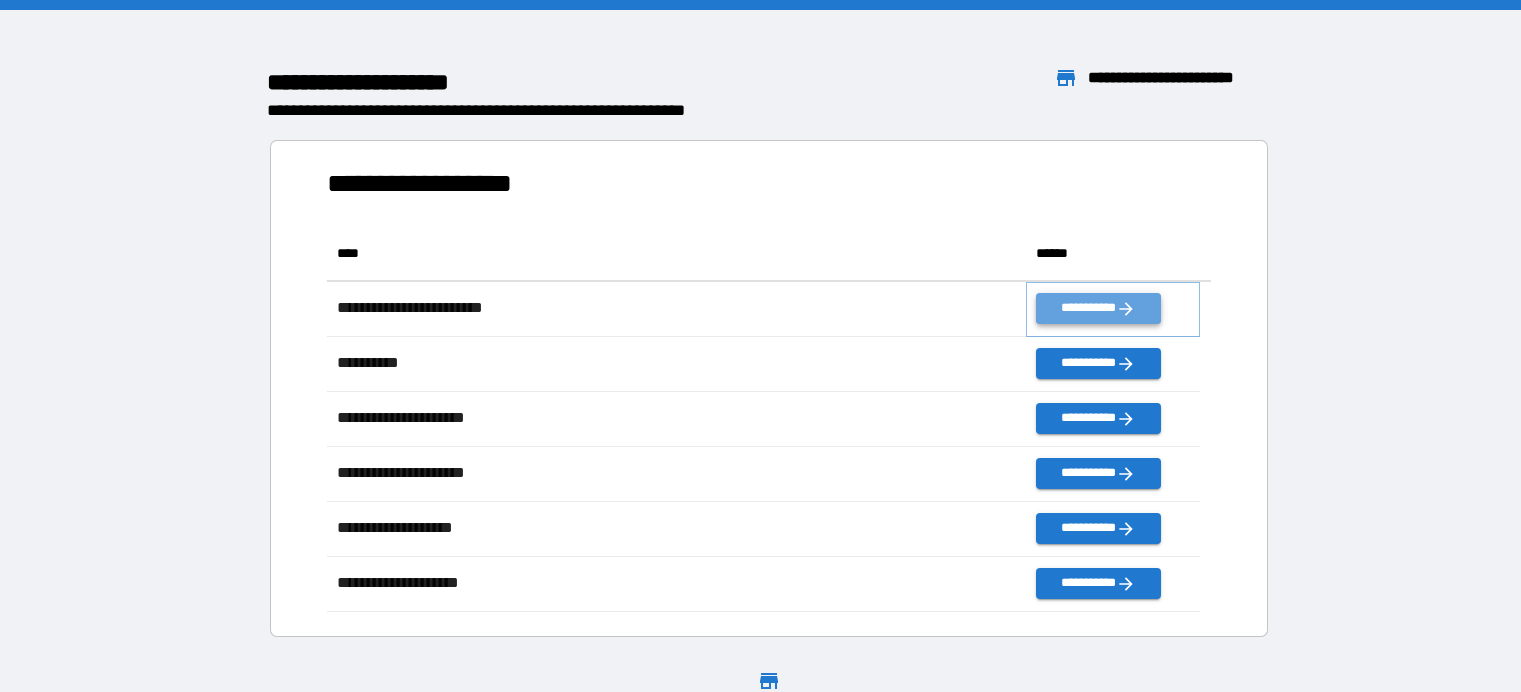 click on "**********" at bounding box center [1098, 308] 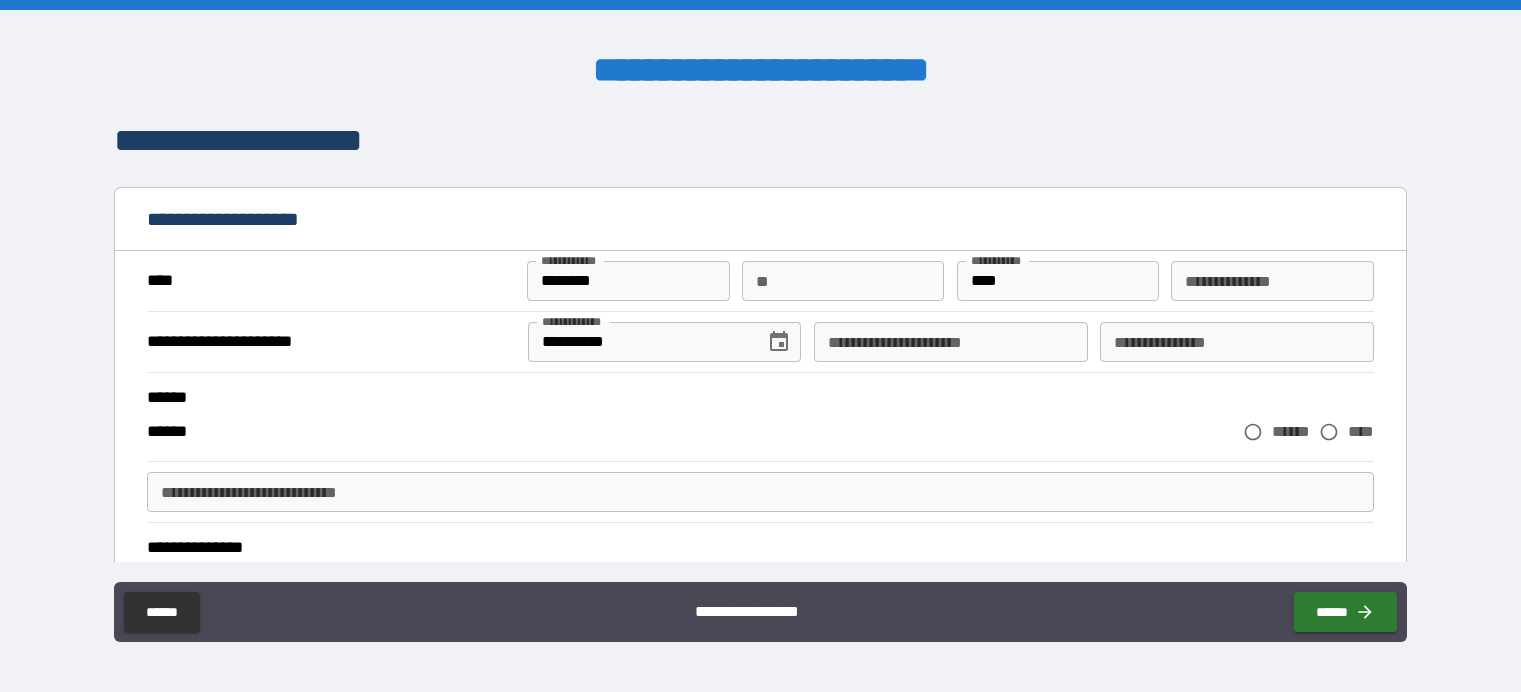 type on "*" 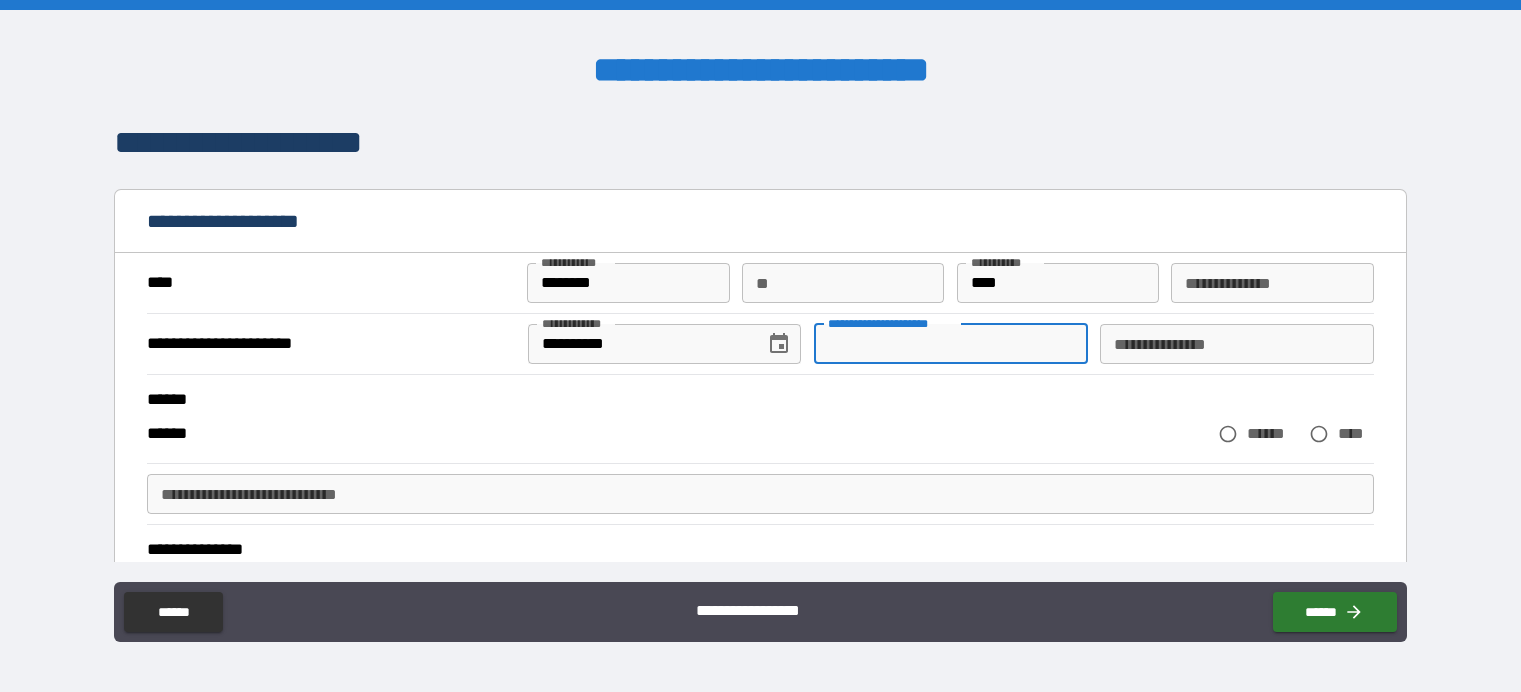 click on "**********" at bounding box center [951, 344] 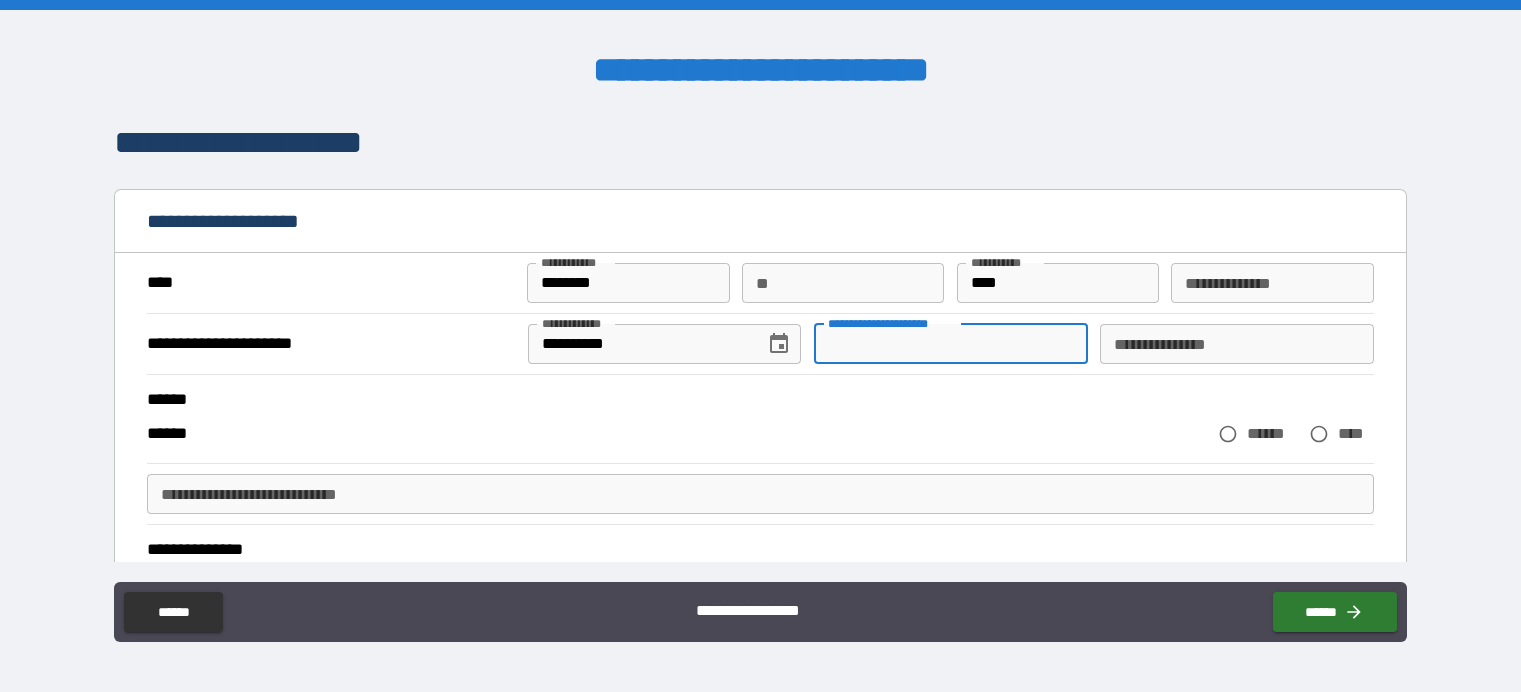 type on "*" 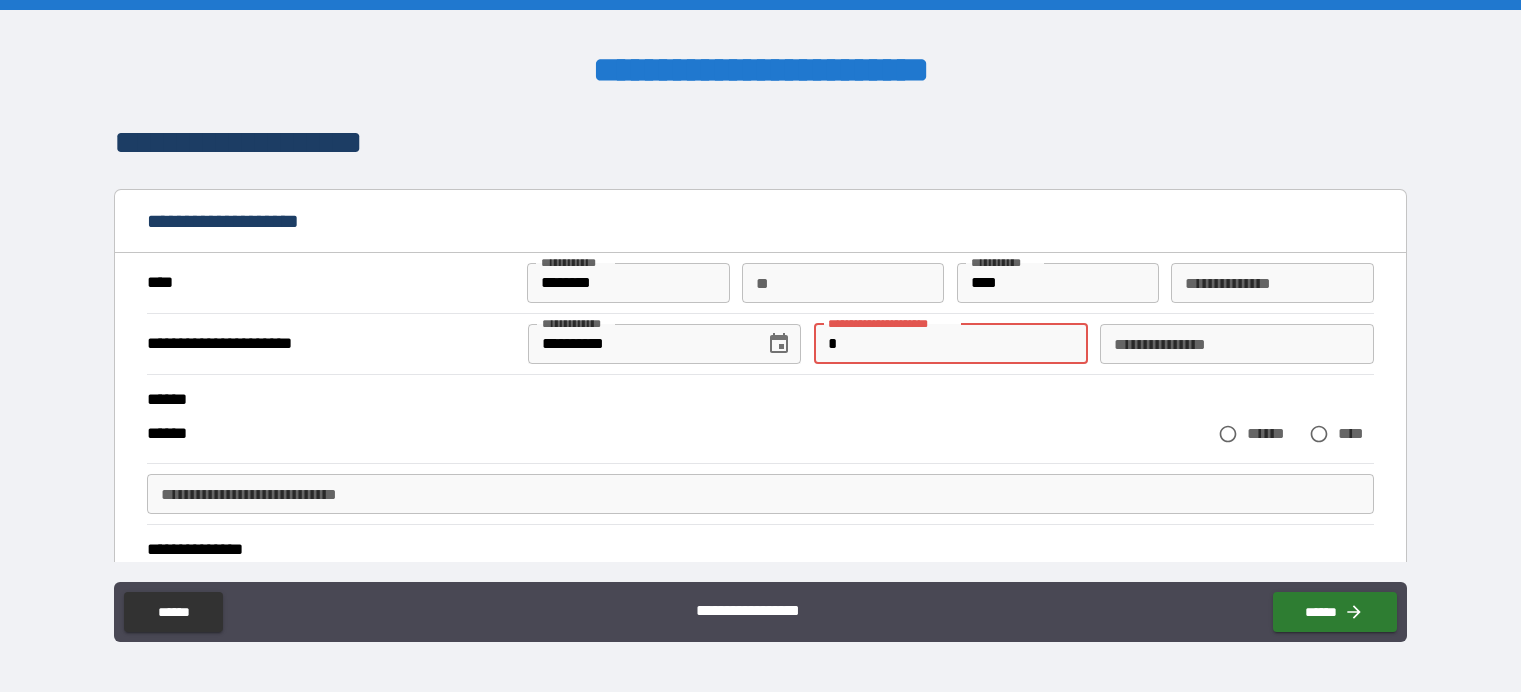 type on "*" 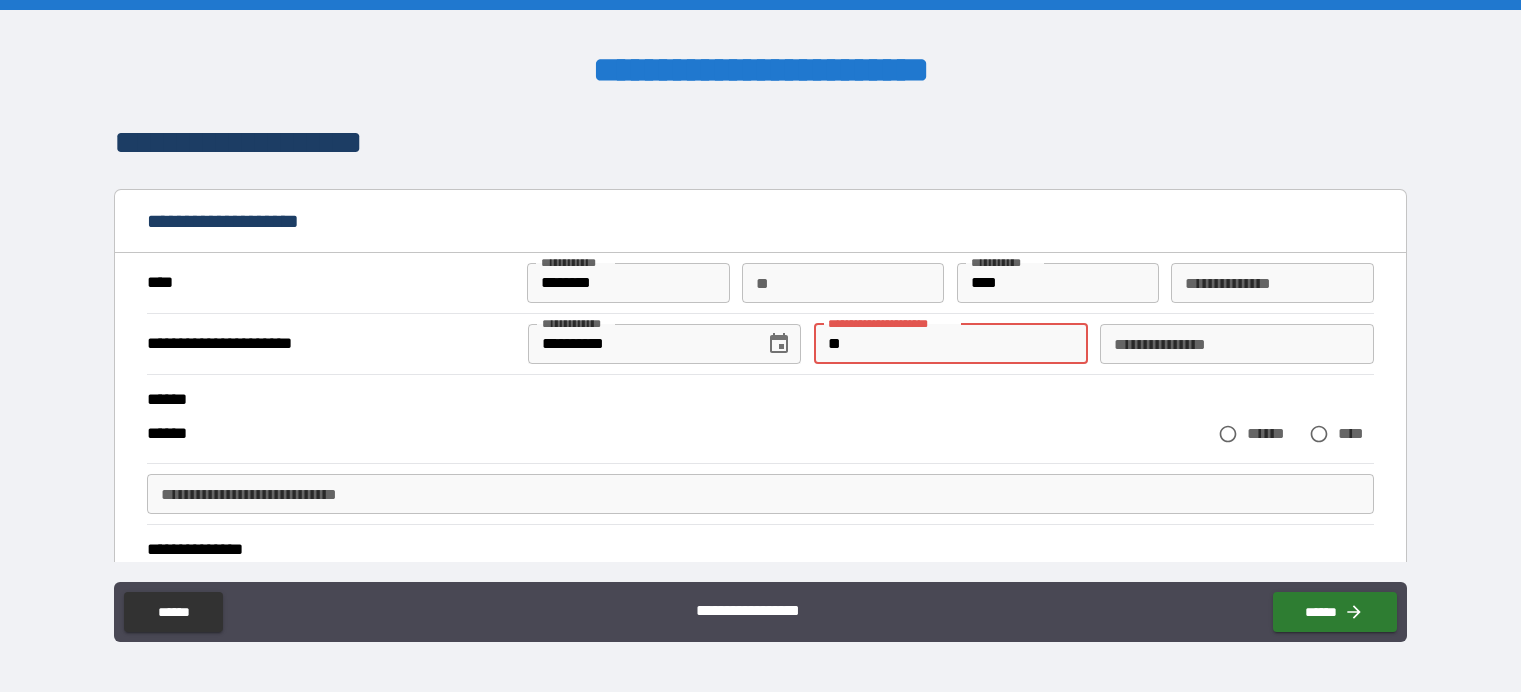 type on "*" 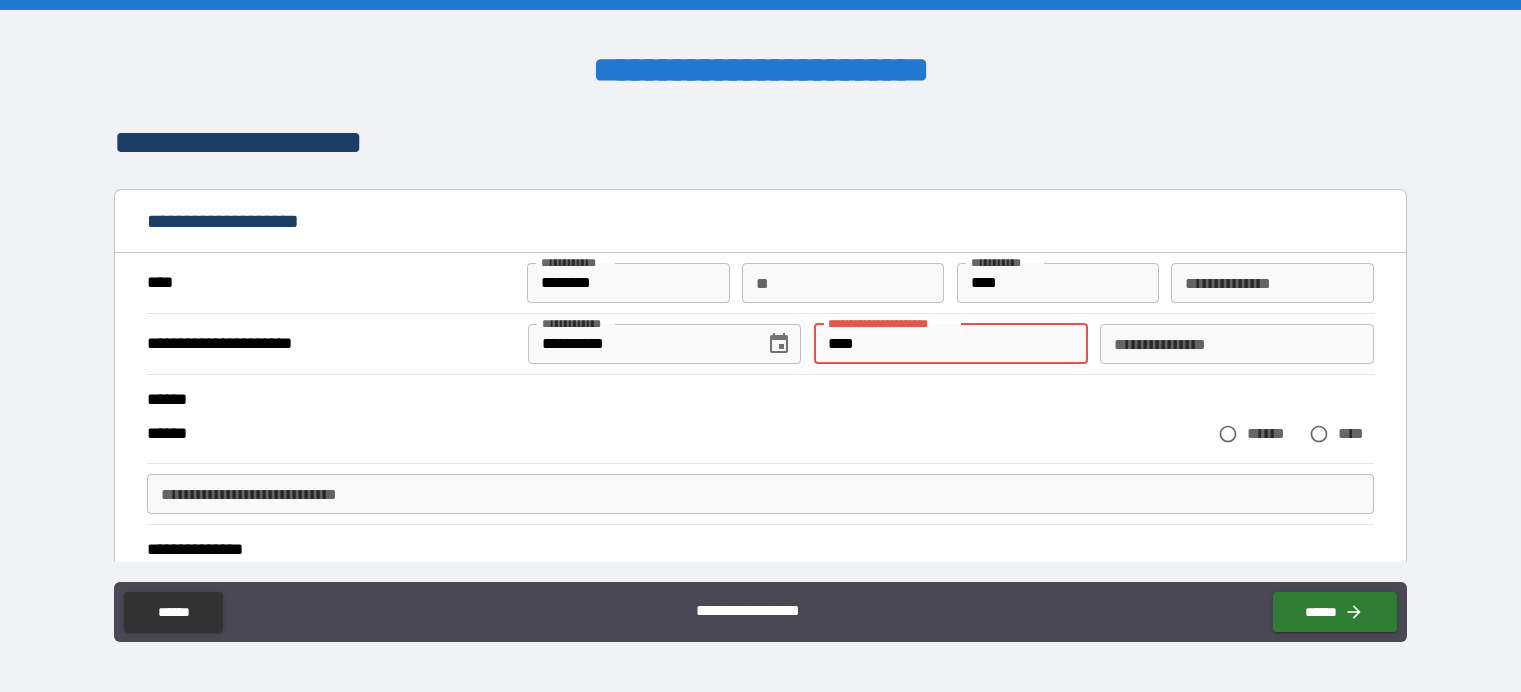 type on "*" 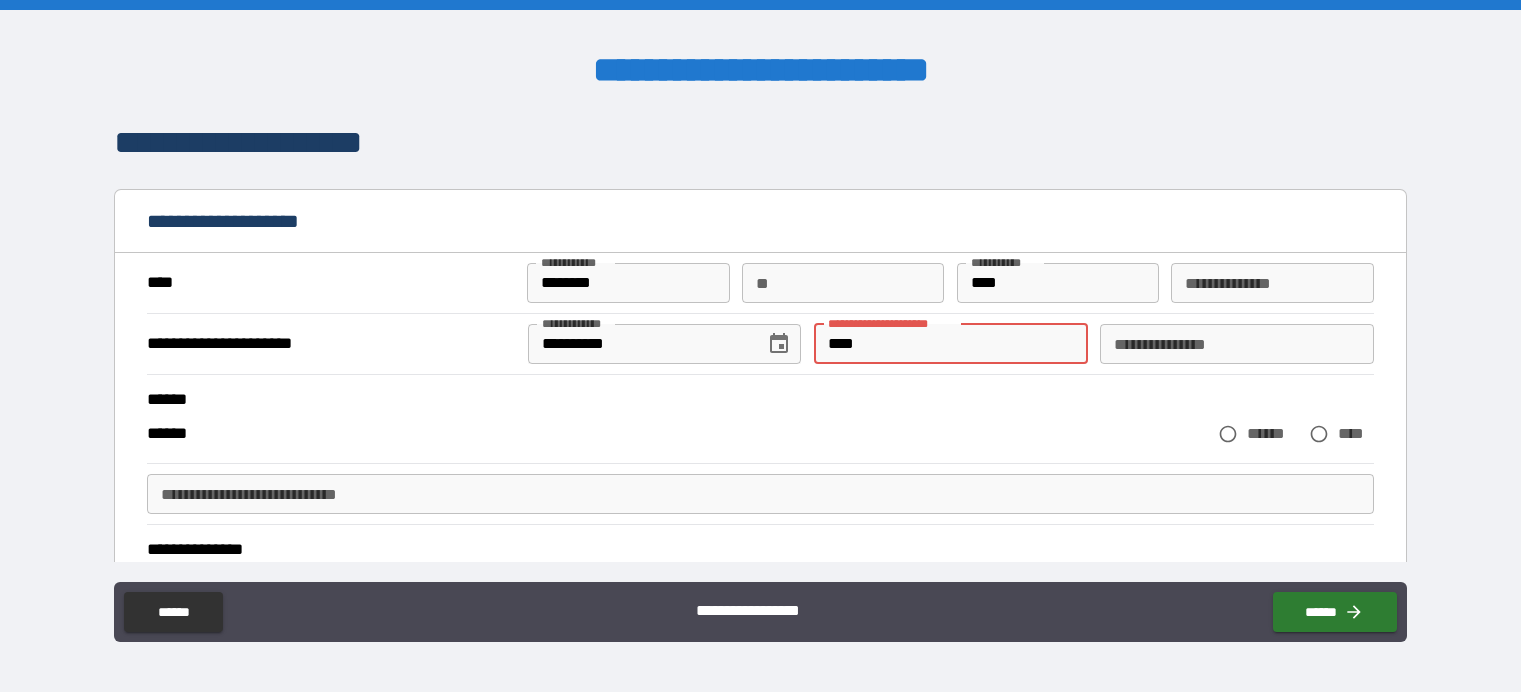 type on "*****" 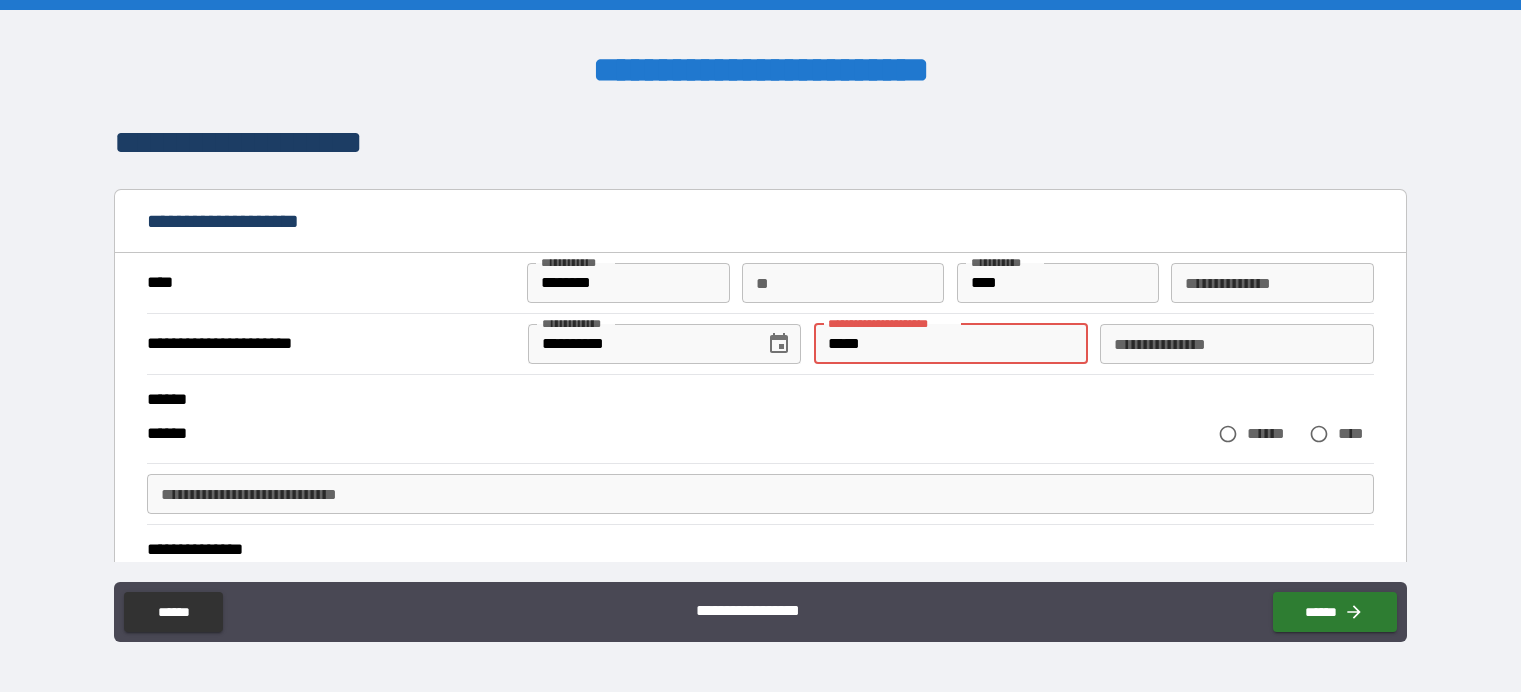 type on "*" 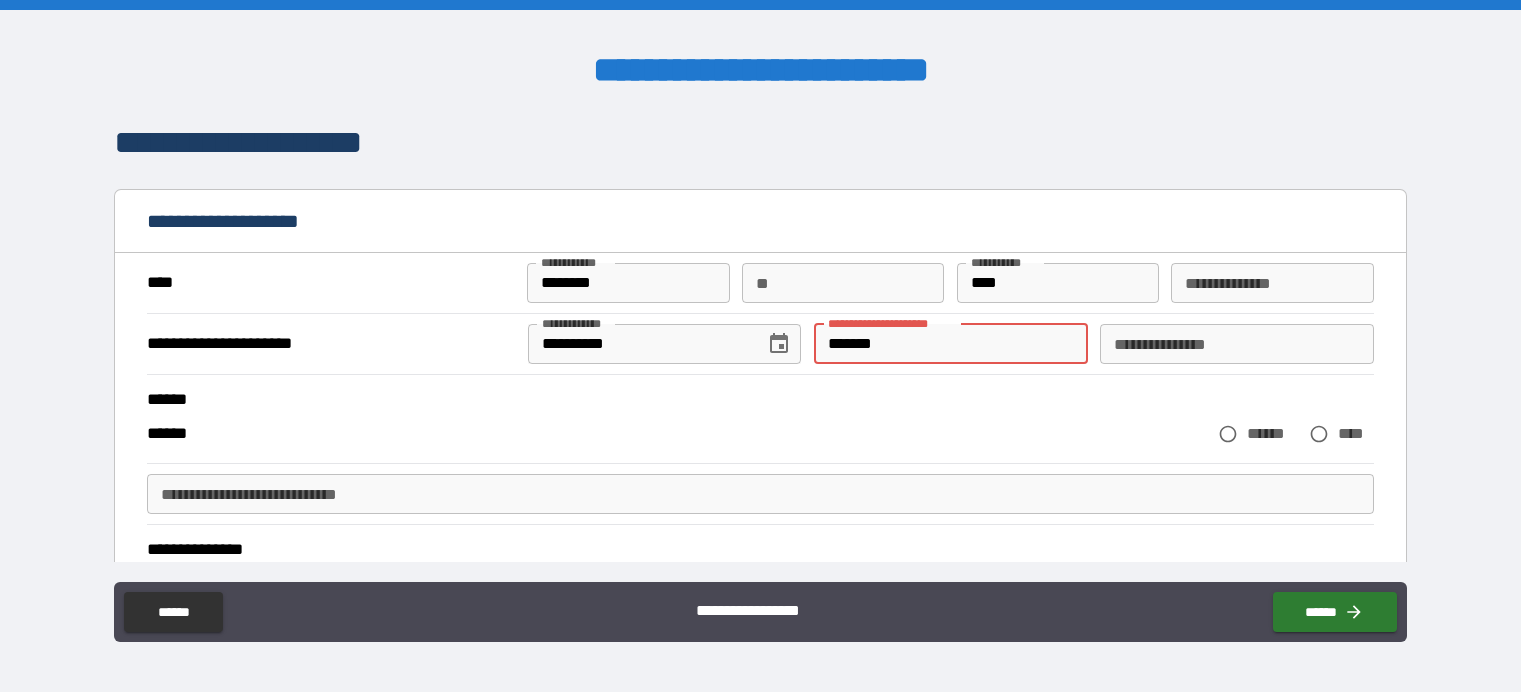 type on "*" 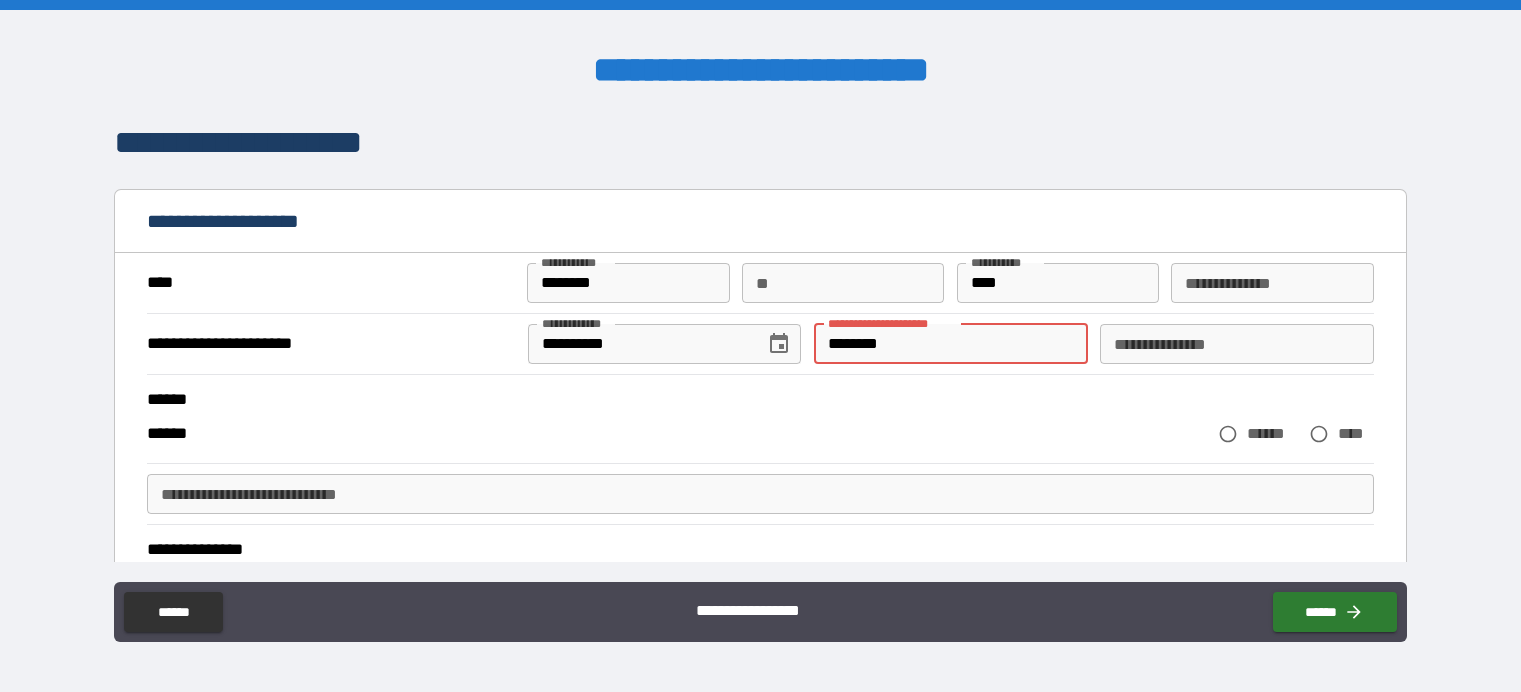 type on "*" 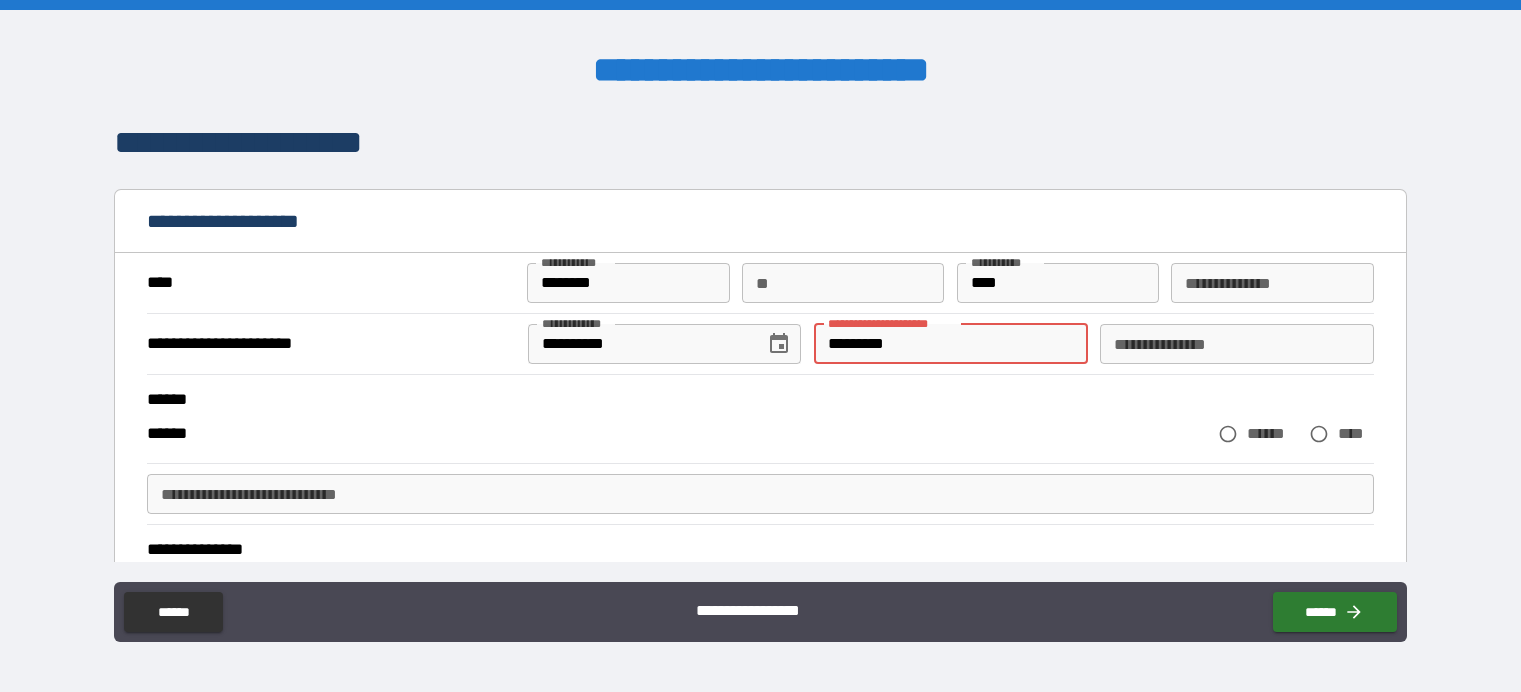 type on "*" 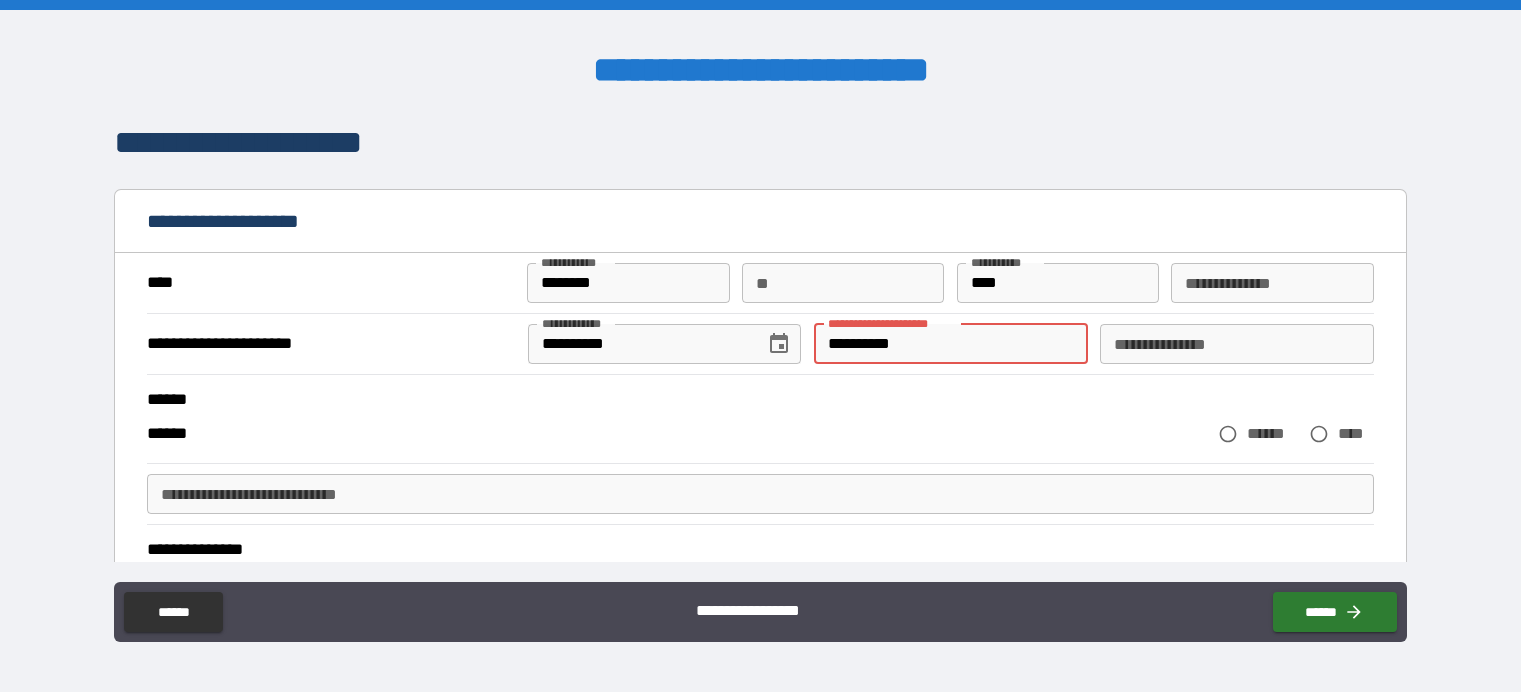 type on "*" 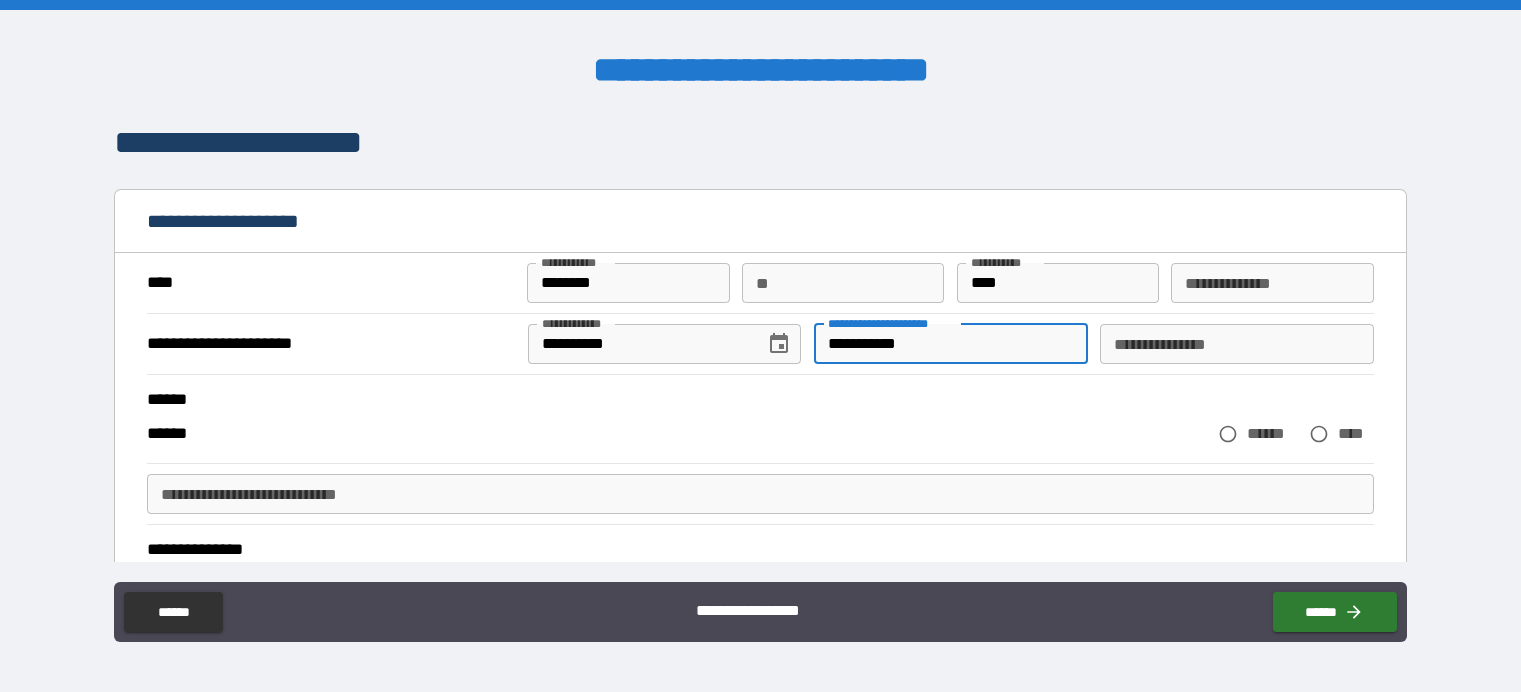 type on "*" 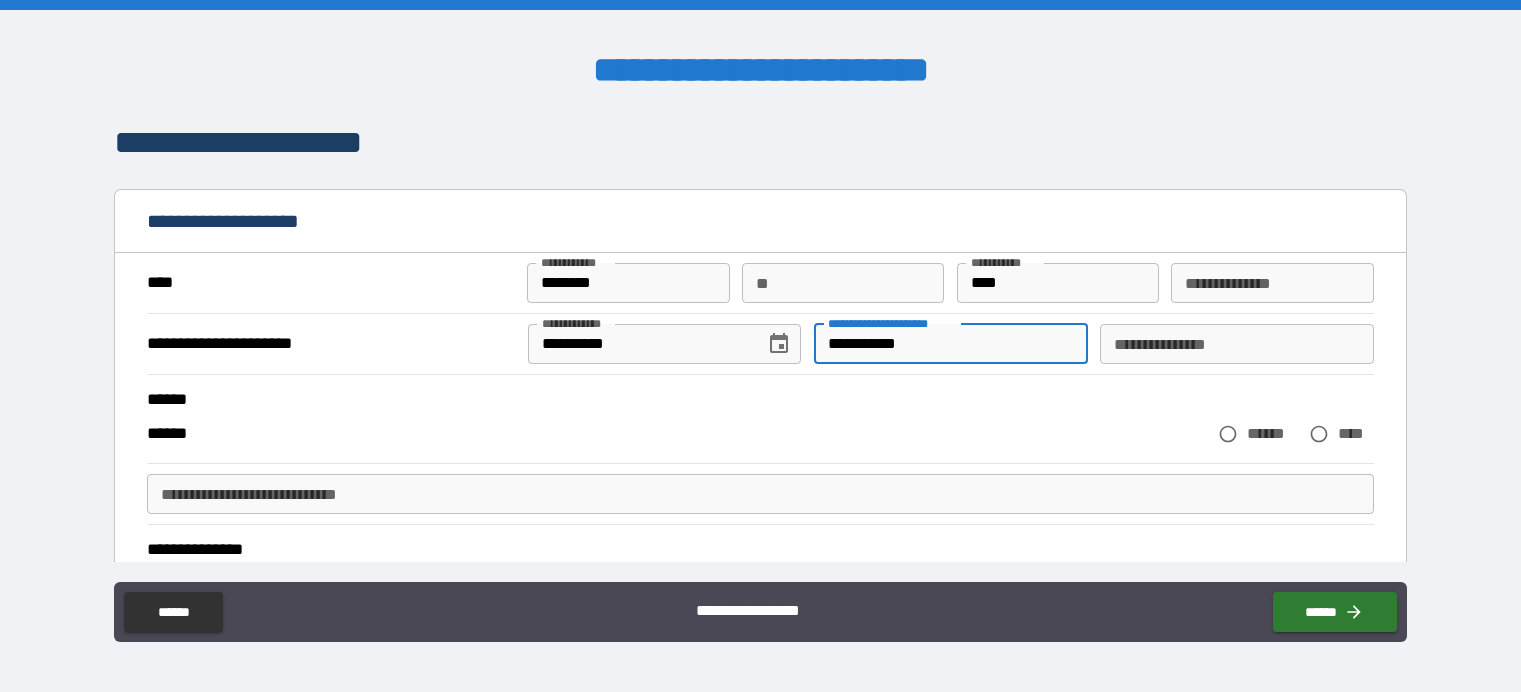 type on "**********" 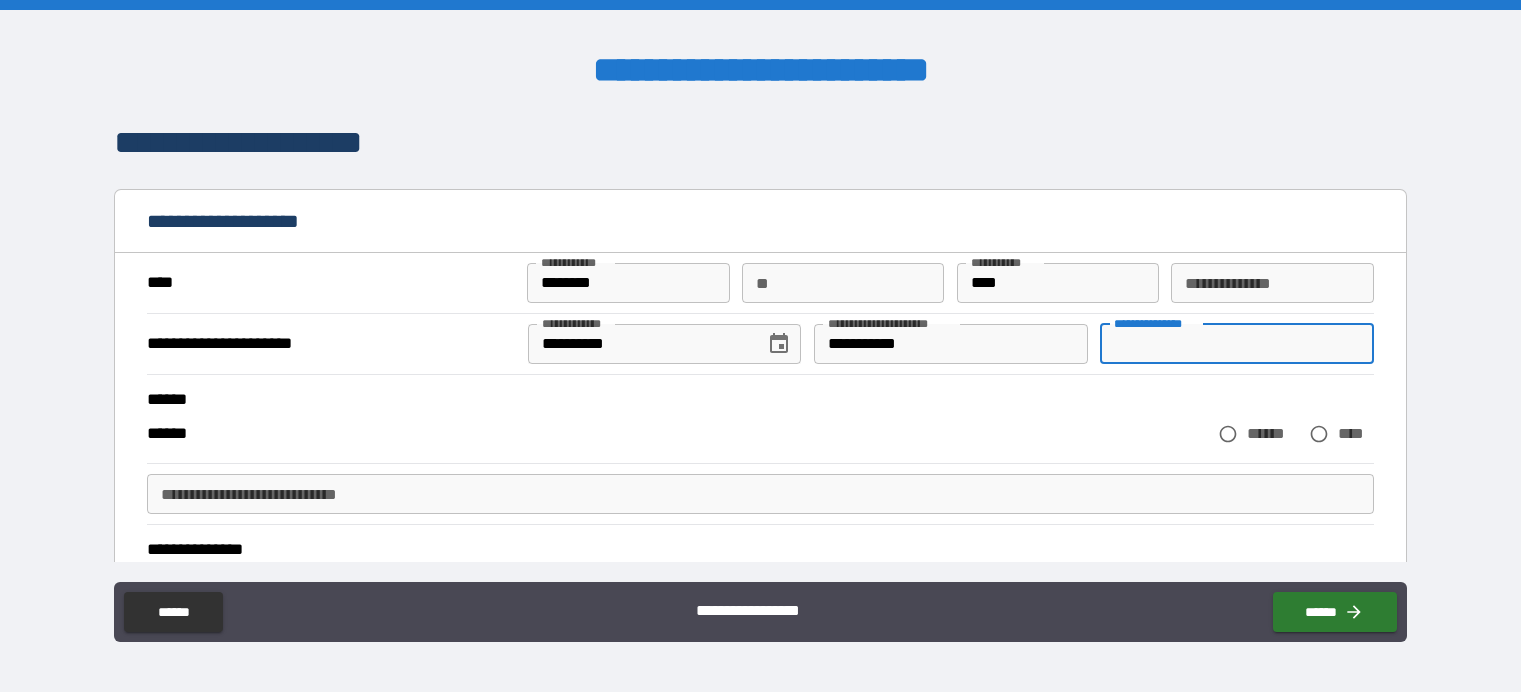 type on "*" 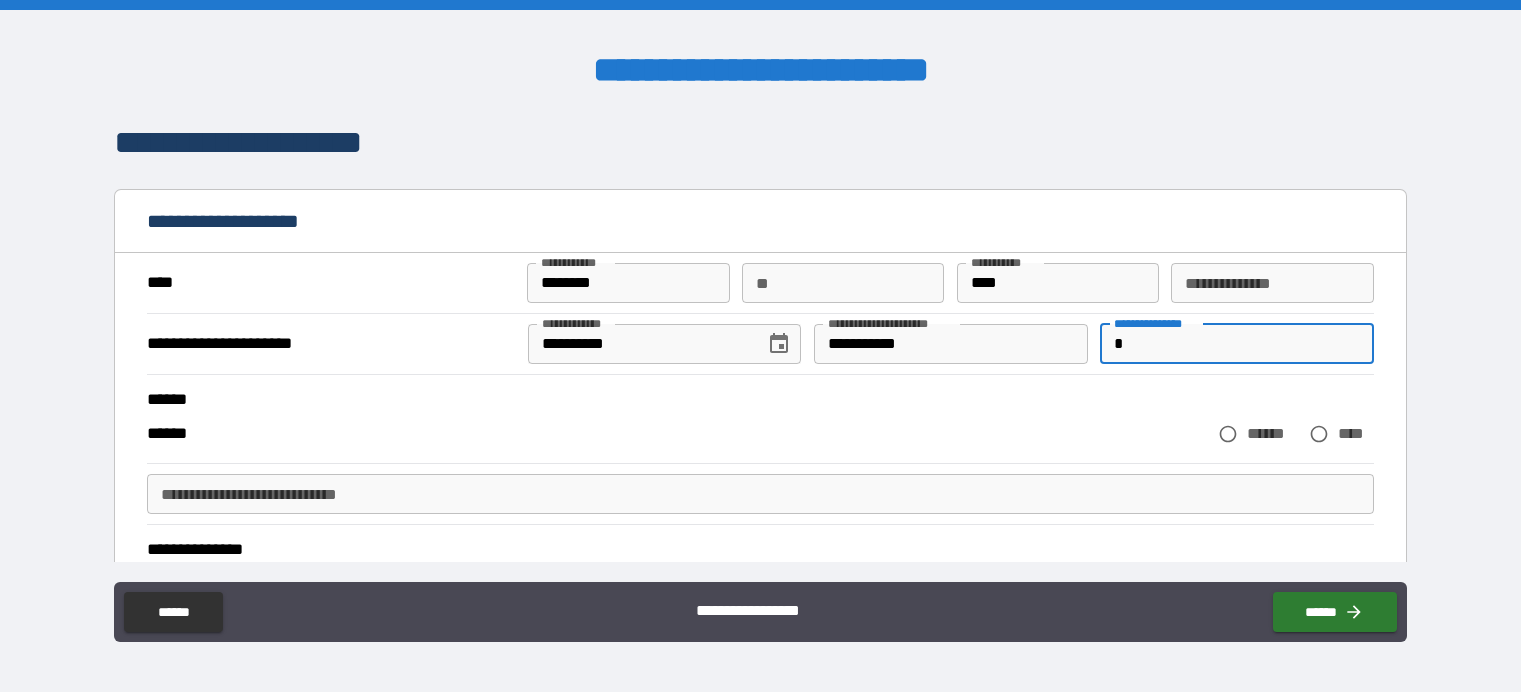 type on "*" 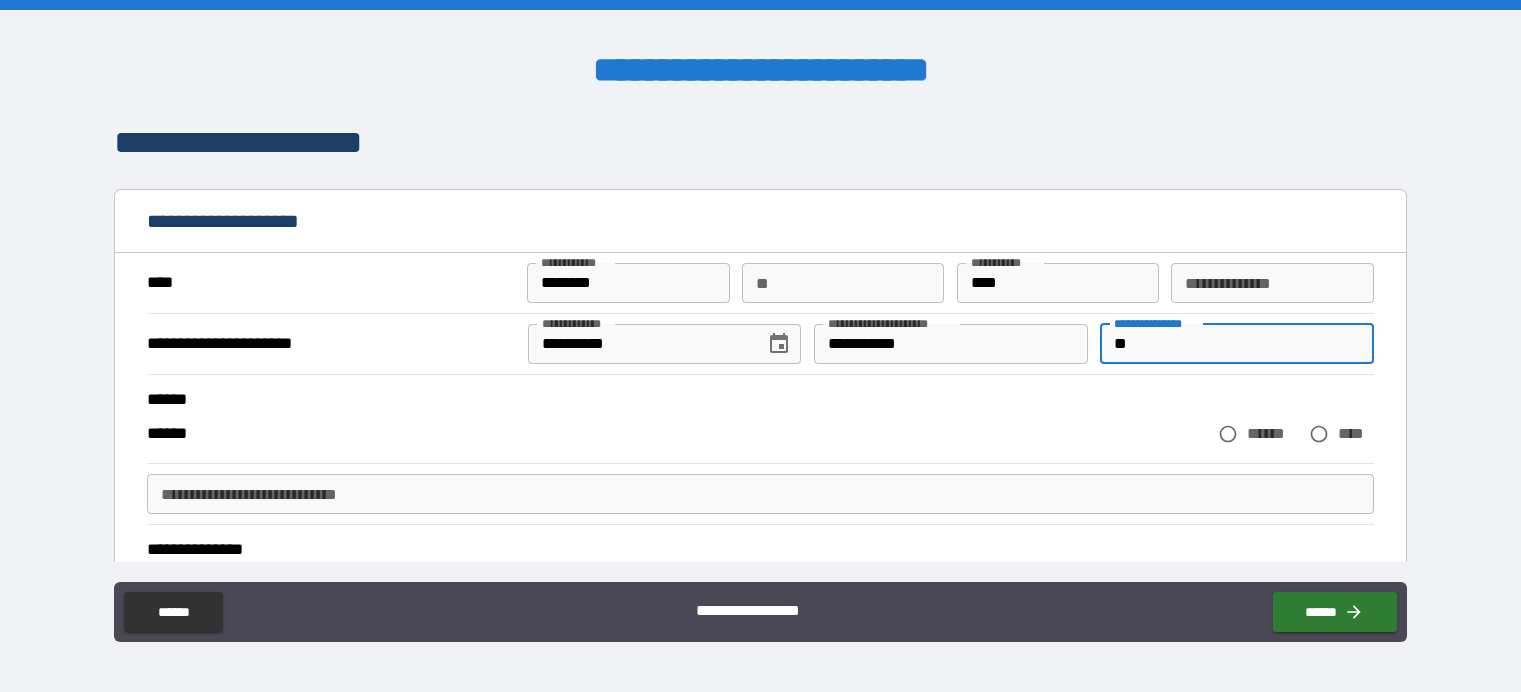 type on "*" 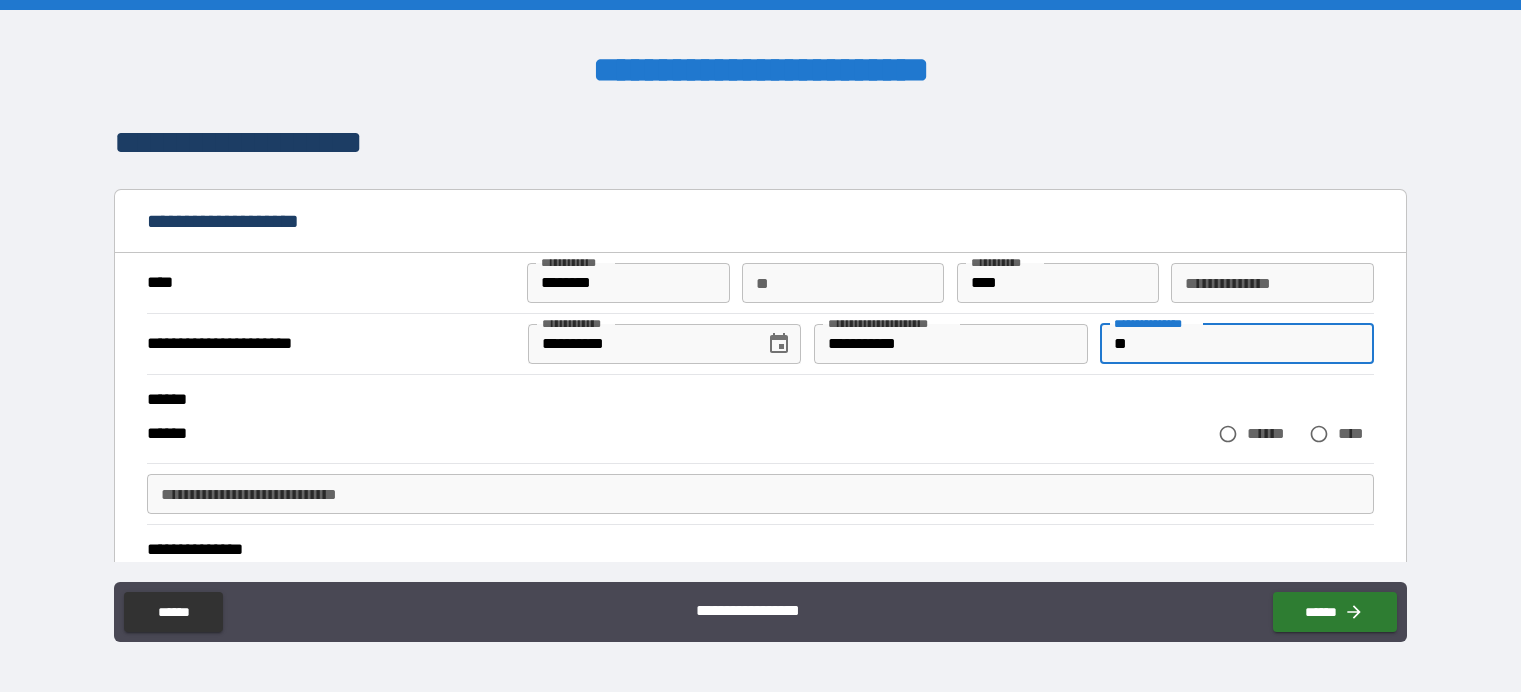 type on "***" 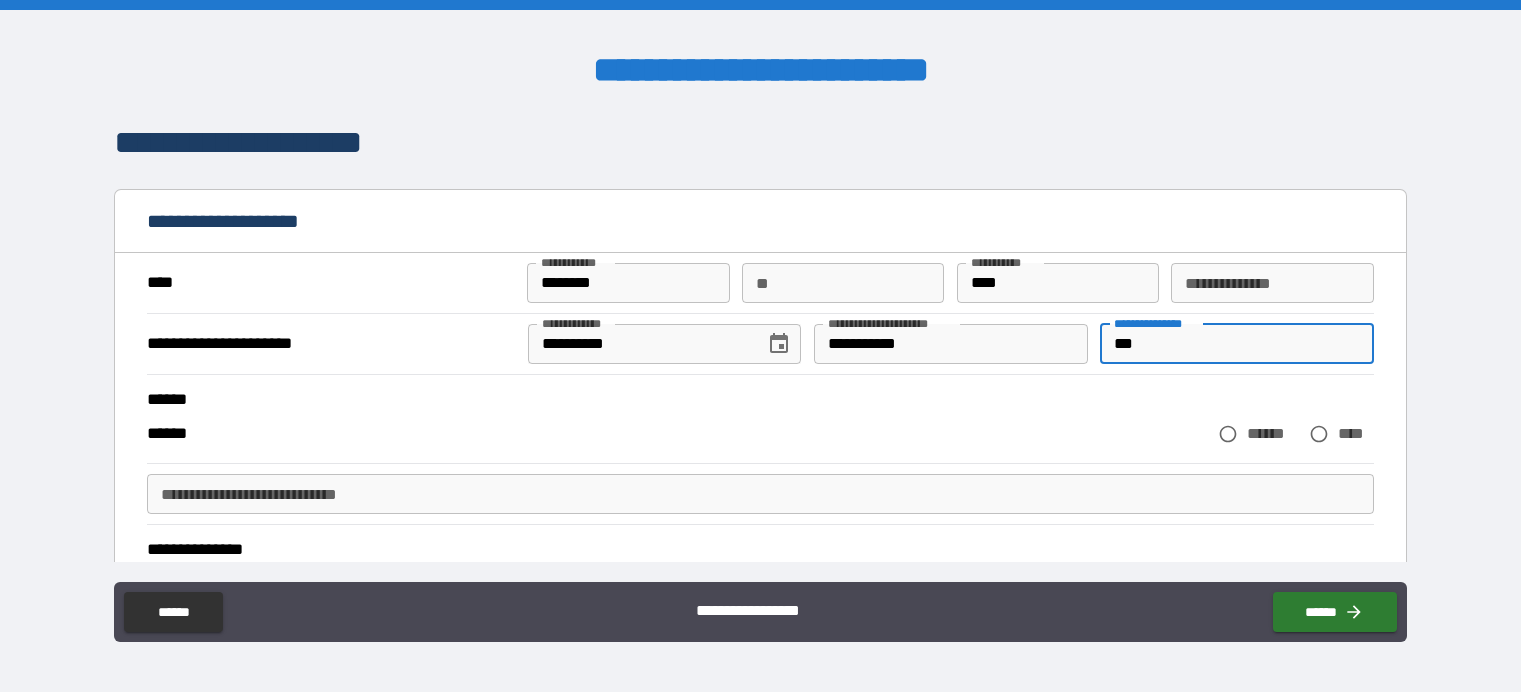 type on "*" 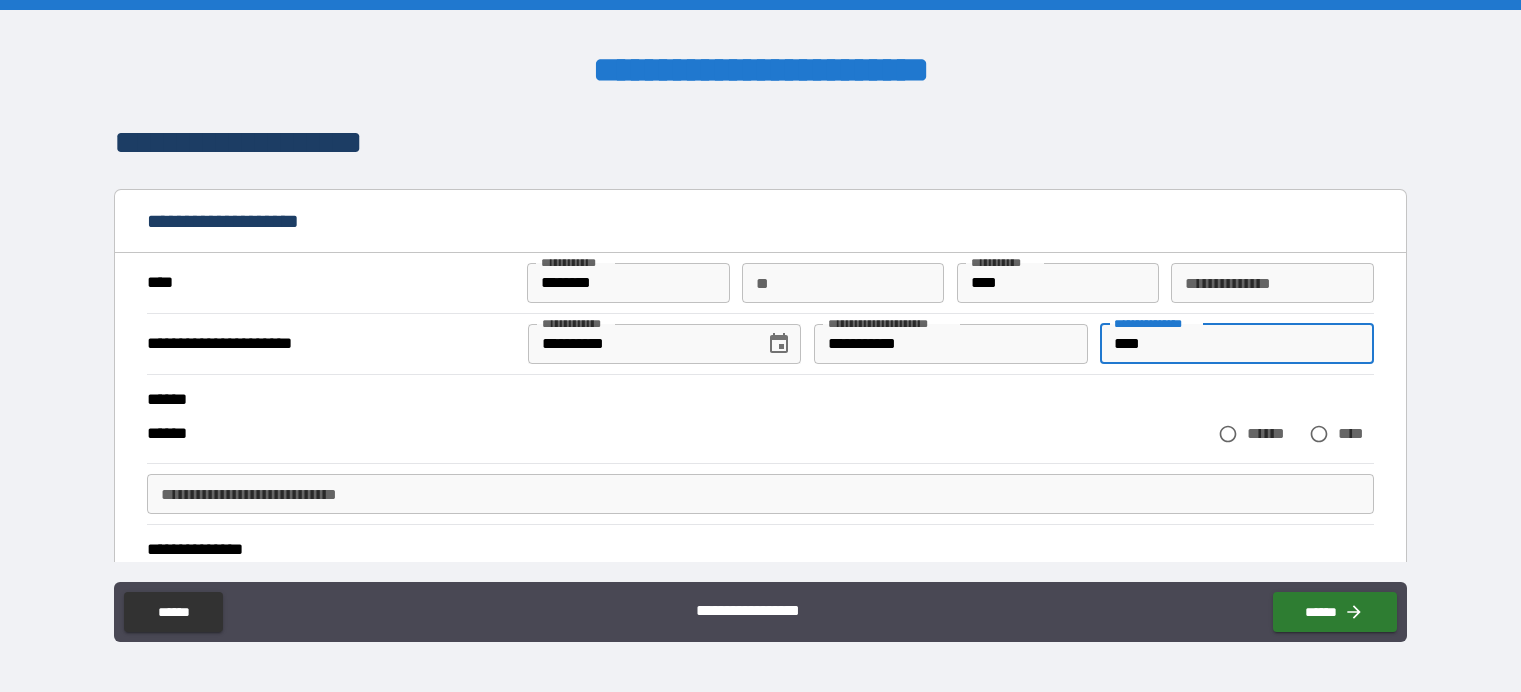 type on "*" 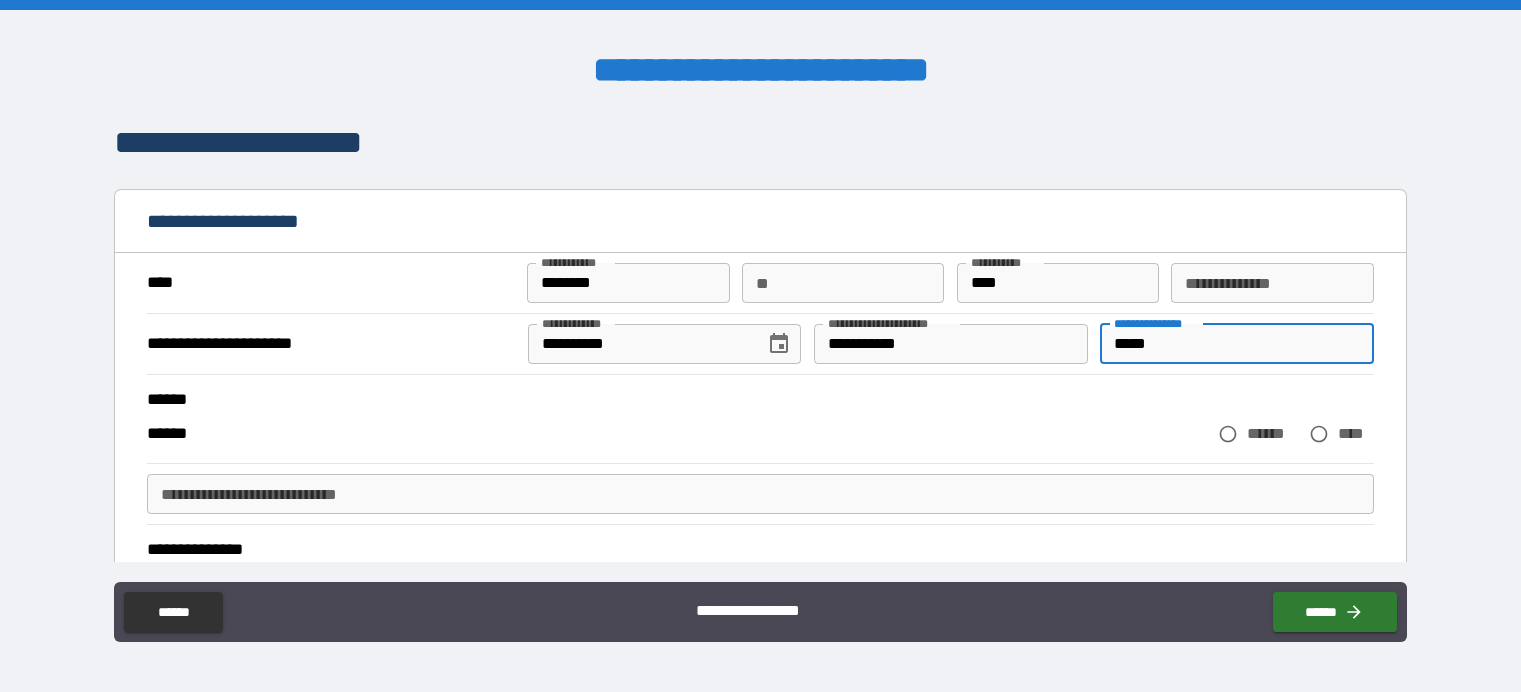 type on "*" 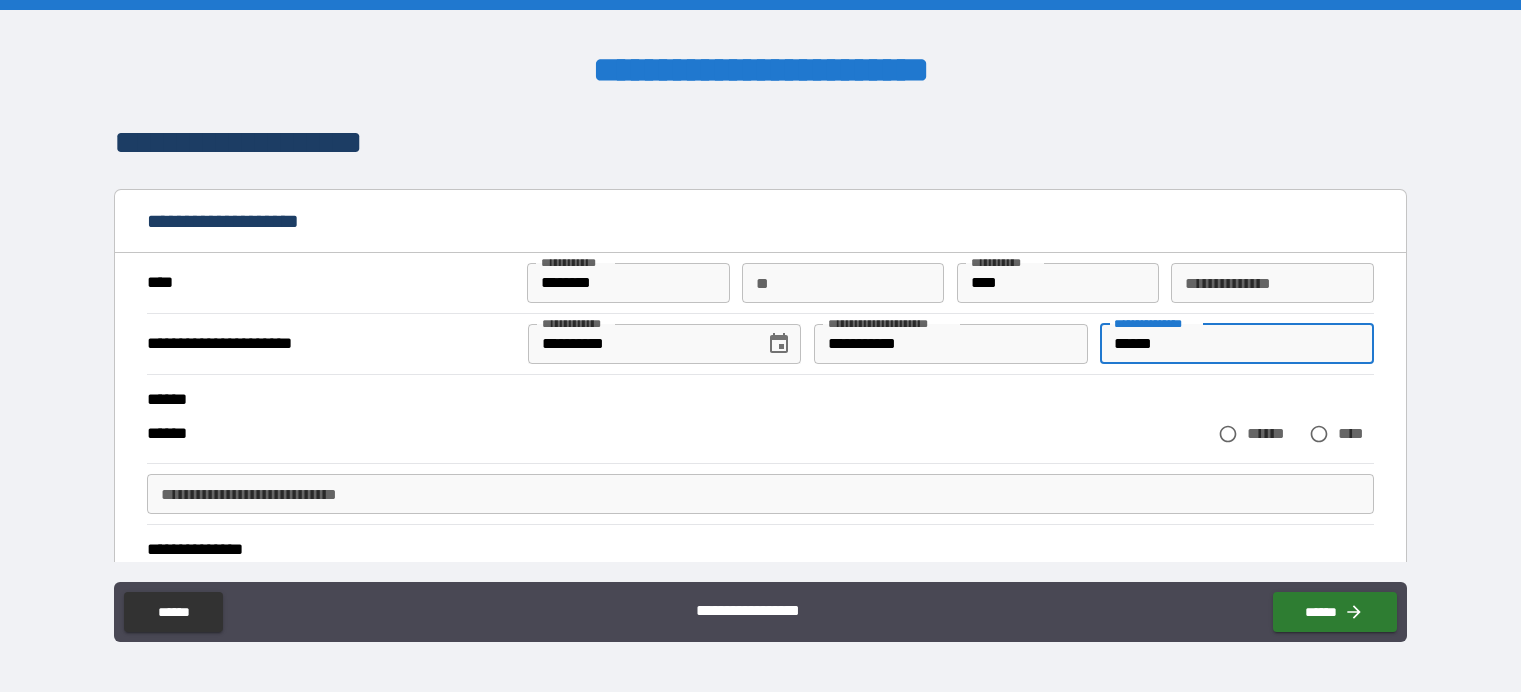 type on "*" 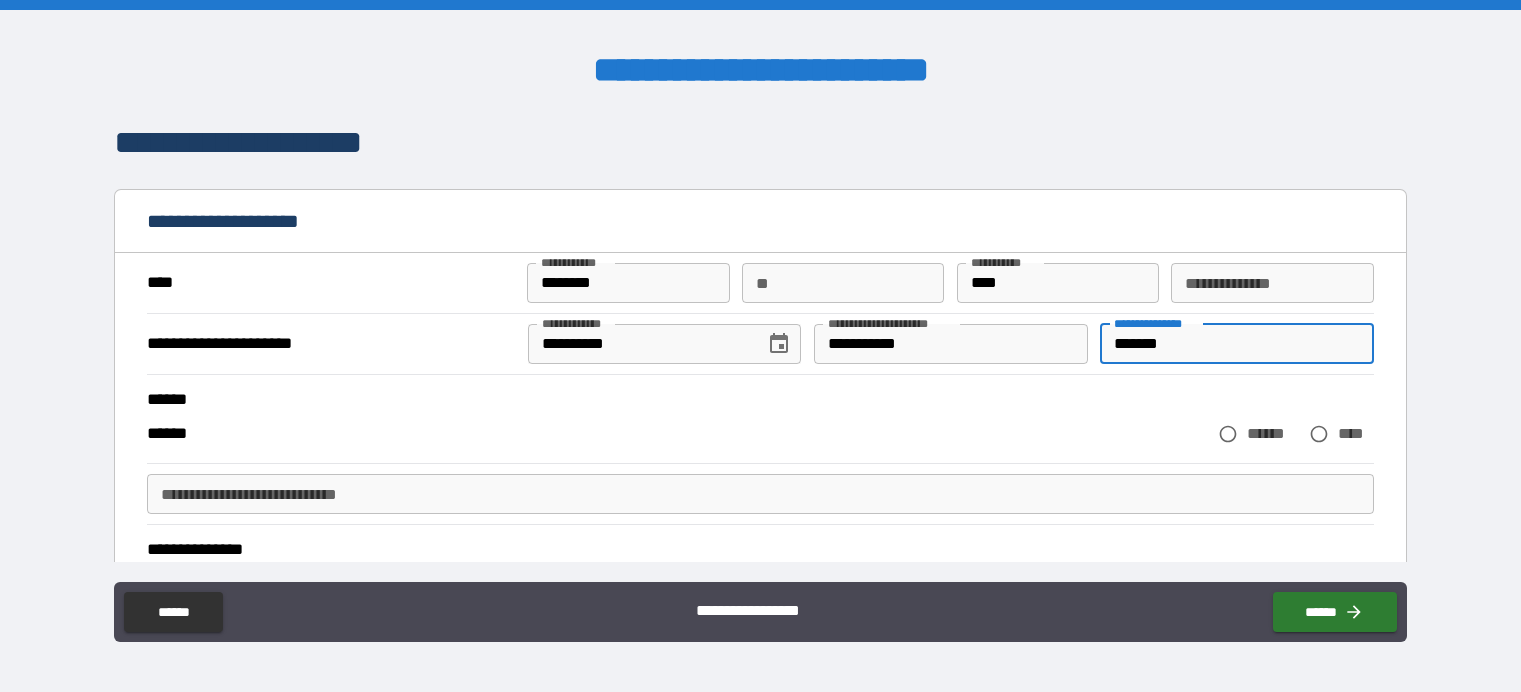 type on "*" 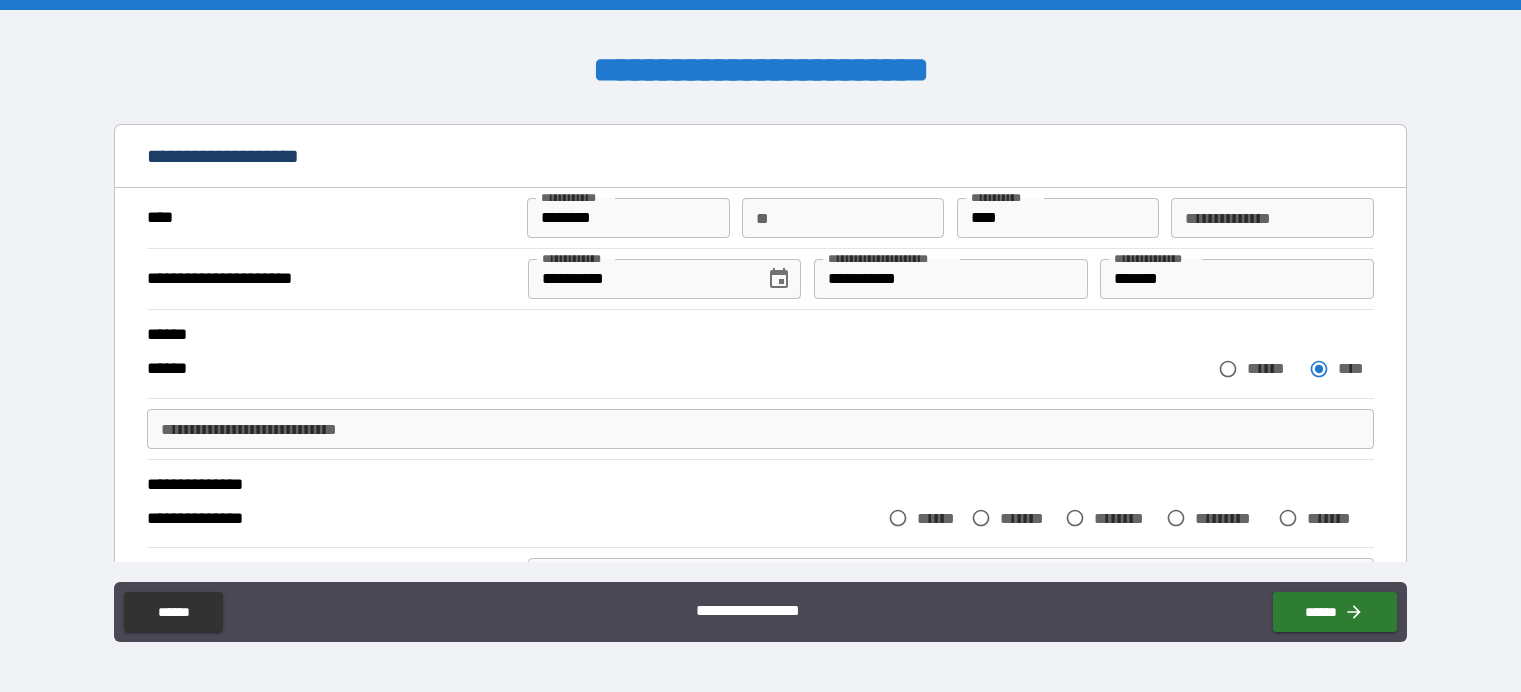 scroll, scrollTop: 100, scrollLeft: 0, axis: vertical 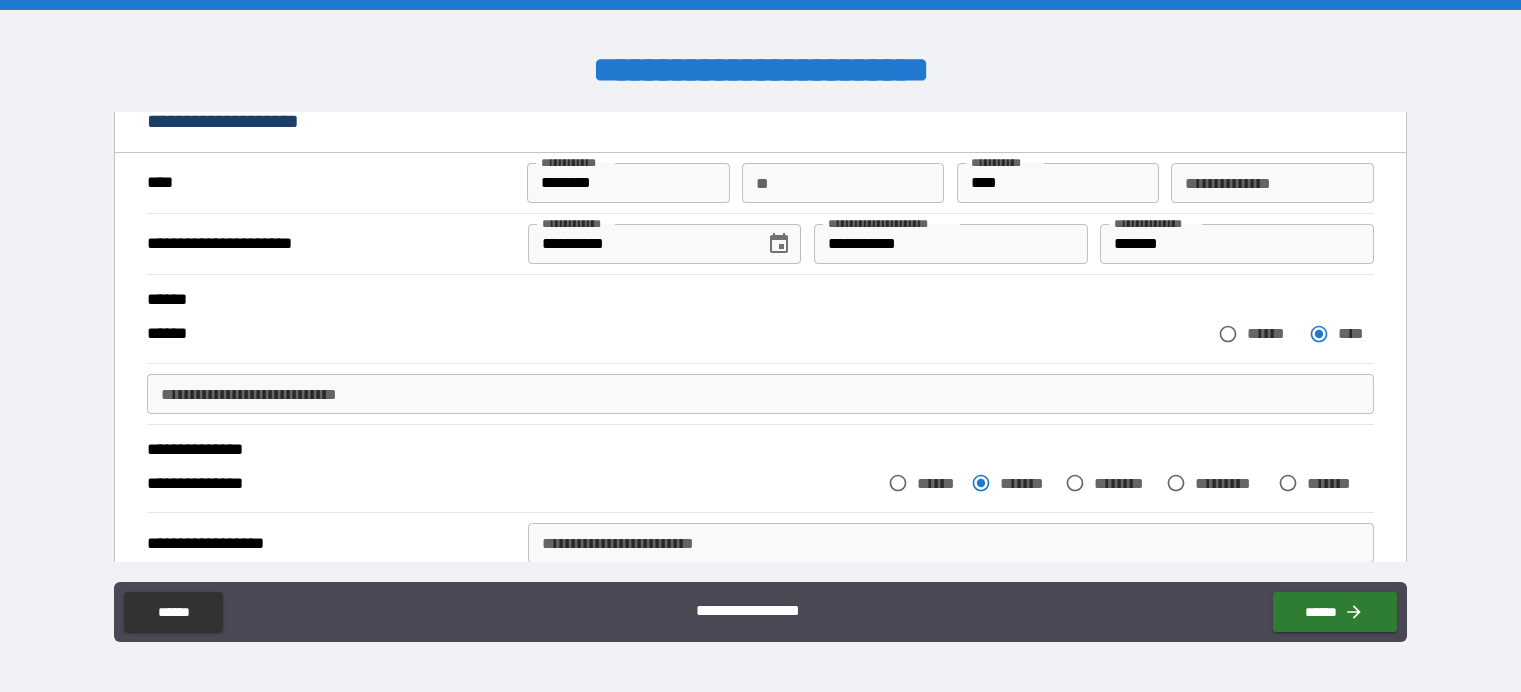 type on "*" 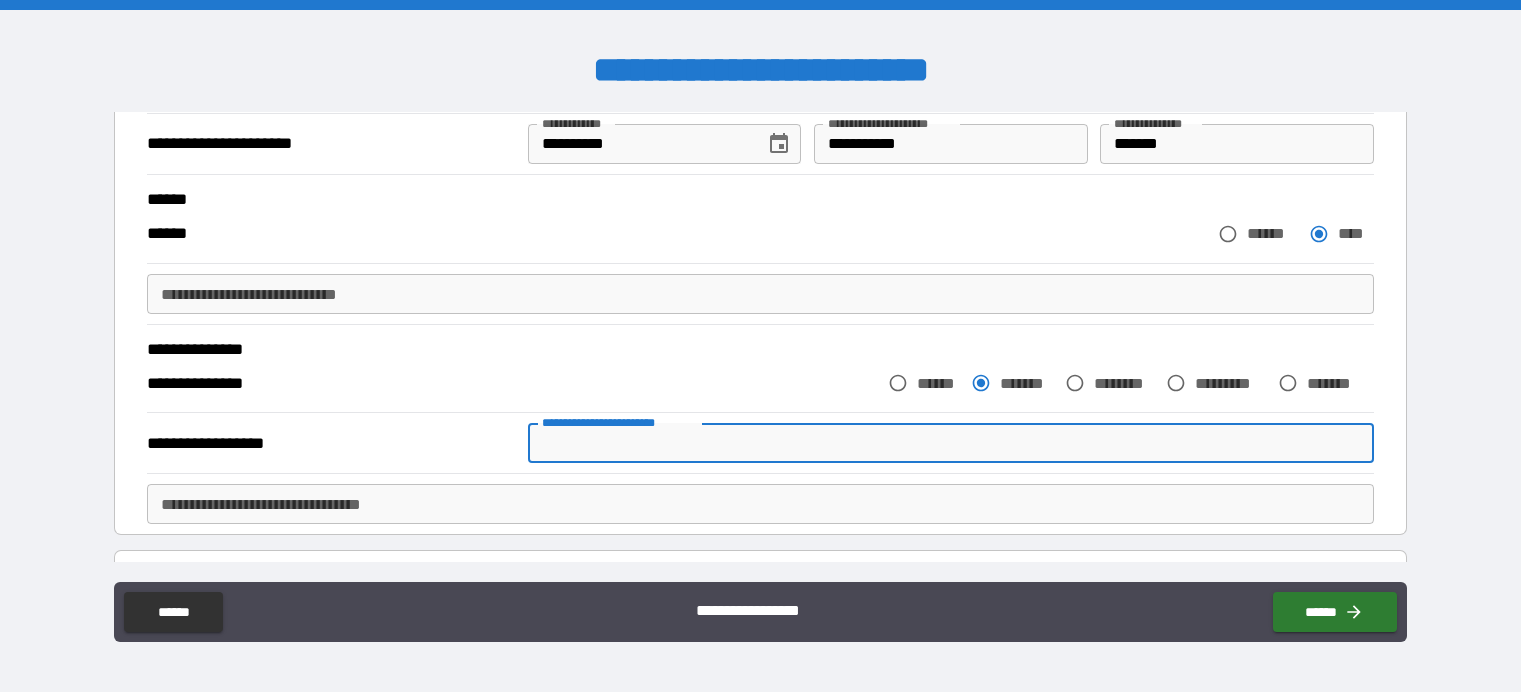 click on "**********" at bounding box center [951, 443] 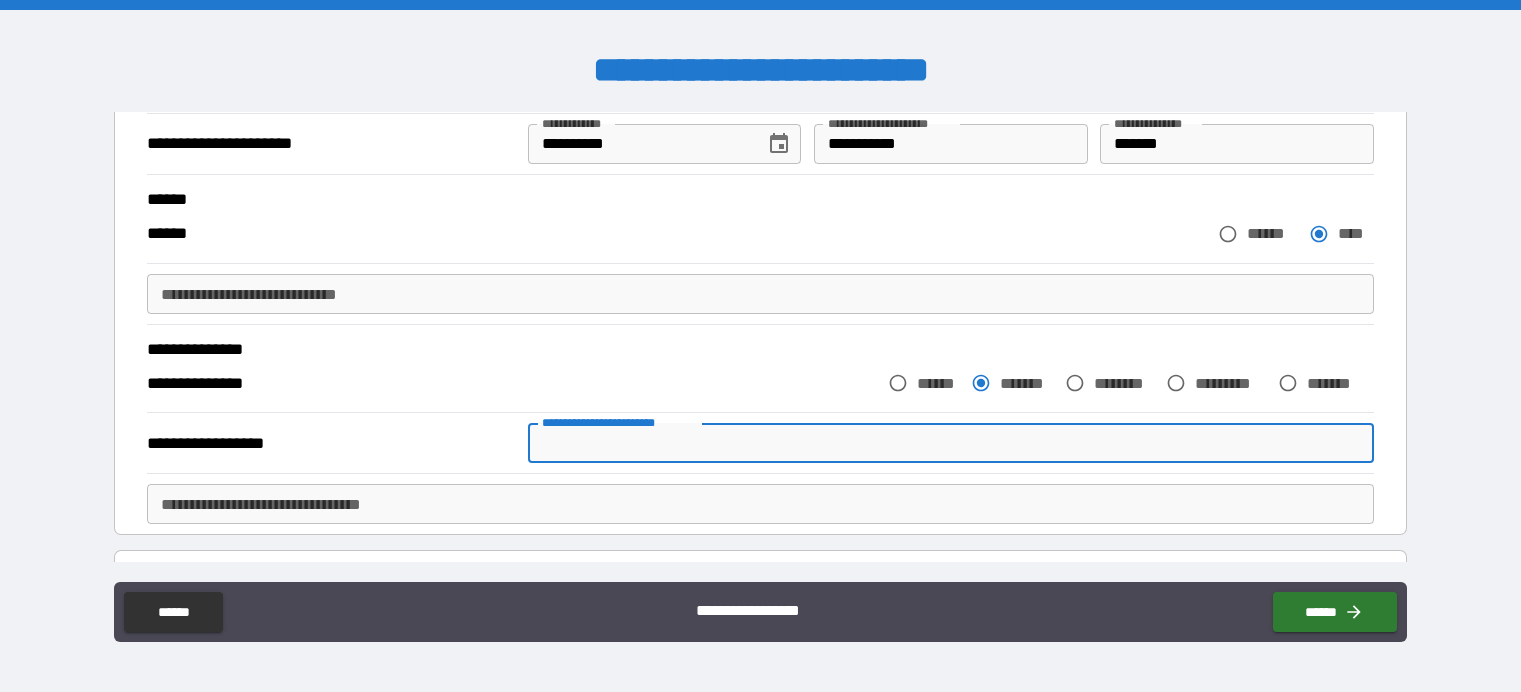 type on "*" 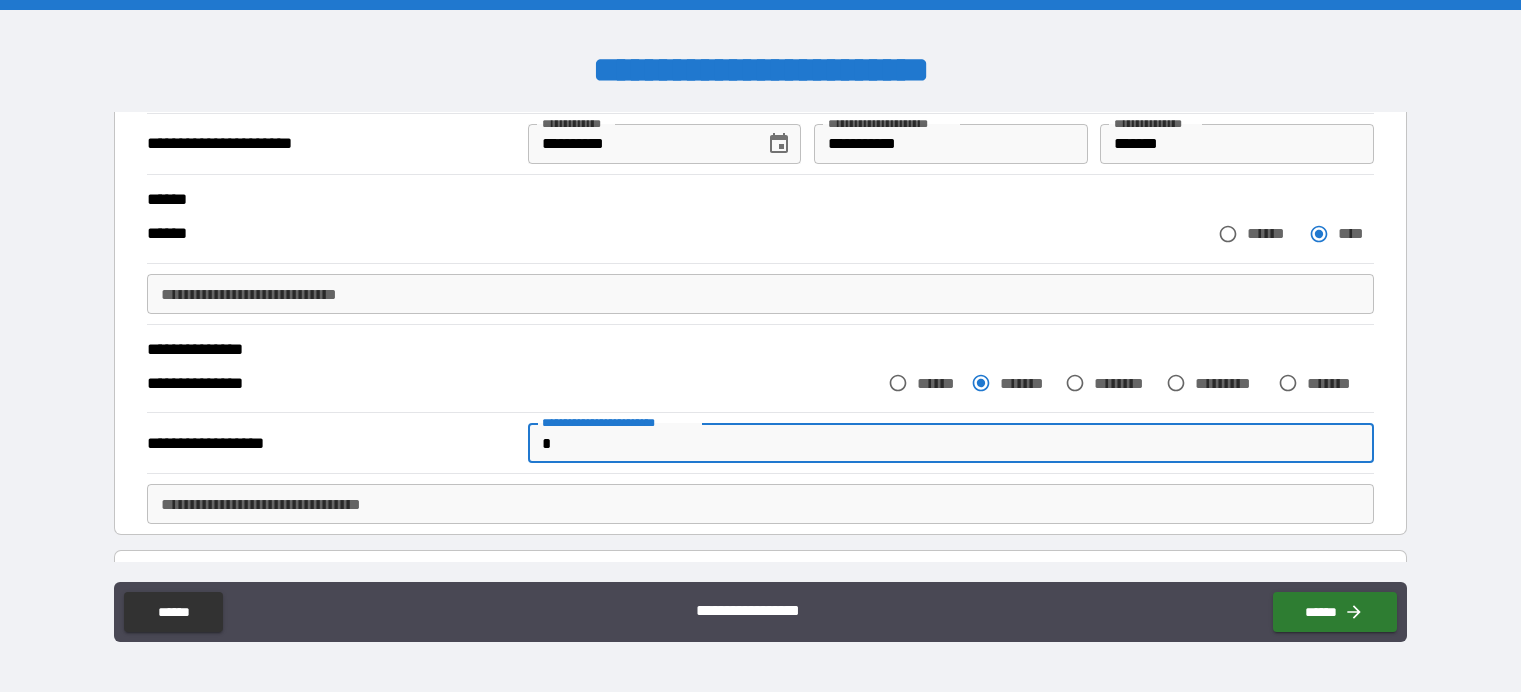 type on "*" 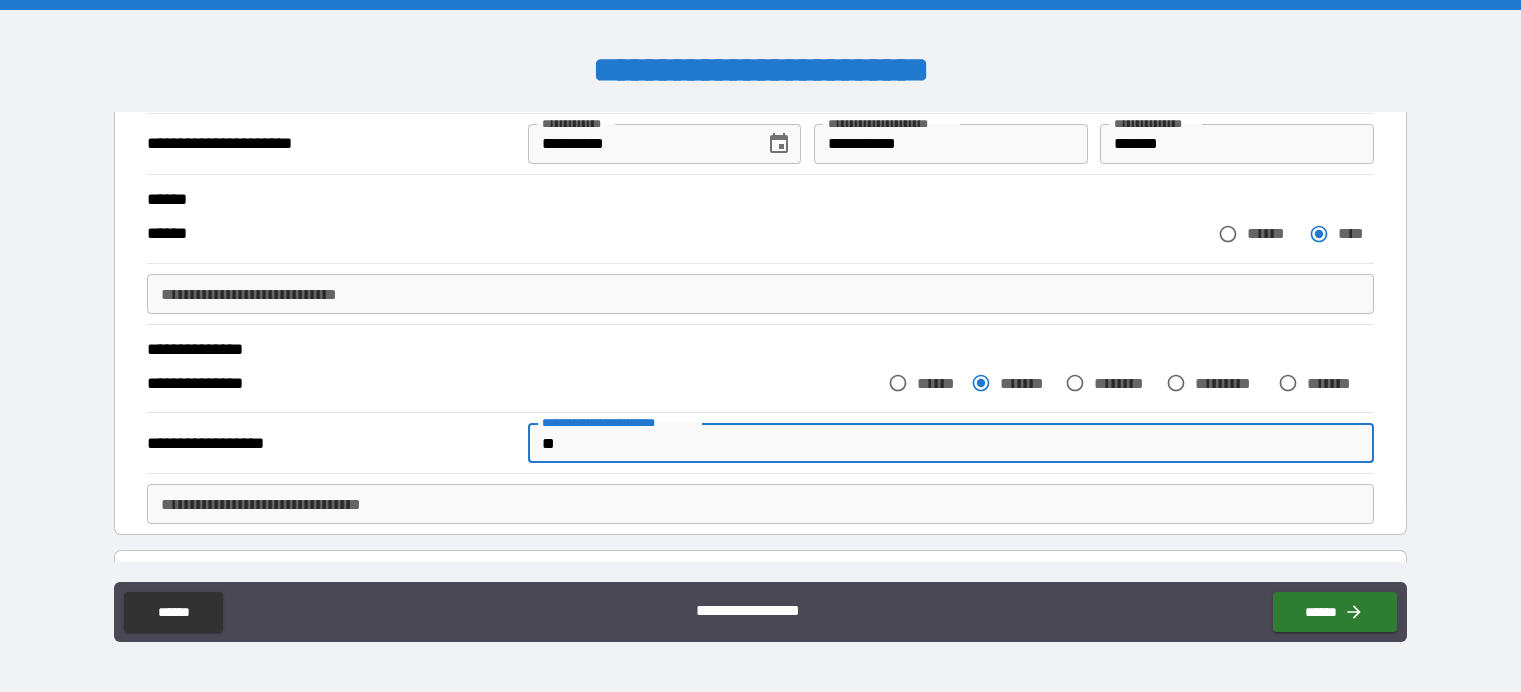 type on "*" 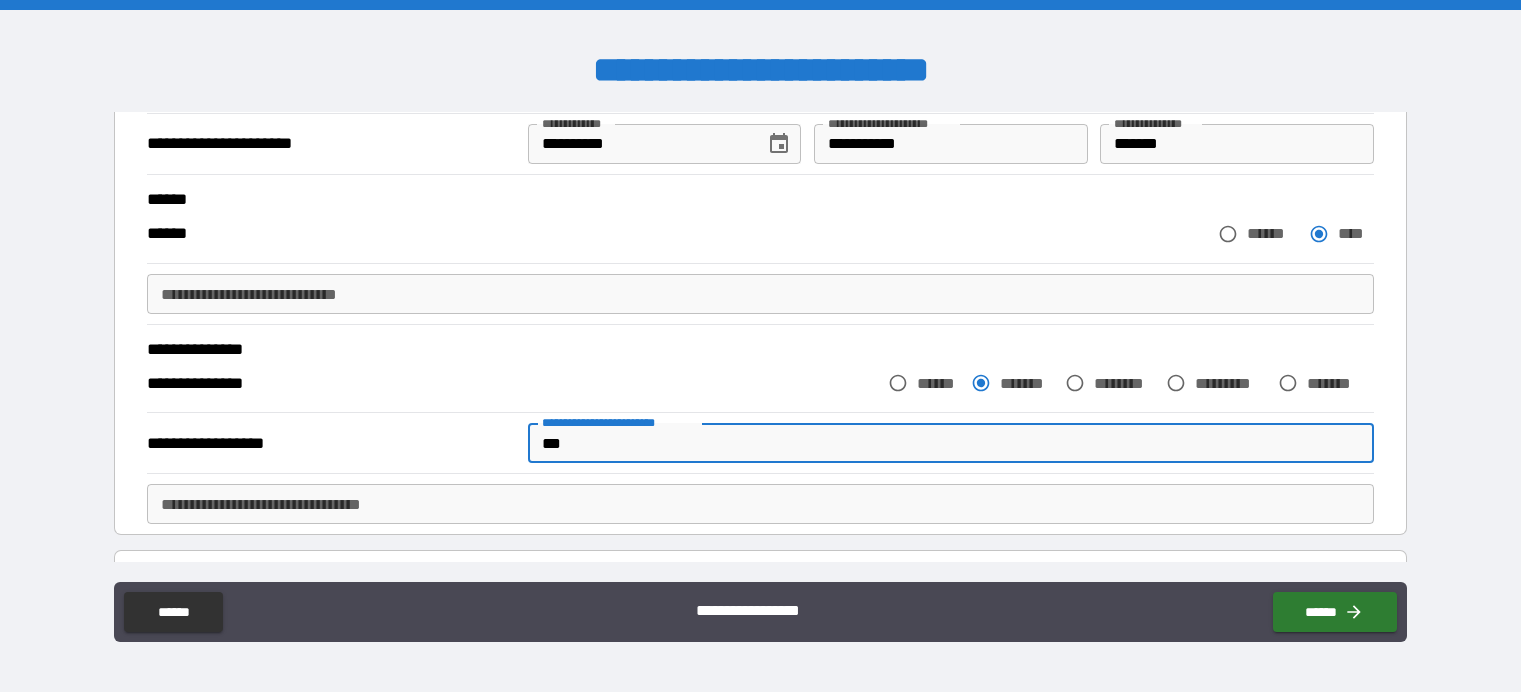 type on "*" 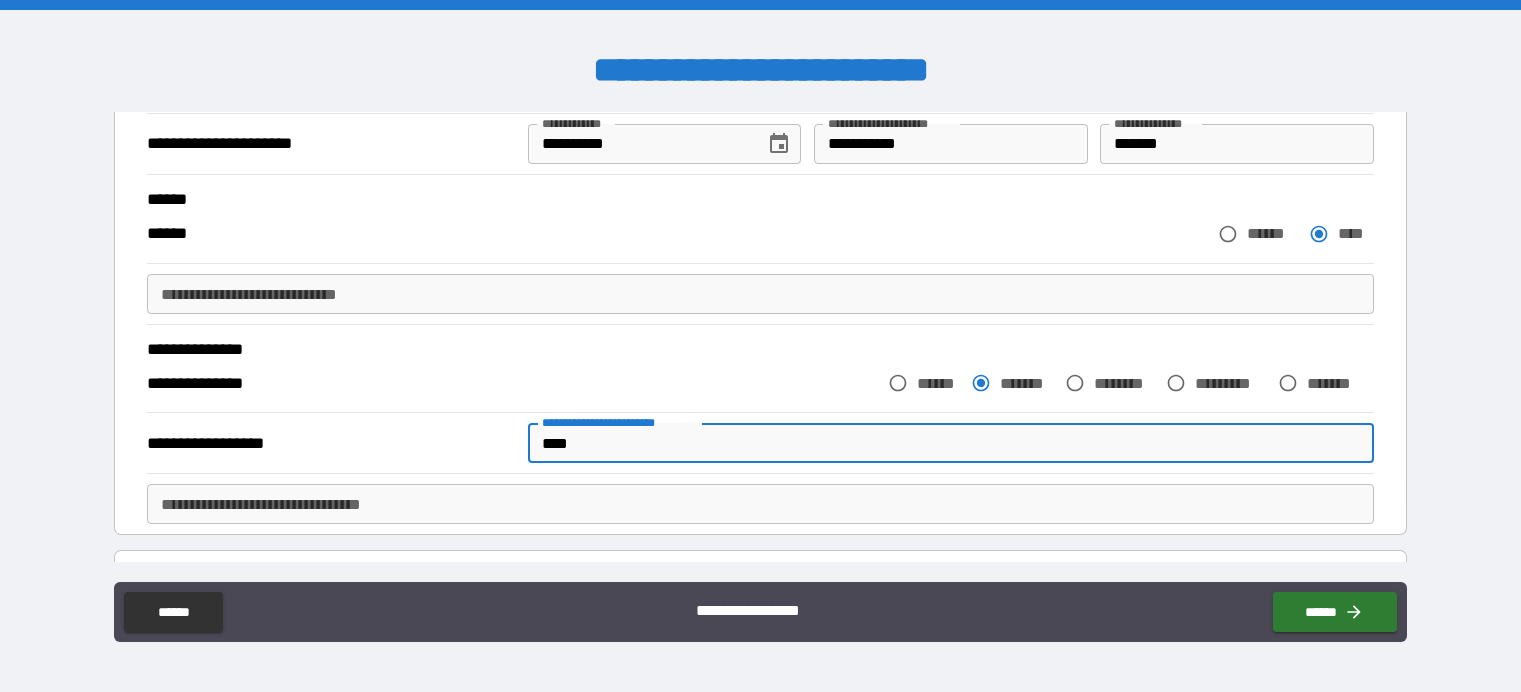 type on "*****" 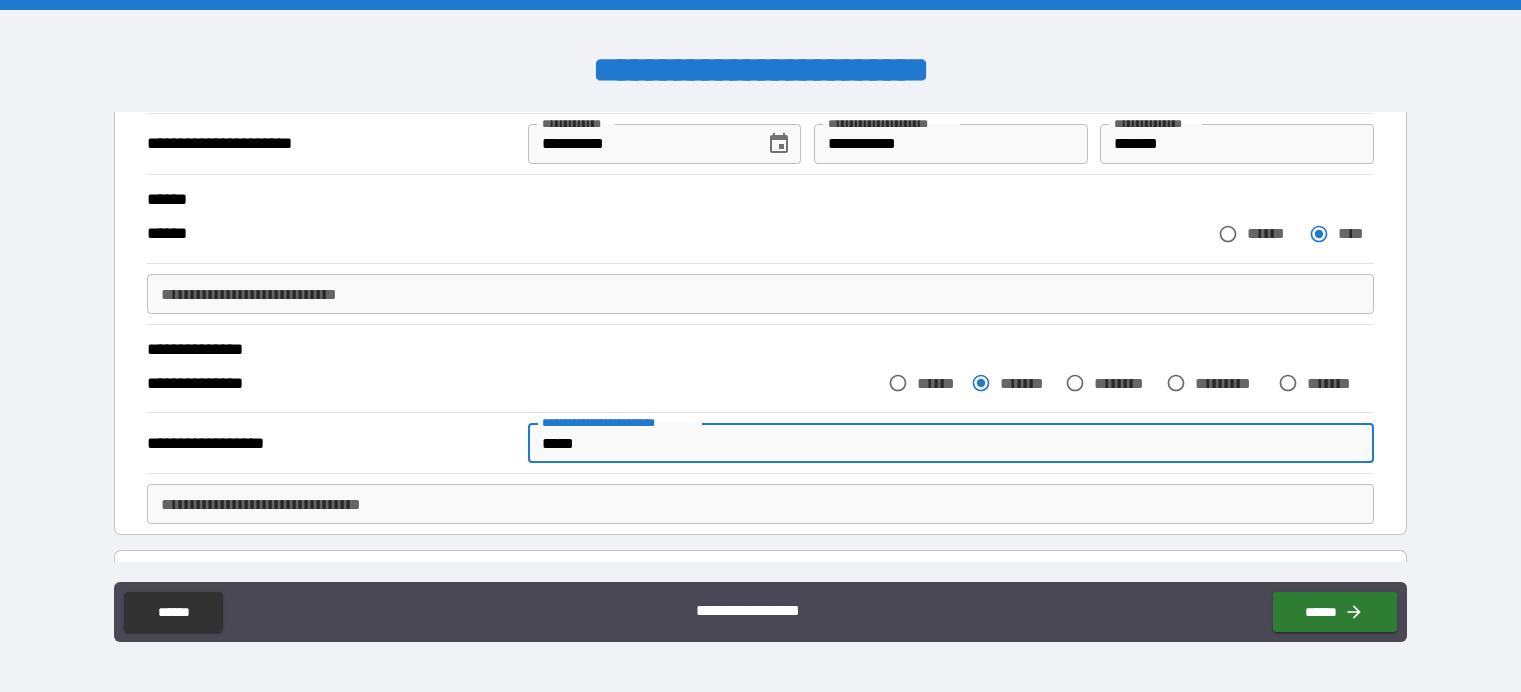type on "*" 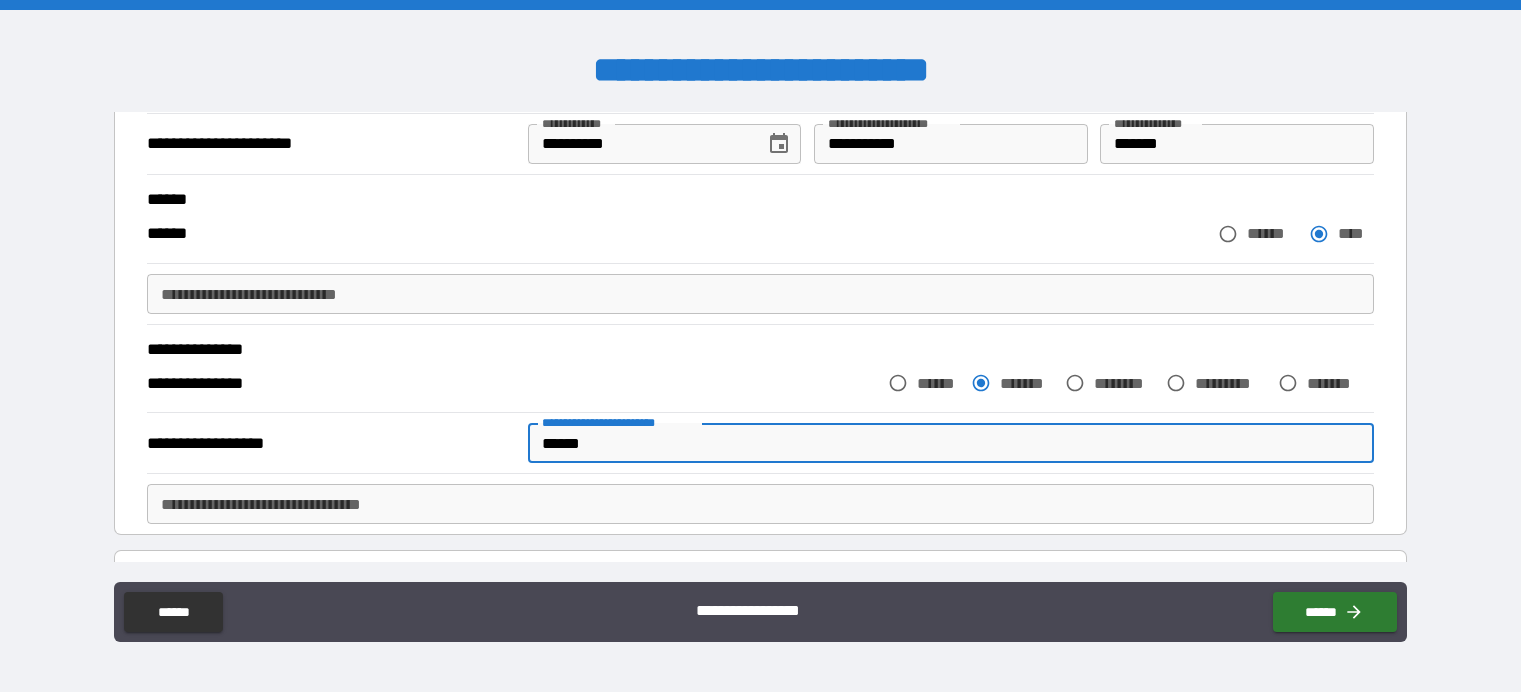 type on "*" 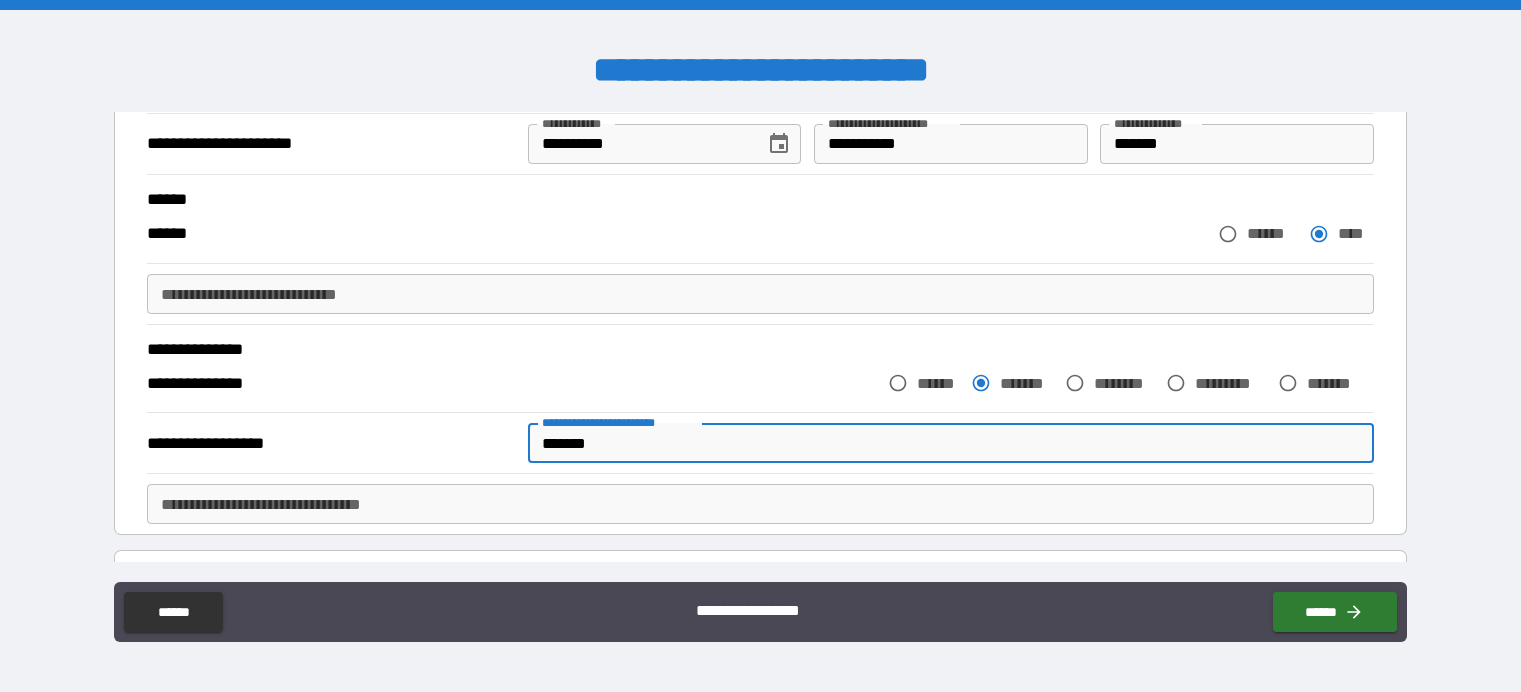 type on "********" 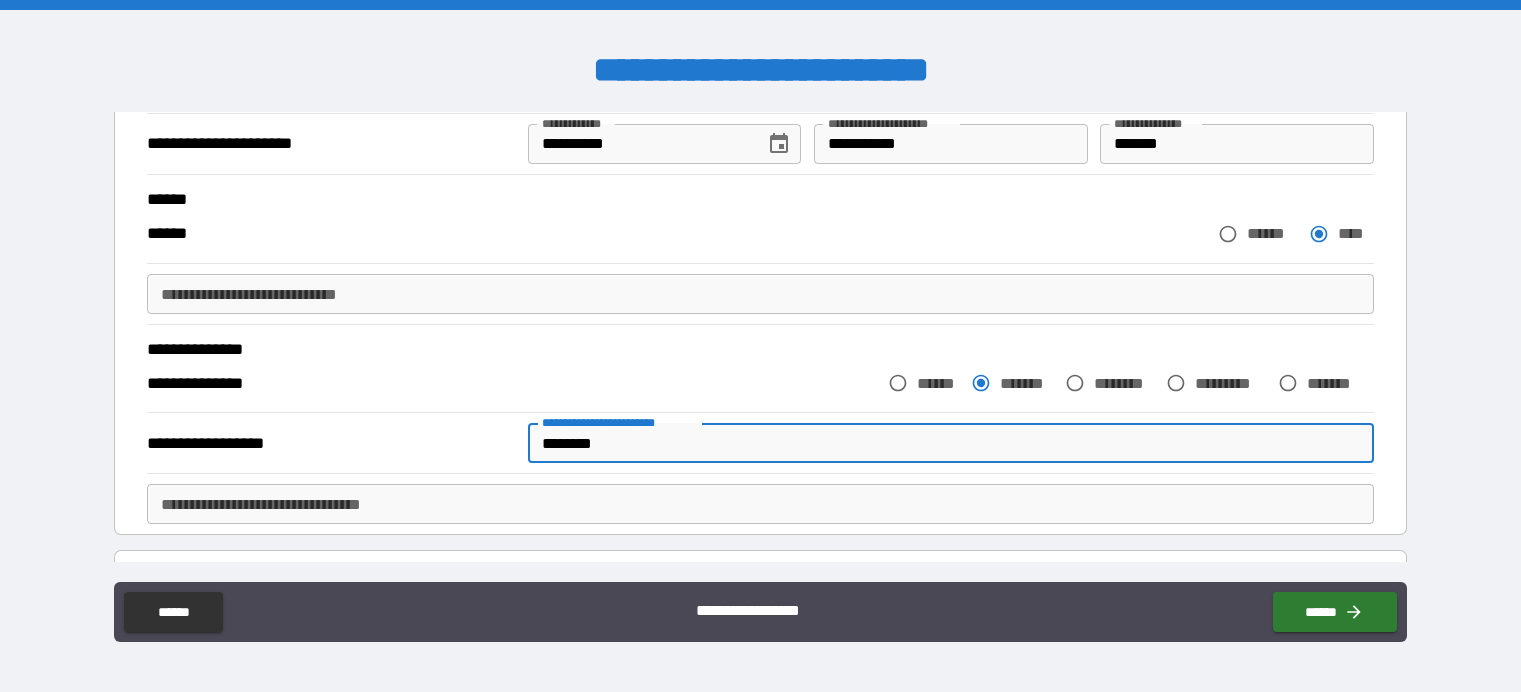type on "*" 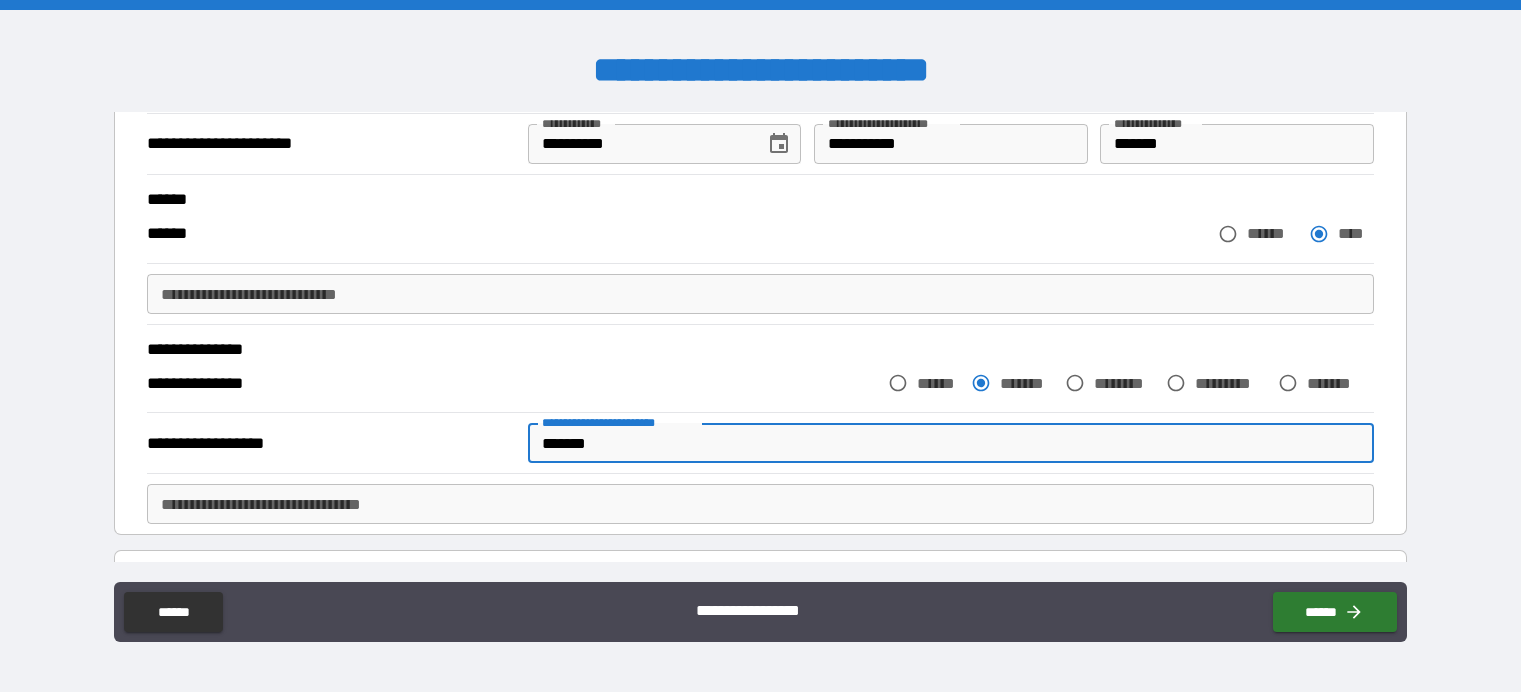 type on "*****" 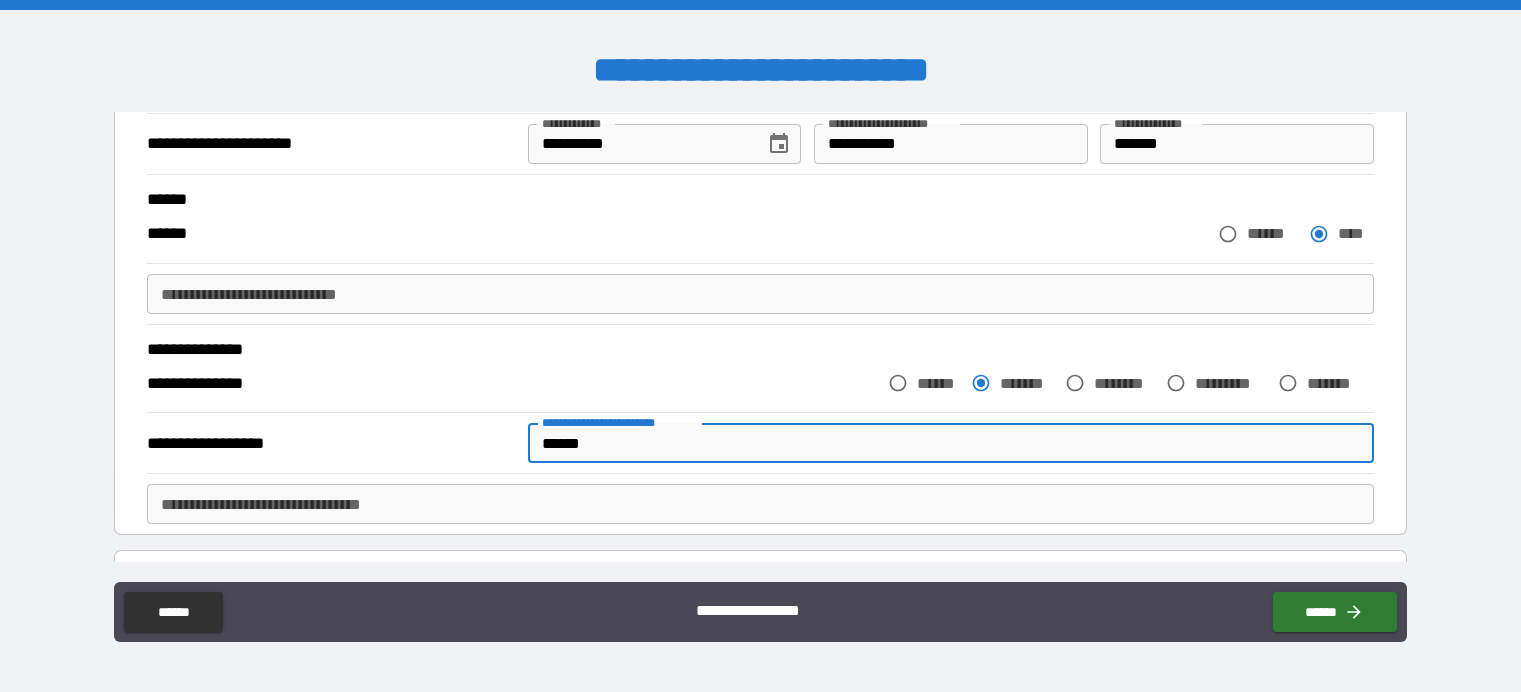 type on "*" 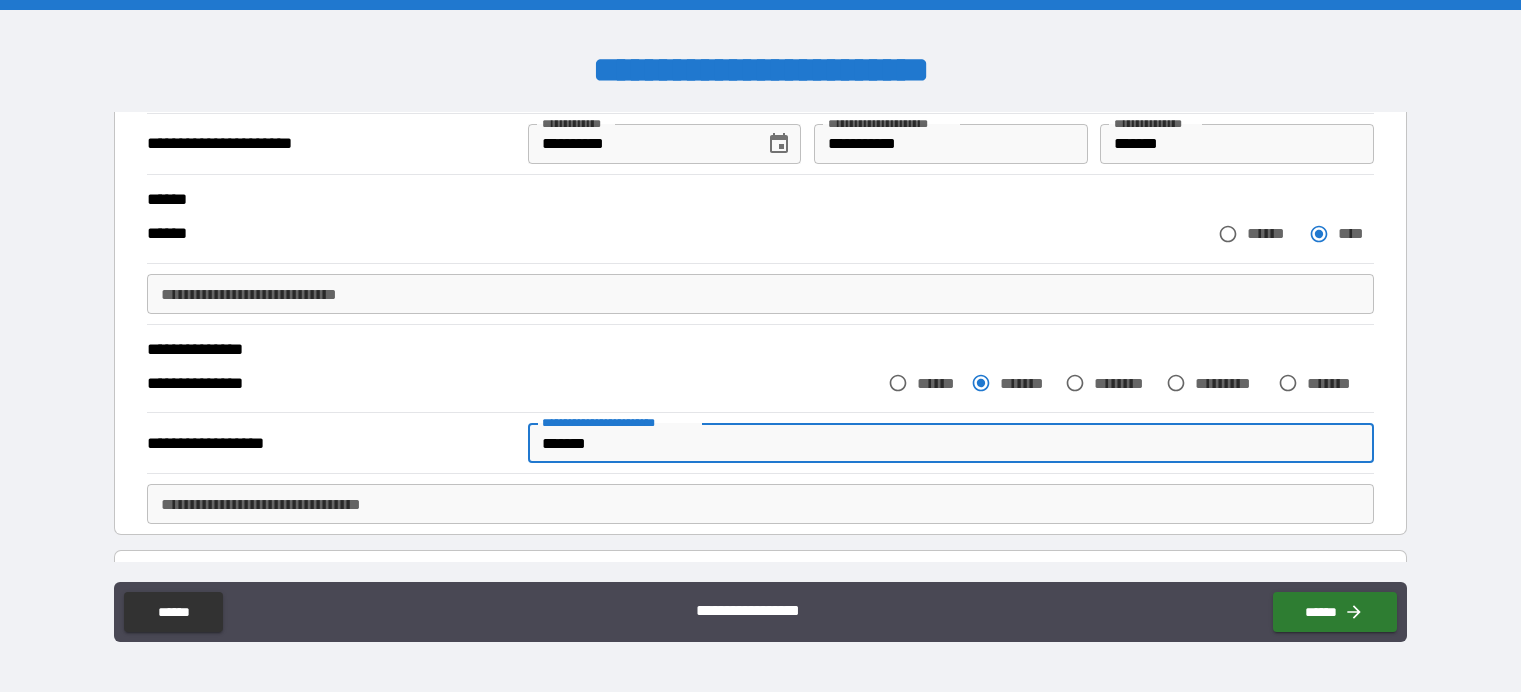 type on "*" 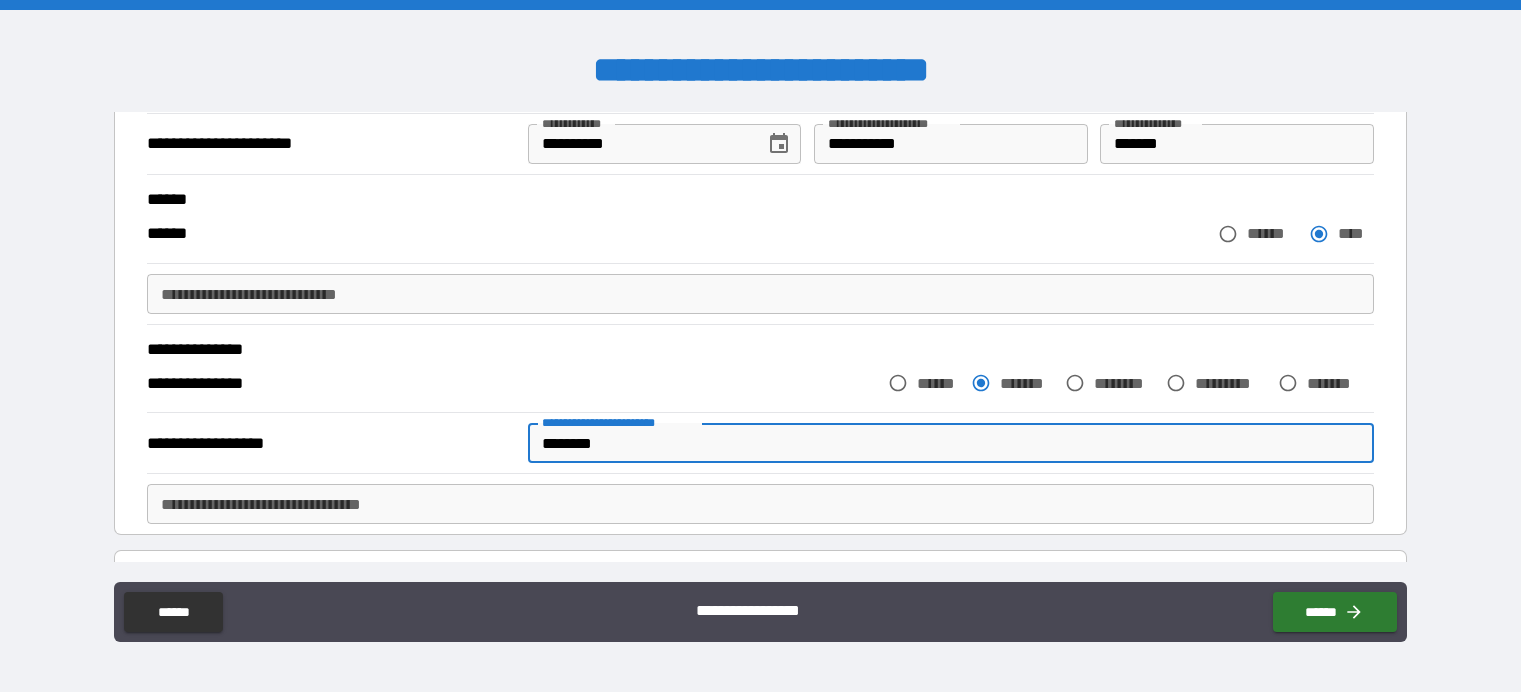 type on "*" 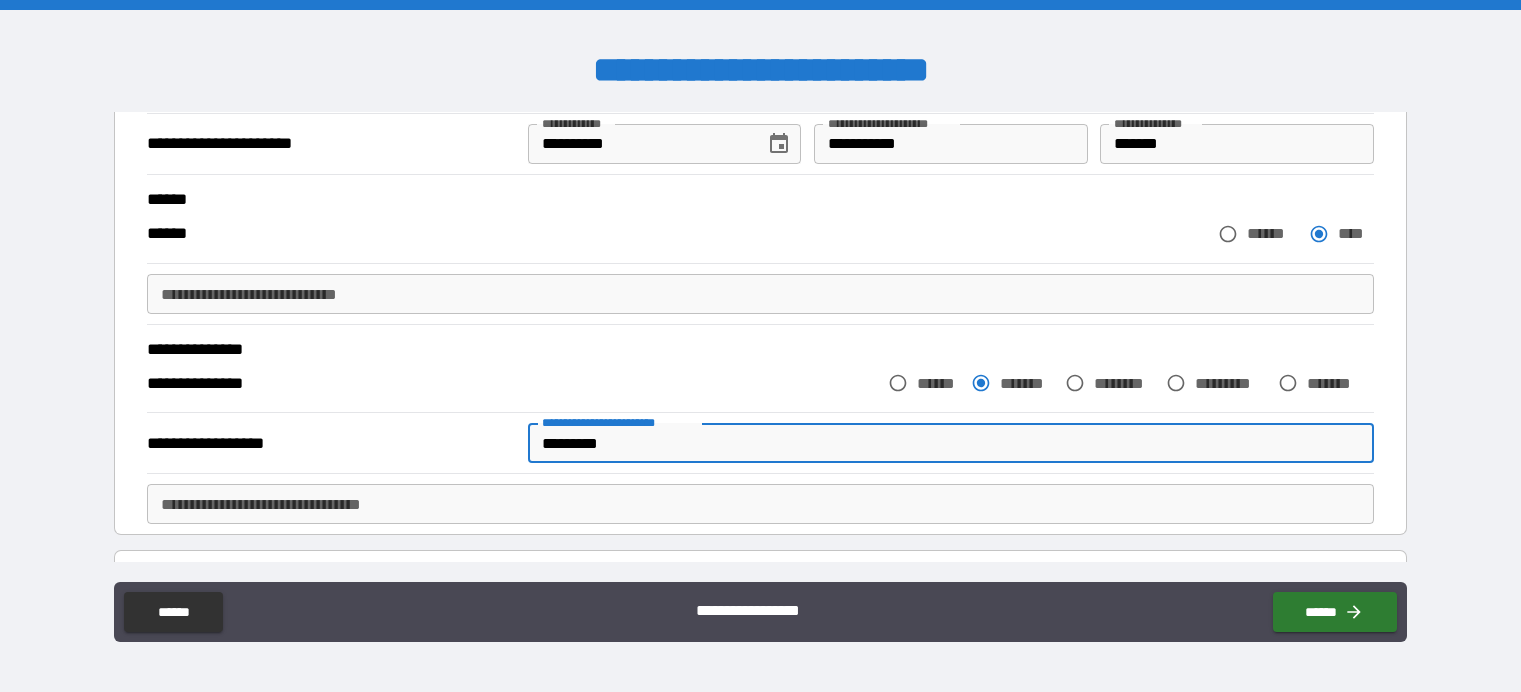 type on "**********" 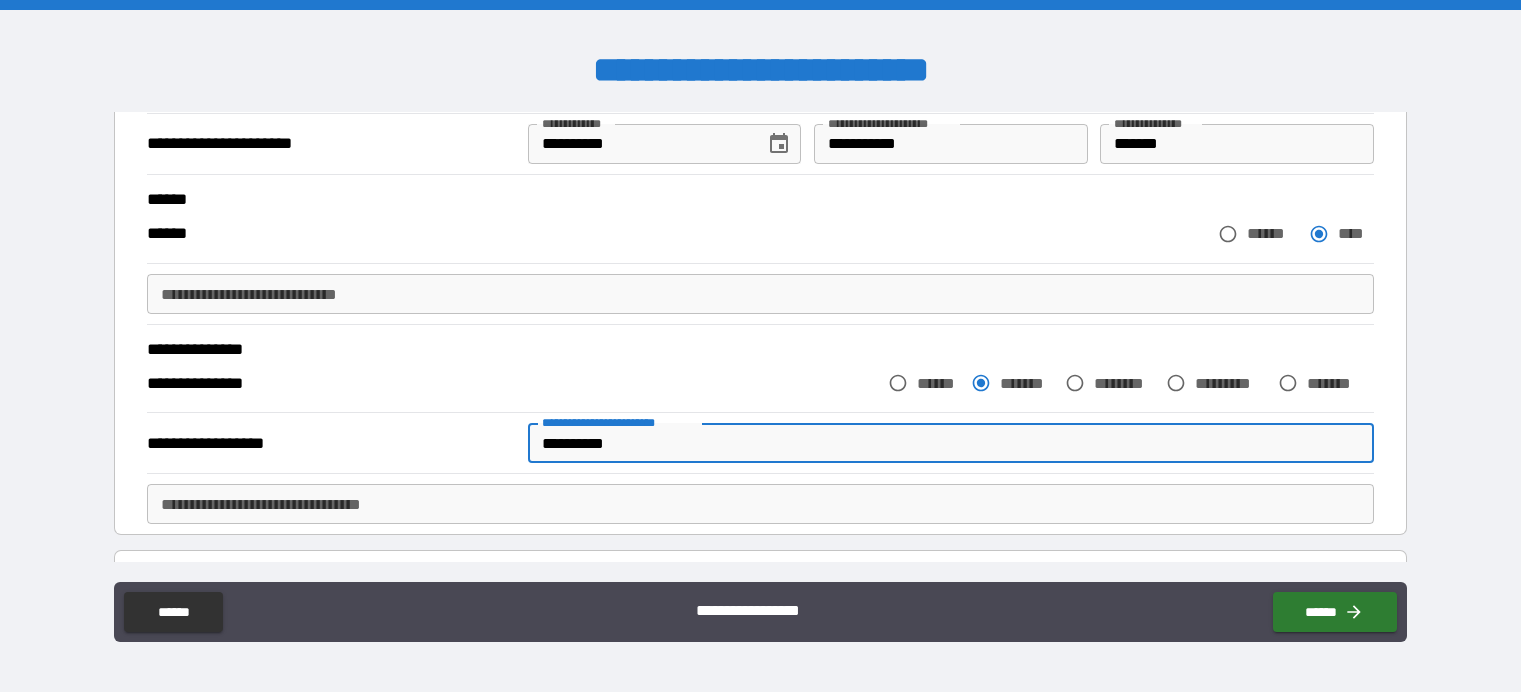 type on "*" 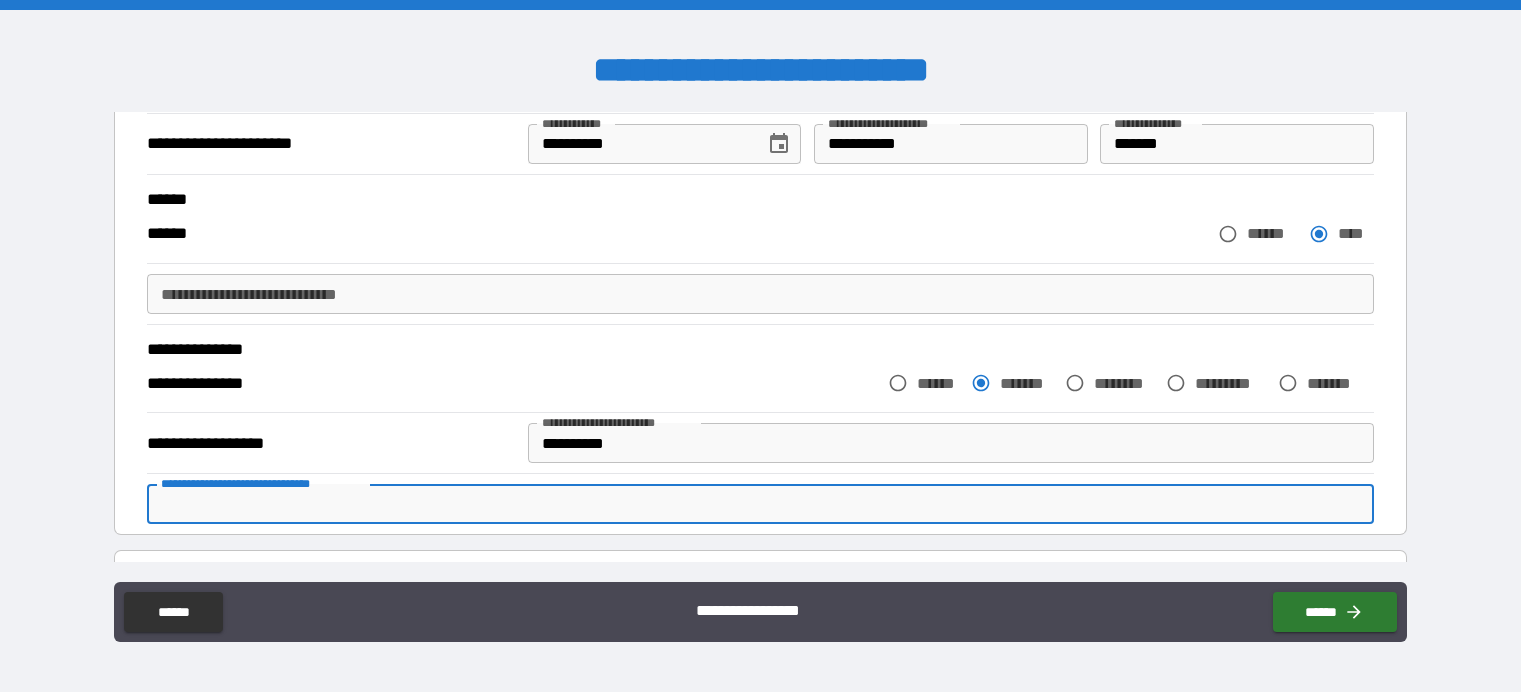 type on "*" 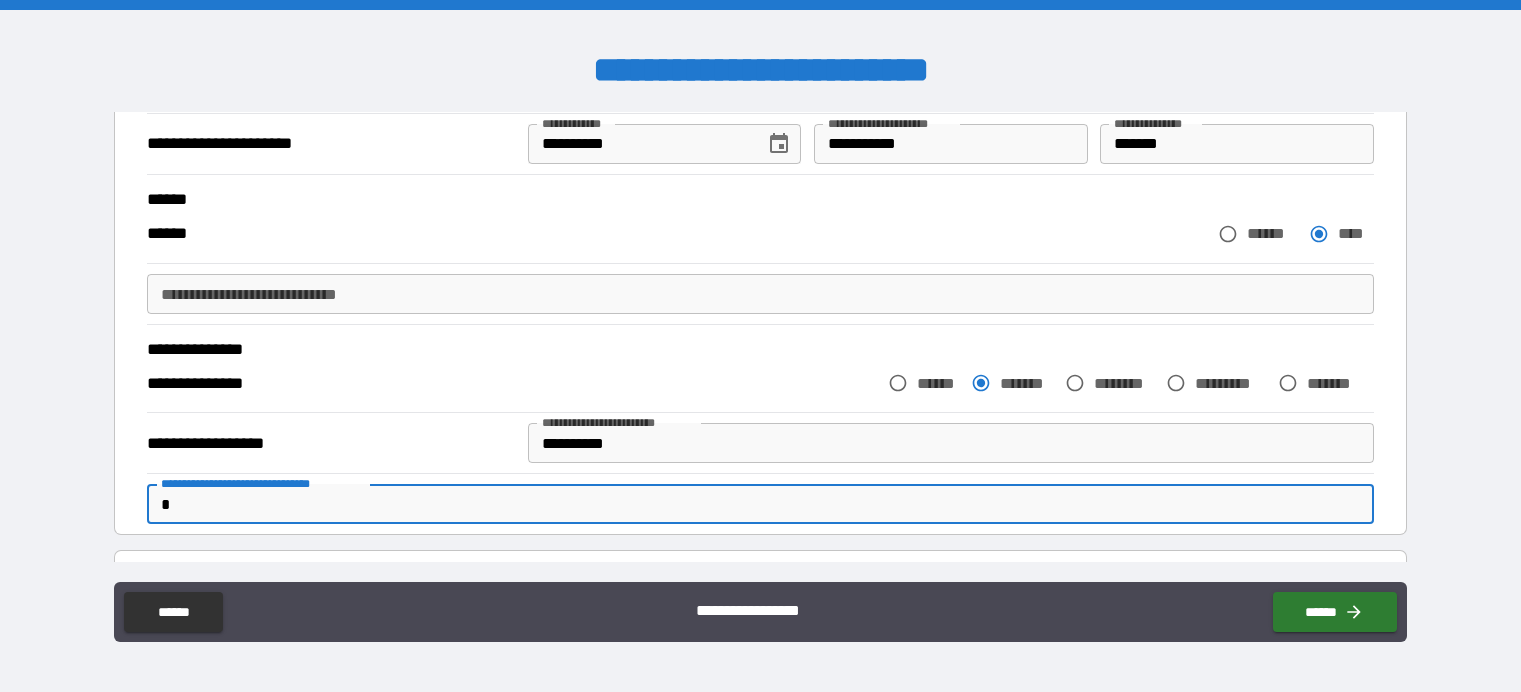 type on "*" 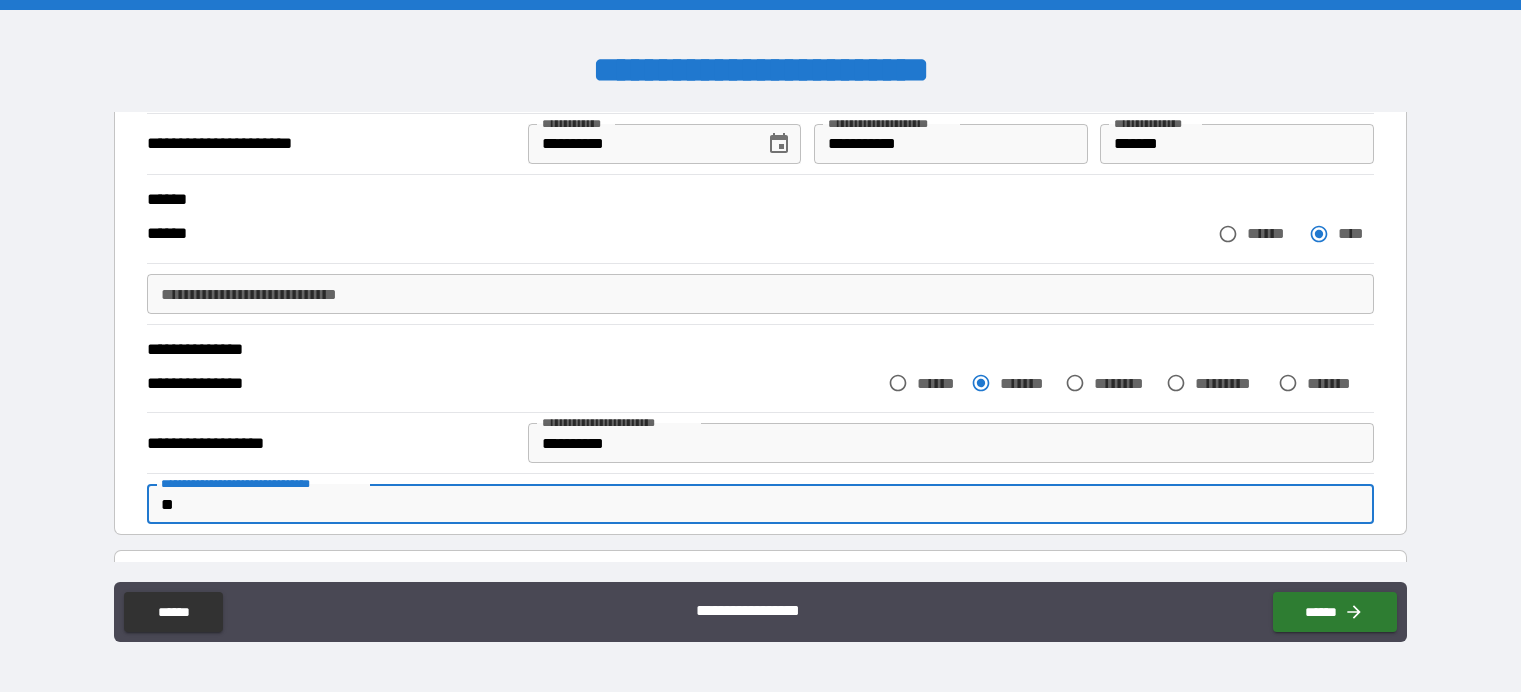 type on "*" 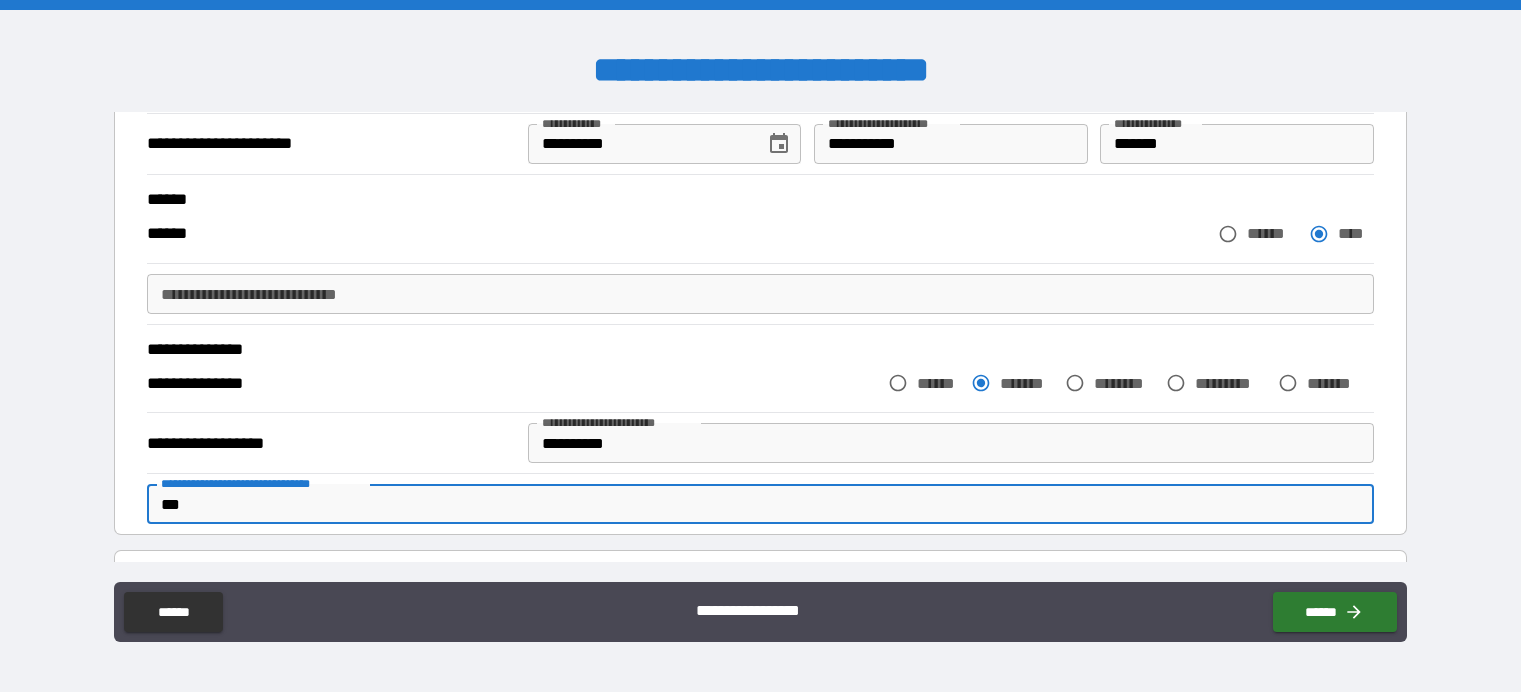 type on "*" 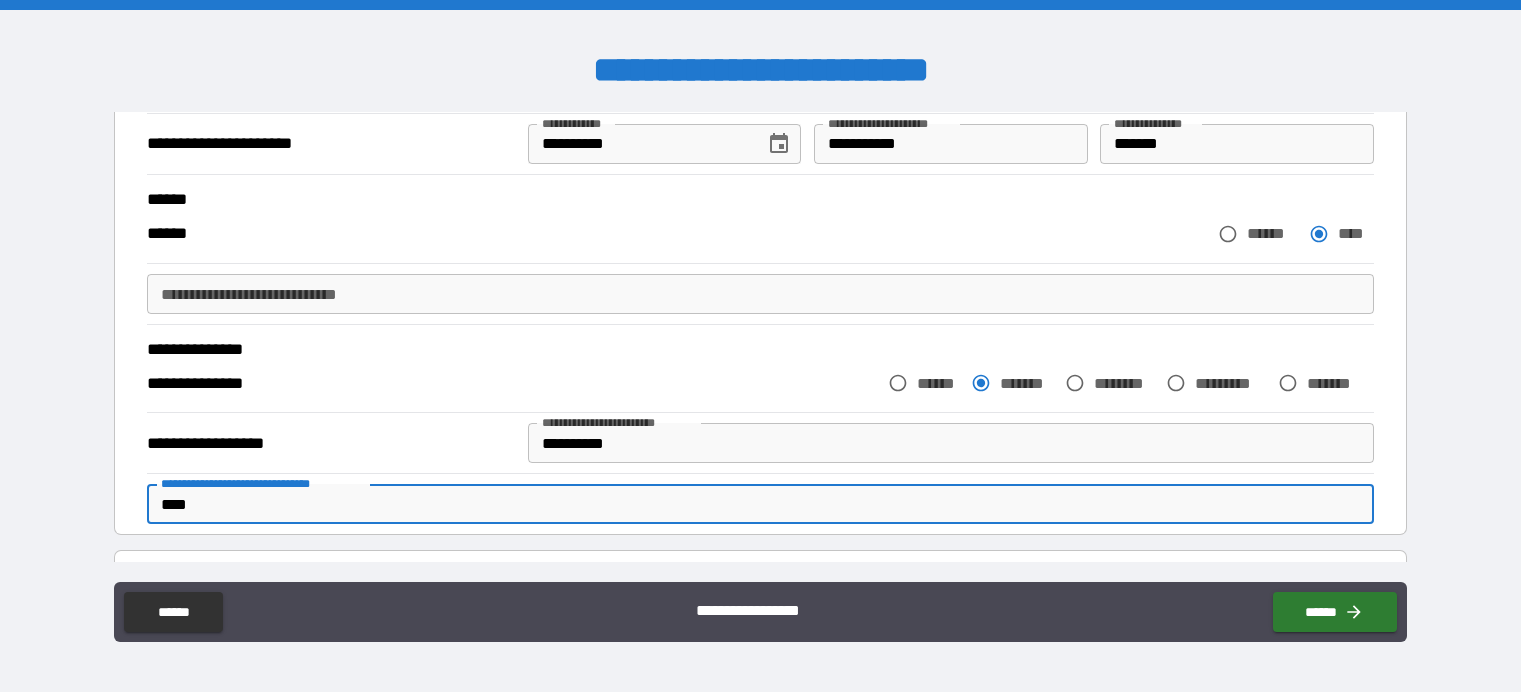 type on "*****" 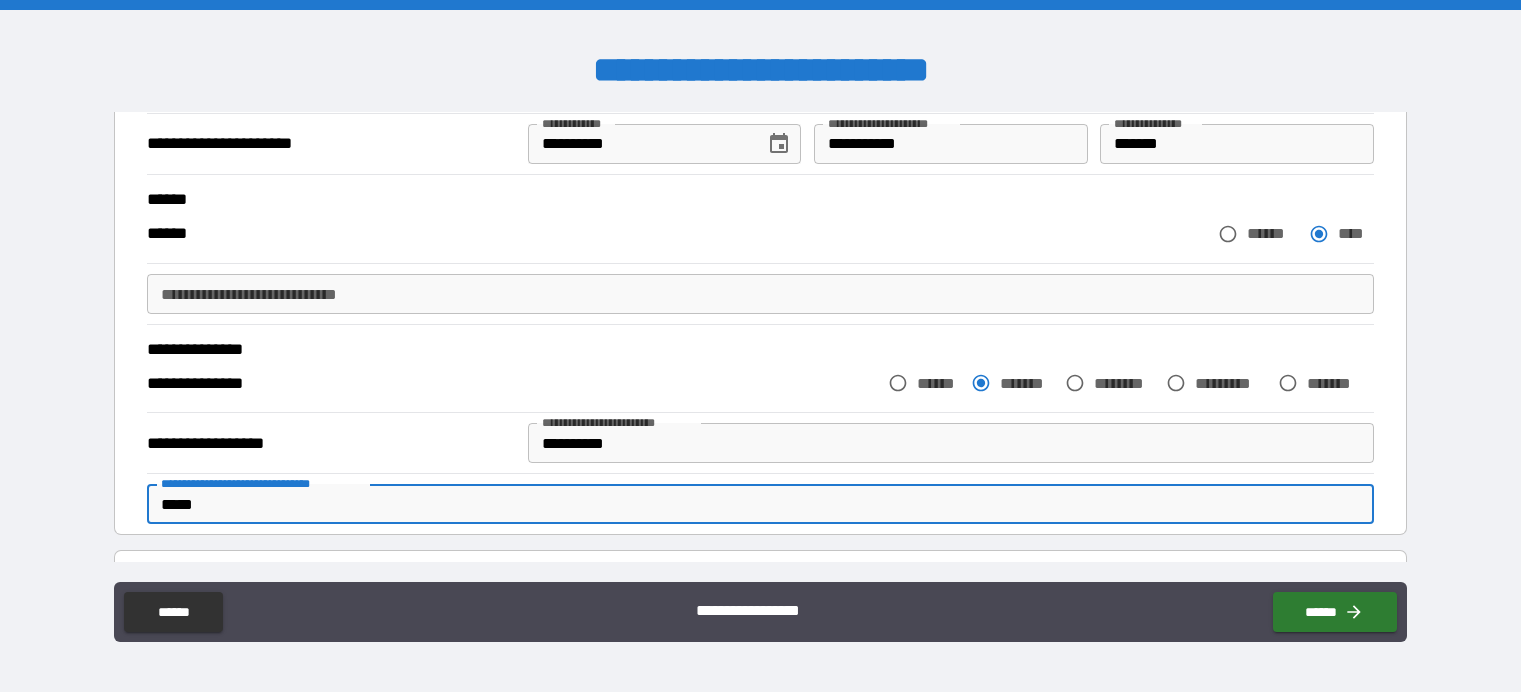 type on "*" 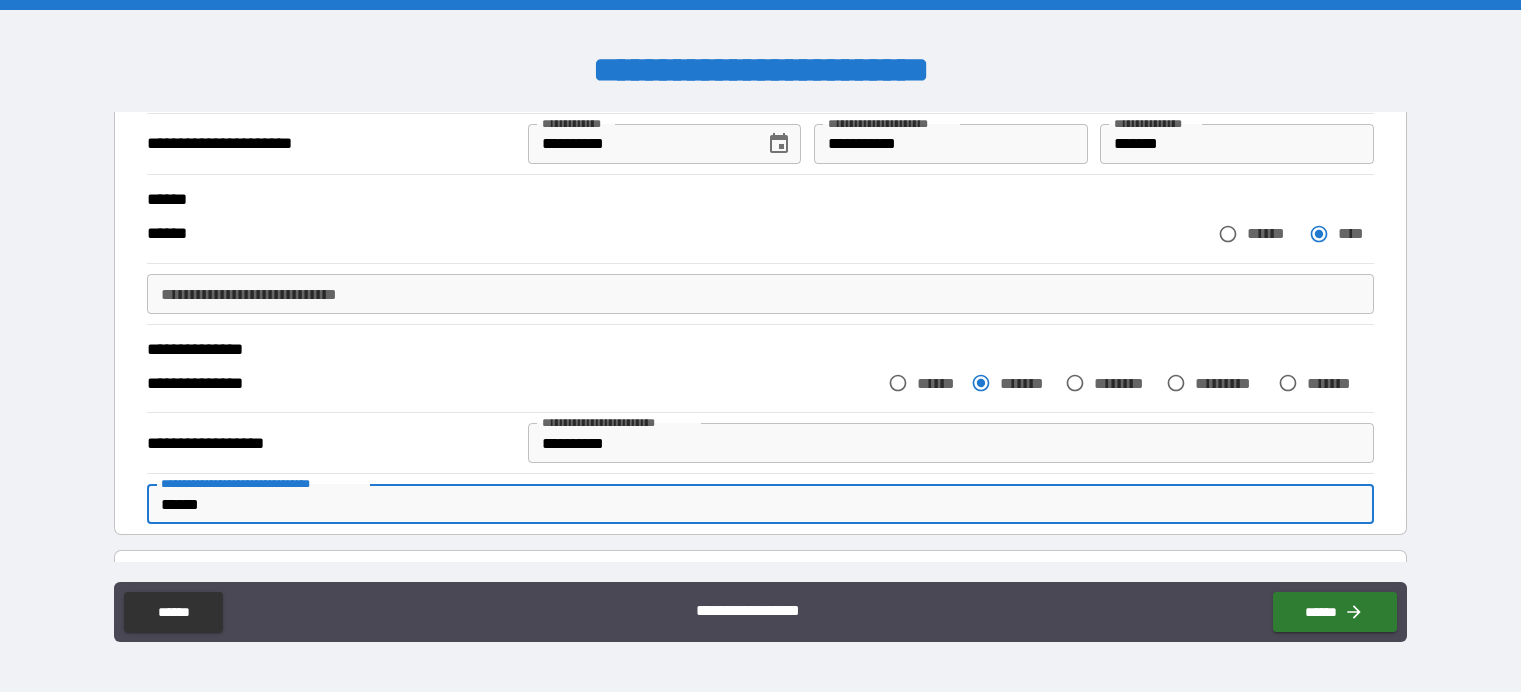 type on "*" 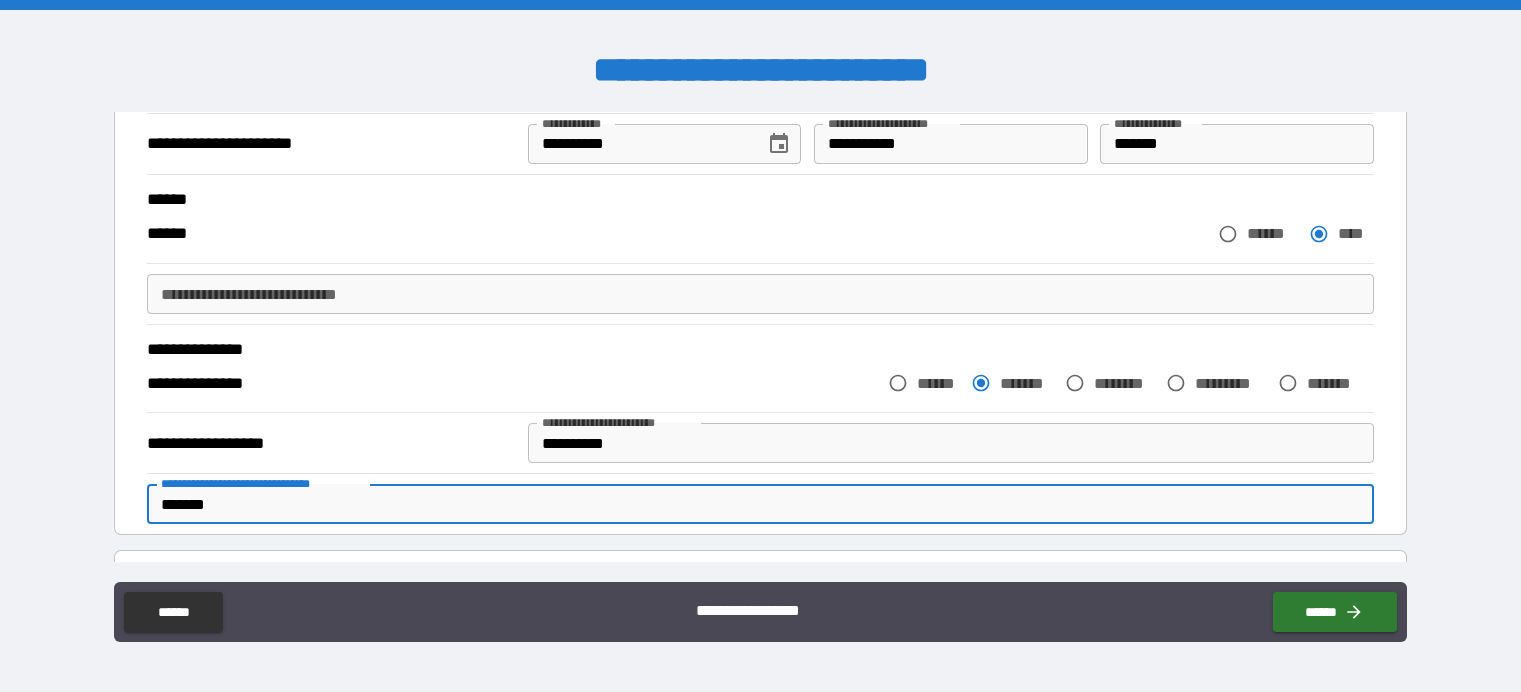 type on "*" 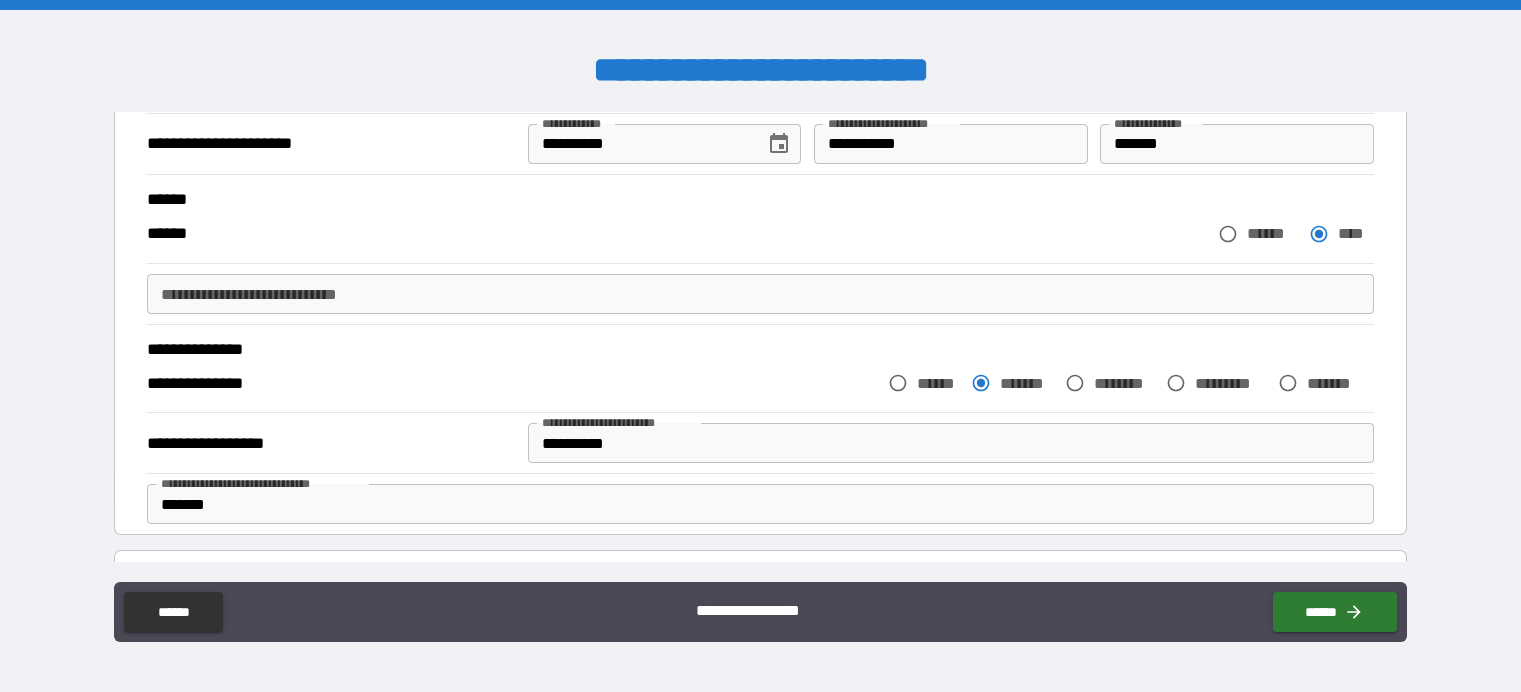 click on "*******" at bounding box center [760, 504] 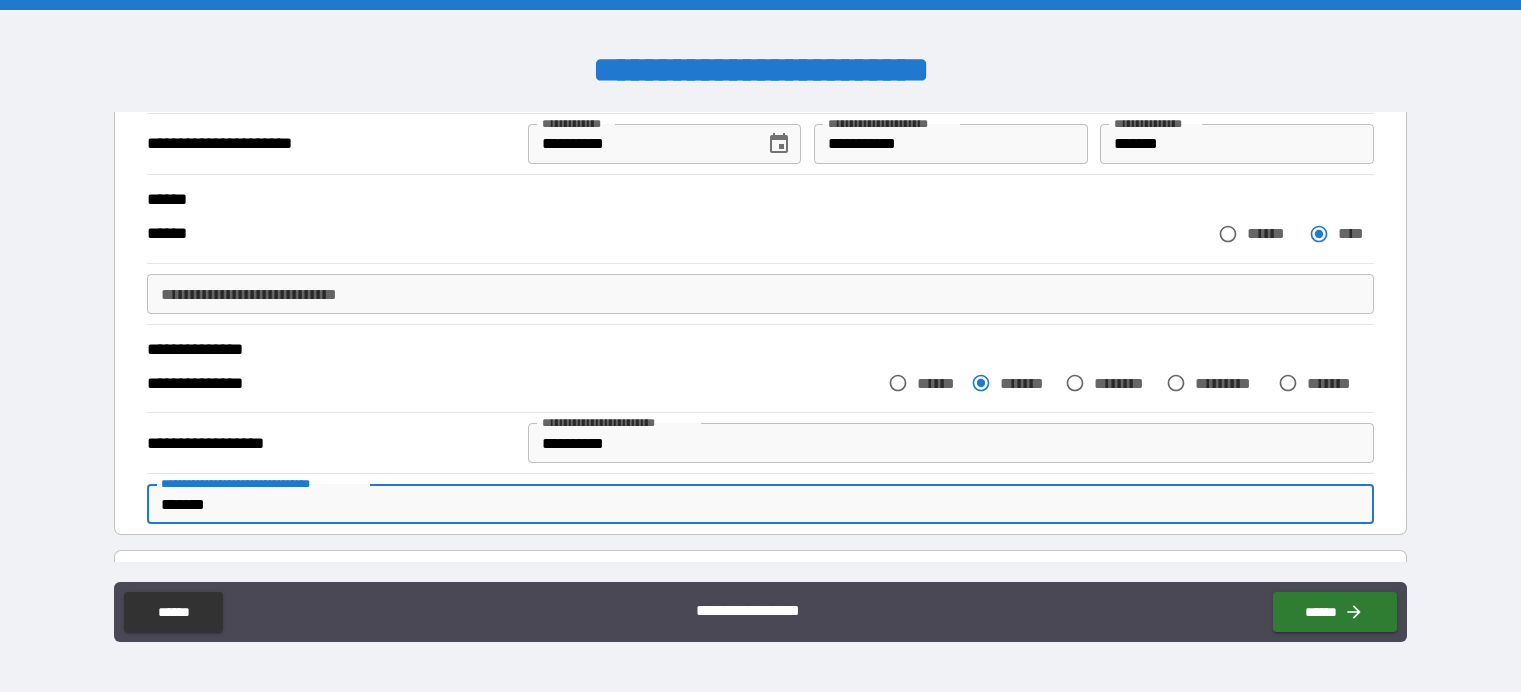 type on "********" 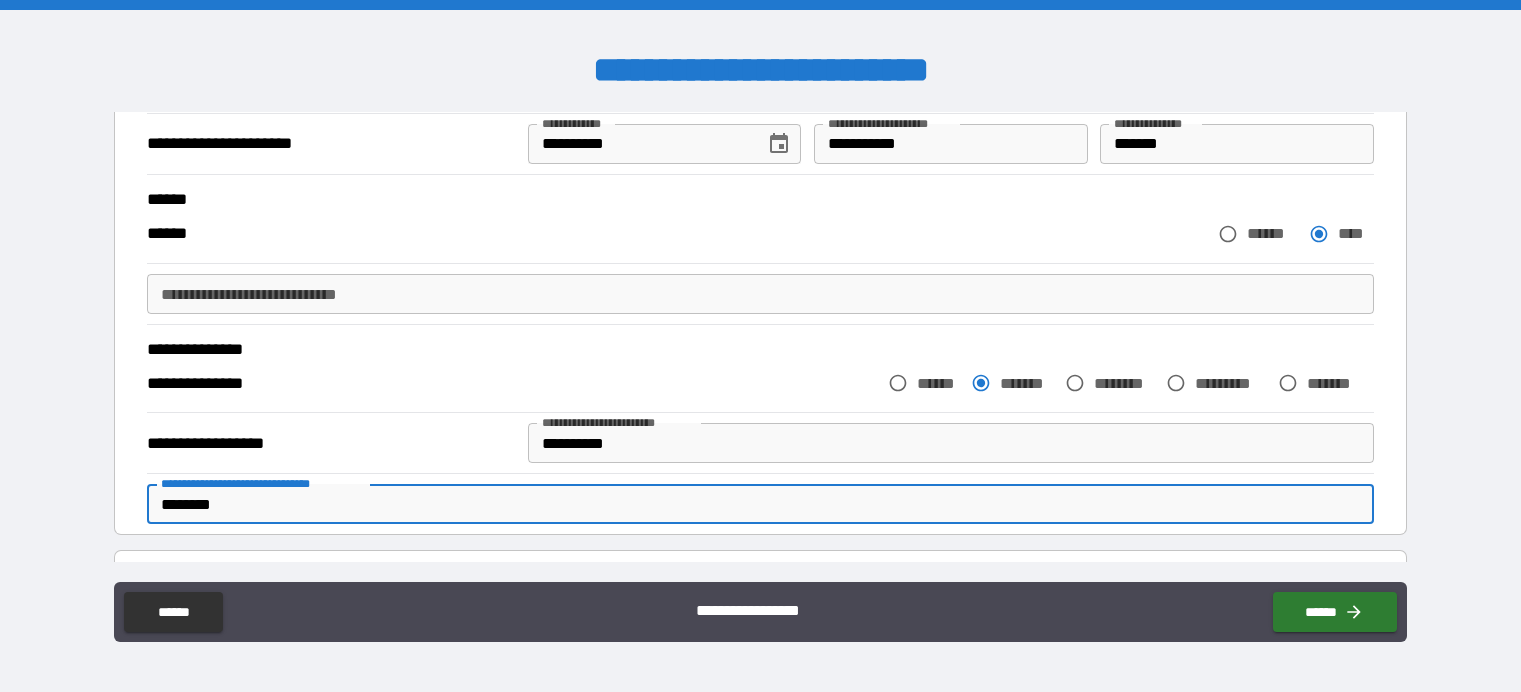 type on "*" 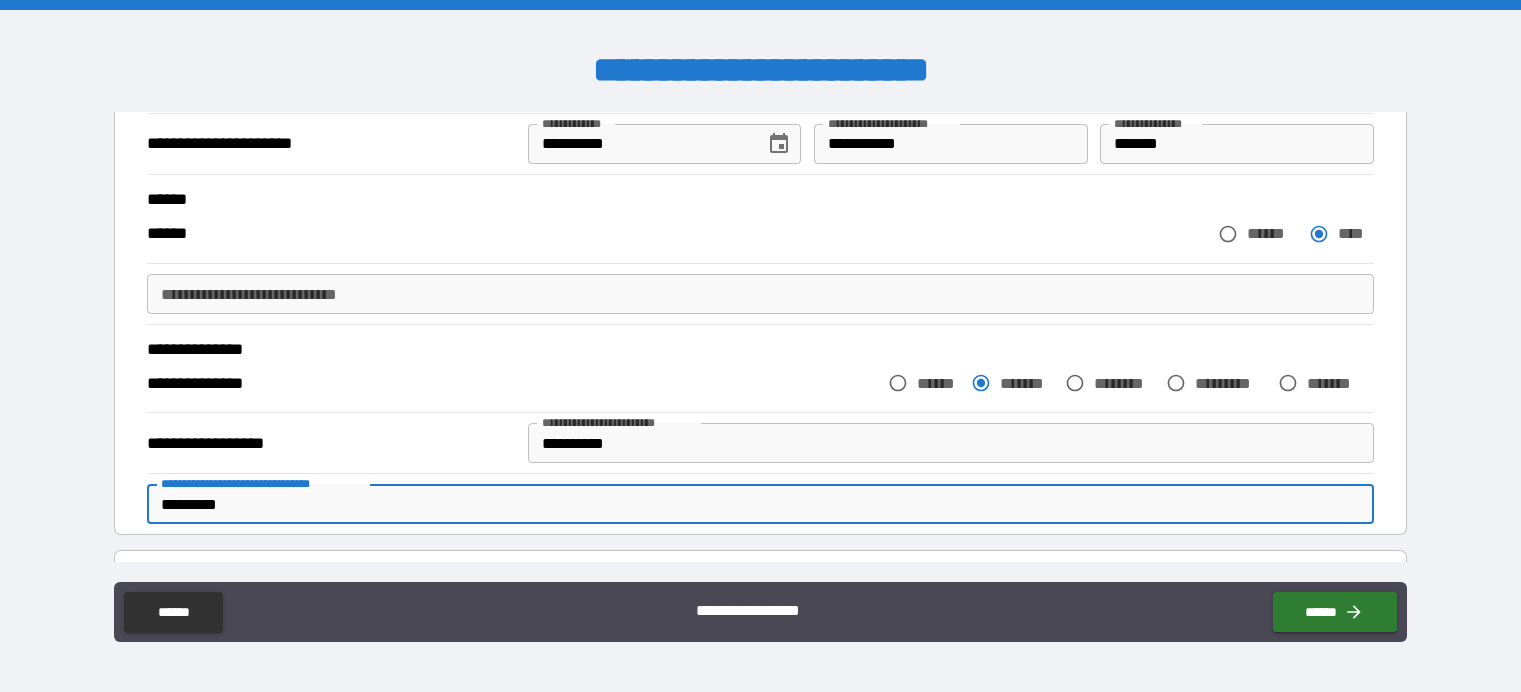 type on "*" 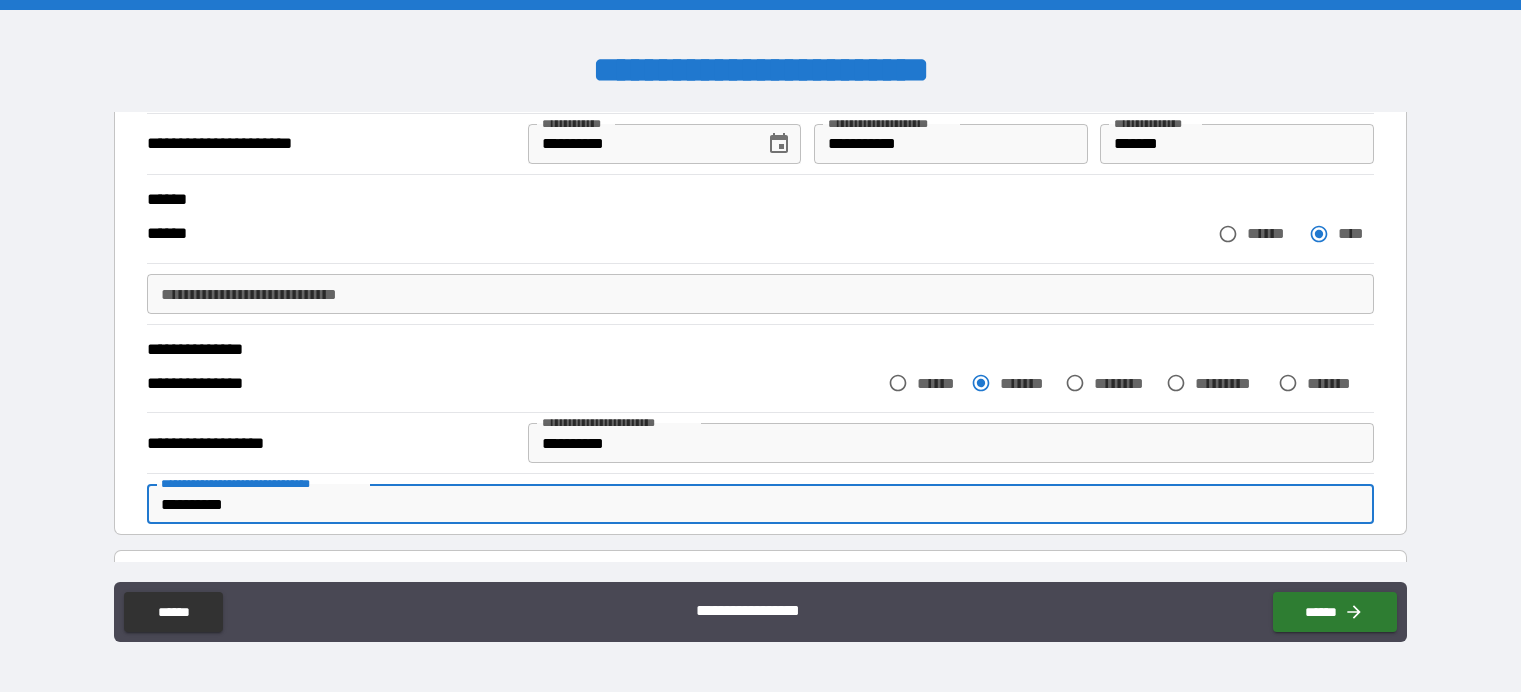type on "*" 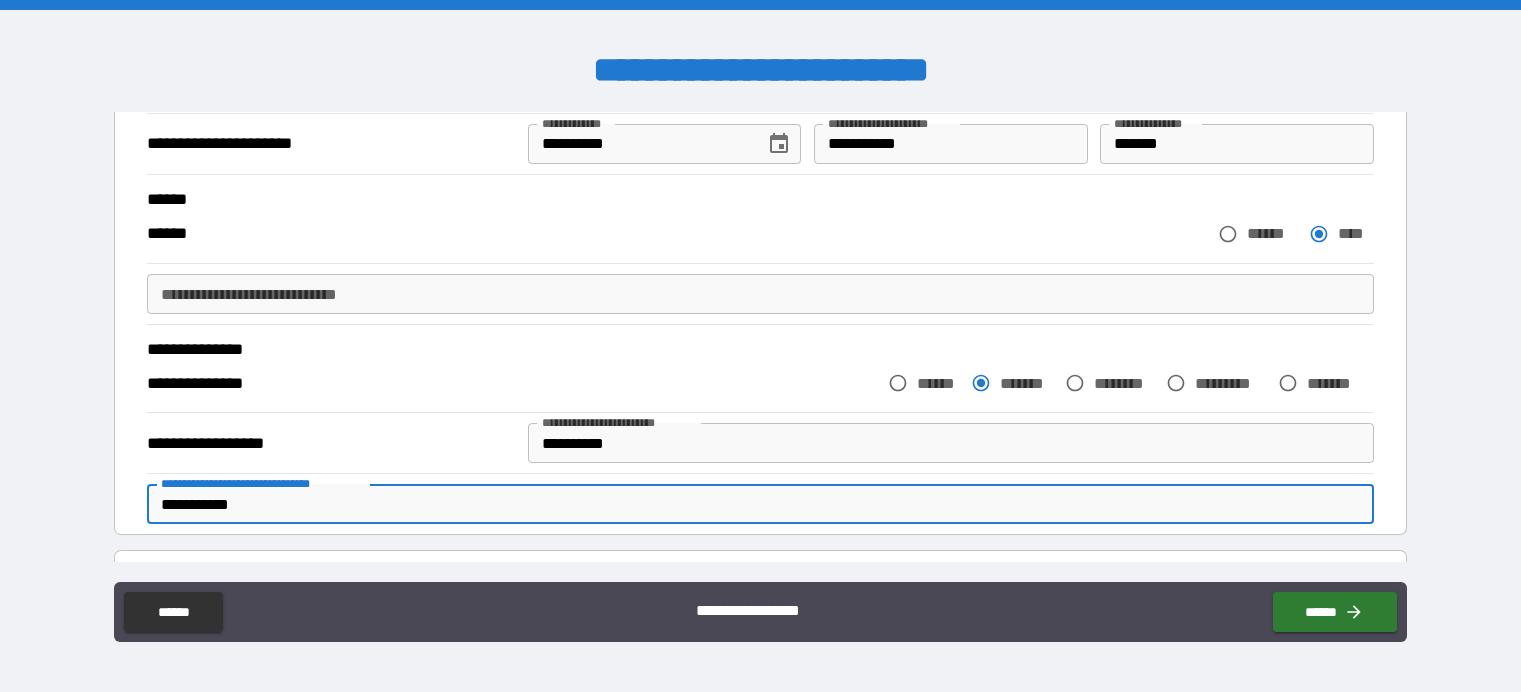 type on "*" 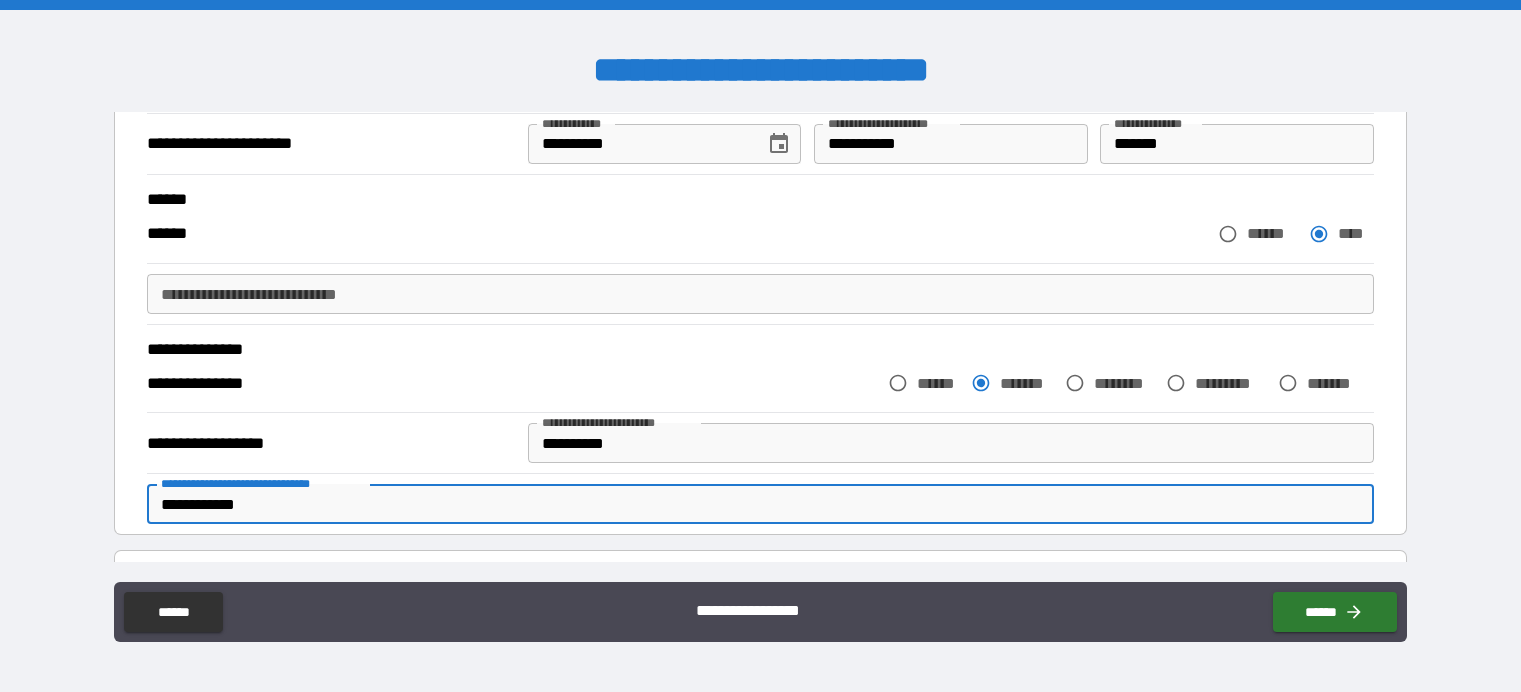 type on "*" 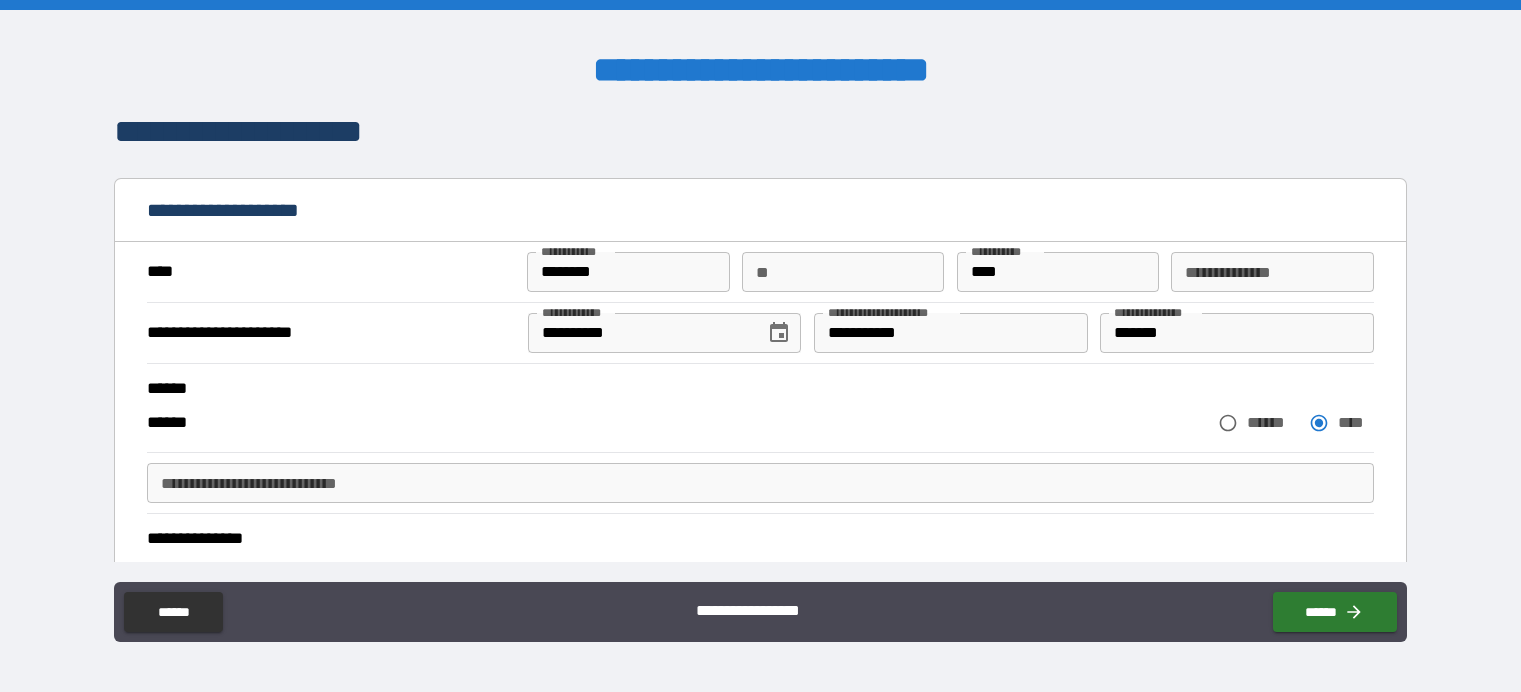 scroll, scrollTop: 0, scrollLeft: 0, axis: both 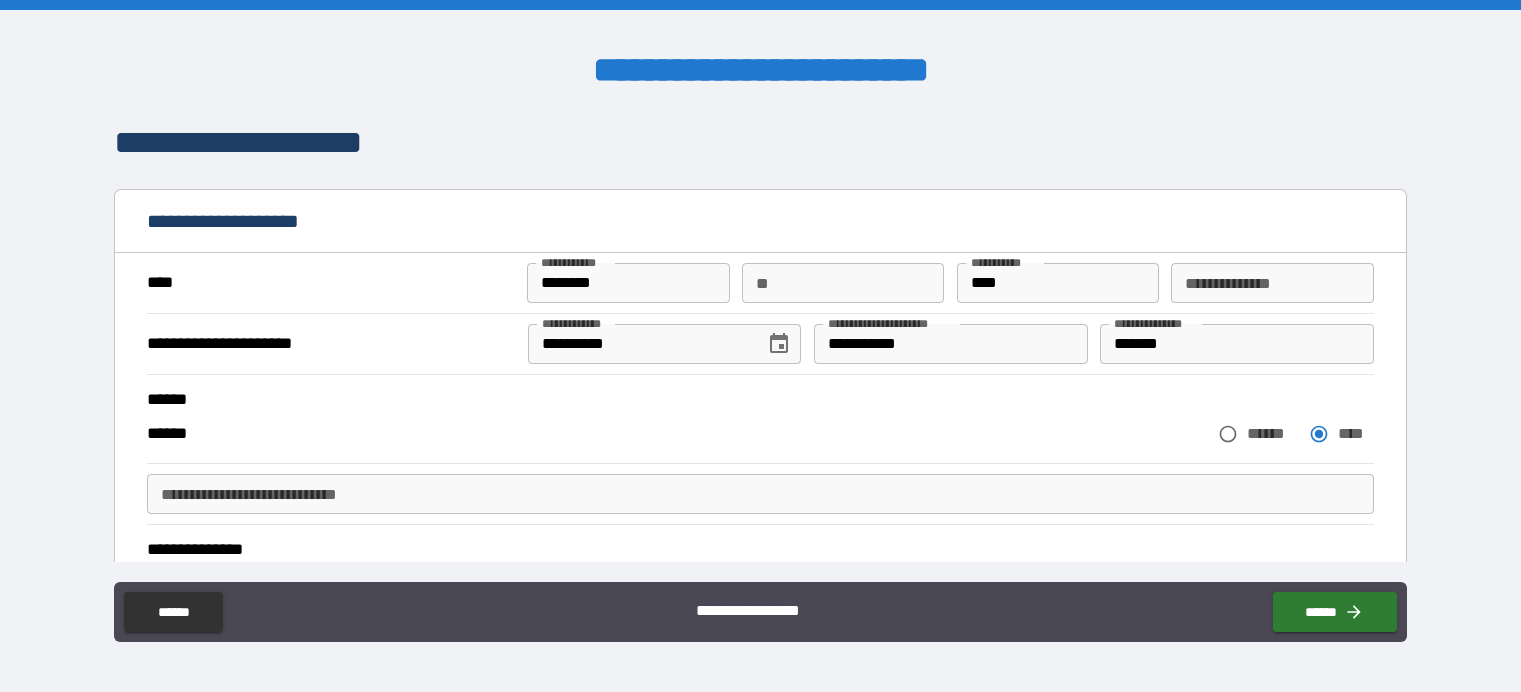 type on "**********" 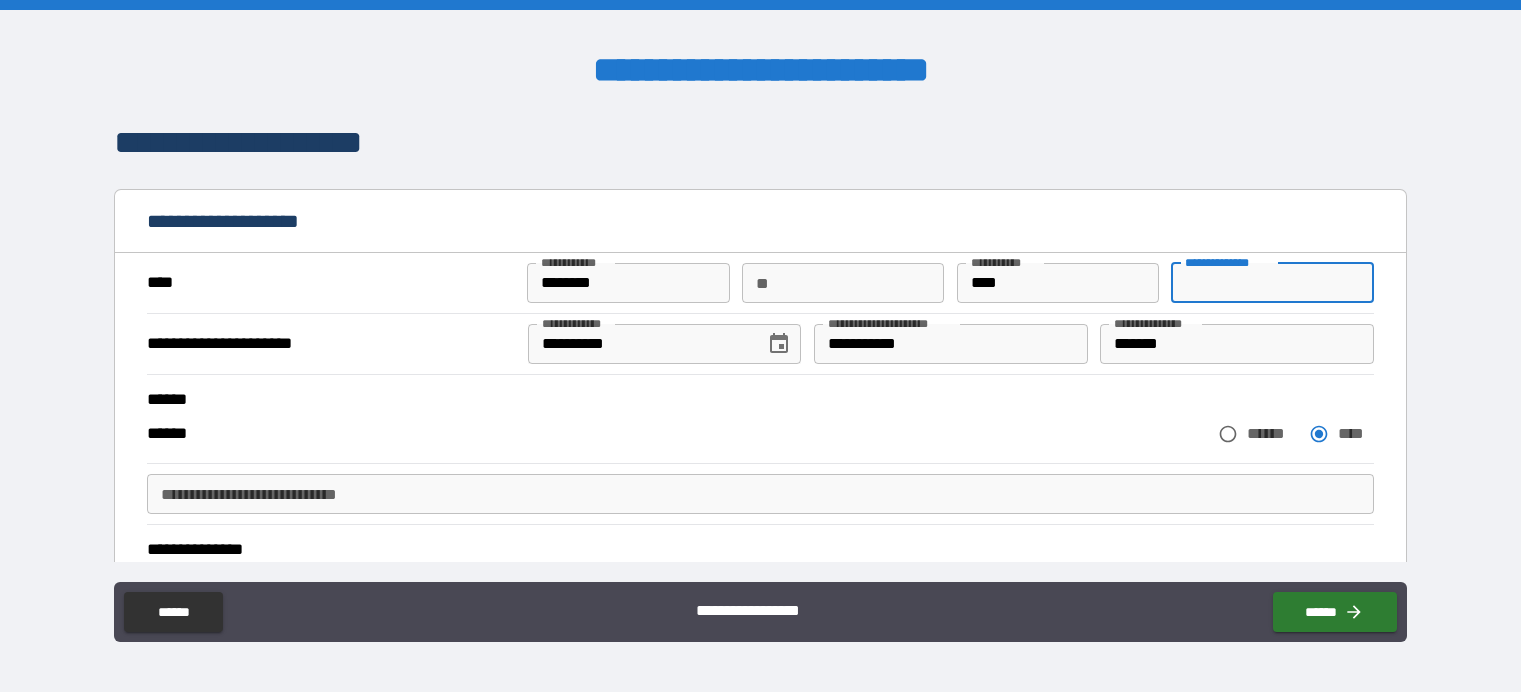 click on "**********" at bounding box center [1272, 283] 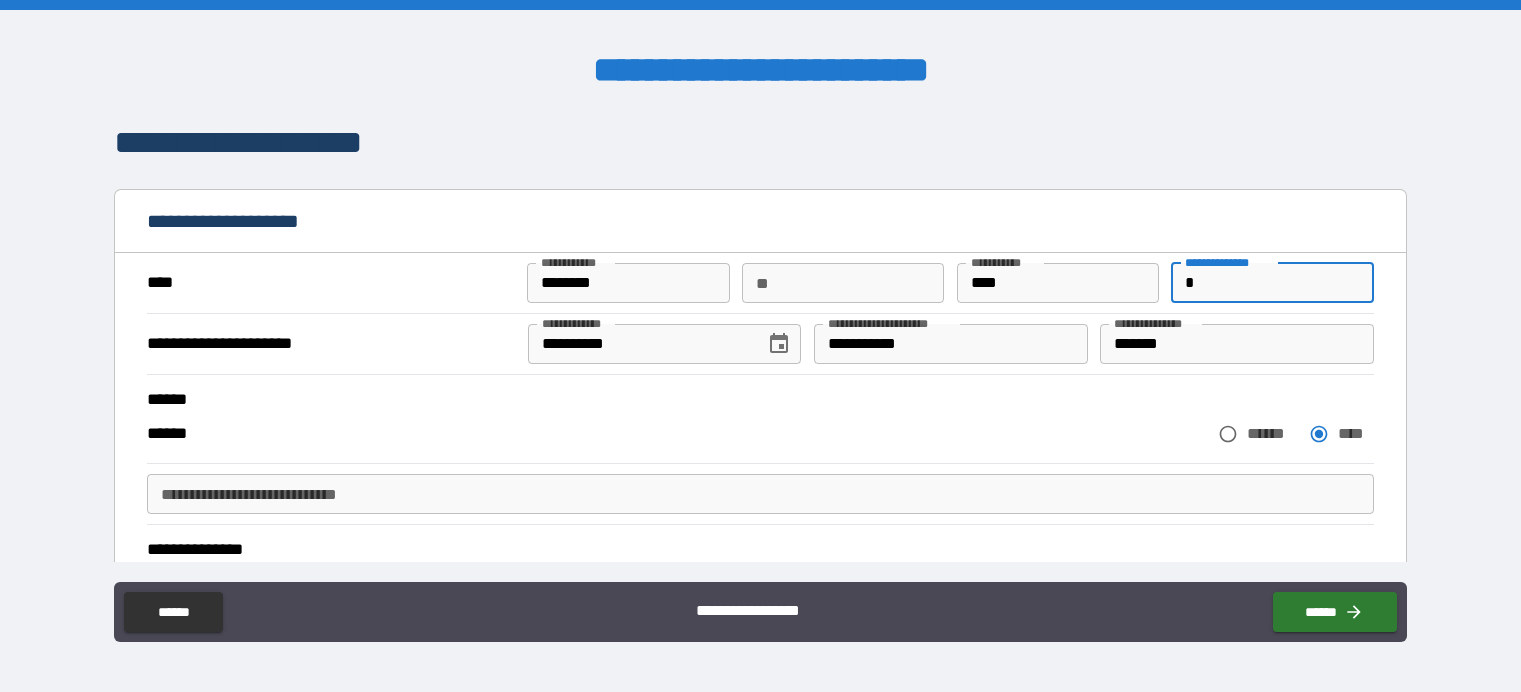 type on "*" 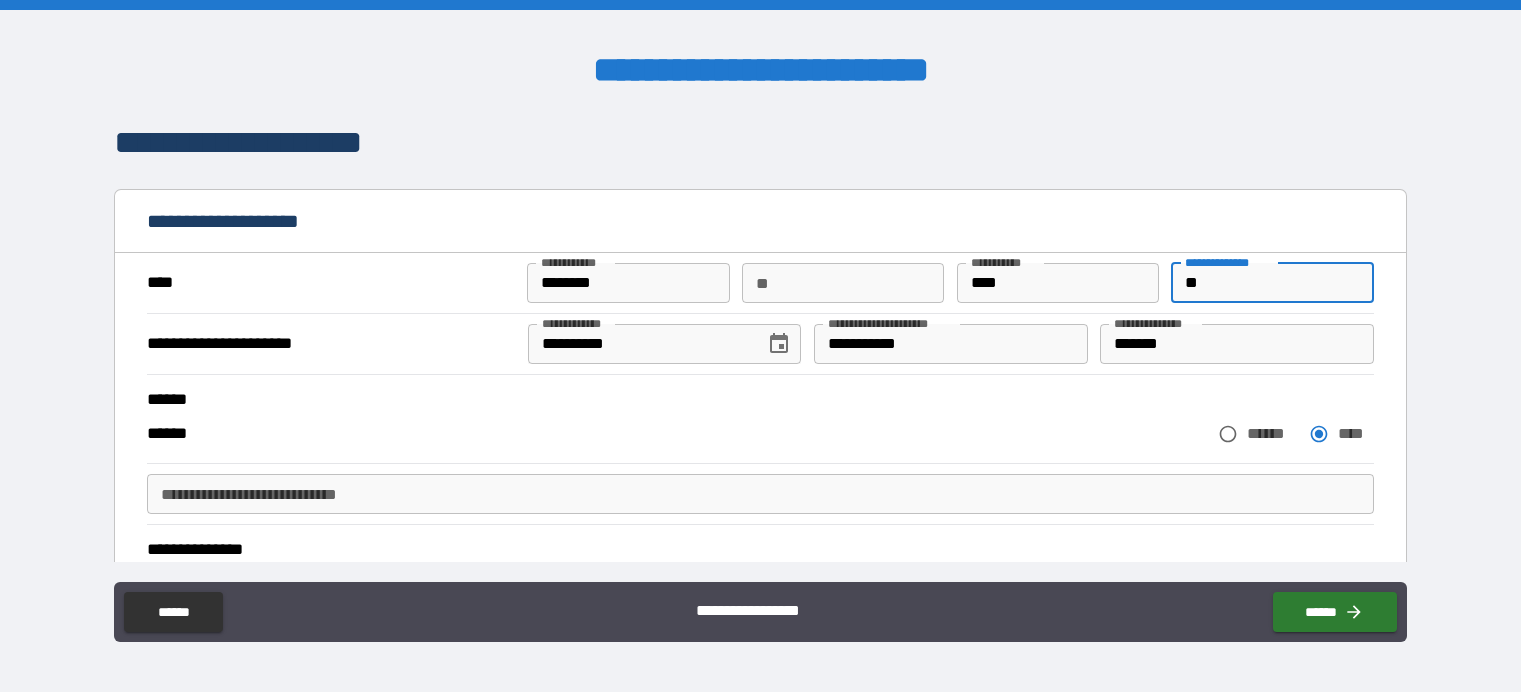 type on "*" 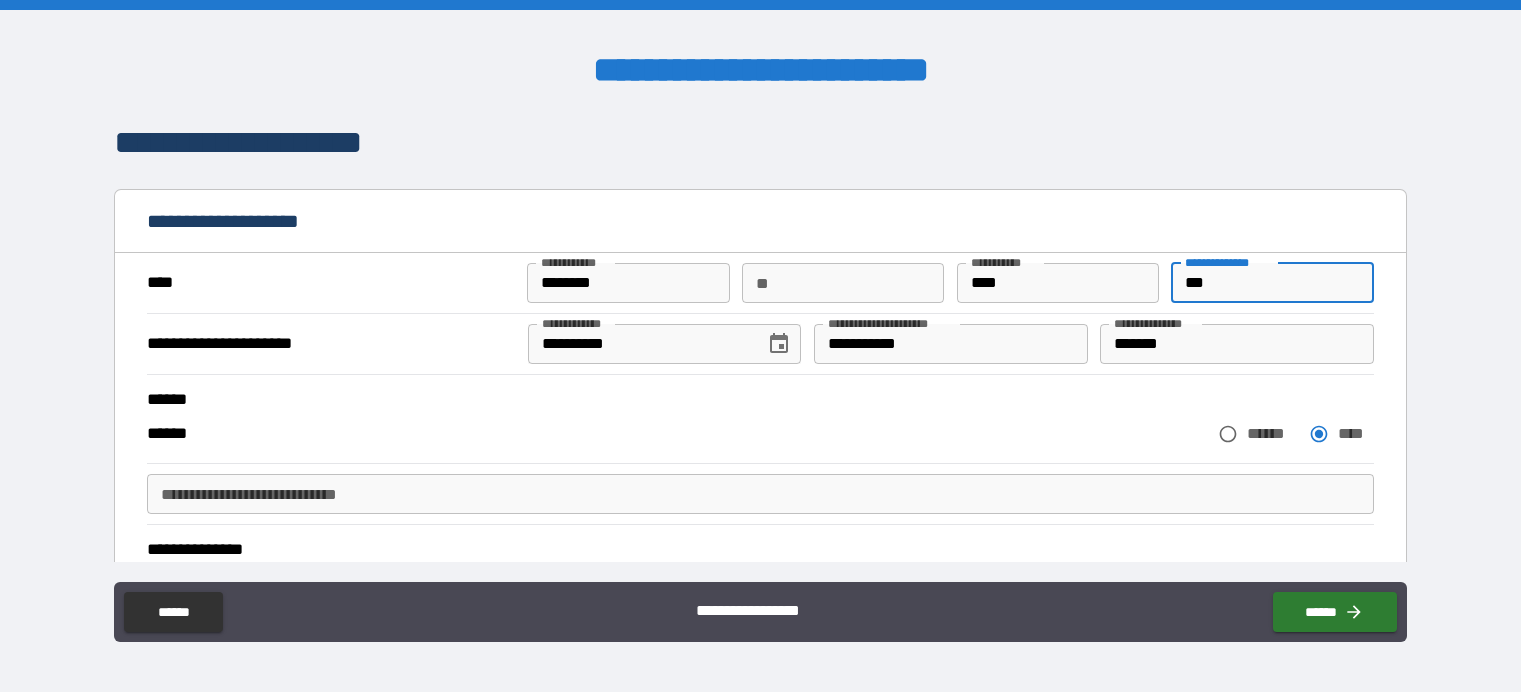 type on "*" 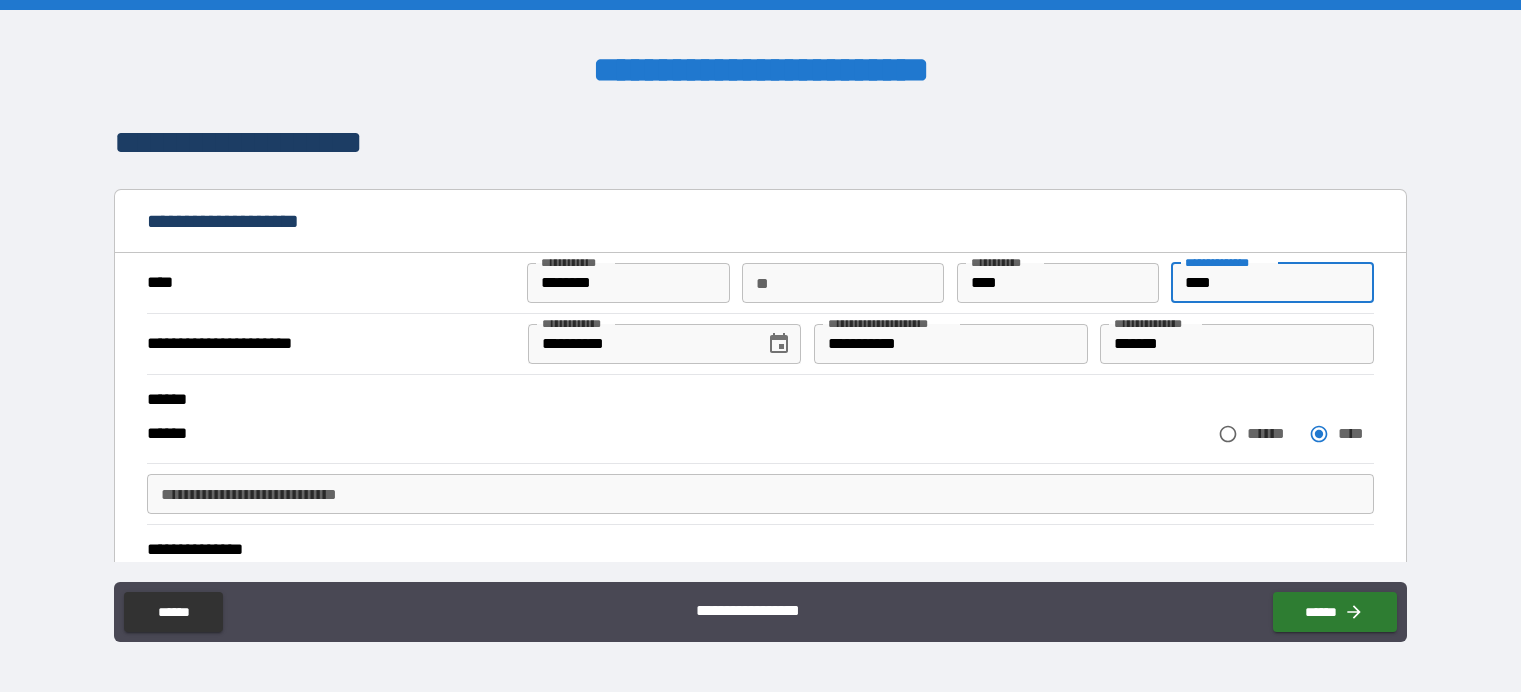 type on "*" 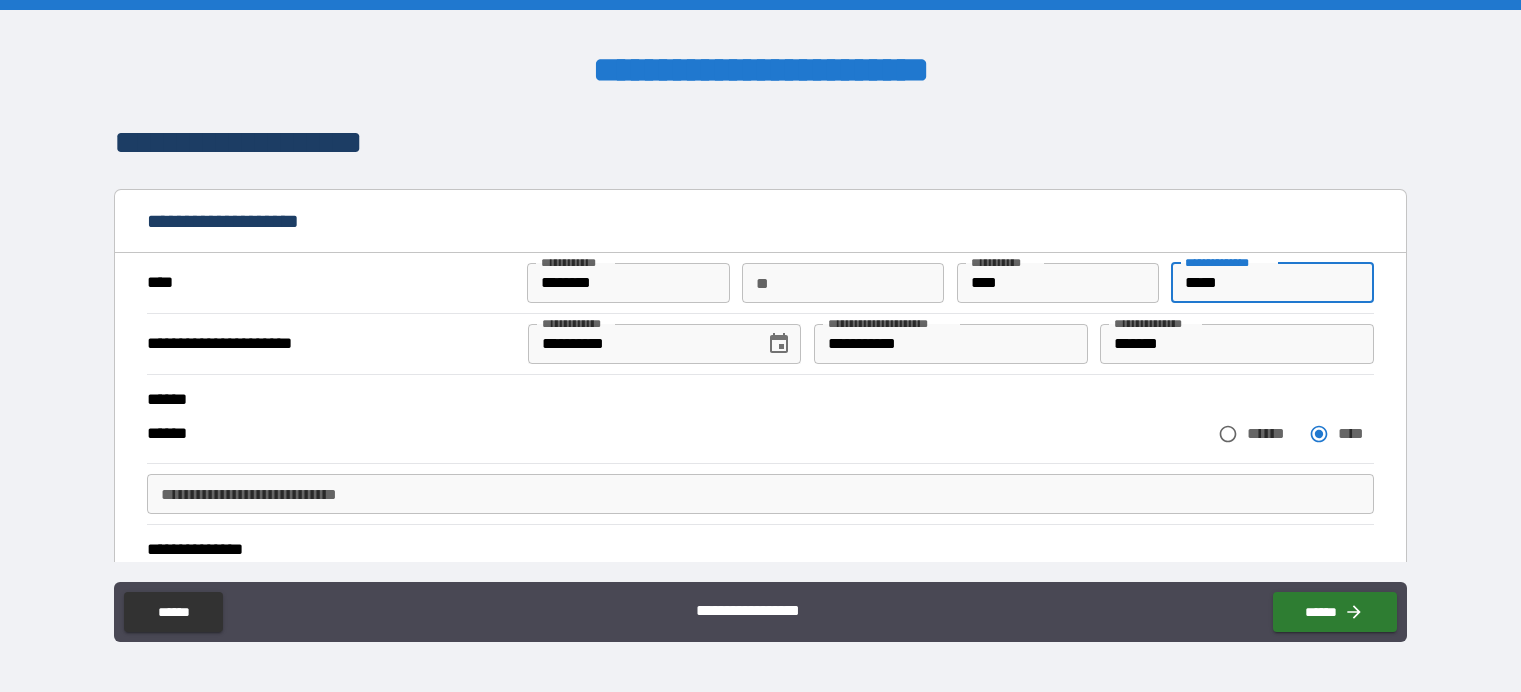 type on "*" 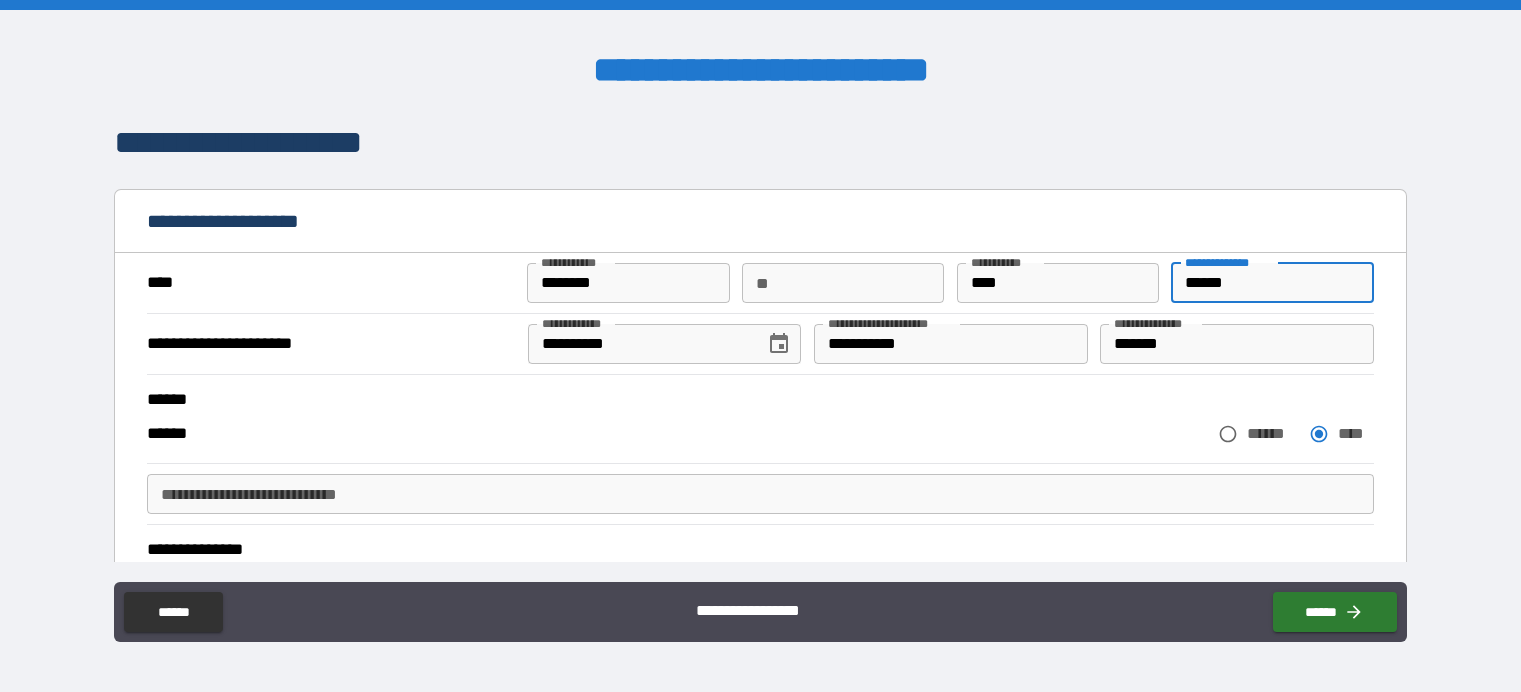 type on "*" 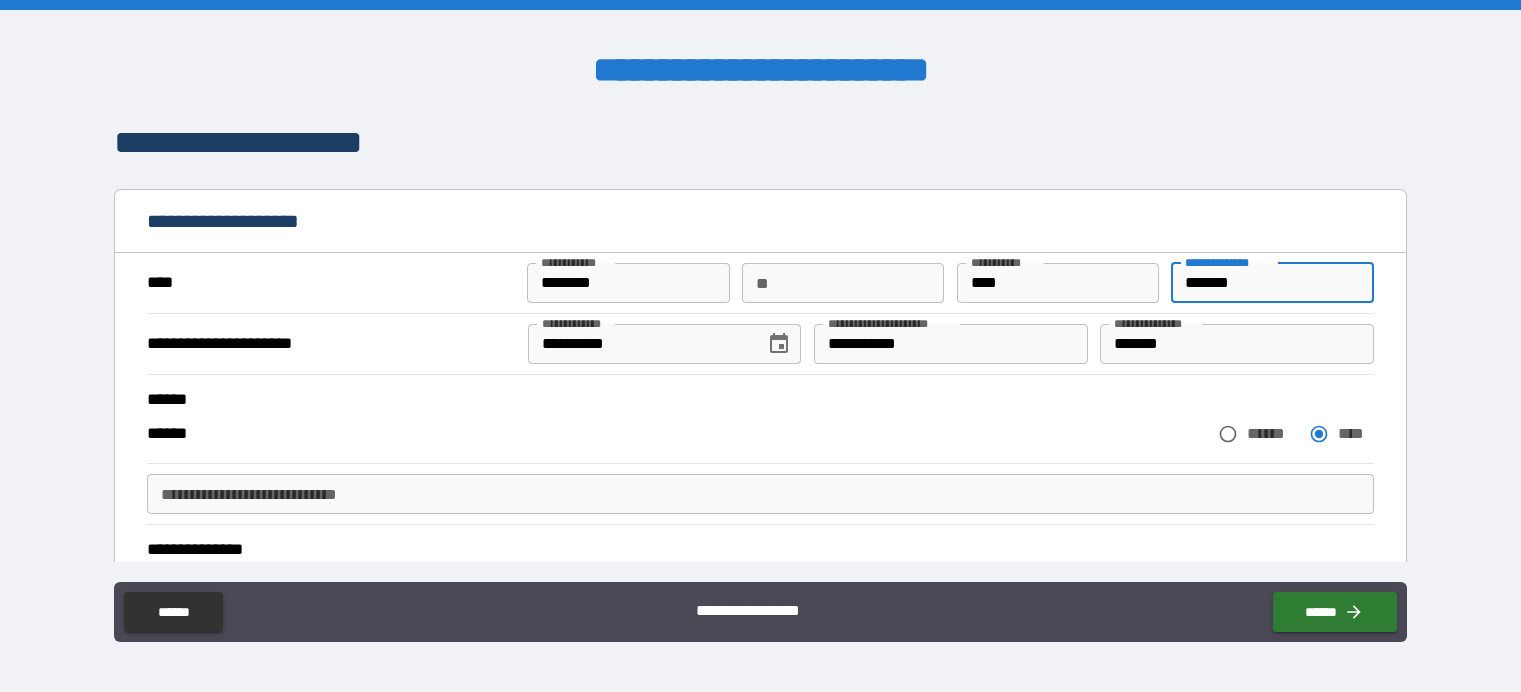 type on "*" 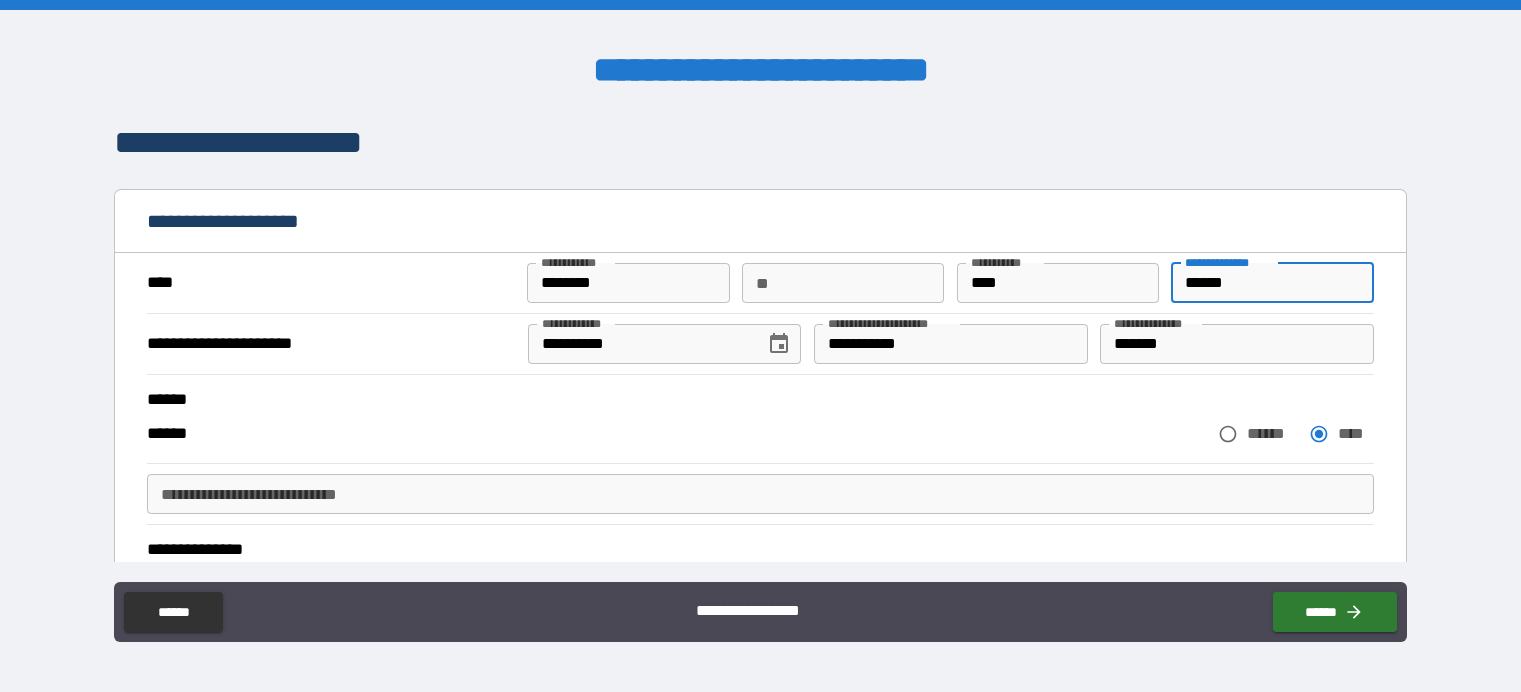 type on "*" 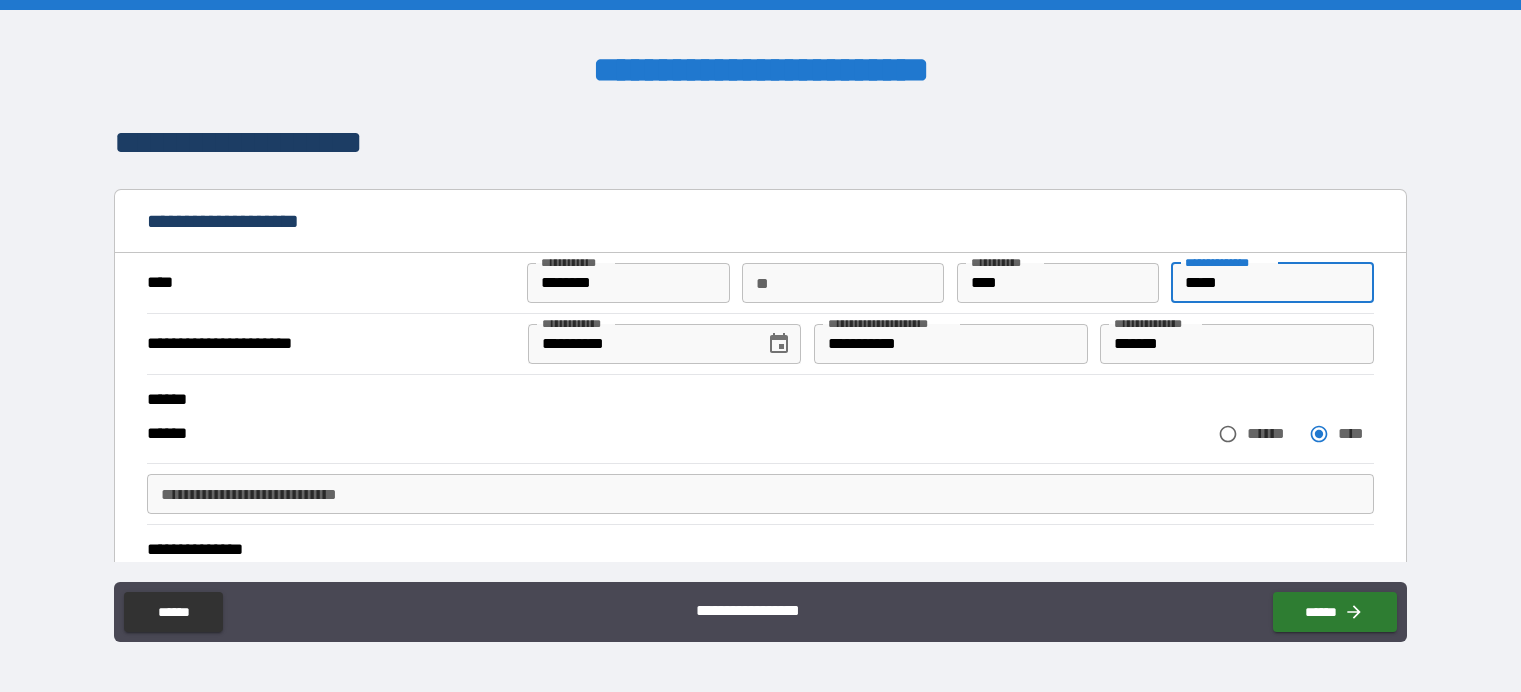 type on "*" 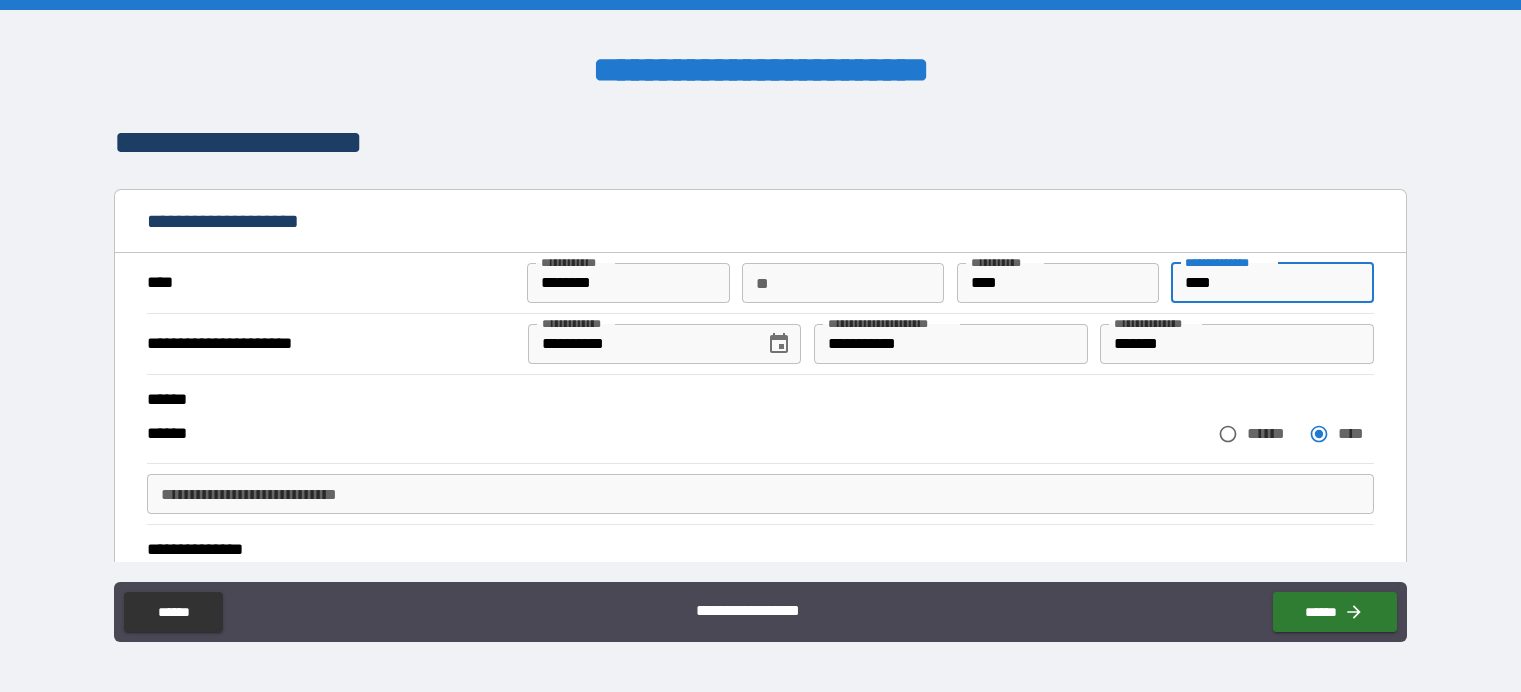 type on "*" 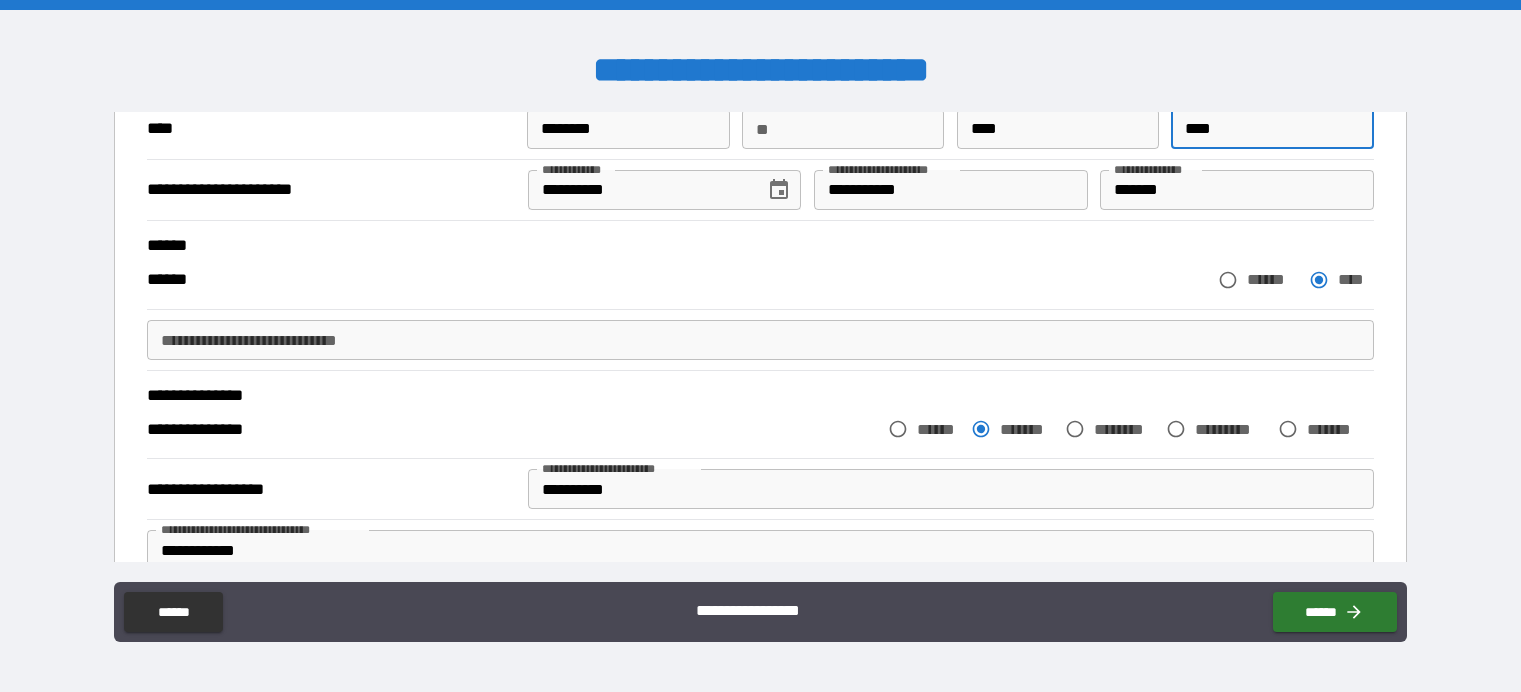 scroll, scrollTop: 200, scrollLeft: 0, axis: vertical 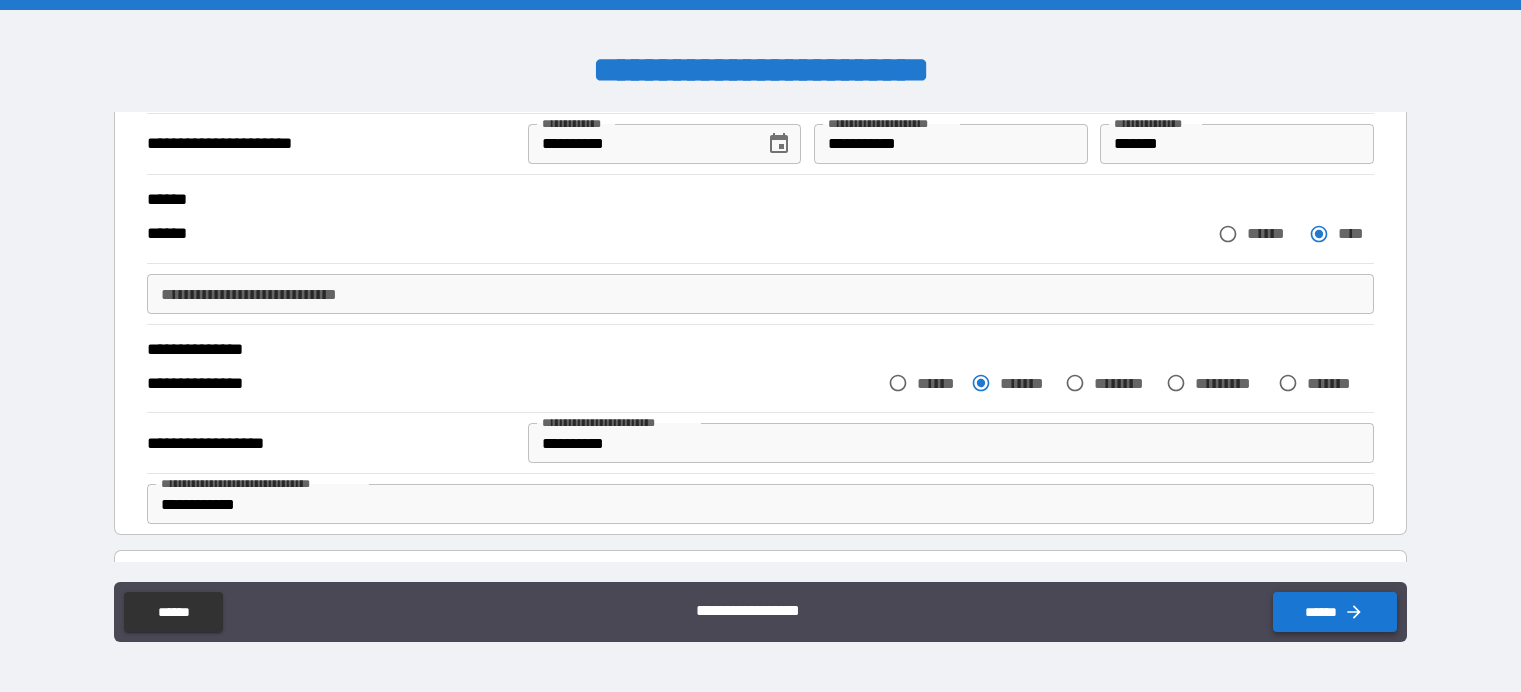 type on "***" 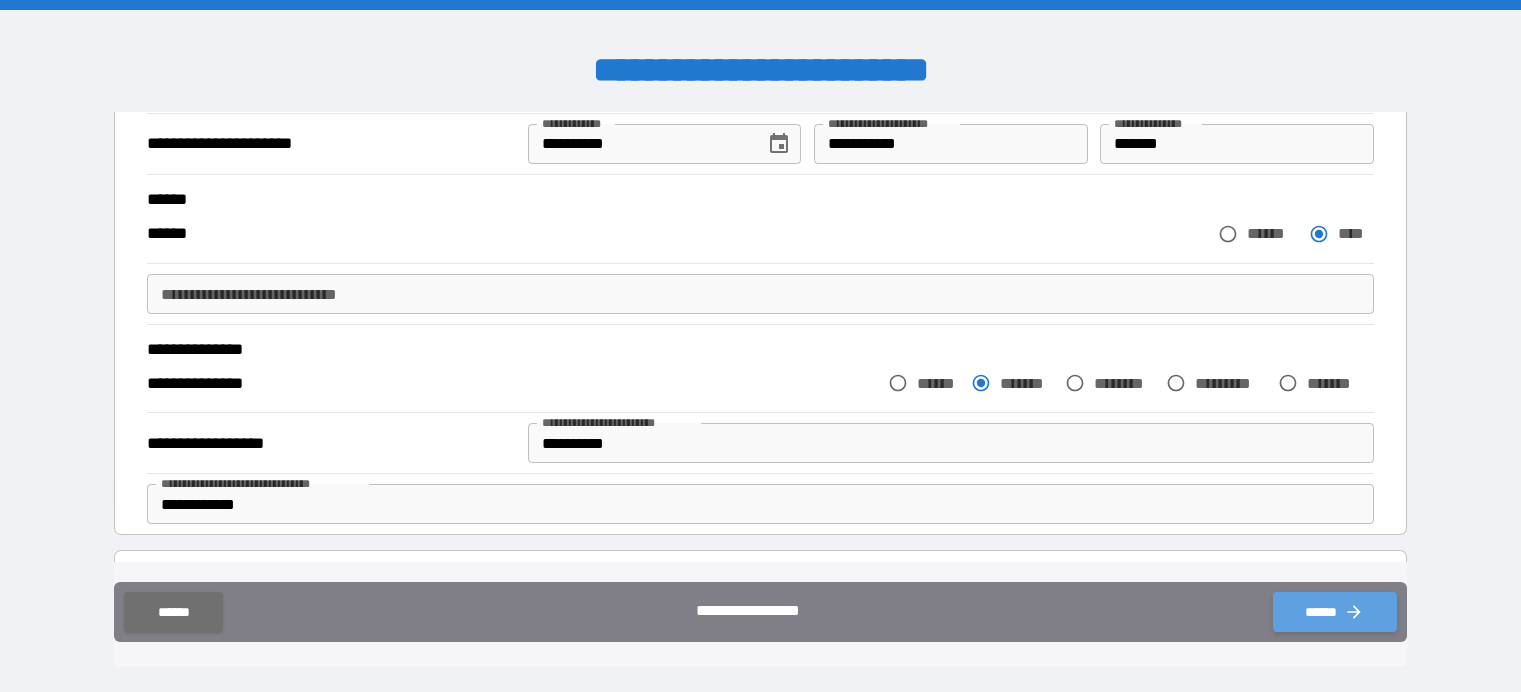 drag, startPoint x: 1324, startPoint y: 607, endPoint x: 1332, endPoint y: 615, distance: 11.313708 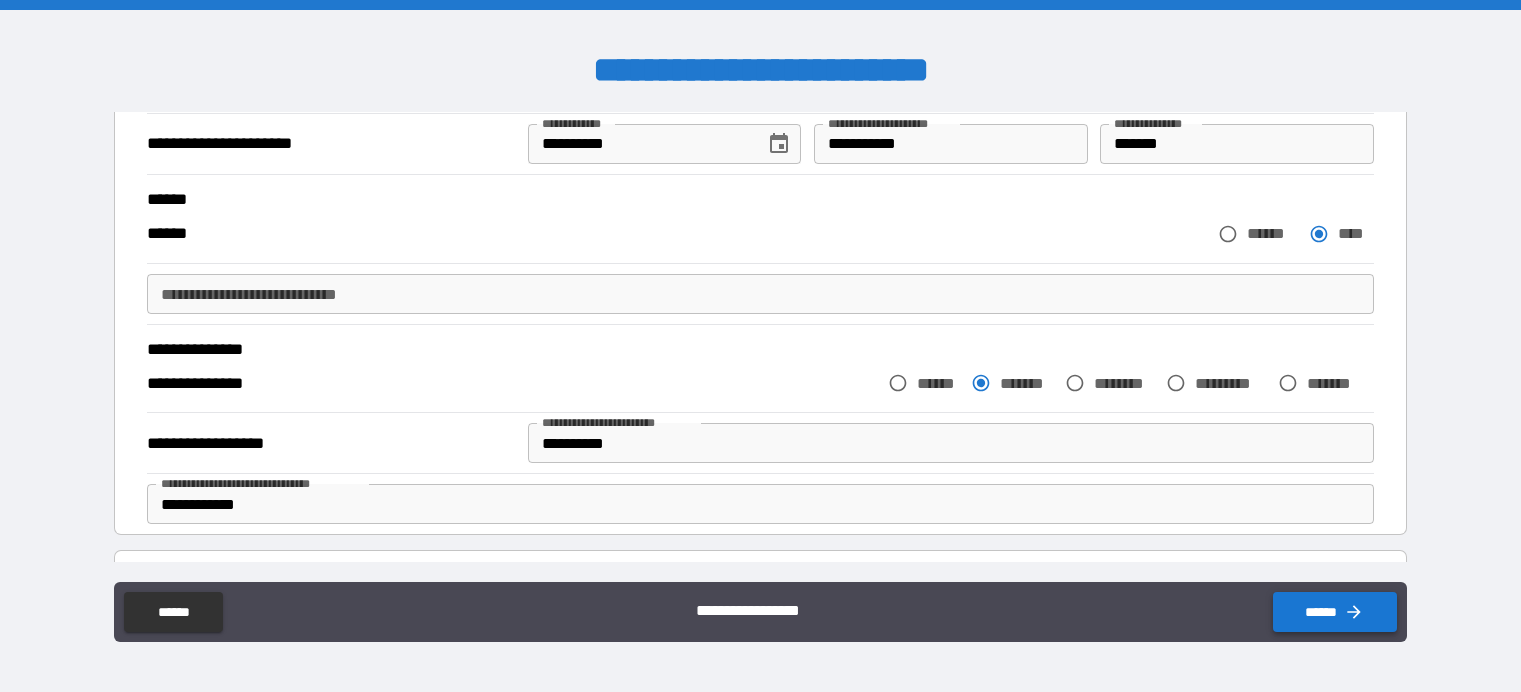 click on "******" at bounding box center [1335, 612] 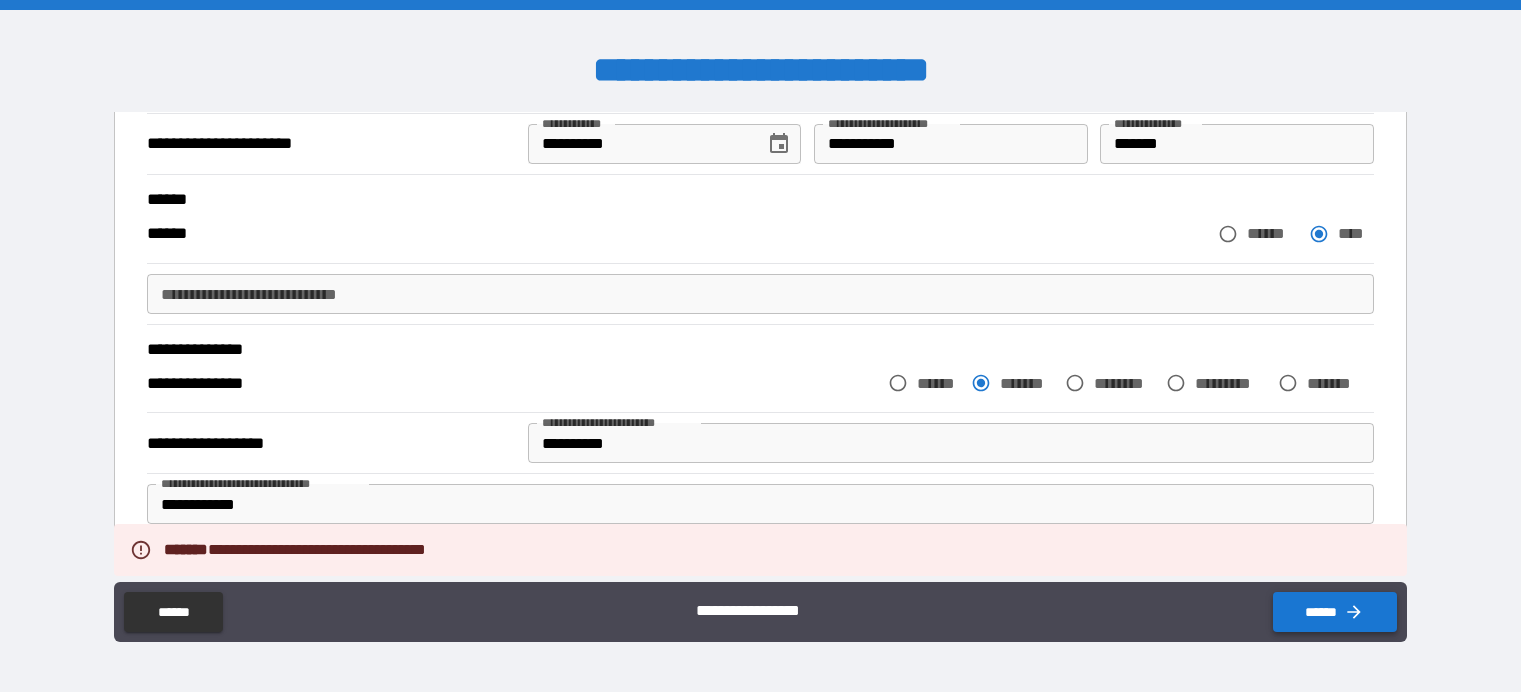 type on "*" 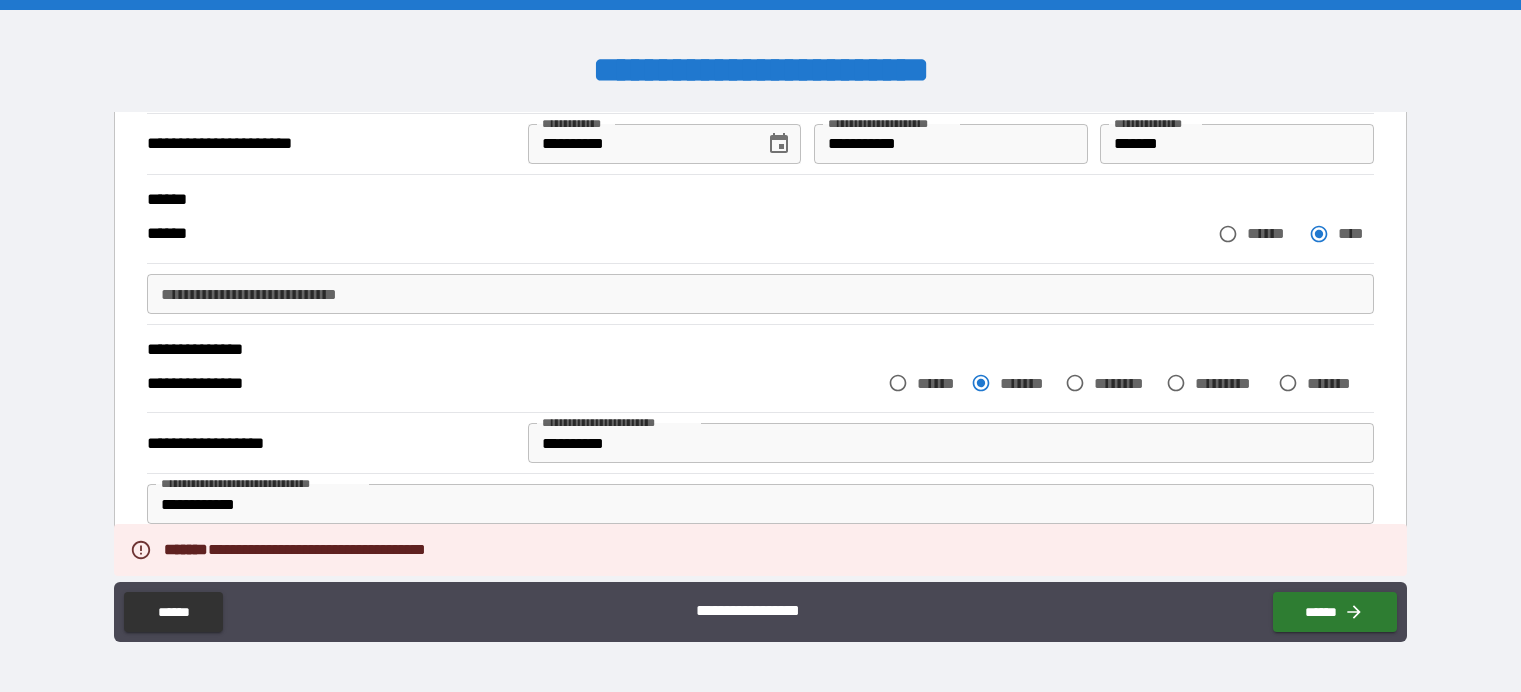 click on "**********" at bounding box center [760, 582] 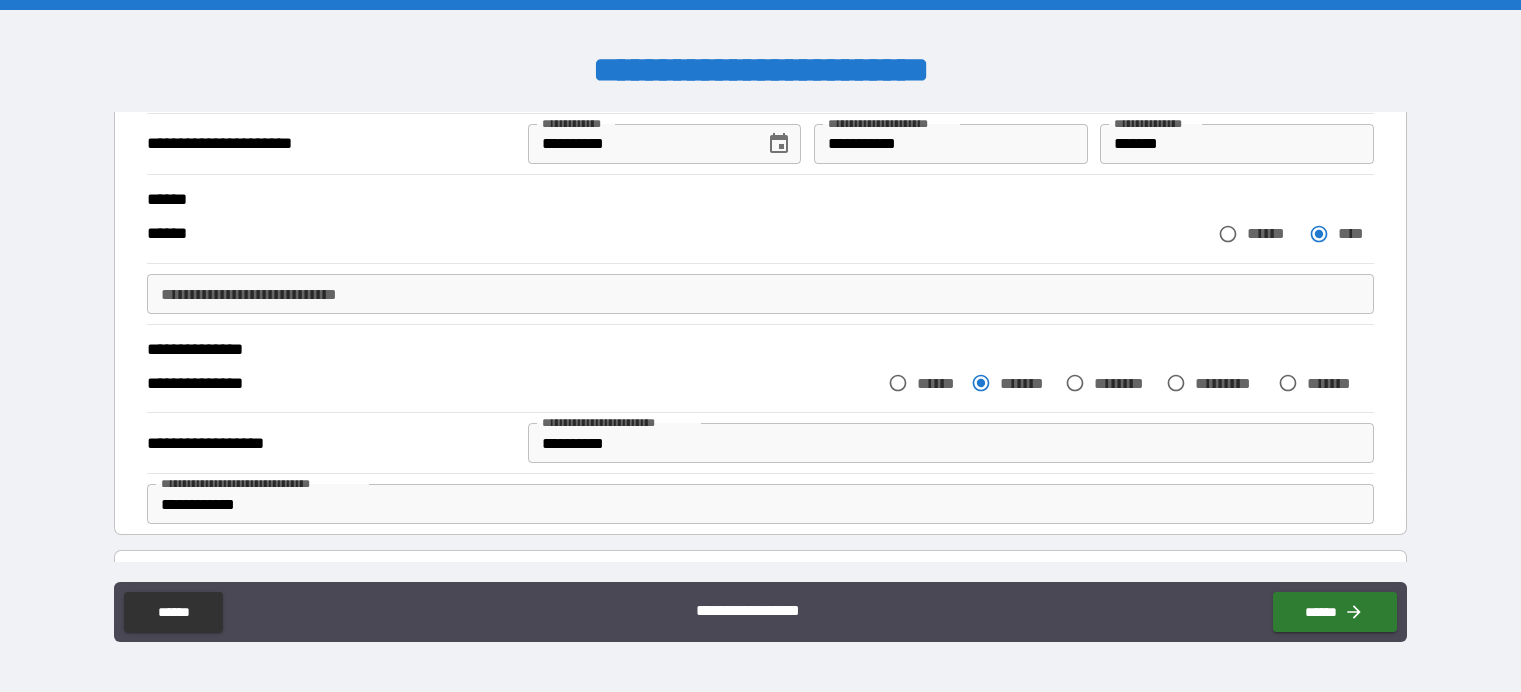 click on "**********" at bounding box center (760, 294) 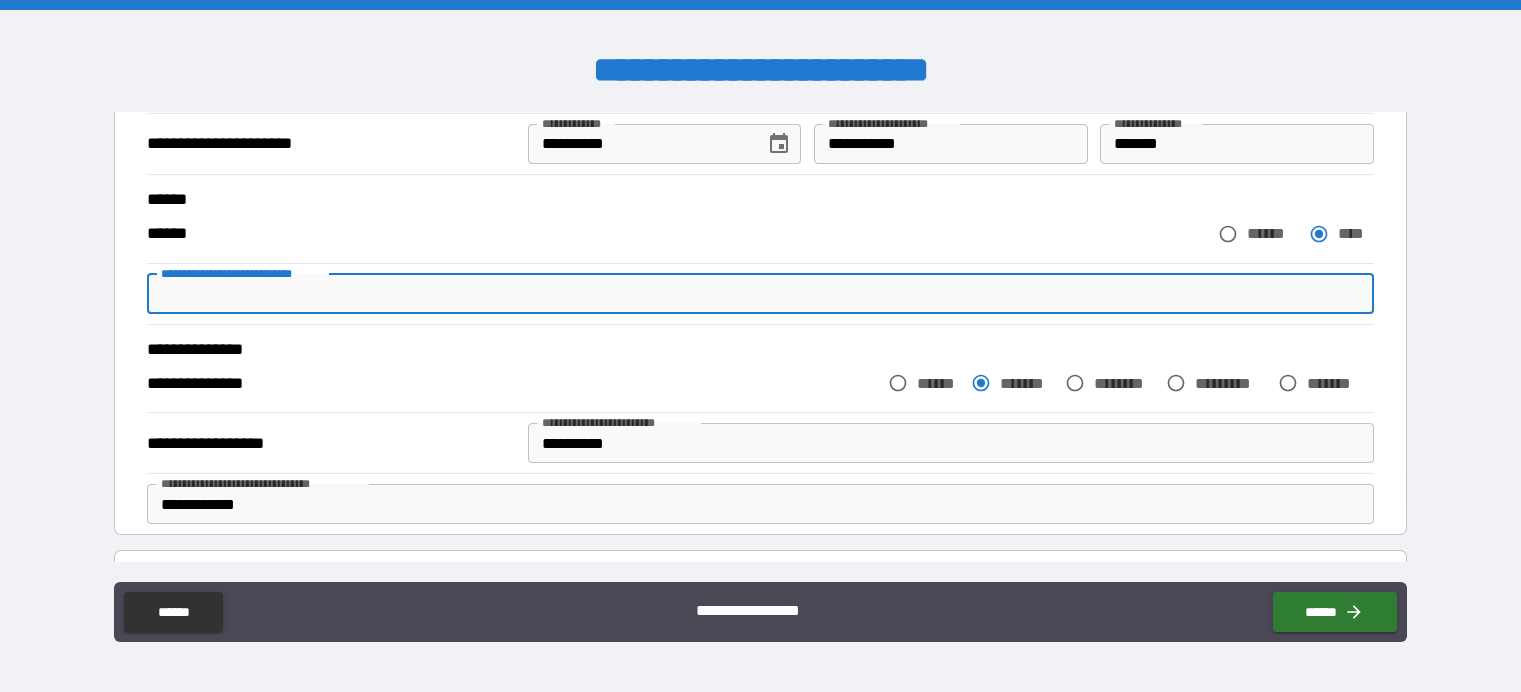 type on "*" 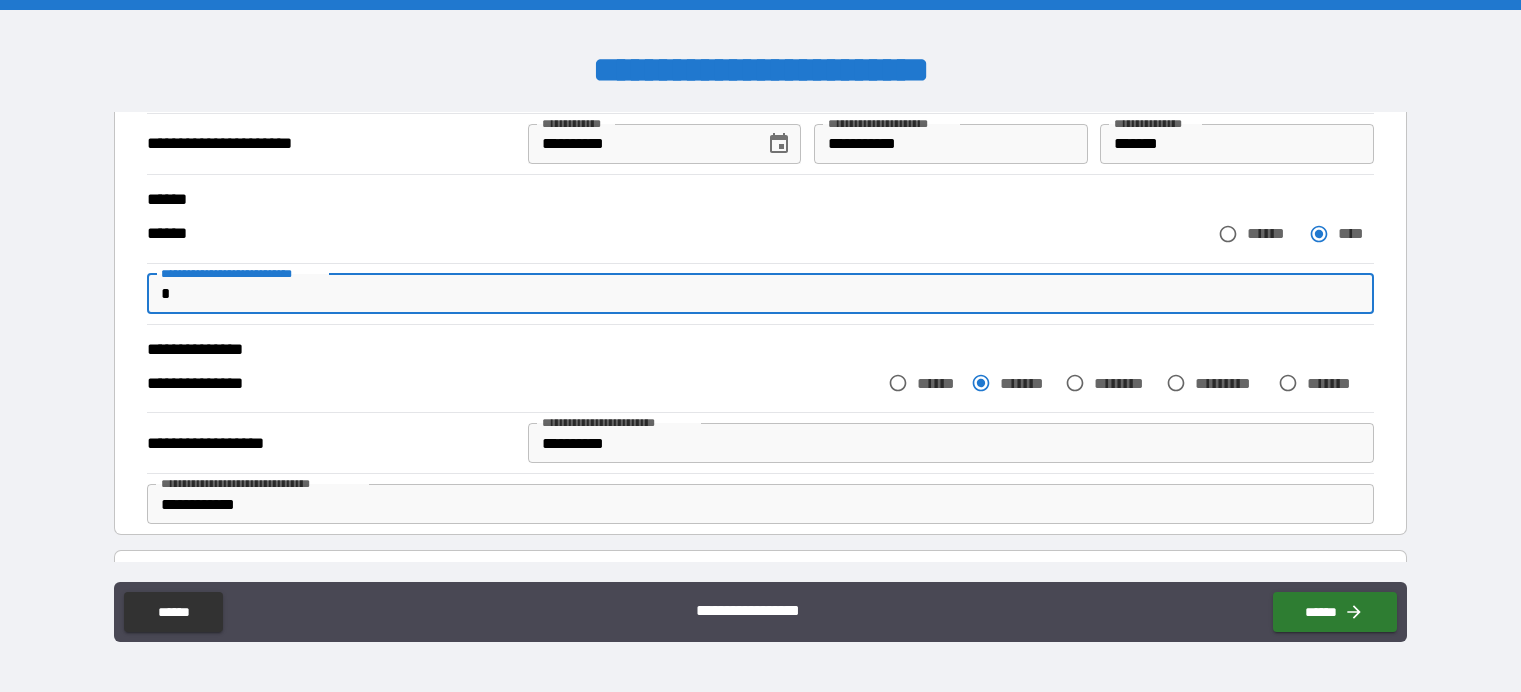 type on "*" 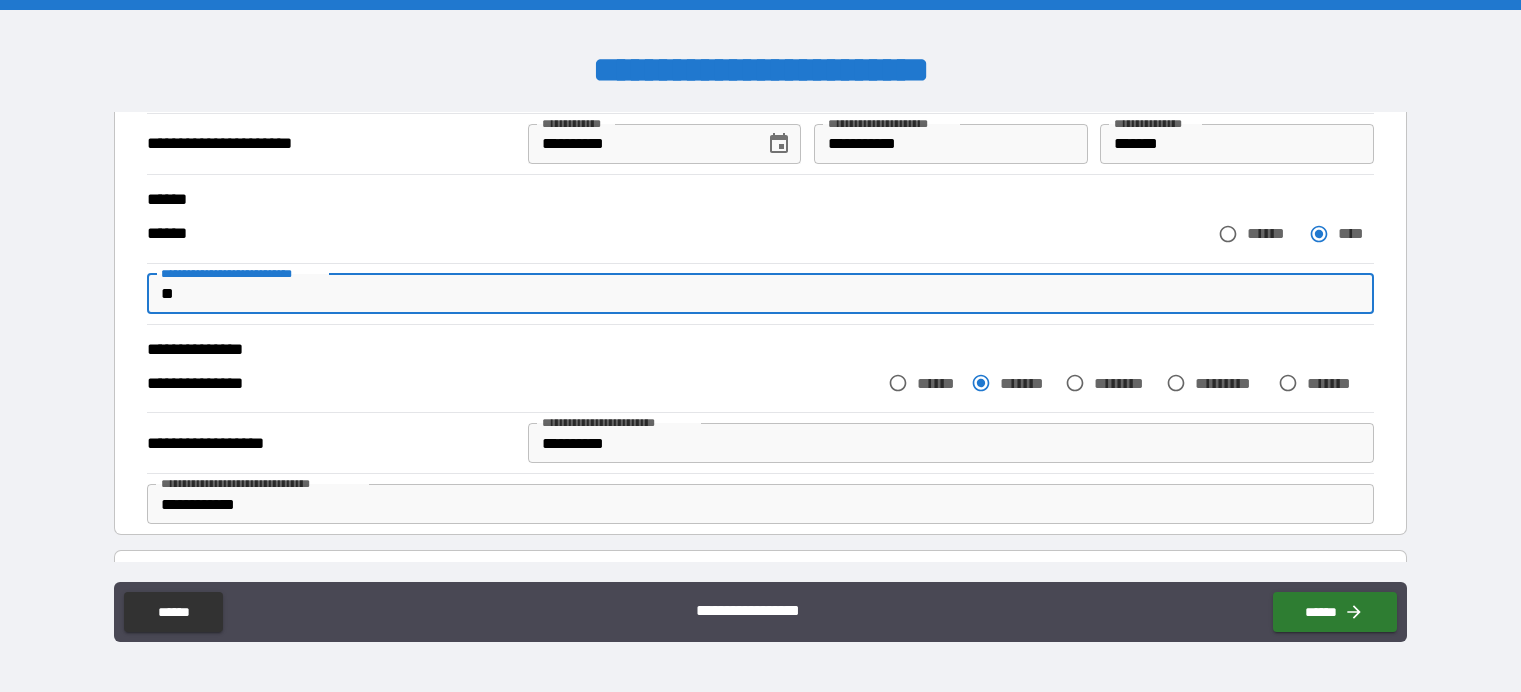 type on "*" 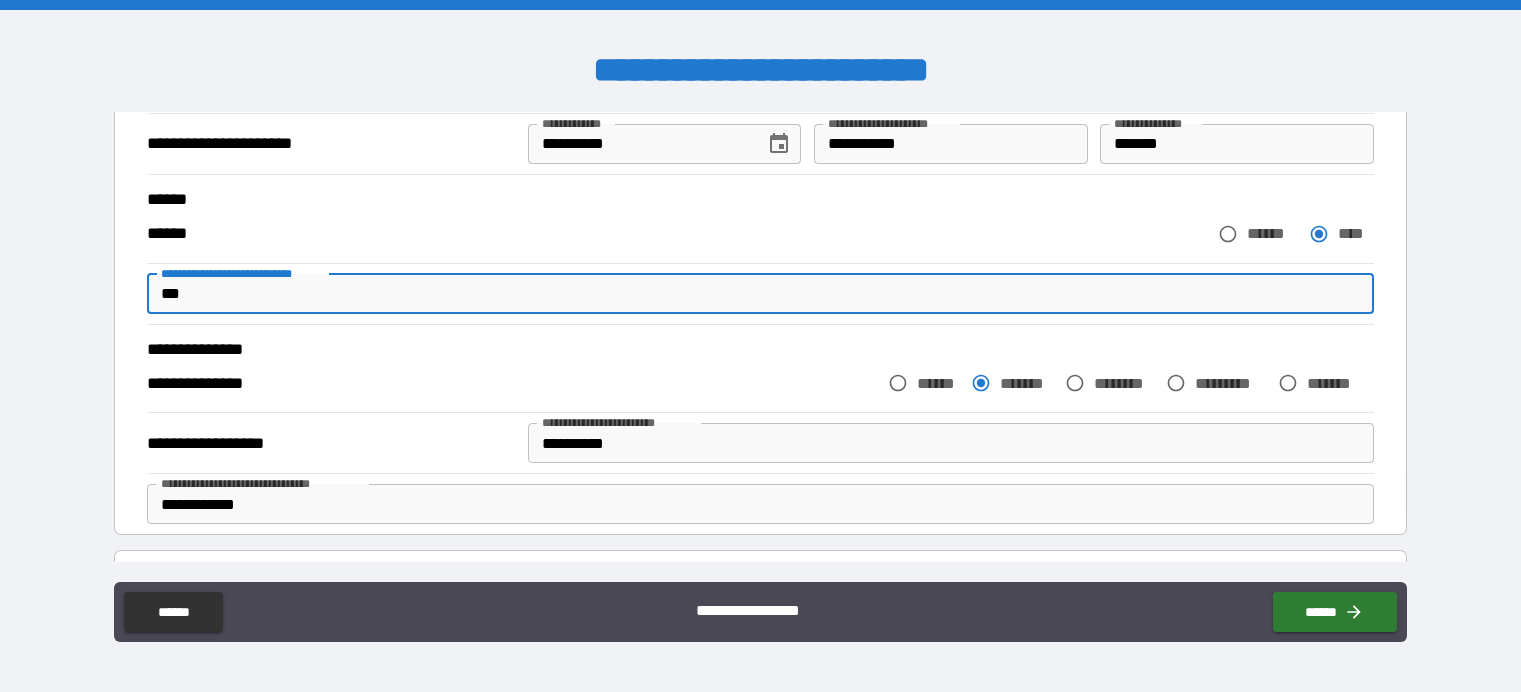 type on "*" 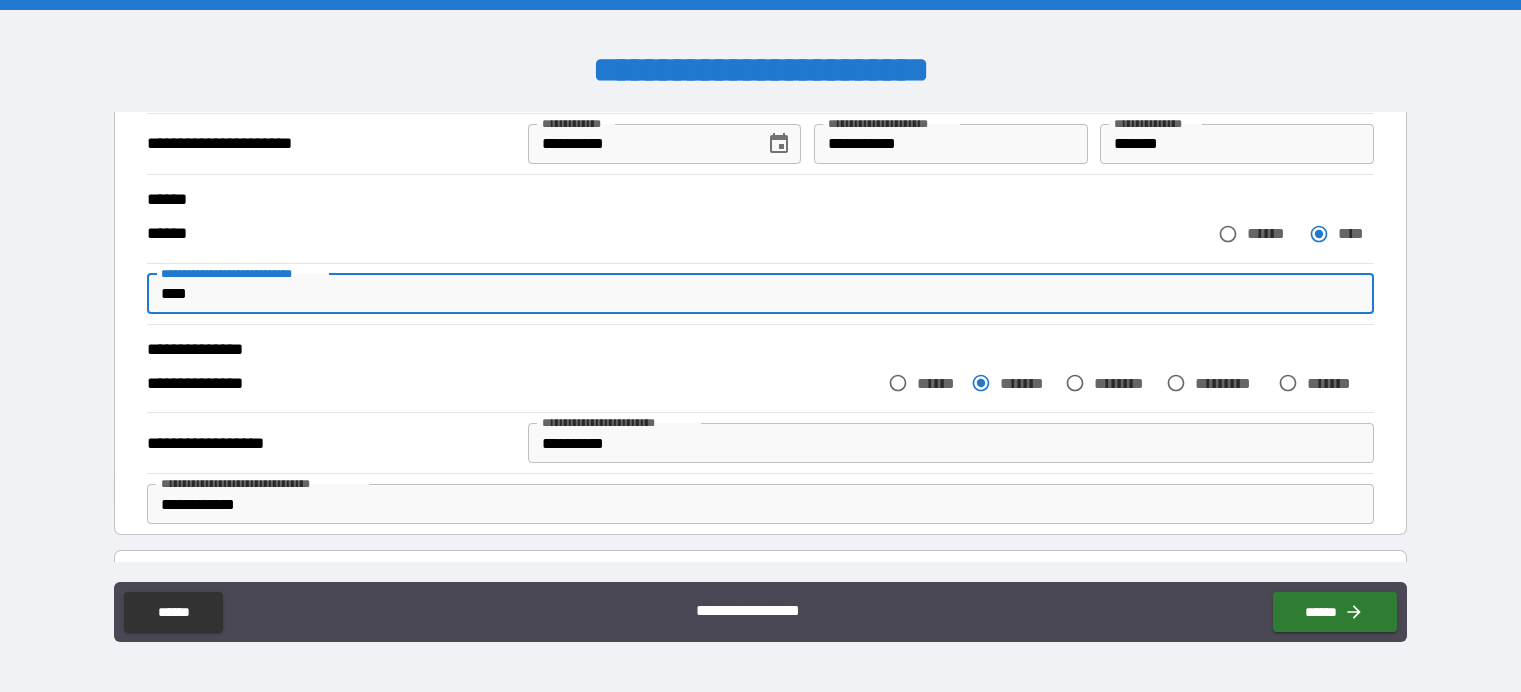 type on "*" 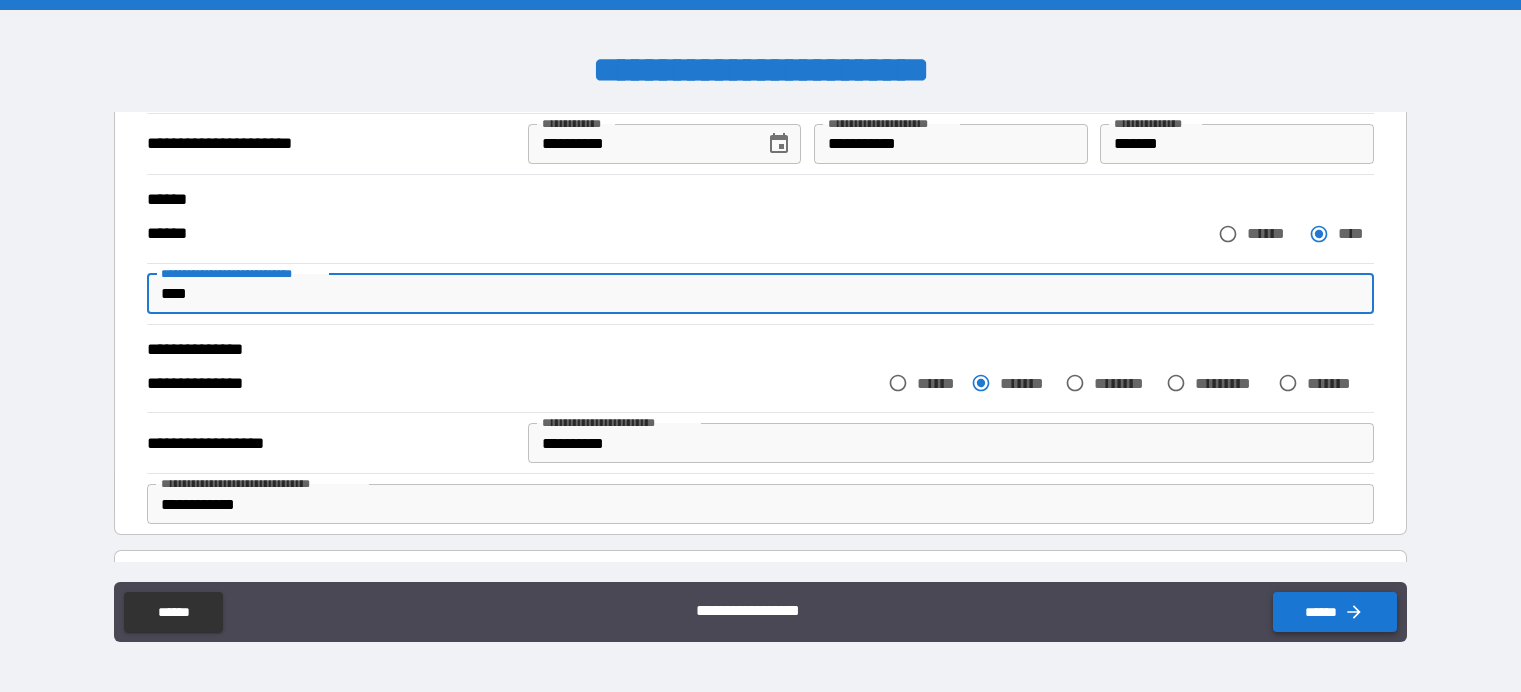 type on "****" 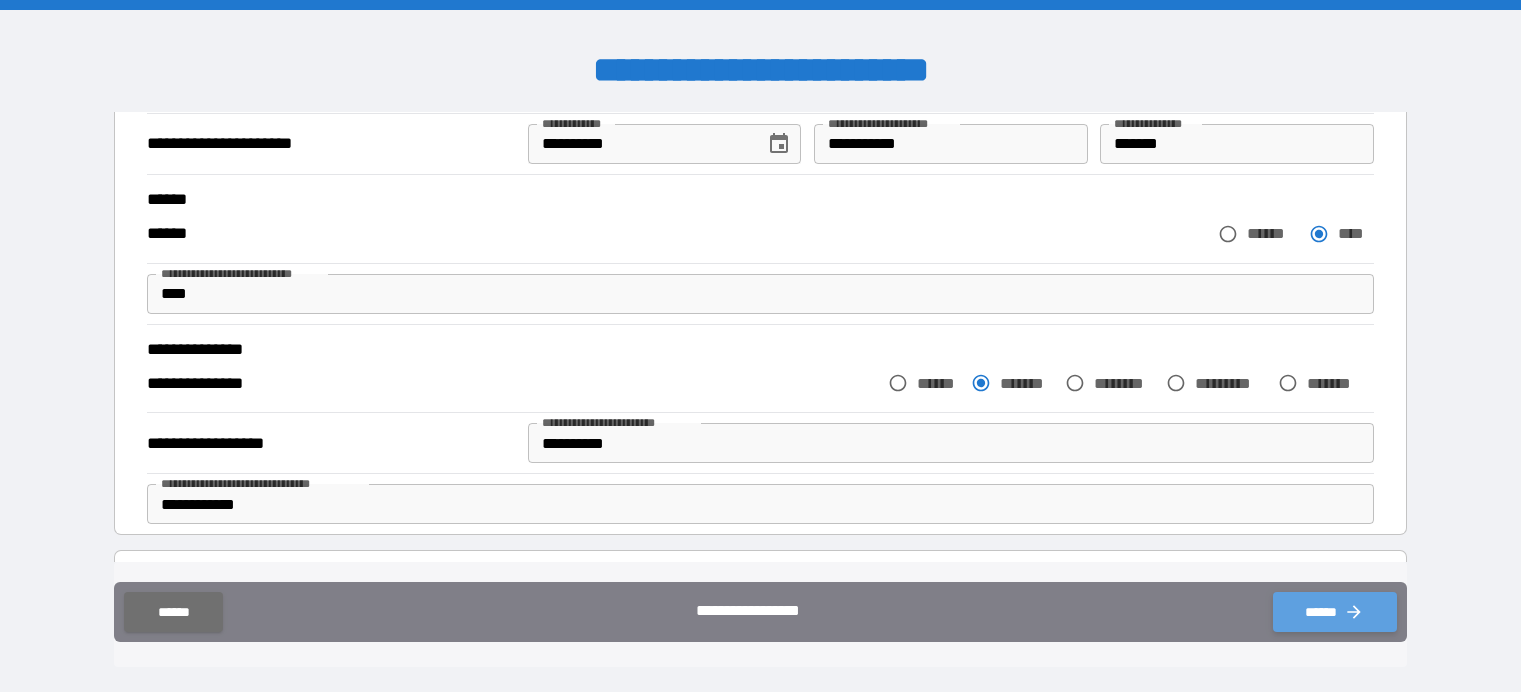 click on "******" at bounding box center [1335, 612] 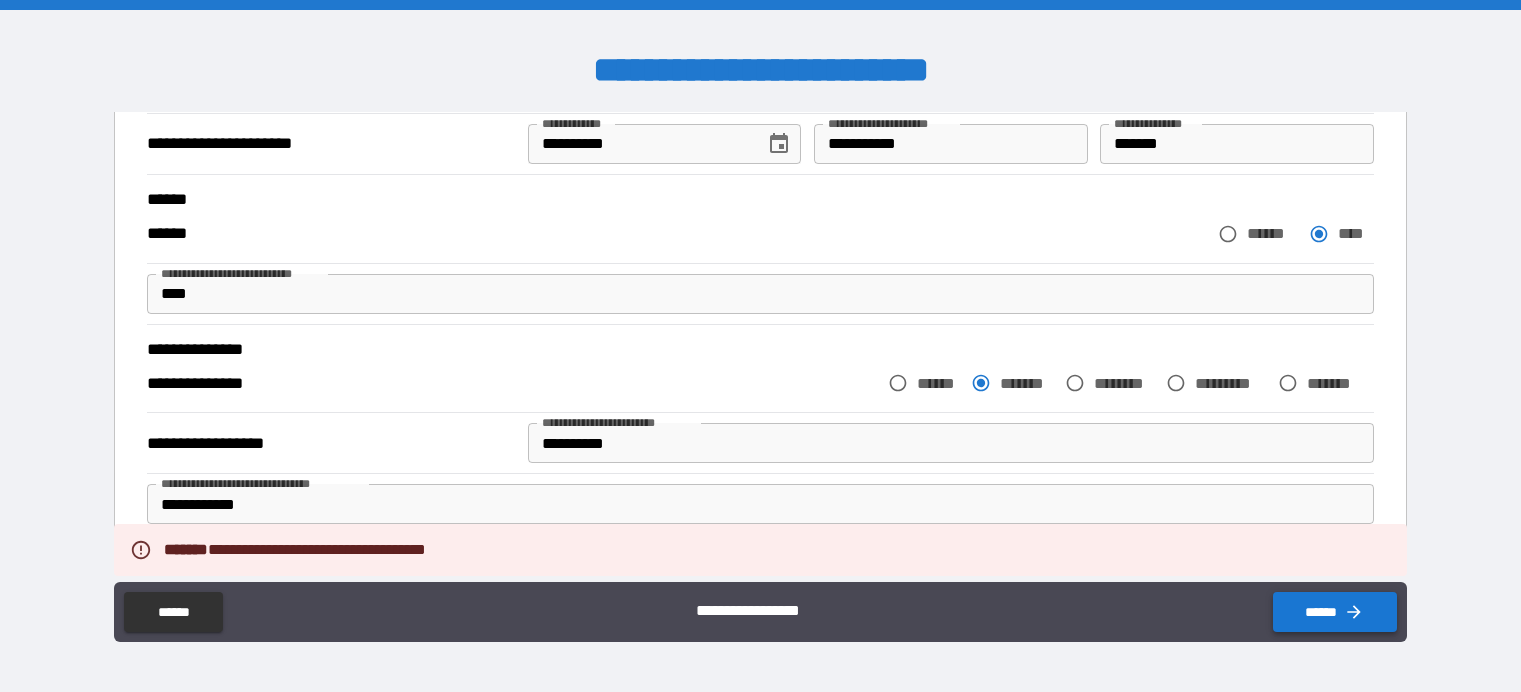 type on "*" 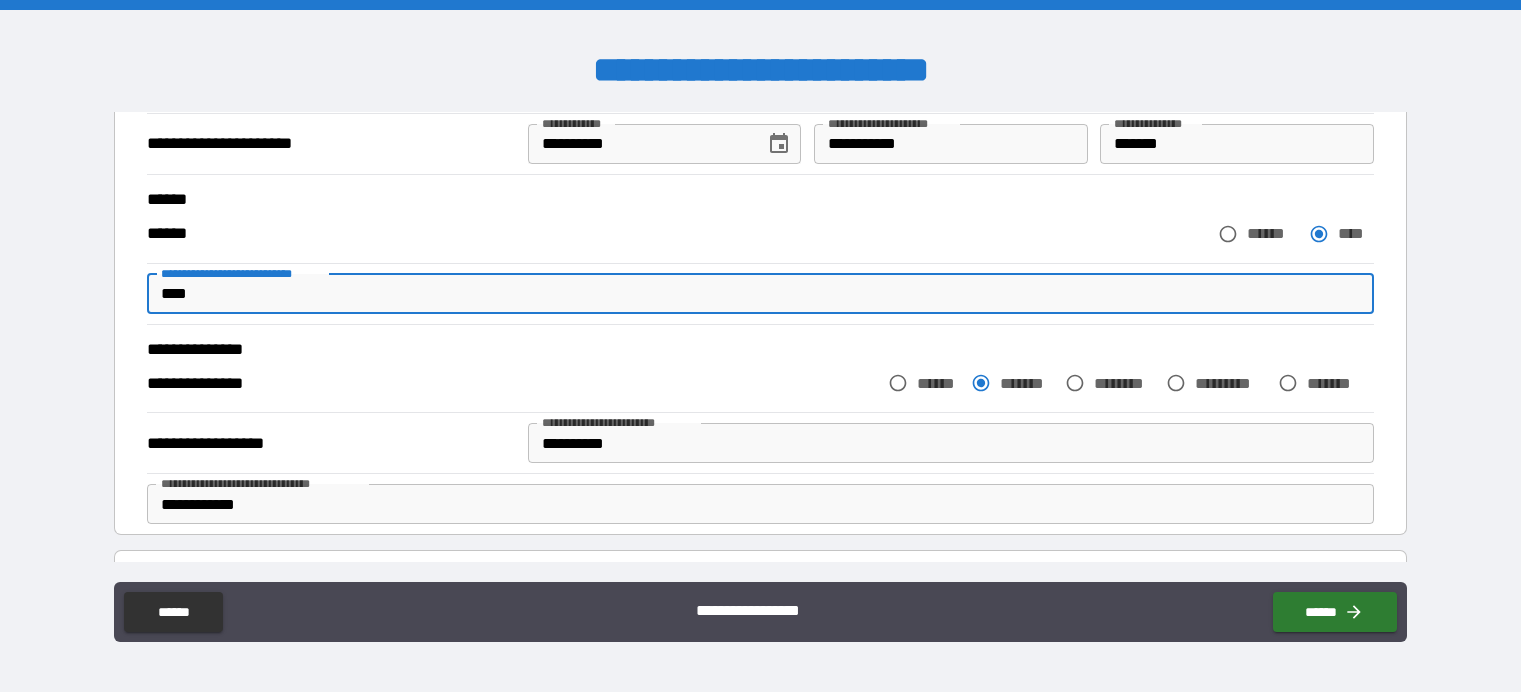 click on "****" at bounding box center (760, 294) 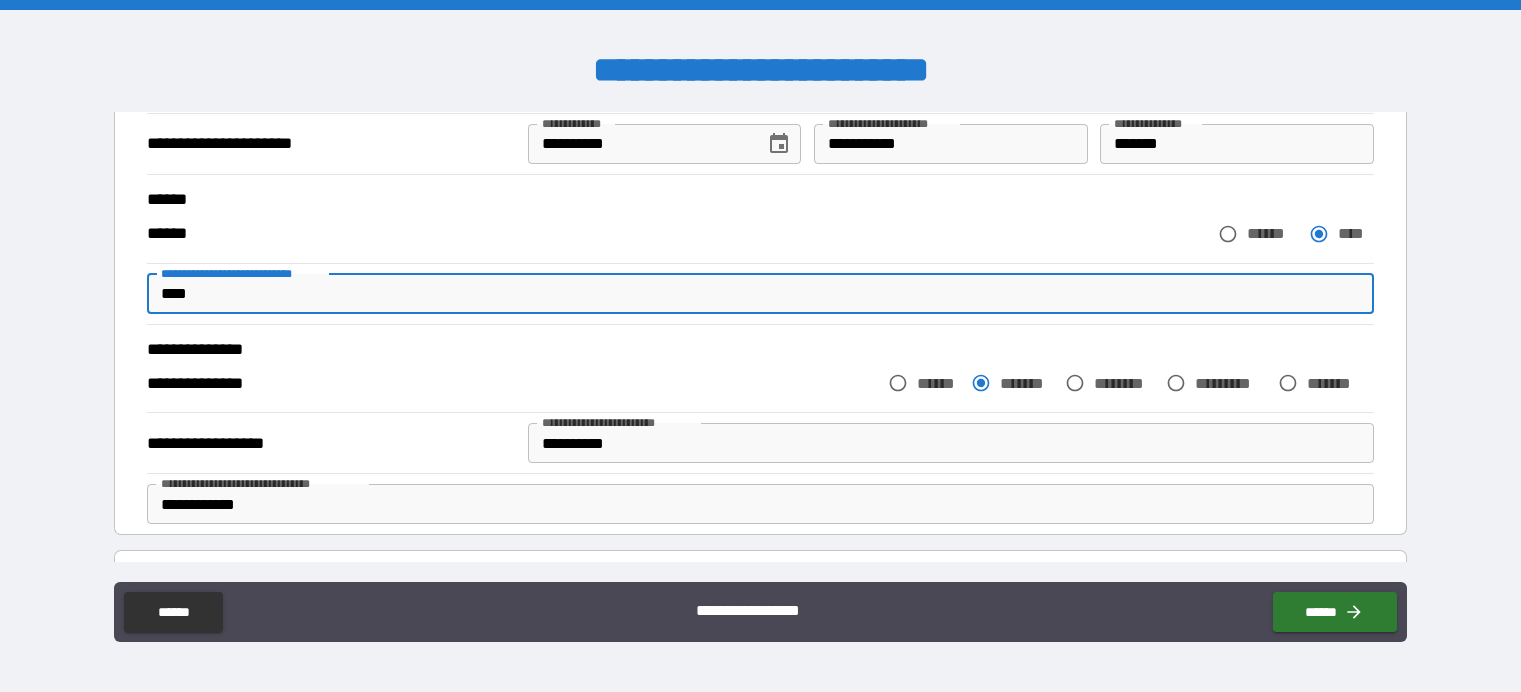 type on "***" 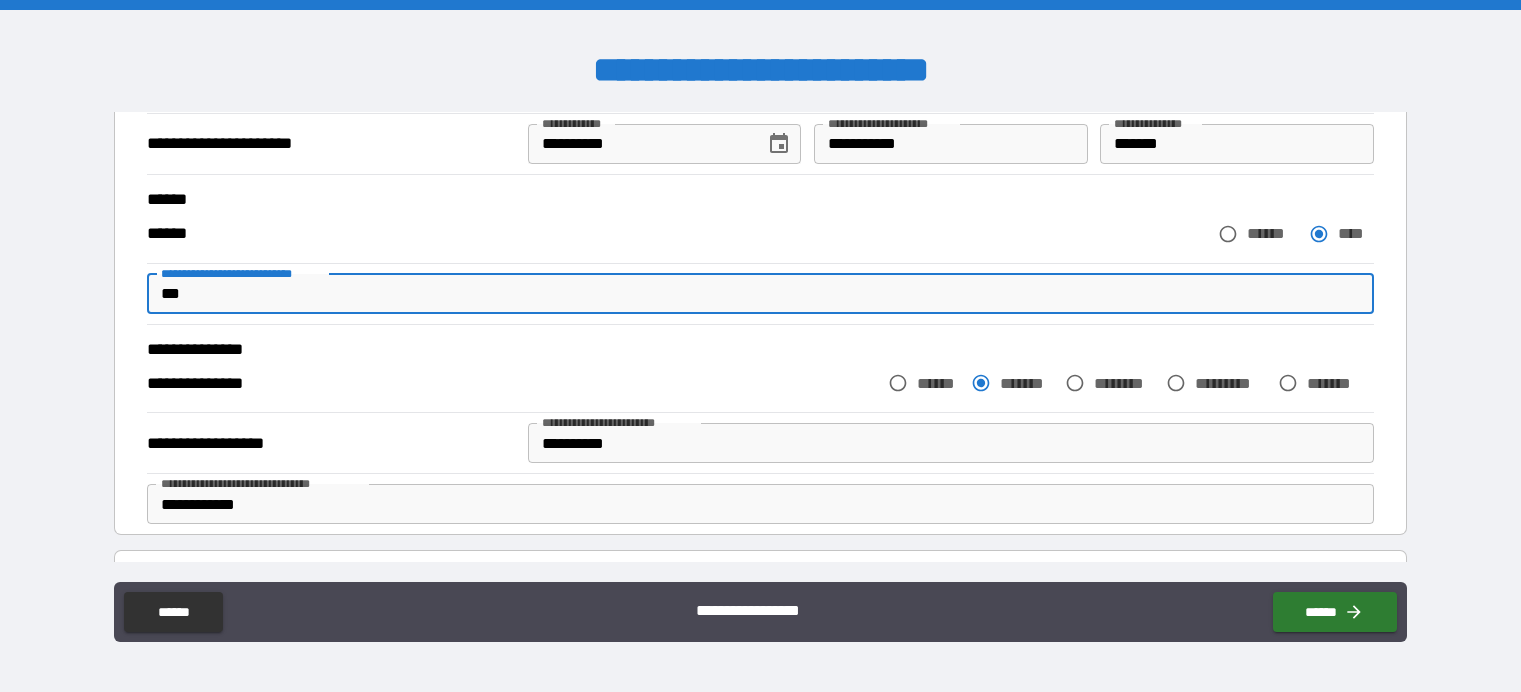 type on "*" 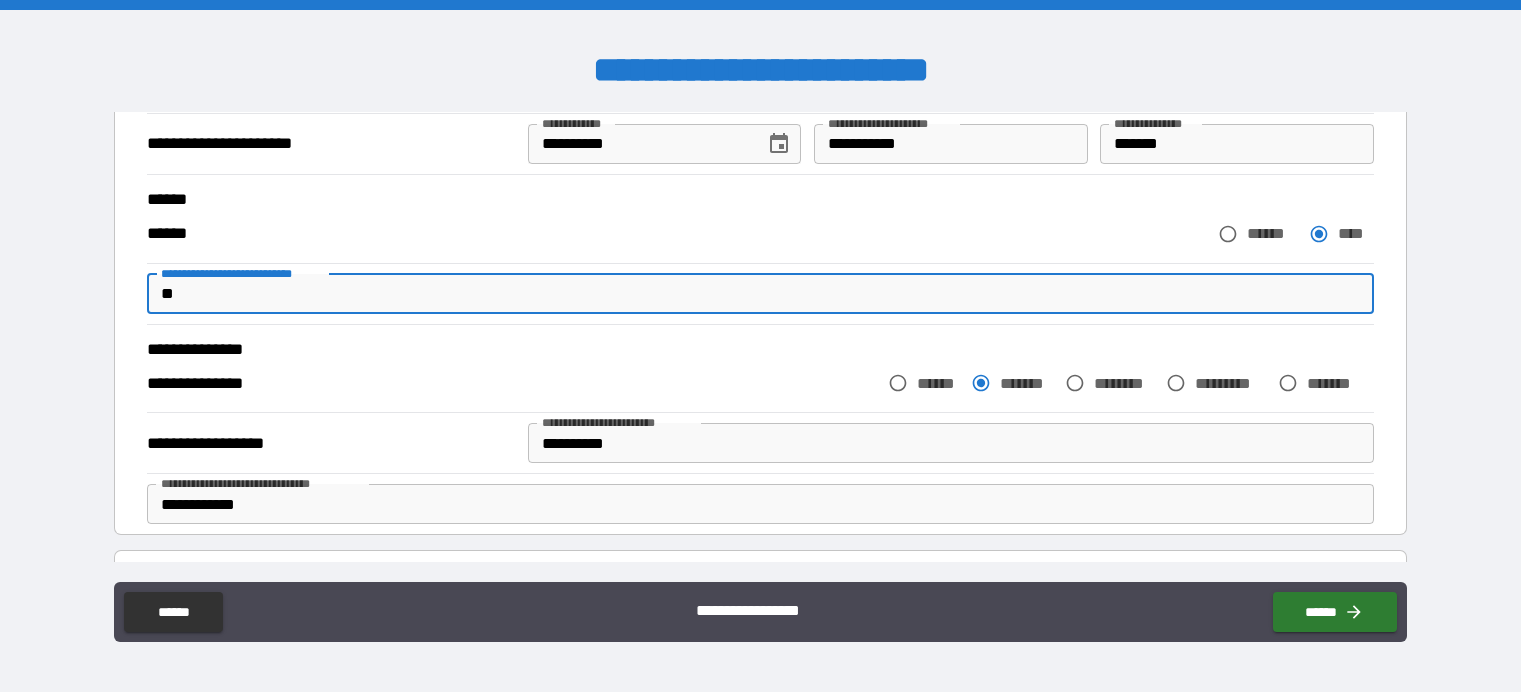 type on "*" 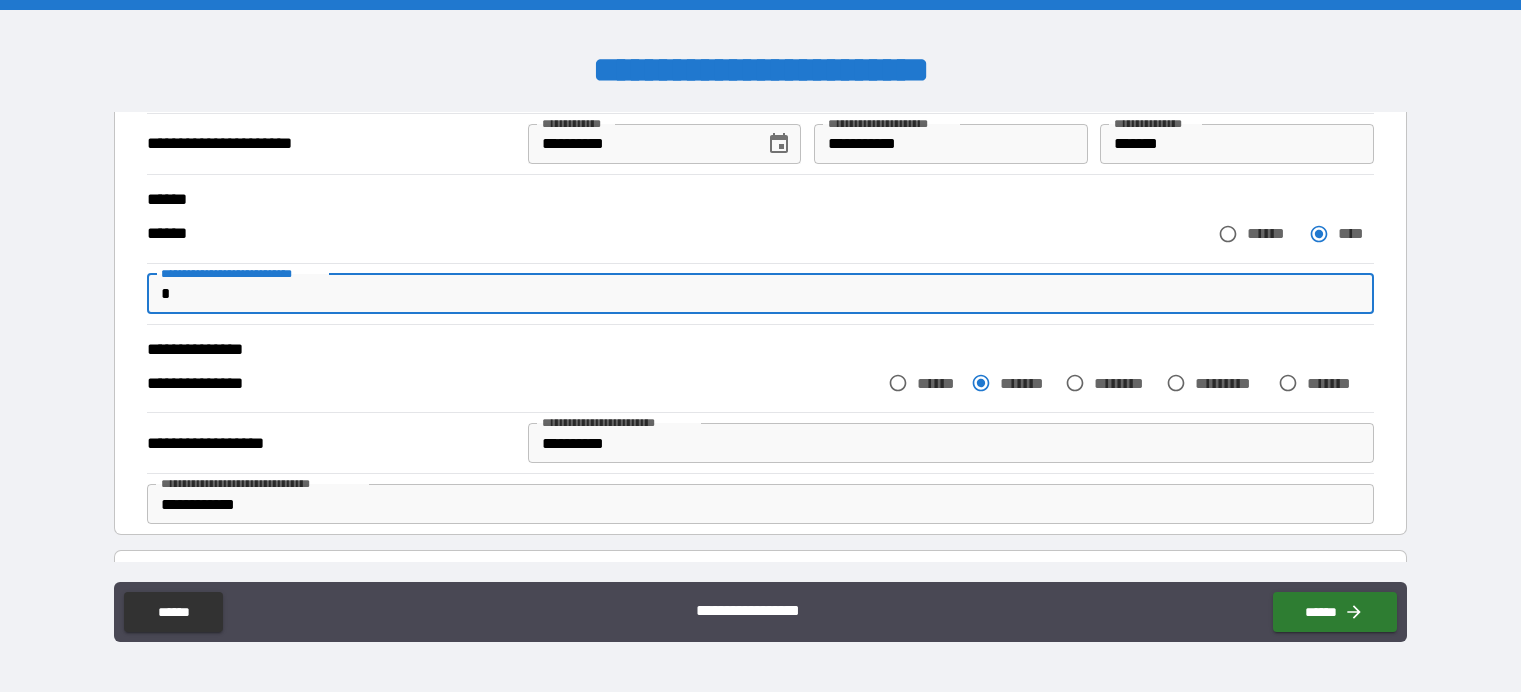 type on "*" 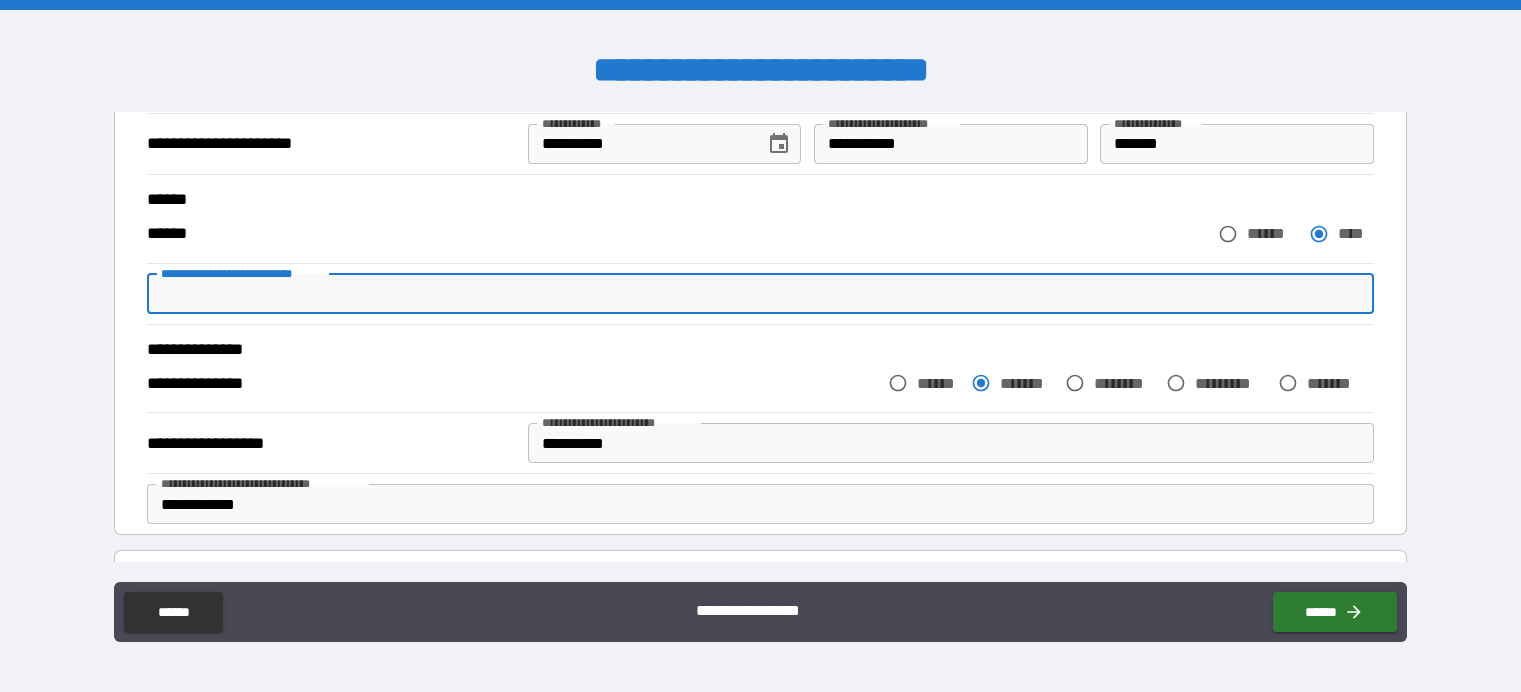 type on "*" 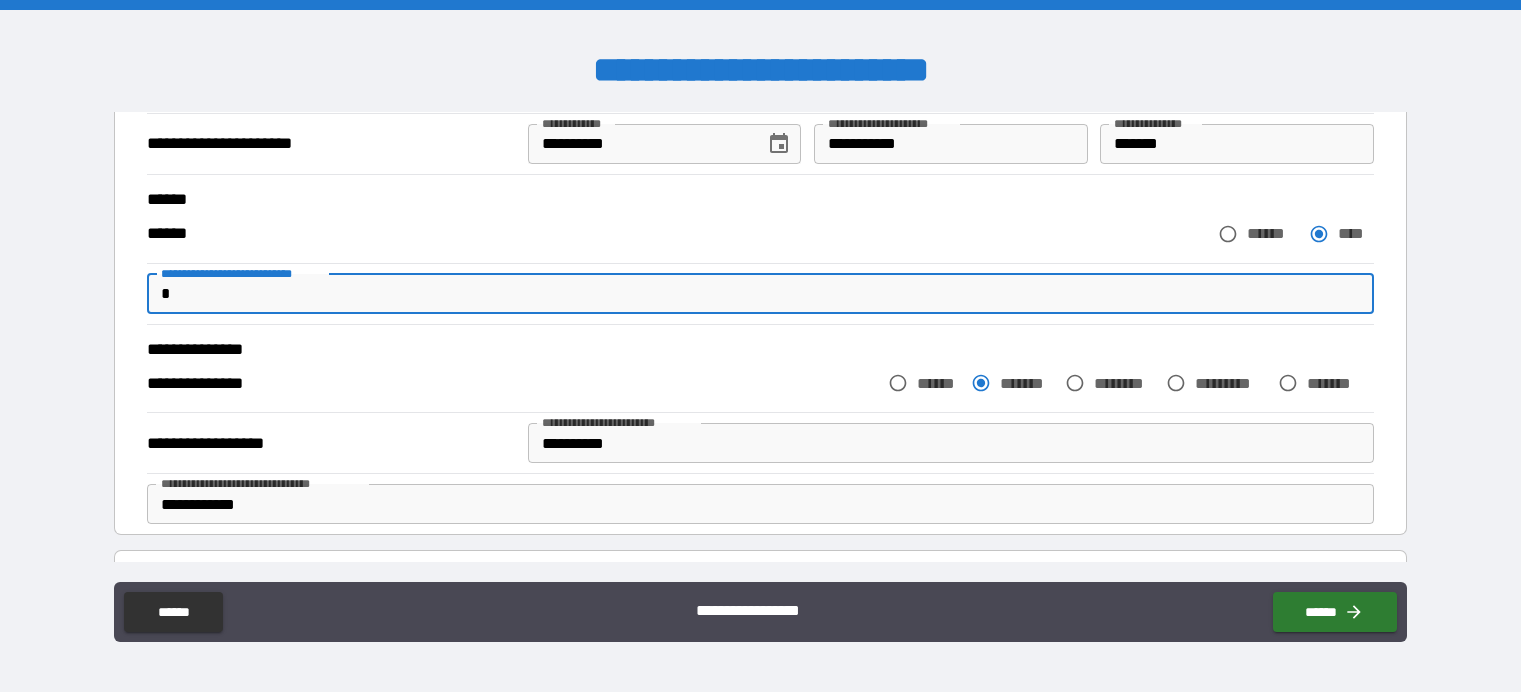 type on "*" 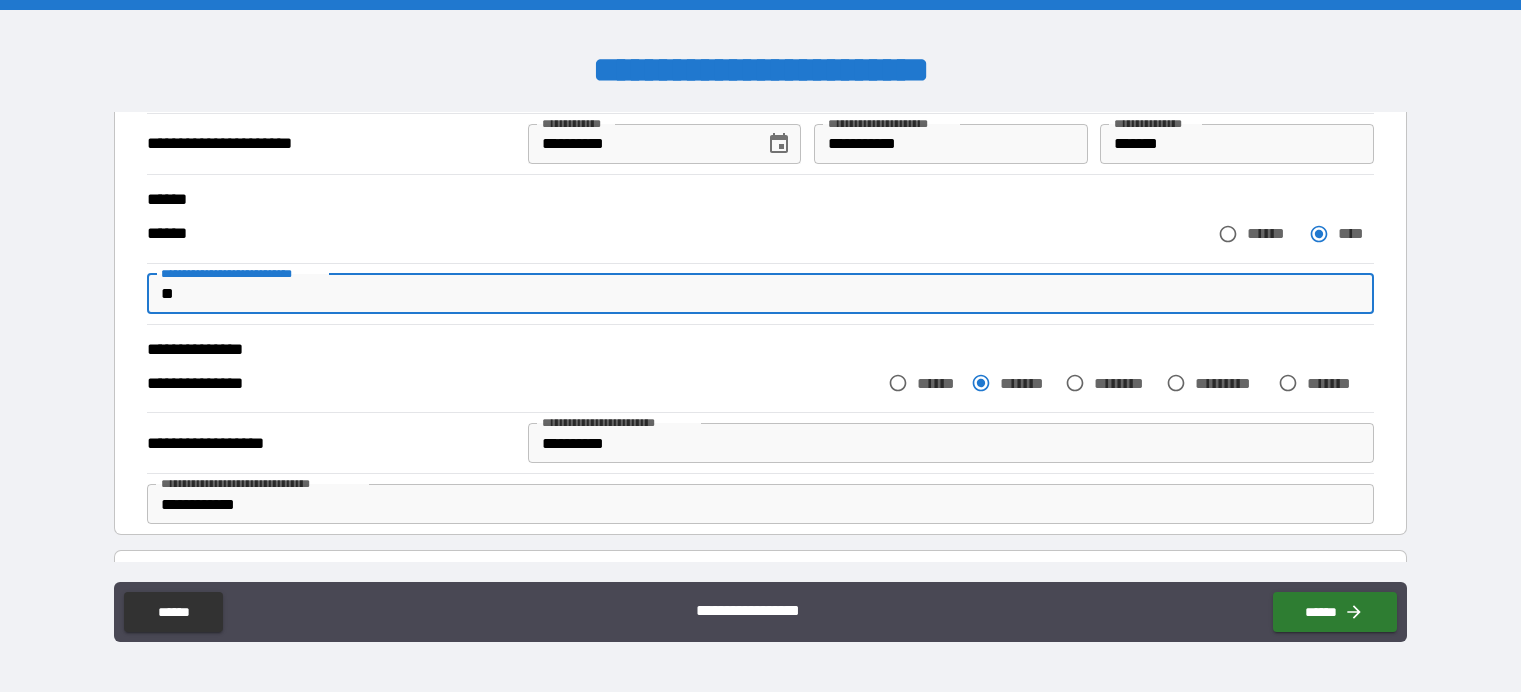 type on "*" 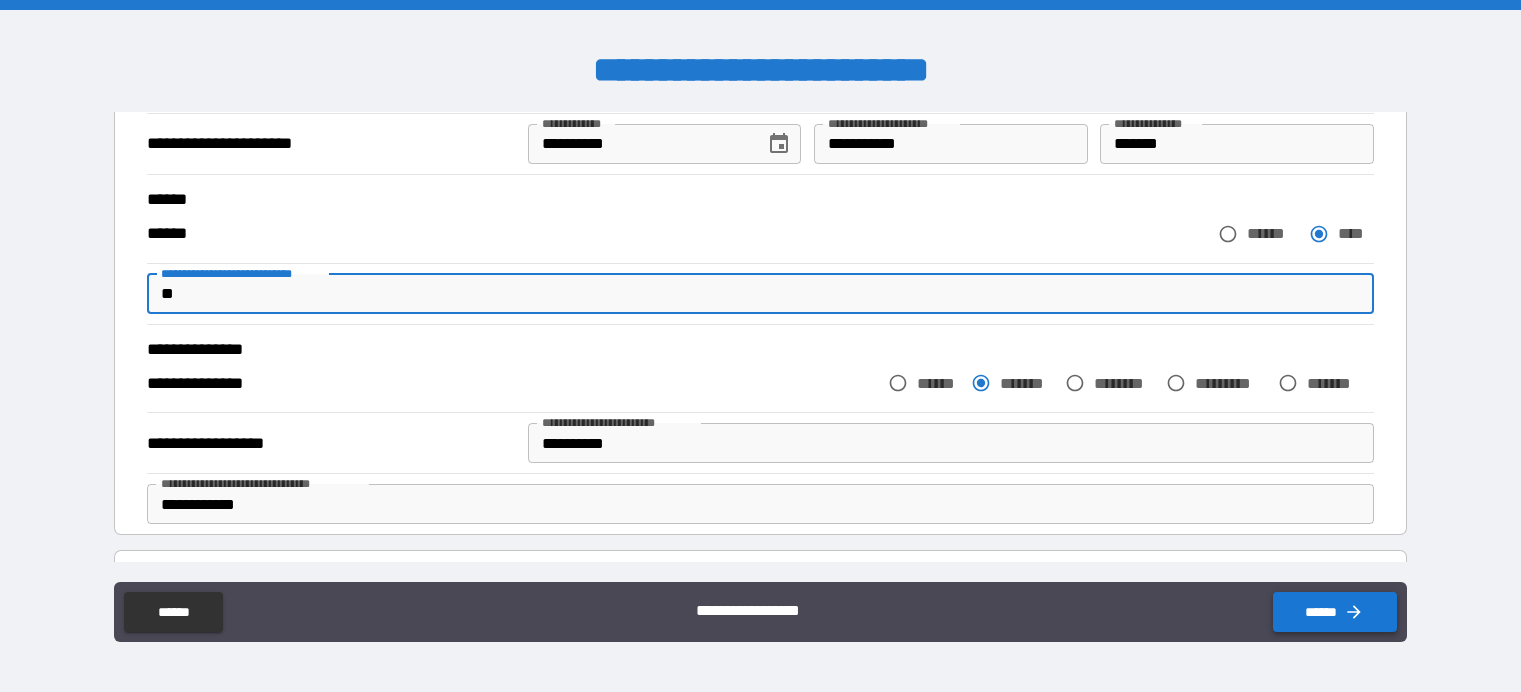 type on "**" 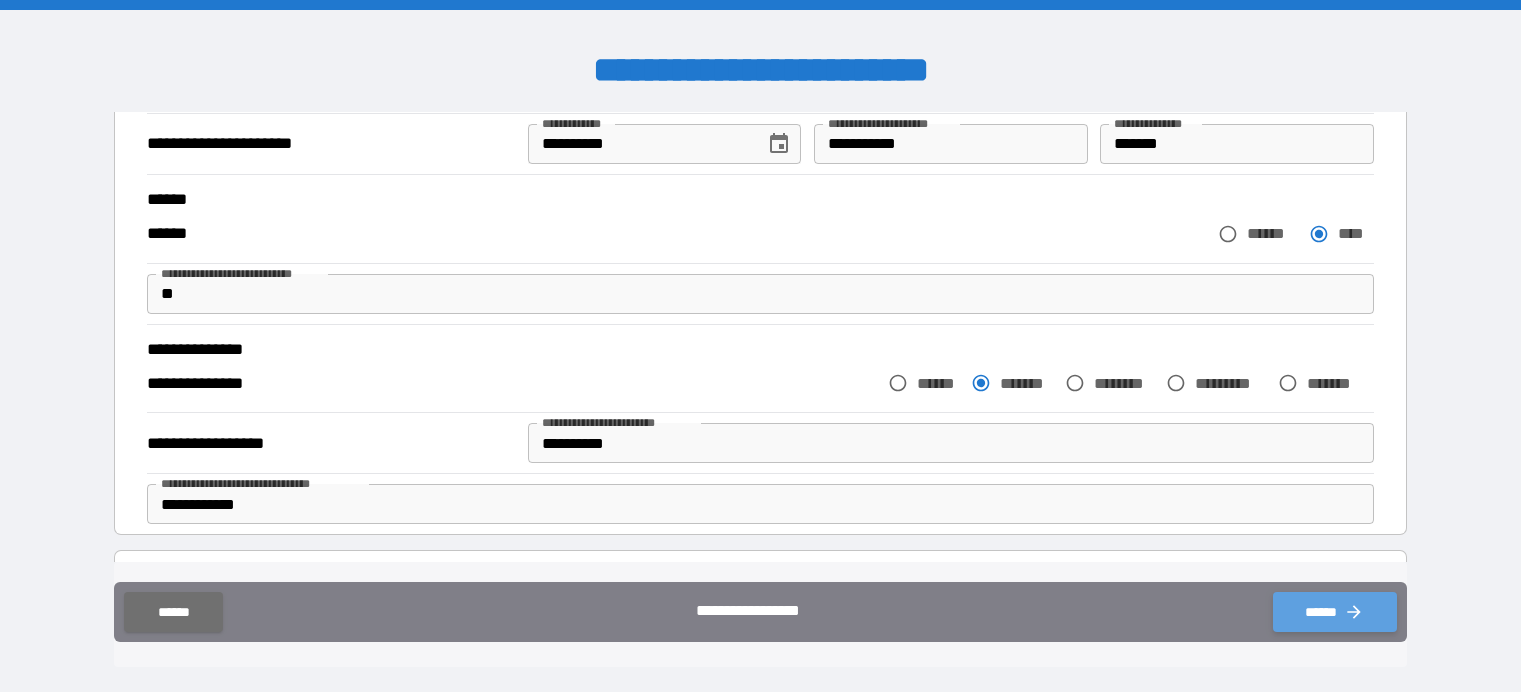 click on "******" at bounding box center (1335, 612) 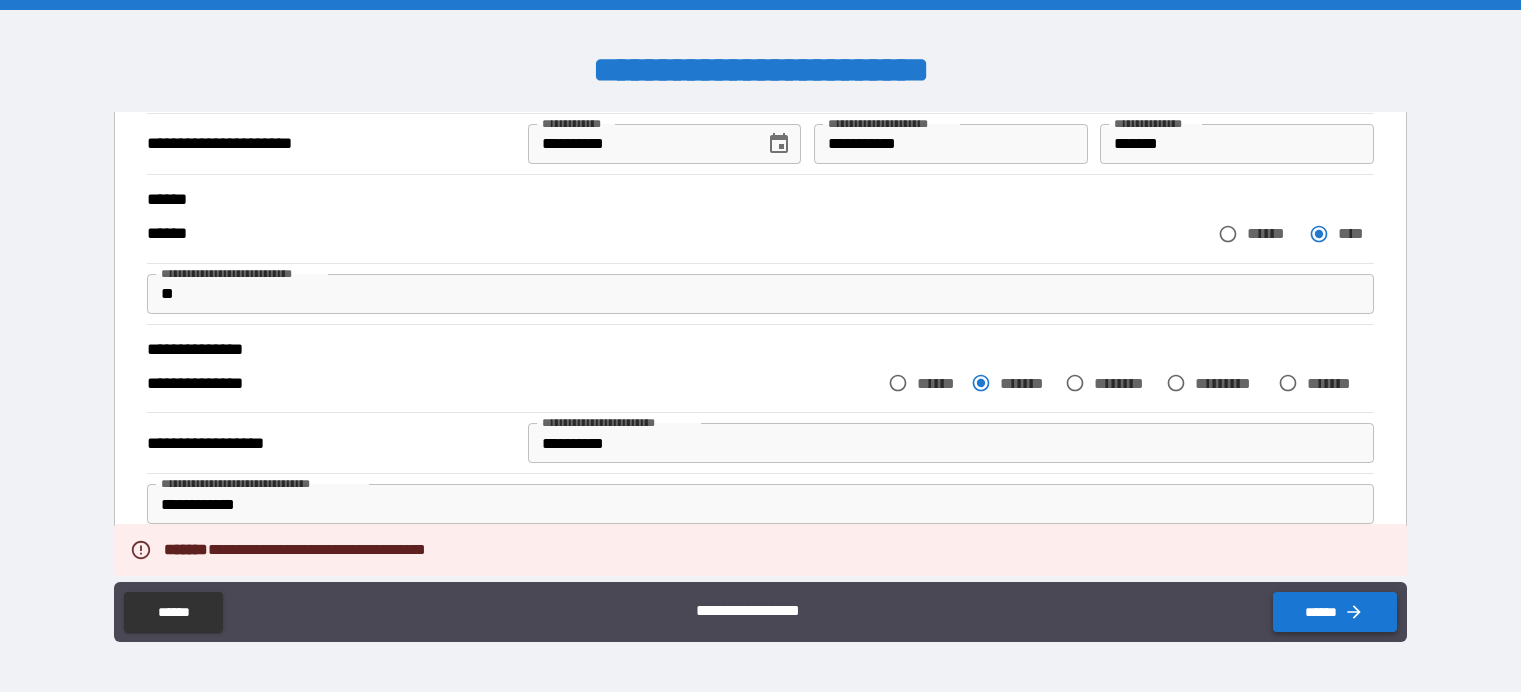 type on "*" 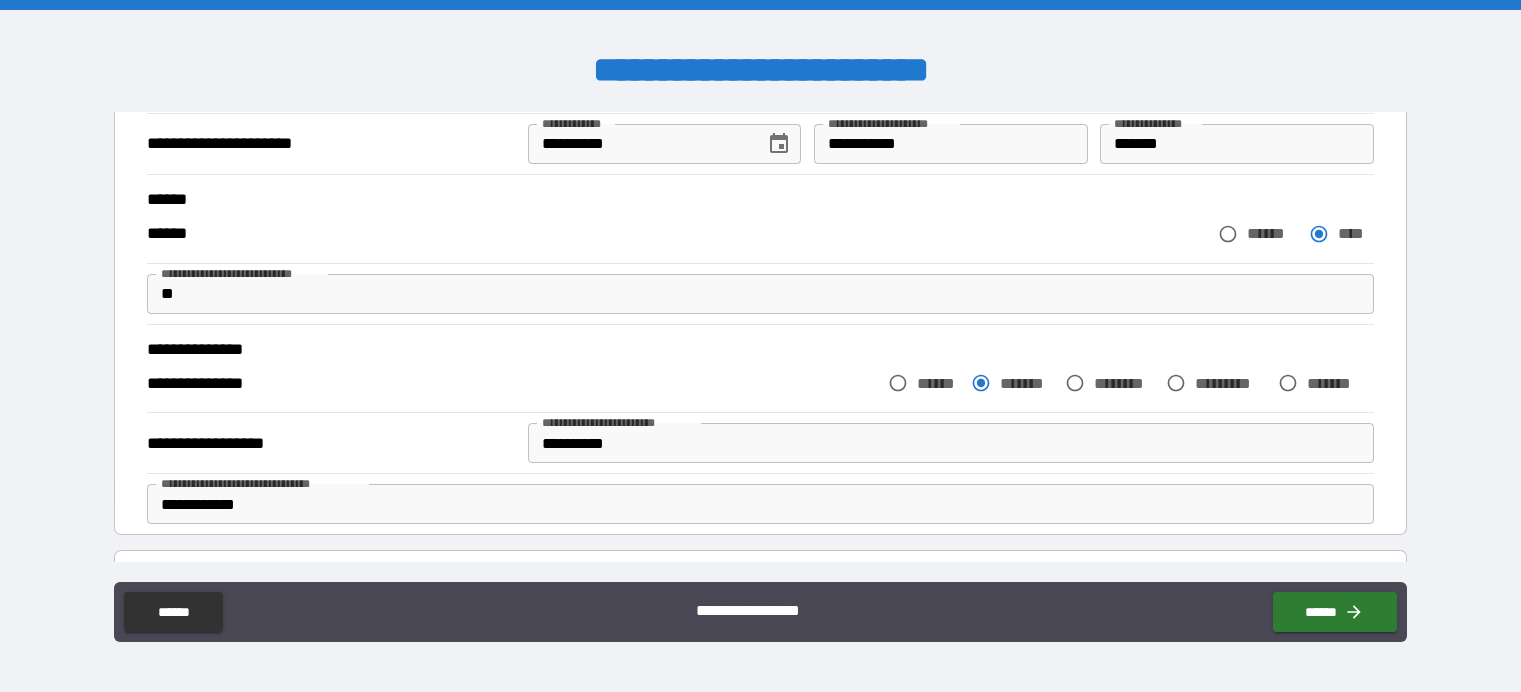 click on "[FIRST] [LAST]" at bounding box center [760, 294] 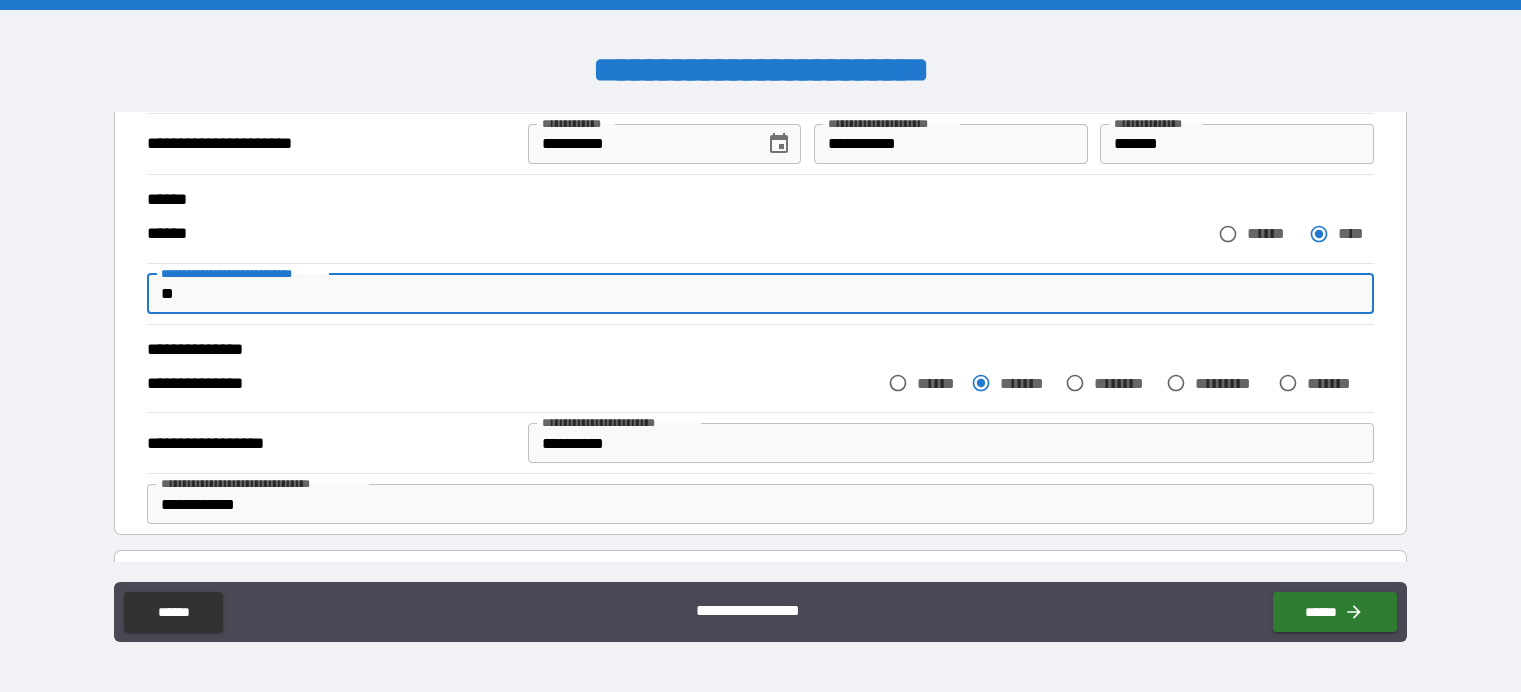 click on "**" at bounding box center (760, 294) 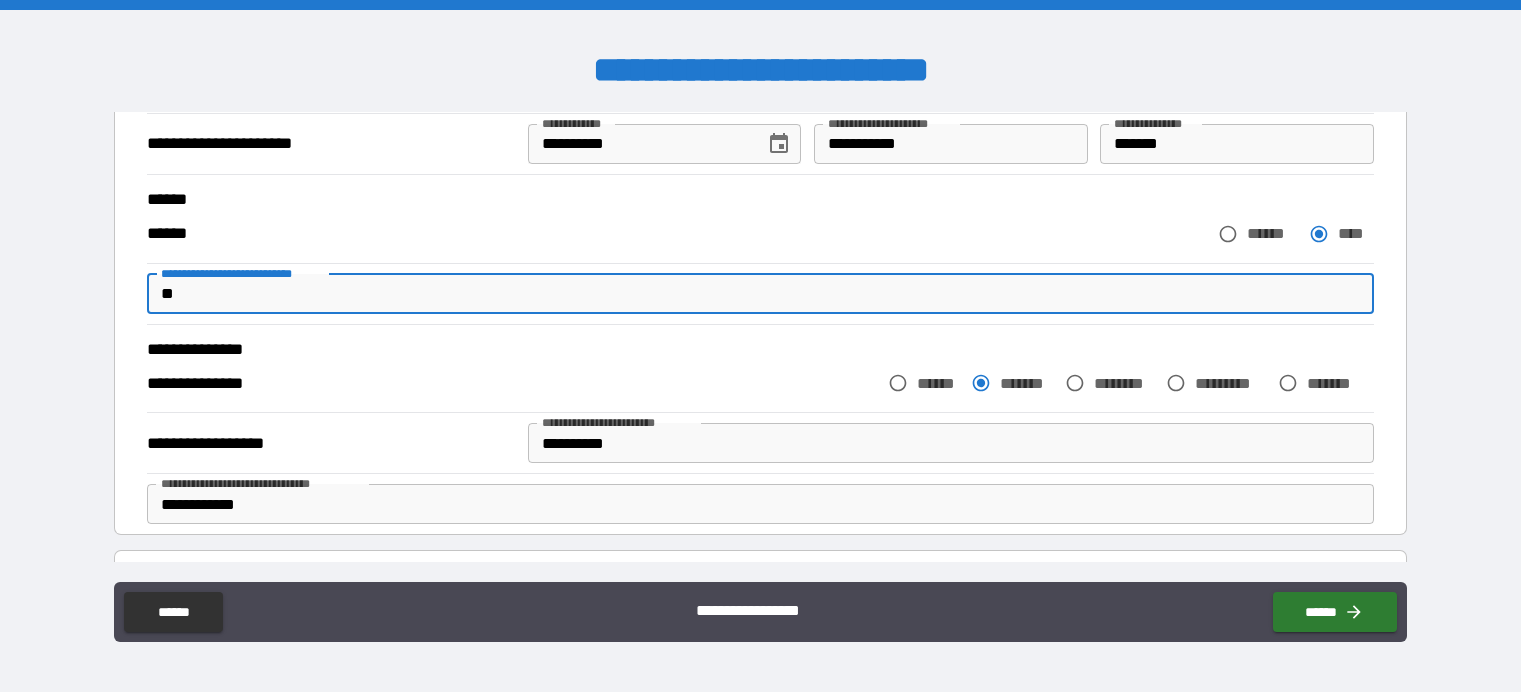 type on "*" 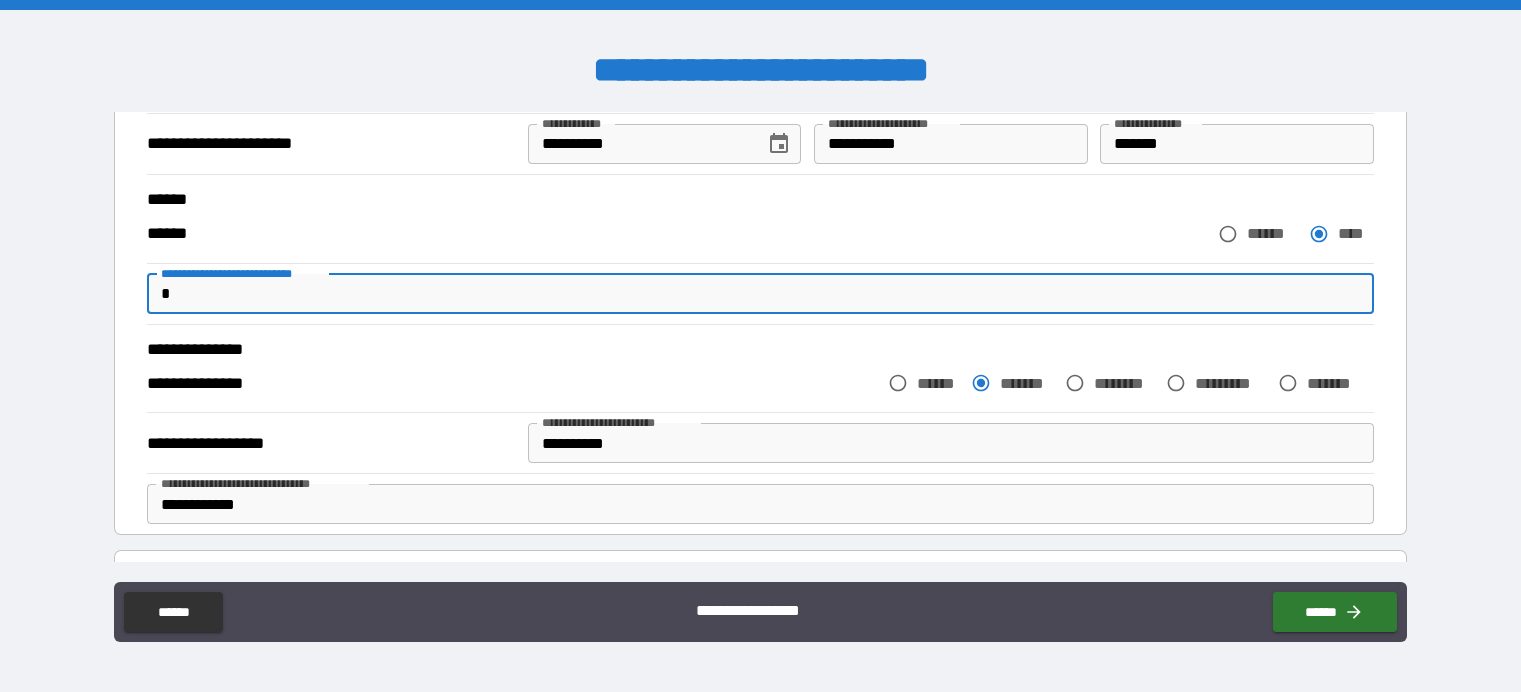 type on "*" 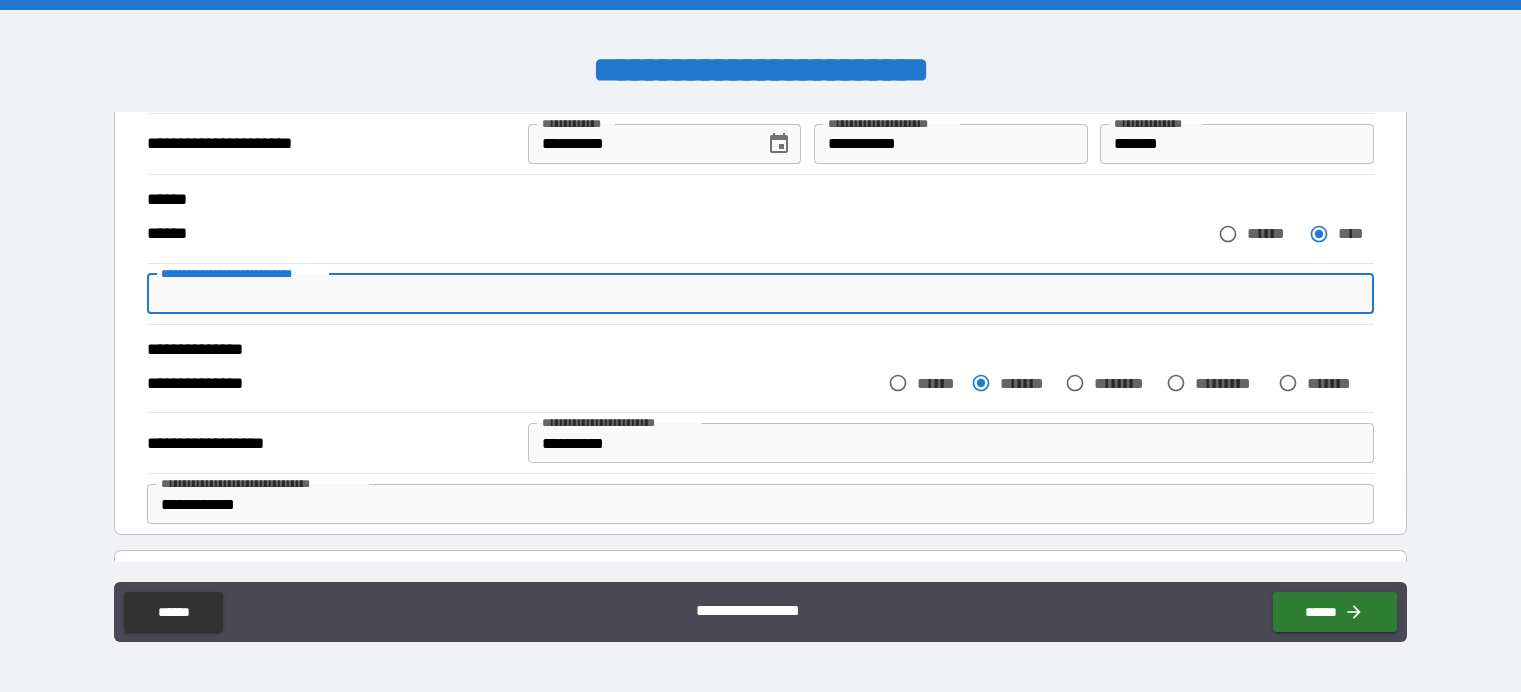 type on "*" 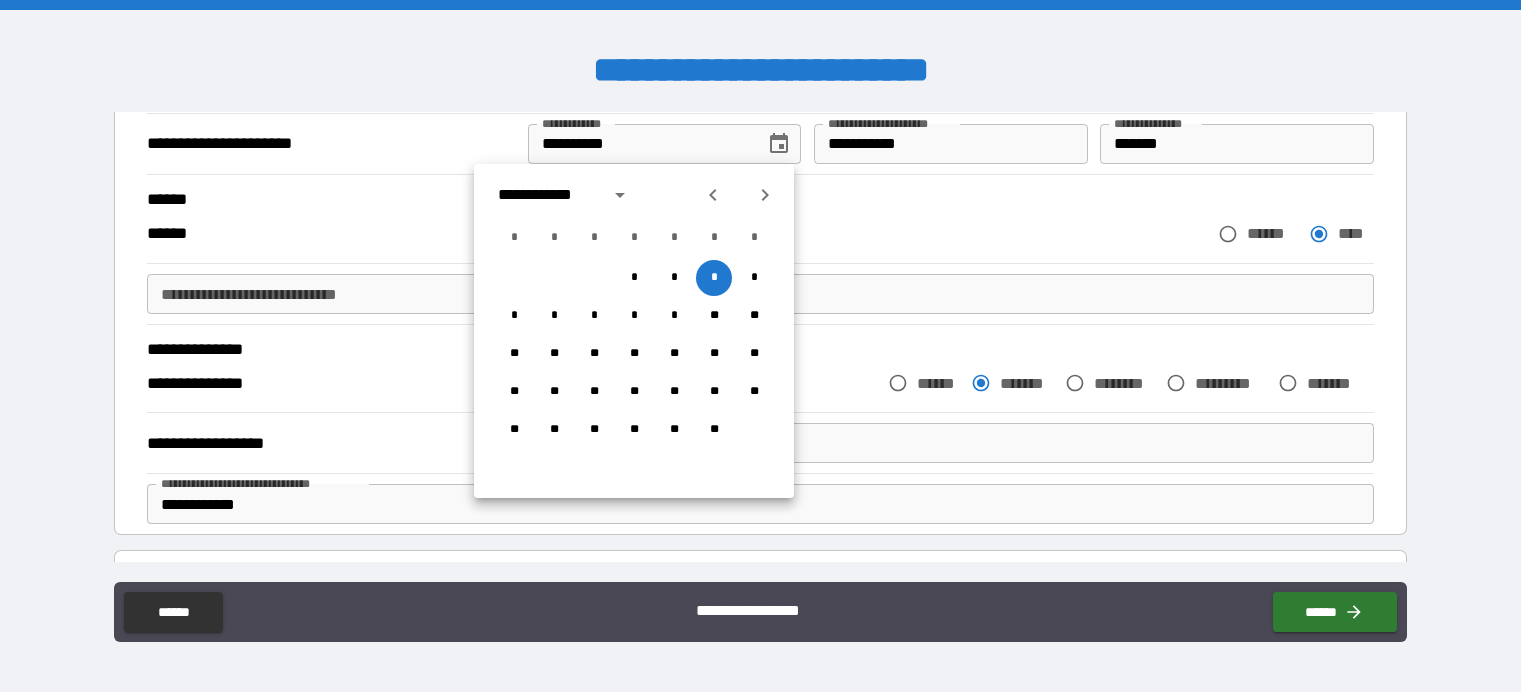 click on "****** ****** ****" at bounding box center [760, 234] 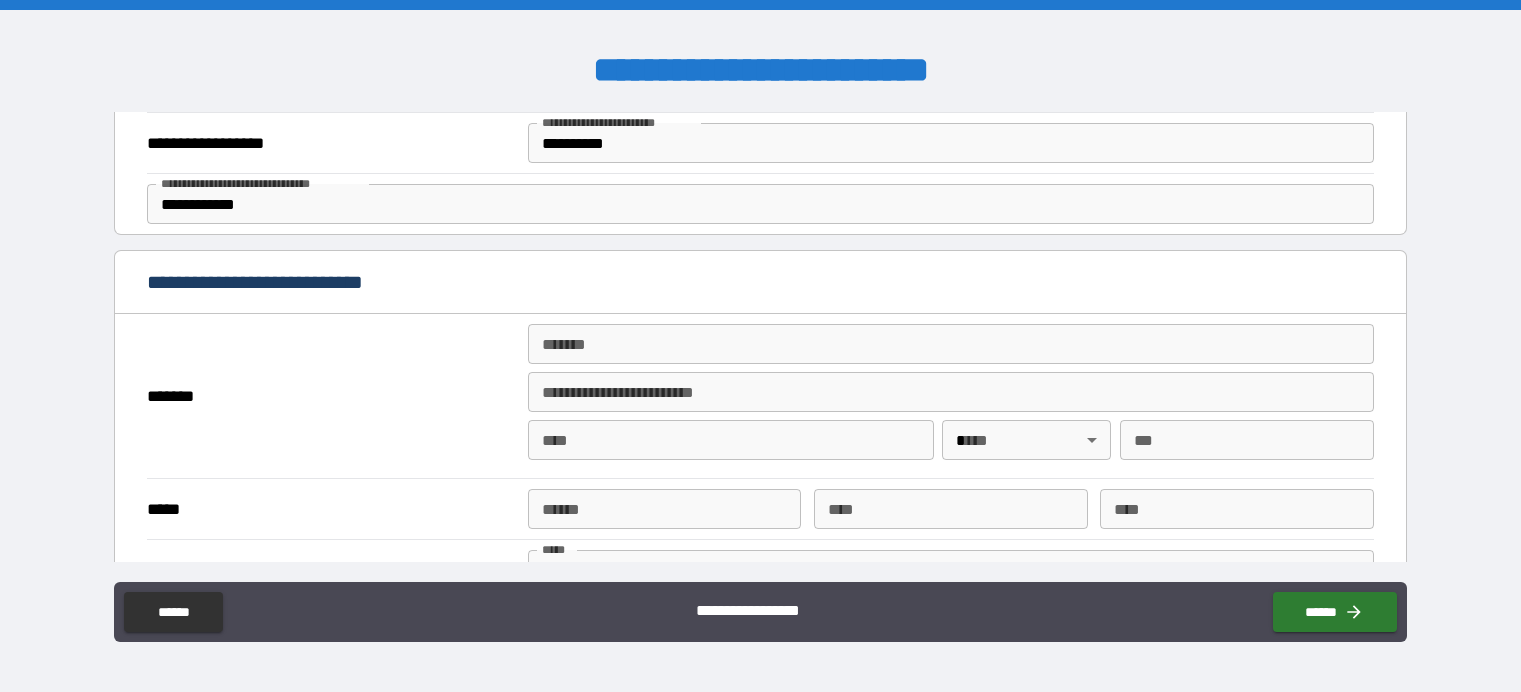 scroll, scrollTop: 600, scrollLeft: 0, axis: vertical 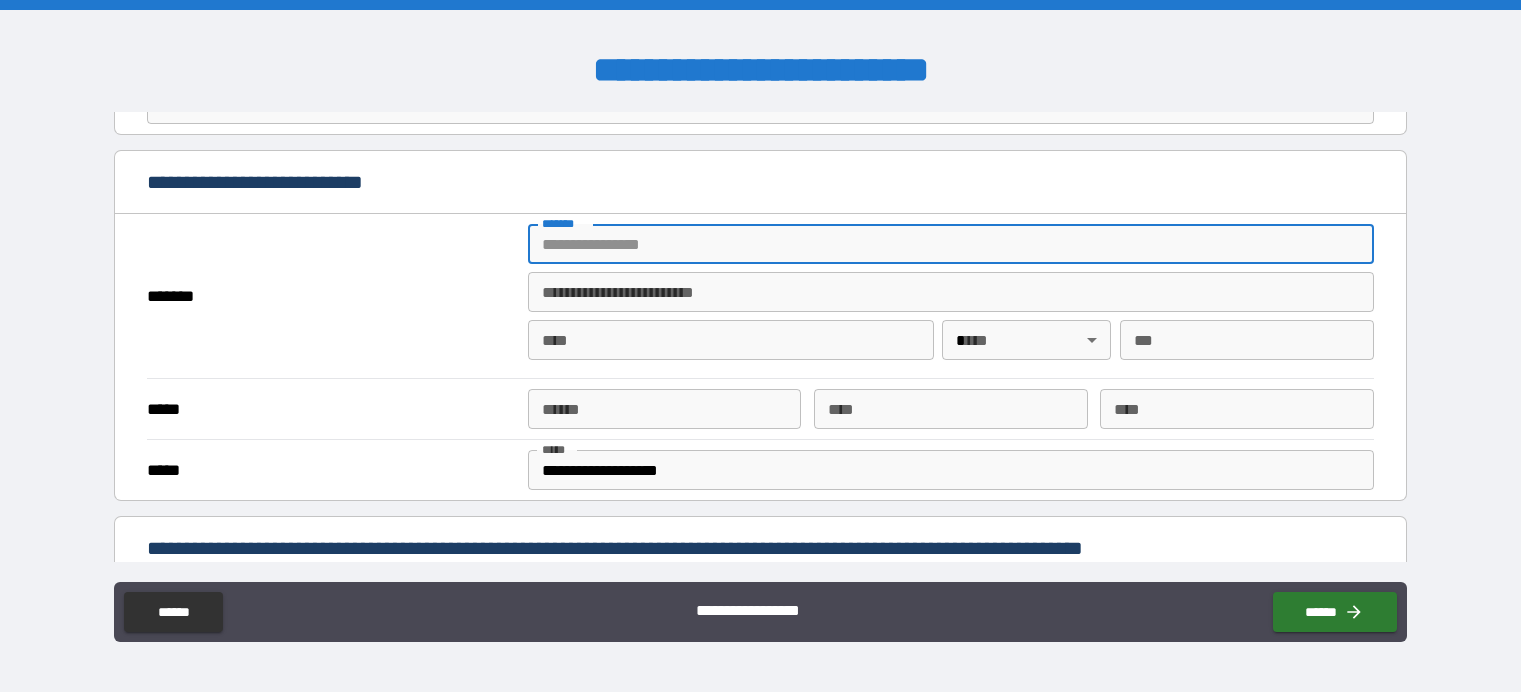 click on "*******" at bounding box center [951, 244] 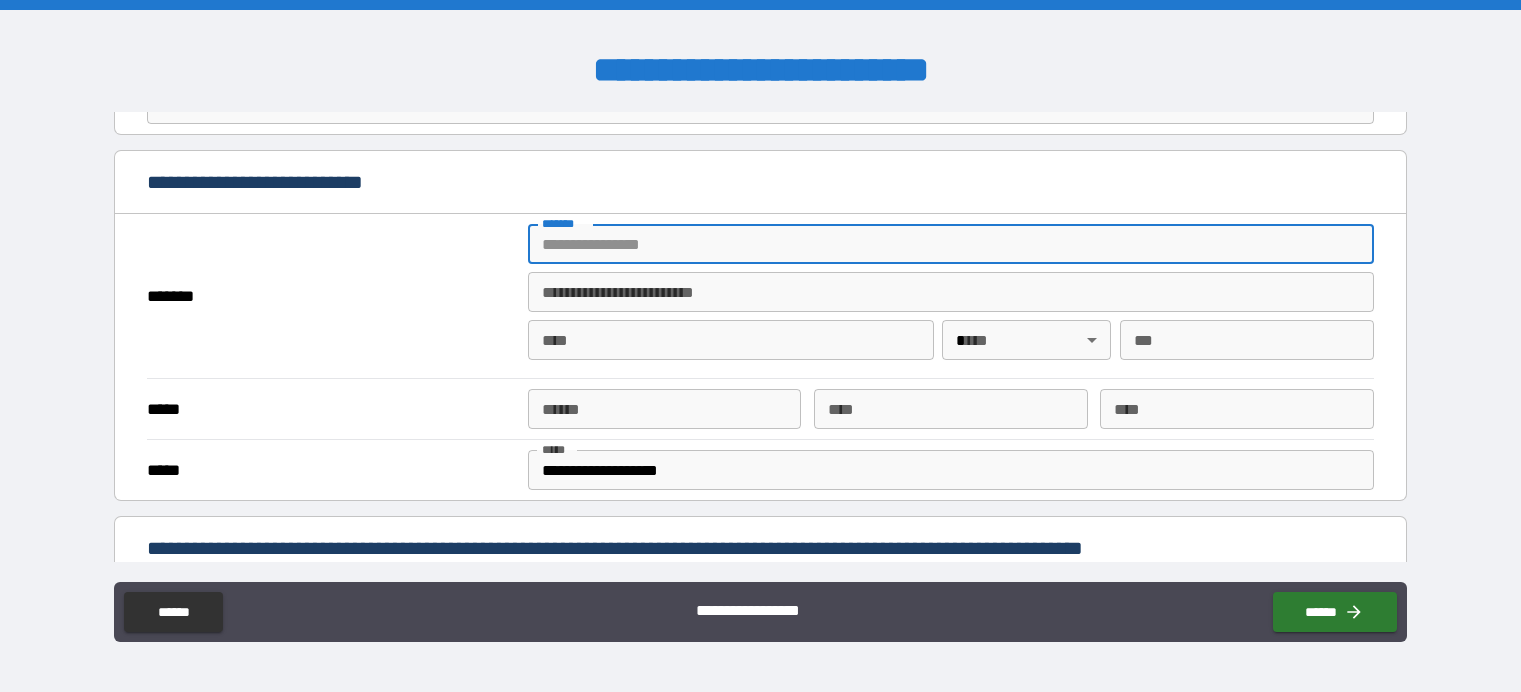 type on "**********" 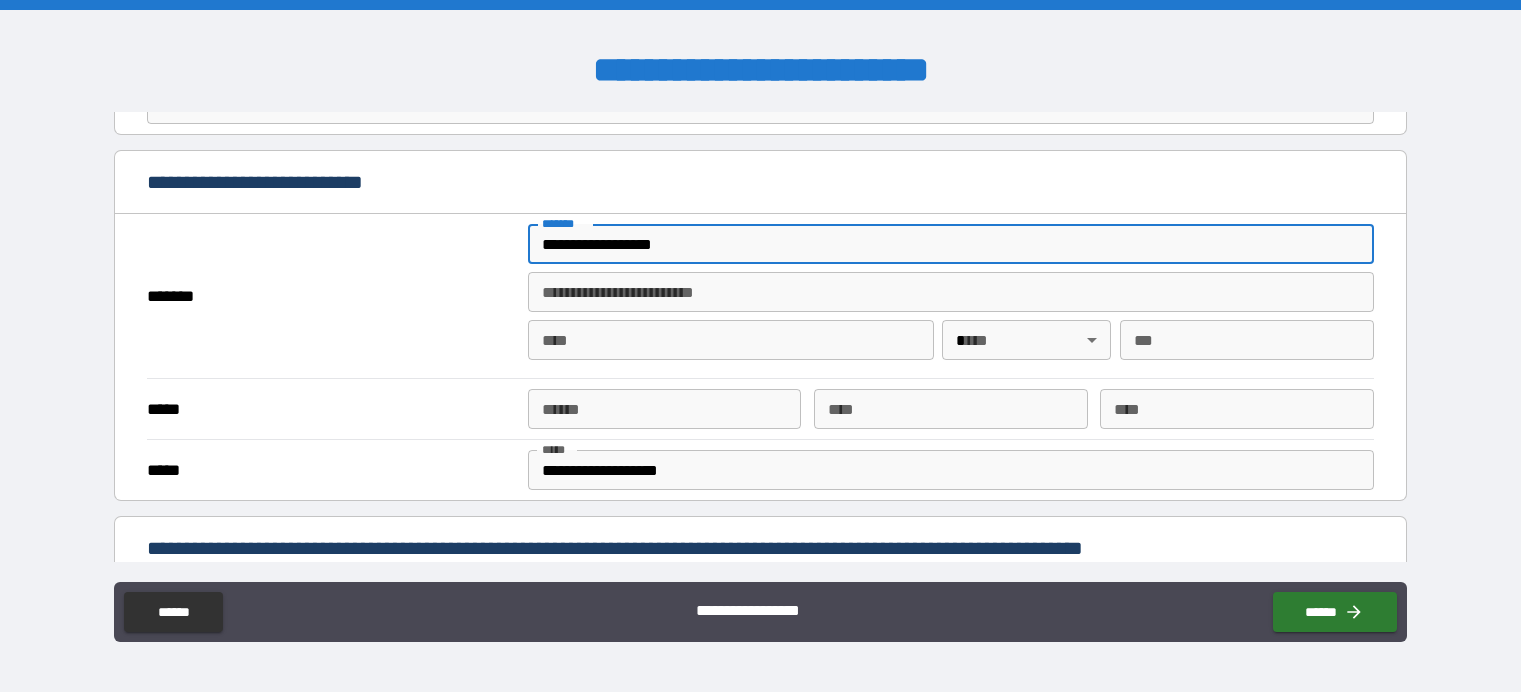 type on "*********" 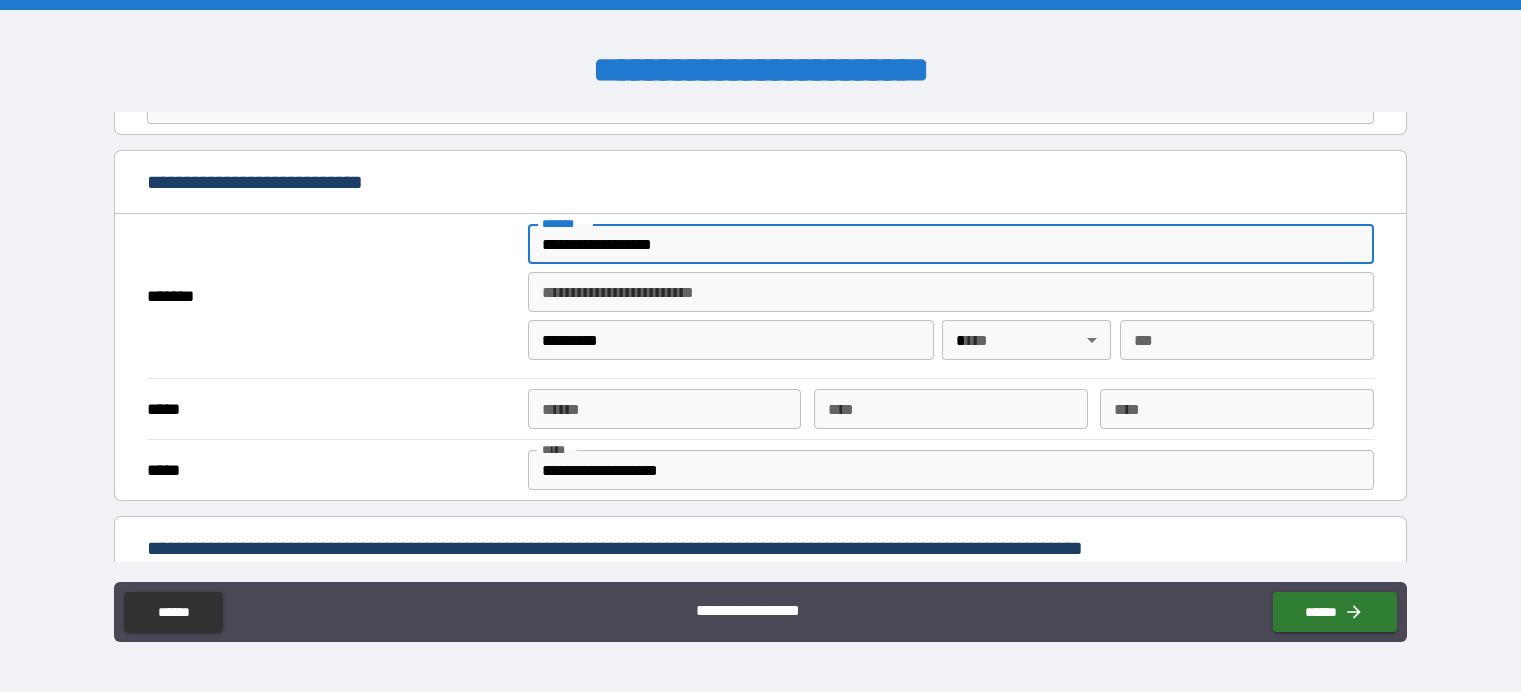 type on "**" 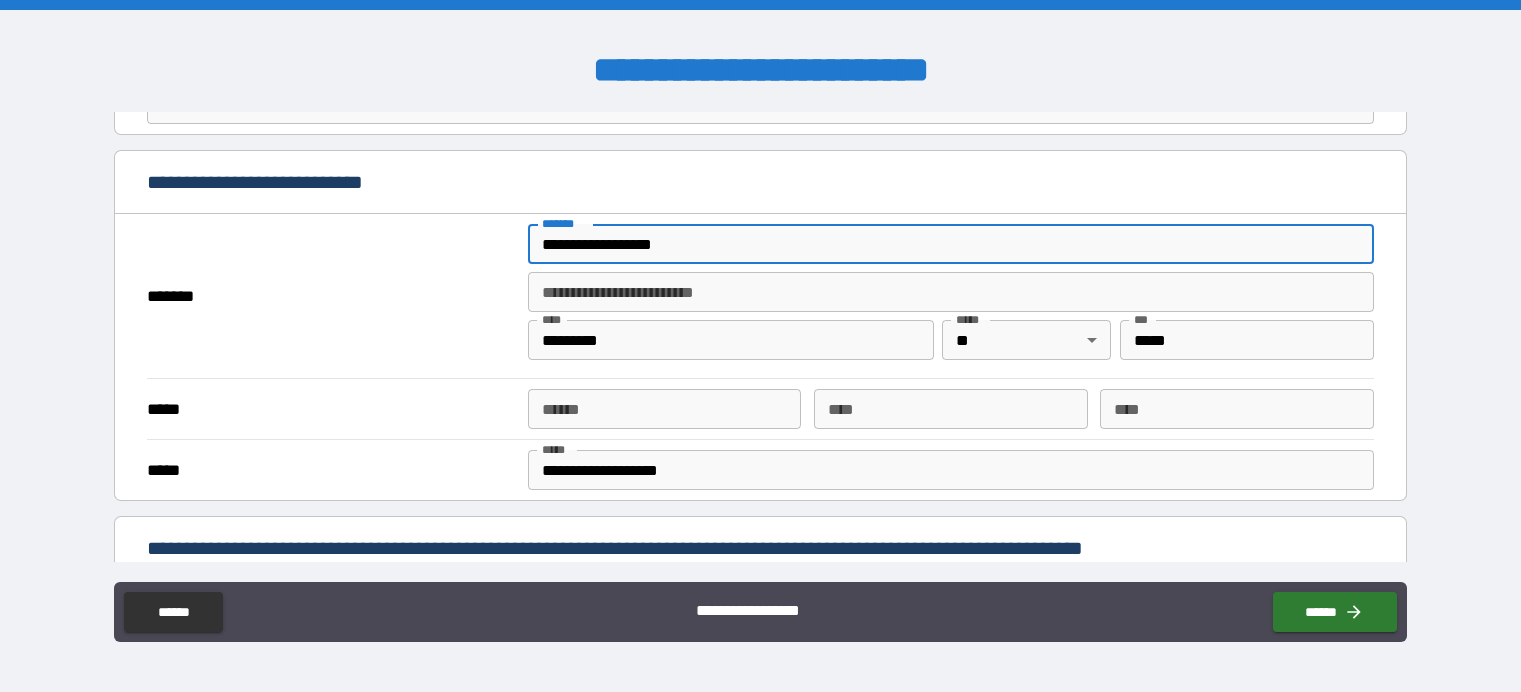 type on "*" 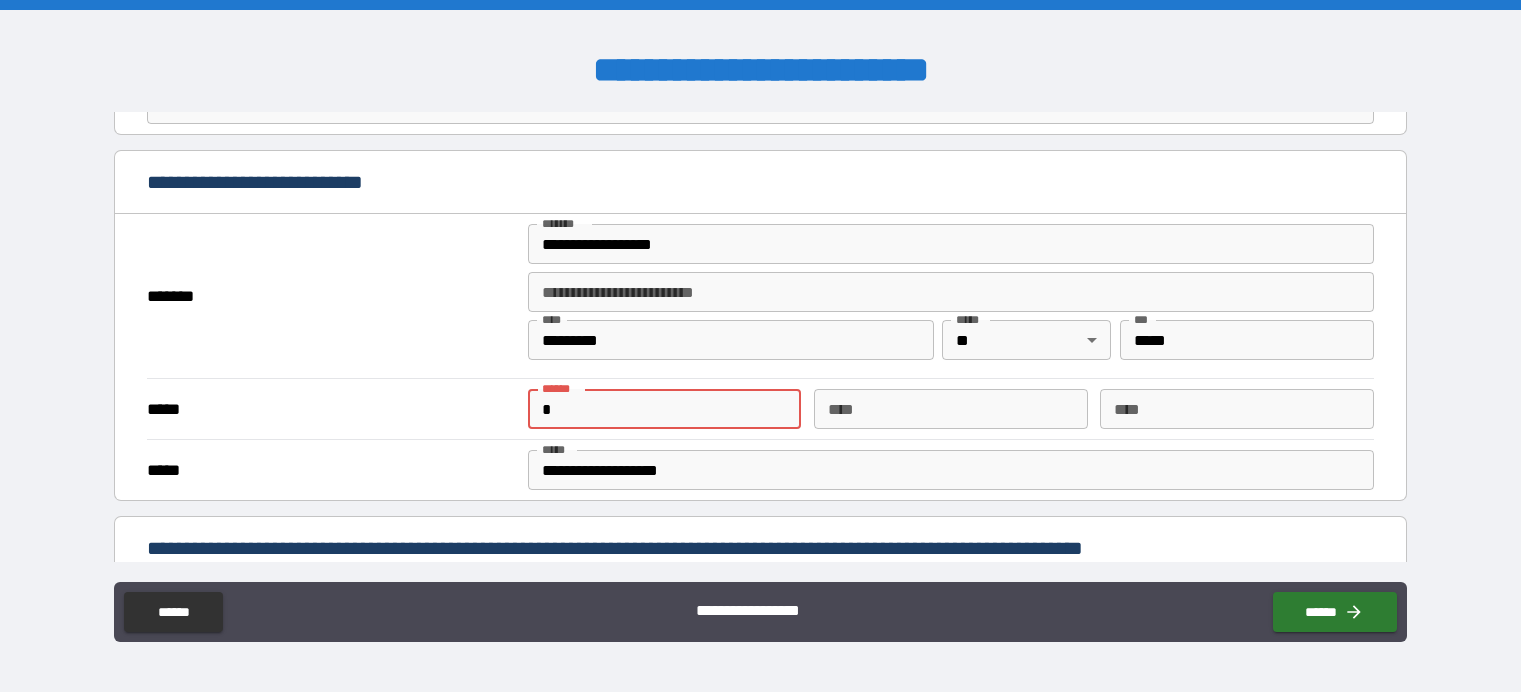 type on "*" 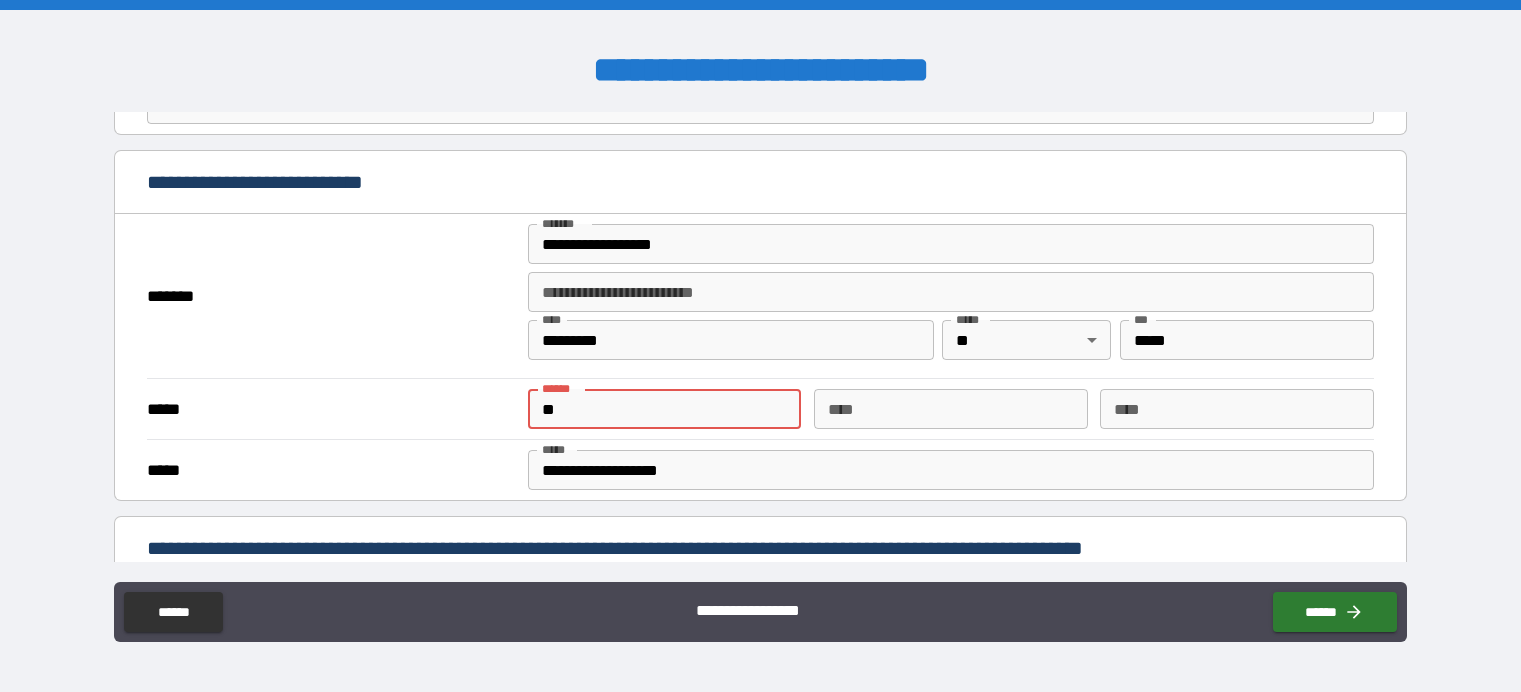 type on "*" 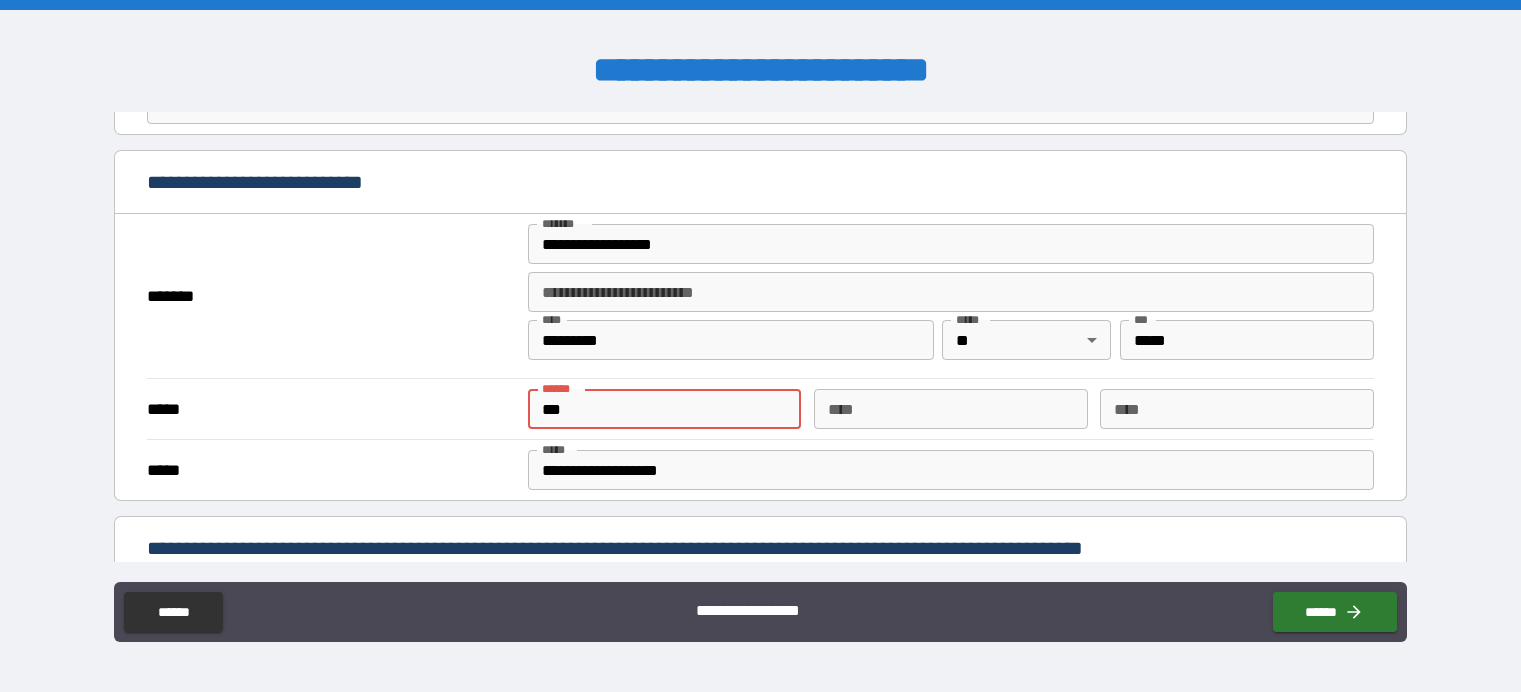 type on "*" 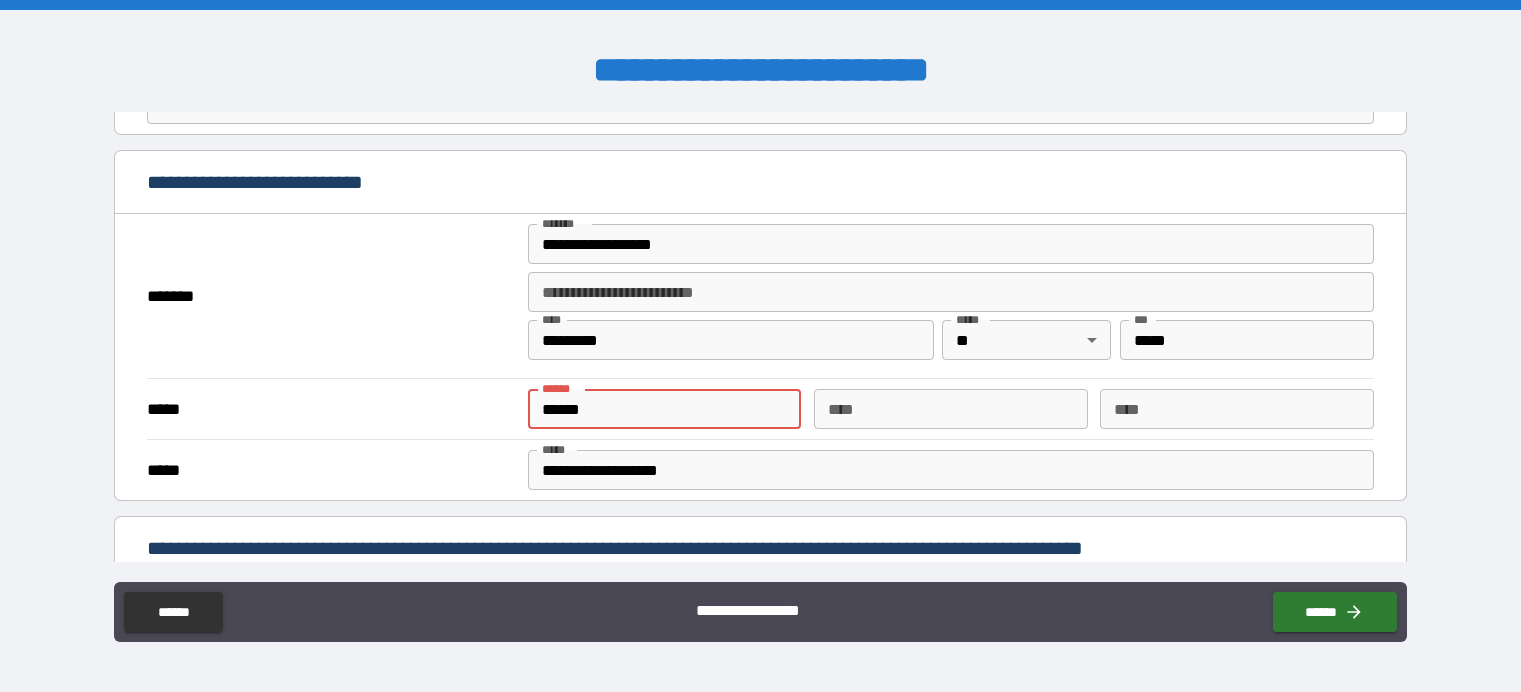 type on "*" 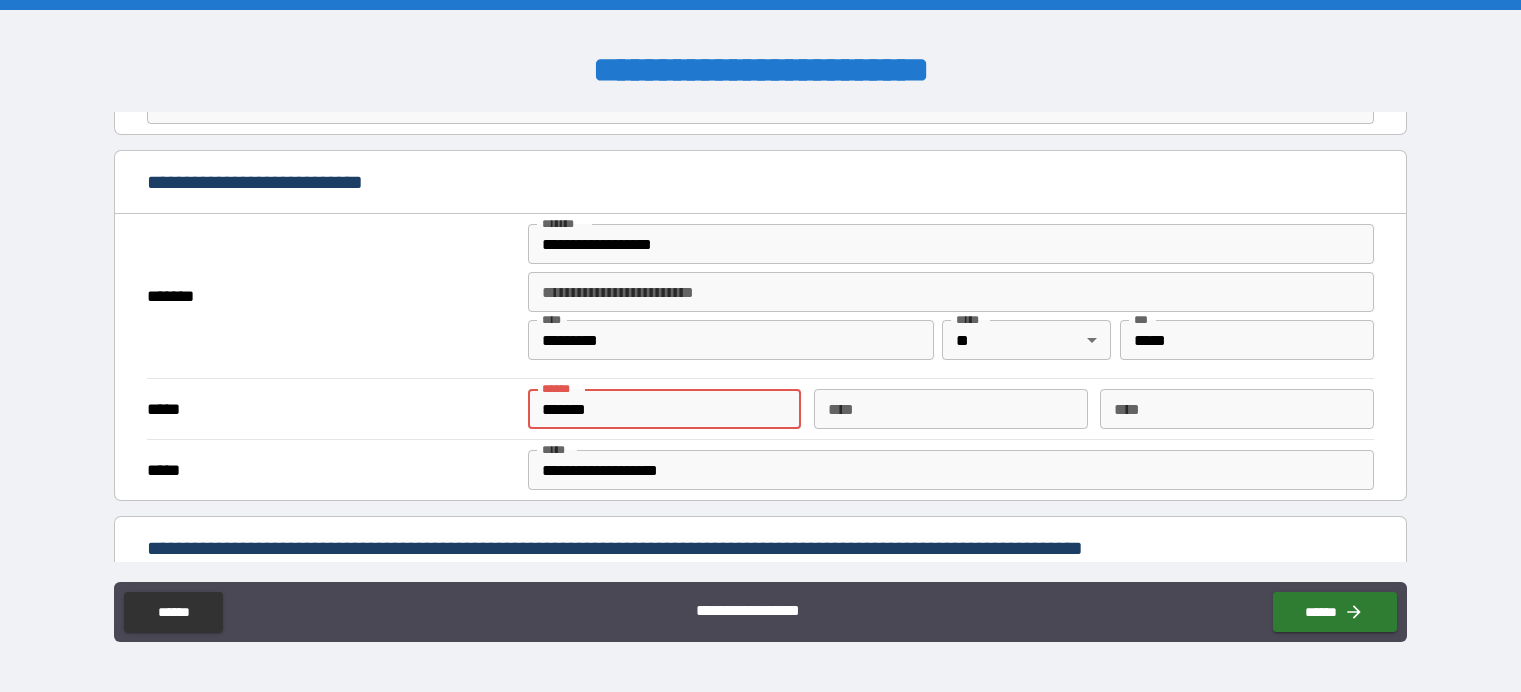 type on "*" 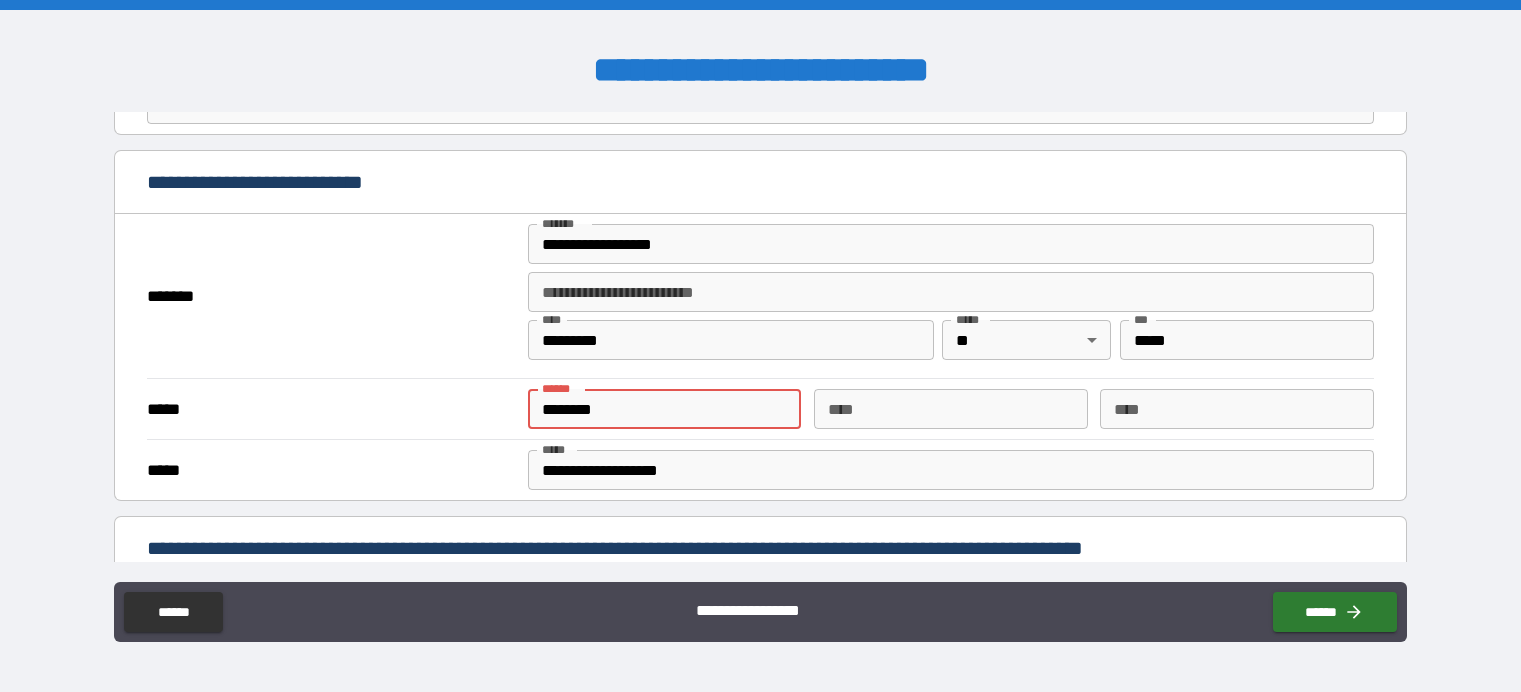 type on "*" 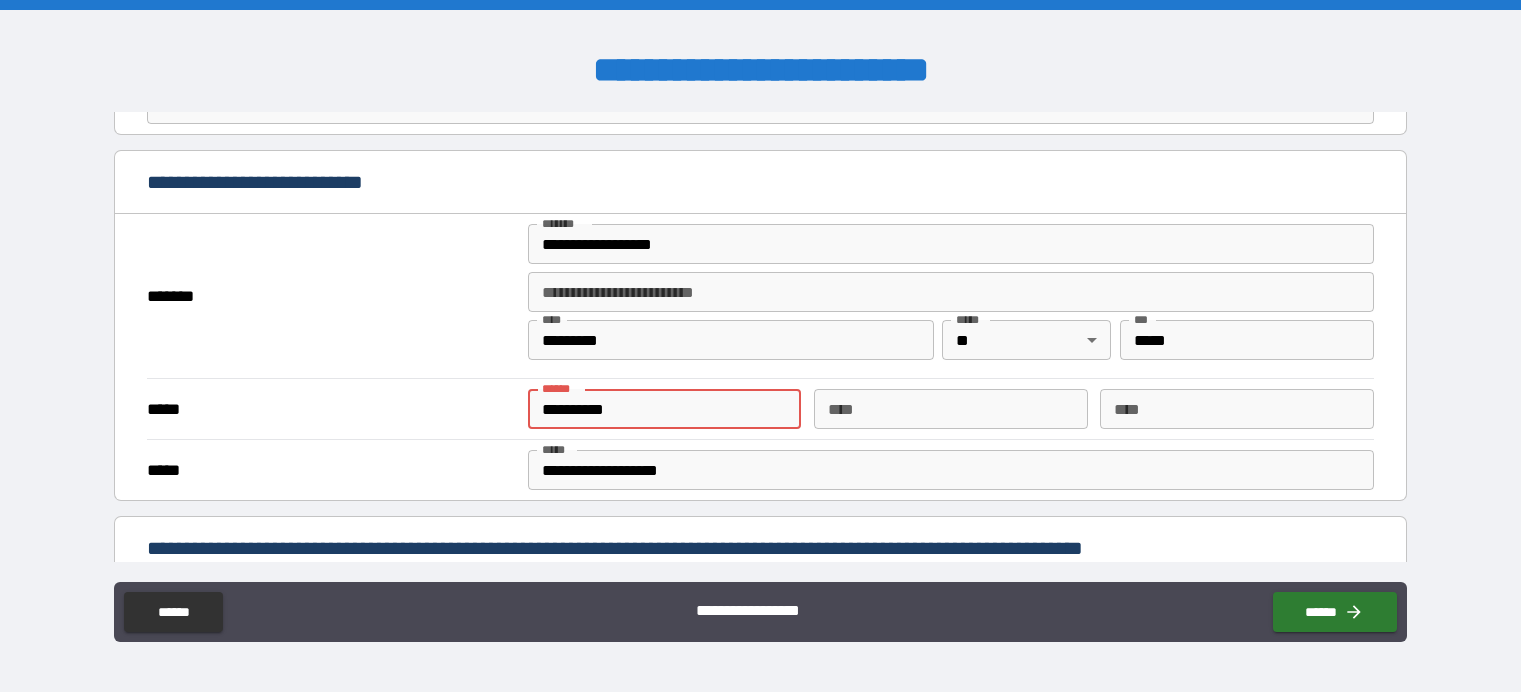 type on "*" 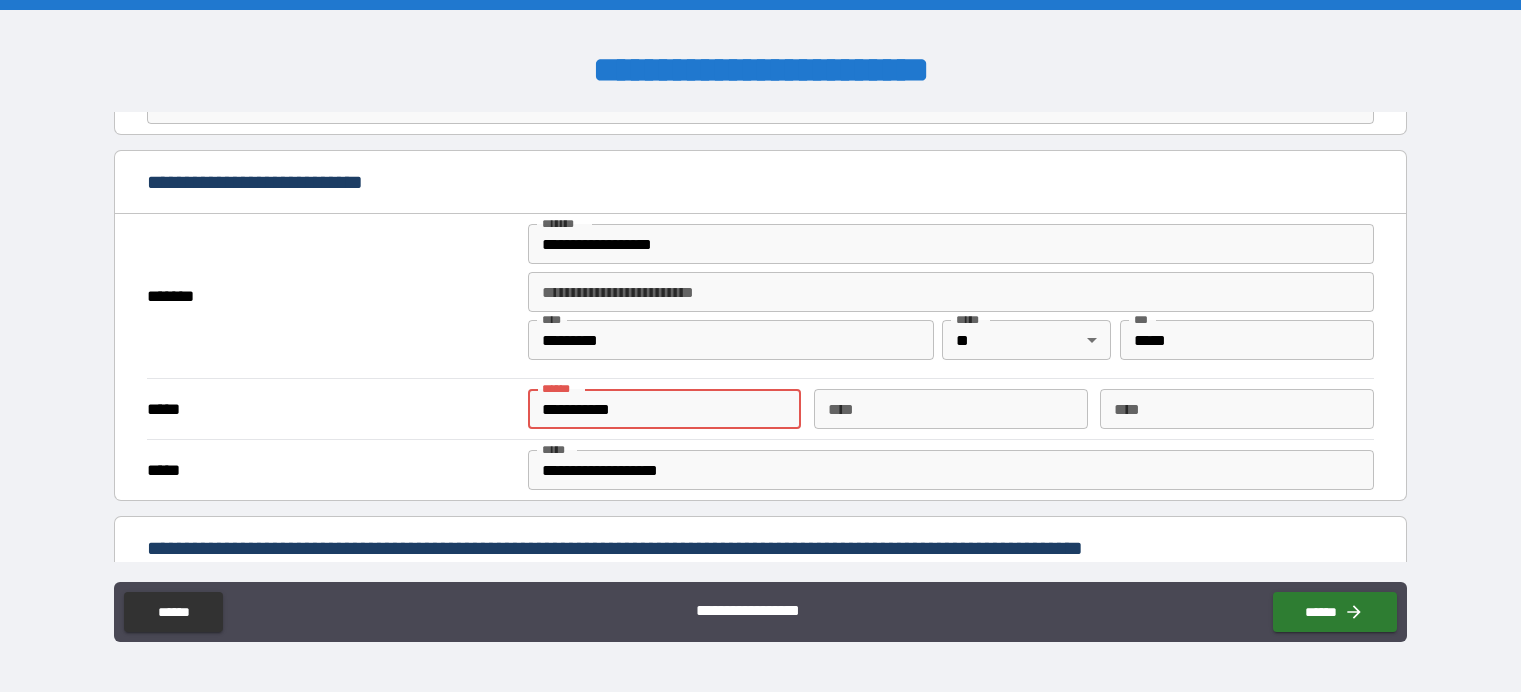 type on "*" 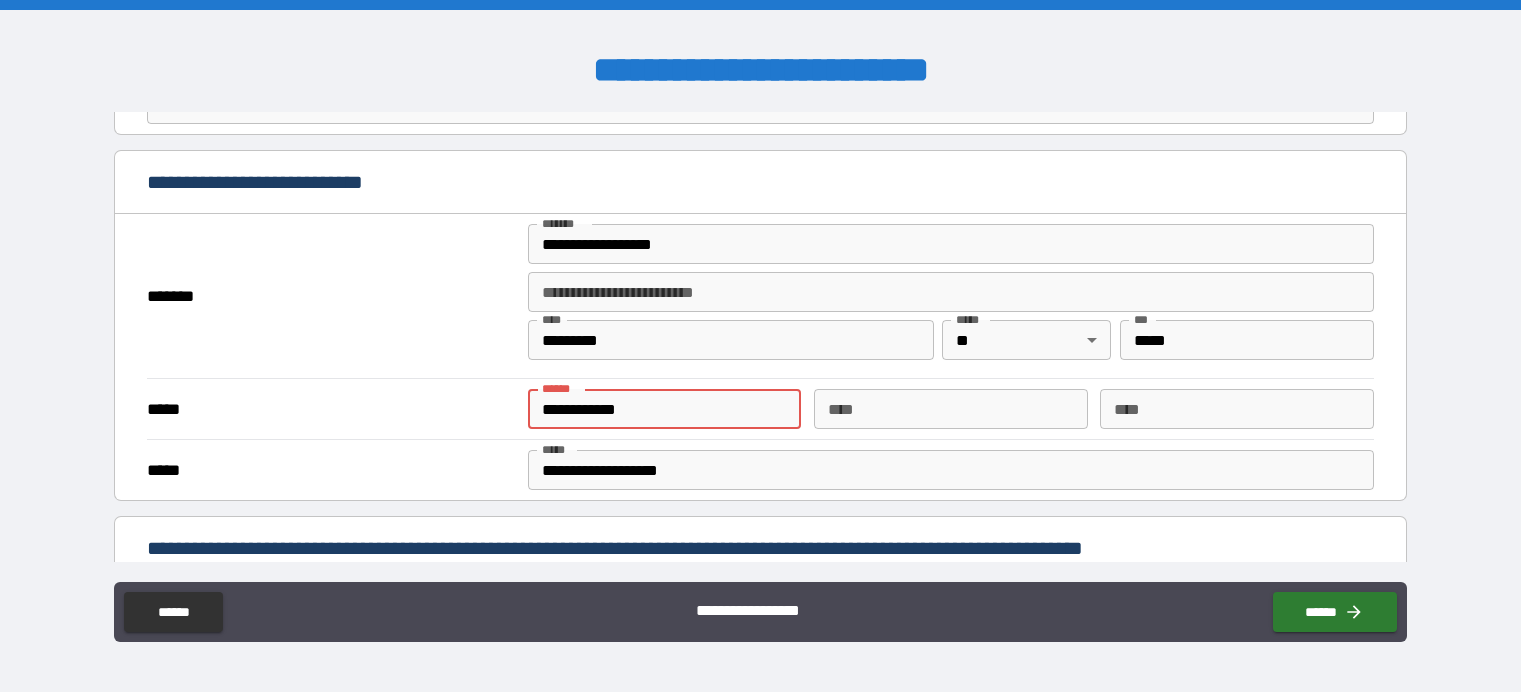 type on "*" 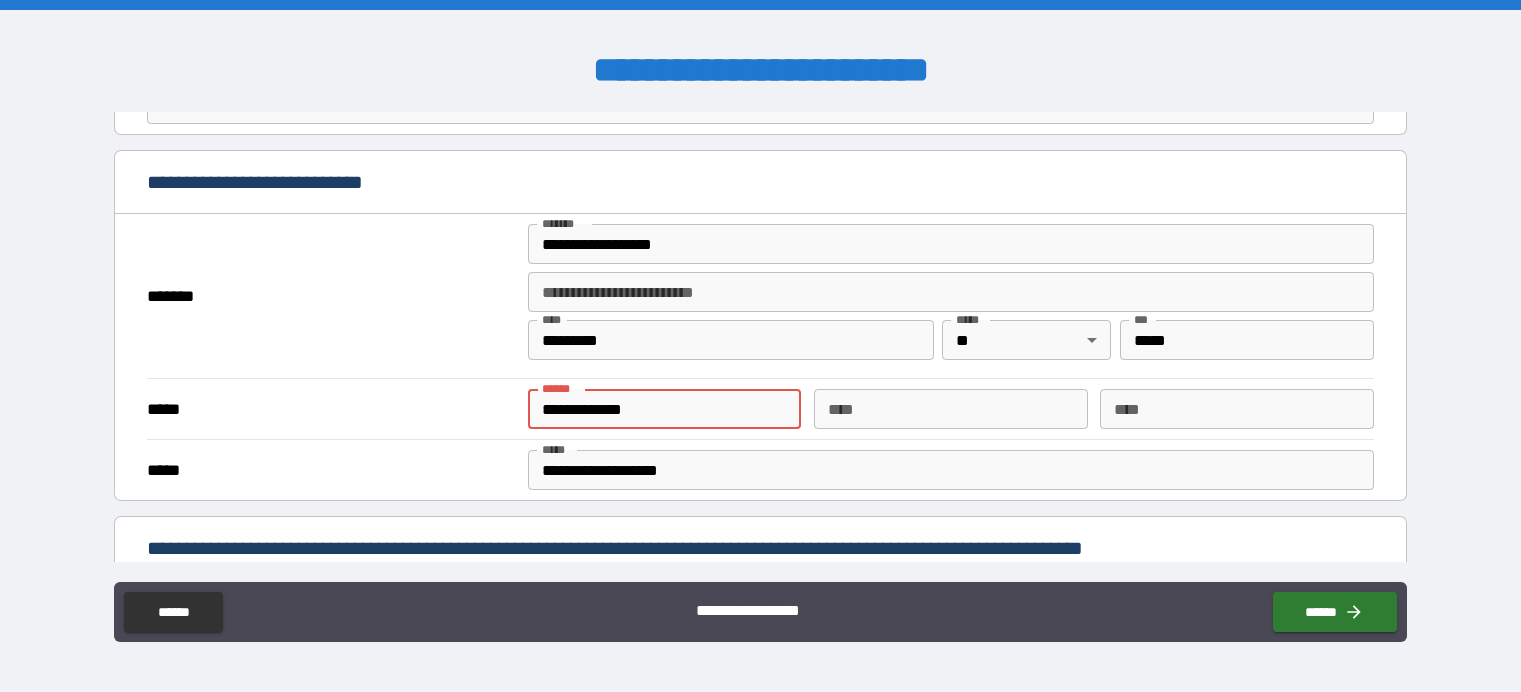 type on "*" 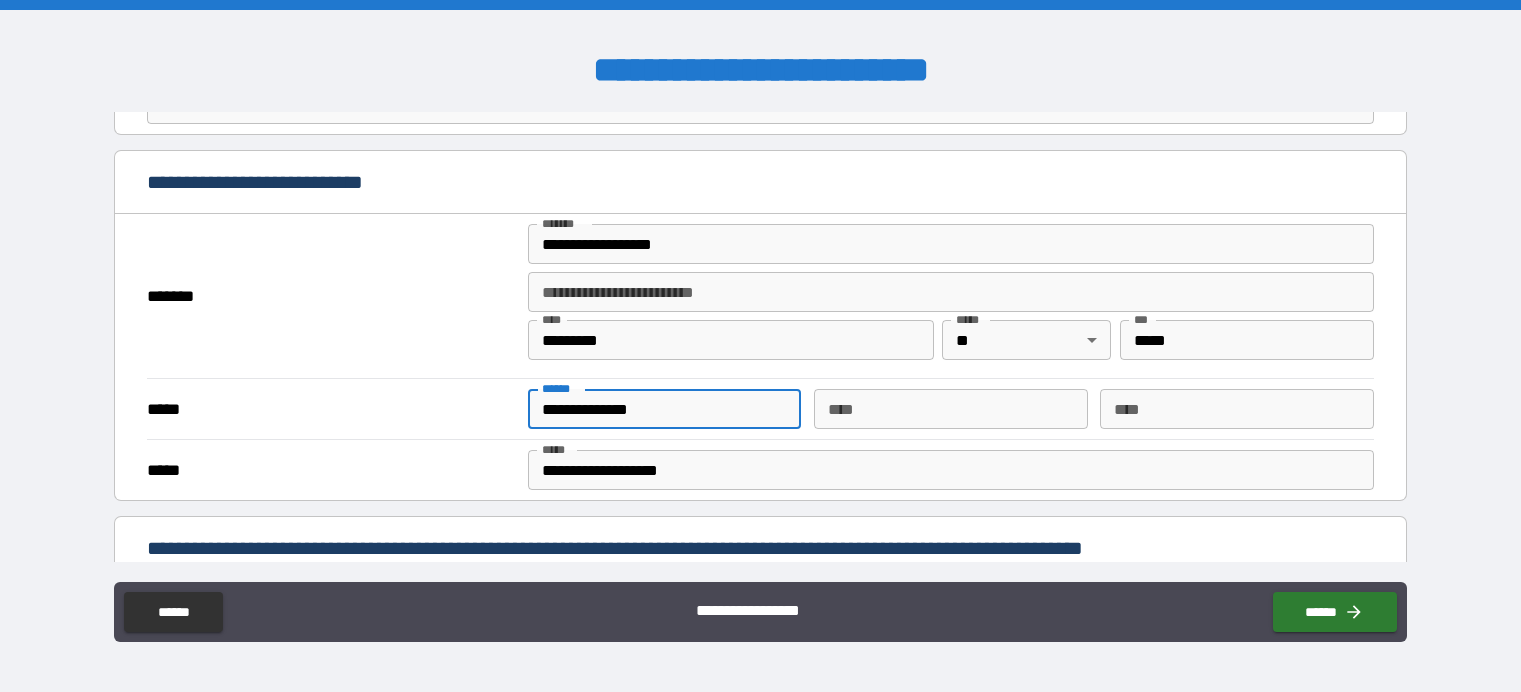 type on "*" 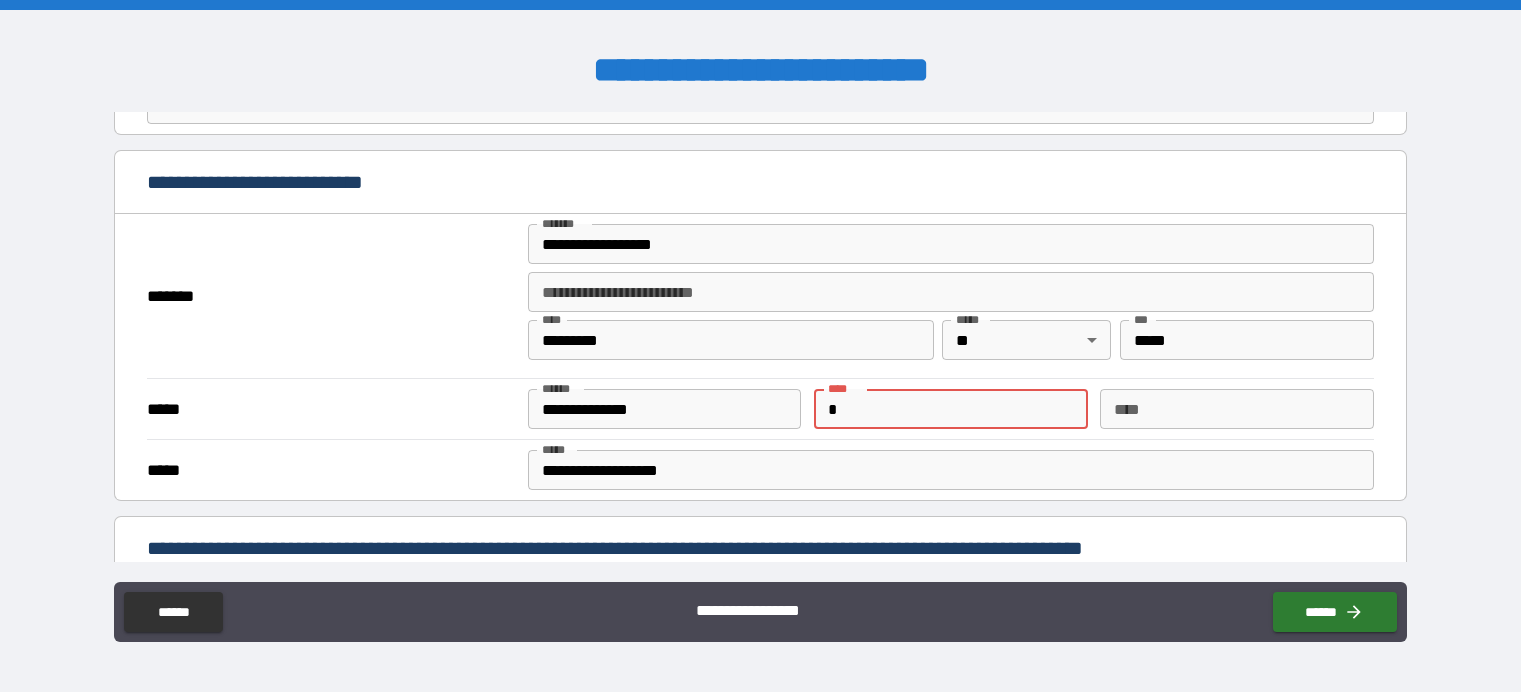type on "*" 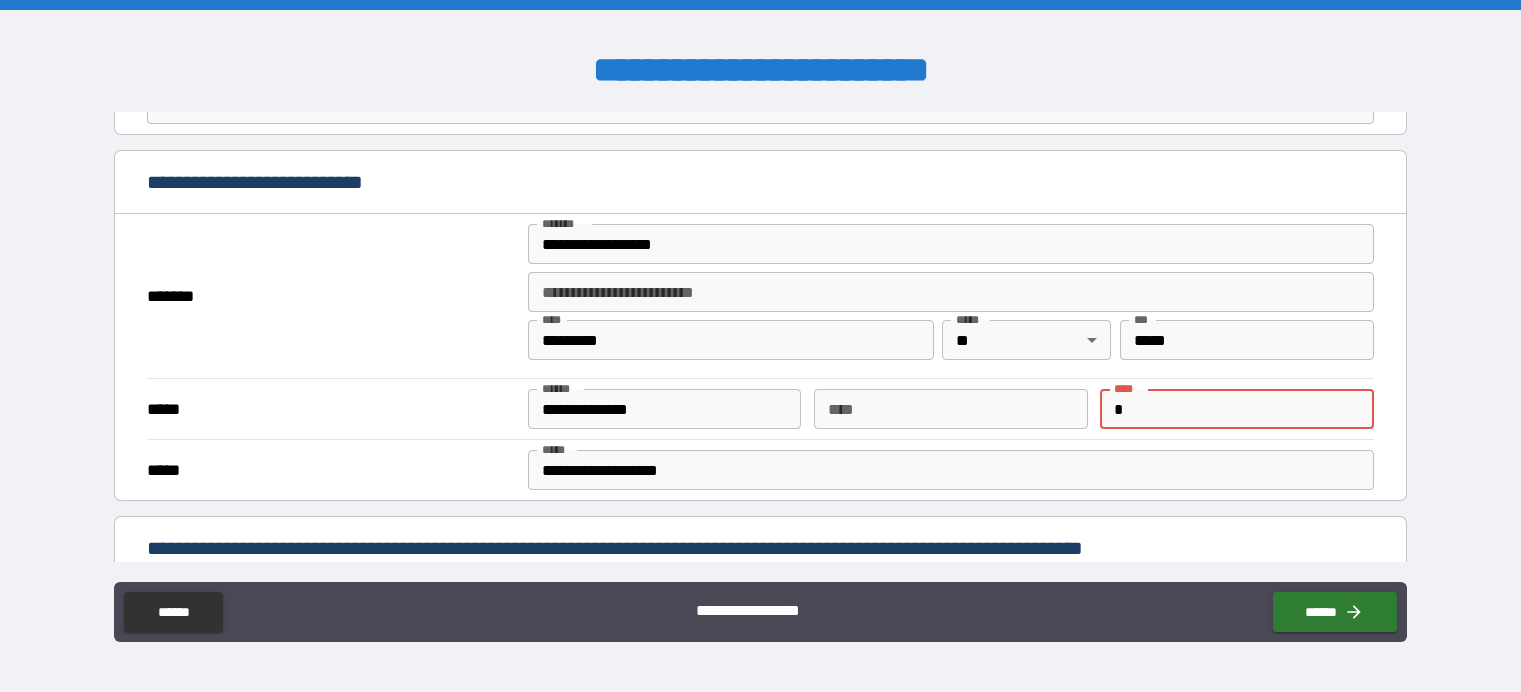 type on "*" 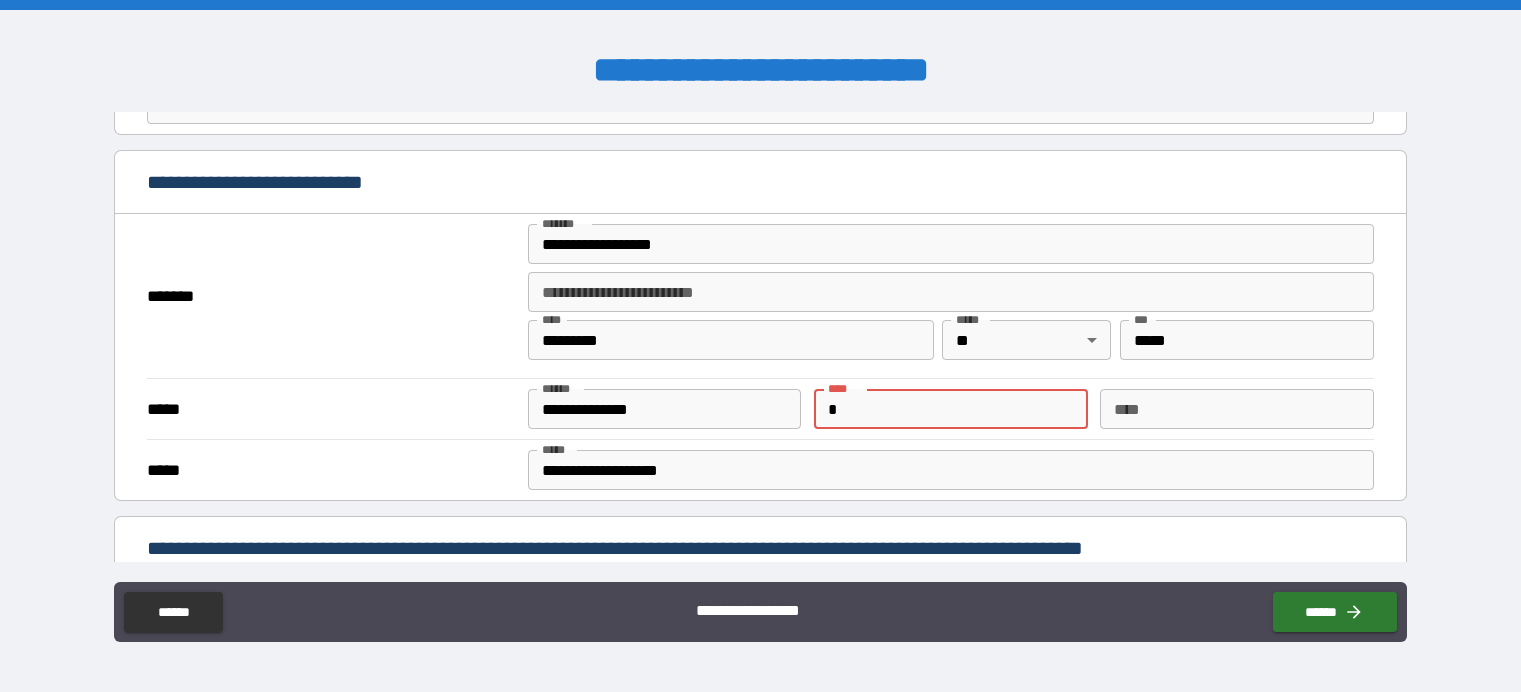 type on "*" 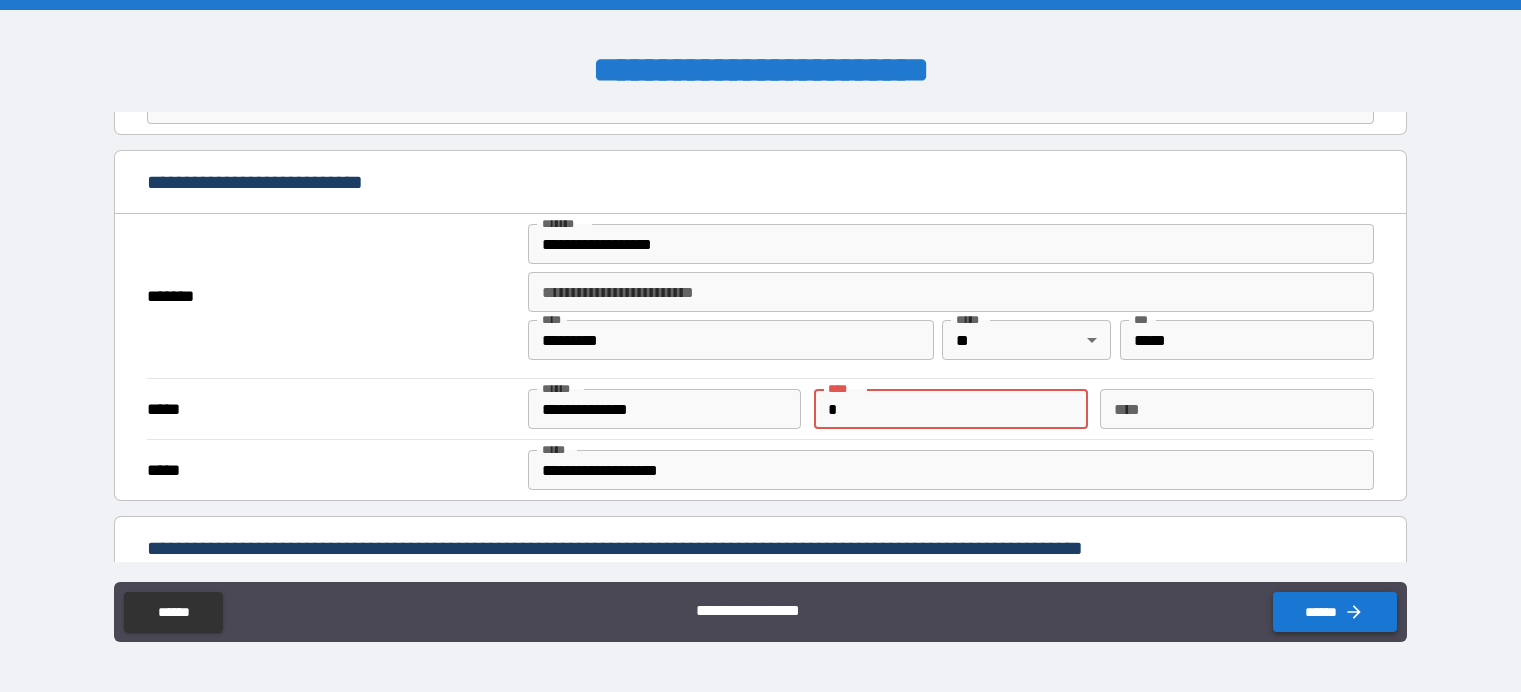 type 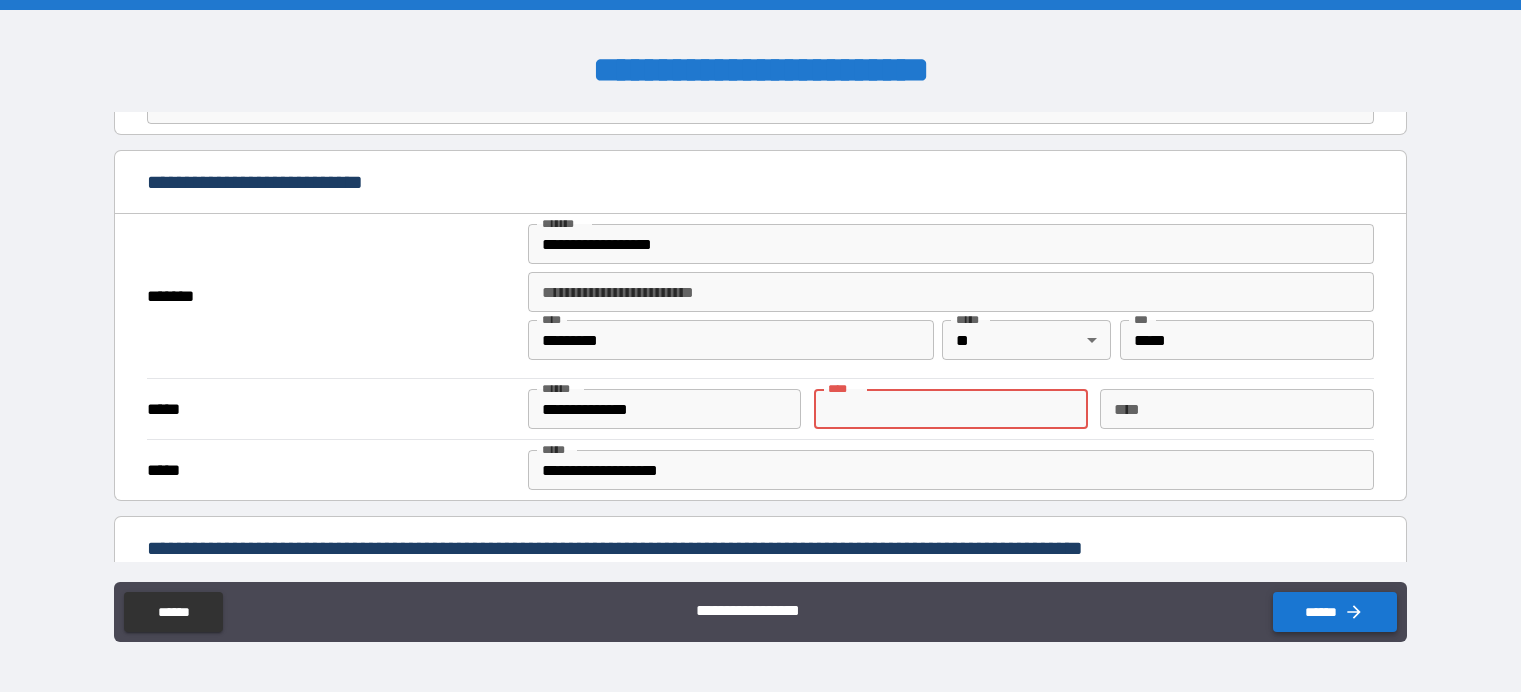 click on "******" at bounding box center [1335, 612] 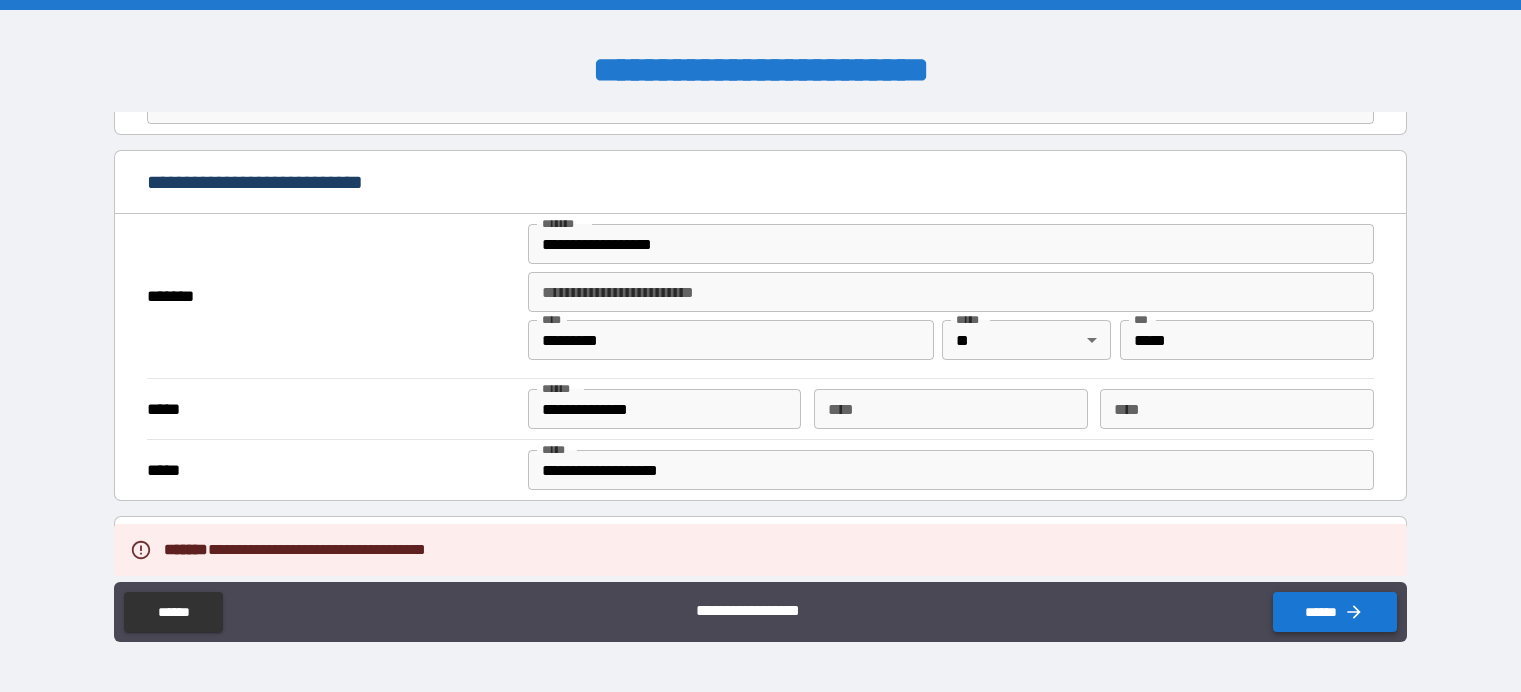 type 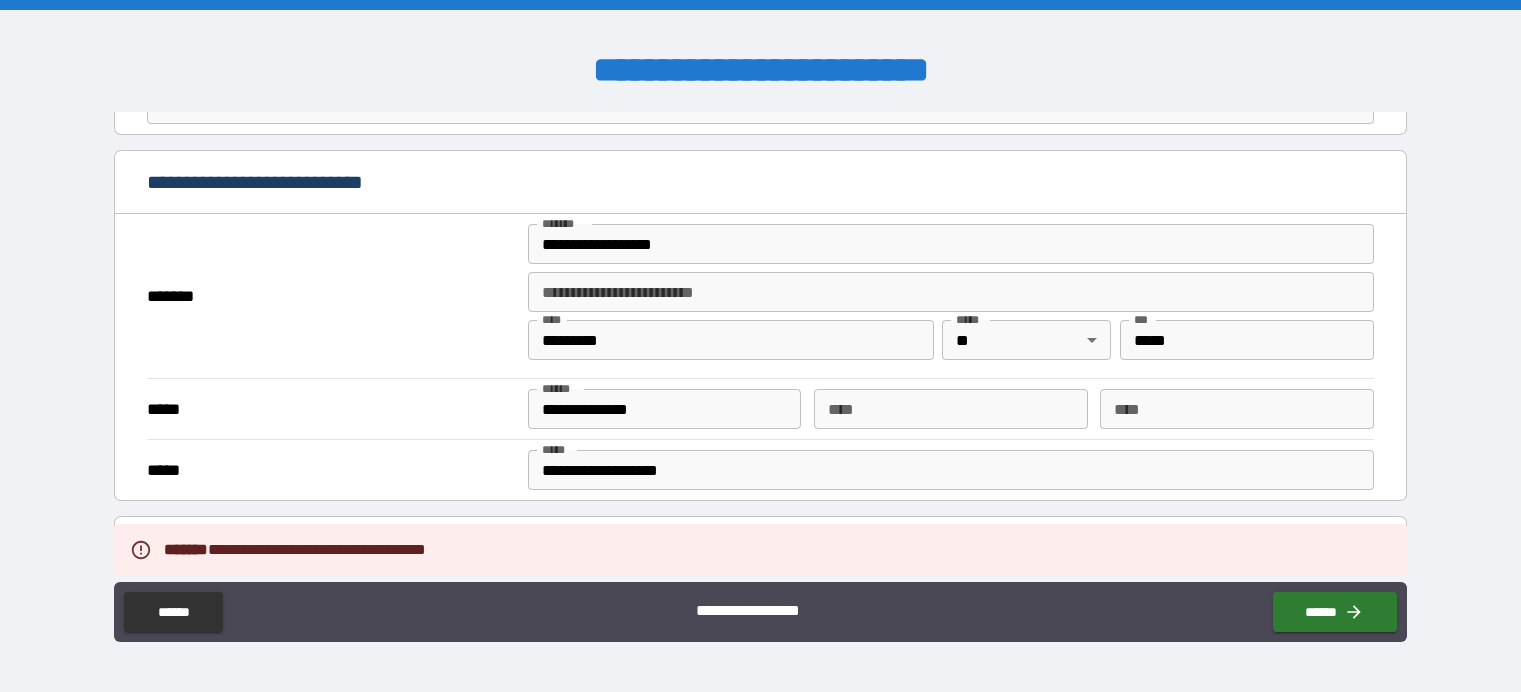 click on "**** ****" at bounding box center [951, 409] 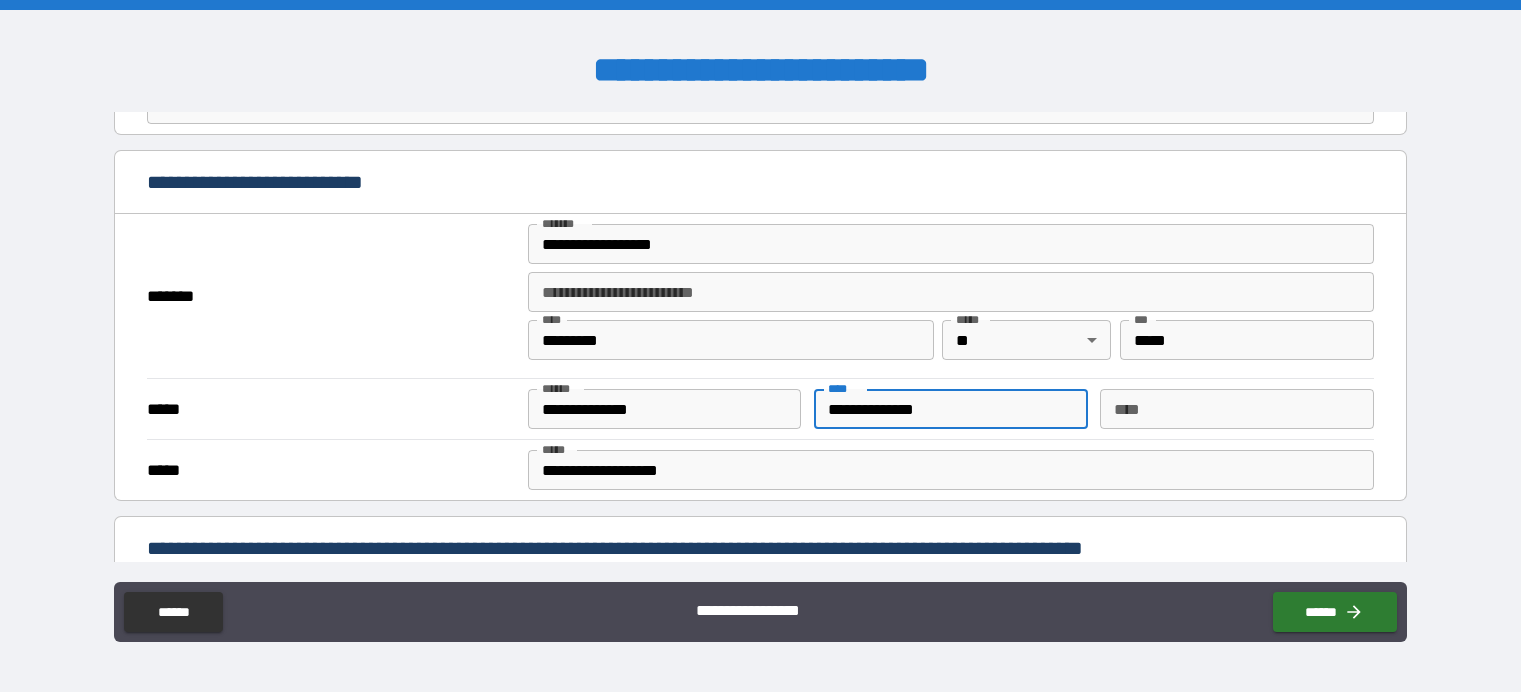 click on "**** ****" at bounding box center (1237, 409) 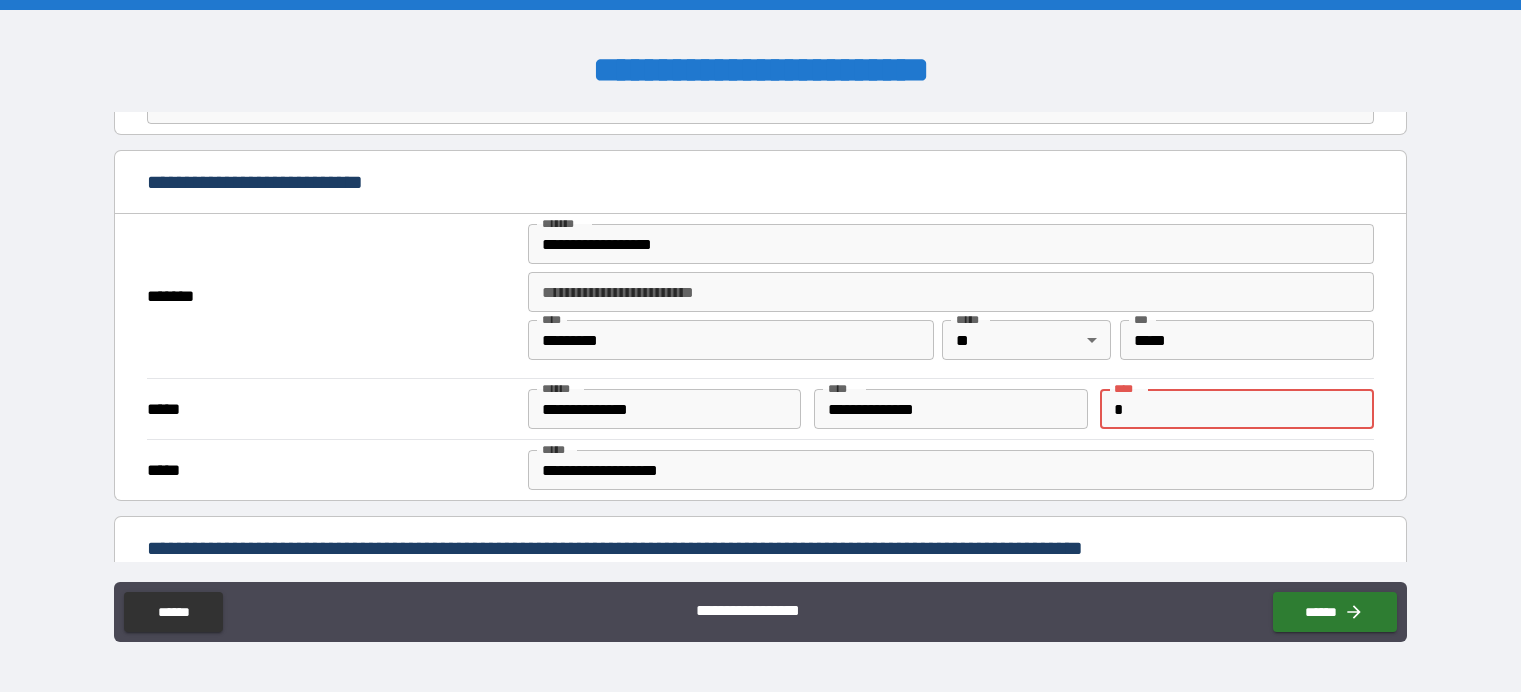 click on "[FIRST] [LAST] [STREET_NAME] [CITY] [STATE] [ZIP_CODE] [COUNTRY] [ADDRESS_LINE_2] [ADDRESS_LINE_3] [ADDRESS_LINE_4] [ADDRESS_LINE_5] [ADDRESS_LINE_6] [ADDRESS_LINE_7] [ADDRESS_LINE_8] [ADDRESS_LINE_9] [ADDRESS_LINE_10] [ADDRESS_LINE_11] [ADDRESS_LINE_12] [ADDRESS_LINE_13] [ADDRESS_LINE_14] [ADDRESS_LINE_15] [ADDRESS_LINE_16] [ADDRESS_LINE_17] [ADDRESS_LINE_18] [ADDRESS_LINE_19] [ADDRESS_LINE_20] [ADDRESS_LINE_21] [ADDRESS_LINE_22] [ADDRESS_LINE_23] [ADDRESS_LINE_24] [ADDRESS_LINE_25] [ADDRESS_LINE_26] [ADDRESS_LINE_27] [ADDRESS_LINE_28] [ADDRESS_LINE_29] [ADDRESS_LINE_30] [ADDRESS_LINE_31] [ADDRESS_LINE_32] [ADDRESS_LINE_33] [ADDRESS_LINE_34] [ADDRESS_LINE_35] [ADDRESS_LINE_36] [ADDRESS_LINE_37] [ADDRESS_LINE_38] [ADDRESS_LINE_39] [ADDRESS_LINE_40] [ADDRESS_LINE_41] [ADDRESS_LINE_42] [ADDRESS_LINE_43] [ADDRESS_LINE_44] [ADDRESS_LINE_45] [ADDRESS_LINE_46] [ADDRESS_LINE_47] [ADDRESS_LINE_48] [ADDRESS_LINE_49] [ADDRESS_LINE_50] [ADDRESS_LINE_51] [ADDRESS_LINE_52] [ADDRESS_LINE_53] [ADDRESS_LINE_54] [ADDRESS_LINE_55] [ADDRESS_LINE_56] [ADDRESS_LINE_57] [ADDRESS_LINE_58] [ADDRESS_LINE_59] [ADDRESS_LINE_60] [ADDRESS_LINE_61] [ADDRESS_LINE_62] [ADDRESS_LINE_63] [ADDRESS_LINE_64] [ADDRESS_LINE_65] [ADDRESS_LINE_66] [ADDRESS_LINE_67] [ADDRESS_LINE_68] [ADDRESS_LINE_69] [ADDRESS_LINE_70] [ADDRESS_LINE_71] [ADDRESS_LINE_72] [ADDRESS_LINE_73] [ADDRESS_LINE_74] [ADDRESS_LINE_75] [ADDRESS_LINE_76] [ADDRESS_LINE_77] [ADDRESS_LINE_78] [ADDRESS_LINE_79] [ADDRESS_LINE_80] [ADDRESS_LINE_81] [ADDRESS_LINE_82] [ADDRESS_LINE_83] [ADDRESS_LINE_84] [ADDRESS_LINE_85] [ADDRESS_LINE_86] [ADDRESS_LINE_87] [ADDRESS_LINE_88] [ADDRESS_LINE_89] [ADDRESS_LINE_90] [ADDRESS_LINE_91] [ADDRESS_LINE_92] [ADDRESS_LINE_93] [ADDRESS_LINE_94] [ADDRESS_LINE_95] [ADDRESS_LINE_96] [ADDRESS_LINE_97] [ADDRESS_LINE_98] [ADDRESS_LINE_99] [ADDRESS_LINE_100]" at bounding box center (760, 346) 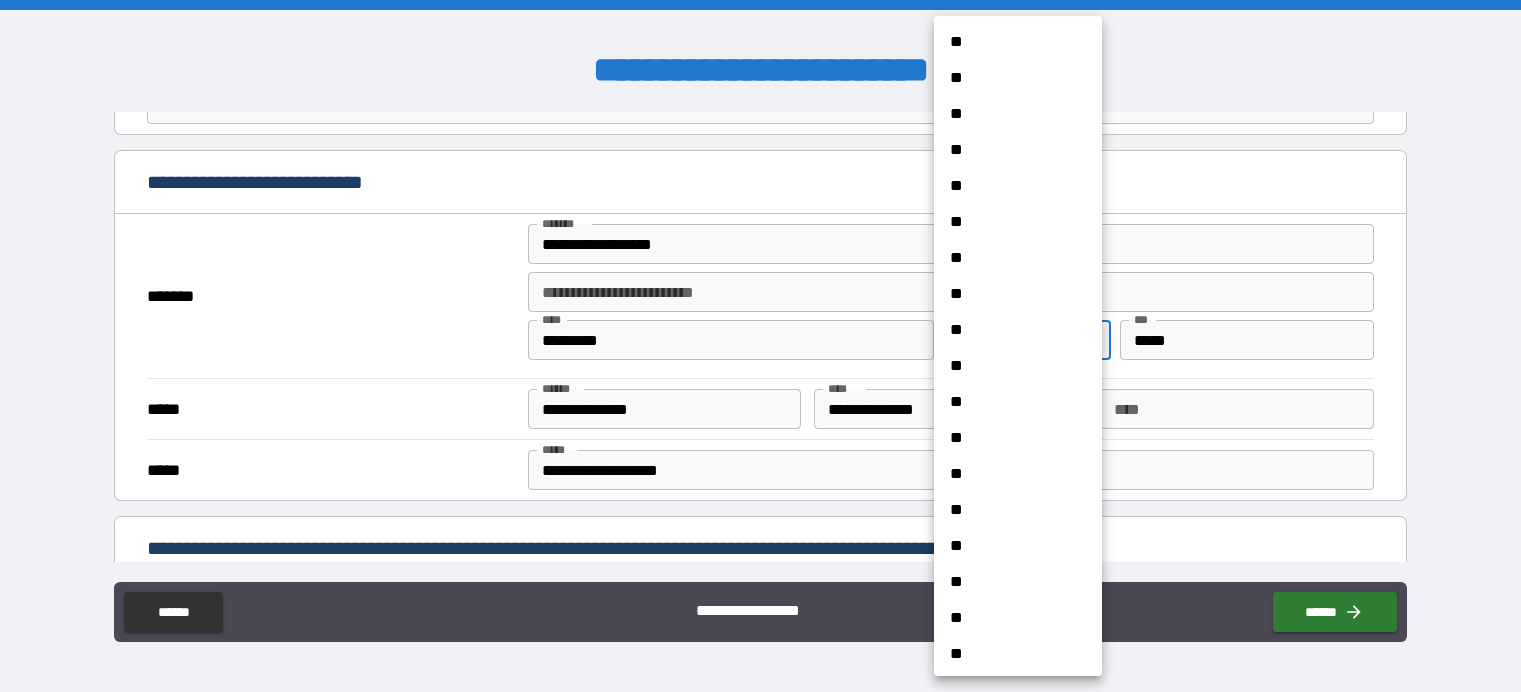 scroll, scrollTop: 1208, scrollLeft: 0, axis: vertical 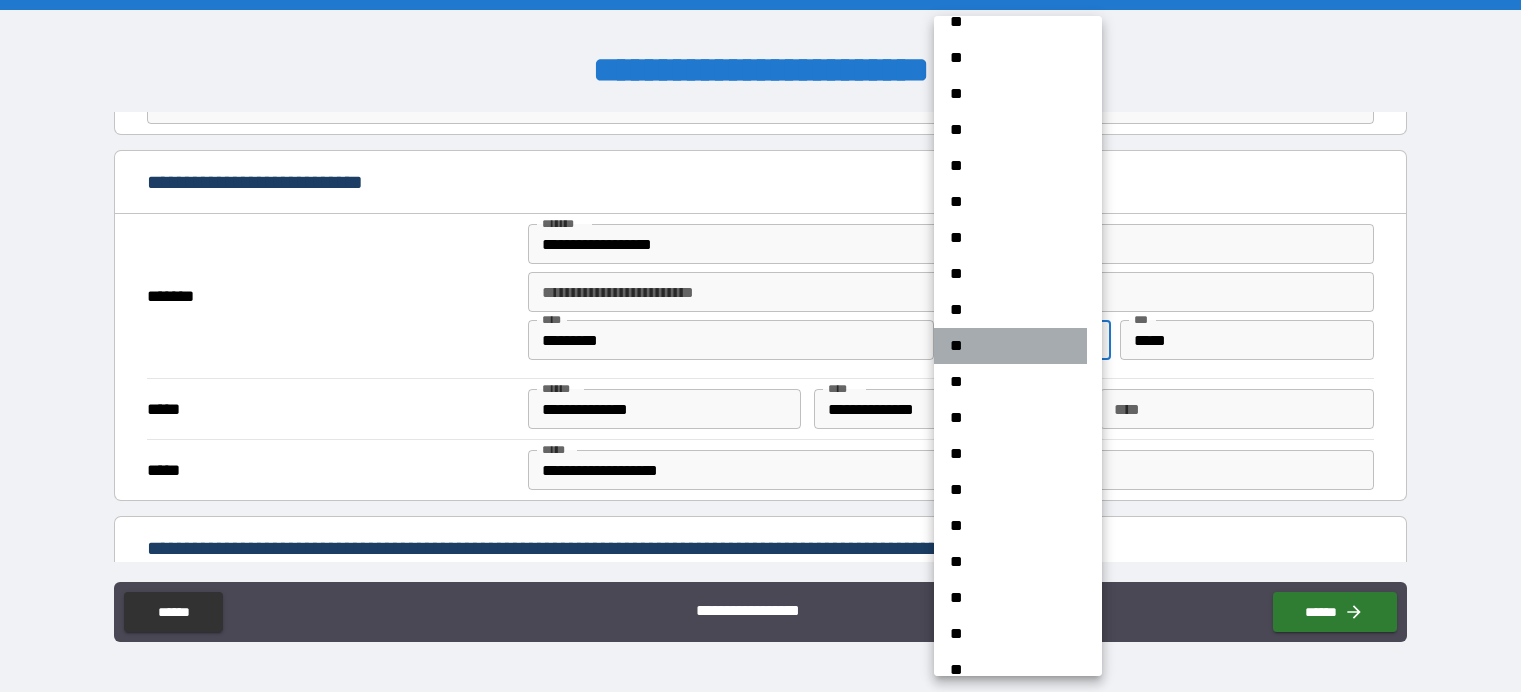 click on "**" at bounding box center (1010, 346) 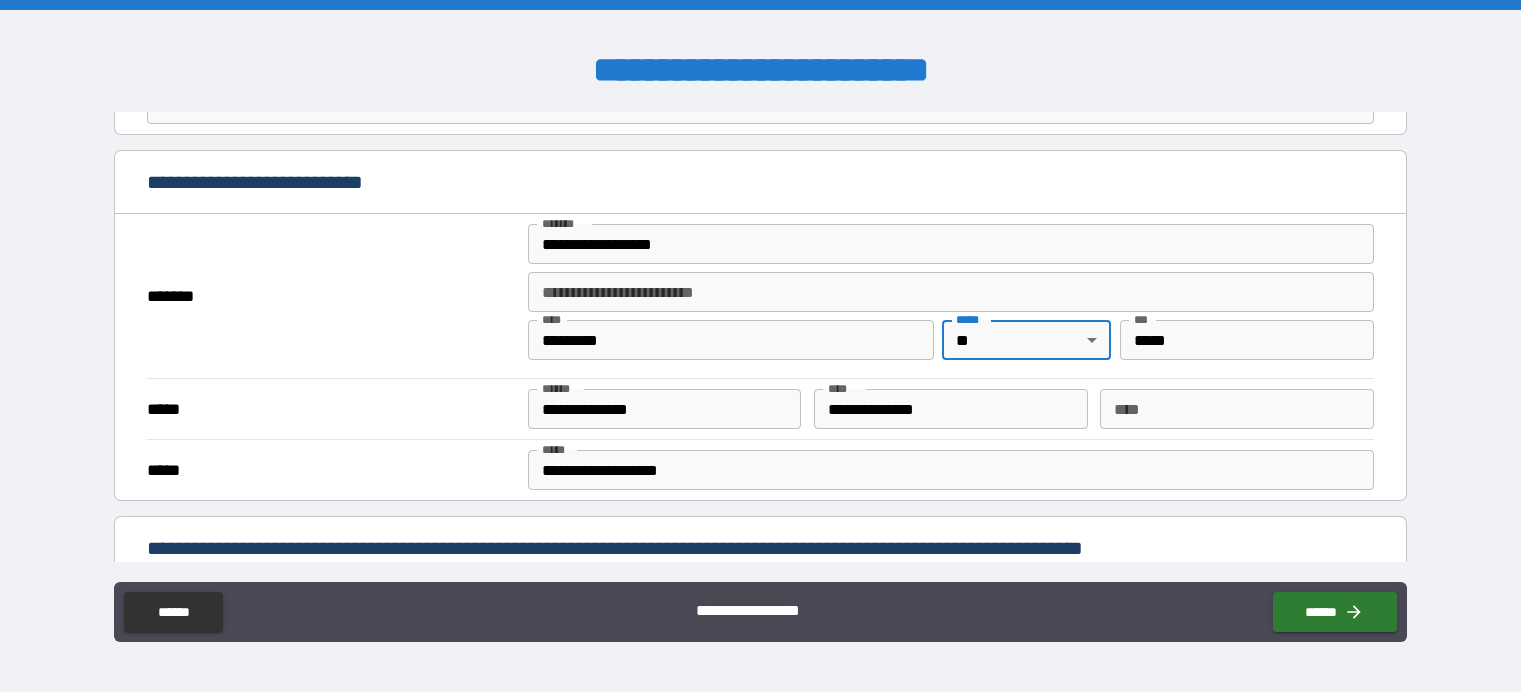 click on "**** ****" at bounding box center (1237, 409) 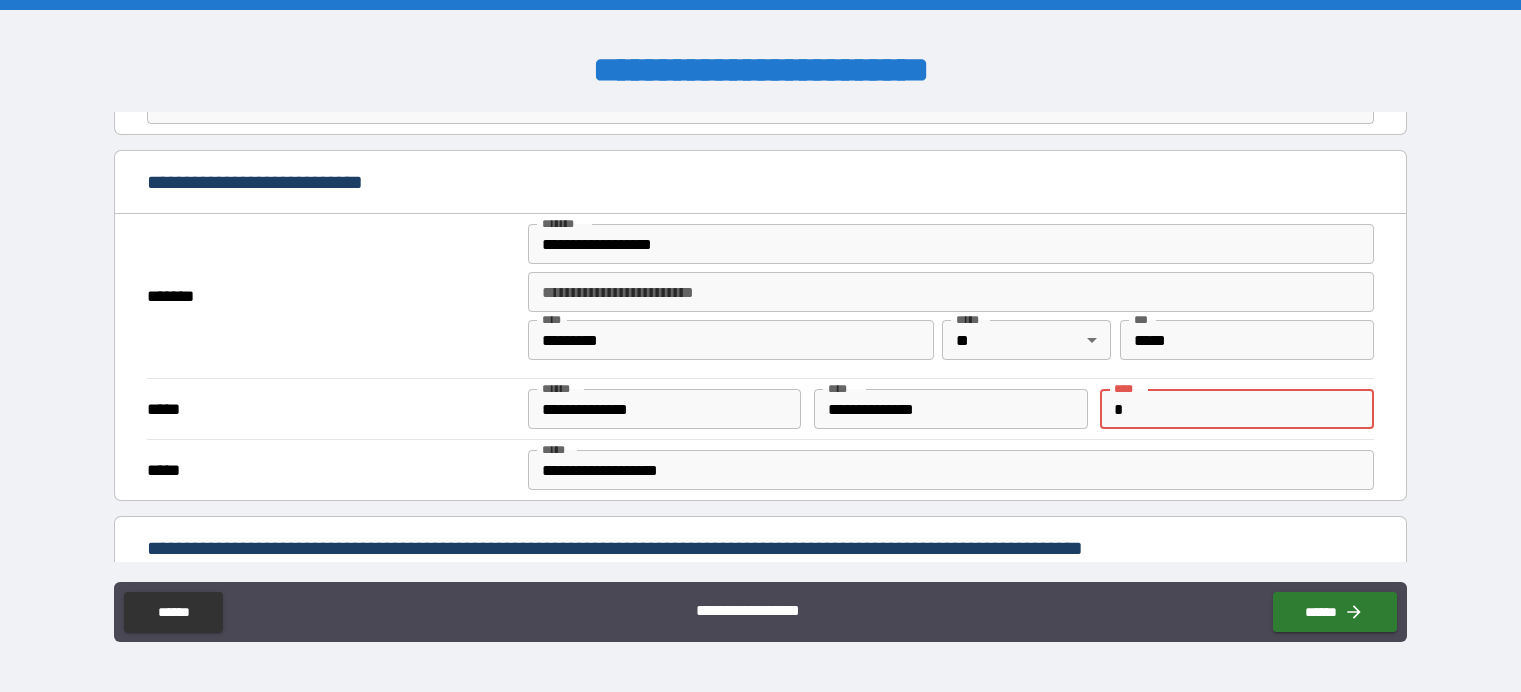 click on "**********" at bounding box center (951, 470) 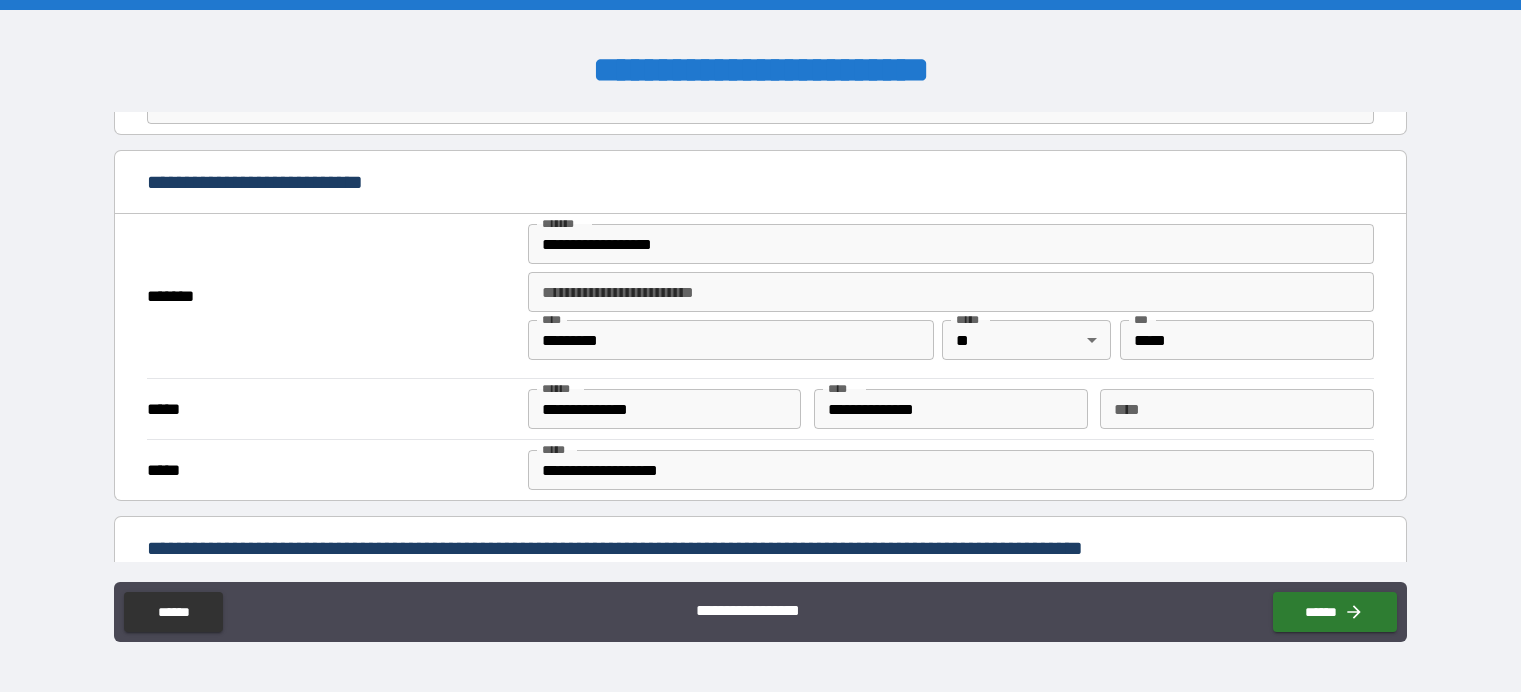 click on "**********" at bounding box center (754, 182) 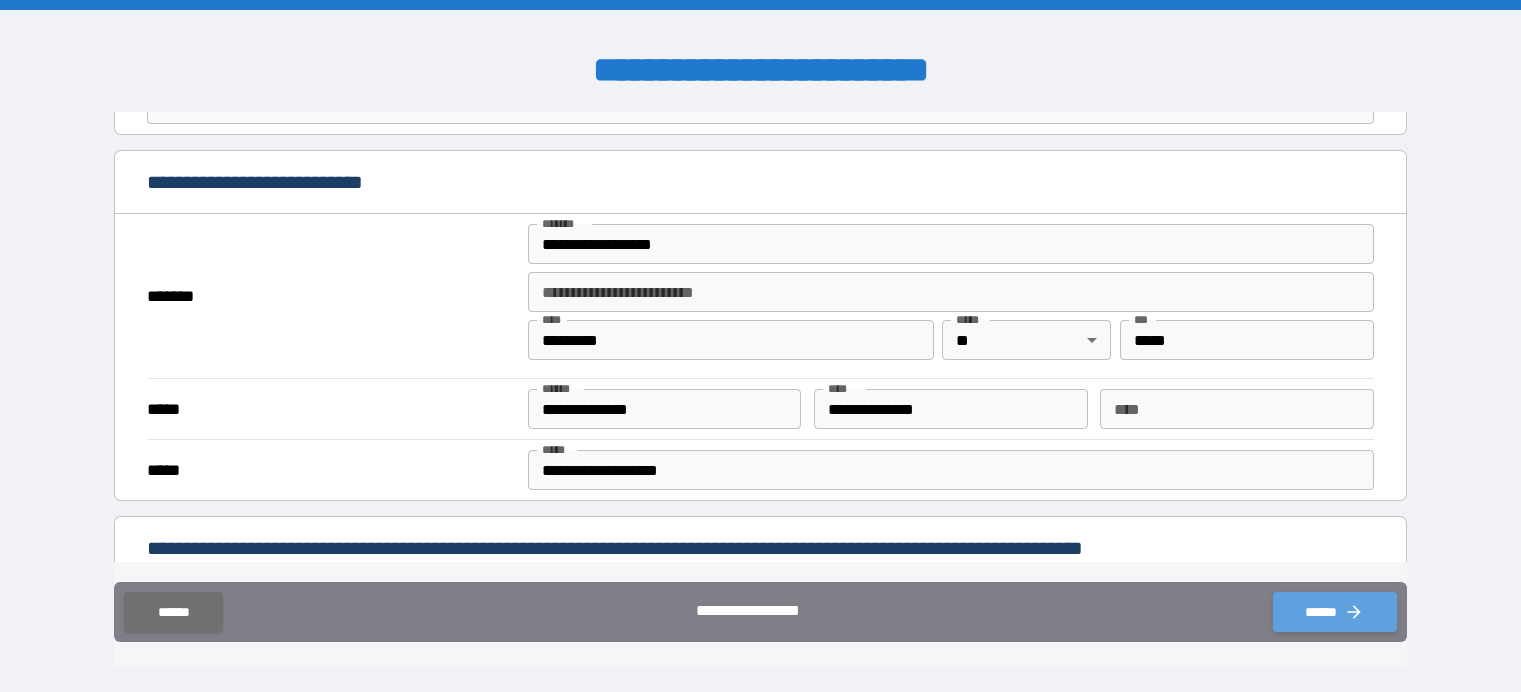 click on "******" at bounding box center (1335, 612) 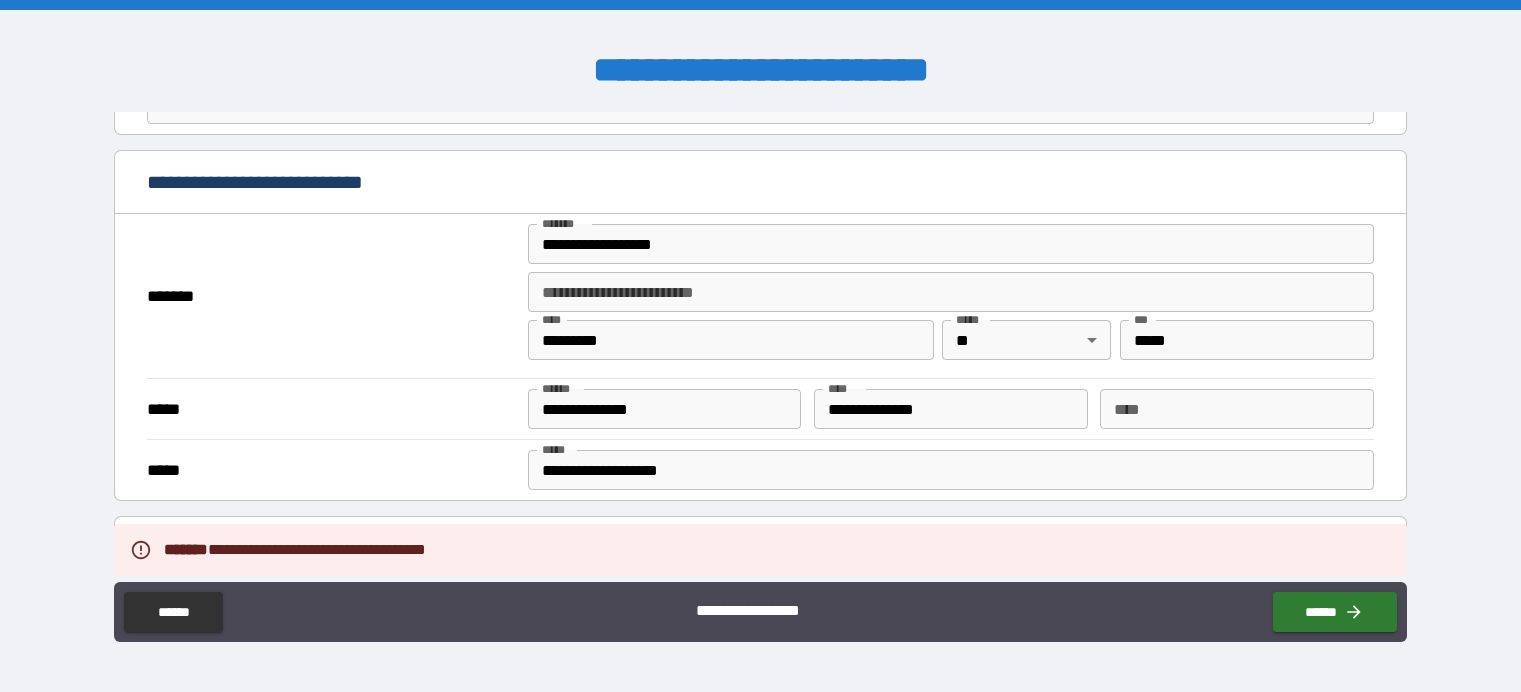 click on "****" at bounding box center (1237, 409) 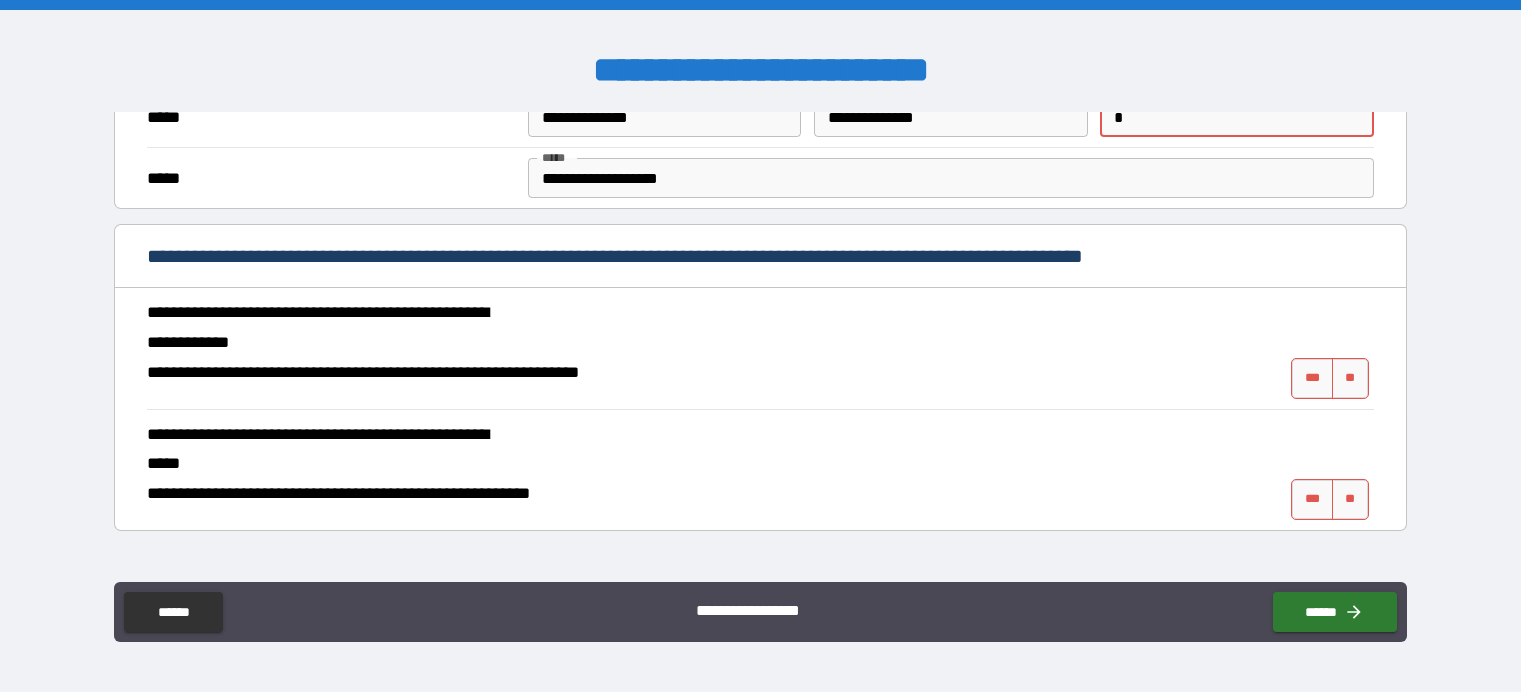 scroll, scrollTop: 900, scrollLeft: 0, axis: vertical 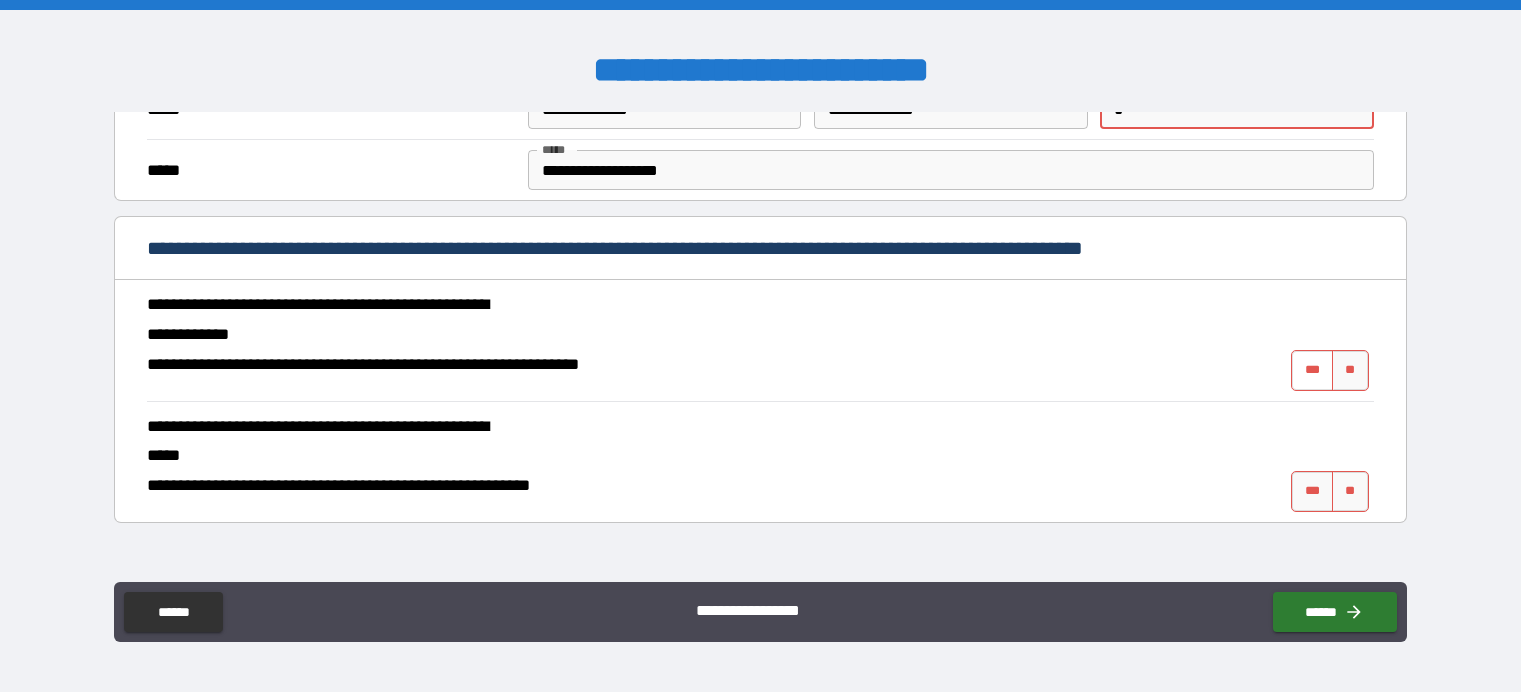 drag, startPoint x: 1302, startPoint y: 370, endPoint x: 1291, endPoint y: 381, distance: 15.556349 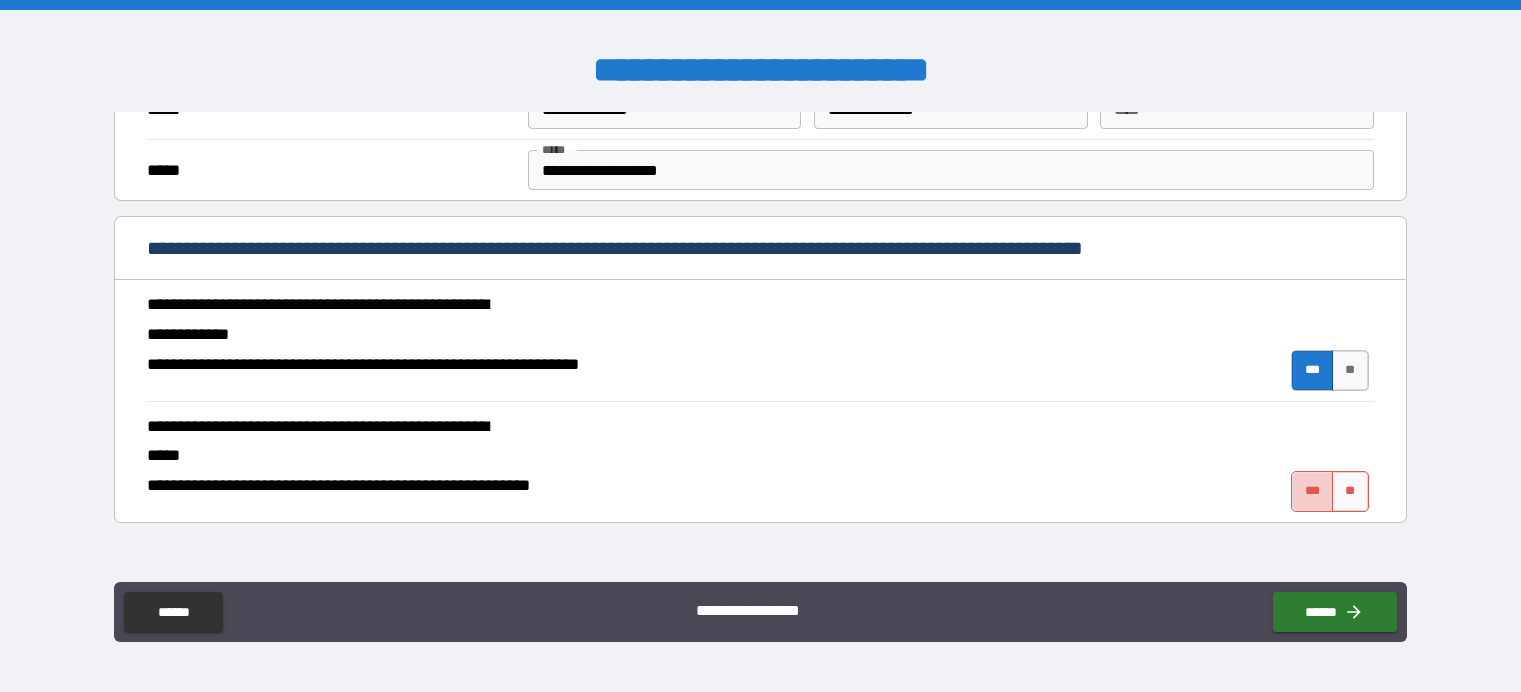 click on "***" at bounding box center [1312, 491] 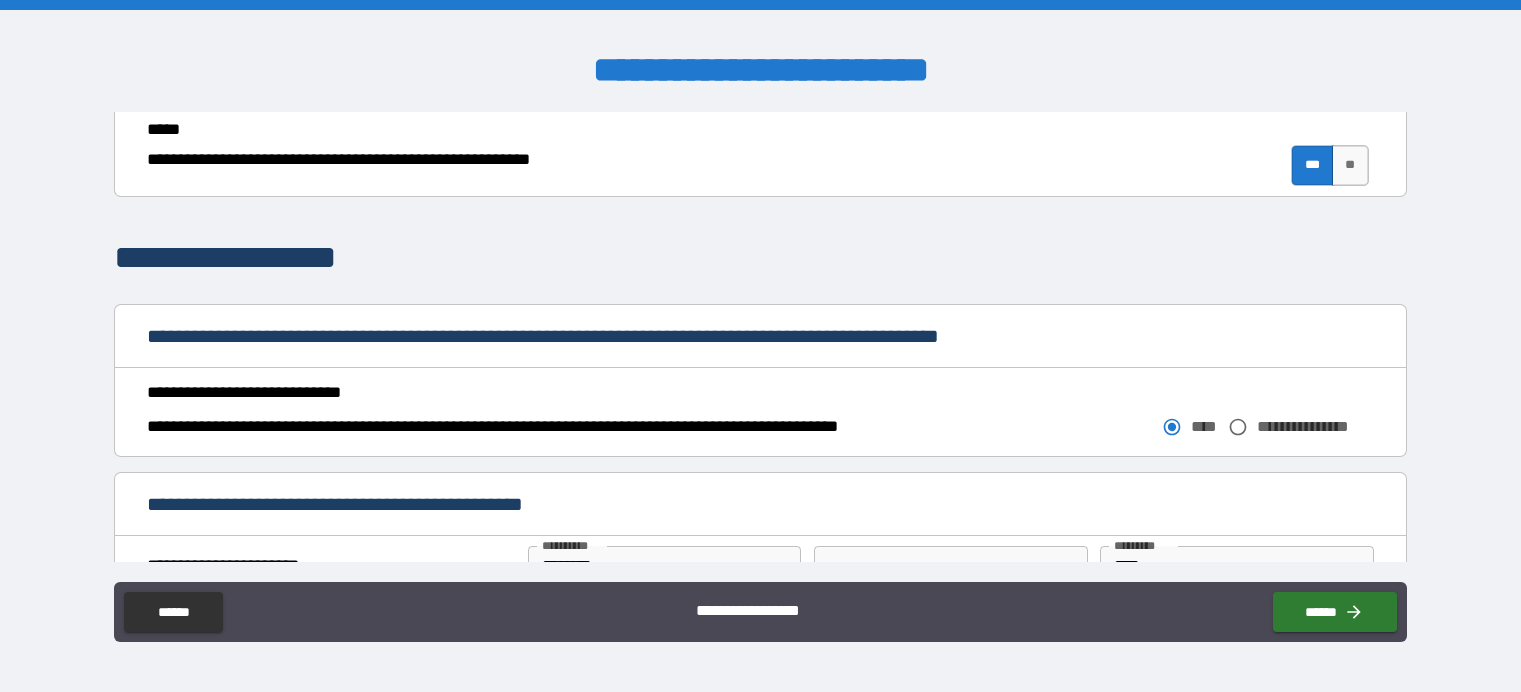 scroll, scrollTop: 1300, scrollLeft: 0, axis: vertical 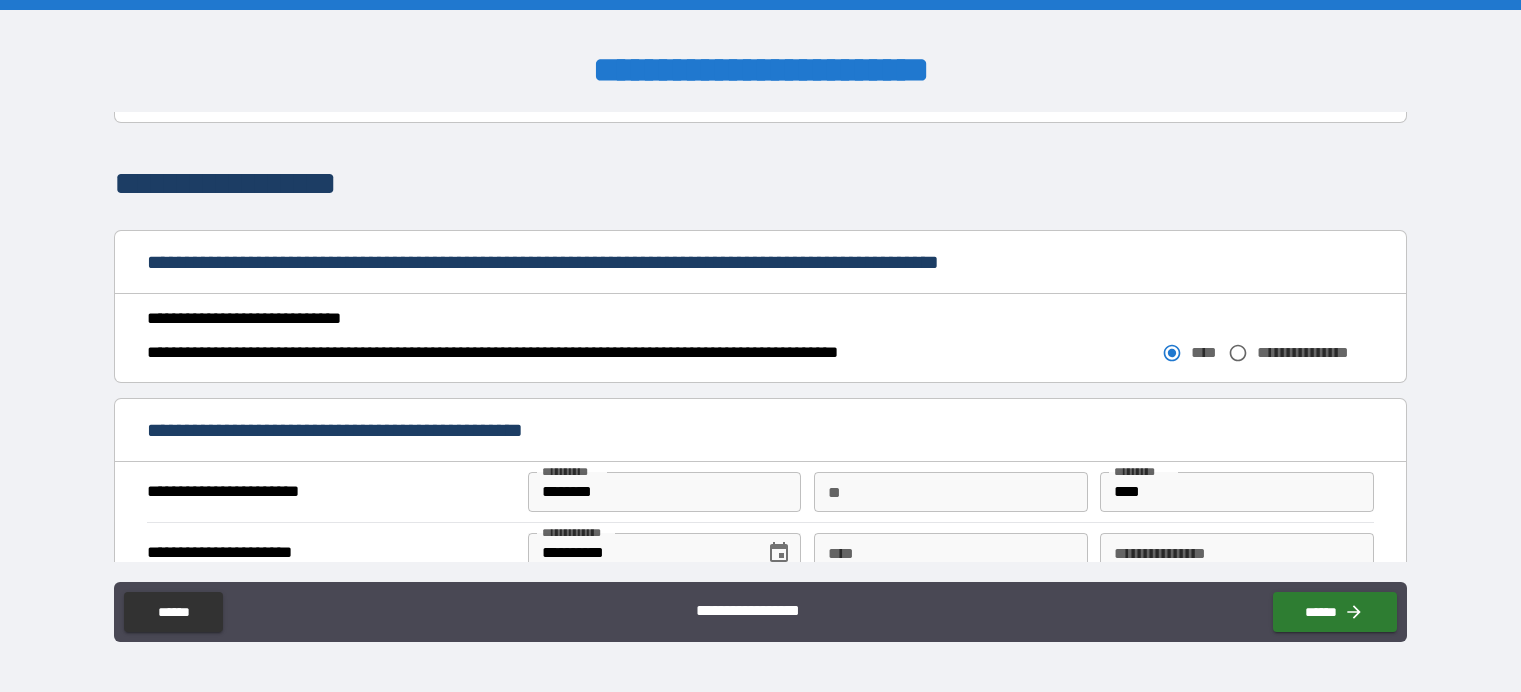 click on "**********" at bounding box center (329, 319) 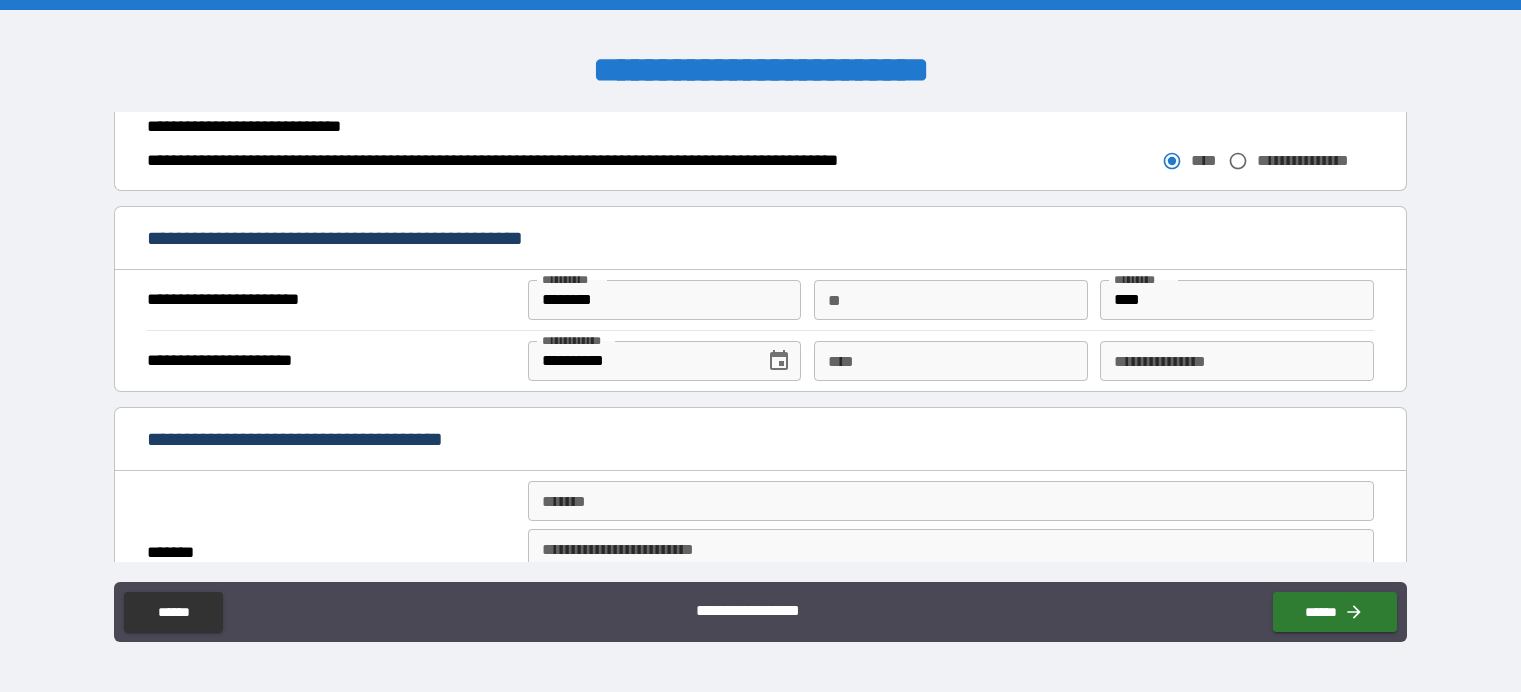 scroll, scrollTop: 1500, scrollLeft: 0, axis: vertical 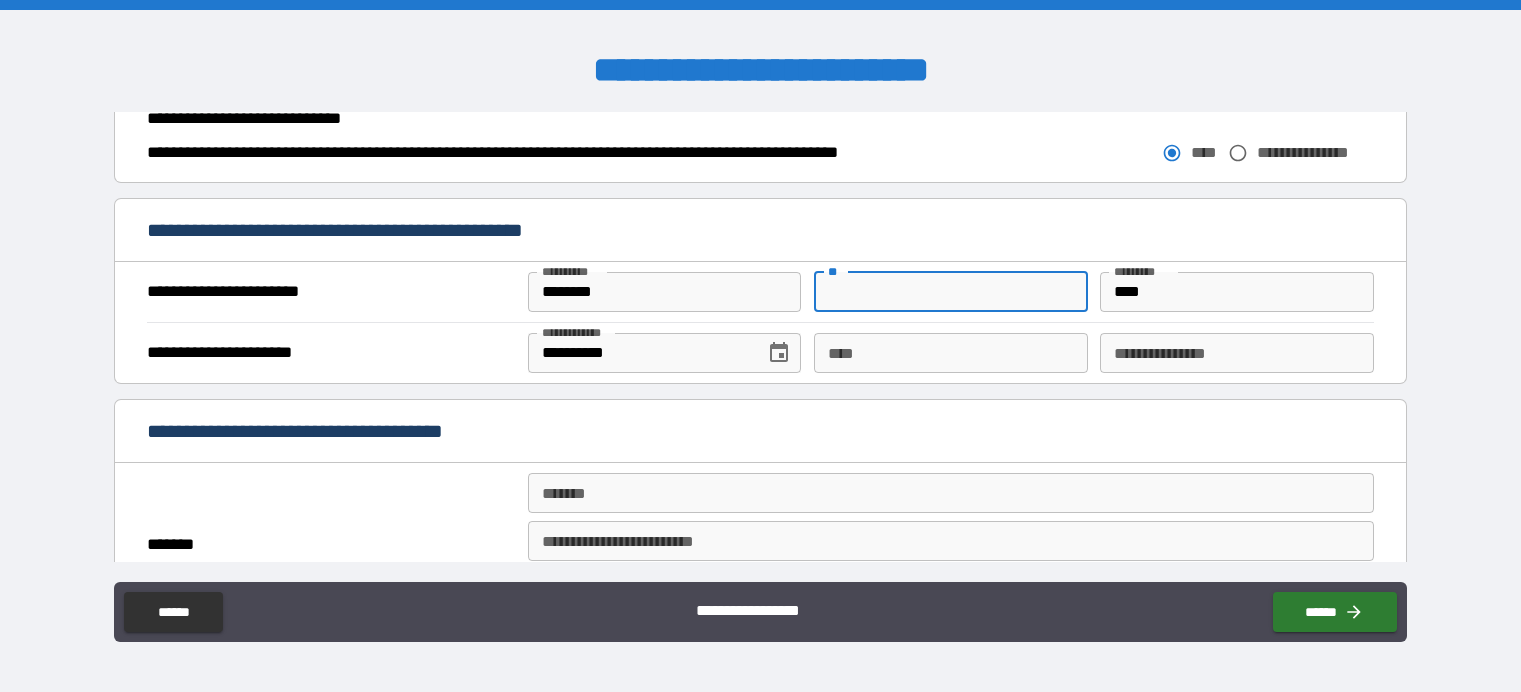 click on "**" at bounding box center (951, 292) 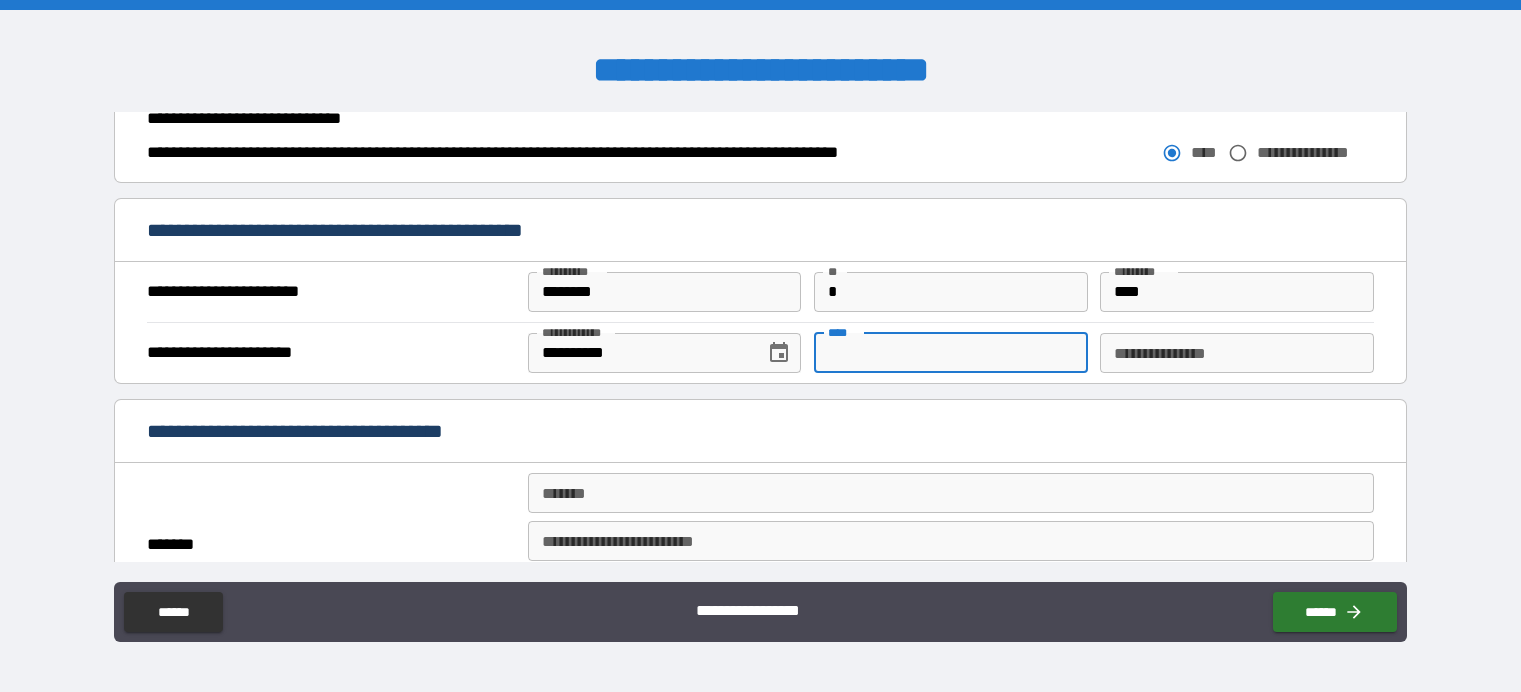 click on "****" at bounding box center (951, 353) 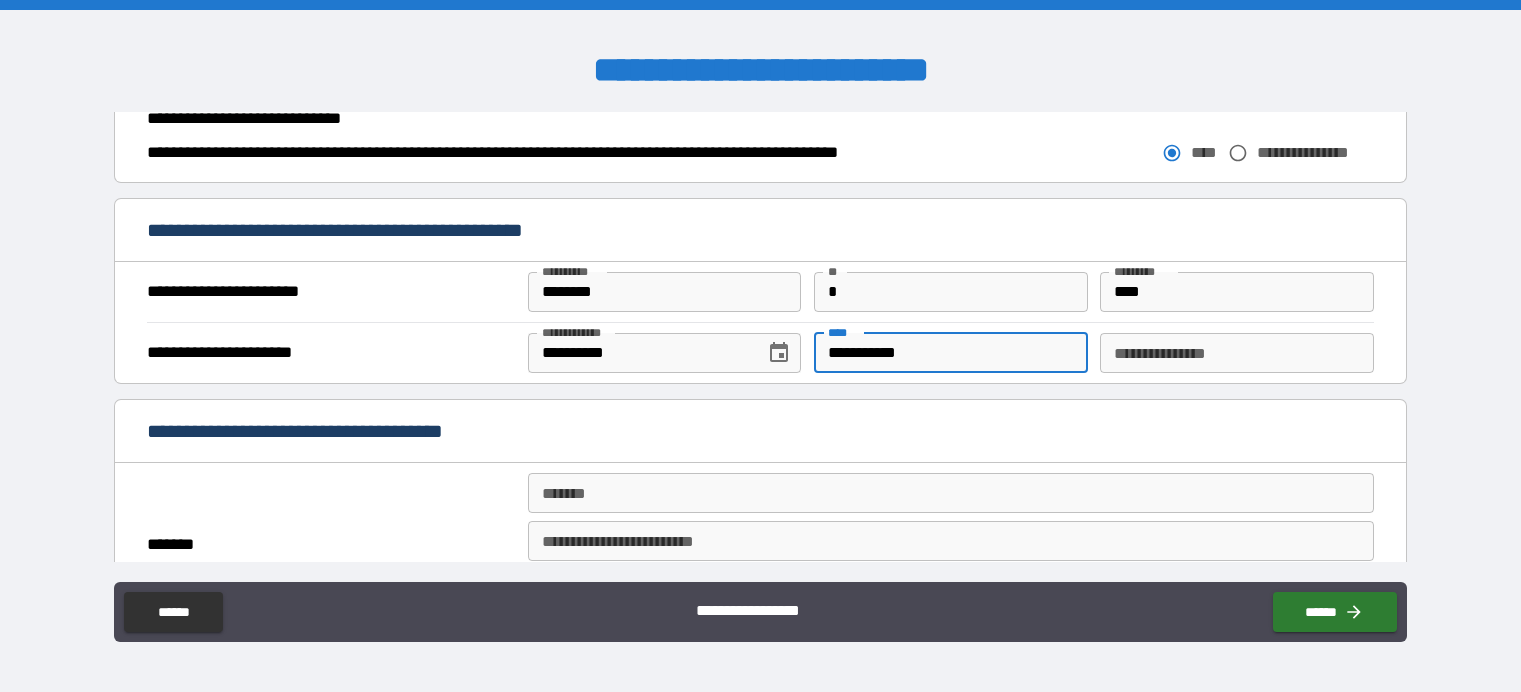 click on "**********" at bounding box center [1237, 353] 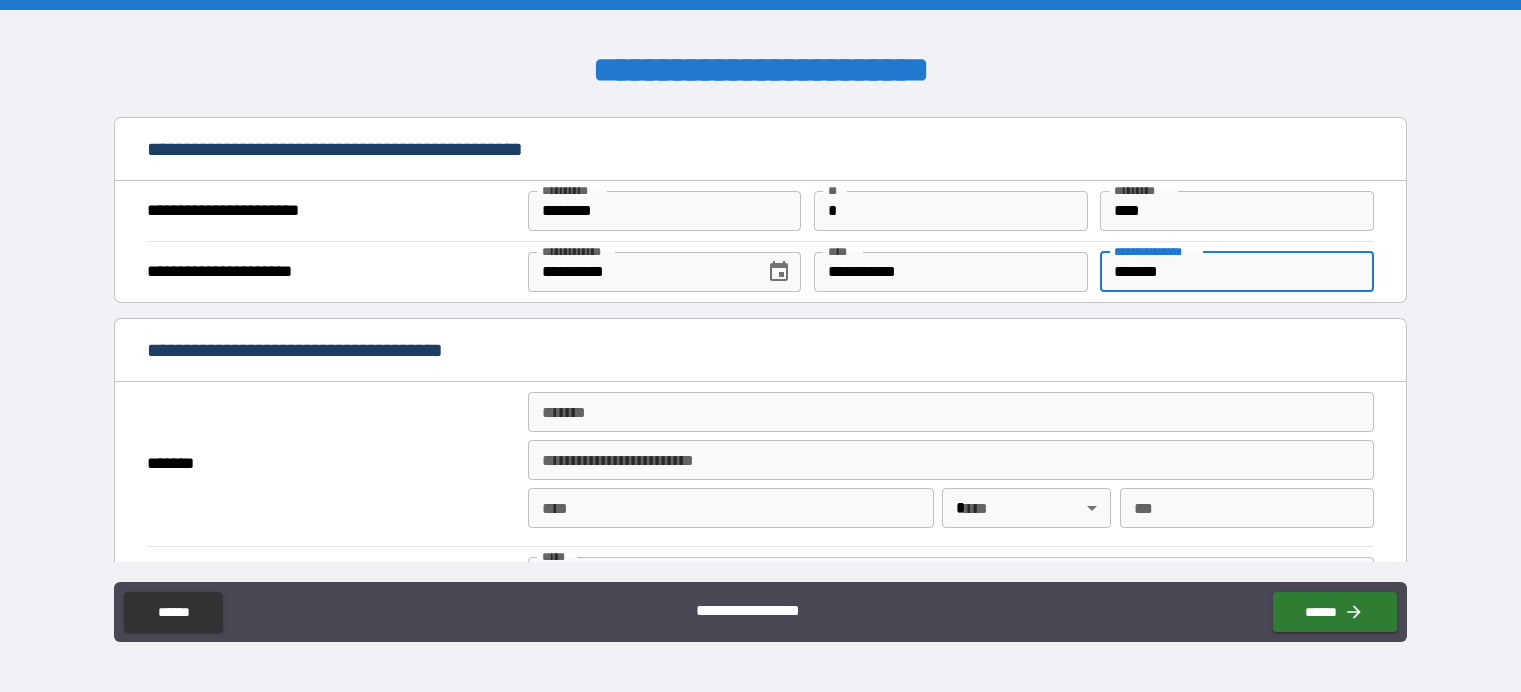 scroll, scrollTop: 1700, scrollLeft: 0, axis: vertical 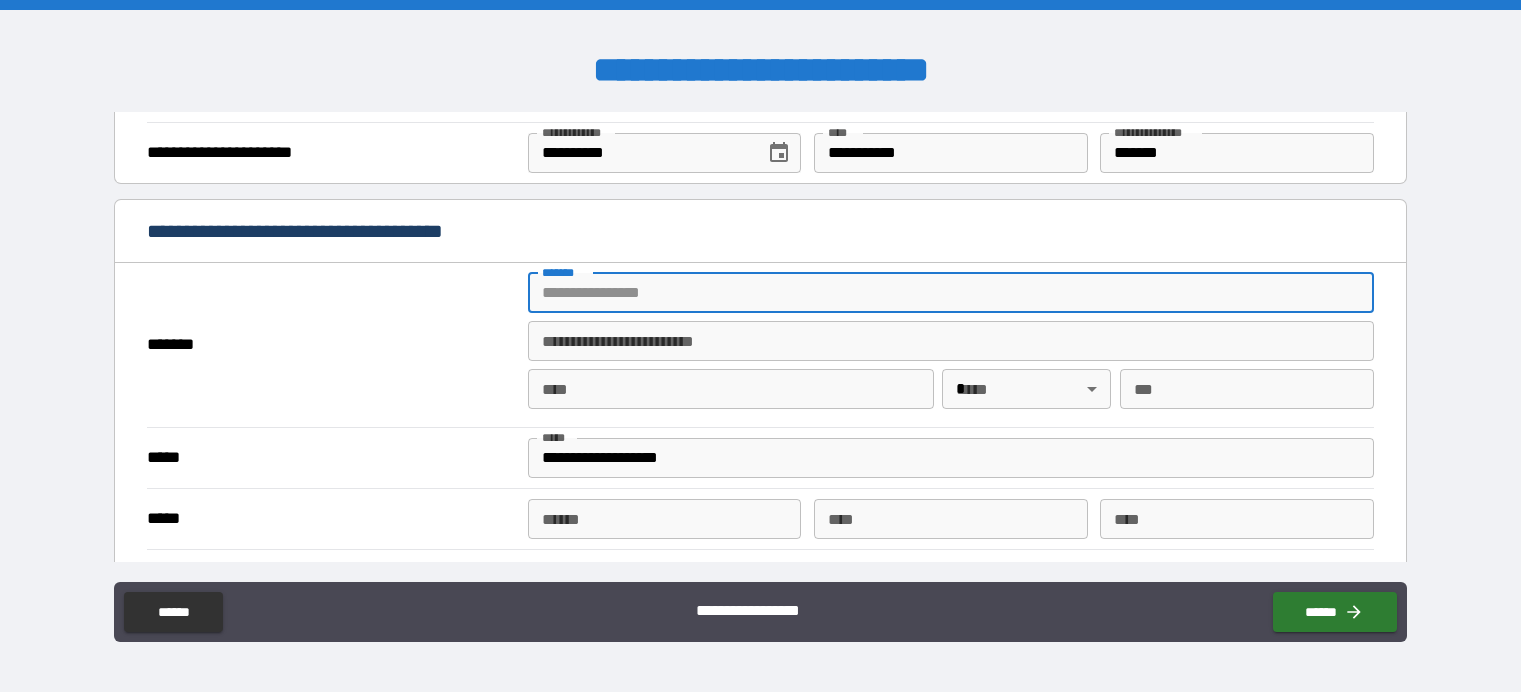 click on "*******" at bounding box center (951, 293) 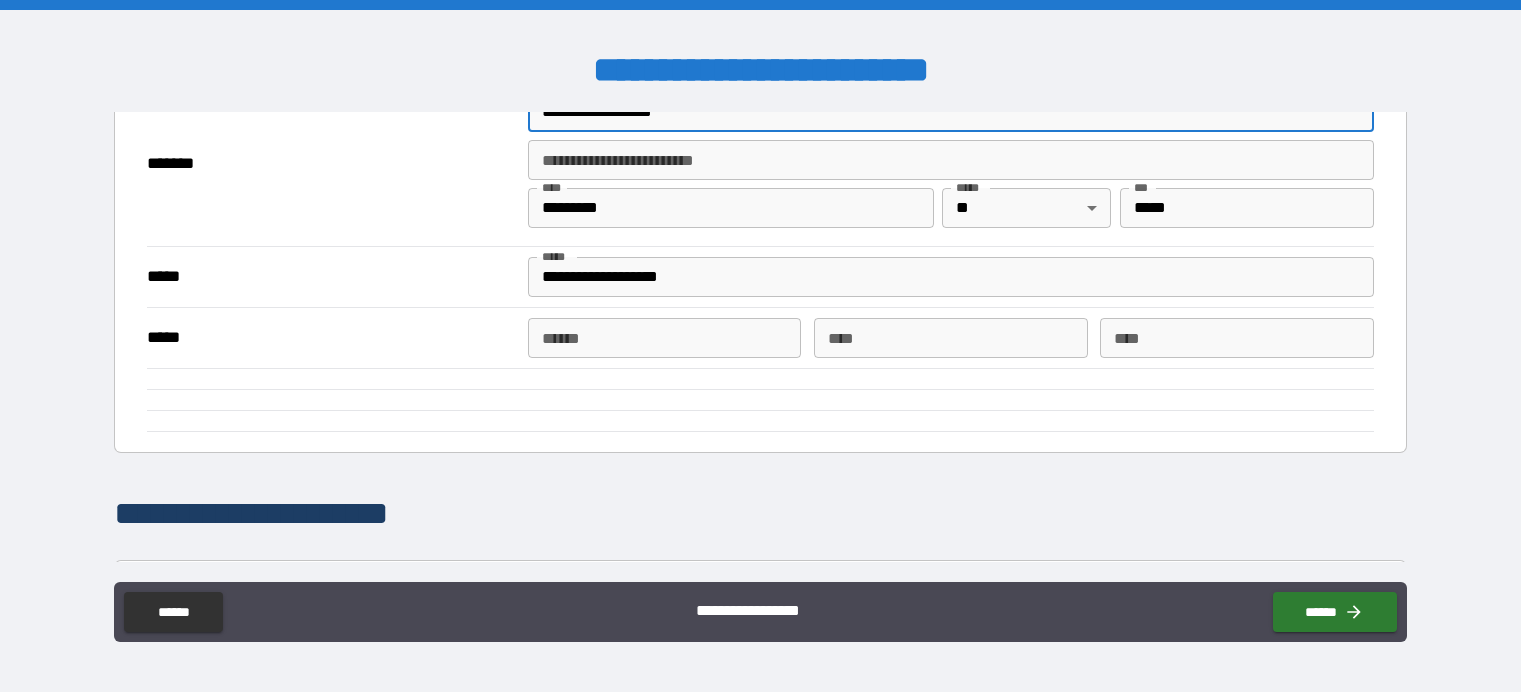 scroll, scrollTop: 1900, scrollLeft: 0, axis: vertical 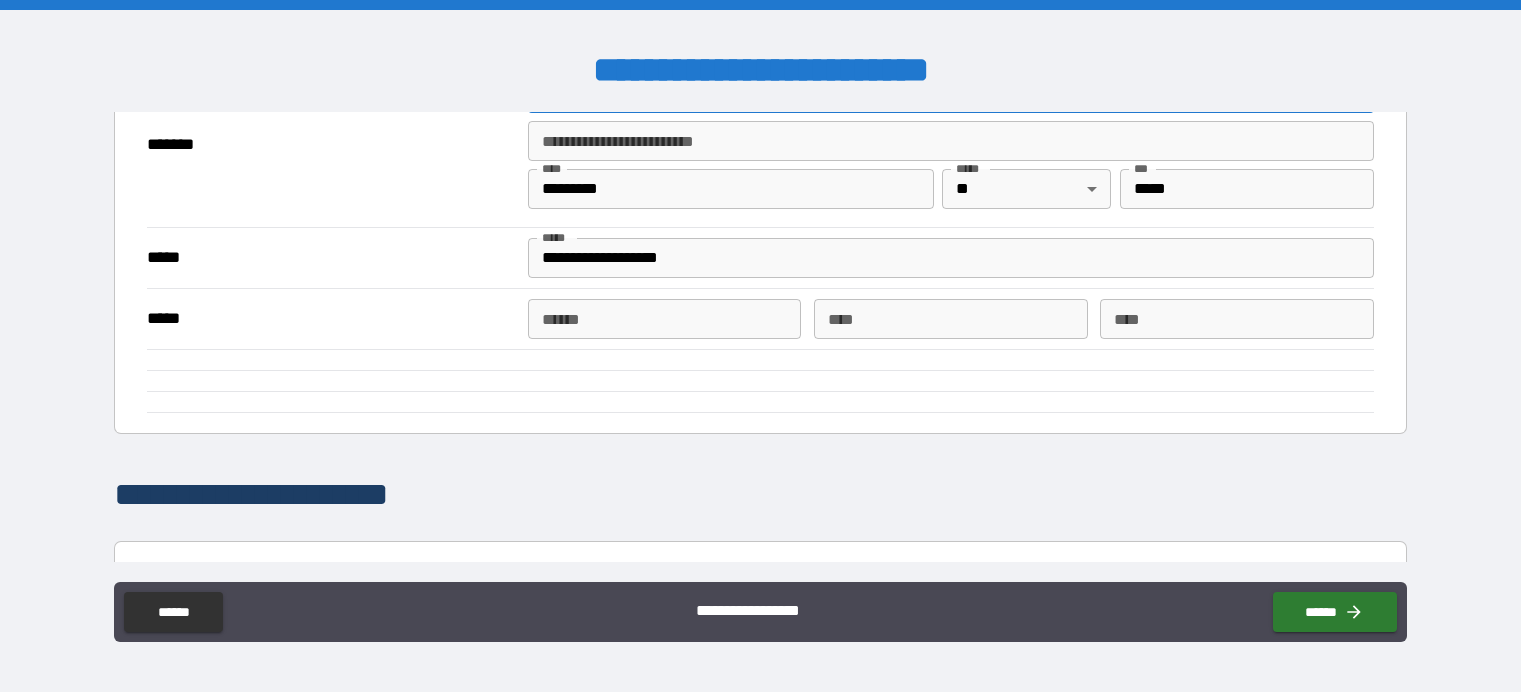click on "****** ******" at bounding box center [665, 319] 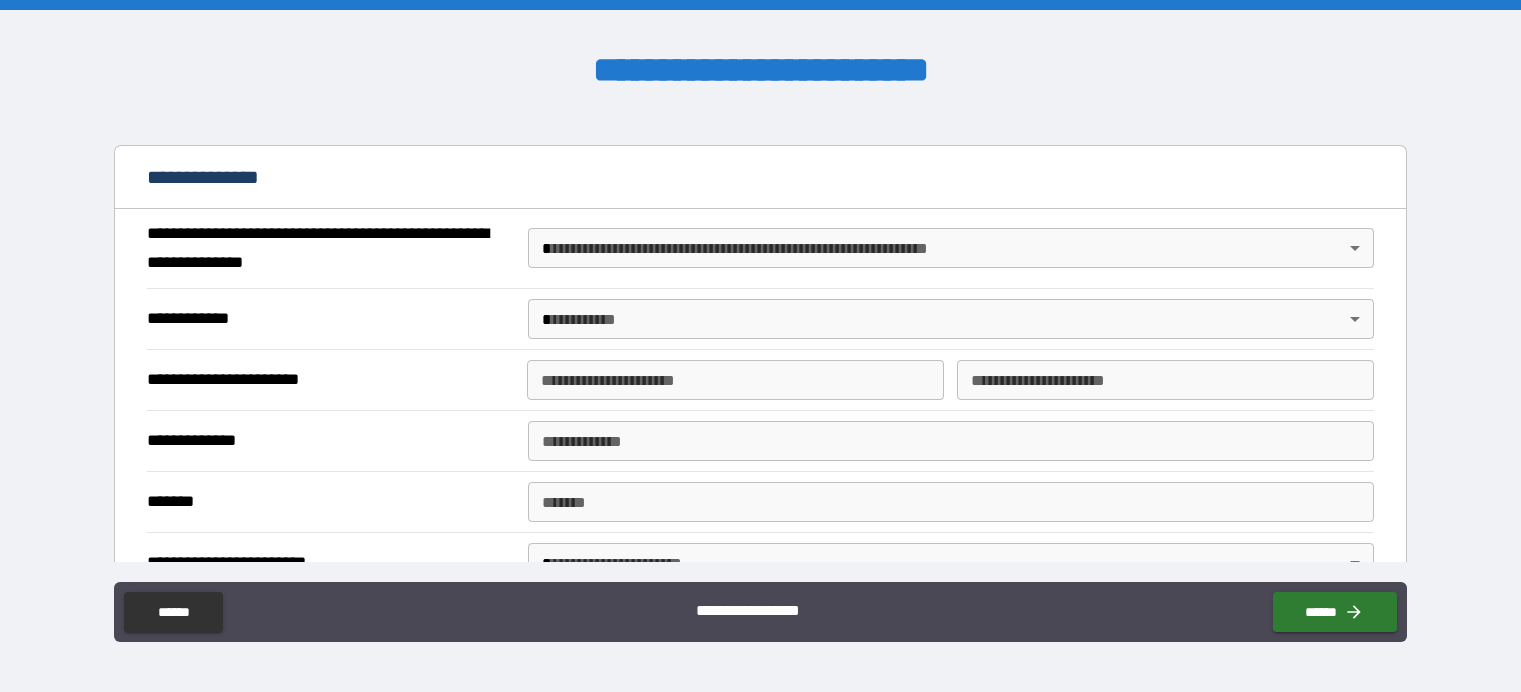 scroll, scrollTop: 2300, scrollLeft: 0, axis: vertical 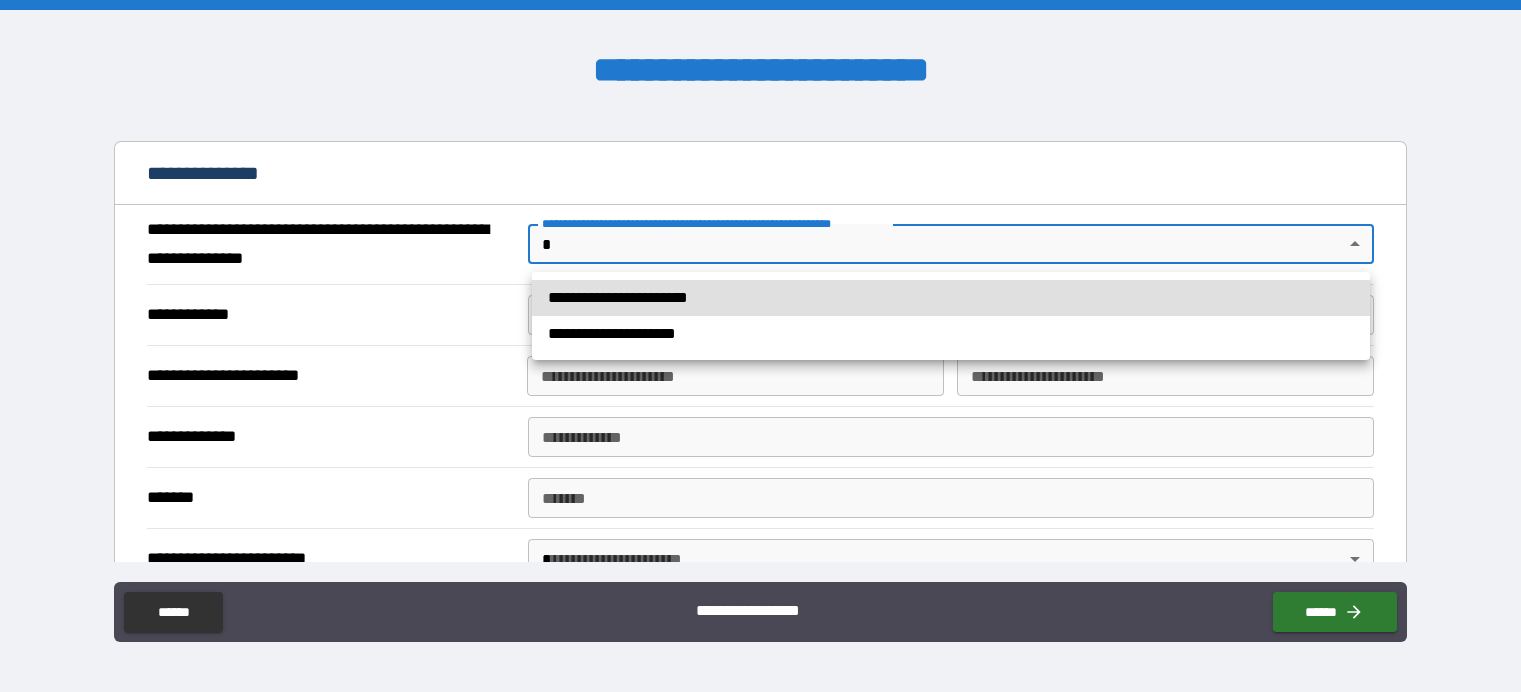 click on "[FIRST] [LAST] [STREET_NAME] [CITY] [STATE] [ZIP_CODE] [COUNTRY] [ADDRESS_LINE_2] [ADDRESS_LINE_3] [ADDRESS_LINE_4] [ADDRESS_LINE_5] [ADDRESS_LINE_6] [ADDRESS_LINE_7] [ADDRESS_LINE_8] [ADDRESS_LINE_9] [ADDRESS_LINE_10] [ADDRESS_LINE_11] [ADDRESS_LINE_12] [ADDRESS_LINE_13] [ADDRESS_LINE_14] [ADDRESS_LINE_15] [ADDRESS_LINE_16] [ADDRESS_LINE_17] [ADDRESS_LINE_18] [ADDRESS_LINE_19] [ADDRESS_LINE_20] [ADDRESS_LINE_21] [ADDRESS_LINE_22] [ADDRESS_LINE_23] [ADDRESS_LINE_24] [ADDRESS_LINE_25] [ADDRESS_LINE_26] [ADDRESS_LINE_27] [ADDRESS_LINE_28] [ADDRESS_LINE_29] [ADDRESS_LINE_30] [ADDRESS_LINE_31] [ADDRESS_LINE_32] [ADDRESS_LINE_33] [ADDRESS_LINE_34] [ADDRESS_LINE_35] [ADDRESS_LINE_36] [ADDRESS_LINE_37] [ADDRESS_LINE_38] [ADDRESS_LINE_39] [ADDRESS_LINE_40] [ADDRESS_LINE_41] [ADDRESS_LINE_42] [ADDRESS_LINE_43] [ADDRESS_LINE_44] [ADDRESS_LINE_45] [ADDRESS_LINE_46] [ADDRESS_LINE_47] [ADDRESS_LINE_48] [ADDRESS_LINE_49] [ADDRESS_LINE_50] [ADDRESS_LINE_51] [ADDRESS_LINE_52] [ADDRESS_LINE_53] [ADDRESS_LINE_54] [ADDRESS_LINE_55] [ADDRESS_LINE_56] [ADDRESS_LINE_57] [ADDRESS_LINE_58] [ADDRESS_LINE_59] [ADDRESS_LINE_60] [ADDRESS_LINE_61] [ADDRESS_LINE_62] [ADDRESS_LINE_63] [ADDRESS_LINE_64] [ADDRESS_LINE_65] [ADDRESS_LINE_66] [ADDRESS_LINE_67] [ADDRESS_LINE_68] [ADDRESS_LINE_69] [ADDRESS_LINE_70] [ADDRESS_LINE_71] [ADDRESS_LINE_72] [ADDRESS_LINE_73] [ADDRESS_LINE_74] [ADDRESS_LINE_75] [ADDRESS_LINE_76] [ADDRESS_LINE_77] [ADDRESS_LINE_78] [ADDRESS_LINE_79] [ADDRESS_LINE_80] [ADDRESS_LINE_81] [ADDRESS_LINE_82] [ADDRESS_LINE_83] [ADDRESS_LINE_84] [ADDRESS_LINE_85] [ADDRESS_LINE_86] [ADDRESS_LINE_87] [ADDRESS_LINE_88] [ADDRESS_LINE_89] [ADDRESS_LINE_90] [ADDRESS_LINE_91] [ADDRESS_LINE_92] [ADDRESS_LINE_93] [ADDRESS_LINE_94] [ADDRESS_LINE_95] [ADDRESS_LINE_96] [ADDRESS_LINE_97] [ADDRESS_LINE_98] [ADDRESS_LINE_99] [ADDRESS_LINE_100]" at bounding box center [760, 346] 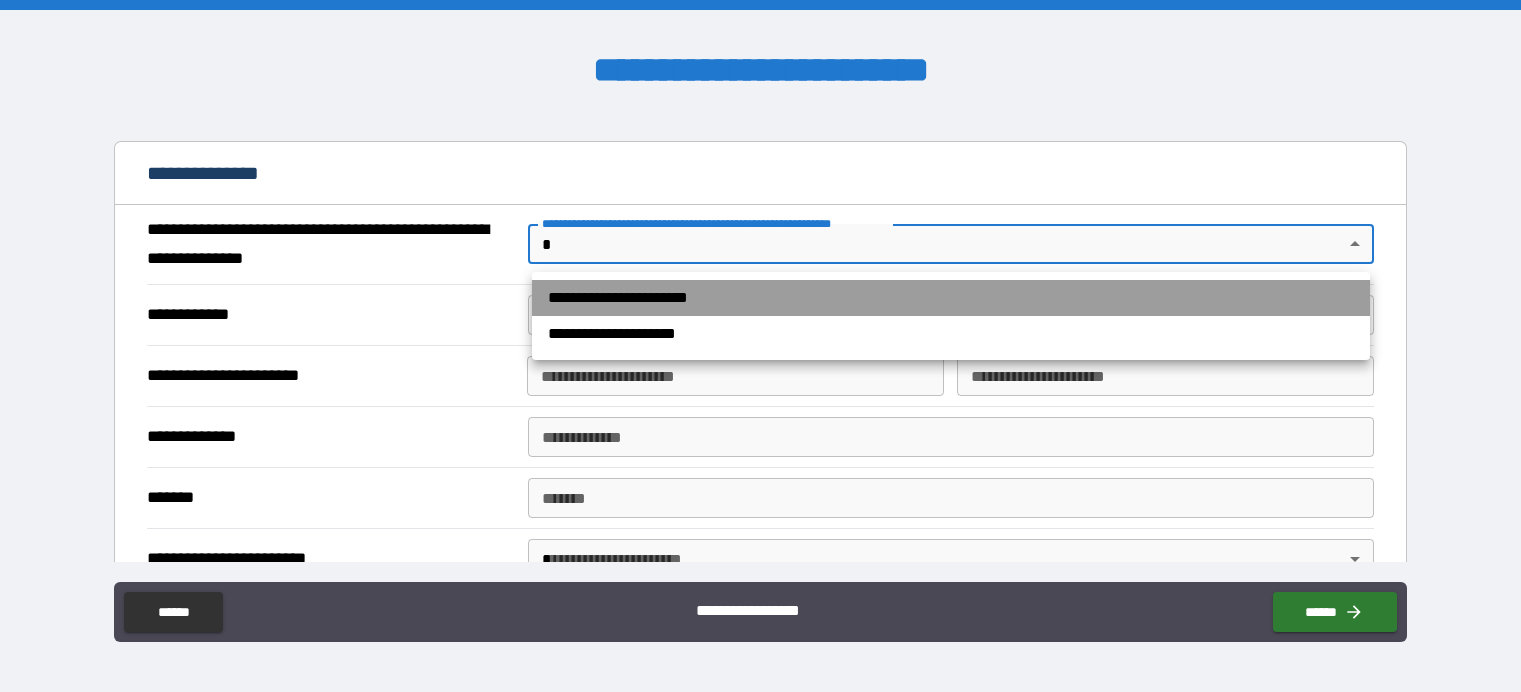 click on "**********" at bounding box center (951, 298) 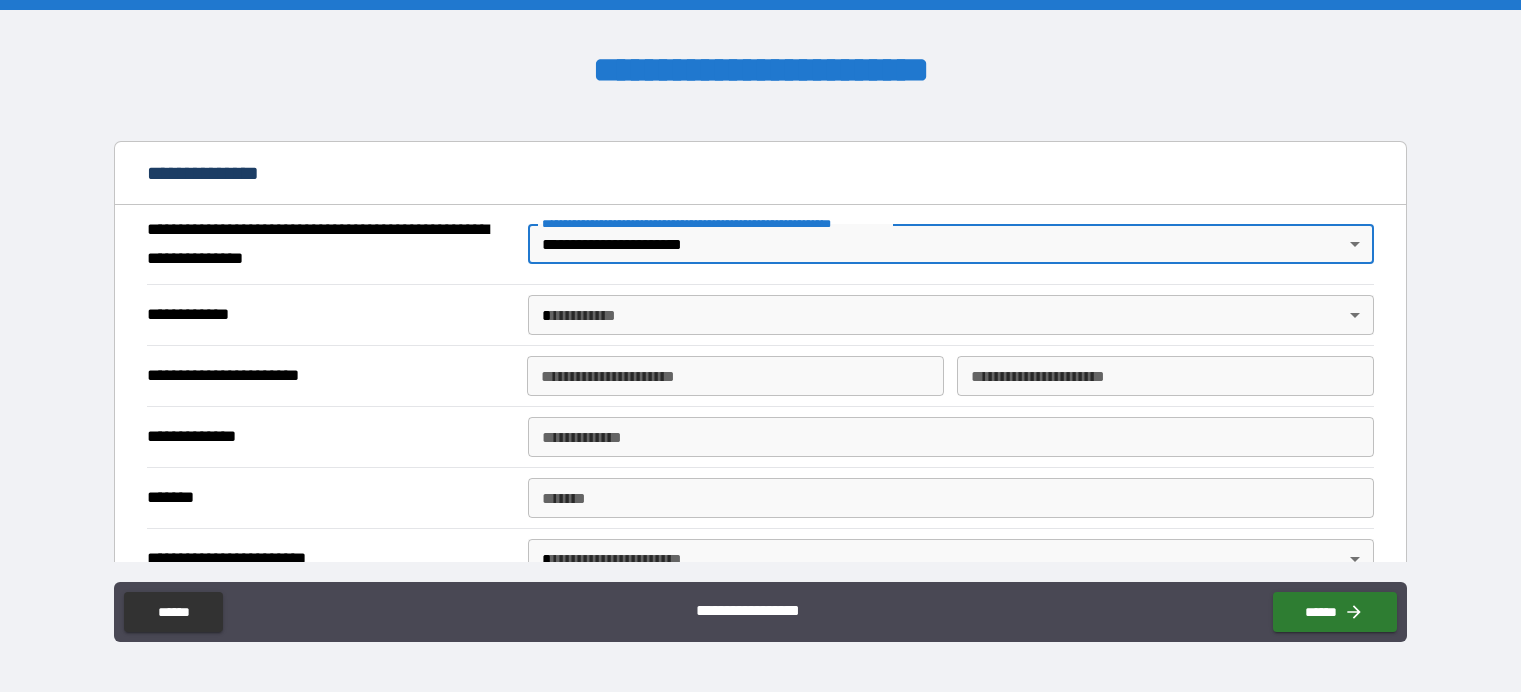 click on "[FIRST] [LAST] [STREET_NAME] [CITY] [STATE] [ZIP_CODE] [COUNTRY] [ADDRESS_LINE_2] [ADDRESS_LINE_3] [ADDRESS_LINE_4] [ADDRESS_LINE_5] [ADDRESS_LINE_6] [ADDRESS_LINE_7] [ADDRESS_LINE_8] [ADDRESS_LINE_9] [ADDRESS_LINE_10] [ADDRESS_LINE_11] [ADDRESS_LINE_12] [ADDRESS_LINE_13] [ADDRESS_LINE_14] [ADDRESS_LINE_15] [ADDRESS_LINE_16] [ADDRESS_LINE_17] [ADDRESS_LINE_18] [ADDRESS_LINE_19] [ADDRESS_LINE_20] [ADDRESS_LINE_21] [ADDRESS_LINE_22] [ADDRESS_LINE_23] [ADDRESS_LINE_24] [ADDRESS_LINE_25] [ADDRESS_LINE_26] [ADDRESS_LINE_27] [ADDRESS_LINE_28] [ADDRESS_LINE_29] [ADDRESS_LINE_30] [ADDRESS_LINE_31] [ADDRESS_LINE_32] [ADDRESS_LINE_33] [ADDRESS_LINE_34] [ADDRESS_LINE_35] [ADDRESS_LINE_36] [ADDRESS_LINE_37] [ADDRESS_LINE_38] [ADDRESS_LINE_39] [ADDRESS_LINE_40] [ADDRESS_LINE_41] [ADDRESS_LINE_42] [ADDRESS_LINE_43] [ADDRESS_LINE_44] [ADDRESS_LINE_45] [ADDRESS_LINE_46] [ADDRESS_LINE_47] [ADDRESS_LINE_48] [ADDRESS_LINE_49] [ADDRESS_LINE_50] [ADDRESS_LINE_51] [ADDRESS_LINE_52] [ADDRESS_LINE_53] [ADDRESS_LINE_54] [ADDRESS_LINE_55] [ADDRESS_LINE_56] [ADDRESS_LINE_57] [ADDRESS_LINE_58] [ADDRESS_LINE_59] [ADDRESS_LINE_60] [ADDRESS_LINE_61] [ADDRESS_LINE_62] [ADDRESS_LINE_63] [ADDRESS_LINE_64] [ADDRESS_LINE_65] [ADDRESS_LINE_66] [ADDRESS_LINE_67] [ADDRESS_LINE_68] [ADDRESS_LINE_69] [ADDRESS_LINE_70] [ADDRESS_LINE_71] [ADDRESS_LINE_72] [ADDRESS_LINE_73] [ADDRESS_LINE_74] [ADDRESS_LINE_75] [ADDRESS_LINE_76] [ADDRESS_LINE_77] [ADDRESS_LINE_78] [ADDRESS_LINE_79] [ADDRESS_LINE_80] [ADDRESS_LINE_81] [ADDRESS_LINE_82] [ADDRESS_LINE_83] [ADDRESS_LINE_84] [ADDRESS_LINE_85] [ADDRESS_LINE_86] [ADDRESS_LINE_87] [ADDRESS_LINE_88] [ADDRESS_LINE_89] [ADDRESS_LINE_90] [ADDRESS_LINE_91] [ADDRESS_LINE_92] [ADDRESS_LINE_93] [ADDRESS_LINE_94] [ADDRESS_LINE_95] [ADDRESS_LINE_96] [ADDRESS_LINE_97] [ADDRESS_LINE_98] [ADDRESS_LINE_99] [ADDRESS_LINE_100]" at bounding box center [760, 346] 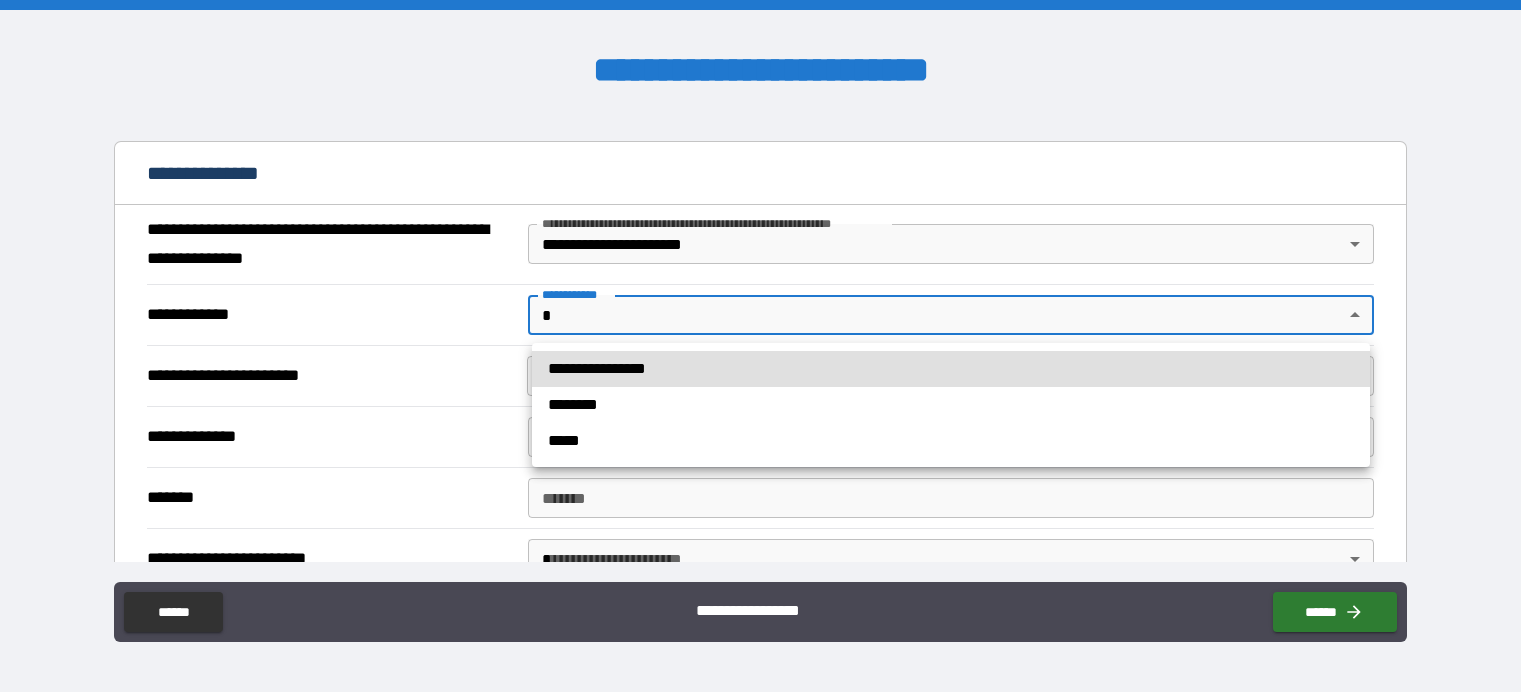 click on "**********" at bounding box center (951, 369) 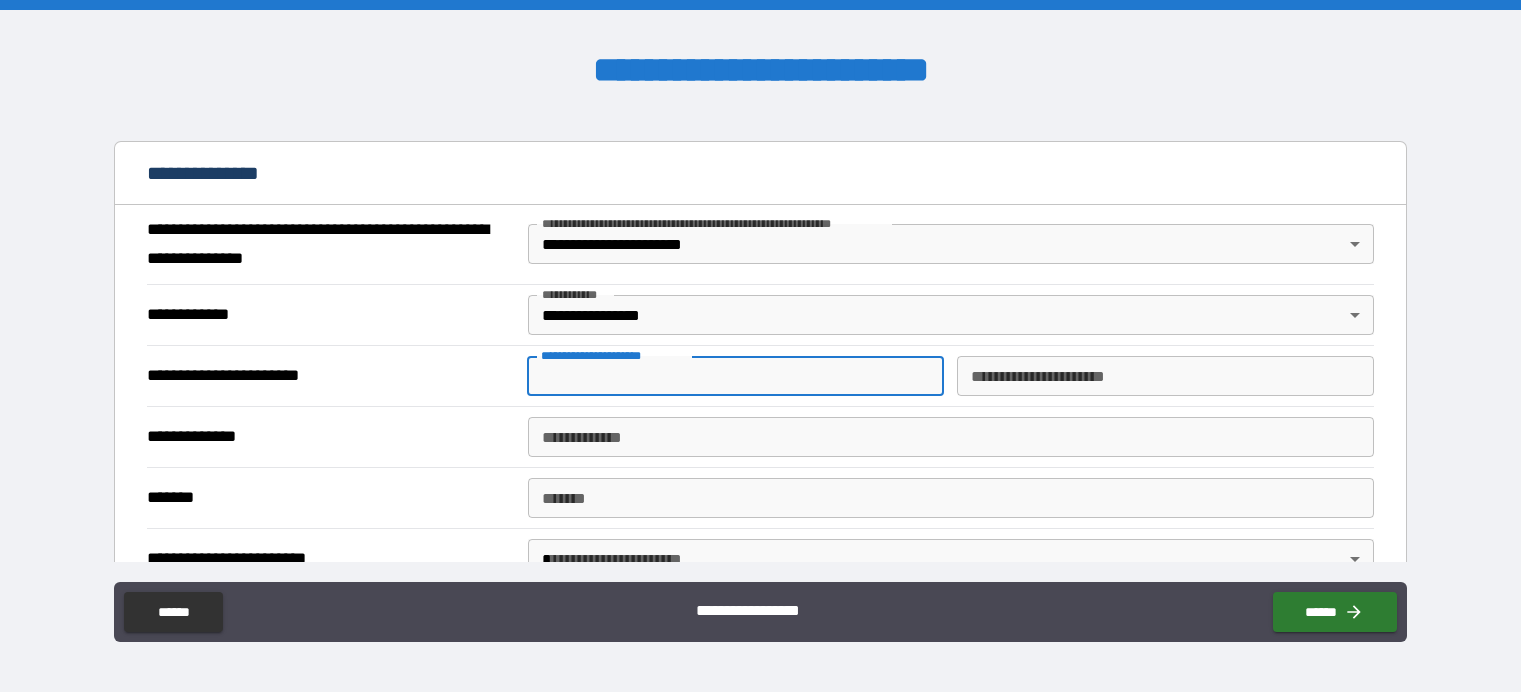 click on "**********" at bounding box center [735, 376] 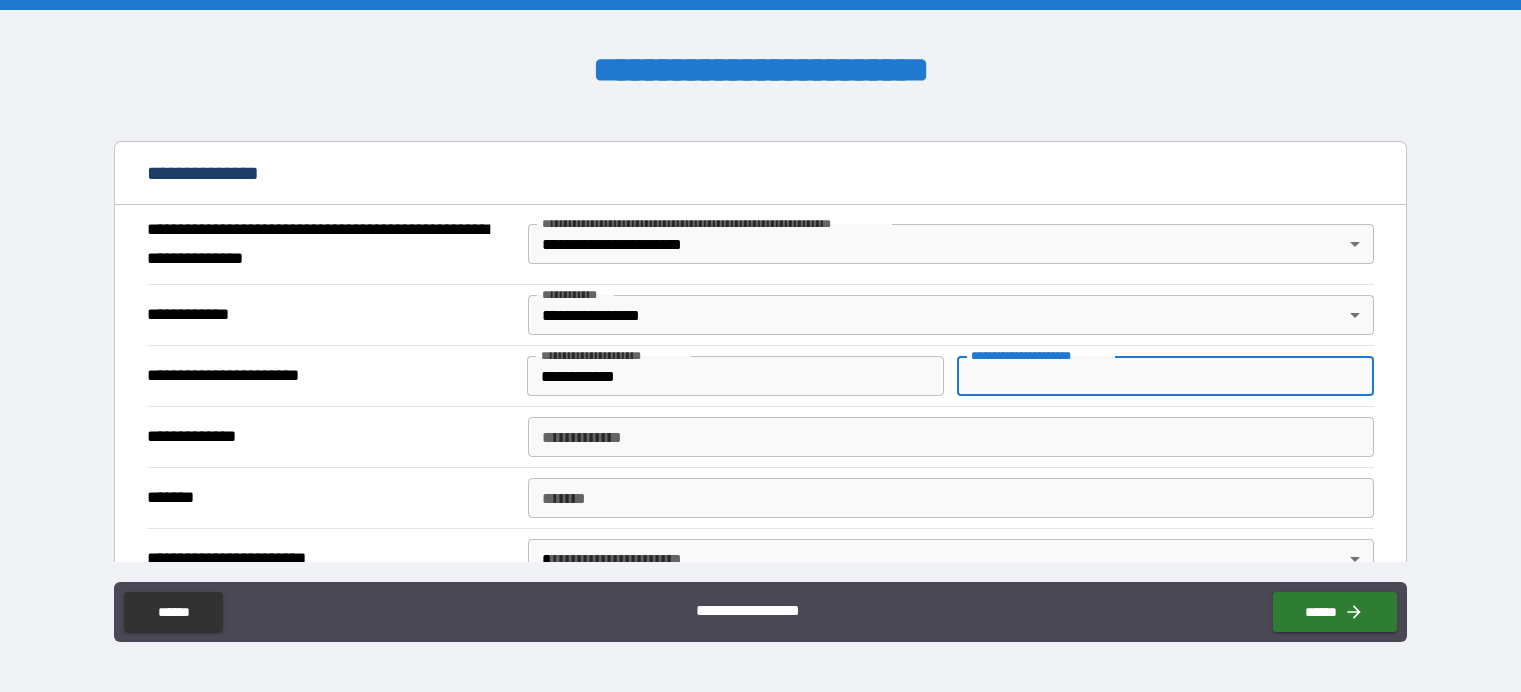 click on "**********" at bounding box center [1165, 376] 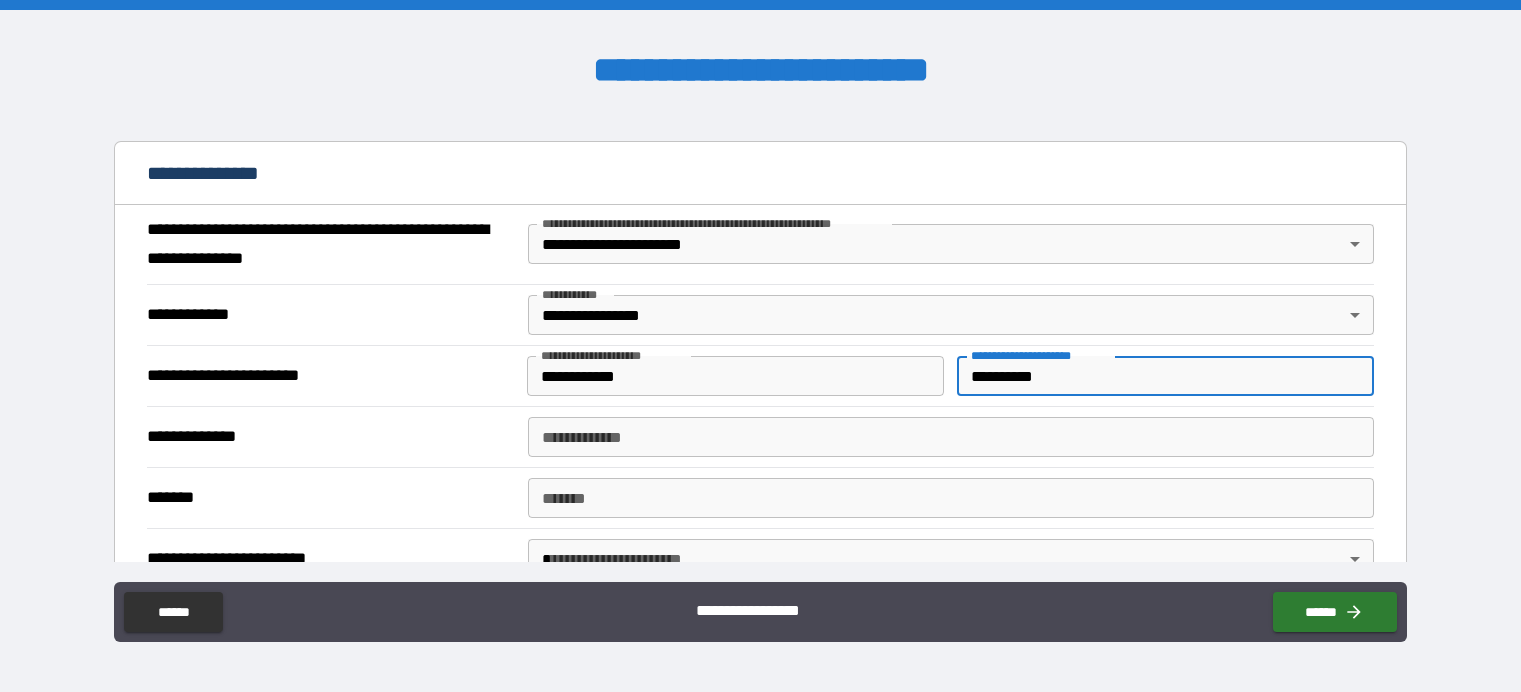 click on "**********" at bounding box center (1165, 376) 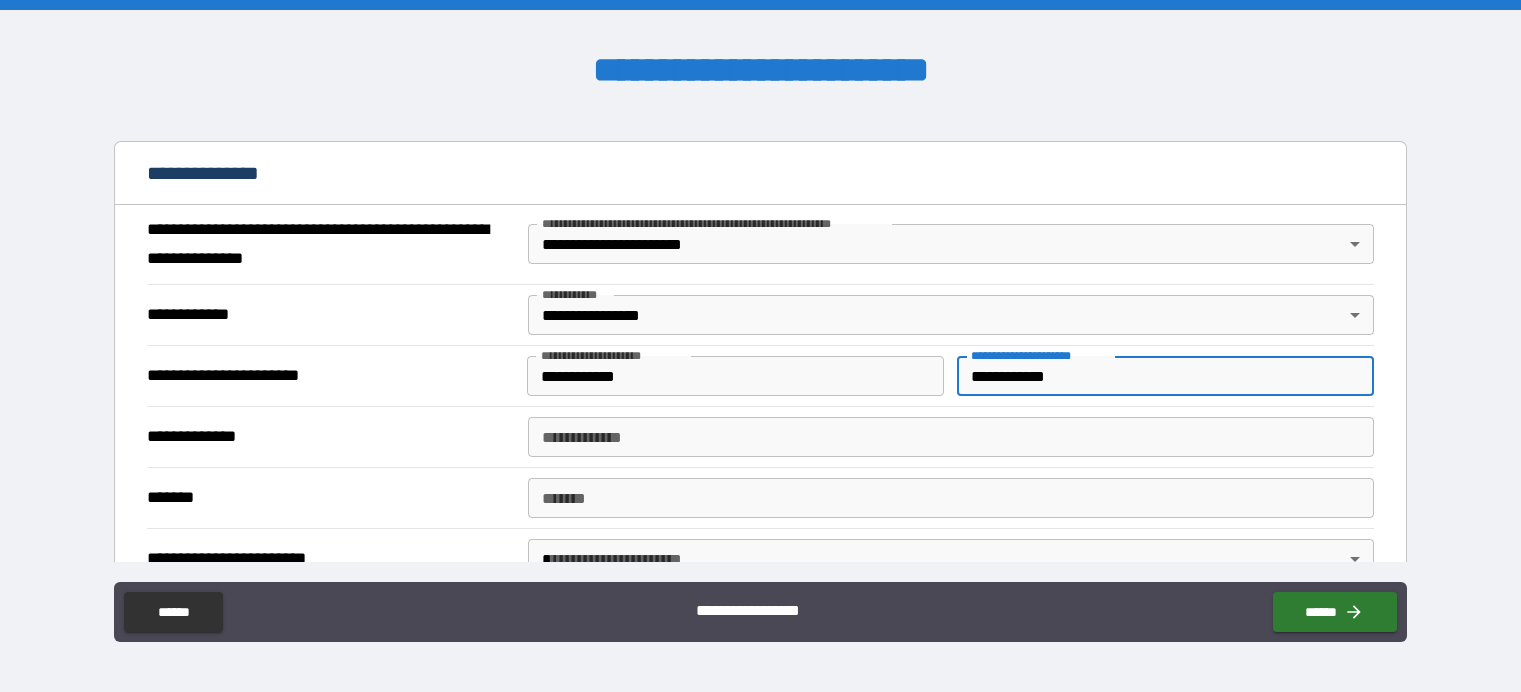 click on "**********" at bounding box center (951, 437) 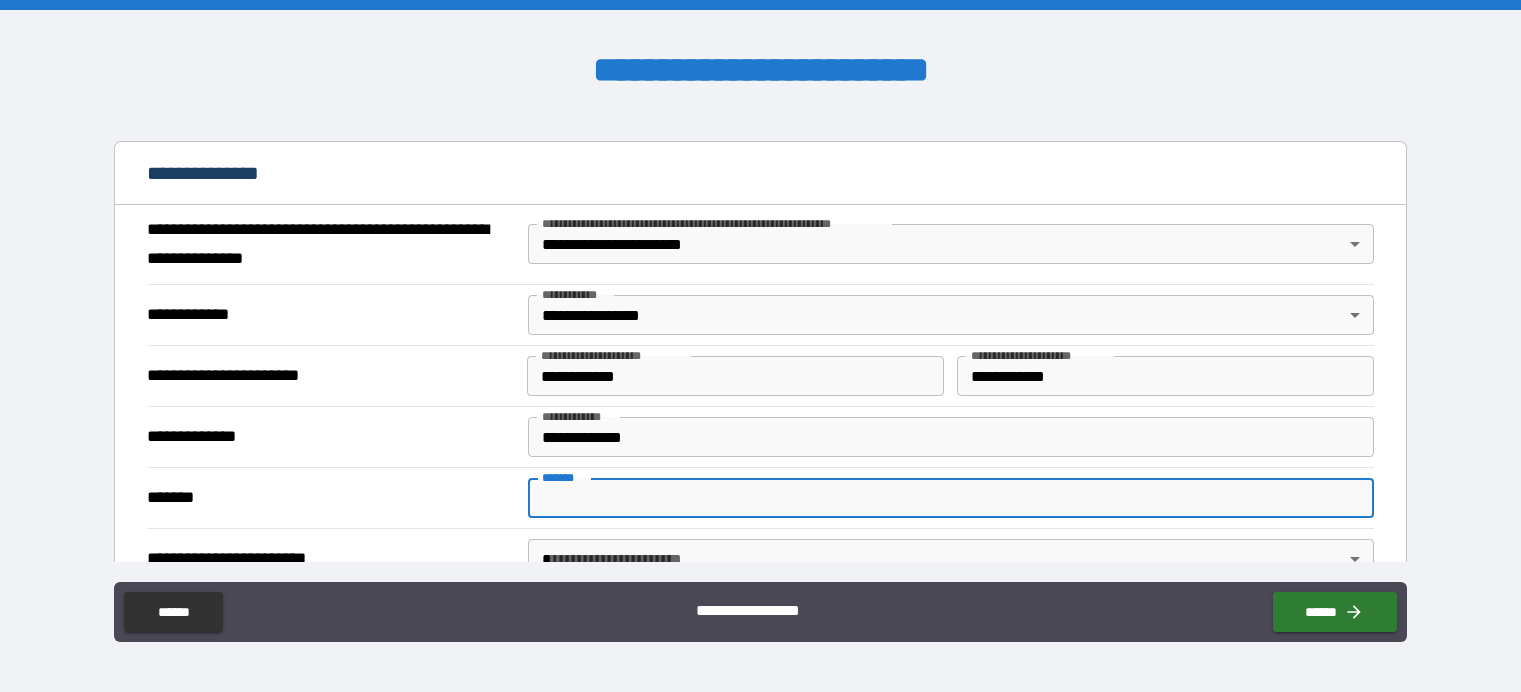 click on "*******" at bounding box center (951, 498) 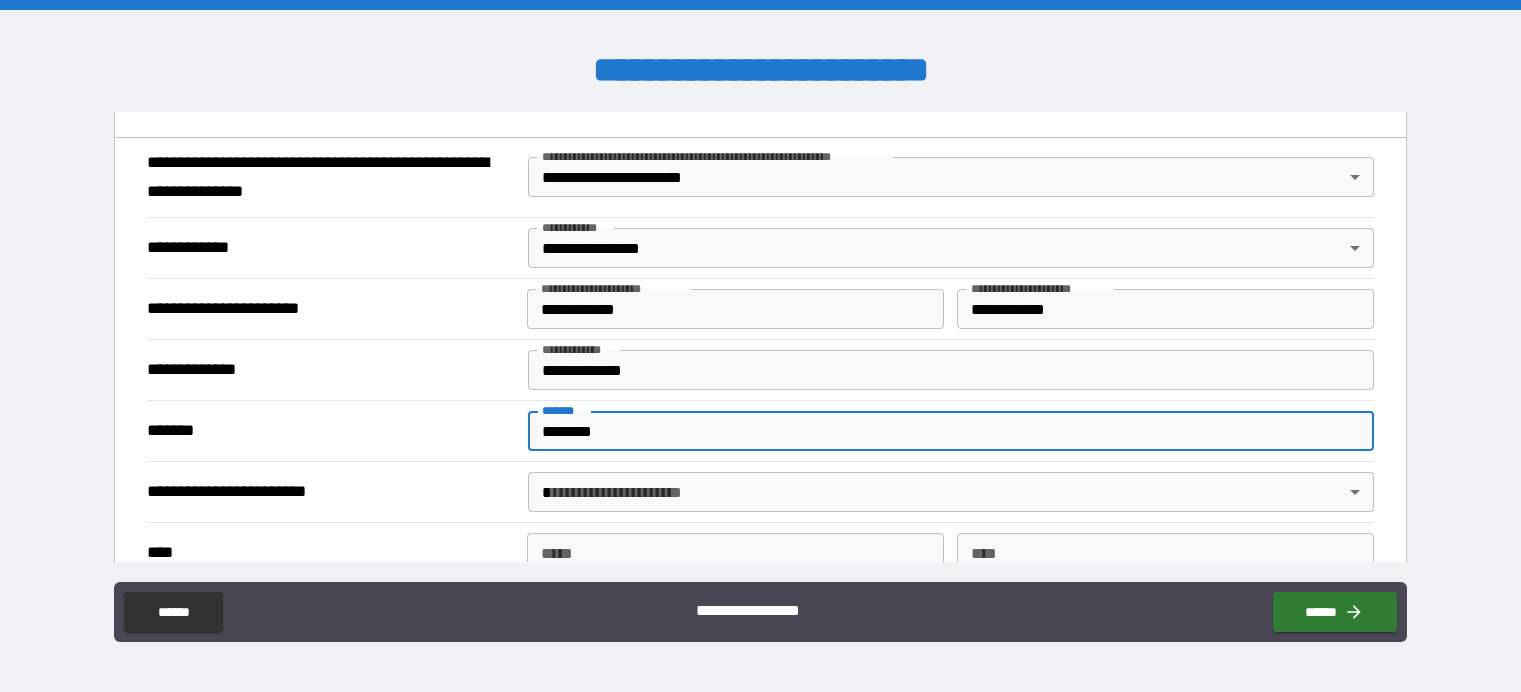 scroll, scrollTop: 2400, scrollLeft: 0, axis: vertical 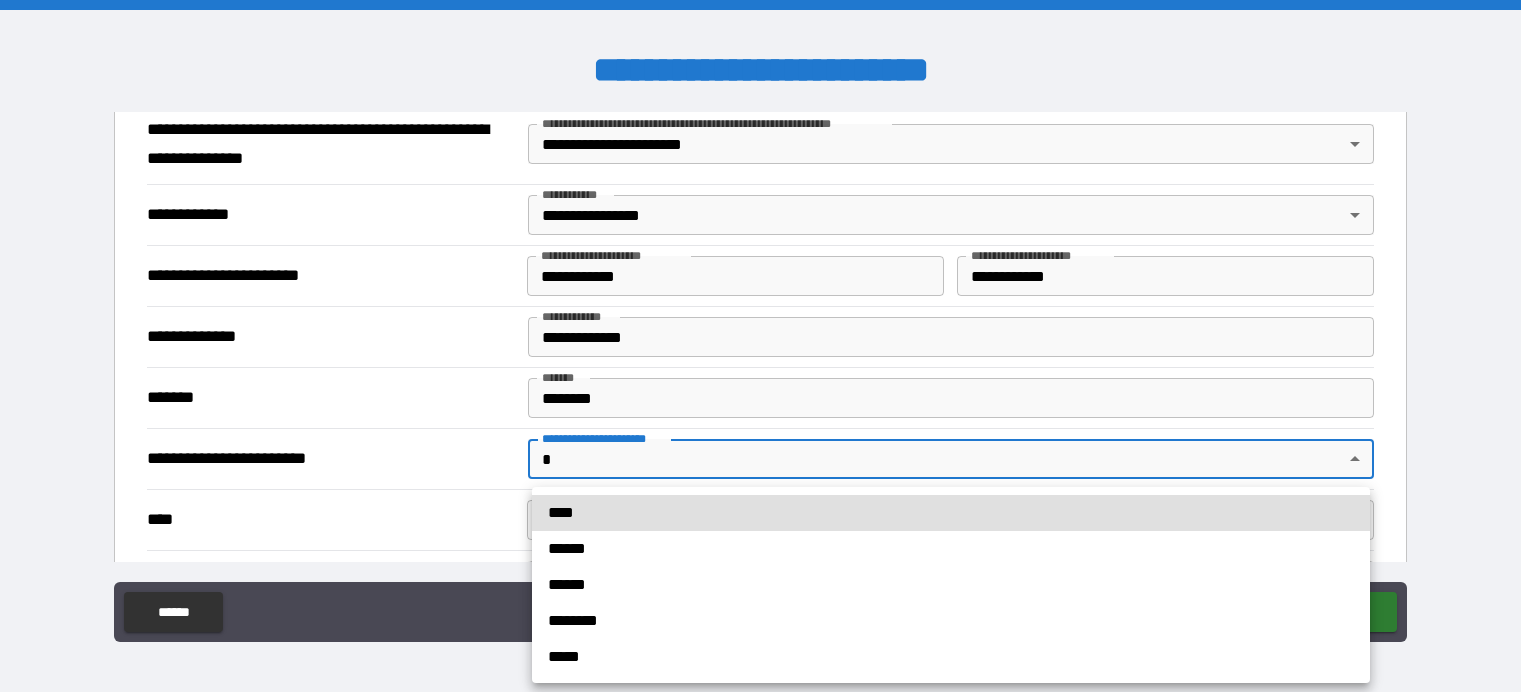 click on "[FIRST] [LAST] [STREET_NAME] [CITY] [STATE] [ZIP_CODE] [COUNTRY] [ADDRESS_LINE_2] [ADDRESS_LINE_3] [ADDRESS_LINE_4] [ADDRESS_LINE_5] [ADDRESS_LINE_6] [ADDRESS_LINE_7] [ADDRESS_LINE_8] [ADDRESS_LINE_9] [ADDRESS_LINE_10] [ADDRESS_LINE_11] [ADDRESS_LINE_12] [ADDRESS_LINE_13] [ADDRESS_LINE_14] [ADDRESS_LINE_15] [ADDRESS_LINE_16] [ADDRESS_LINE_17] [ADDRESS_LINE_18] [ADDRESS_LINE_19] [ADDRESS_LINE_20] [ADDRESS_LINE_21] [ADDRESS_LINE_22] [ADDRESS_LINE_23] [ADDRESS_LINE_24] [ADDRESS_LINE_25] [ADDRESS_LINE_26] [ADDRESS_LINE_27] [ADDRESS_LINE_28] [ADDRESS_LINE_29] [ADDRESS_LINE_30] [ADDRESS_LINE_31] [ADDRESS_LINE_32] [ADDRESS_LINE_33] [ADDRESS_LINE_34] [ADDRESS_LINE_35] [ADDRESS_LINE_36] [ADDRESS_LINE_37] [ADDRESS_LINE_38] [ADDRESS_LINE_39] [ADDRESS_LINE_40] [ADDRESS_LINE_41] [ADDRESS_LINE_42] [ADDRESS_LINE_43] [ADDRESS_LINE_44] [ADDRESS_LINE_45] [ADDRESS_LINE_46] [ADDRESS_LINE_47] [ADDRESS_LINE_48] [ADDRESS_LINE_49] [ADDRESS_LINE_50] [ADDRESS_LINE_51] [ADDRESS_LINE_52] [ADDRESS_LINE_53] [ADDRESS_LINE_54] [ADDRESS_LINE_55] [ADDRESS_LINE_56] [ADDRESS_LINE_57] [ADDRESS_LINE_58] [ADDRESS_LINE_59] [ADDRESS_LINE_60] [ADDRESS_LINE_61] [ADDRESS_LINE_62] [ADDRESS_LINE_63] [ADDRESS_LINE_64] [ADDRESS_LINE_65] [ADDRESS_LINE_66] [ADDRESS_LINE_67] [ADDRESS_LINE_68] [ADDRESS_LINE_69] [ADDRESS_LINE_70] [ADDRESS_LINE_71] [ADDRESS_LINE_72] [ADDRESS_LINE_73] [ADDRESS_LINE_74] [ADDRESS_LINE_75] [ADDRESS_LINE_76] [ADDRESS_LINE_77] [ADDRESS_LINE_78] [ADDRESS_LINE_79] [ADDRESS_LINE_80] [ADDRESS_LINE_81] [ADDRESS_LINE_82] [ADDRESS_LINE_83] [ADDRESS_LINE_84] [ADDRESS_LINE_85] [ADDRESS_LINE_86] [ADDRESS_LINE_87] [ADDRESS_LINE_88] [ADDRESS_LINE_89] [ADDRESS_LINE_90] [ADDRESS_LINE_91] [ADDRESS_LINE_92] [ADDRESS_LINE_93] [ADDRESS_LINE_94] [ADDRESS_LINE_95] [ADDRESS_LINE_96] [ADDRESS_LINE_97] [ADDRESS_LINE_98] [ADDRESS_LINE_99] [ADDRESS_LINE_100]" at bounding box center [760, 346] 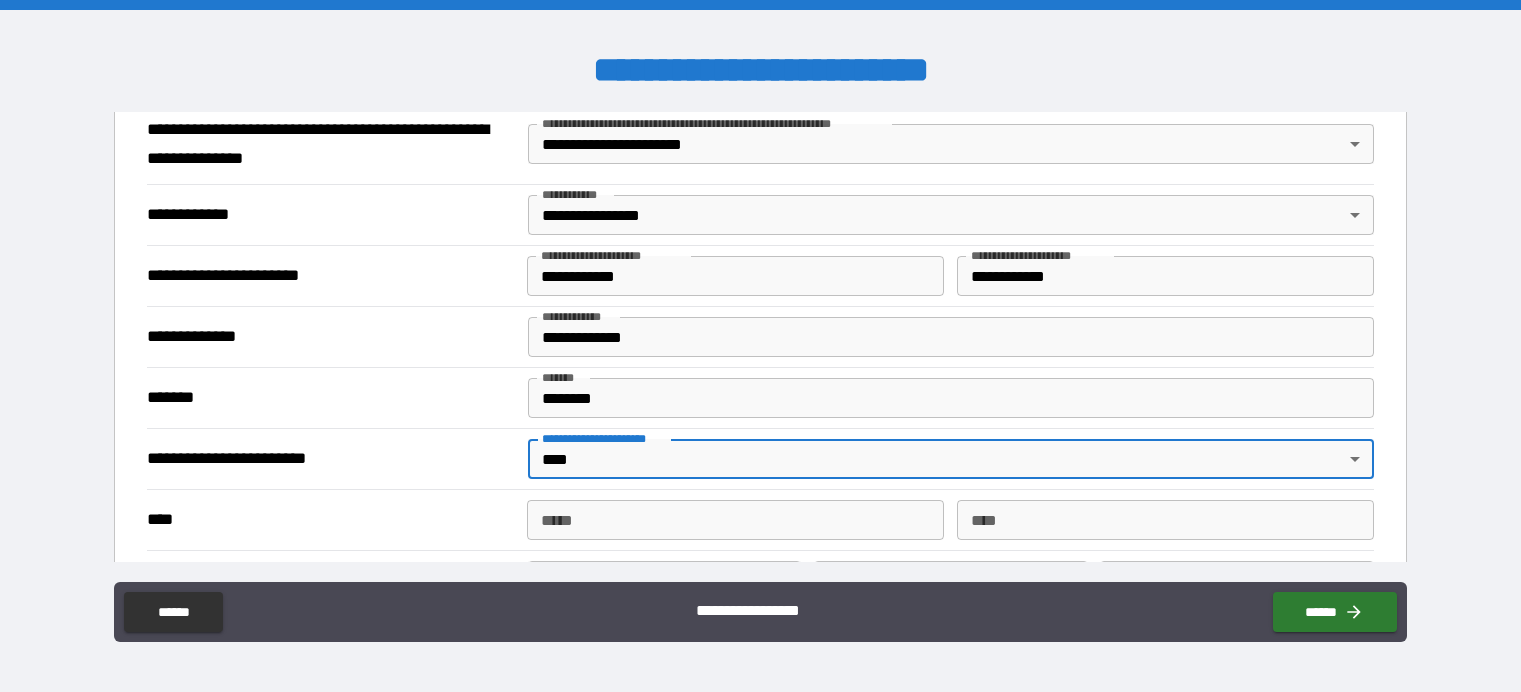 click on "[FIRST] [LAST]" at bounding box center [735, 520] 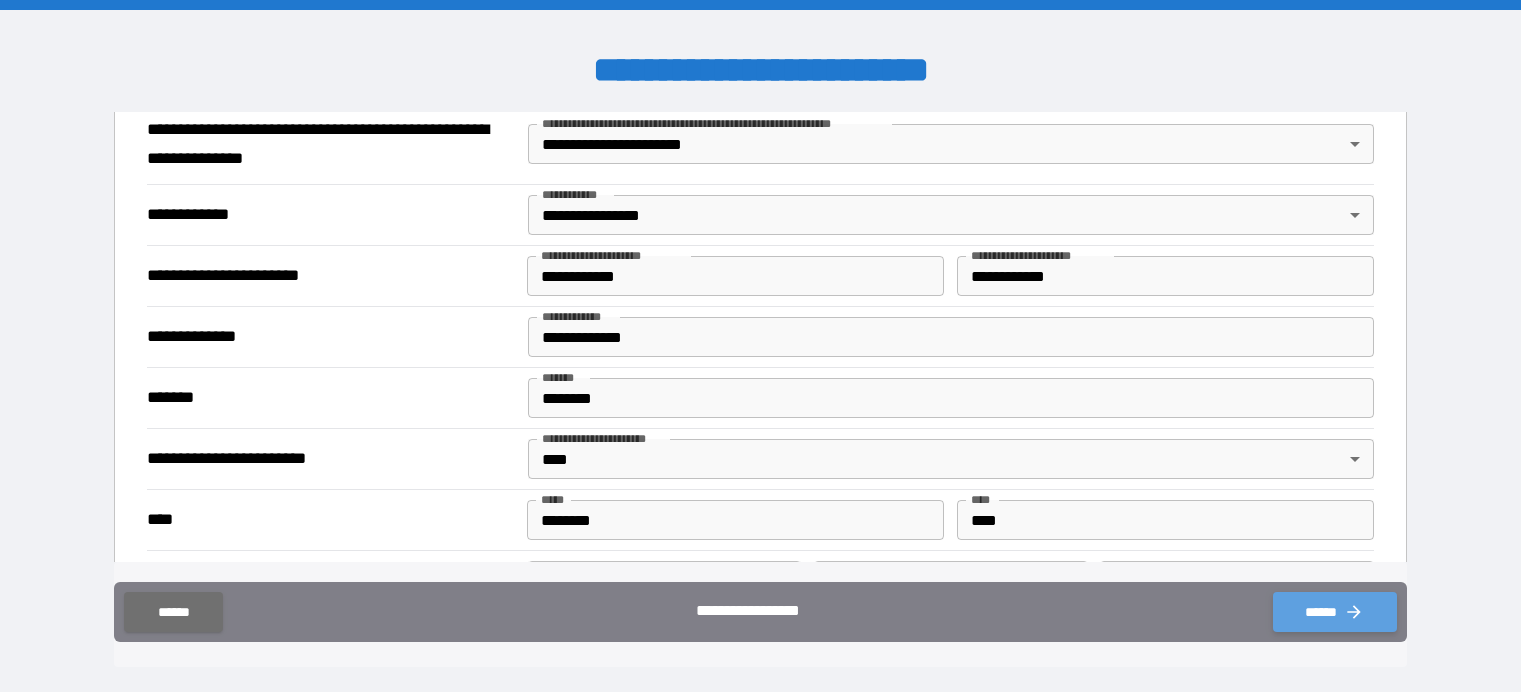 click on "******" at bounding box center (1335, 612) 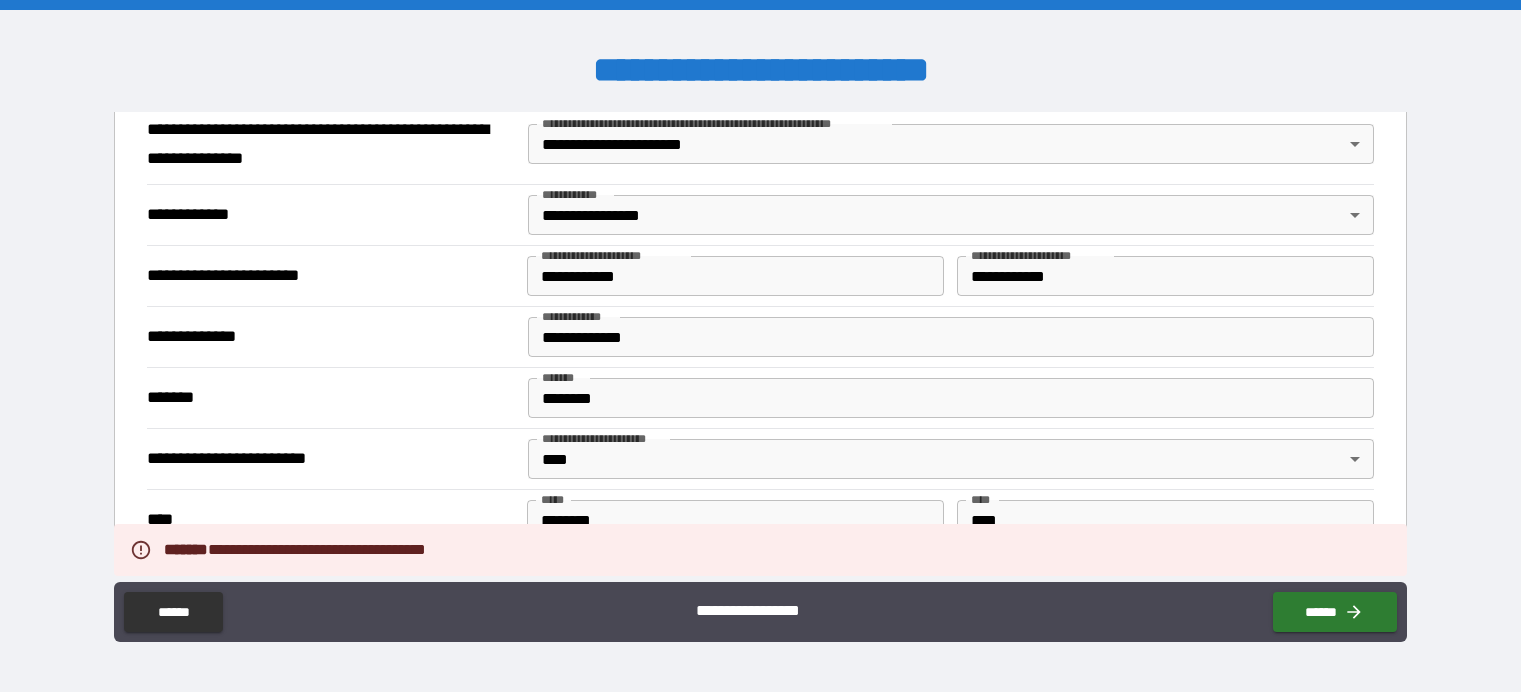 scroll, scrollTop: 2800, scrollLeft: 0, axis: vertical 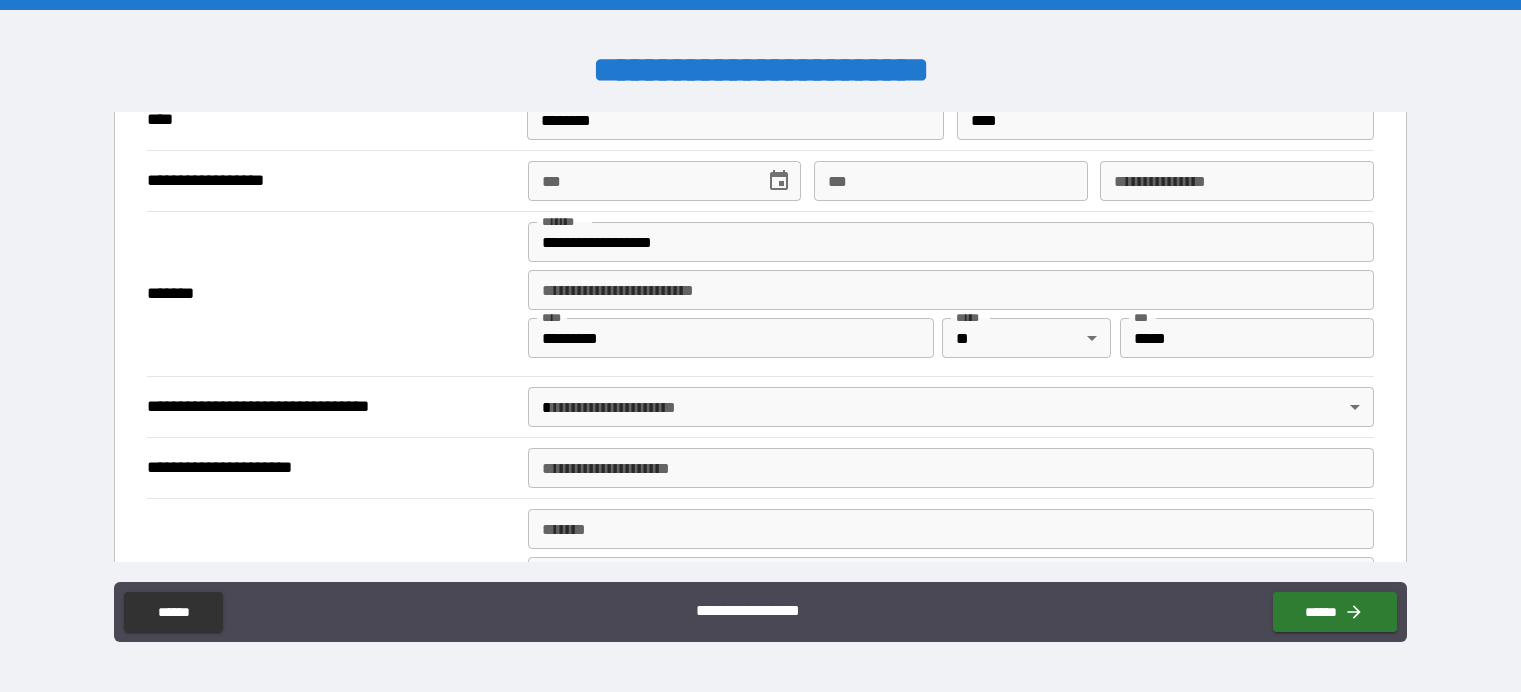 click on "[FIRST] [LAST] [STREET_NAME] [CITY] [STATE] [ZIP_CODE] [COUNTRY] [ADDRESS_LINE_2] [ADDRESS_LINE_3] [ADDRESS_LINE_4] [ADDRESS_LINE_5] [ADDRESS_LINE_6] [ADDRESS_LINE_7] [ADDRESS_LINE_8] [ADDRESS_LINE_9] [ADDRESS_LINE_10] [ADDRESS_LINE_11] [ADDRESS_LINE_12] [ADDRESS_LINE_13] [ADDRESS_LINE_14] [ADDRESS_LINE_15] [ADDRESS_LINE_16] [ADDRESS_LINE_17] [ADDRESS_LINE_18] [ADDRESS_LINE_19] [ADDRESS_LINE_20] [ADDRESS_LINE_21] [ADDRESS_LINE_22] [ADDRESS_LINE_23] [ADDRESS_LINE_24] [ADDRESS_LINE_25] [ADDRESS_LINE_26] [ADDRESS_LINE_27] [ADDRESS_LINE_28] [ADDRESS_LINE_29] [ADDRESS_LINE_30] [ADDRESS_LINE_31] [ADDRESS_LINE_32] [ADDRESS_LINE_33] [ADDRESS_LINE_34] [ADDRESS_LINE_35] [ADDRESS_LINE_36] [ADDRESS_LINE_37] [ADDRESS_LINE_38] [ADDRESS_LINE_39] [ADDRESS_LINE_40] [ADDRESS_LINE_41] [ADDRESS_LINE_42] [ADDRESS_LINE_43] [ADDRESS_LINE_44] [ADDRESS_LINE_45] [ADDRESS_LINE_46] [ADDRESS_LINE_47] [ADDRESS_LINE_48] [ADDRESS_LINE_49] [ADDRESS_LINE_50] [ADDRESS_LINE_51] [ADDRESS_LINE_52] [ADDRESS_LINE_53] [ADDRESS_LINE_54] [ADDRESS_LINE_55] [ADDRESS_LINE_56] [ADDRESS_LINE_57] [ADDRESS_LINE_58] [ADDRESS_LINE_59] [ADDRESS_LINE_60] [ADDRESS_LINE_61] [ADDRESS_LINE_62] [ADDRESS_LINE_63] [ADDRESS_LINE_64] [ADDRESS_LINE_65] [ADDRESS_LINE_66] [ADDRESS_LINE_67] [ADDRESS_LINE_68] [ADDRESS_LINE_69] [ADDRESS_LINE_70] [ADDRESS_LINE_71] [ADDRESS_LINE_72] [ADDRESS_LINE_73] [ADDRESS_LINE_74] [ADDRESS_LINE_75] [ADDRESS_LINE_76] [ADDRESS_LINE_77] [ADDRESS_LINE_78] [ADDRESS_LINE_79] [ADDRESS_LINE_80] [ADDRESS_LINE_81] [ADDRESS_LINE_82] [ADDRESS_LINE_83] [ADDRESS_LINE_84] [ADDRESS_LINE_85] [ADDRESS_LINE_86] [ADDRESS_LINE_87] [ADDRESS_LINE_88] [ADDRESS_LINE_89] [ADDRESS_LINE_90] [ADDRESS_LINE_91] [ADDRESS_LINE_92] [ADDRESS_LINE_93] [ADDRESS_LINE_94] [ADDRESS_LINE_95] [ADDRESS_LINE_96] [ADDRESS_LINE_97] [ADDRESS_LINE_98] [ADDRESS_LINE_99] [ADDRESS_LINE_100]" at bounding box center [760, 346] 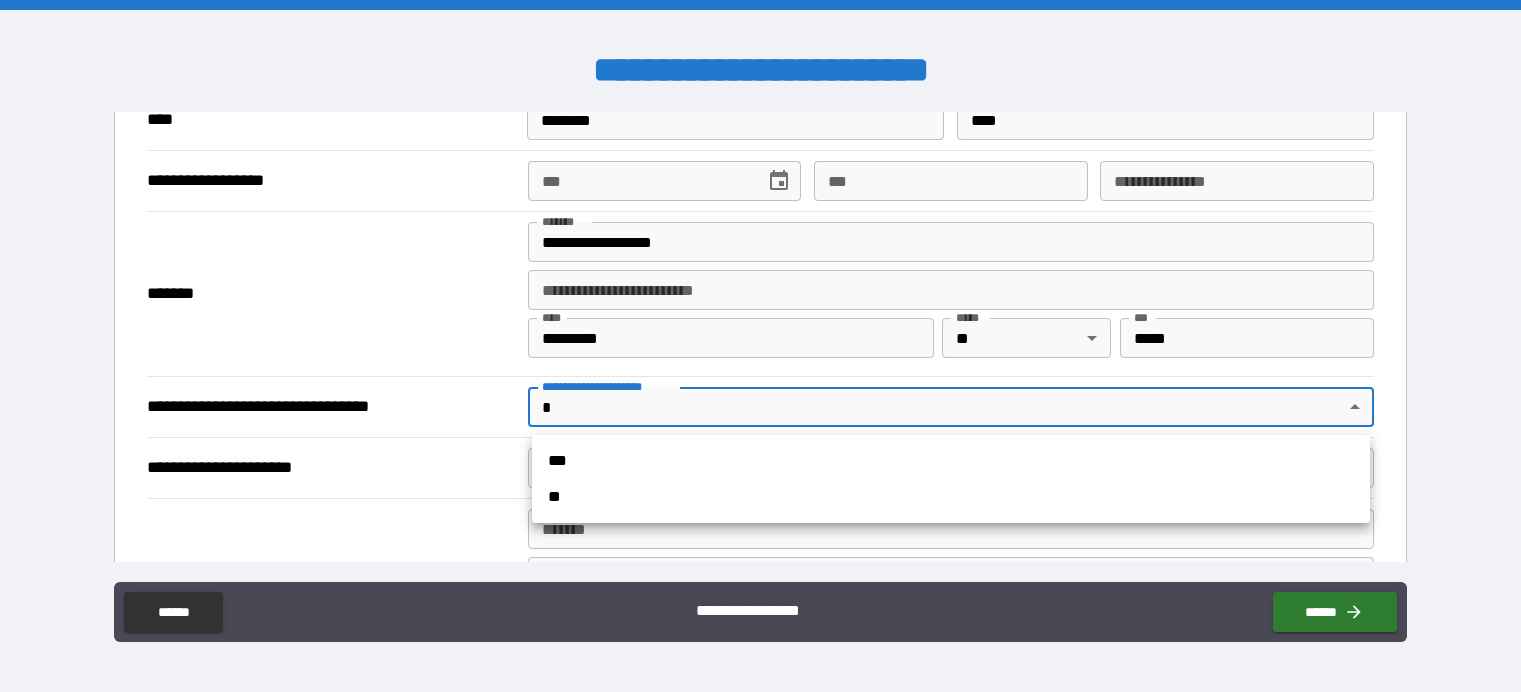 click on "*** **" at bounding box center (951, 479) 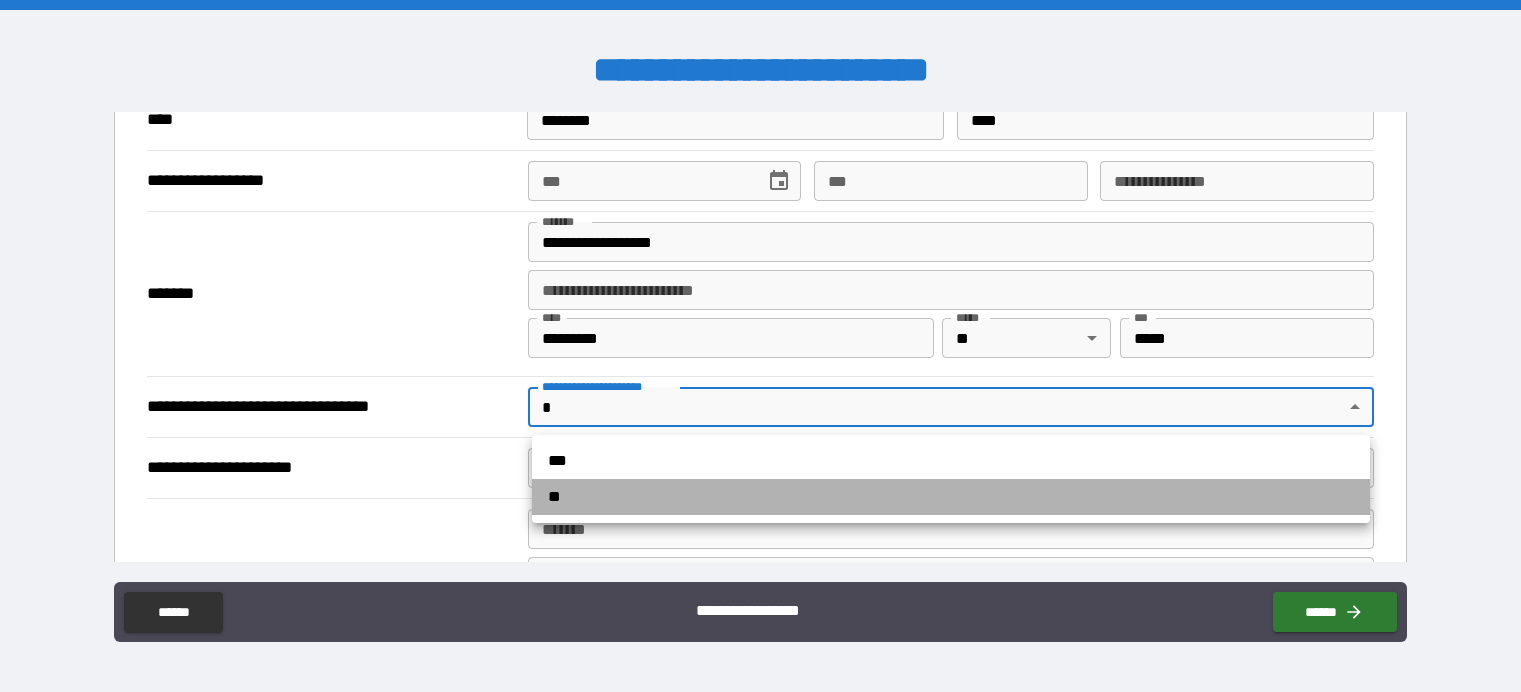 click on "**" at bounding box center (951, 497) 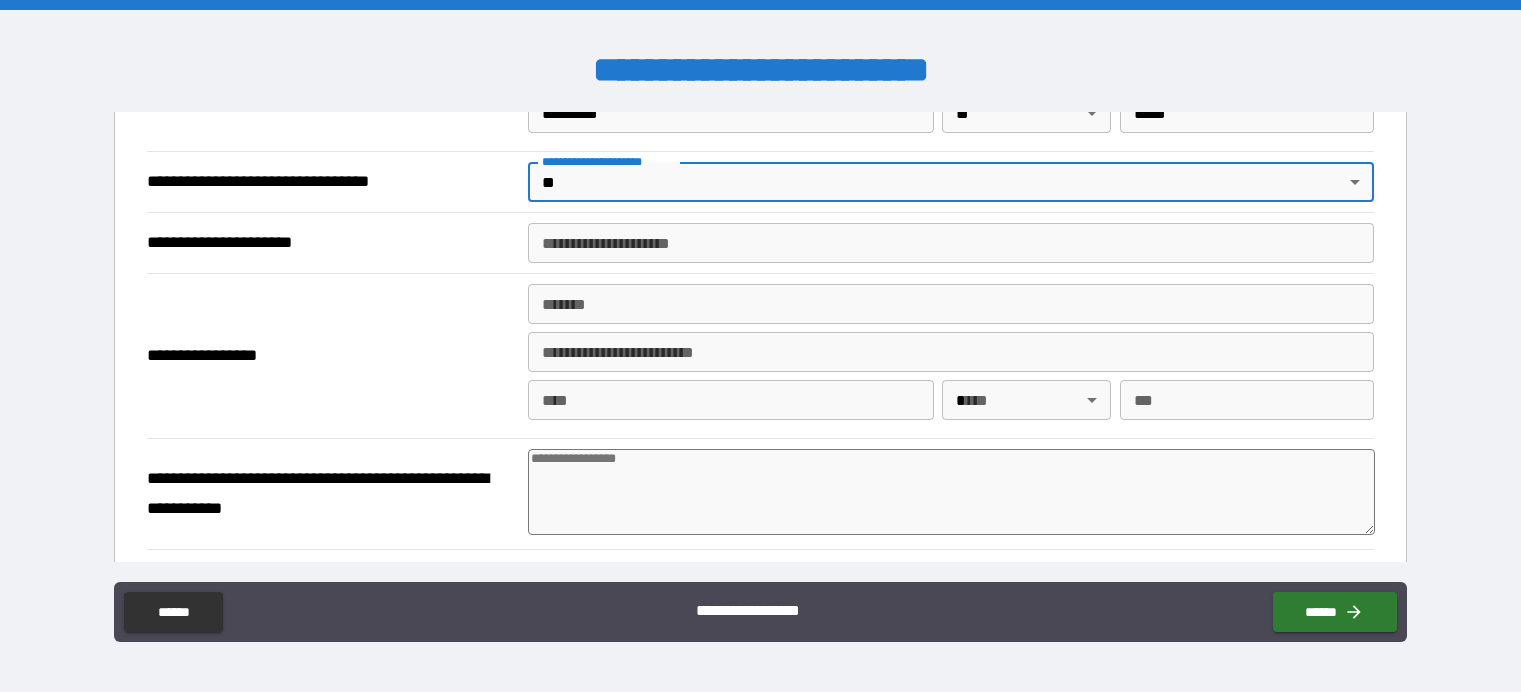 scroll, scrollTop: 3100, scrollLeft: 0, axis: vertical 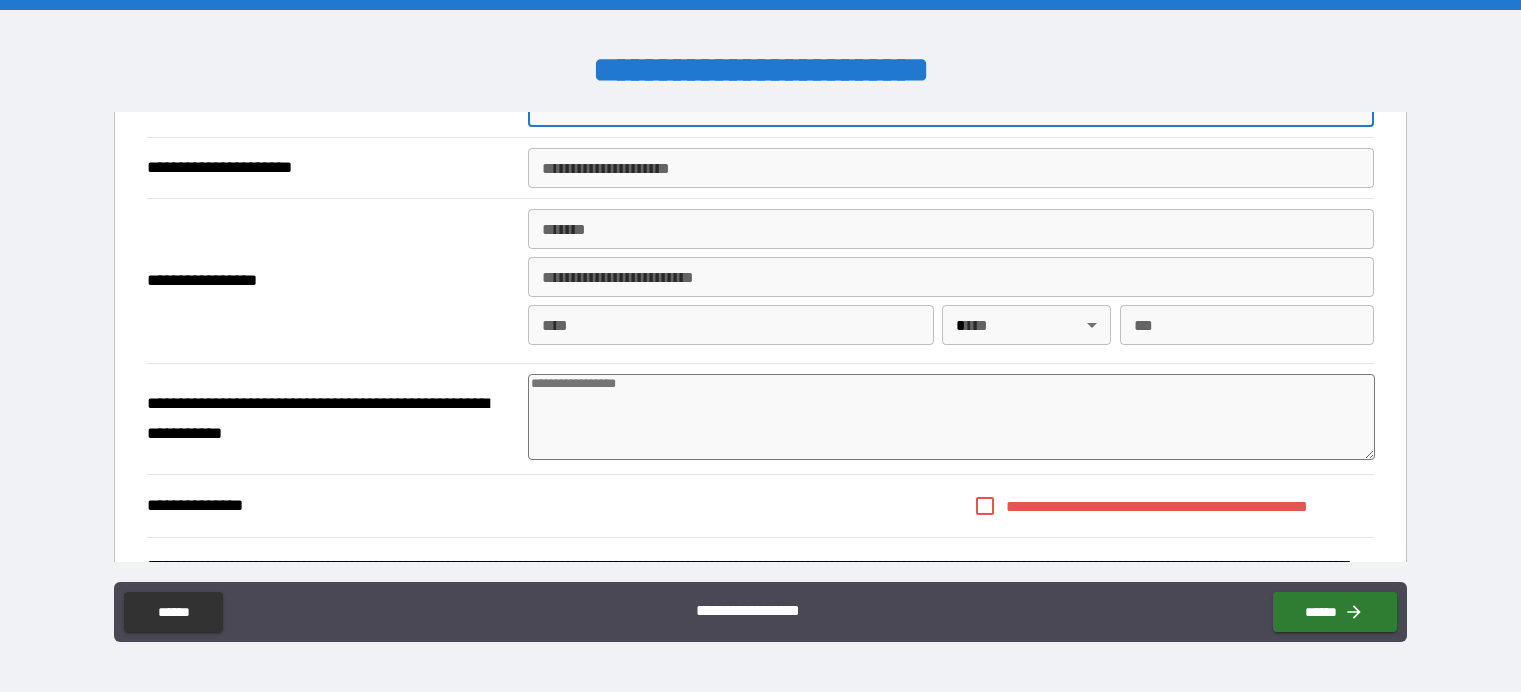 click at bounding box center [951, 417] 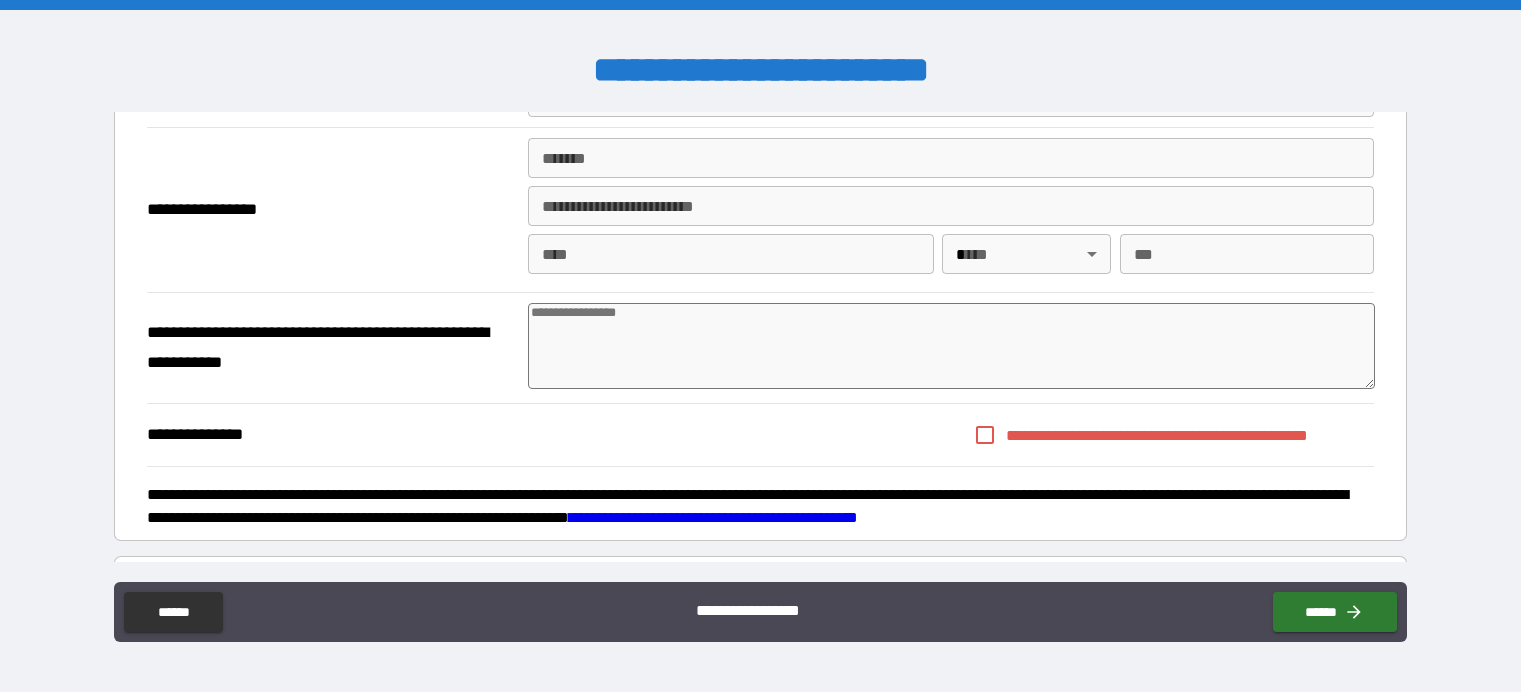 scroll, scrollTop: 3200, scrollLeft: 0, axis: vertical 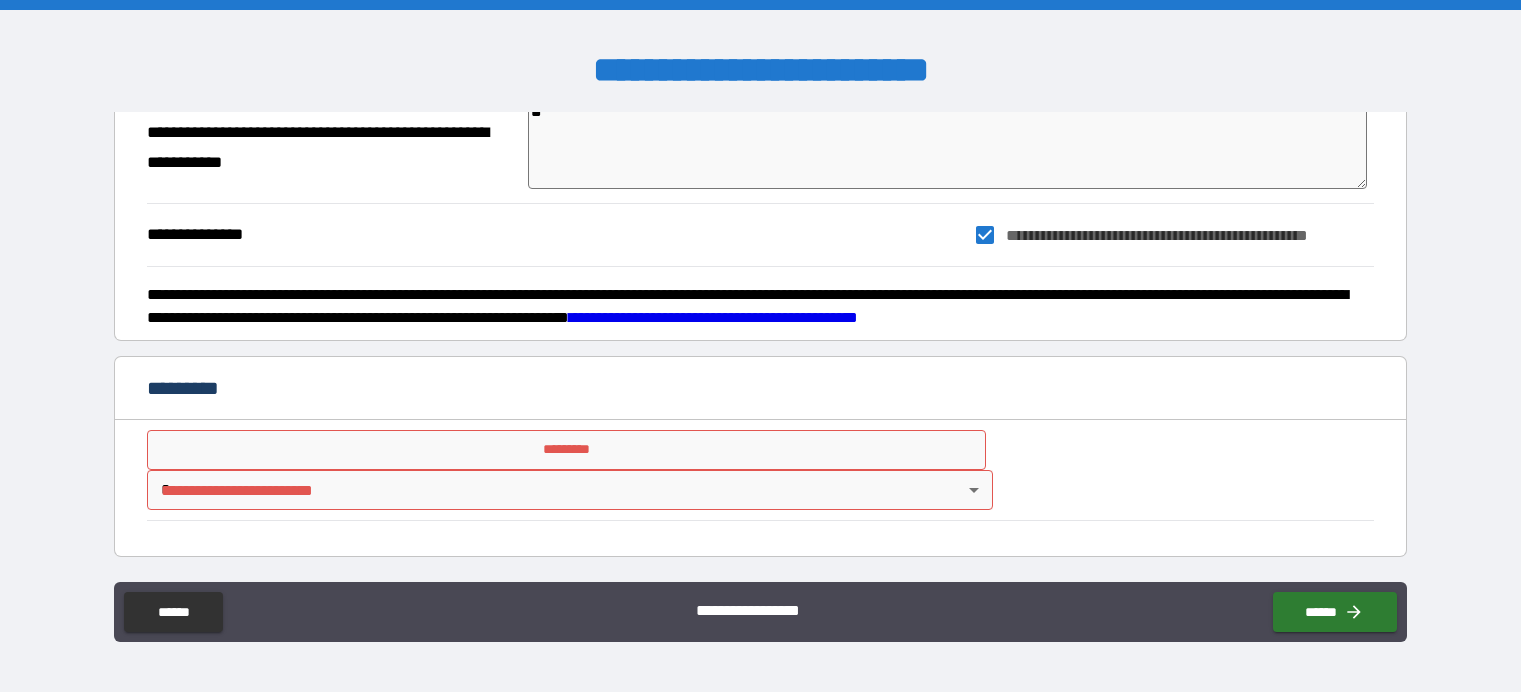 click on "*********" at bounding box center (566, 450) 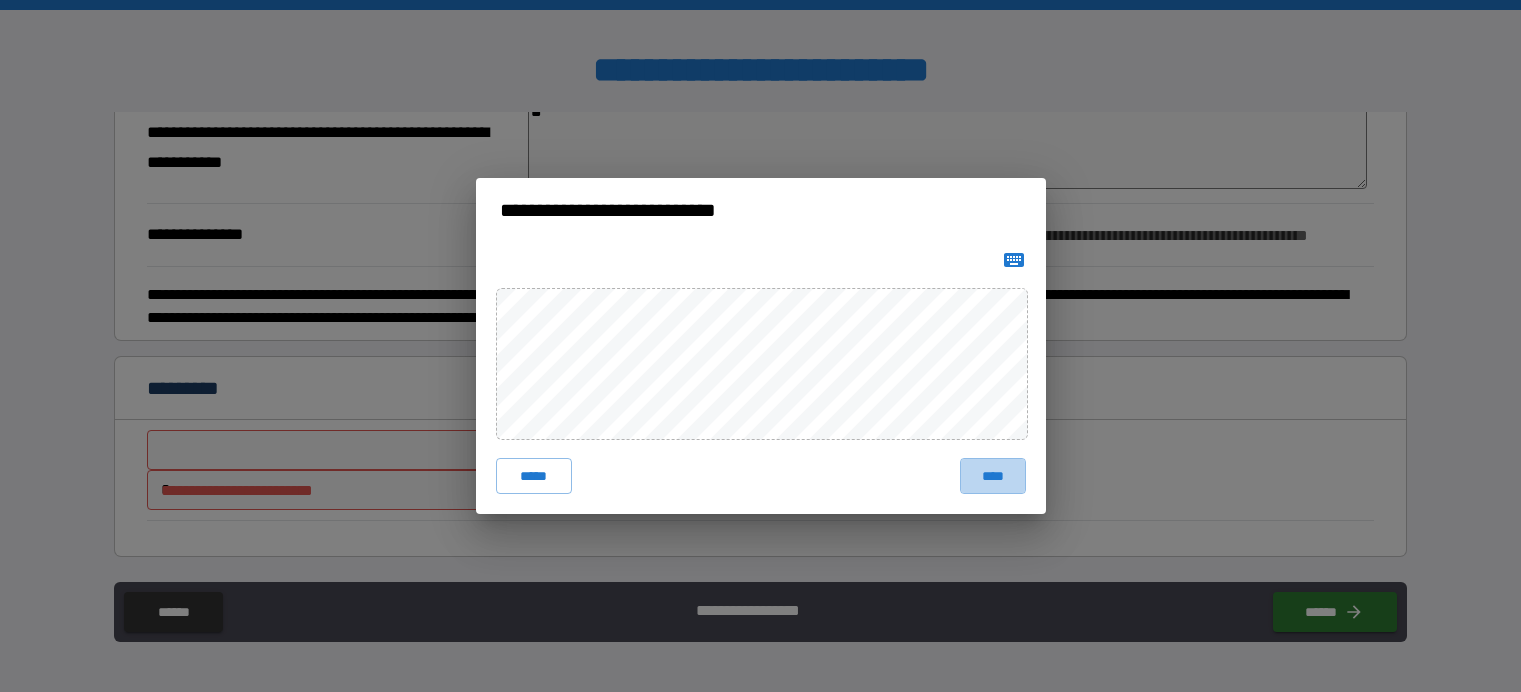 click on "****" at bounding box center [993, 476] 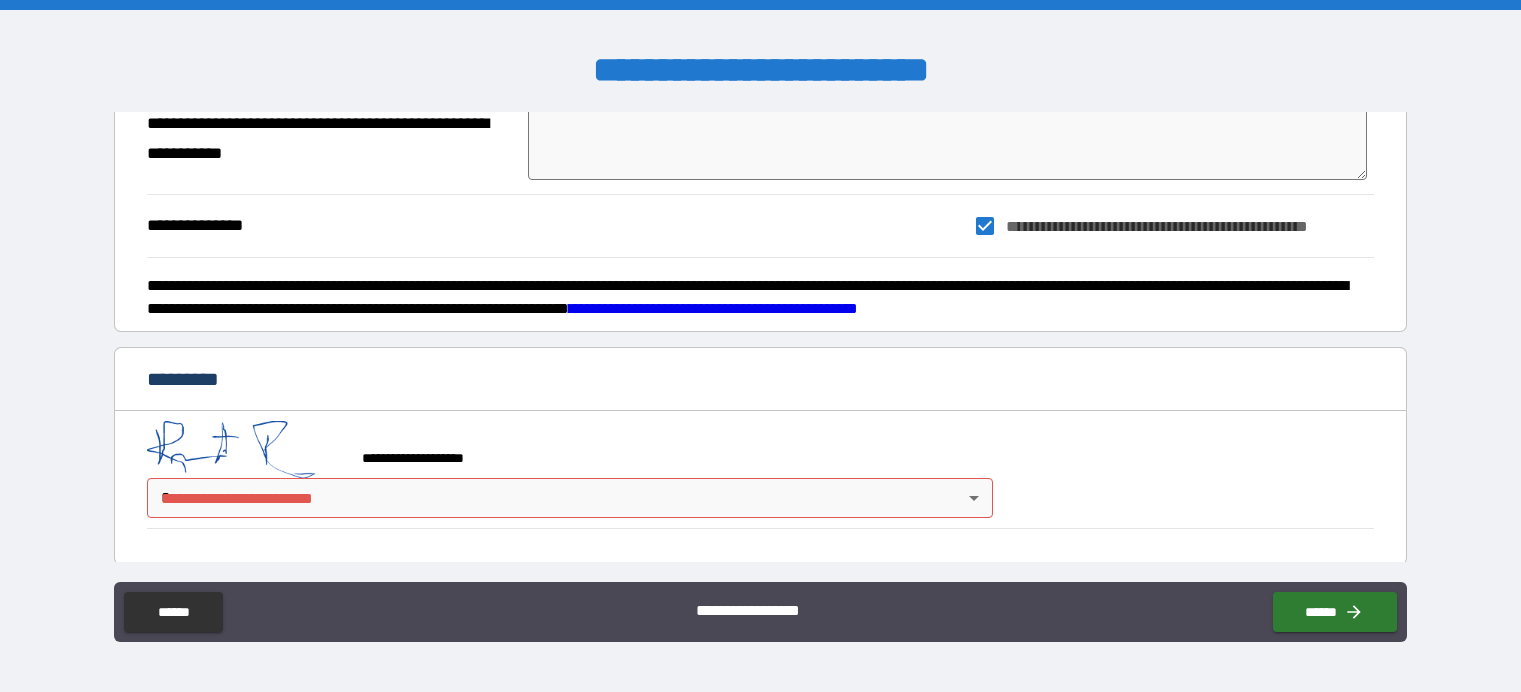 scroll, scrollTop: 3388, scrollLeft: 0, axis: vertical 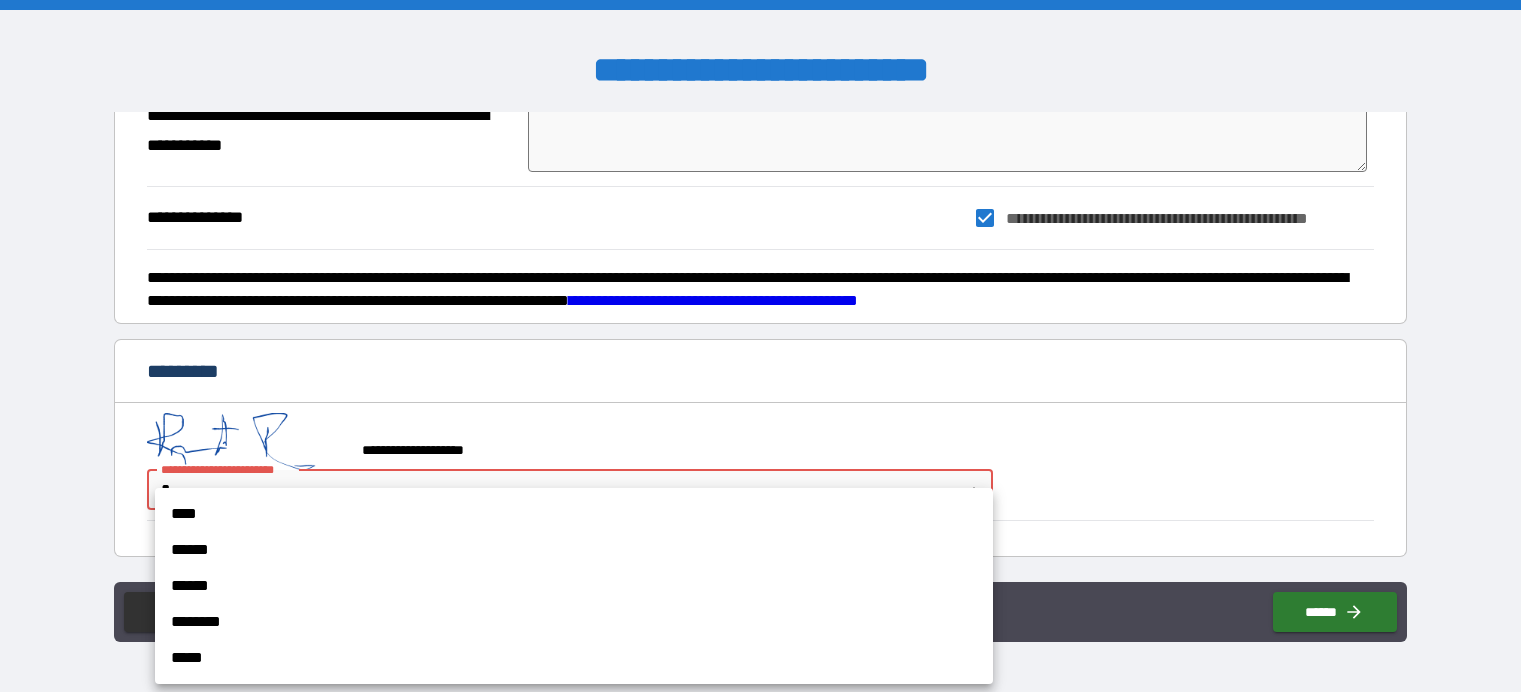 click on "[FIRST] [LAST] [STREET_NAME] [CITY] [STATE] [ZIP_CODE] [COUNTRY] [ADDRESS_LINE_2] [ADDRESS_LINE_3] [ADDRESS_LINE_4] [ADDRESS_LINE_5] [ADDRESS_LINE_6] [ADDRESS_LINE_7] [ADDRESS_LINE_8] [ADDRESS_LINE_9] [ADDRESS_LINE_10] [ADDRESS_LINE_11] [ADDRESS_LINE_12] [ADDRESS_LINE_13] [ADDRESS_LINE_14] [ADDRESS_LINE_15] [ADDRESS_LINE_16] [ADDRESS_LINE_17] [ADDRESS_LINE_18] [ADDRESS_LINE_19] [ADDRESS_LINE_20] [ADDRESS_LINE_21] [ADDRESS_LINE_22] [ADDRESS_LINE_23] [ADDRESS_LINE_24] [ADDRESS_LINE_25] [ADDRESS_LINE_26] [ADDRESS_LINE_27] [ADDRESS_LINE_28] [ADDRESS_LINE_29] [ADDRESS_LINE_30] [ADDRESS_LINE_31] [ADDRESS_LINE_32] [ADDRESS_LINE_33] [ADDRESS_LINE_34] [ADDRESS_LINE_35] [ADDRESS_LINE_36] [ADDRESS_LINE_37] [ADDRESS_LINE_38] [ADDRESS_LINE_39] [ADDRESS_LINE_40] [ADDRESS_LINE_41] [ADDRESS_LINE_42] [ADDRESS_LINE_43] [ADDRESS_LINE_44] [ADDRESS_LINE_45] [ADDRESS_LINE_46] [ADDRESS_LINE_47] [ADDRESS_LINE_48] [ADDRESS_LINE_49] [ADDRESS_LINE_50] [ADDRESS_LINE_51] [ADDRESS_LINE_52] [ADDRESS_LINE_53] [ADDRESS_LINE_54] [ADDRESS_LINE_55] [ADDRESS_LINE_56] [ADDRESS_LINE_57] [ADDRESS_LINE_58] [ADDRESS_LINE_59] [ADDRESS_LINE_60] [ADDRESS_LINE_61] [ADDRESS_LINE_62] [ADDRESS_LINE_63] [ADDRESS_LINE_64] [ADDRESS_LINE_65] [ADDRESS_LINE_66] [ADDRESS_LINE_67] [ADDRESS_LINE_68] [ADDRESS_LINE_69] [ADDRESS_LINE_70] [ADDRESS_LINE_71] [ADDRESS_LINE_72] [ADDRESS_LINE_73] [ADDRESS_LINE_74] [ADDRESS_LINE_75] [ADDRESS_LINE_76] [ADDRESS_LINE_77] [ADDRESS_LINE_78] [ADDRESS_LINE_79] [ADDRESS_LINE_80] [ADDRESS_LINE_81] [ADDRESS_LINE_82] [ADDRESS_LINE_83] [ADDRESS_LINE_84] [ADDRESS_LINE_85] [ADDRESS_LINE_86] [ADDRESS_LINE_87] [ADDRESS_LINE_88] [ADDRESS_LINE_89] [ADDRESS_LINE_90] [ADDRESS_LINE_91] [ADDRESS_LINE_92] [ADDRESS_LINE_93] [ADDRESS_LINE_94] [ADDRESS_LINE_95] [ADDRESS_LINE_96] [ADDRESS_LINE_97] [ADDRESS_LINE_98] [ADDRESS_LINE_99] [ADDRESS_LINE_100]" at bounding box center (760, 346) 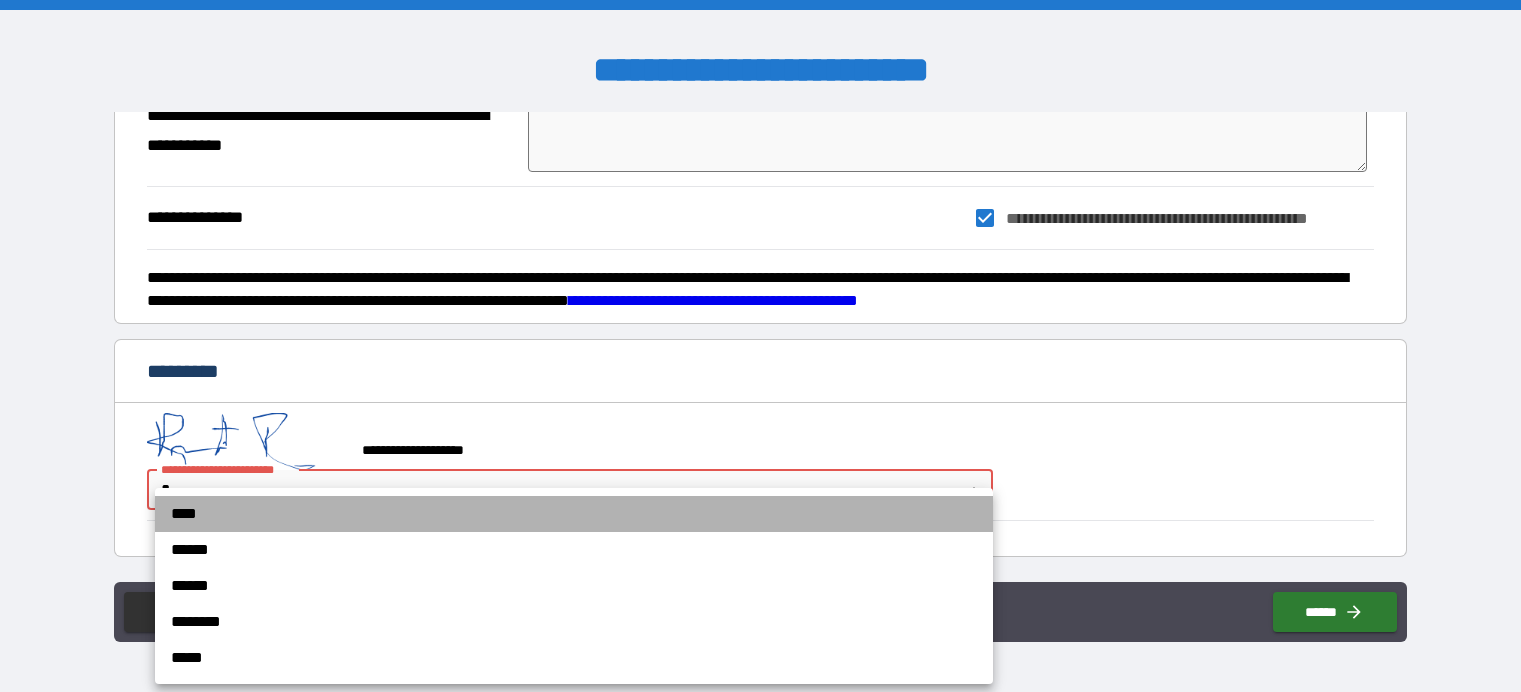 click on "****" at bounding box center [574, 514] 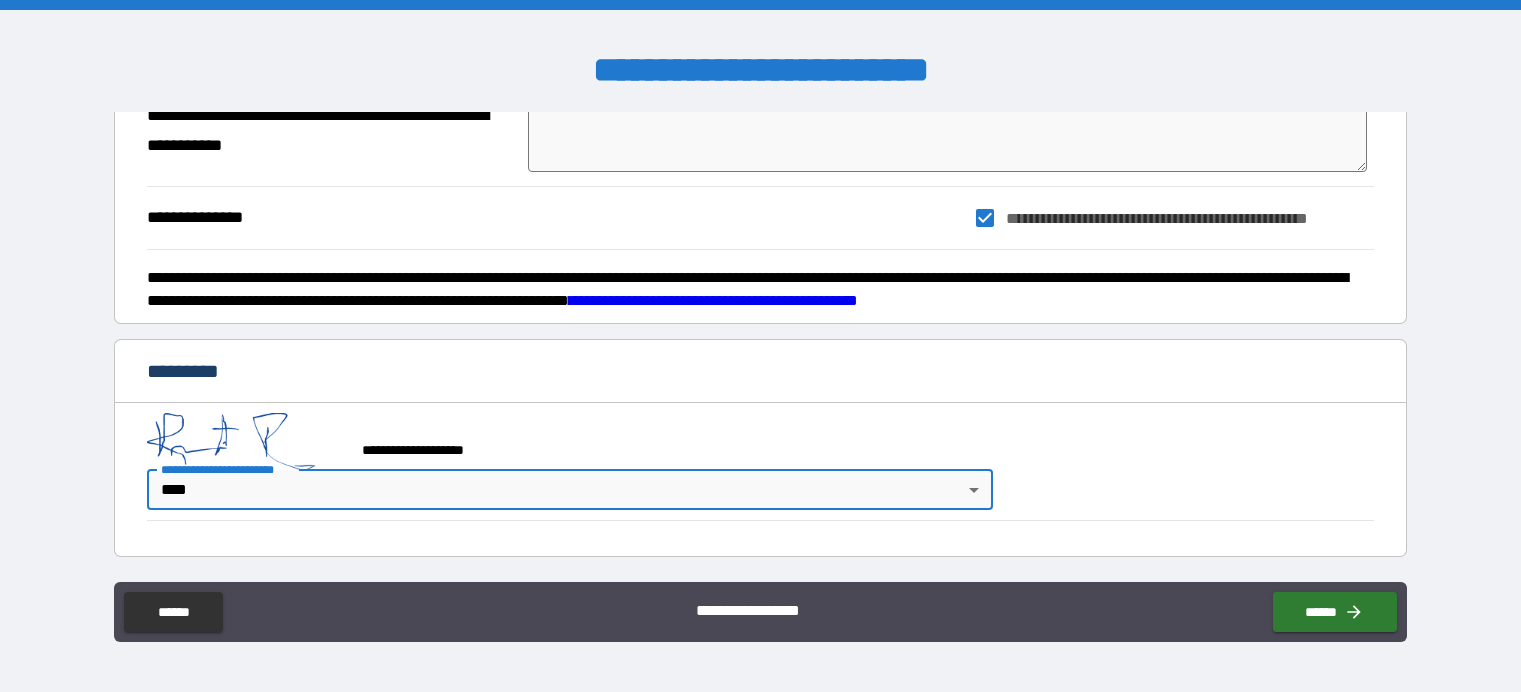 click on "**********" at bounding box center [713, 300] 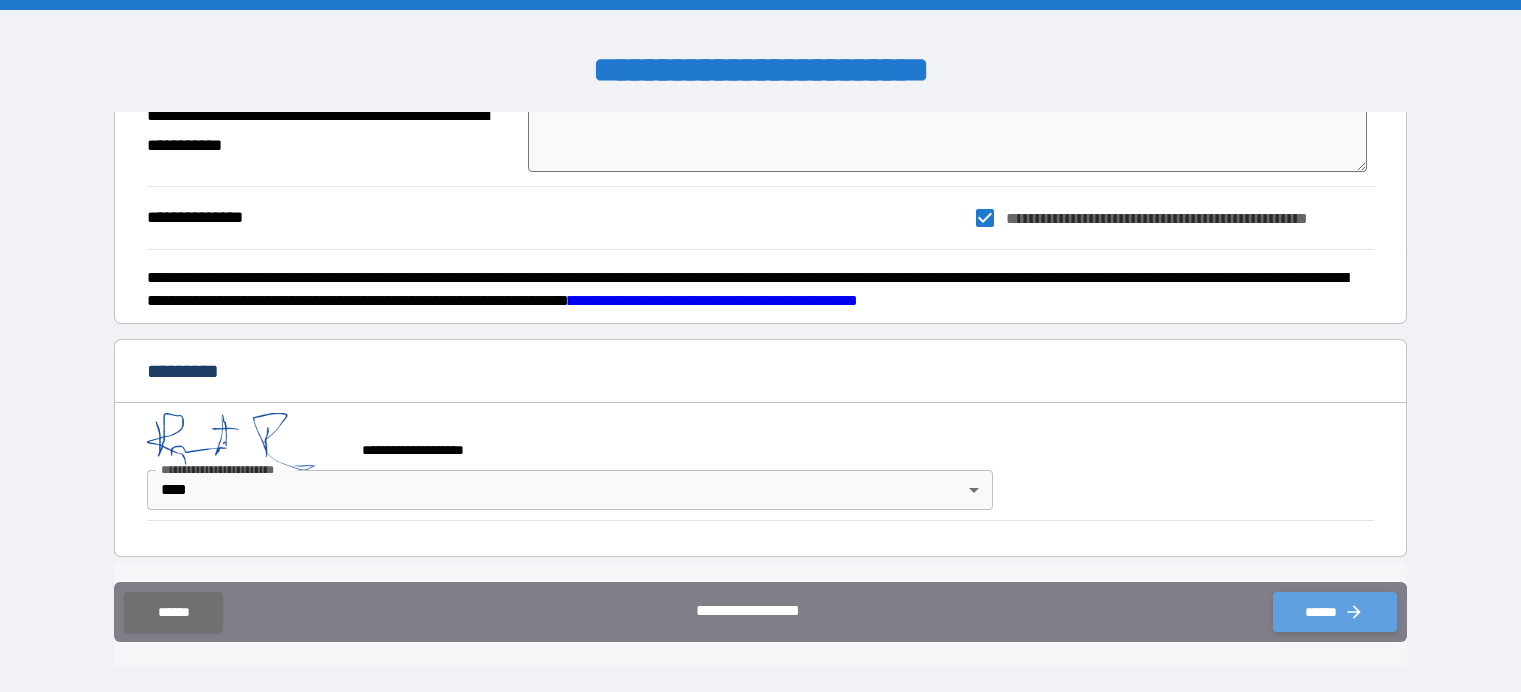 click on "******" at bounding box center (1335, 612) 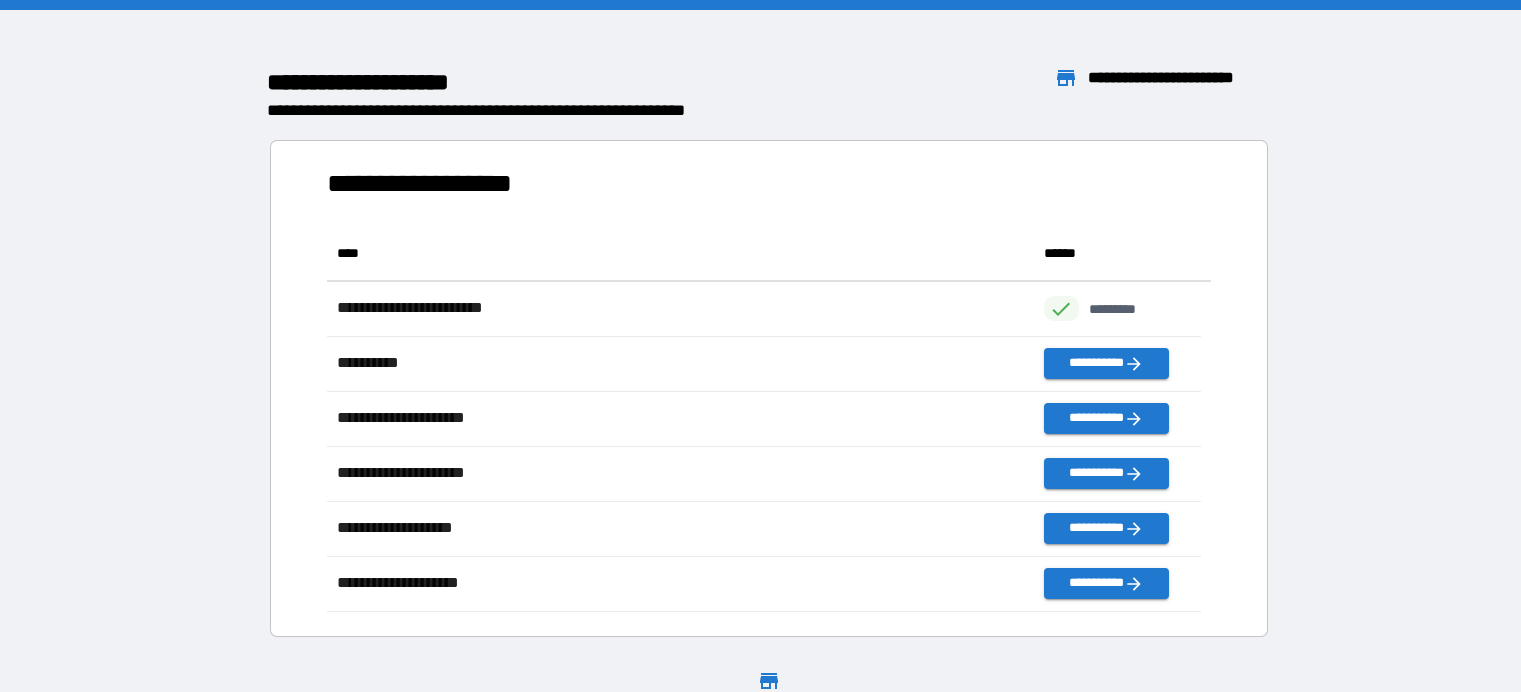 scroll, scrollTop: 16, scrollLeft: 16, axis: both 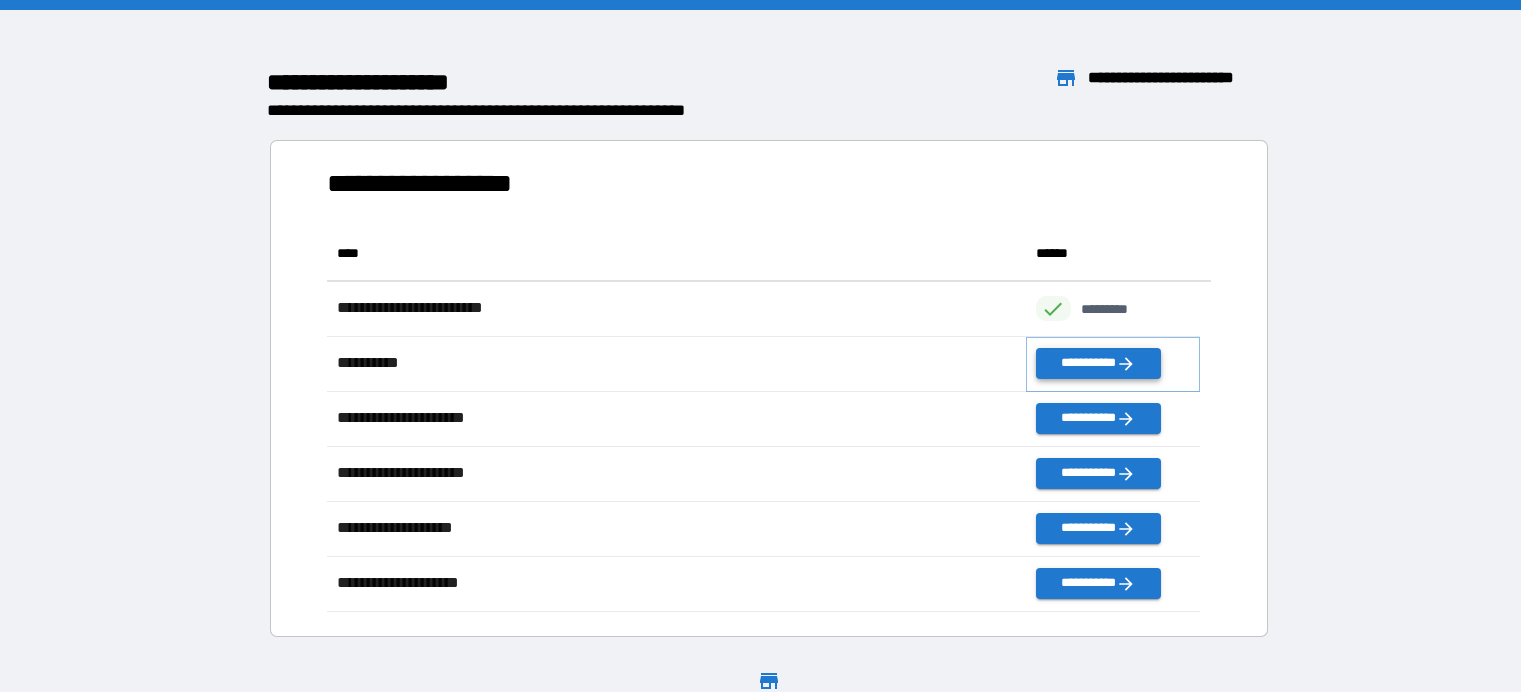 click on "**********" at bounding box center [1098, 363] 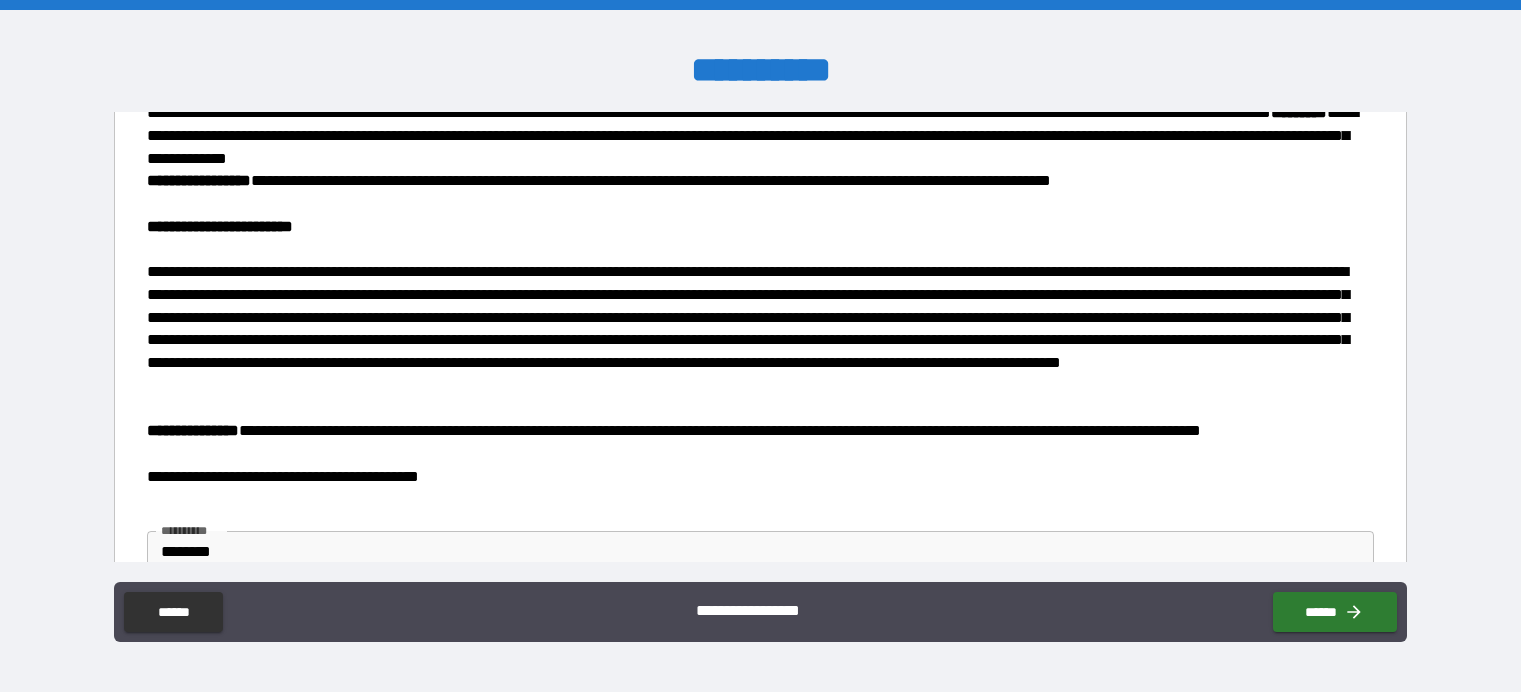 scroll, scrollTop: 1754, scrollLeft: 0, axis: vertical 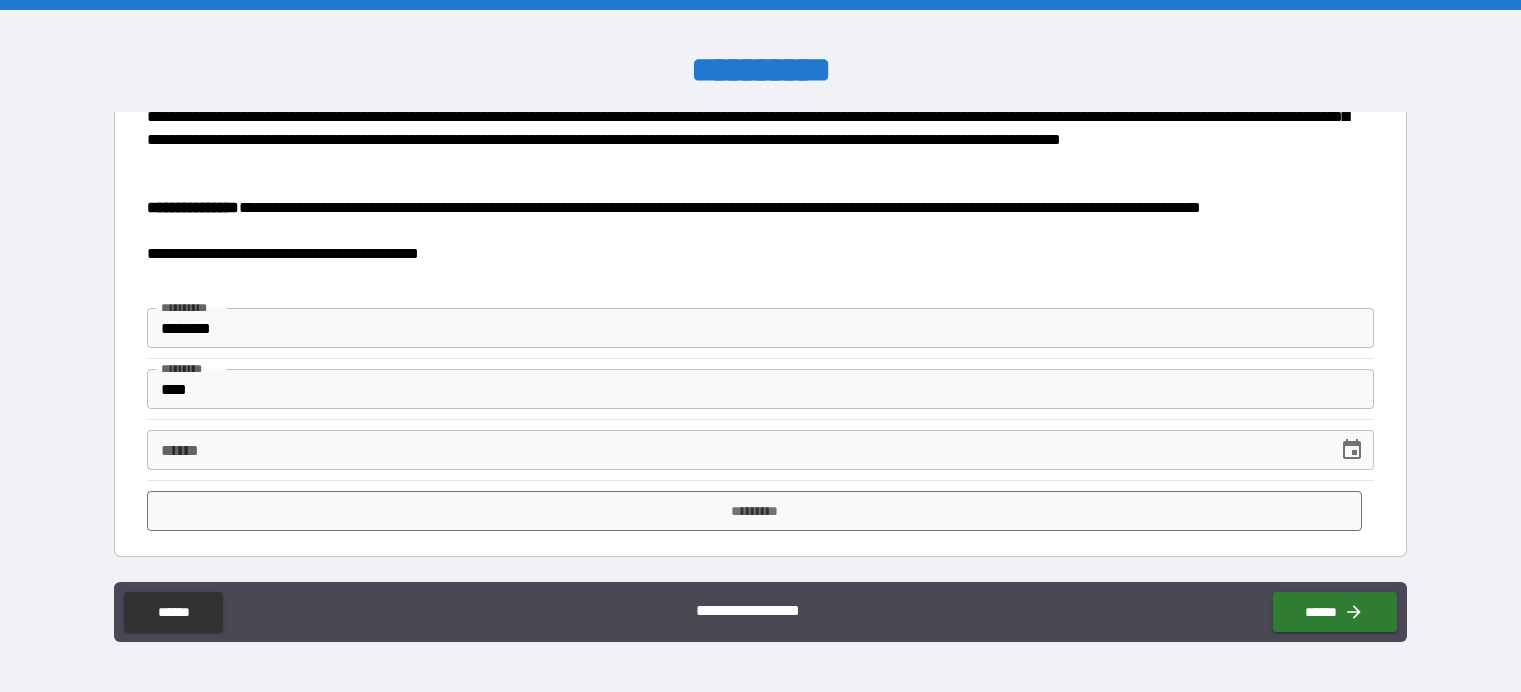 click on "****   *" at bounding box center [735, 450] 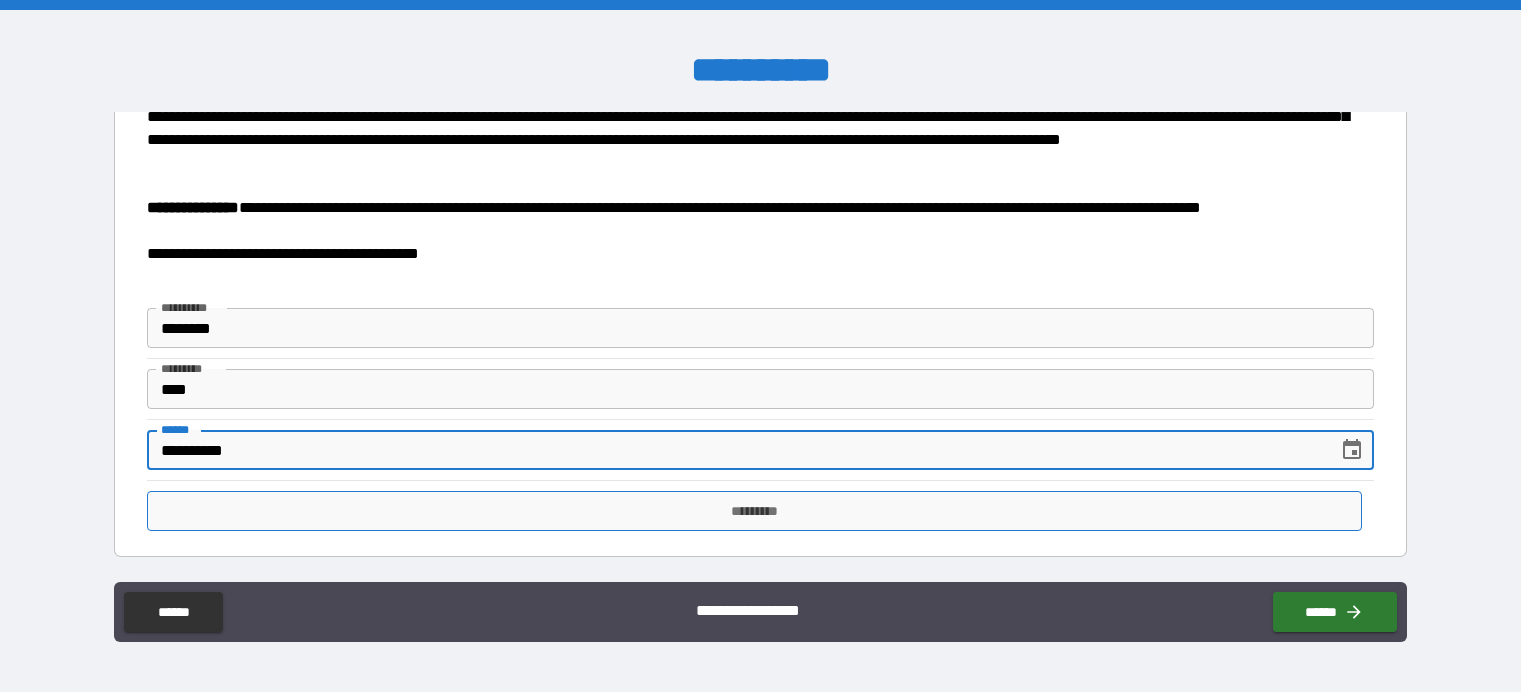 click on "*********" at bounding box center [754, 511] 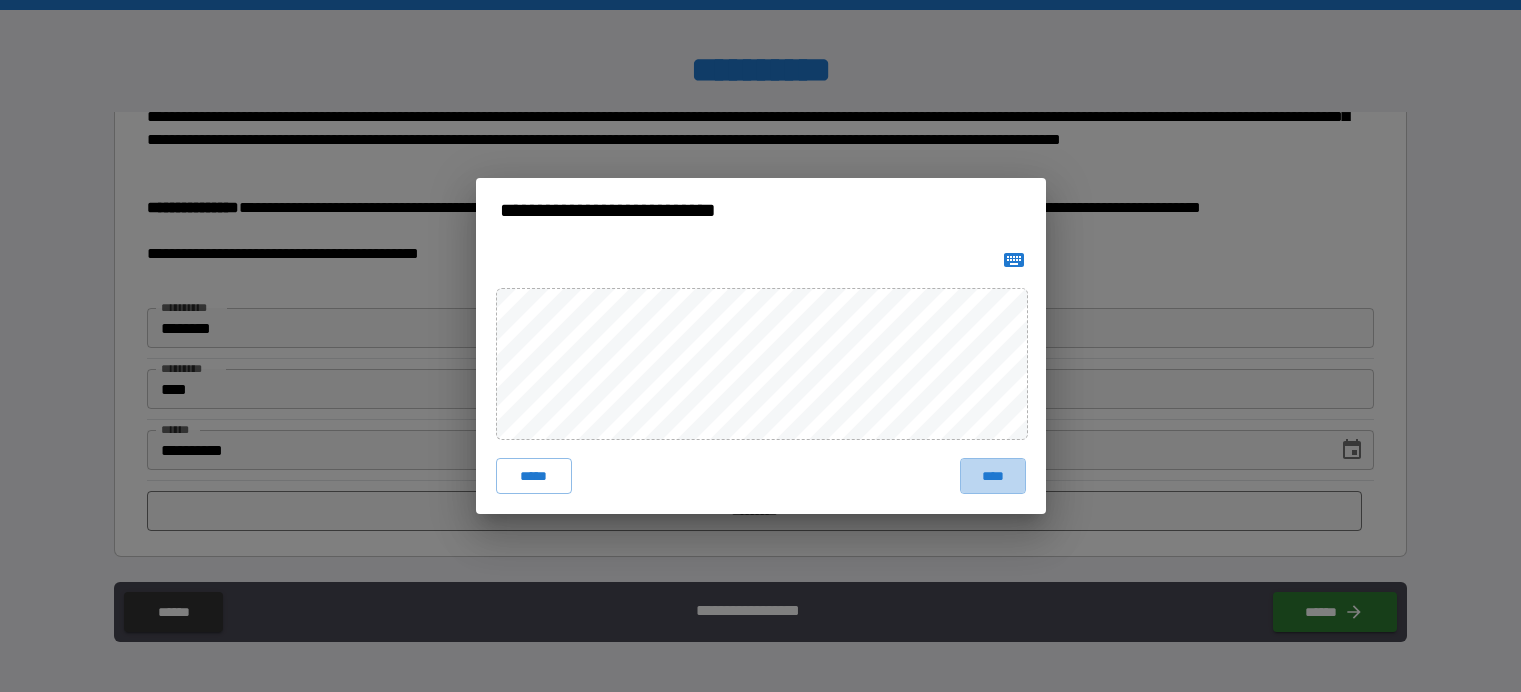 drag, startPoint x: 970, startPoint y: 465, endPoint x: 959, endPoint y: 464, distance: 11.045361 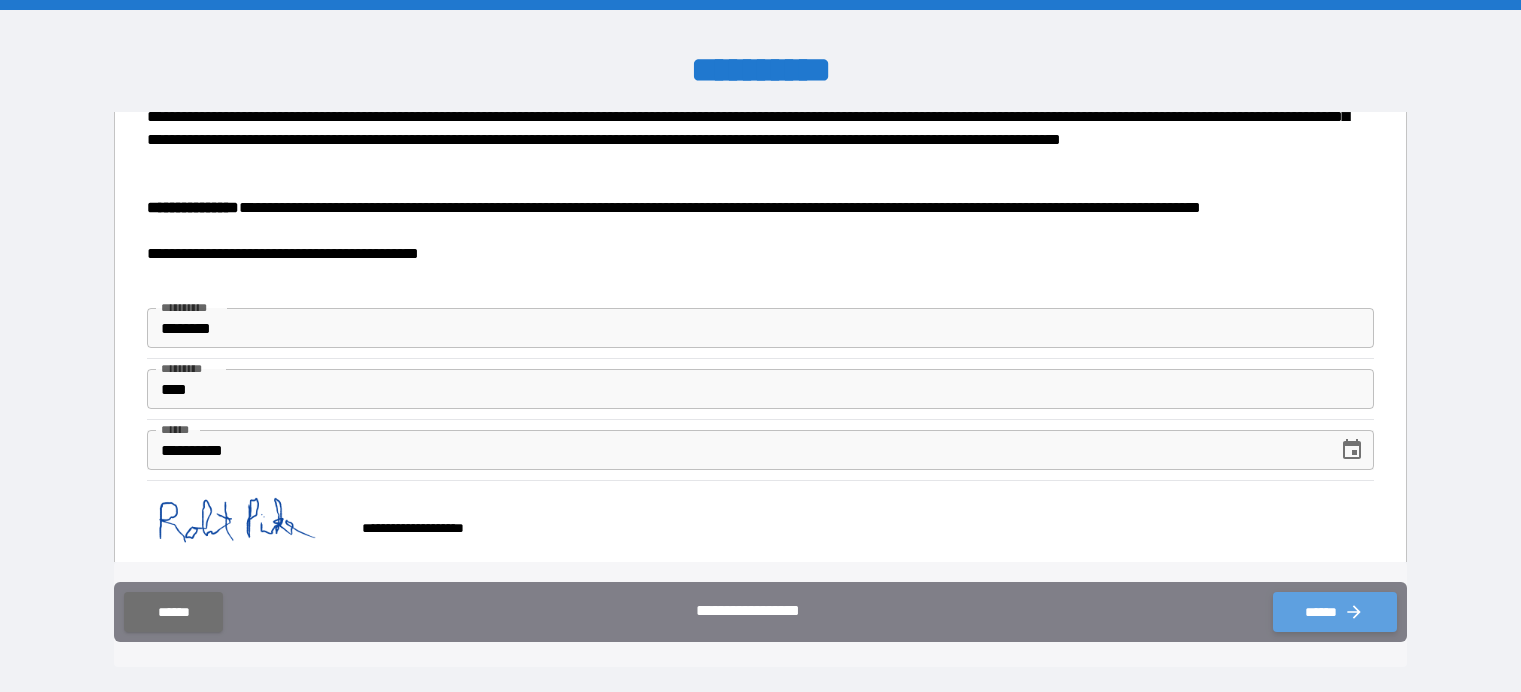 click on "******" at bounding box center (1335, 612) 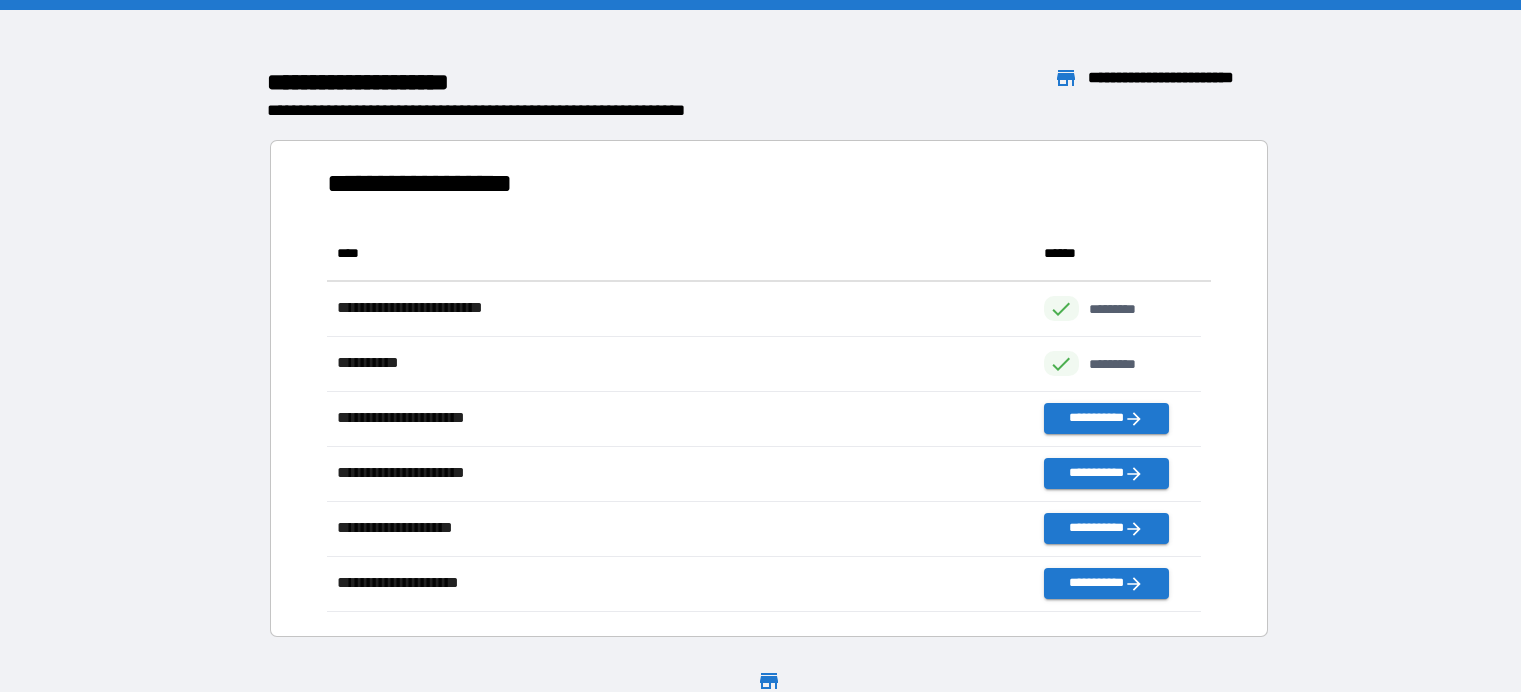 scroll, scrollTop: 371, scrollLeft: 859, axis: both 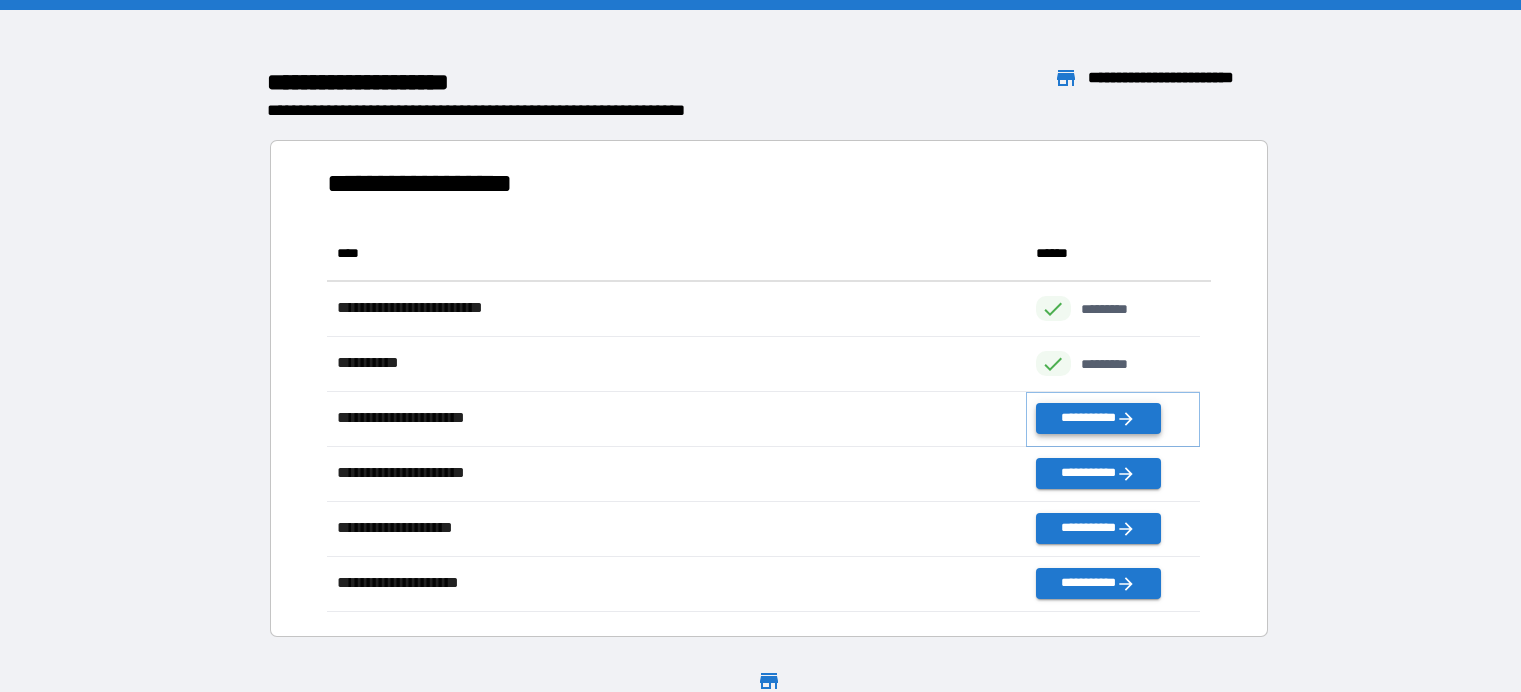 click on "**********" at bounding box center (1098, 418) 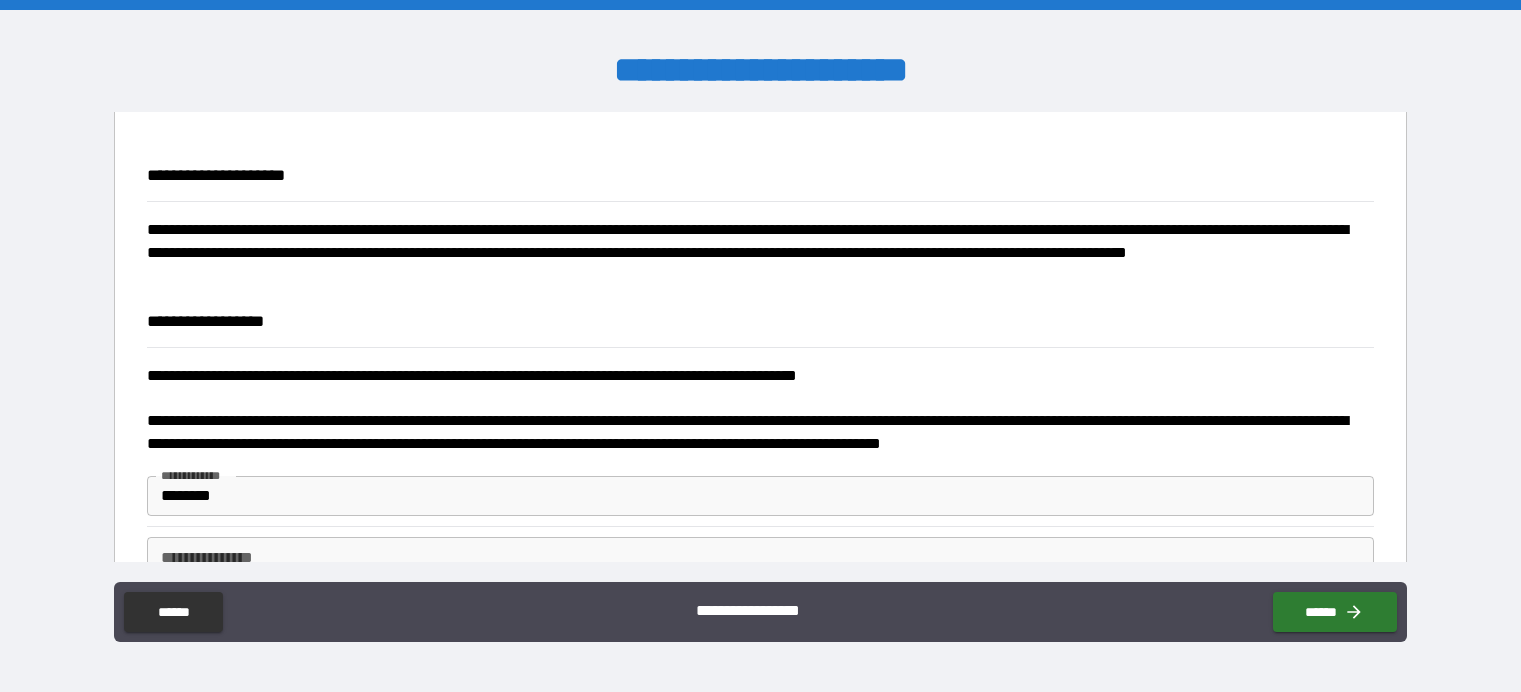 scroll, scrollTop: 800, scrollLeft: 0, axis: vertical 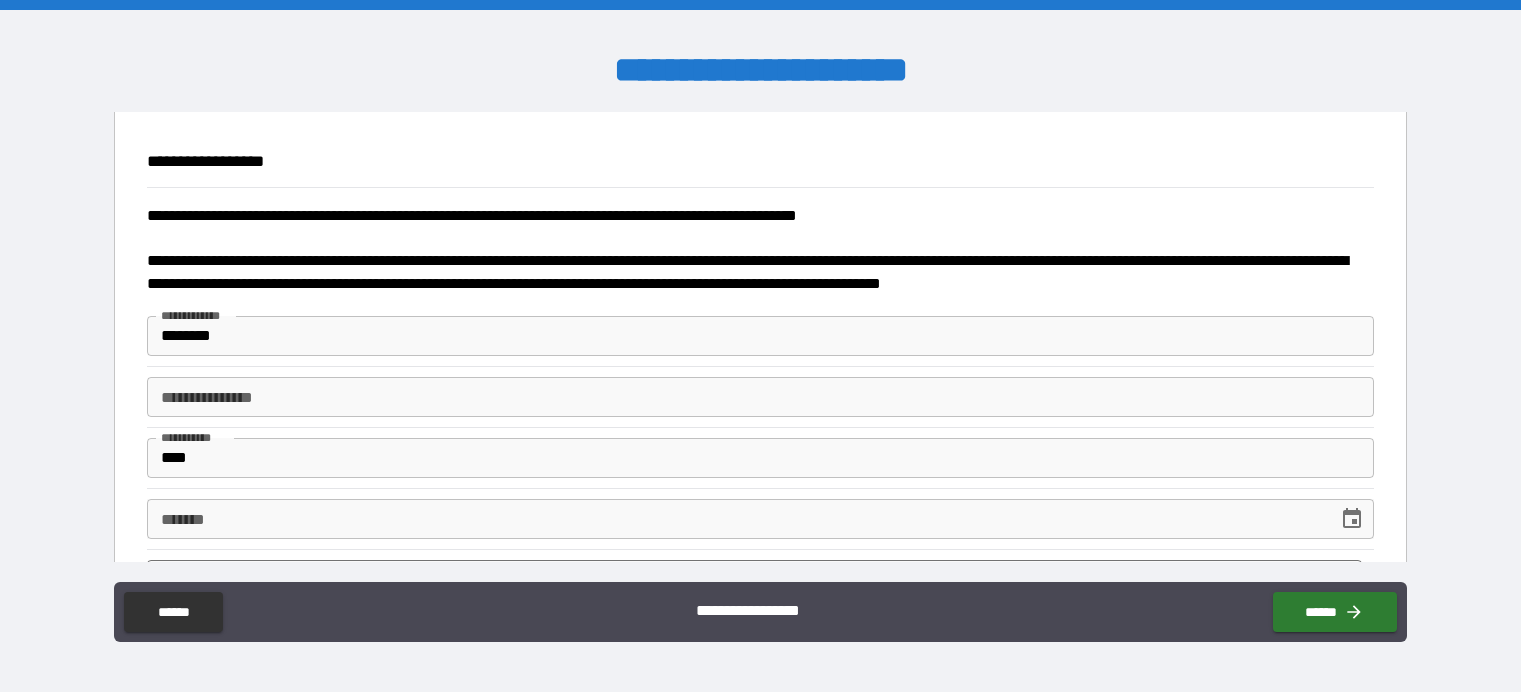 click on "********" at bounding box center [760, 336] 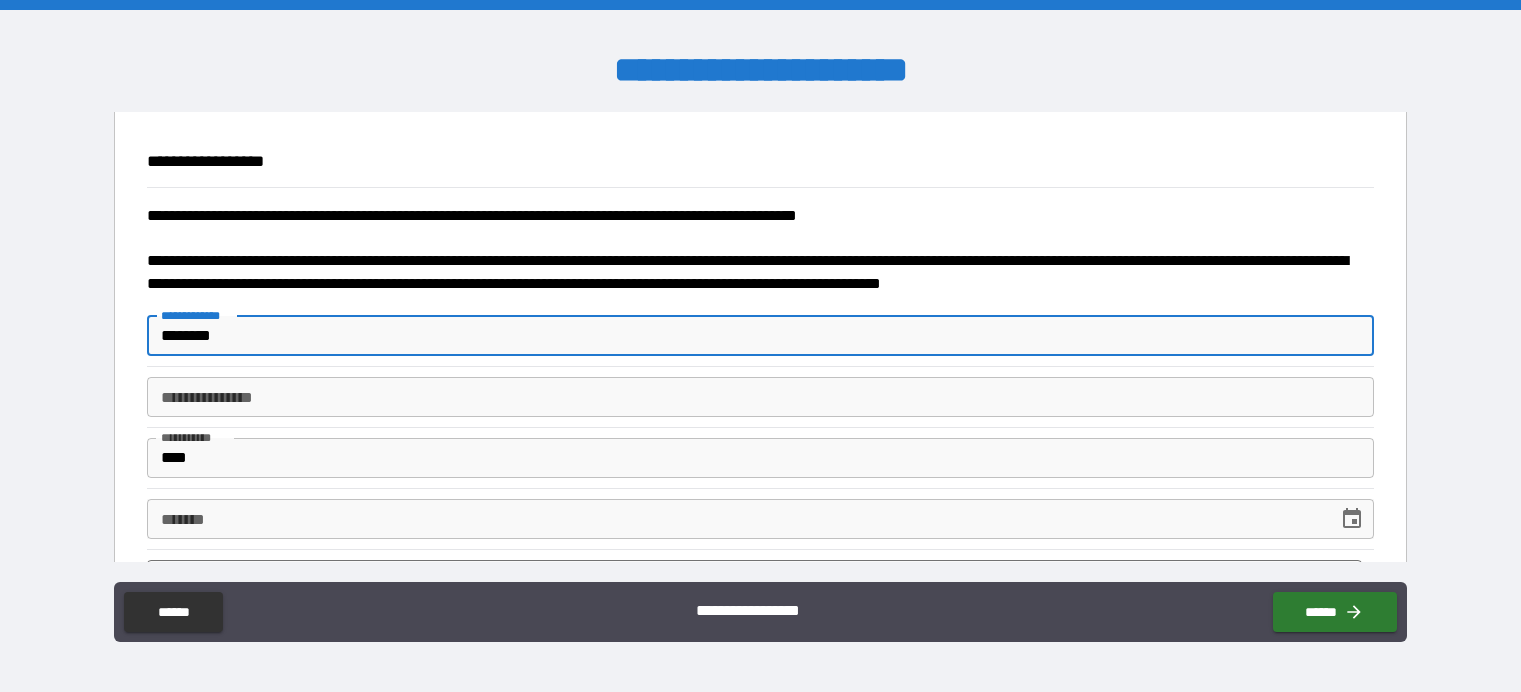 click on "********" at bounding box center (760, 336) 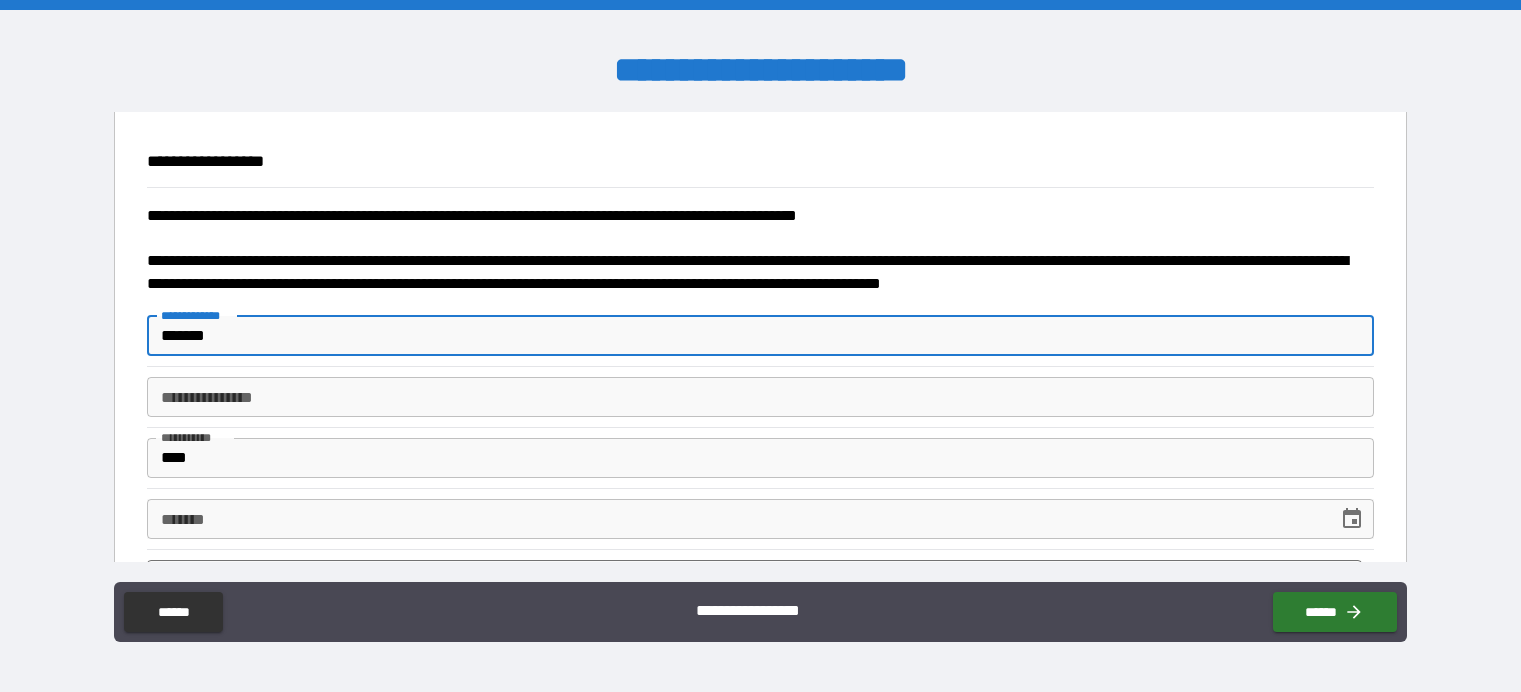 click on "**********" at bounding box center [760, 397] 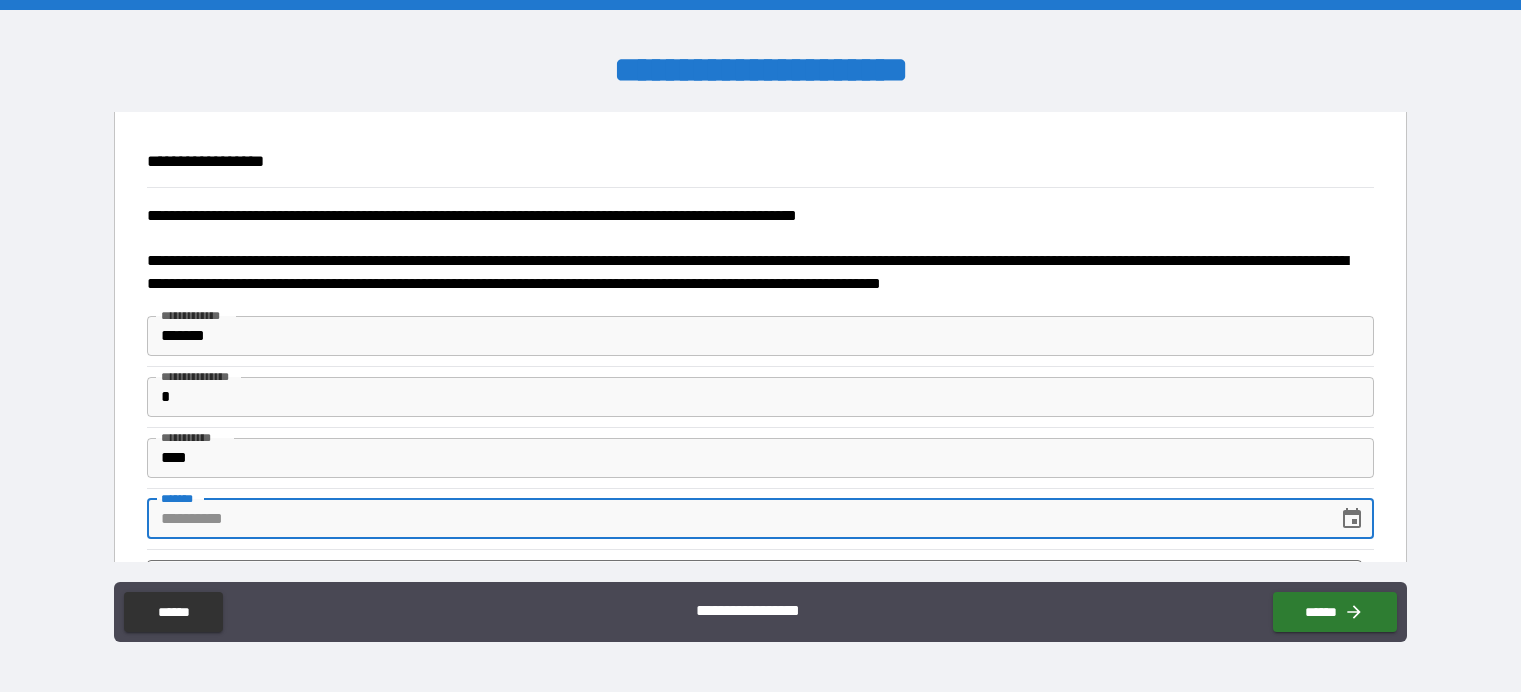 click on "****   *" at bounding box center [735, 519] 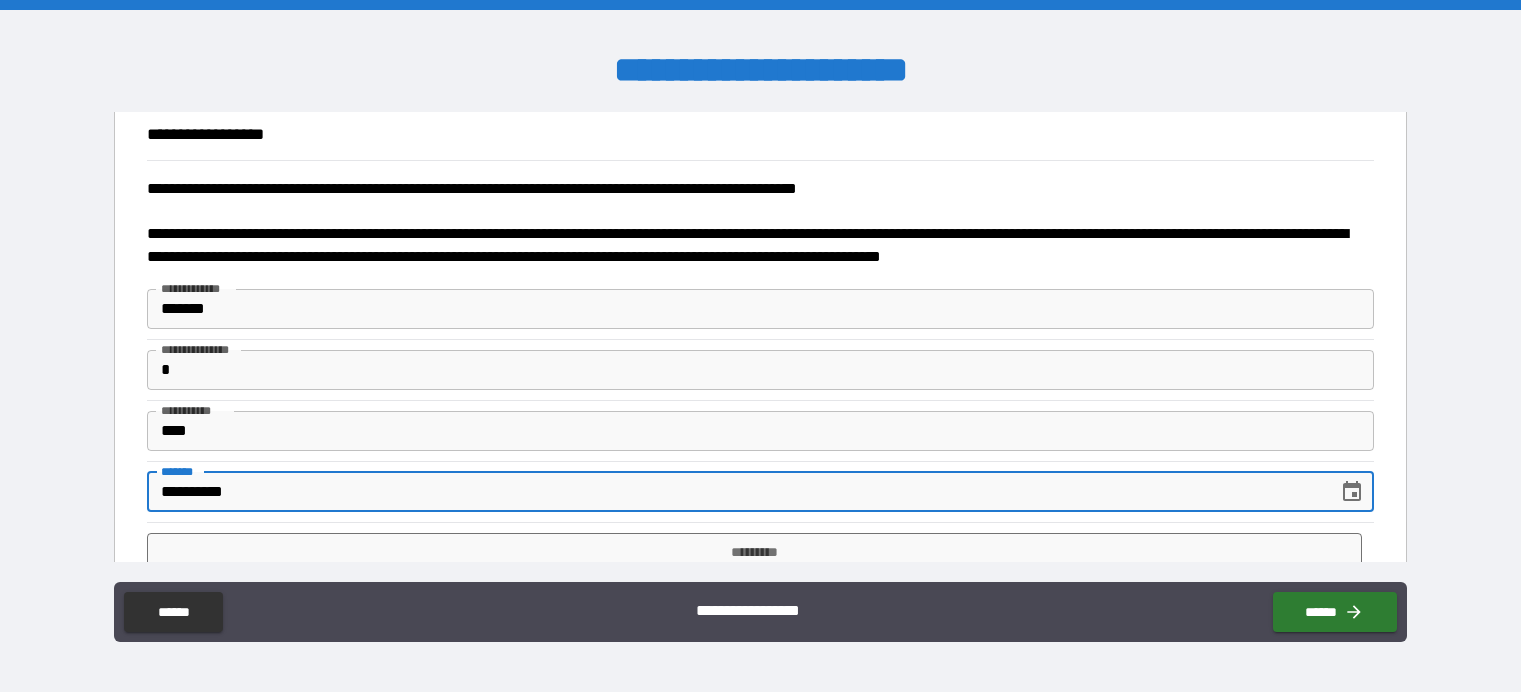 scroll, scrollTop: 869, scrollLeft: 0, axis: vertical 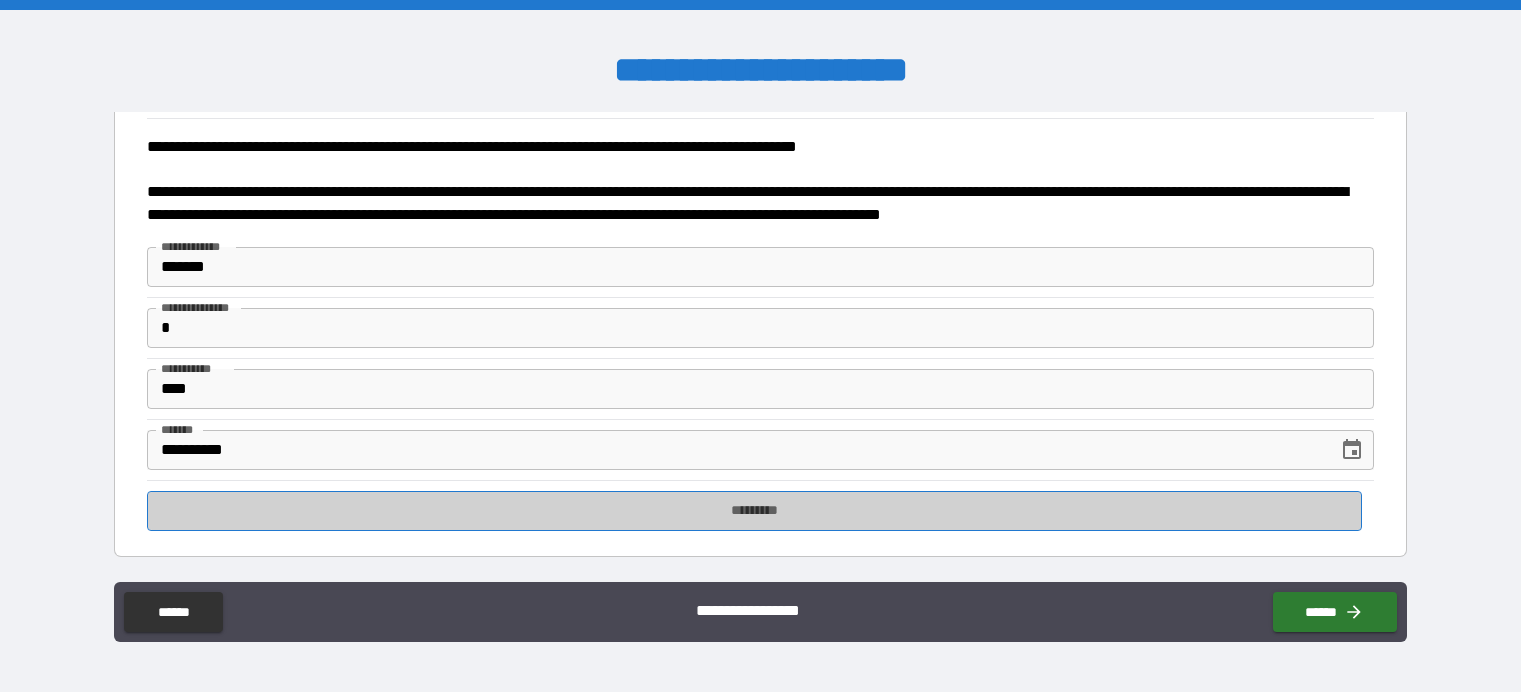 click on "*********" at bounding box center (754, 511) 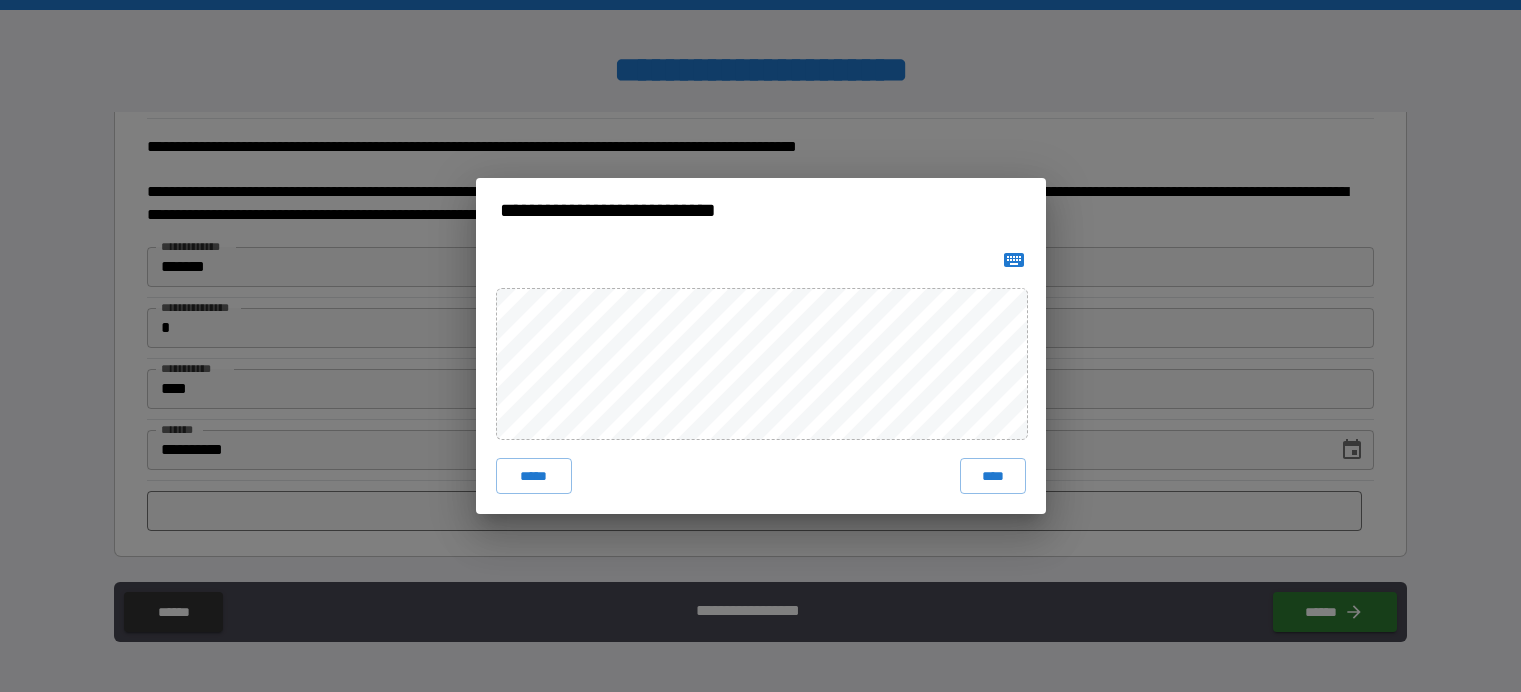drag, startPoint x: 602, startPoint y: 285, endPoint x: 1098, endPoint y: 483, distance: 534.05994 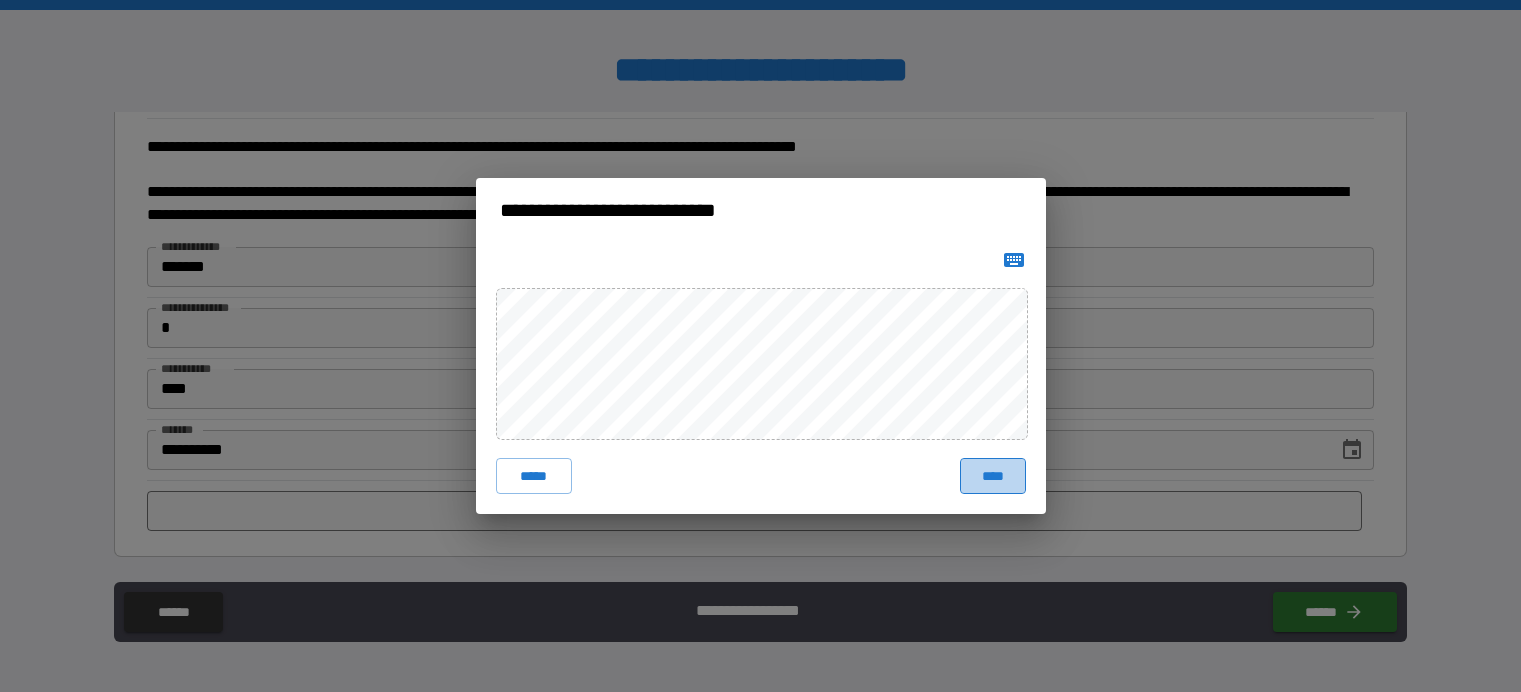 click on "****" at bounding box center (993, 476) 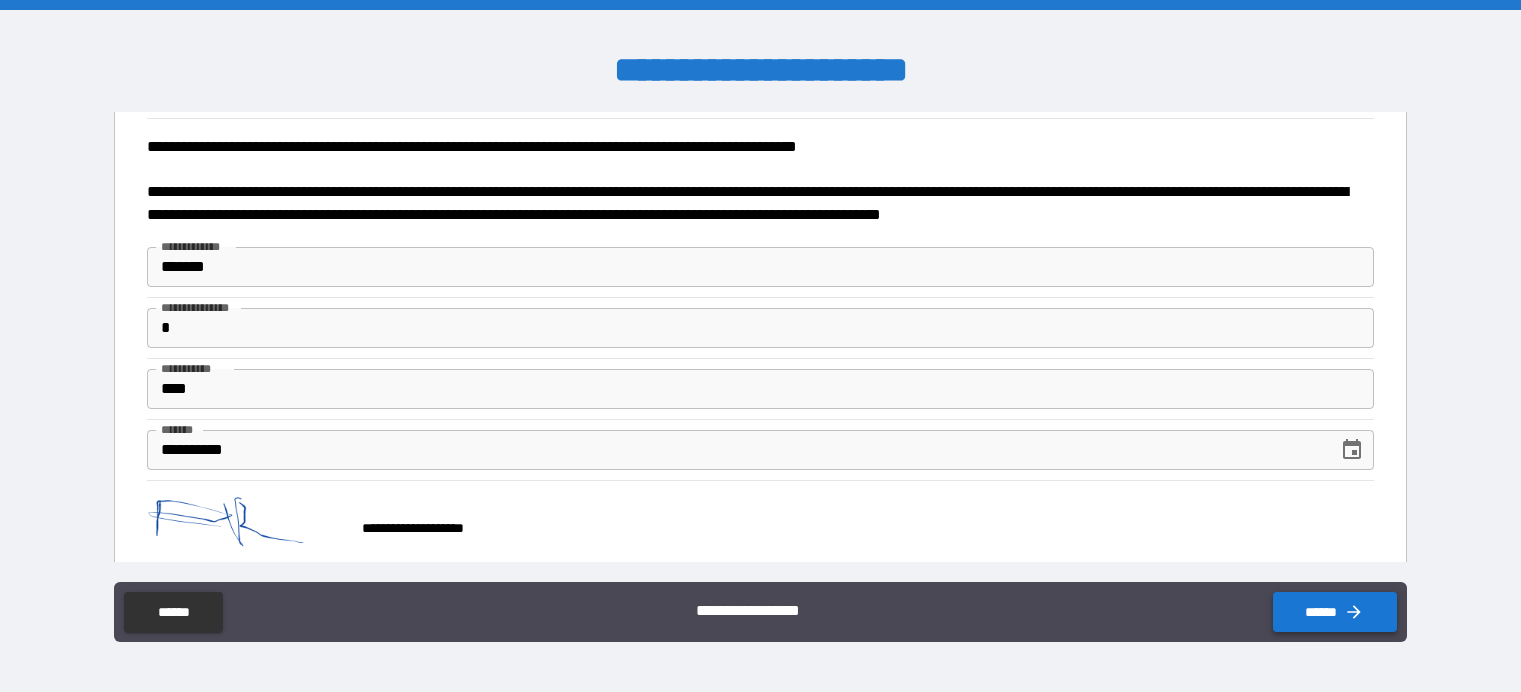 click on "******" at bounding box center [1335, 612] 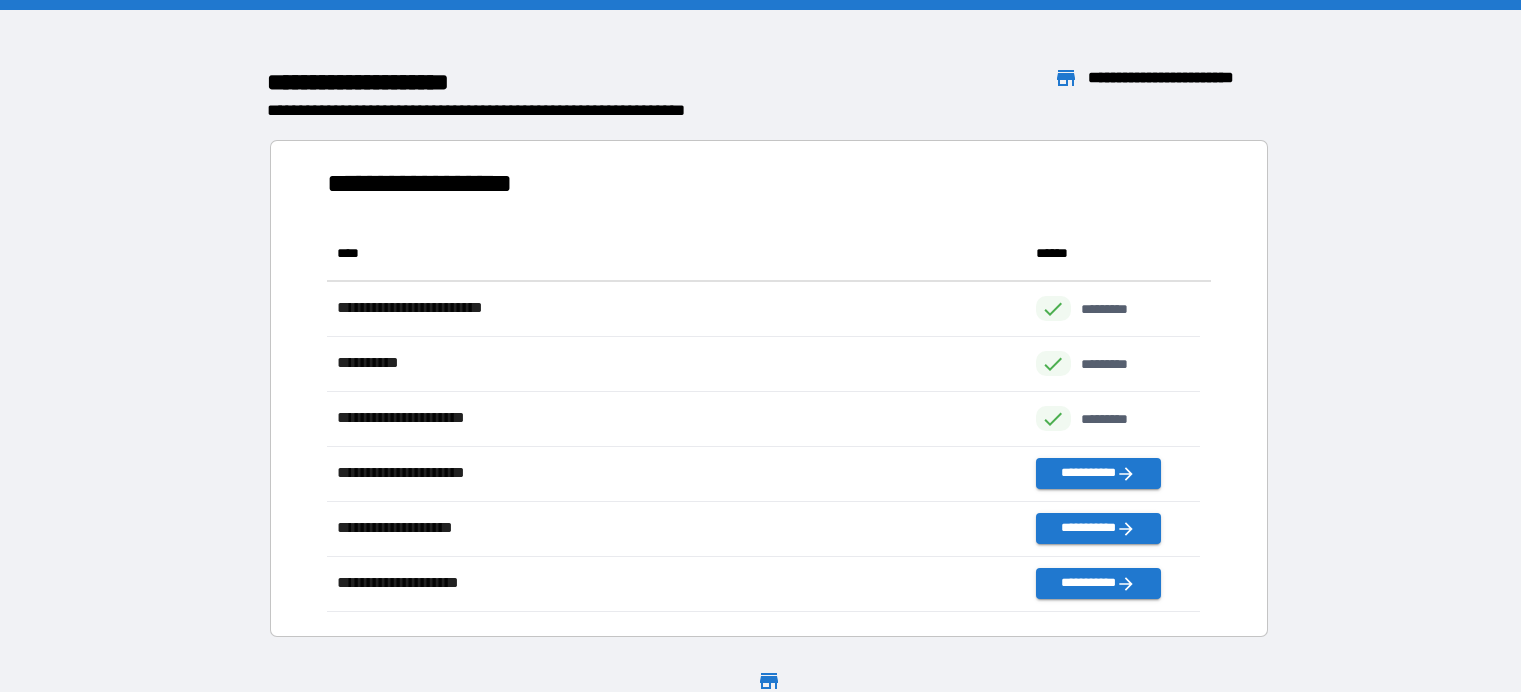 scroll, scrollTop: 16, scrollLeft: 16, axis: both 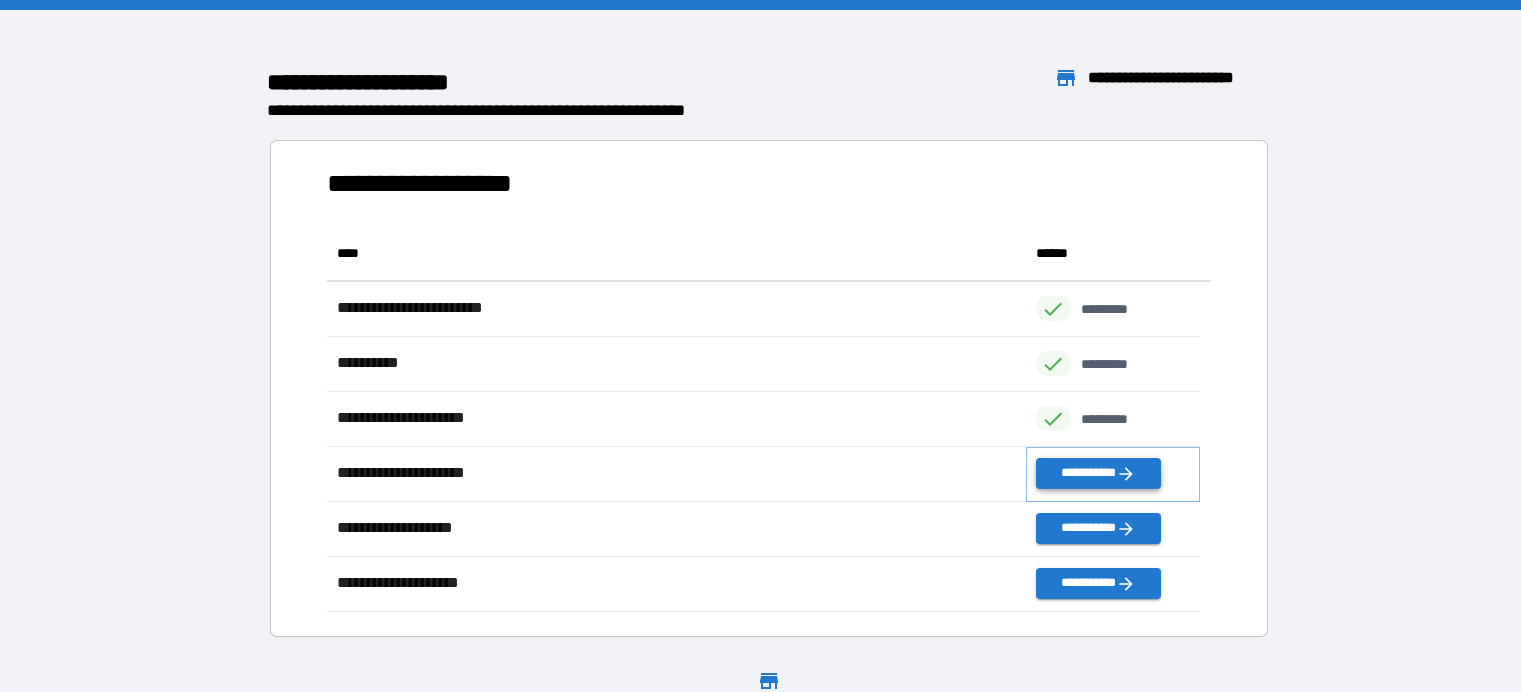 click on "**********" at bounding box center [1098, 473] 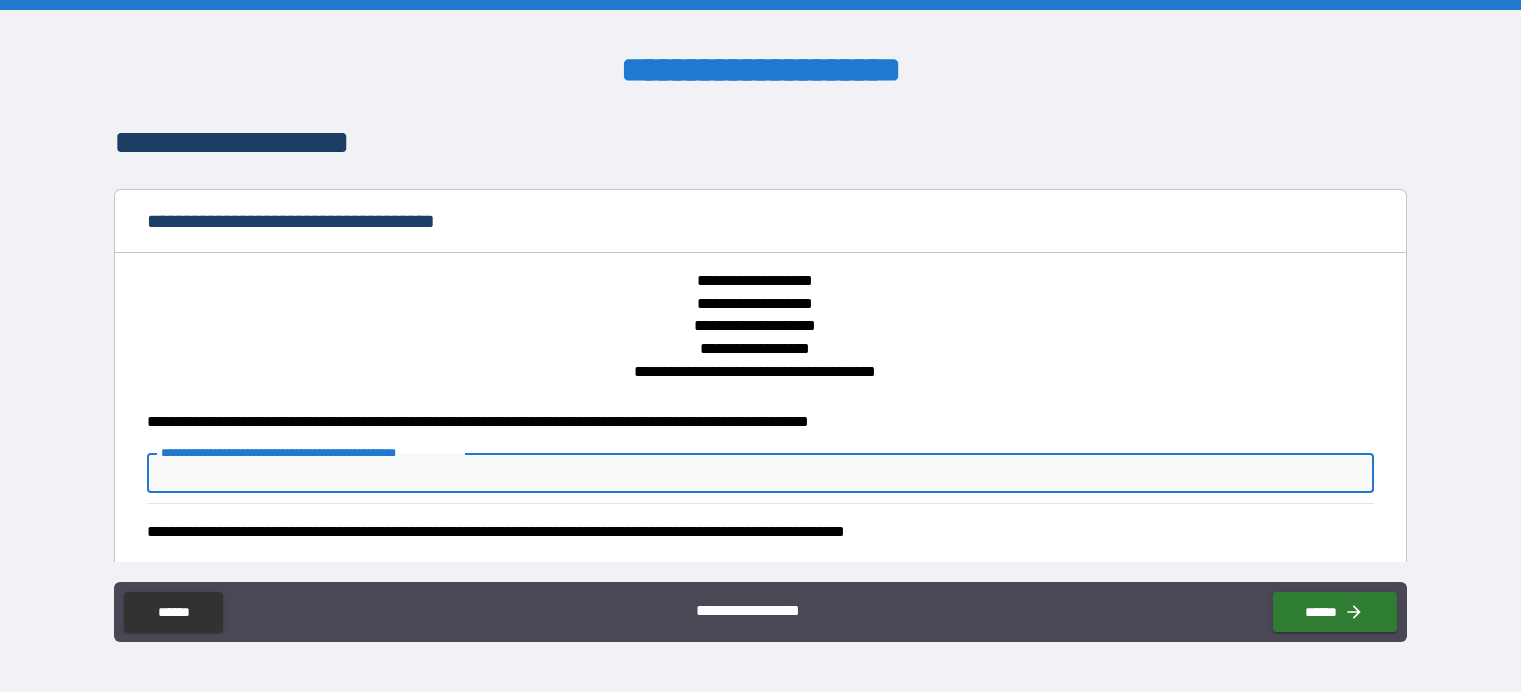click on "[FIRST] [LAST]" at bounding box center (760, 473) 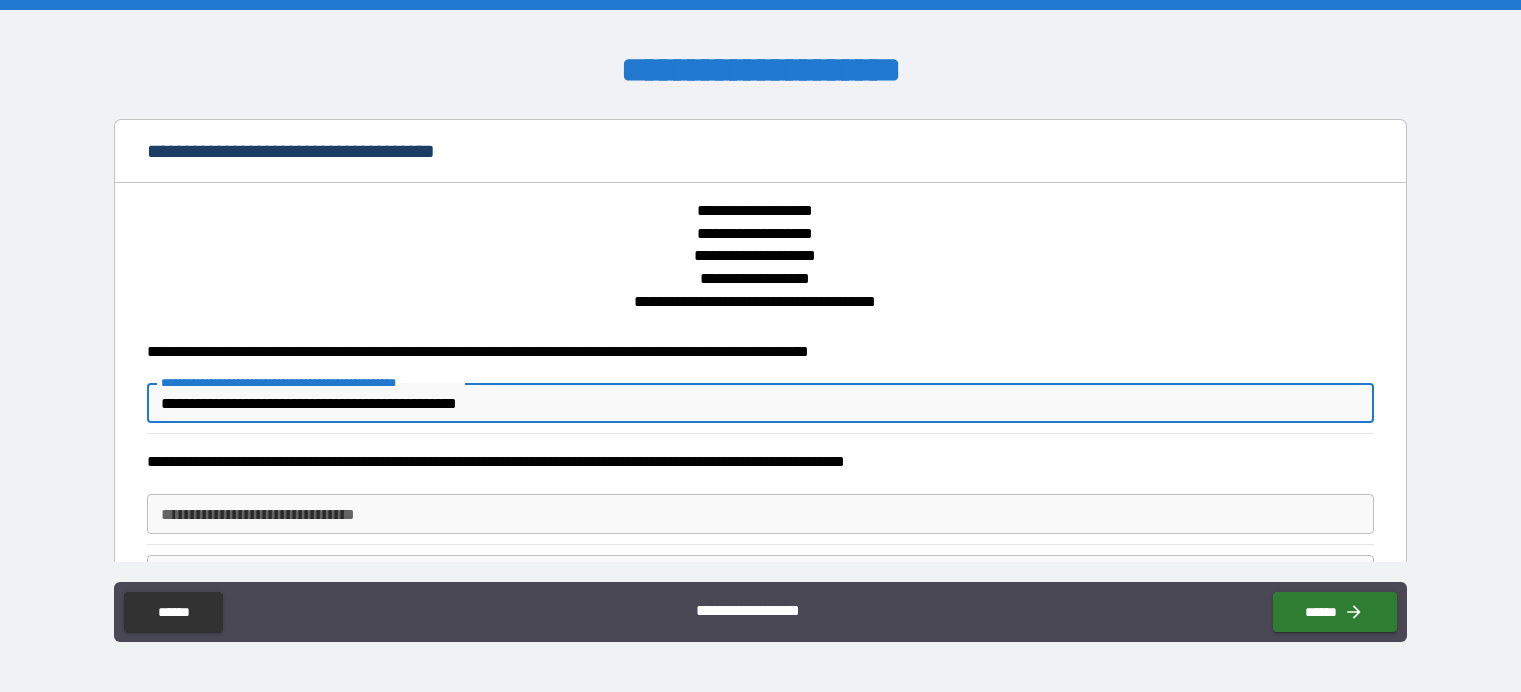 scroll, scrollTop: 100, scrollLeft: 0, axis: vertical 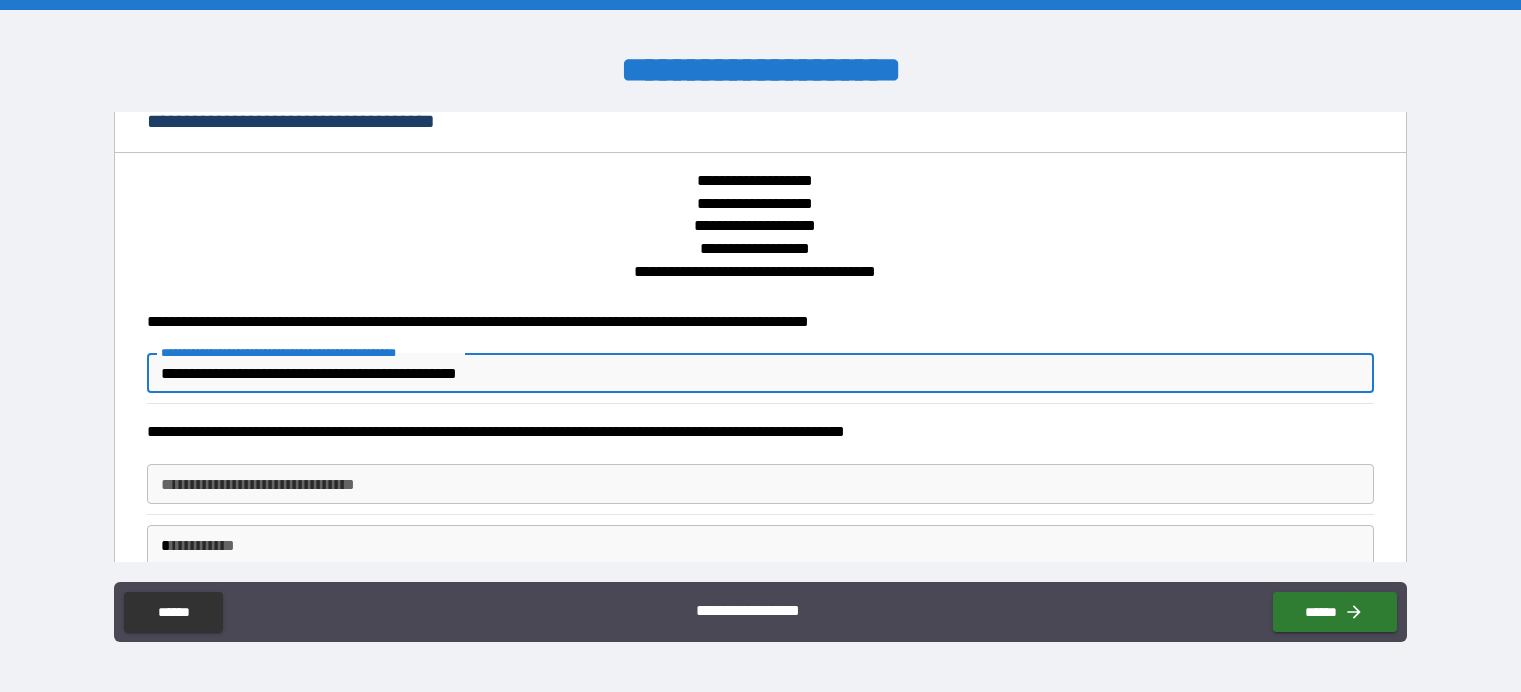 click on "*" at bounding box center (760, 545) 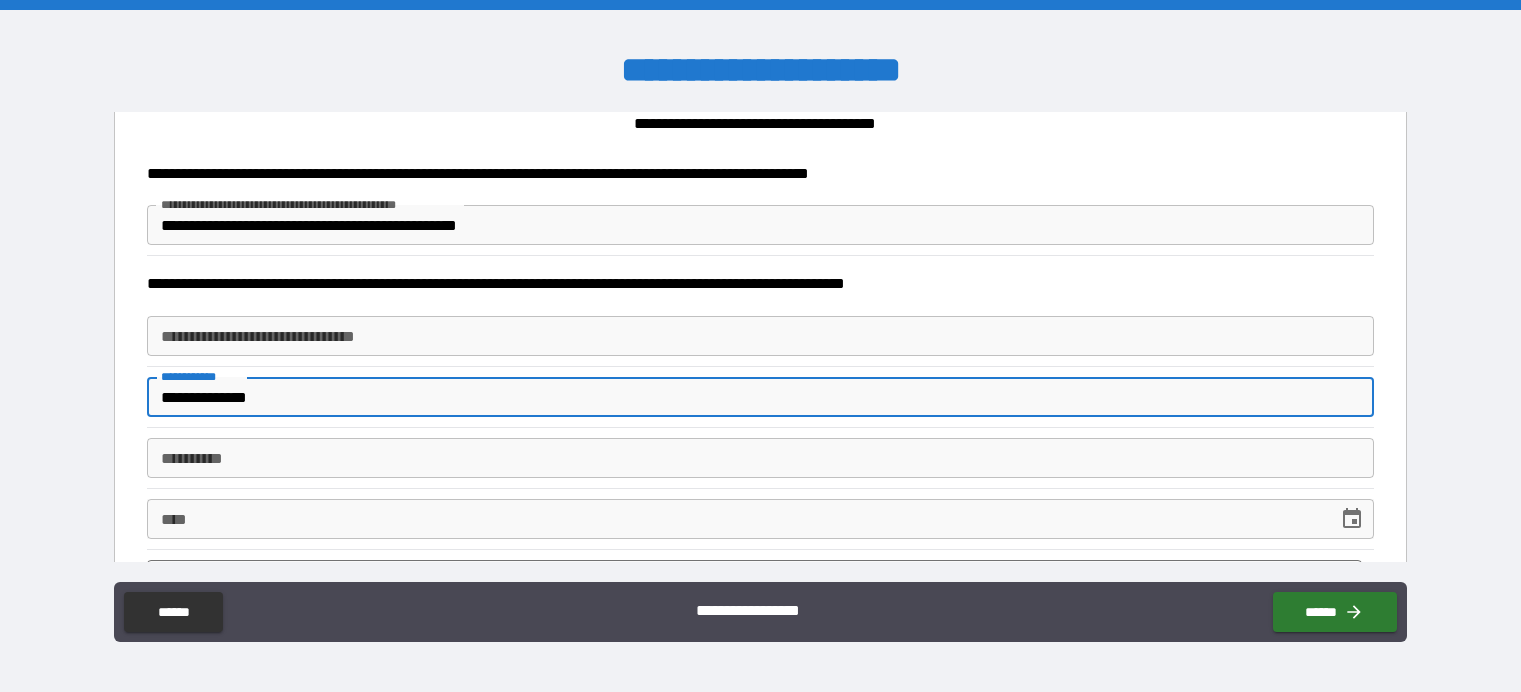 scroll, scrollTop: 317, scrollLeft: 0, axis: vertical 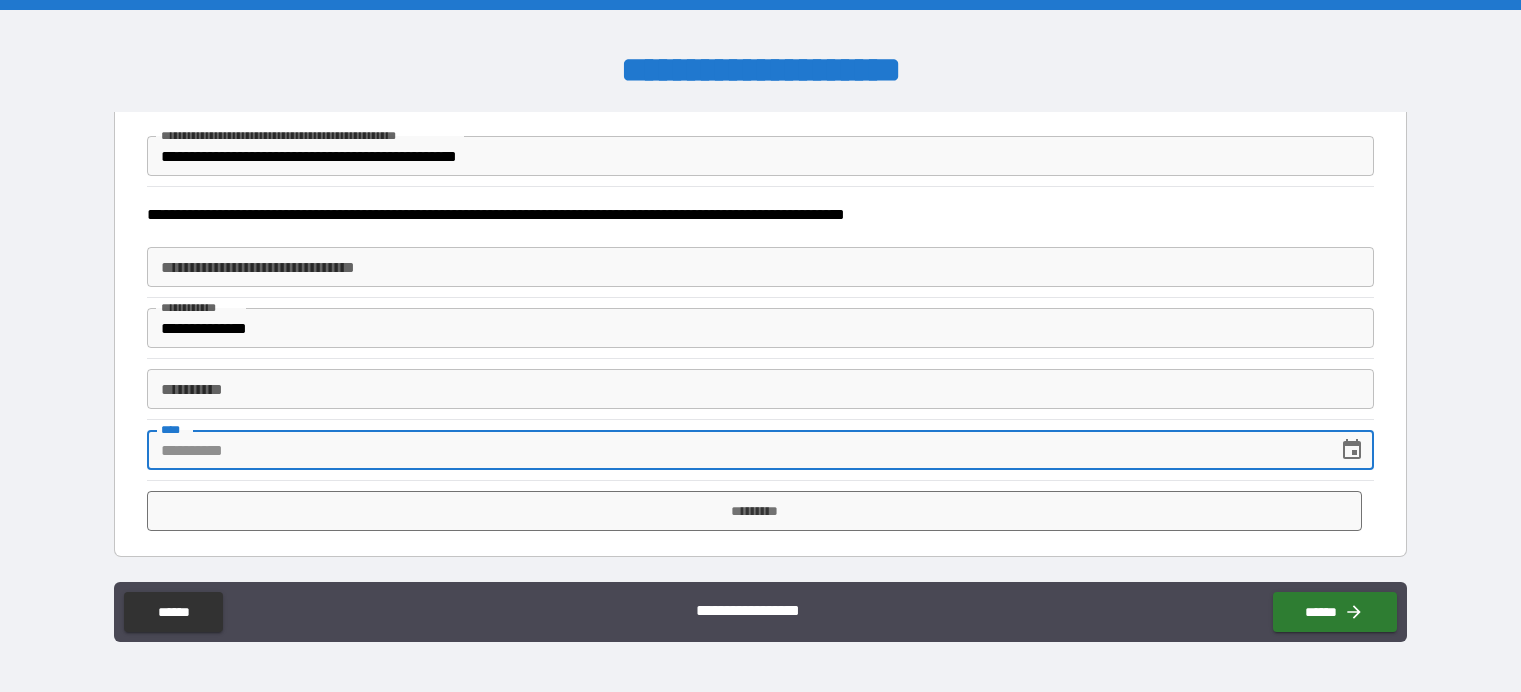 click on "****" at bounding box center (735, 450) 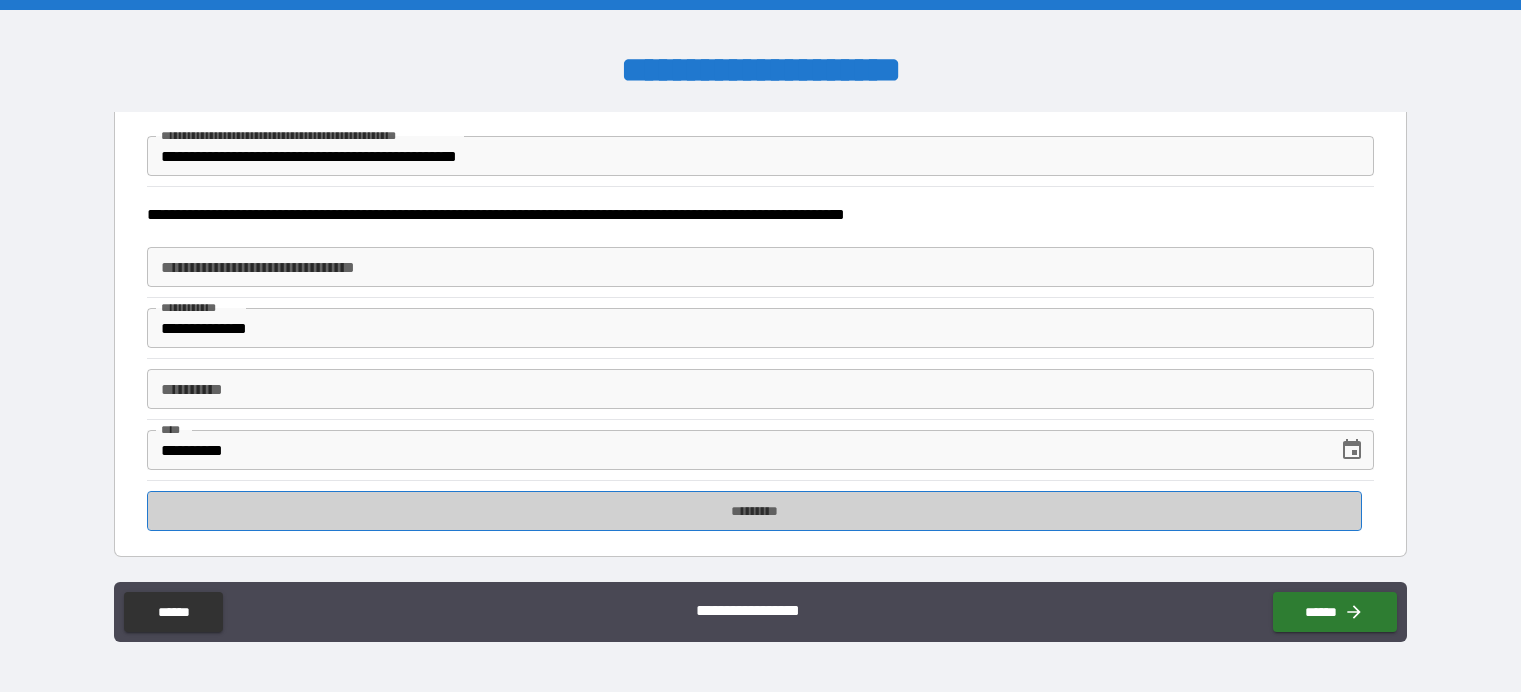 click on "*********" at bounding box center [754, 511] 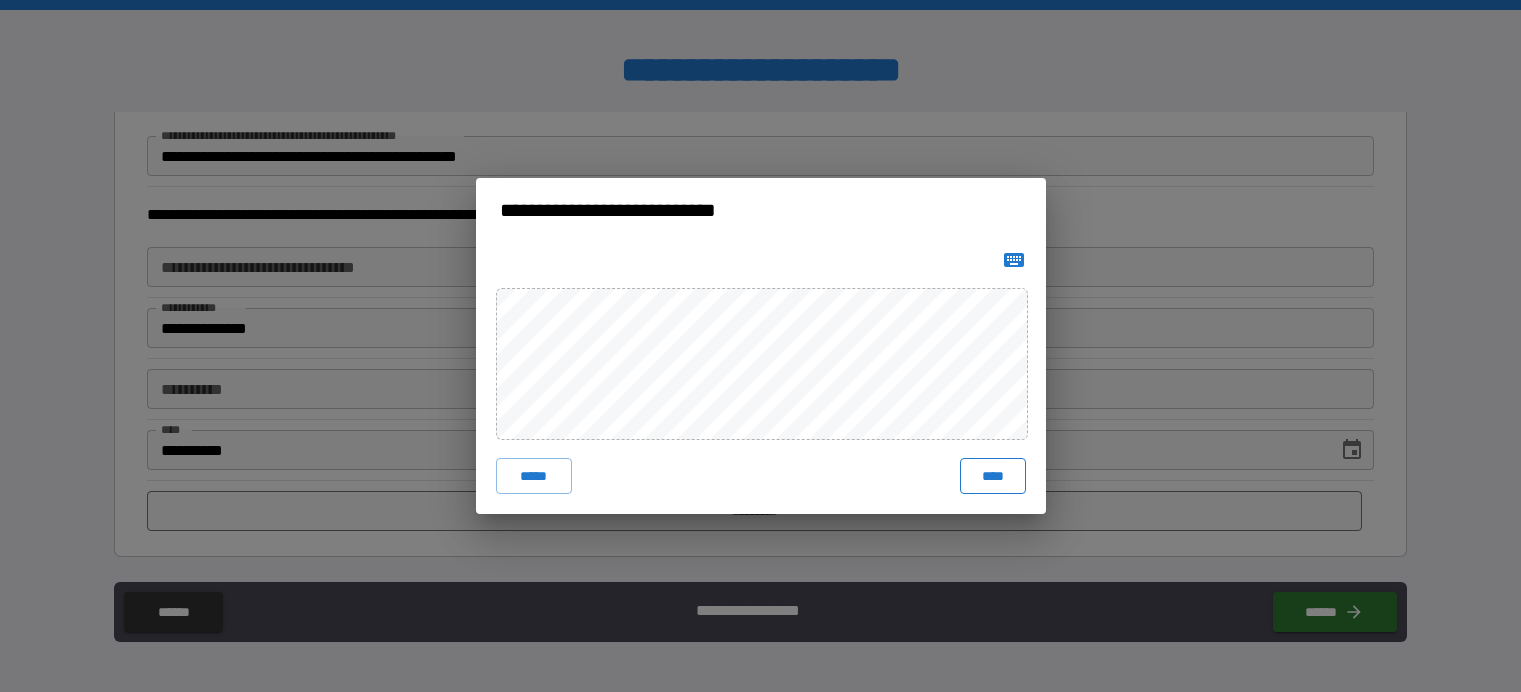 click on "****" at bounding box center (993, 476) 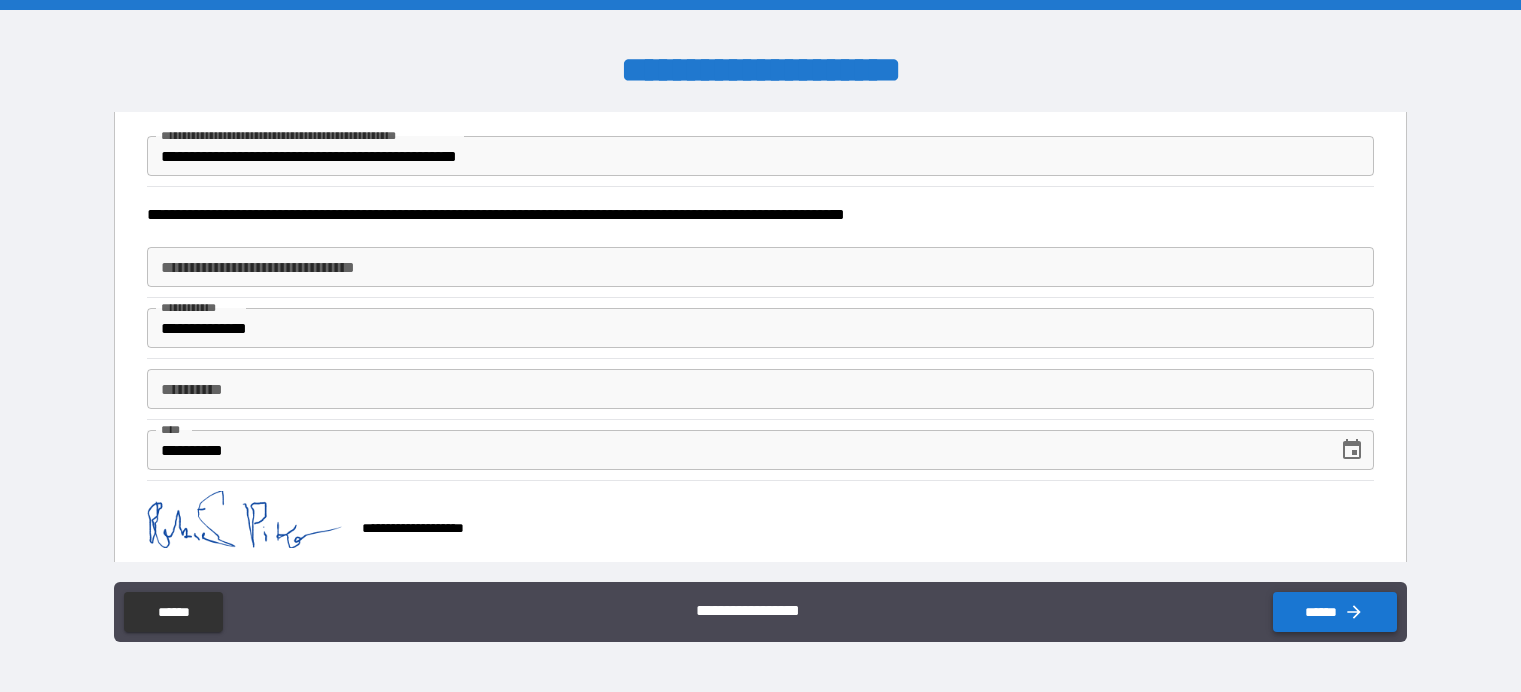 click on "******" at bounding box center [1335, 612] 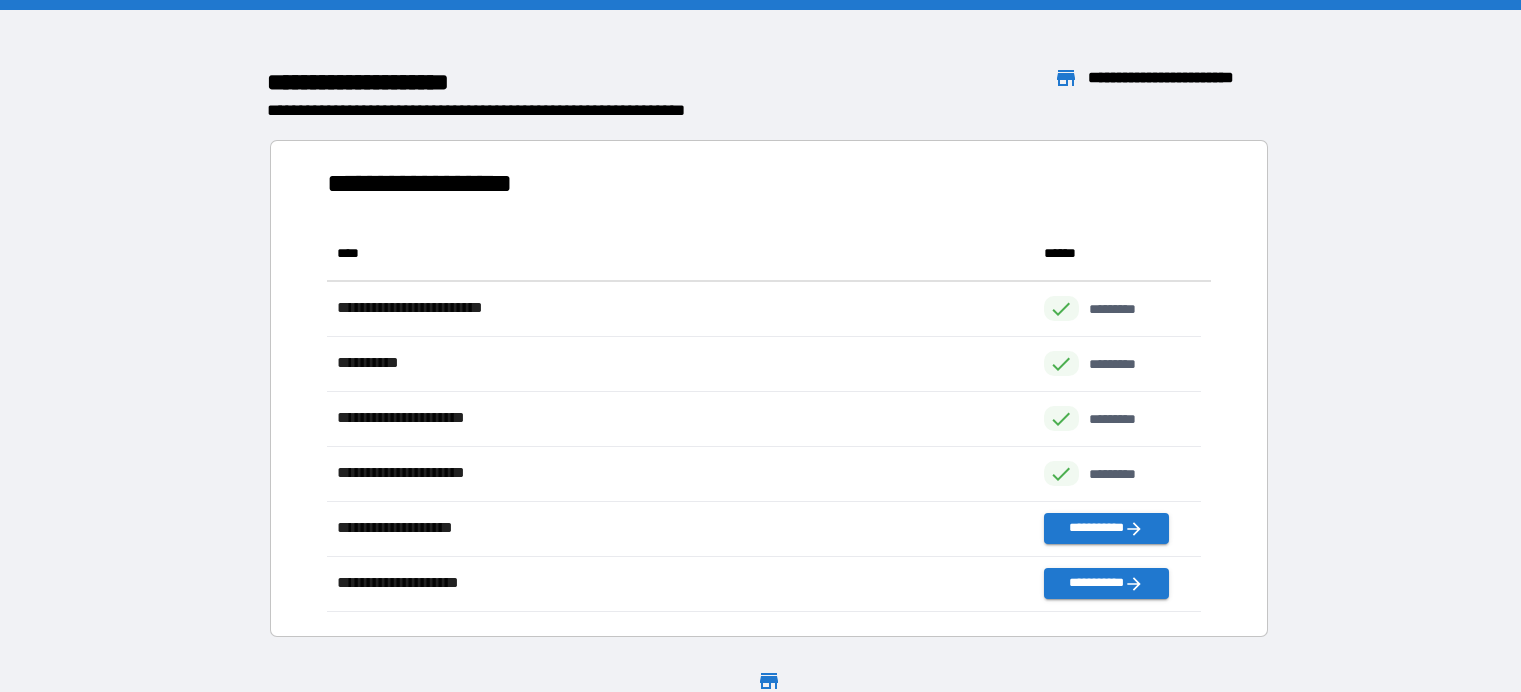 scroll, scrollTop: 16, scrollLeft: 16, axis: both 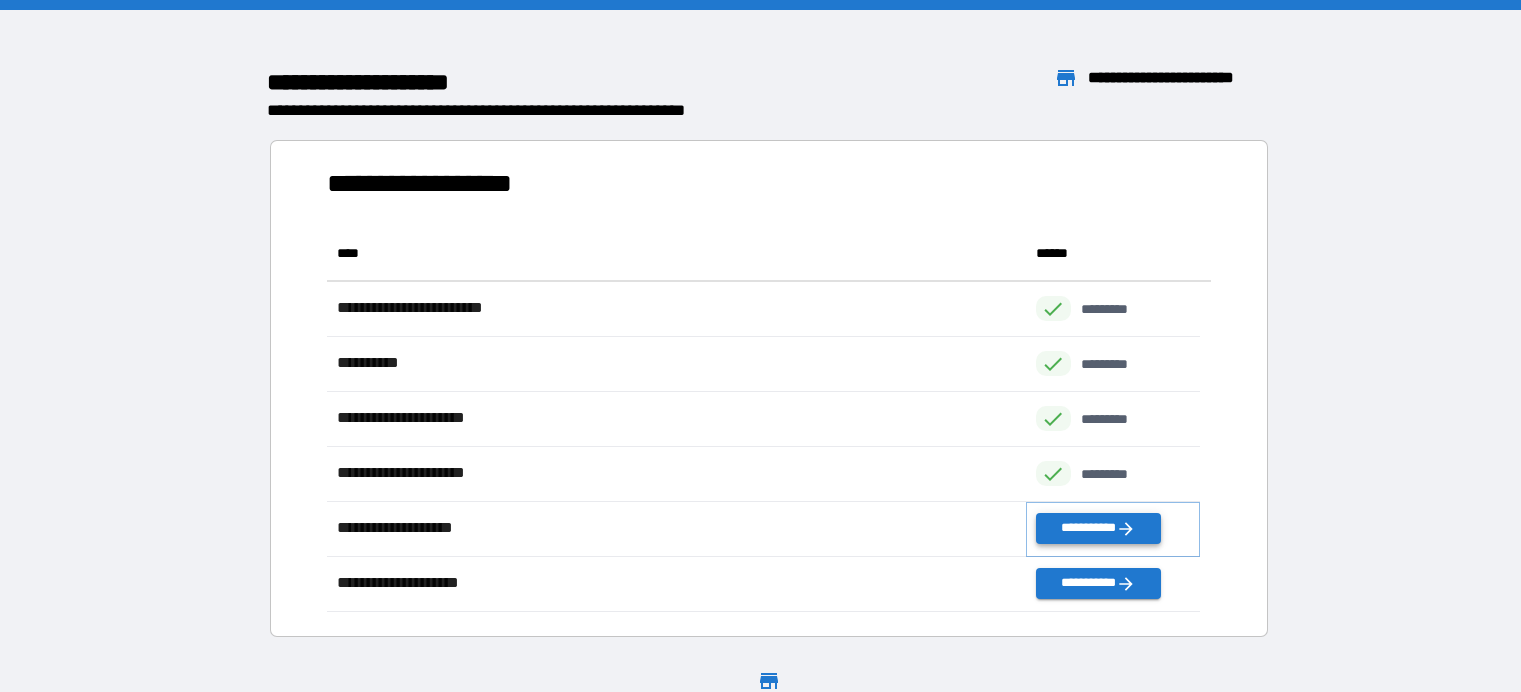 click on "**********" at bounding box center [1098, 528] 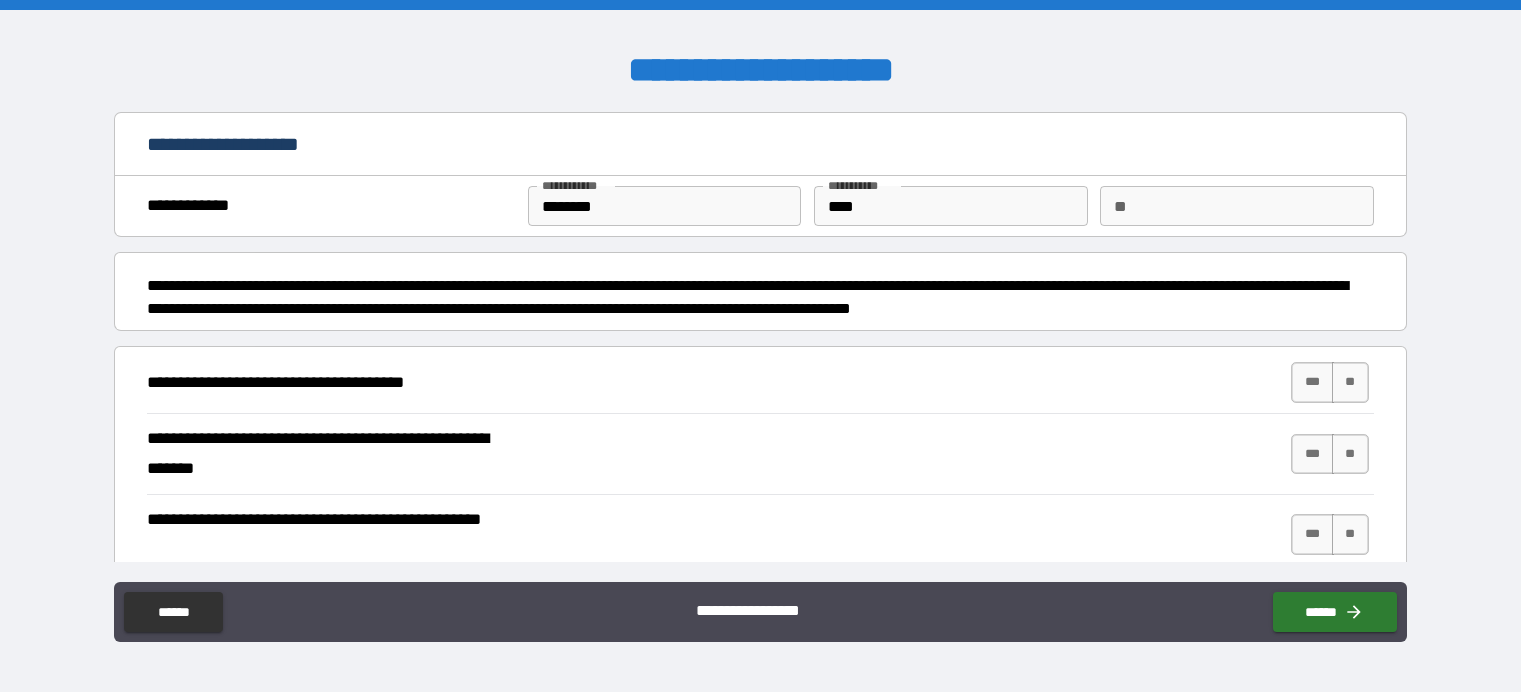 click on "**********" at bounding box center [329, 206] 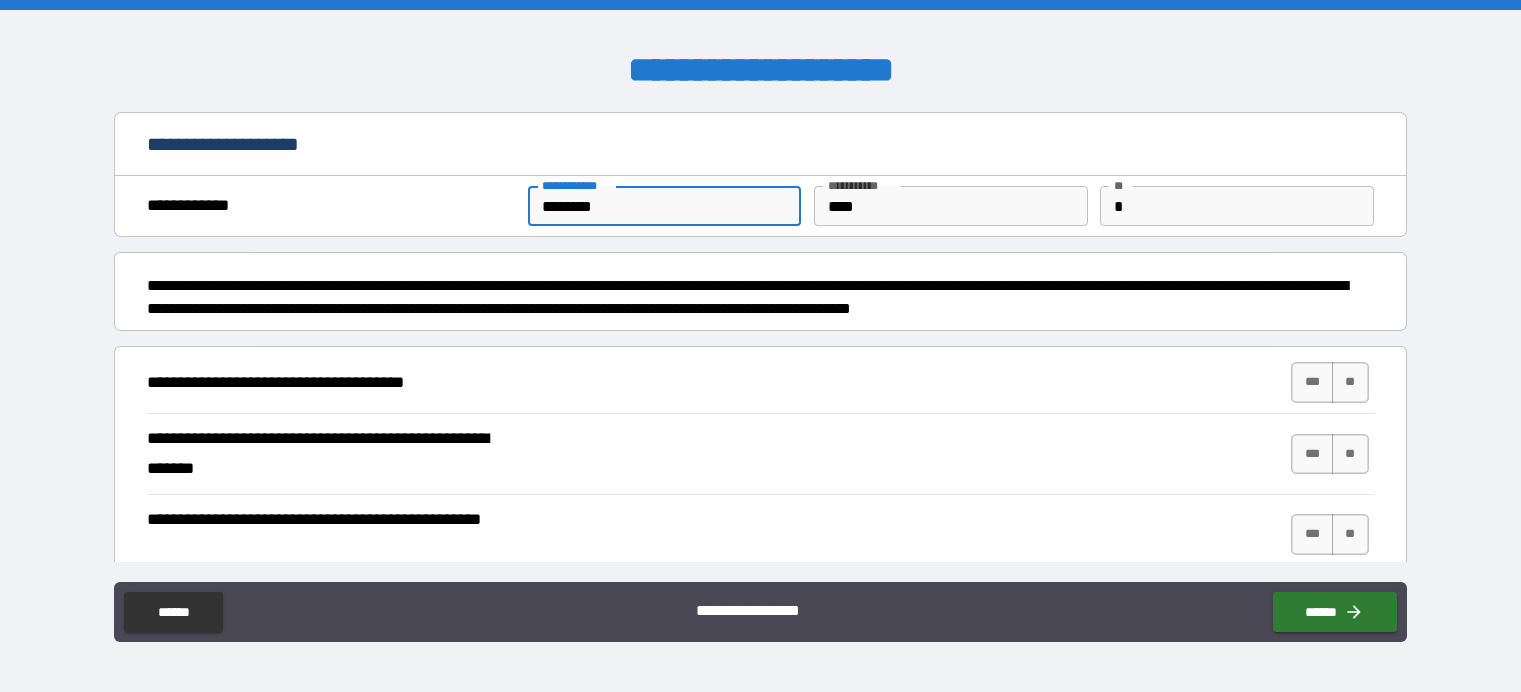 click on "********" at bounding box center [665, 206] 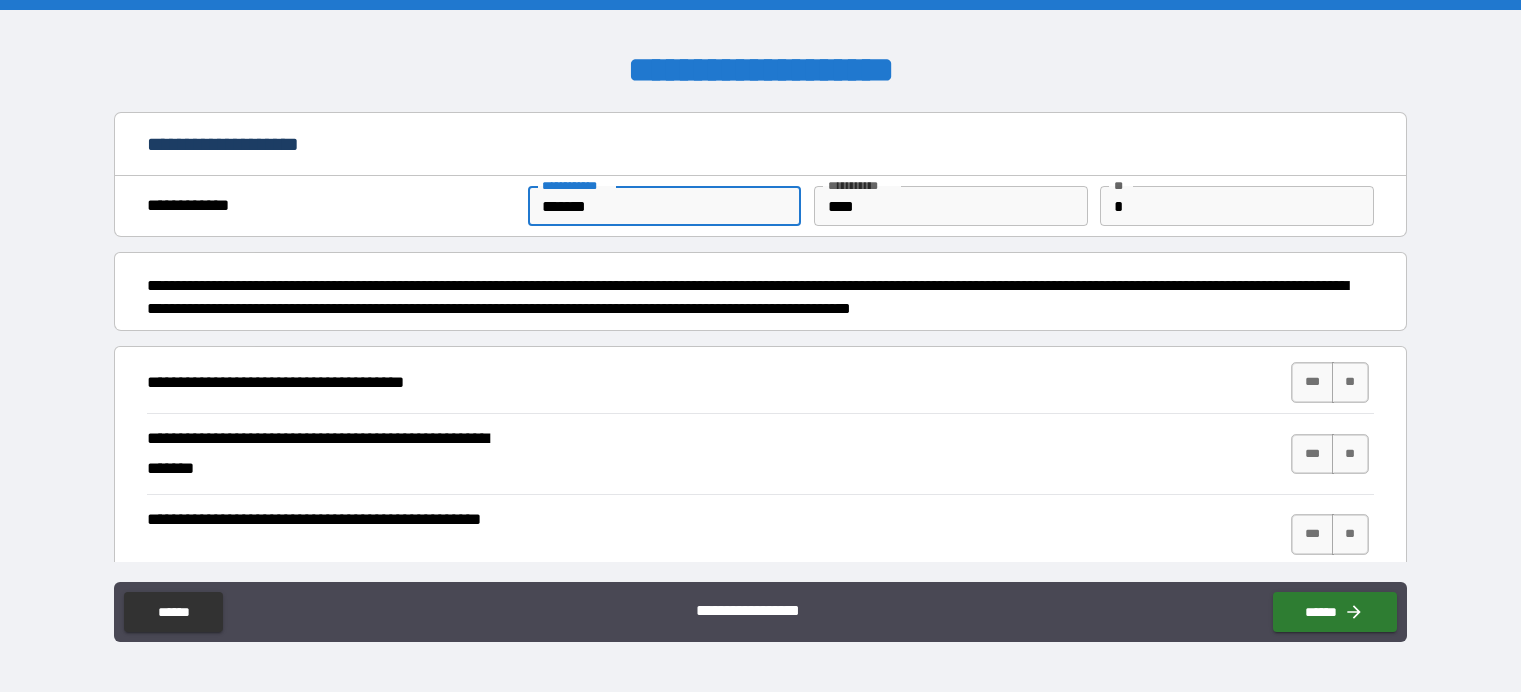 click on "**********" at bounding box center (760, 454) 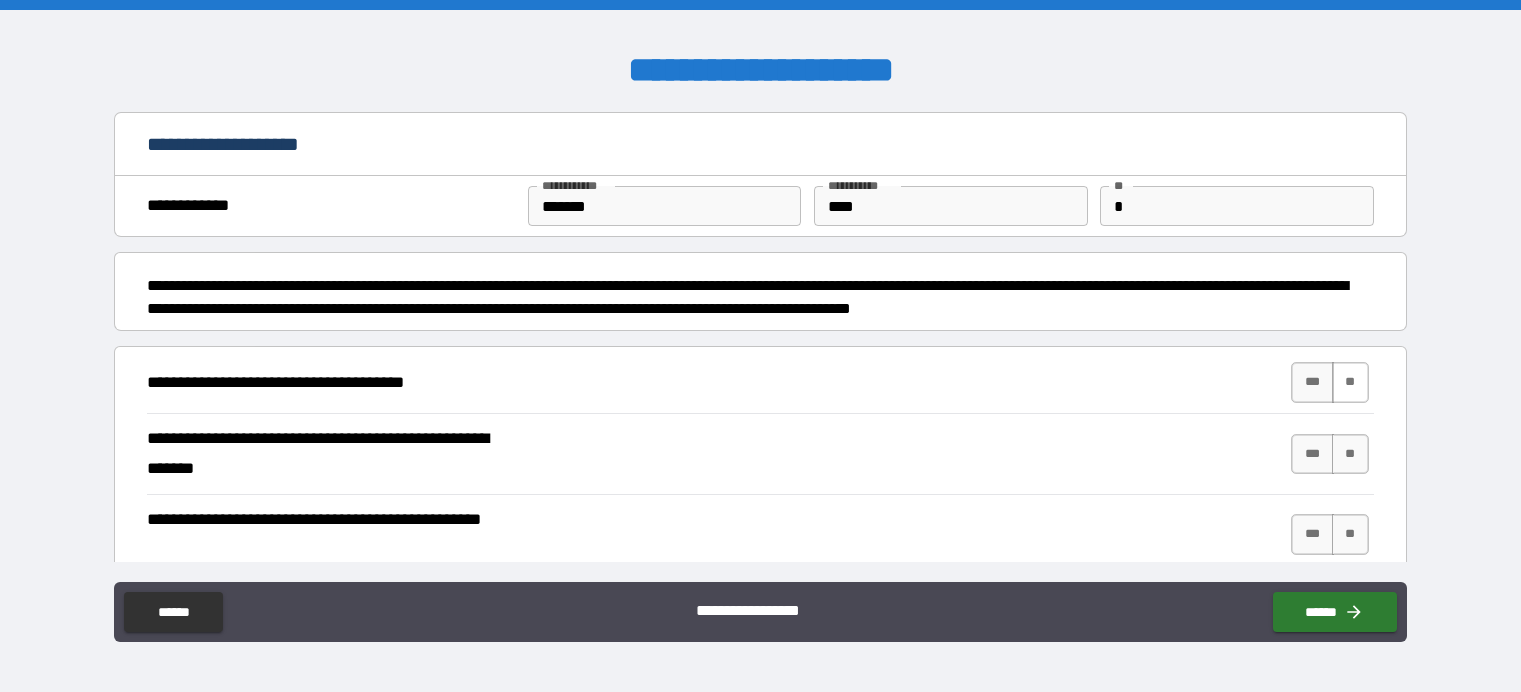 click on "**" at bounding box center [1350, 382] 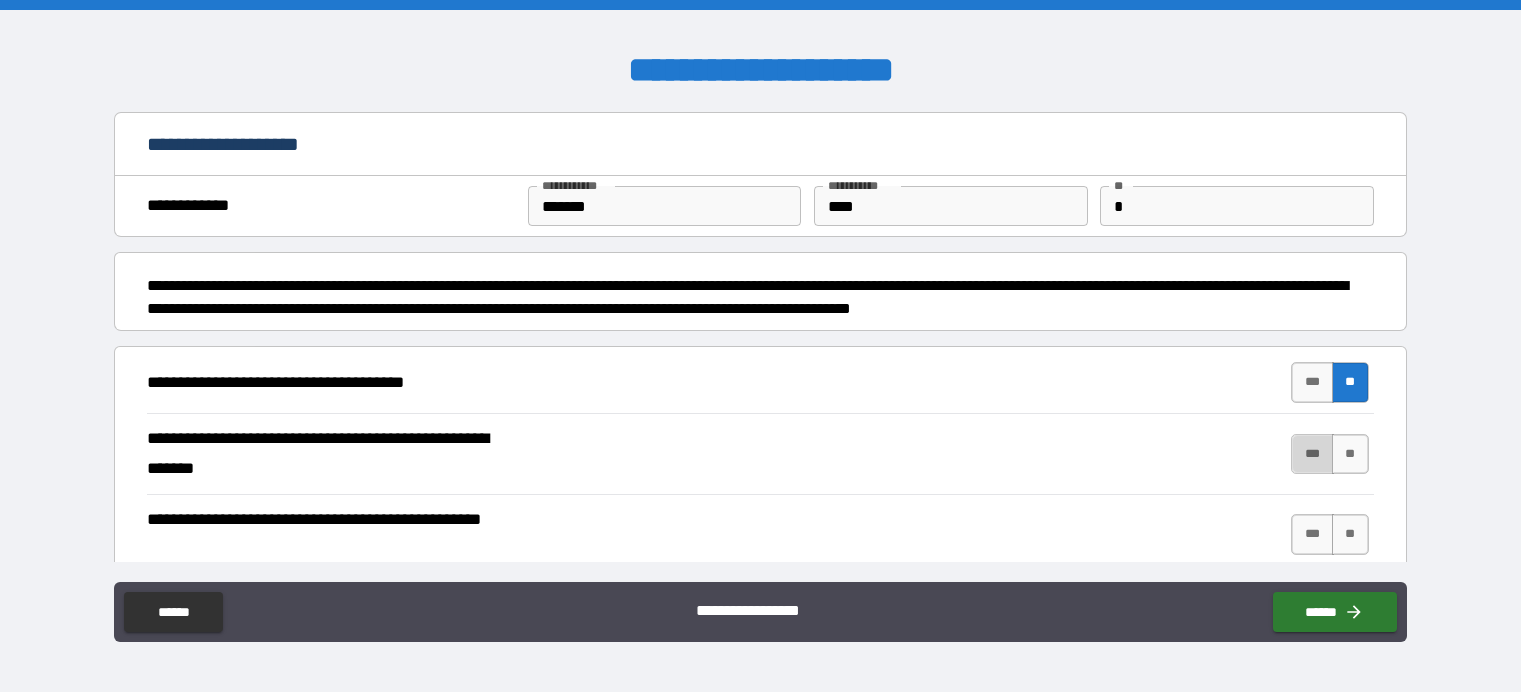 click on "***" at bounding box center [1312, 454] 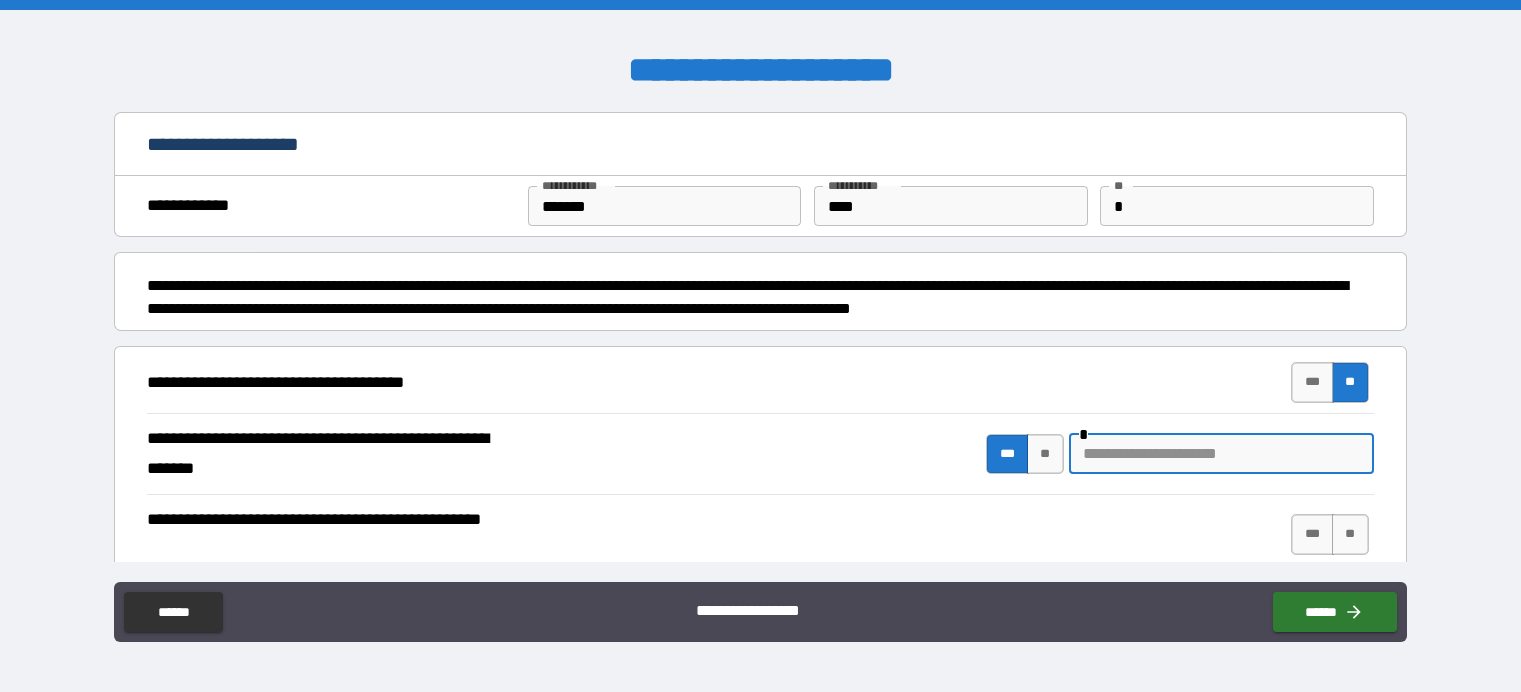 click at bounding box center [1221, 454] 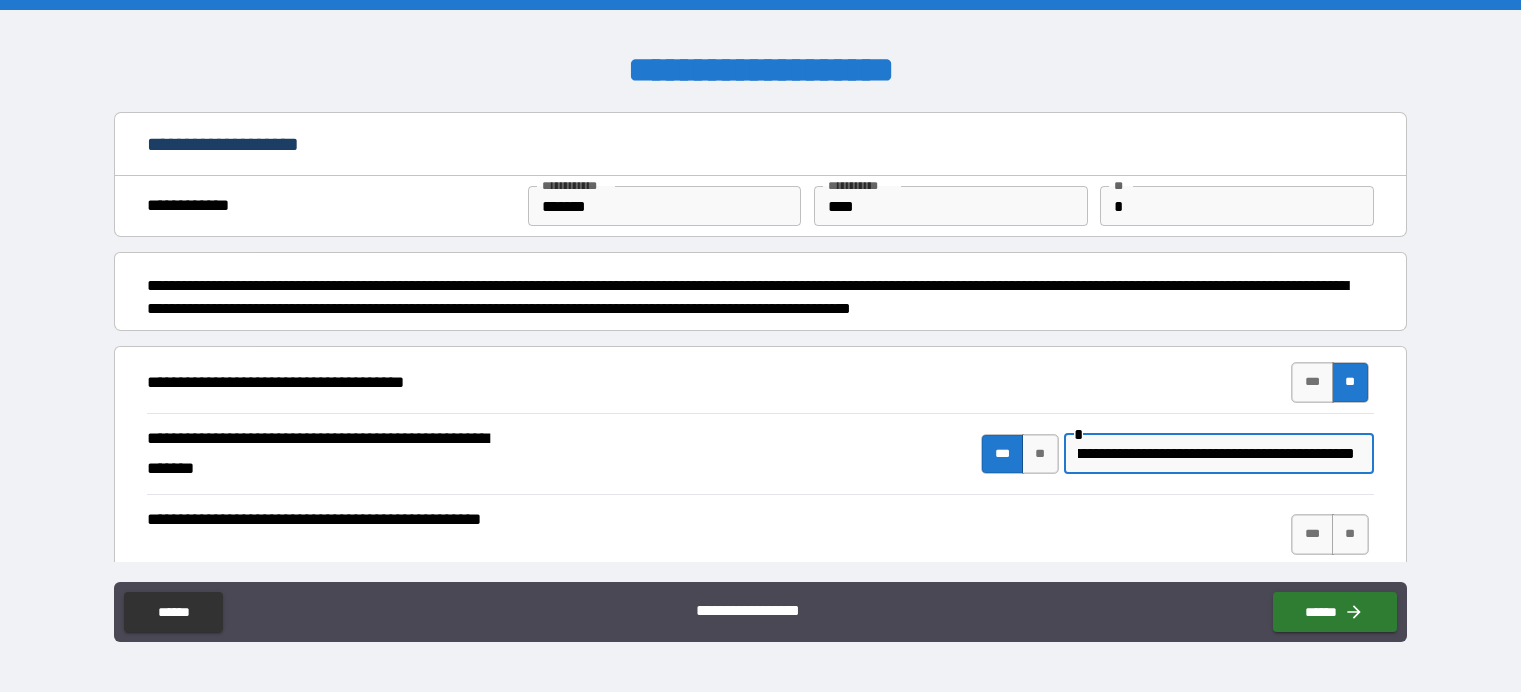 scroll, scrollTop: 0, scrollLeft: 361, axis: horizontal 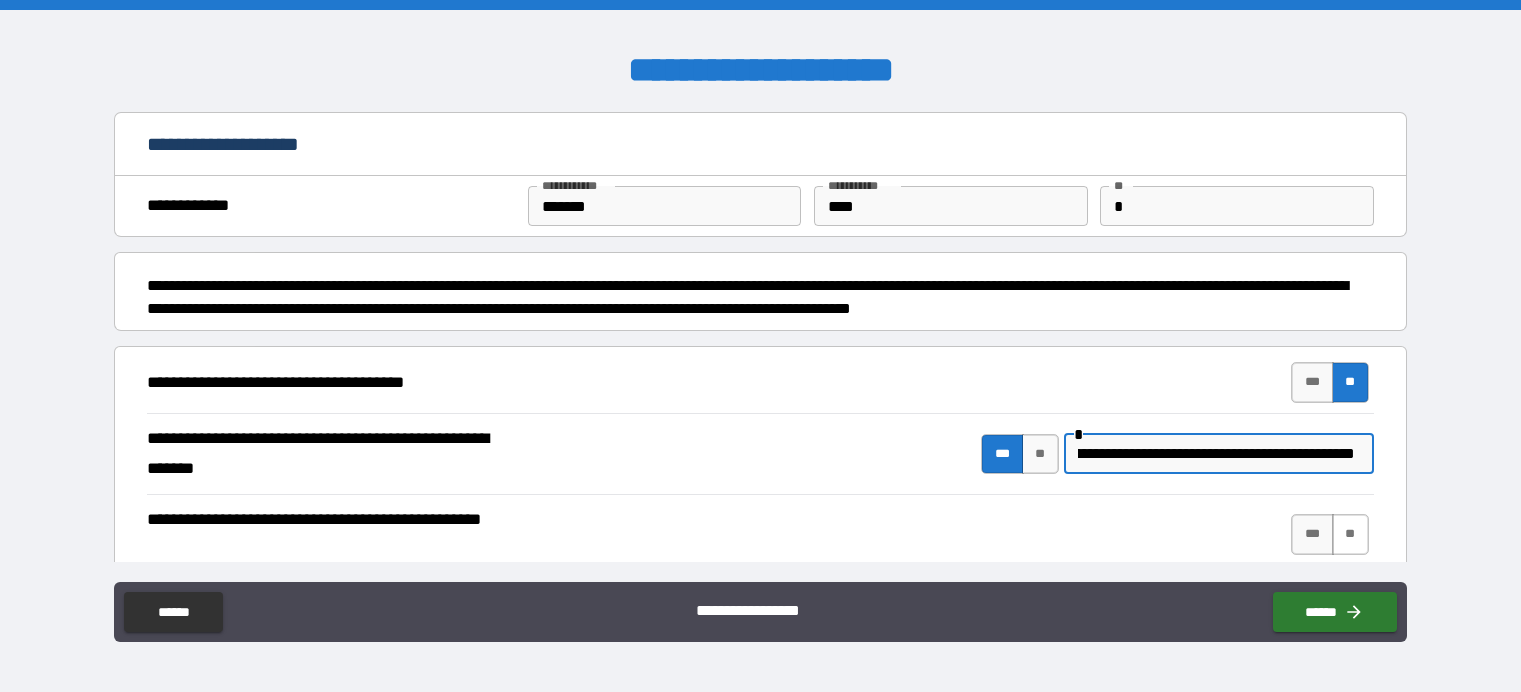 click on "**" at bounding box center [1350, 534] 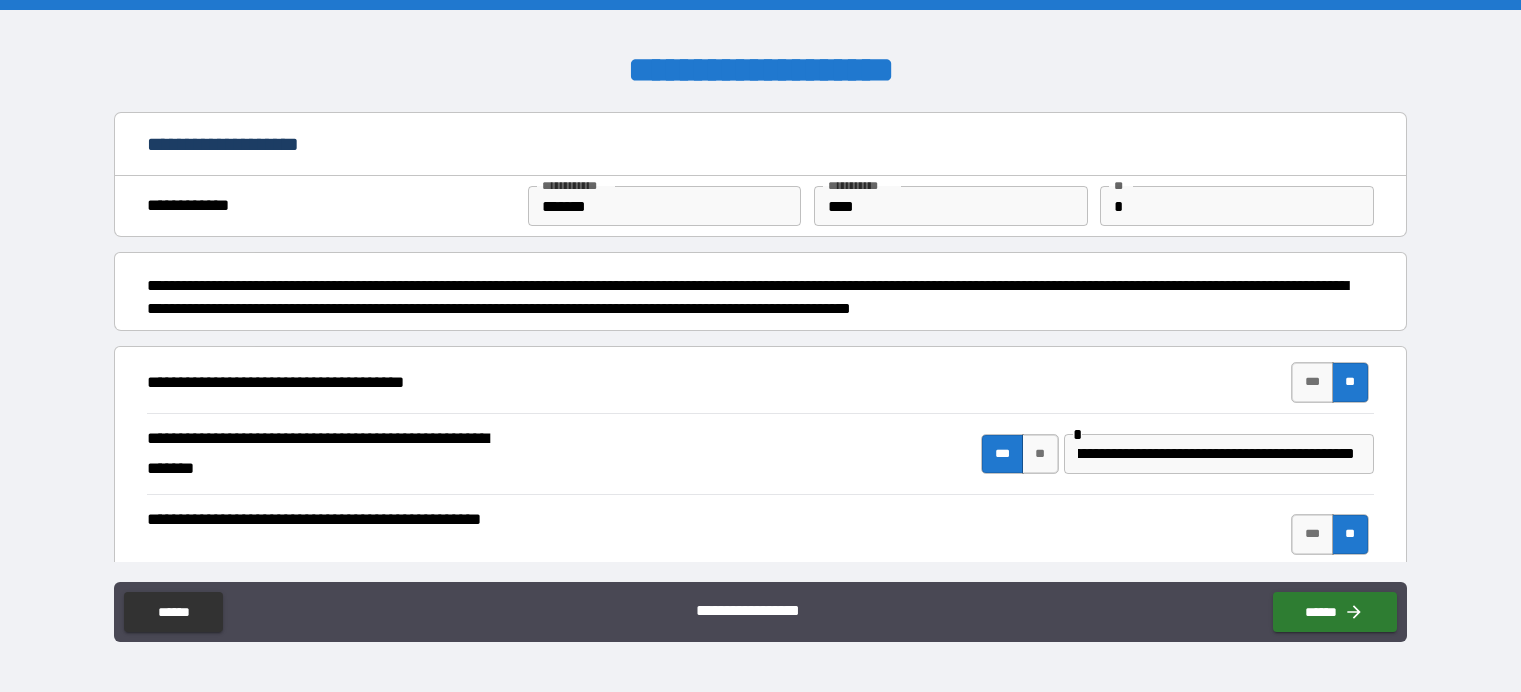scroll, scrollTop: 0, scrollLeft: 0, axis: both 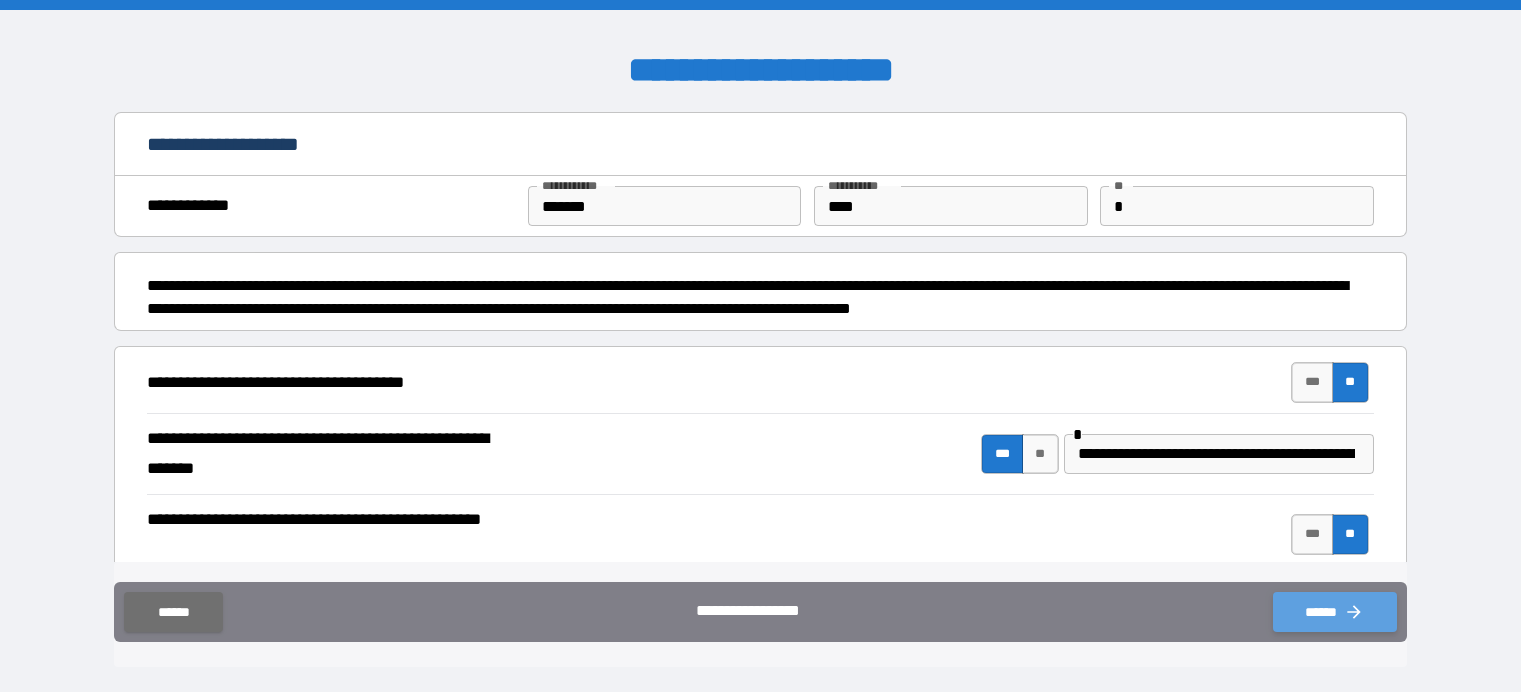 click on "******" at bounding box center (1335, 612) 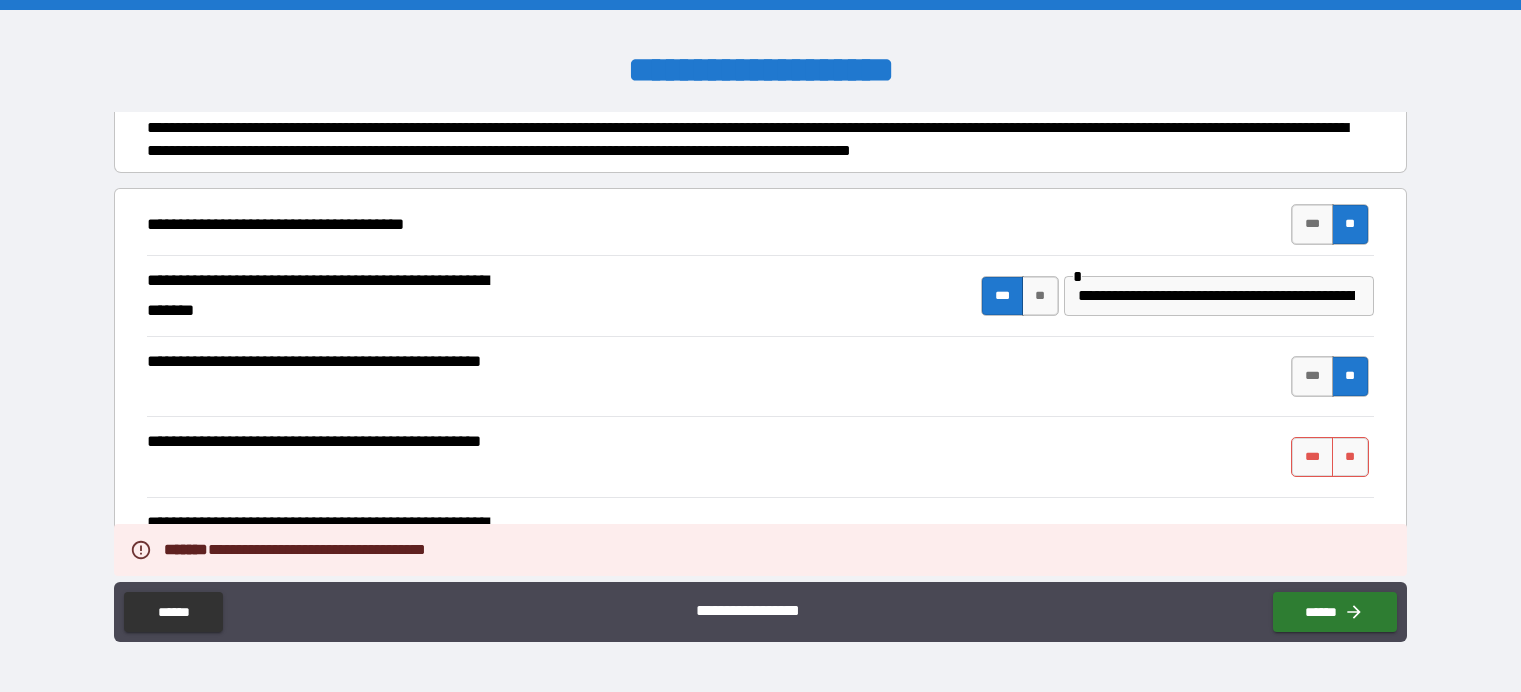 scroll, scrollTop: 0, scrollLeft: 0, axis: both 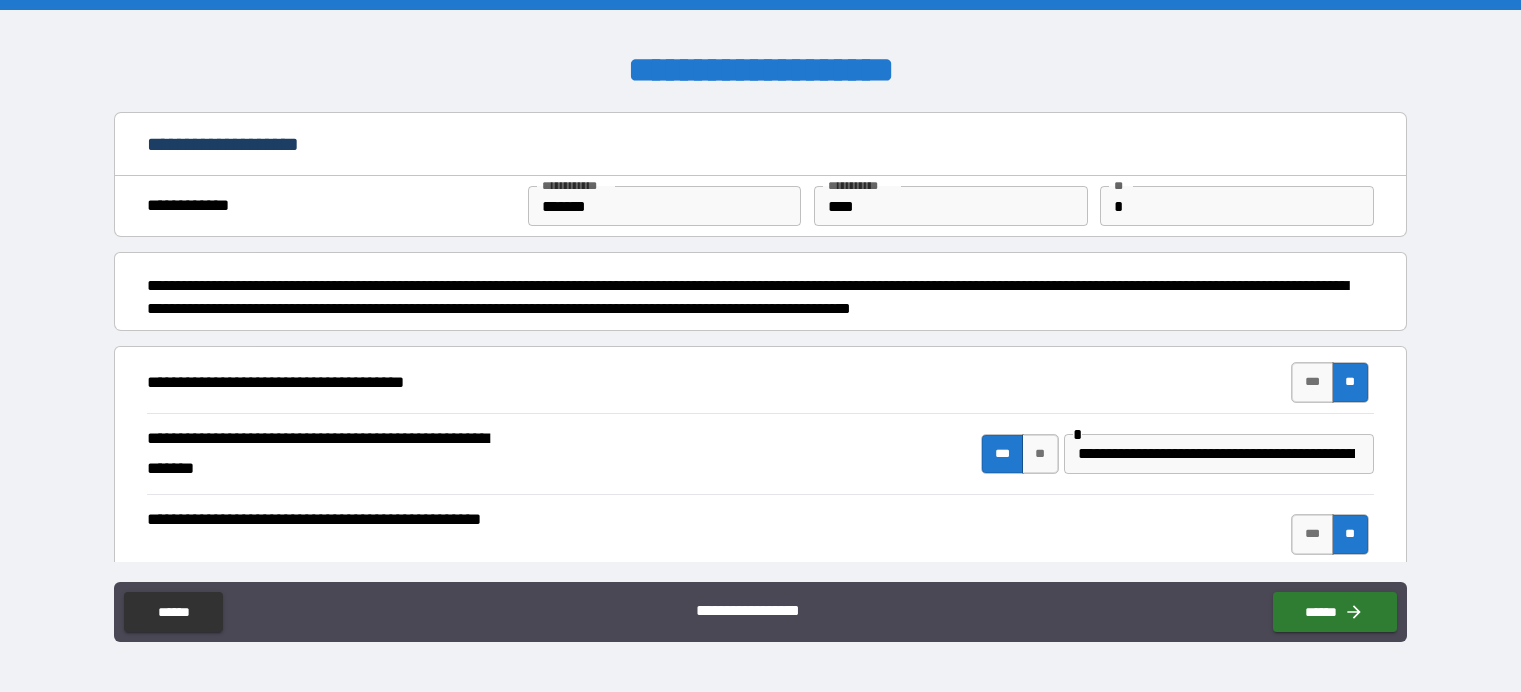 click on "**********" at bounding box center [760, 534] 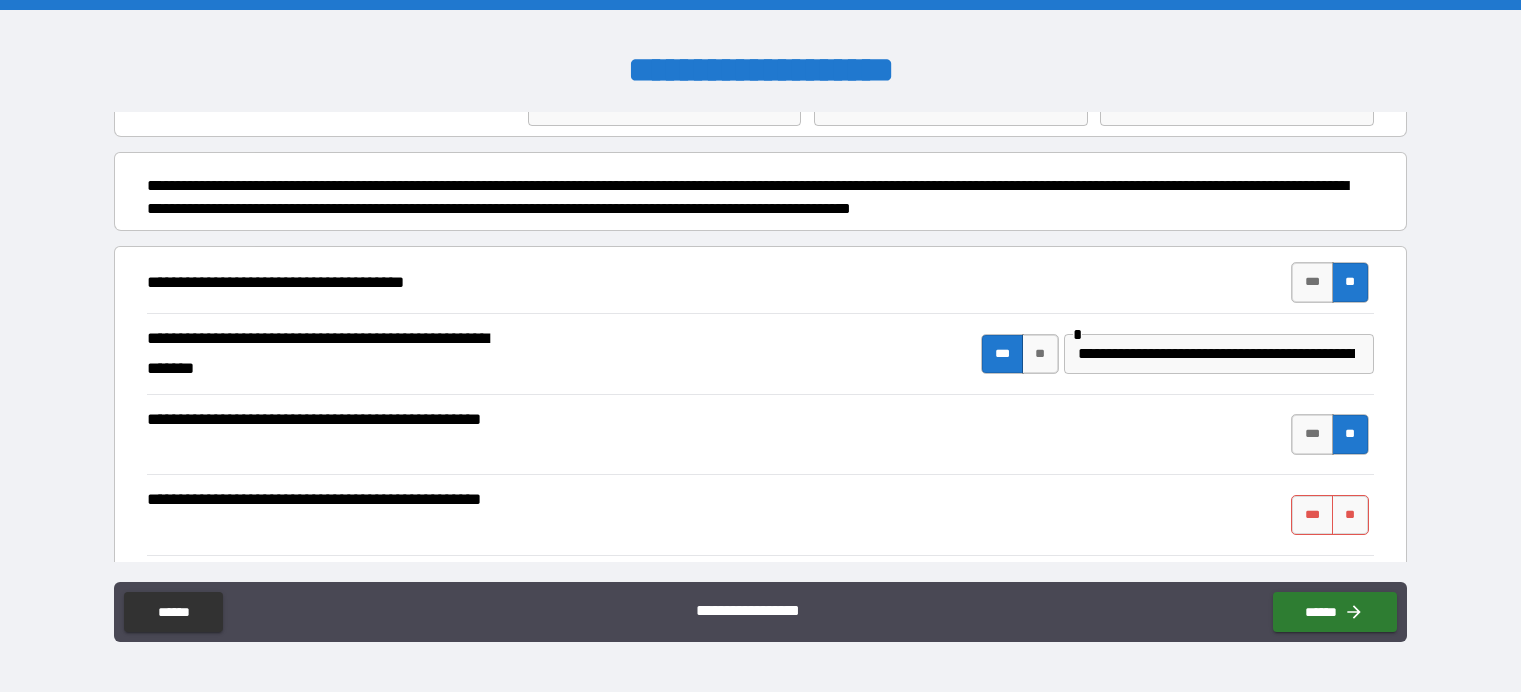 scroll, scrollTop: 200, scrollLeft: 0, axis: vertical 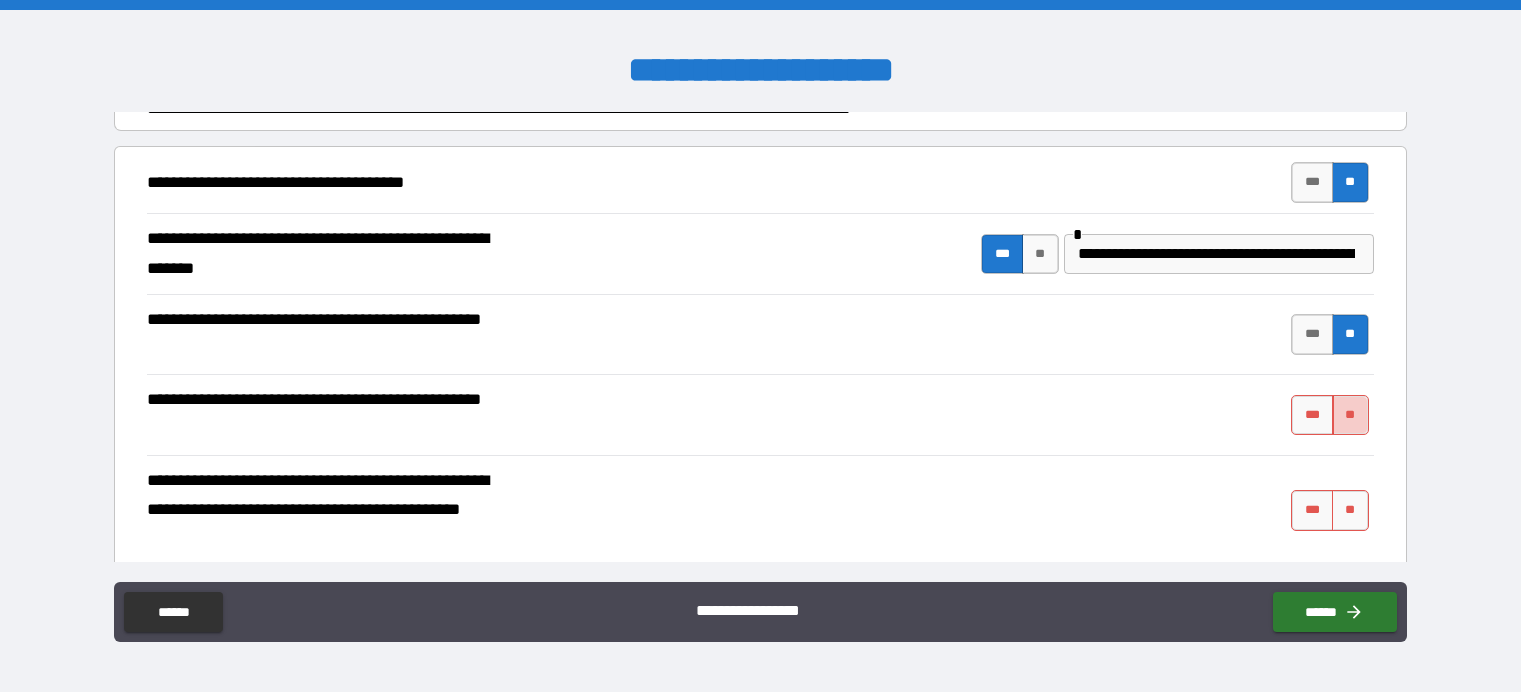 click on "**" at bounding box center (1350, 415) 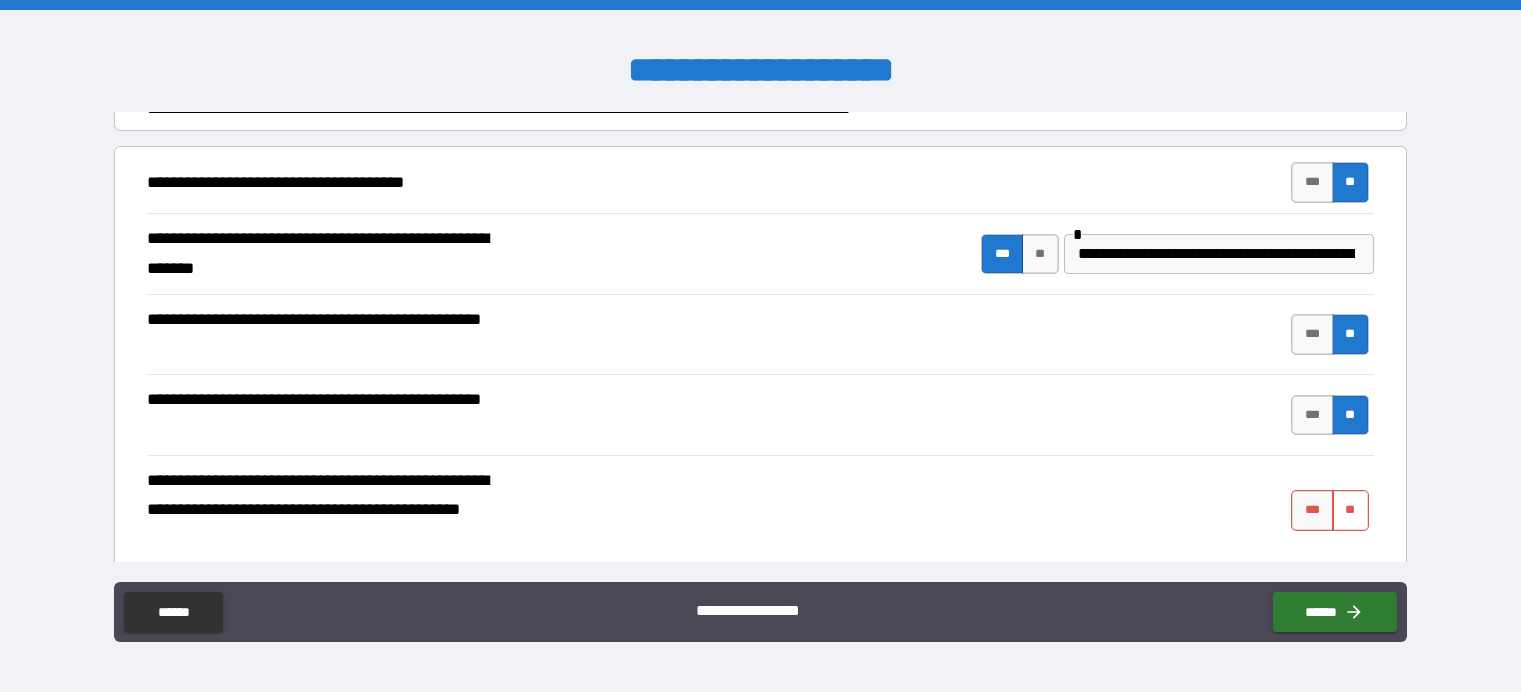 click on "**" at bounding box center [1350, 510] 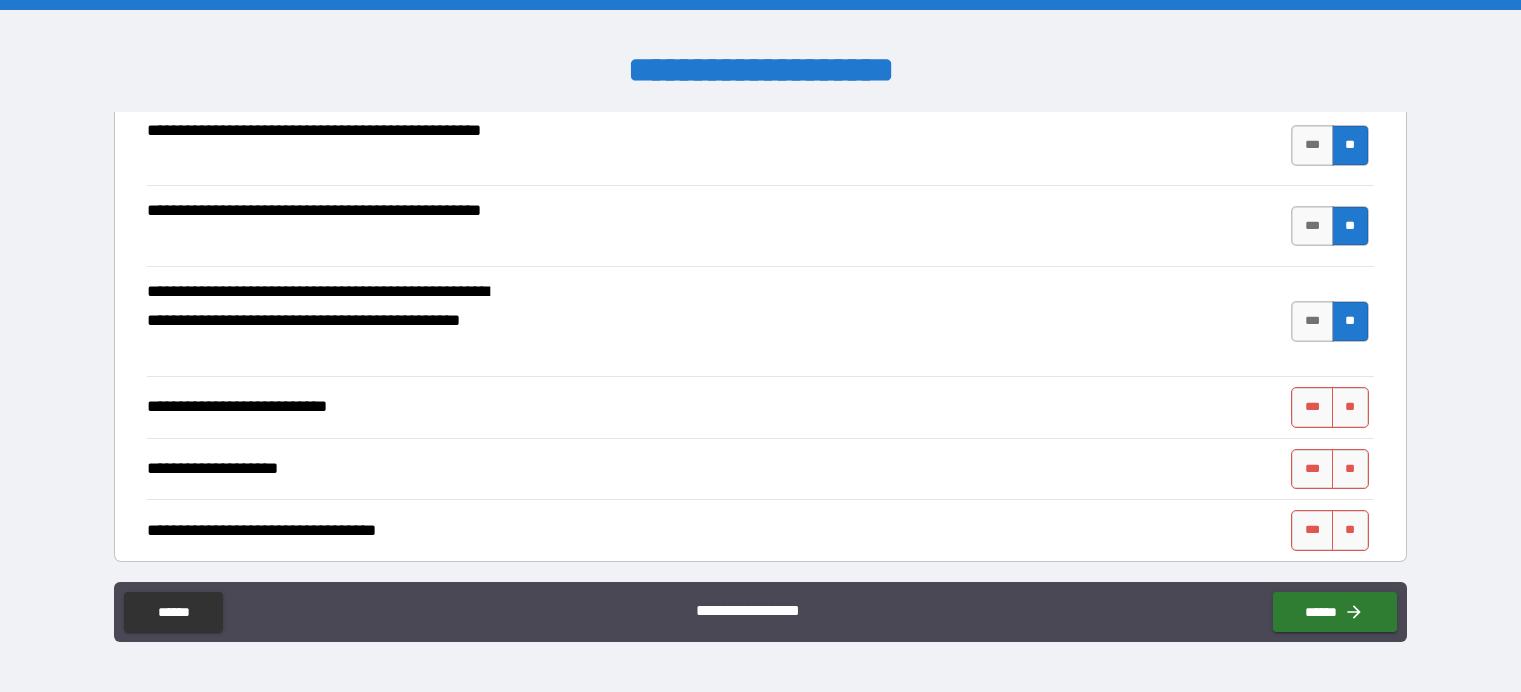 scroll, scrollTop: 400, scrollLeft: 0, axis: vertical 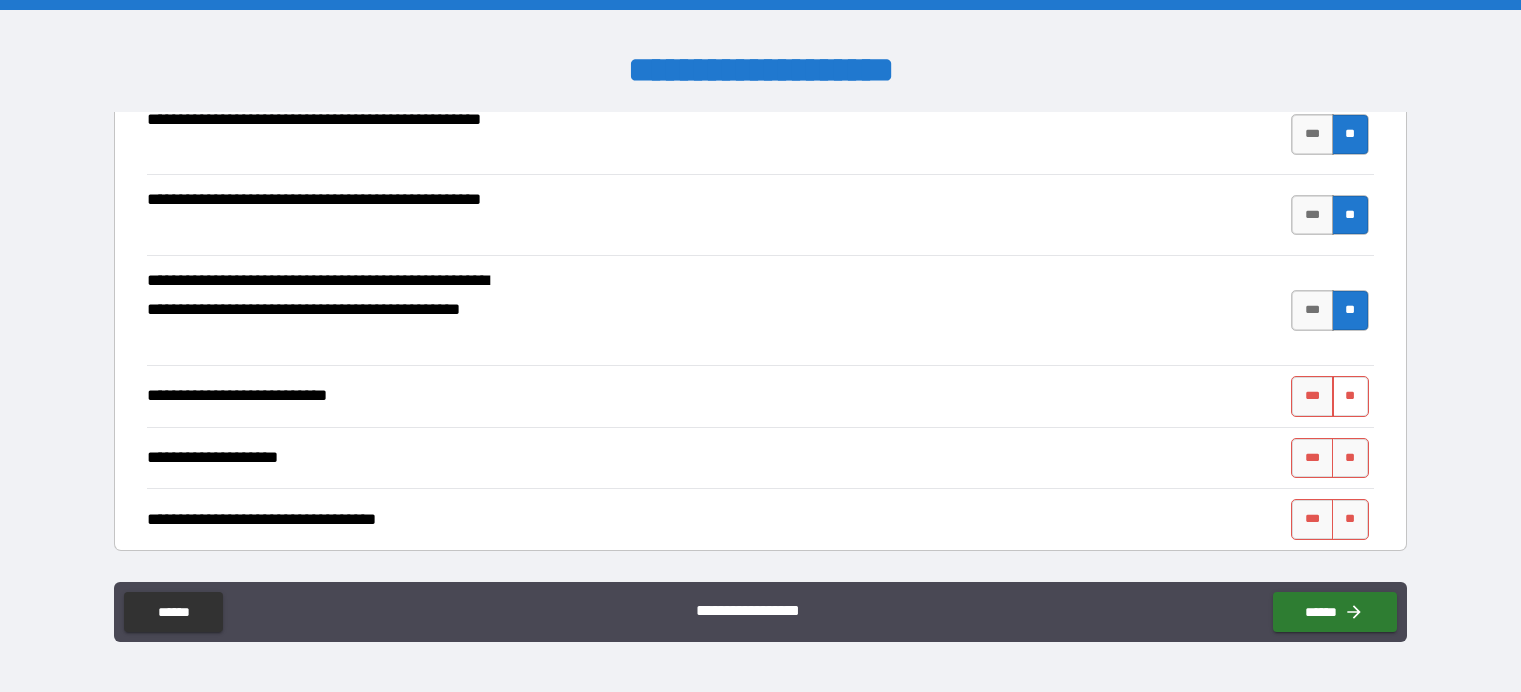 click on "**" at bounding box center [1350, 396] 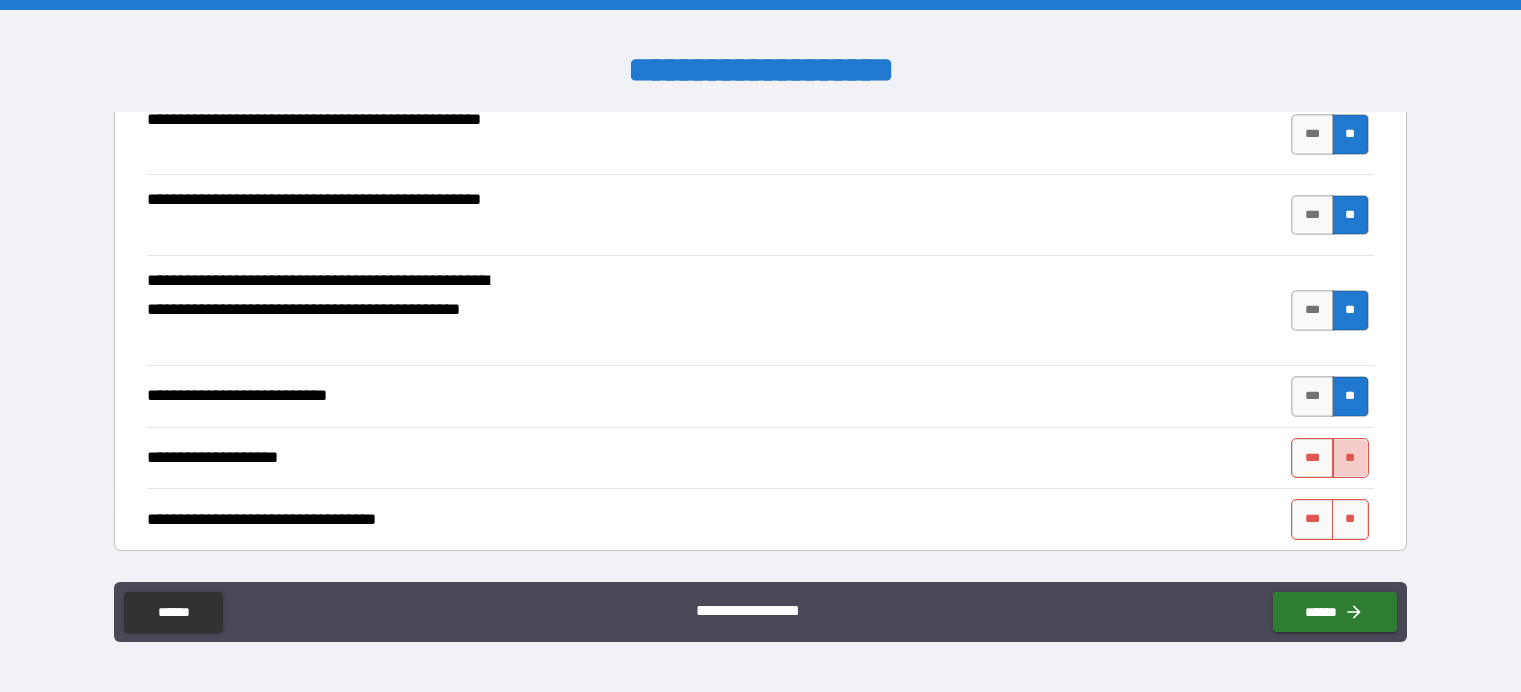 click on "**" at bounding box center (1350, 458) 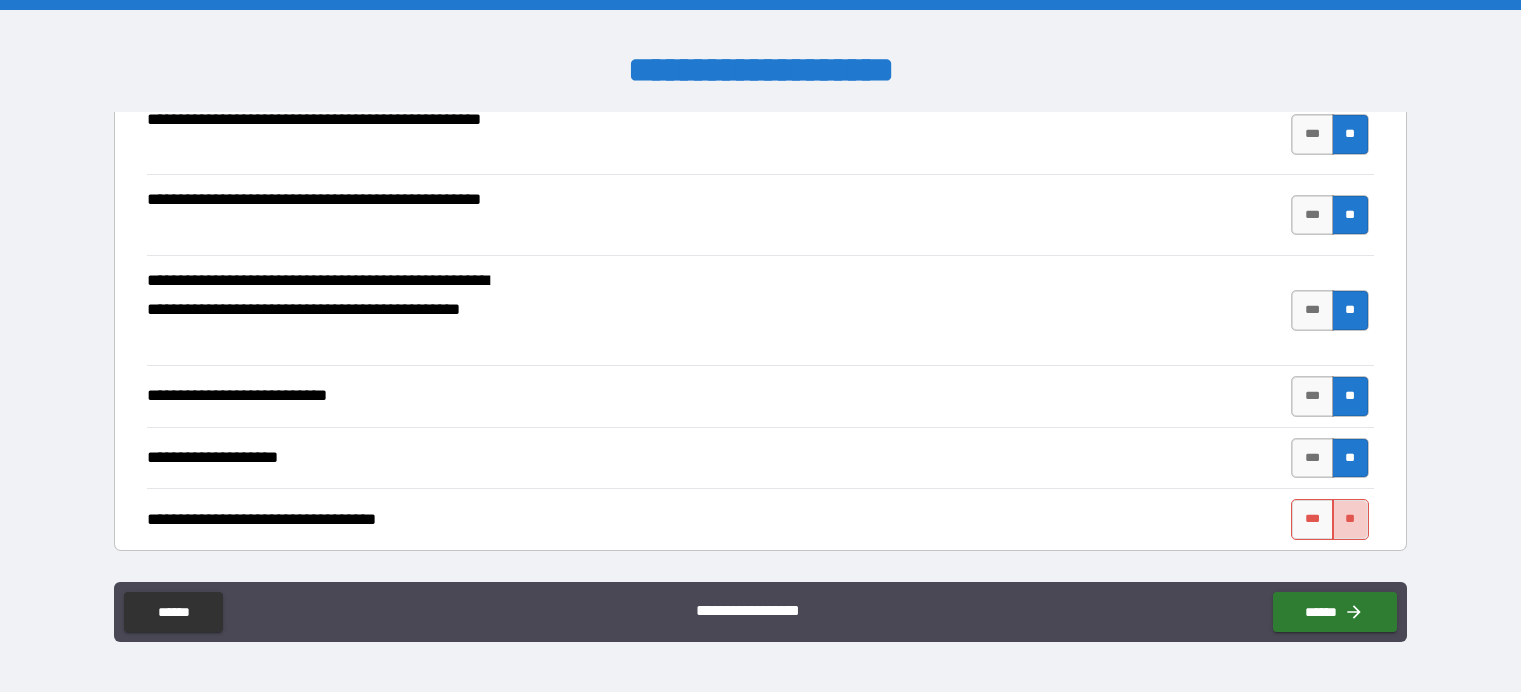 click on "**" at bounding box center [1350, 519] 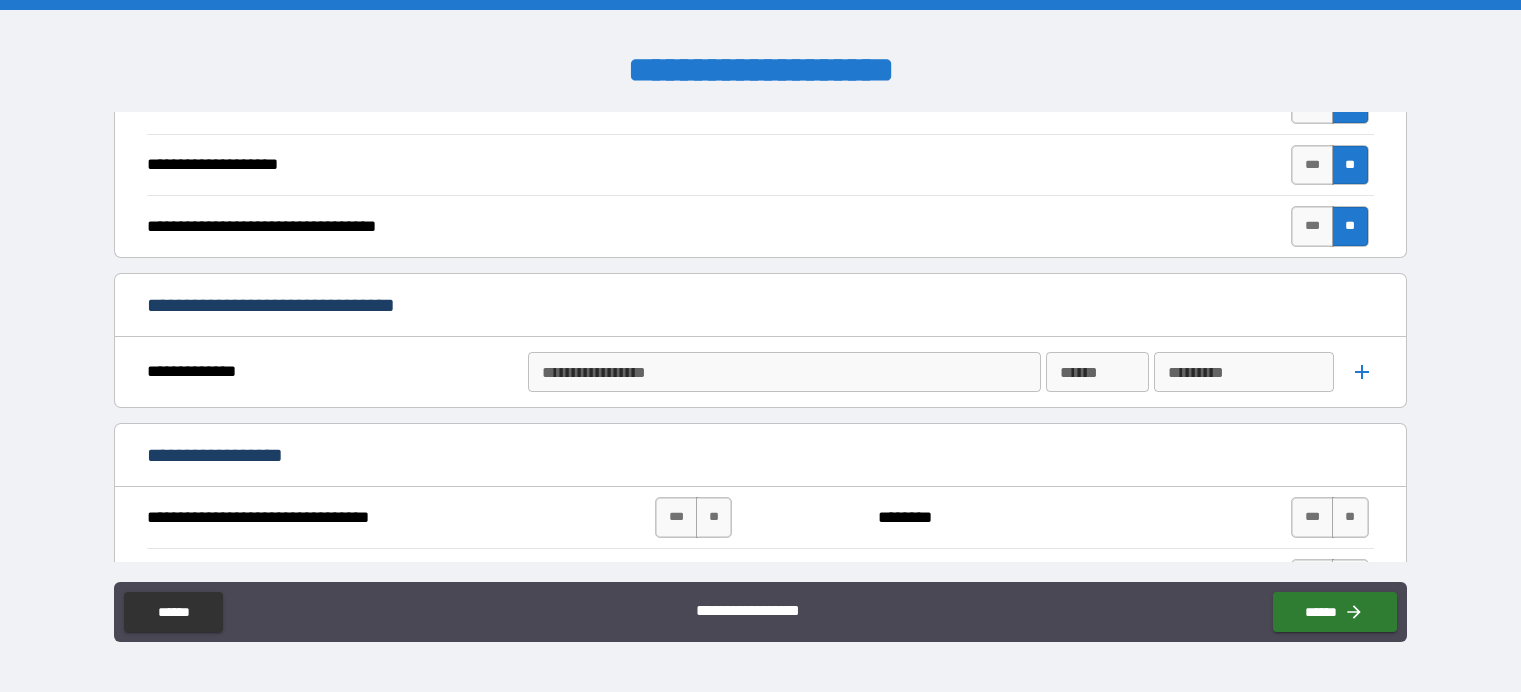 scroll, scrollTop: 700, scrollLeft: 0, axis: vertical 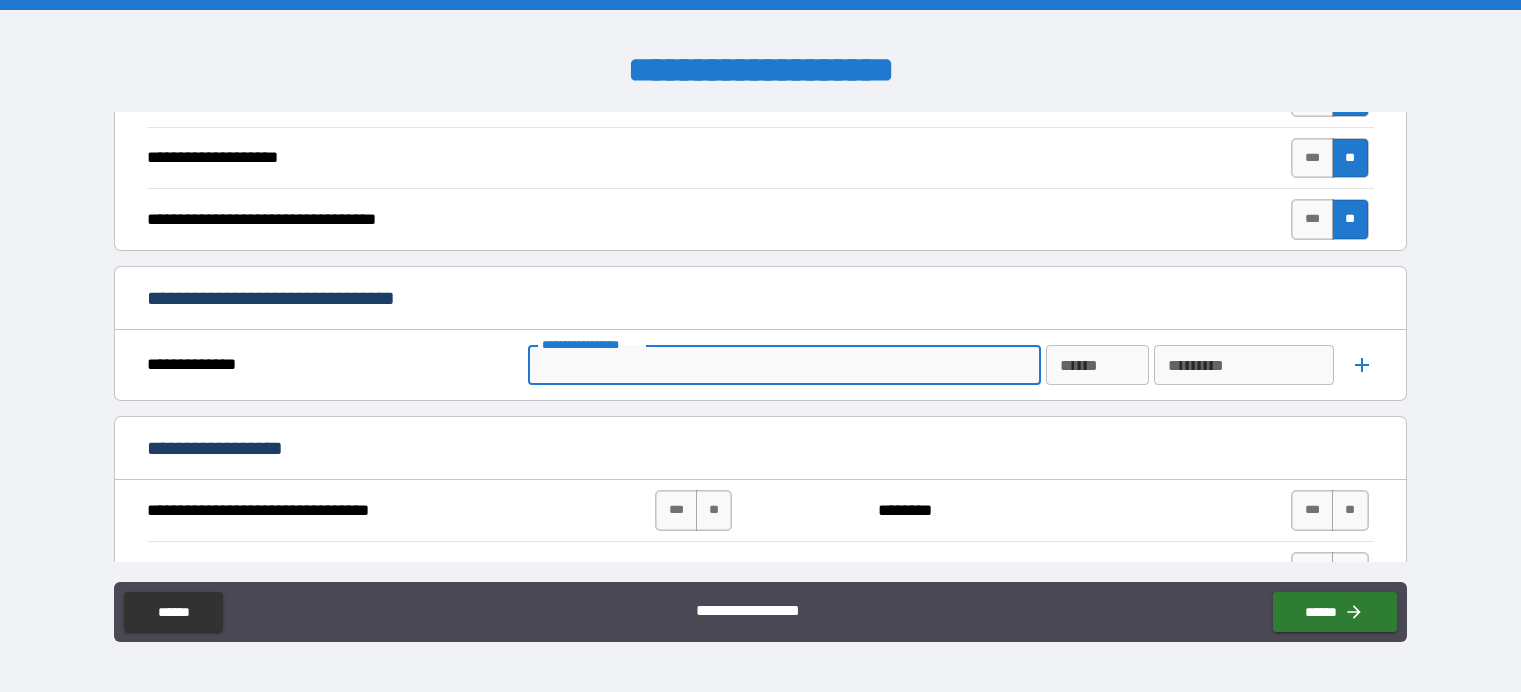 click on "**********" at bounding box center (783, 365) 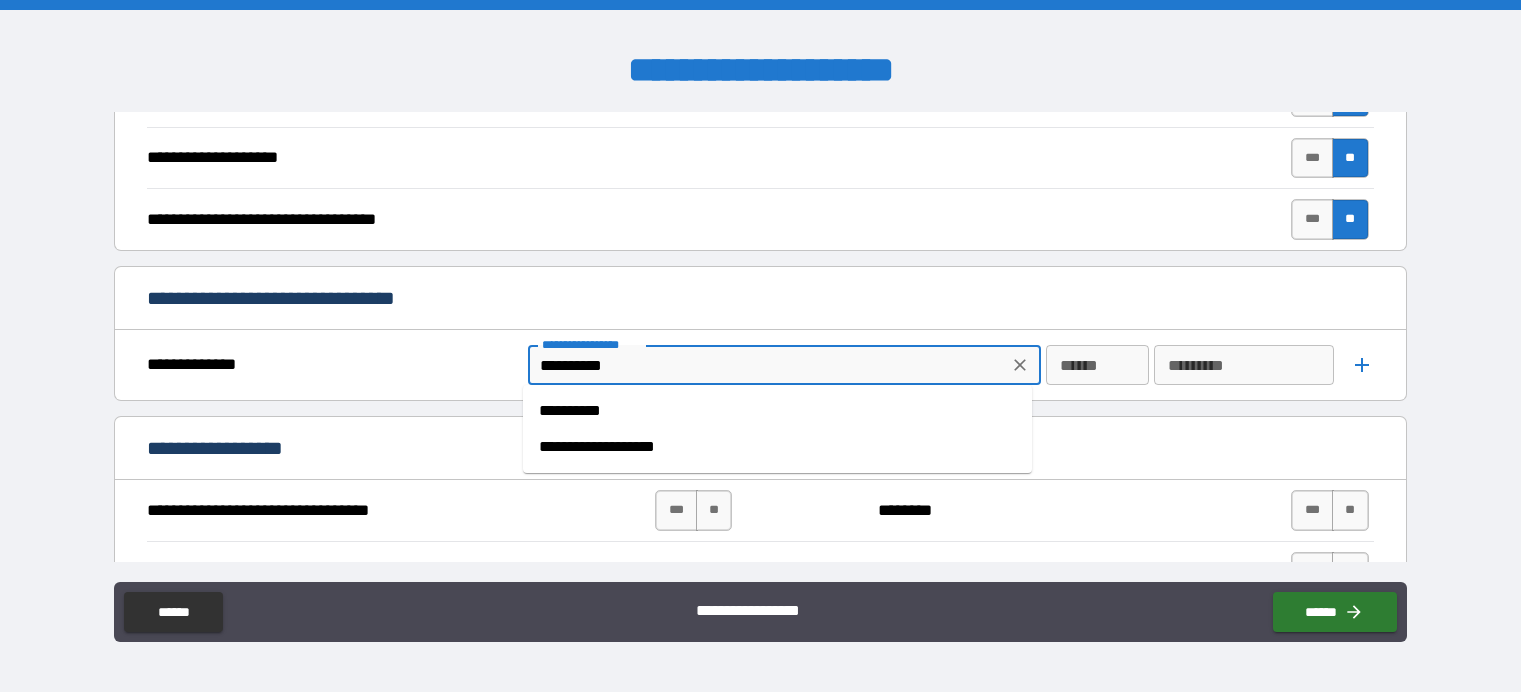 click on "**********" at bounding box center (777, 411) 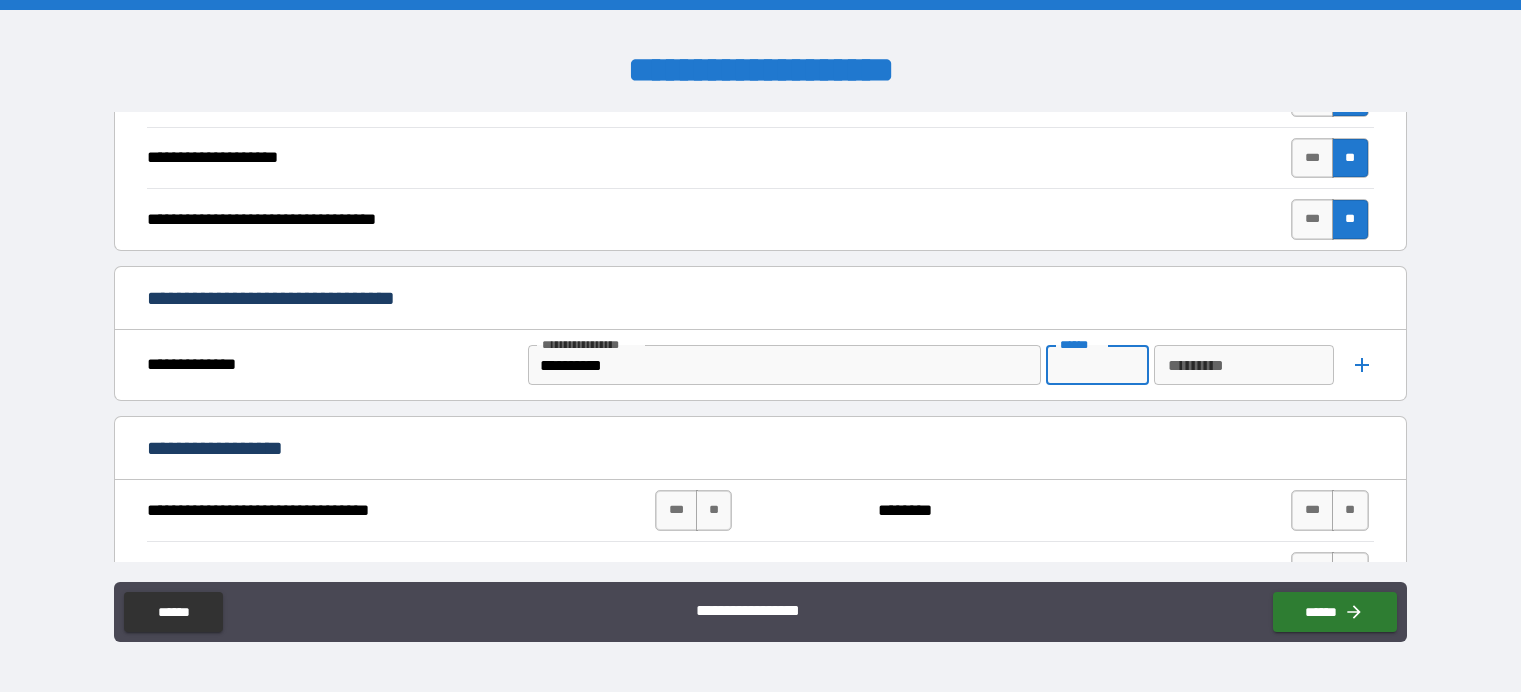 click on "******" at bounding box center (1097, 365) 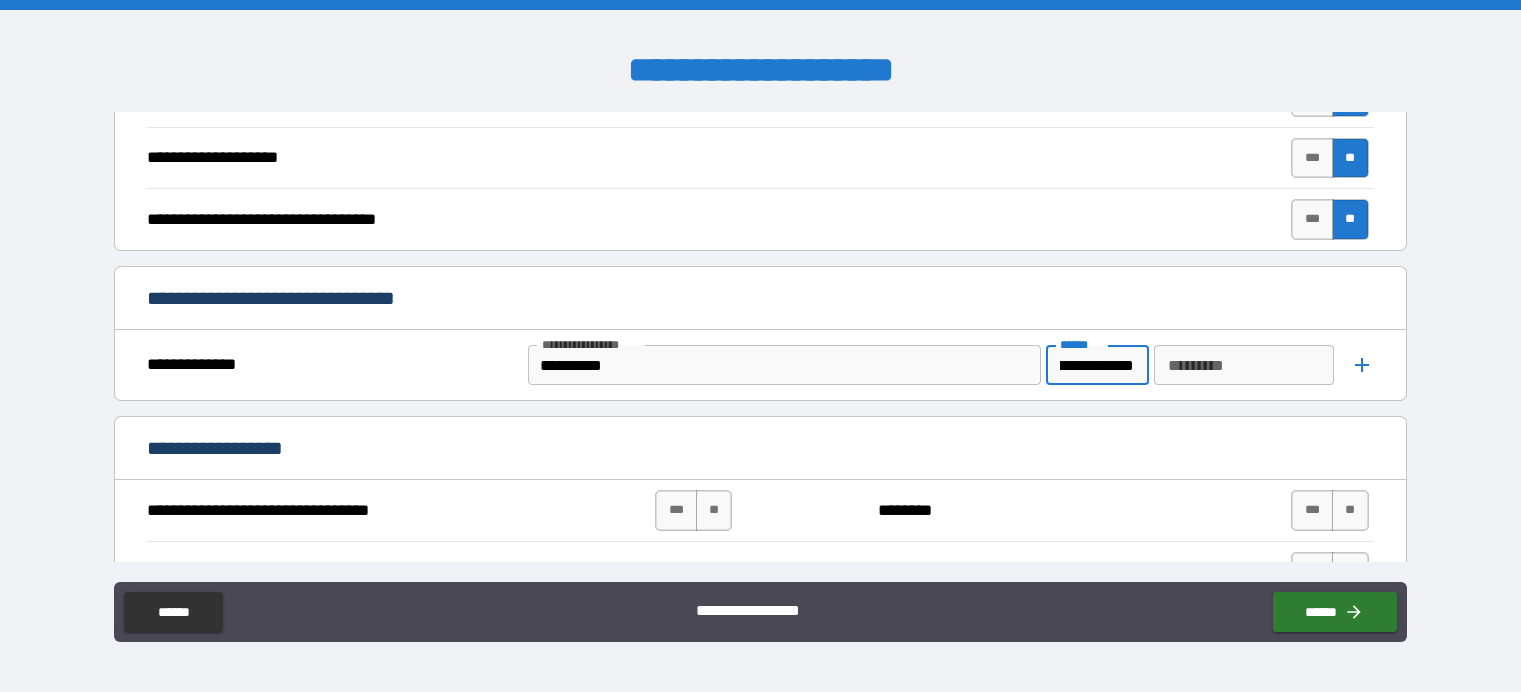scroll, scrollTop: 0, scrollLeft: 80, axis: horizontal 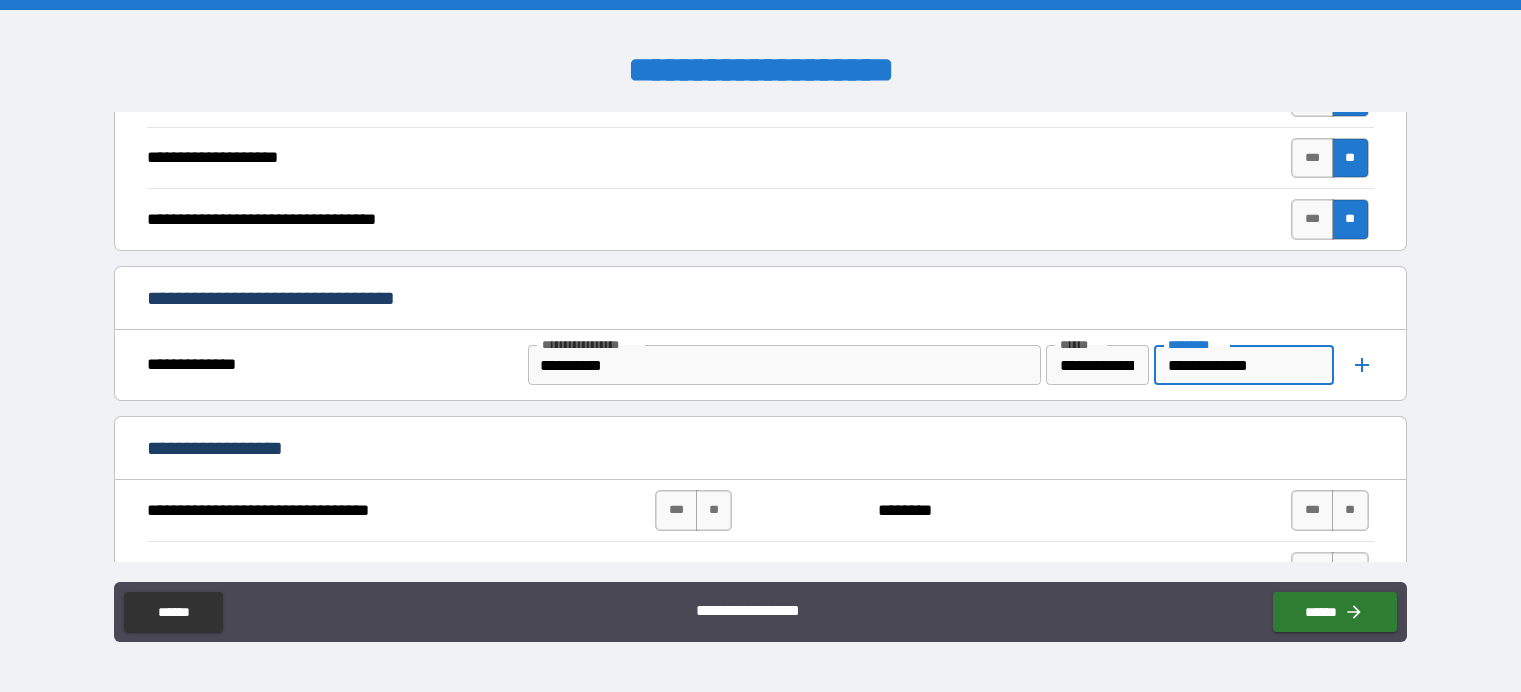 click on "**********" at bounding box center (1097, 365) 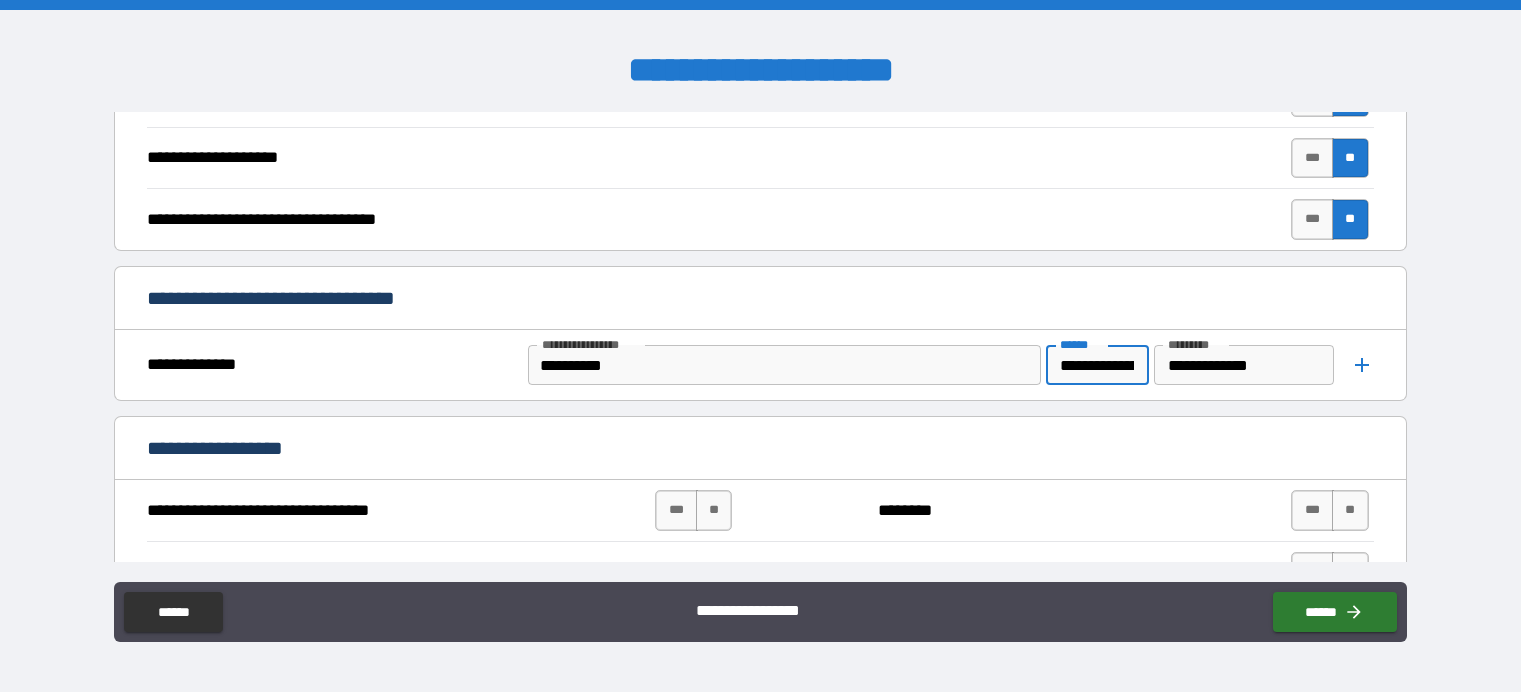 click on "**********" at bounding box center (1097, 365) 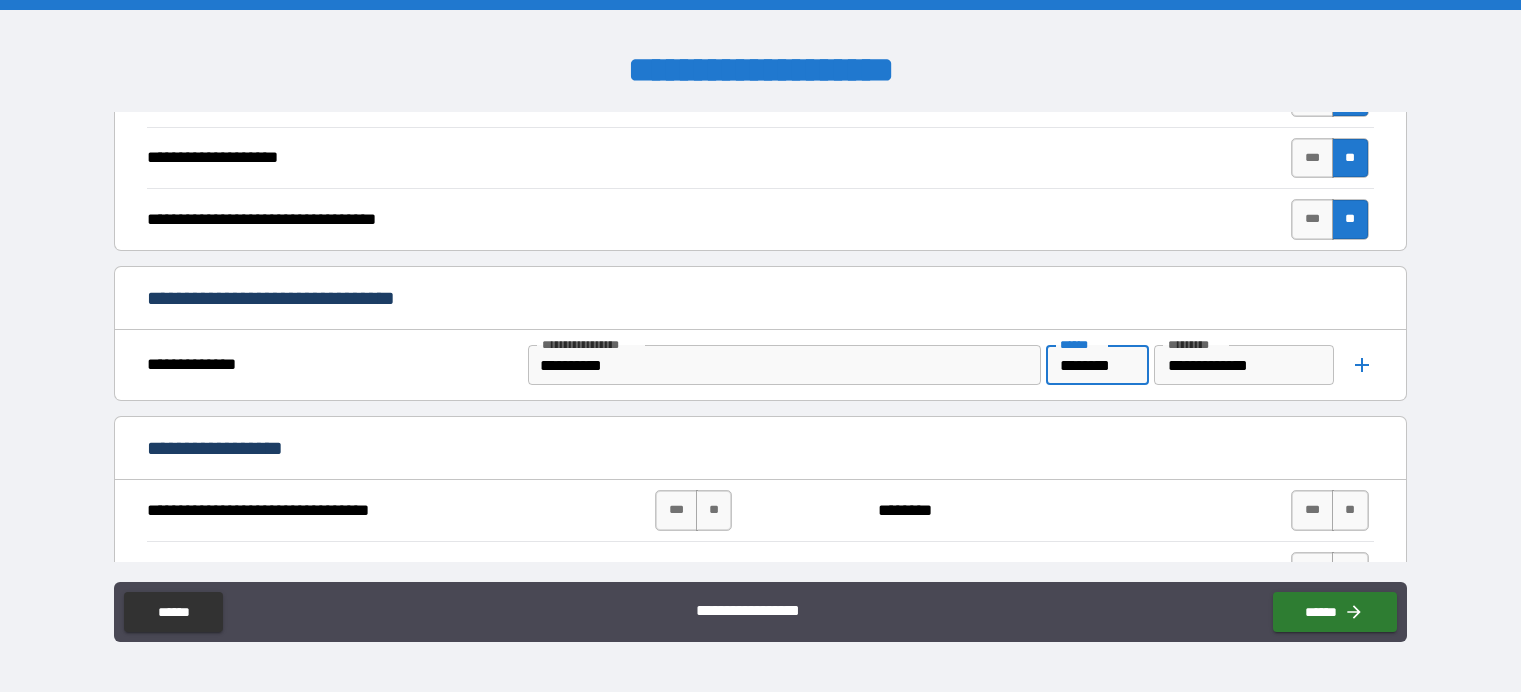scroll, scrollTop: 0, scrollLeft: 0, axis: both 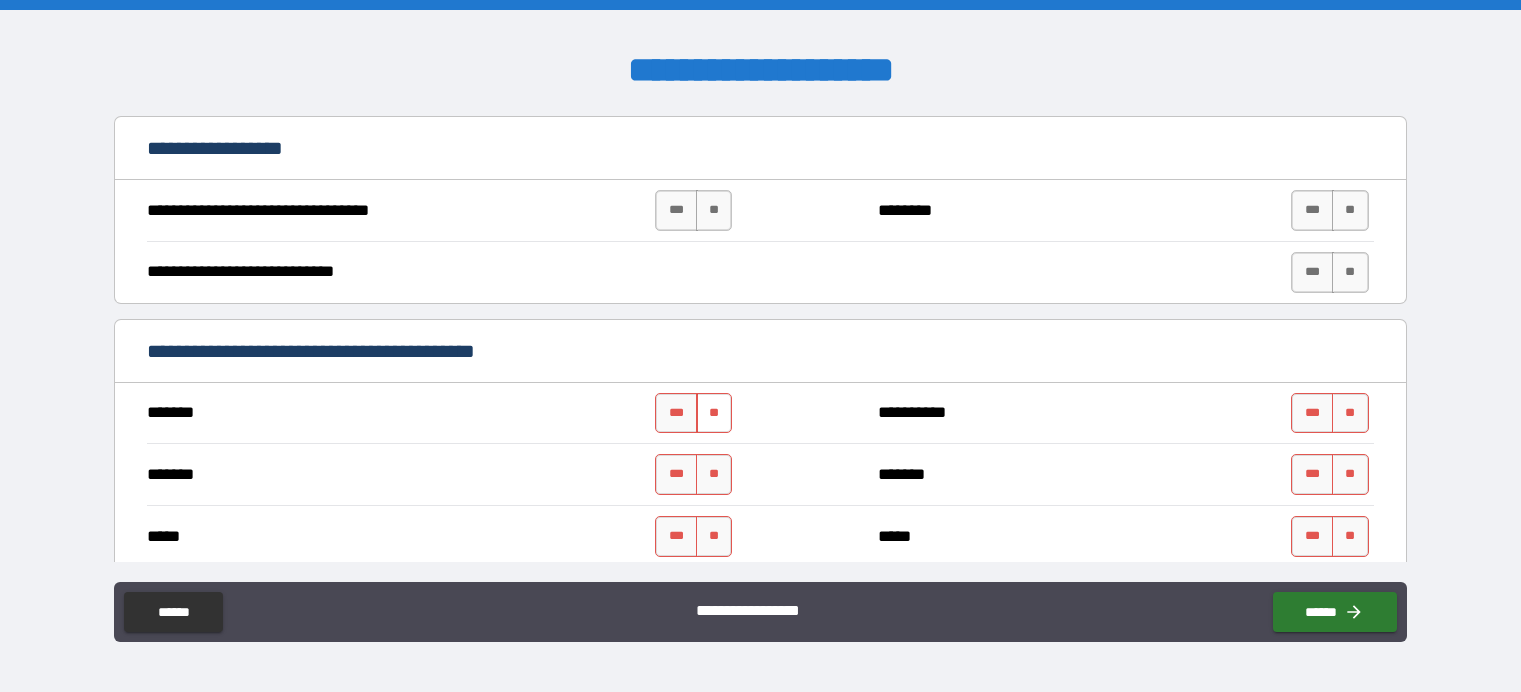 click on "**" at bounding box center [714, 413] 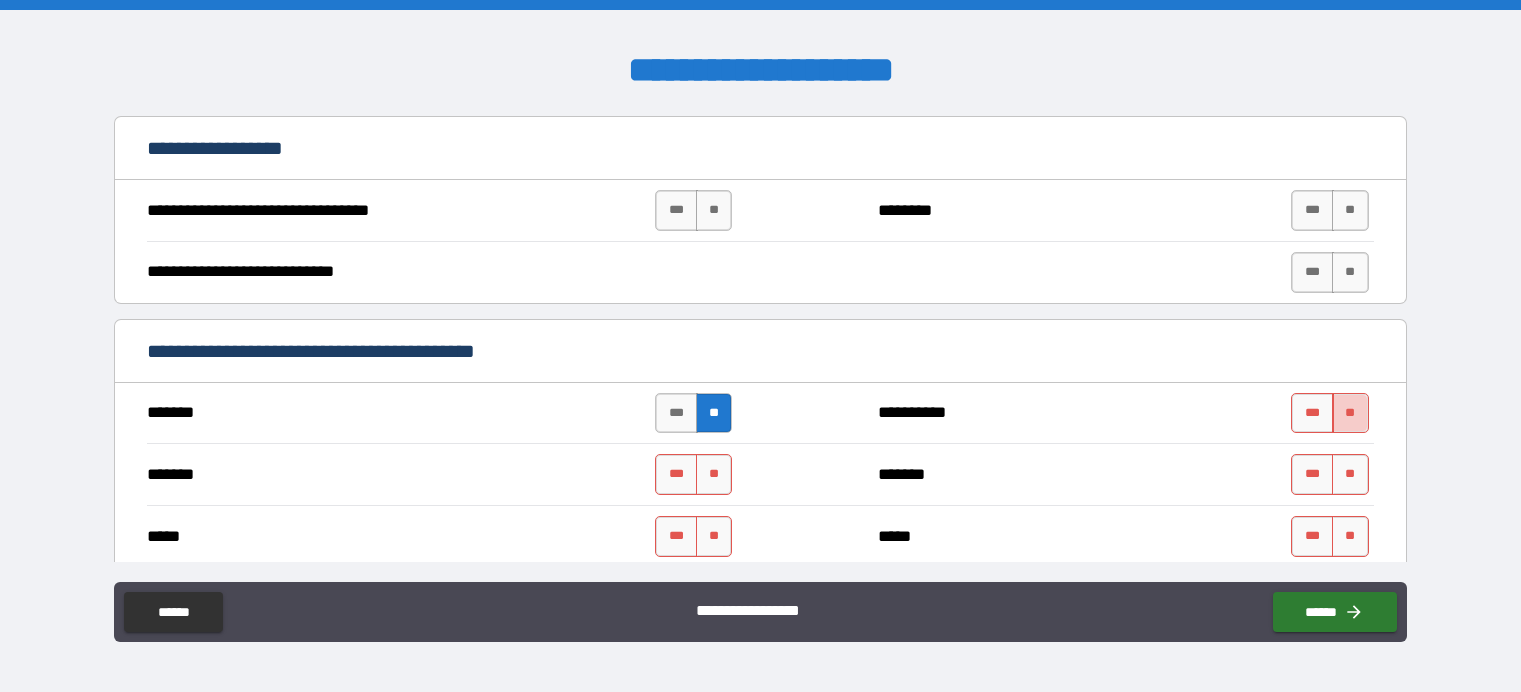 click on "**" at bounding box center [1350, 413] 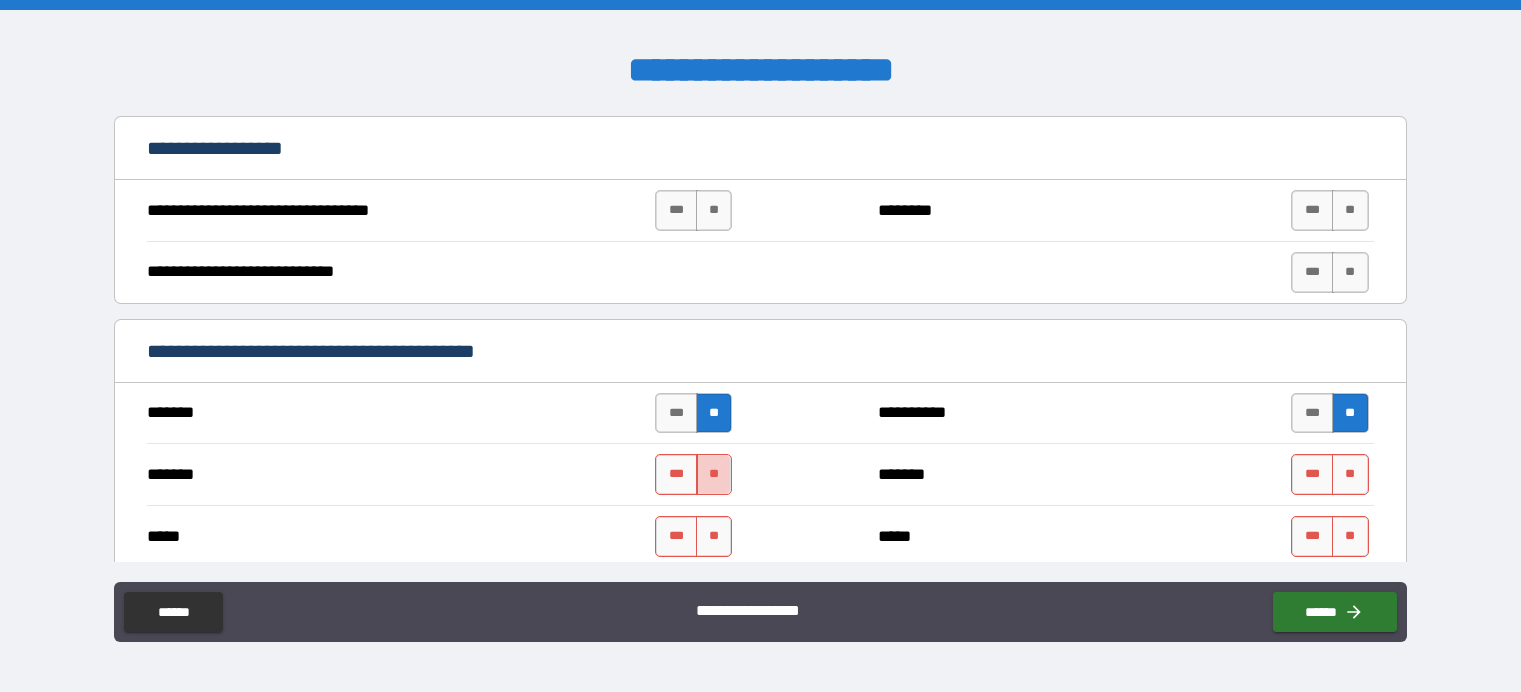 click on "**" at bounding box center [714, 474] 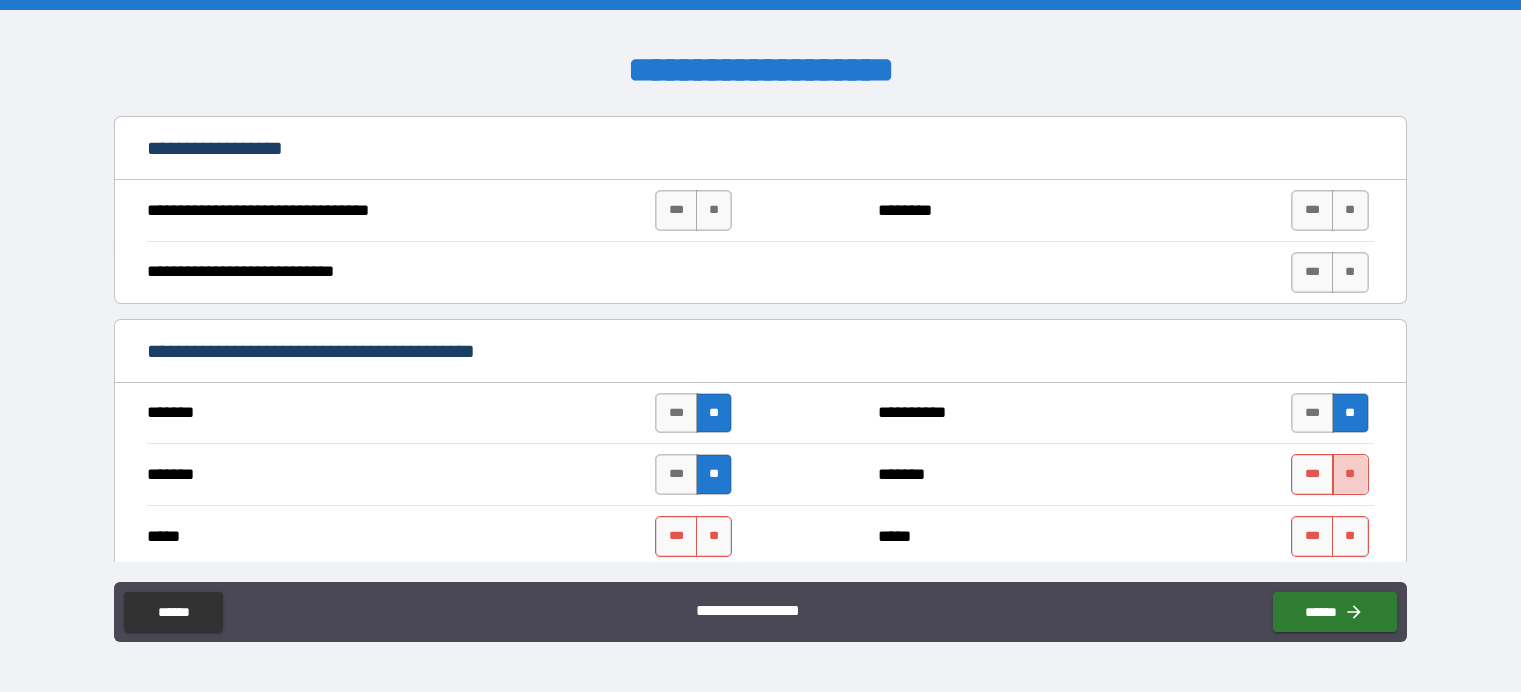 click on "**" at bounding box center (1350, 474) 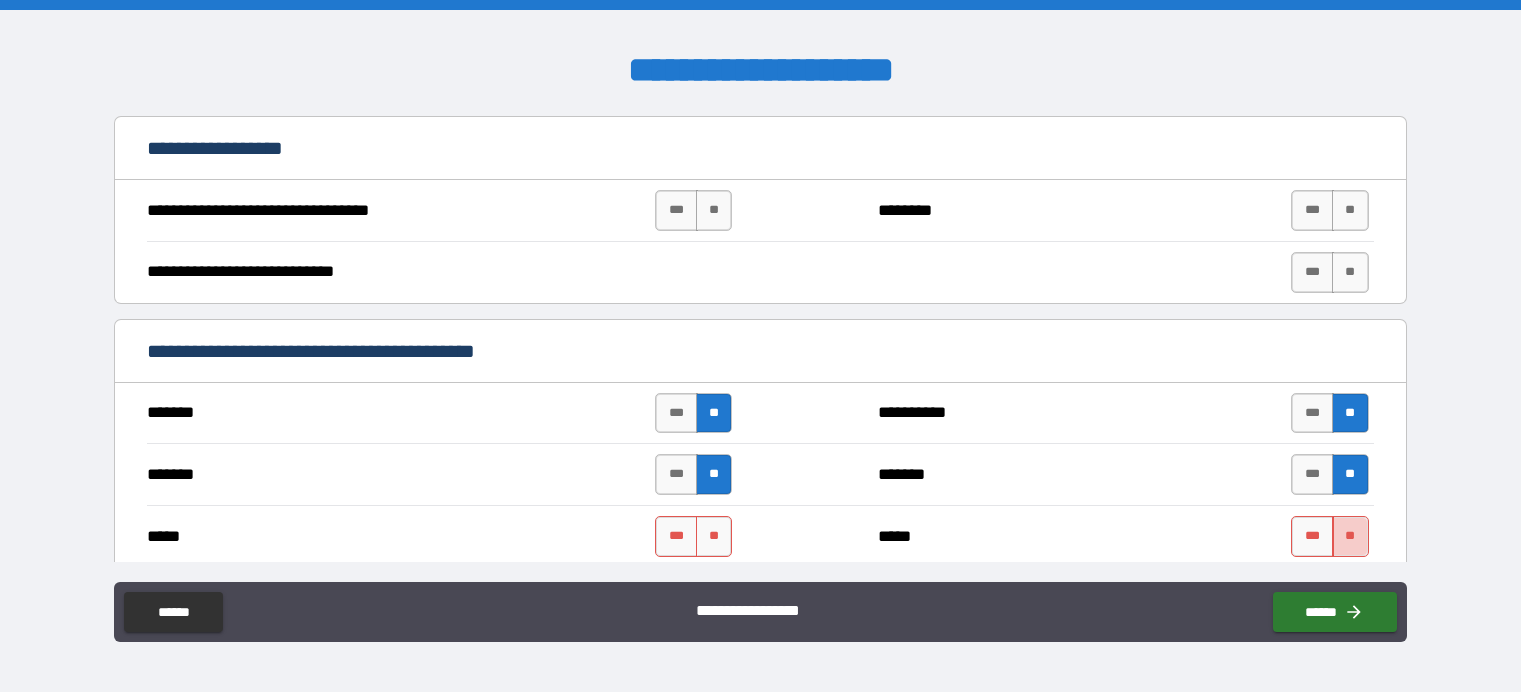 click on "**" at bounding box center [1350, 536] 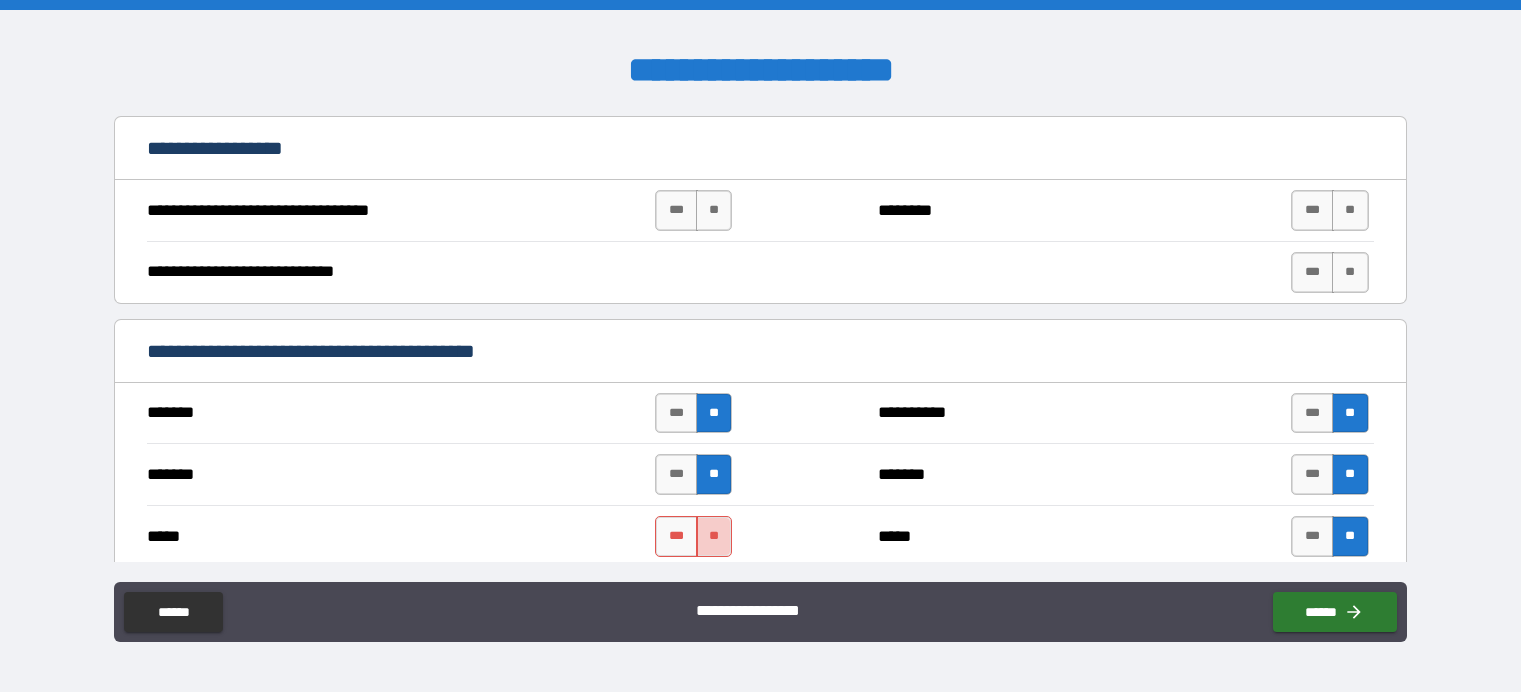 click on "**" at bounding box center [714, 536] 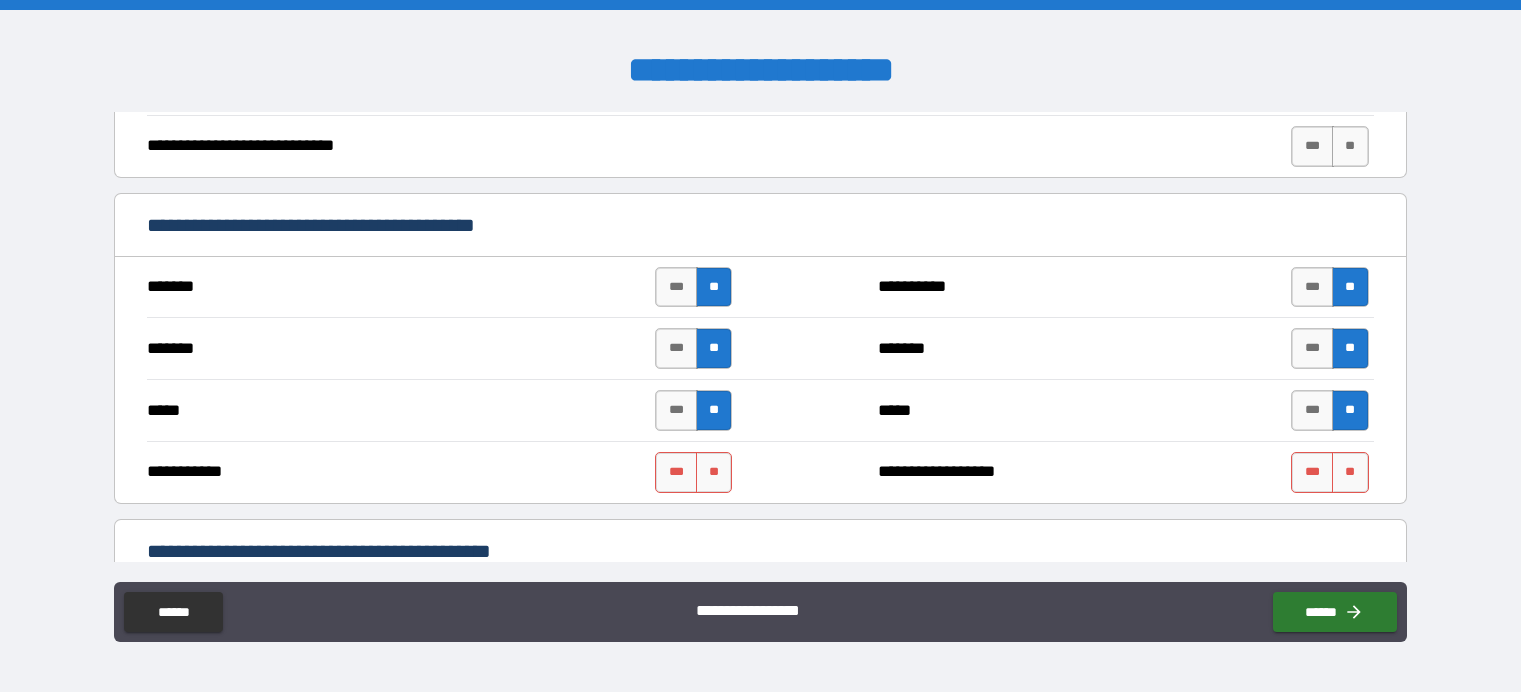 scroll, scrollTop: 1100, scrollLeft: 0, axis: vertical 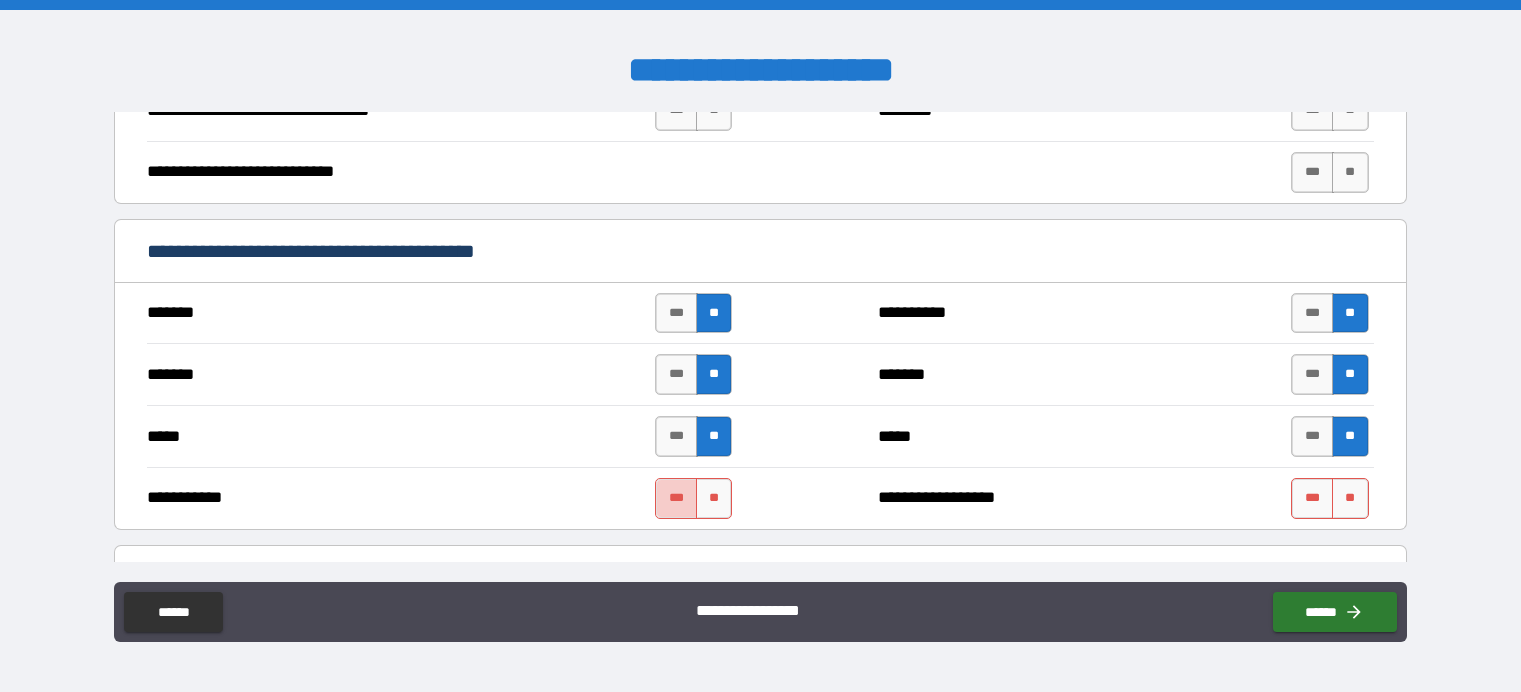 click on "***" at bounding box center [676, 498] 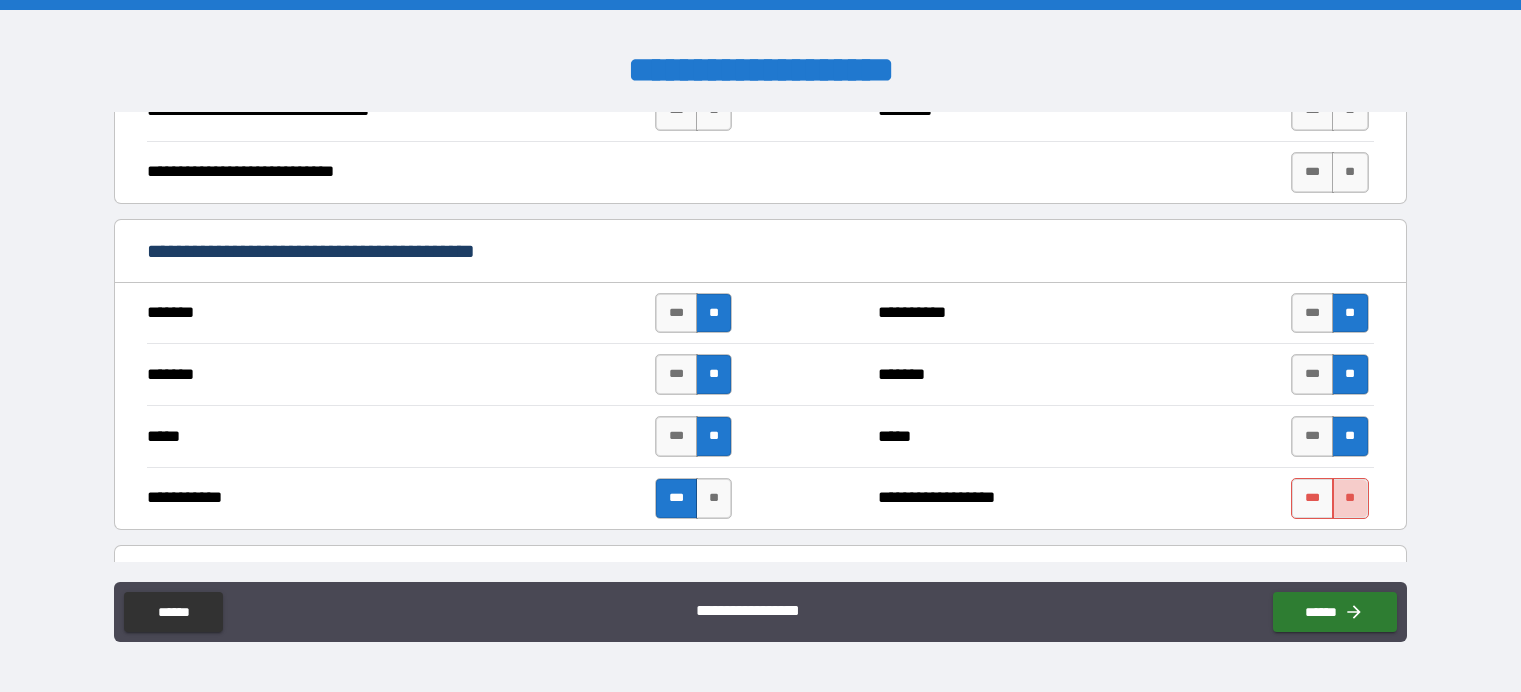 click on "**" at bounding box center [1350, 498] 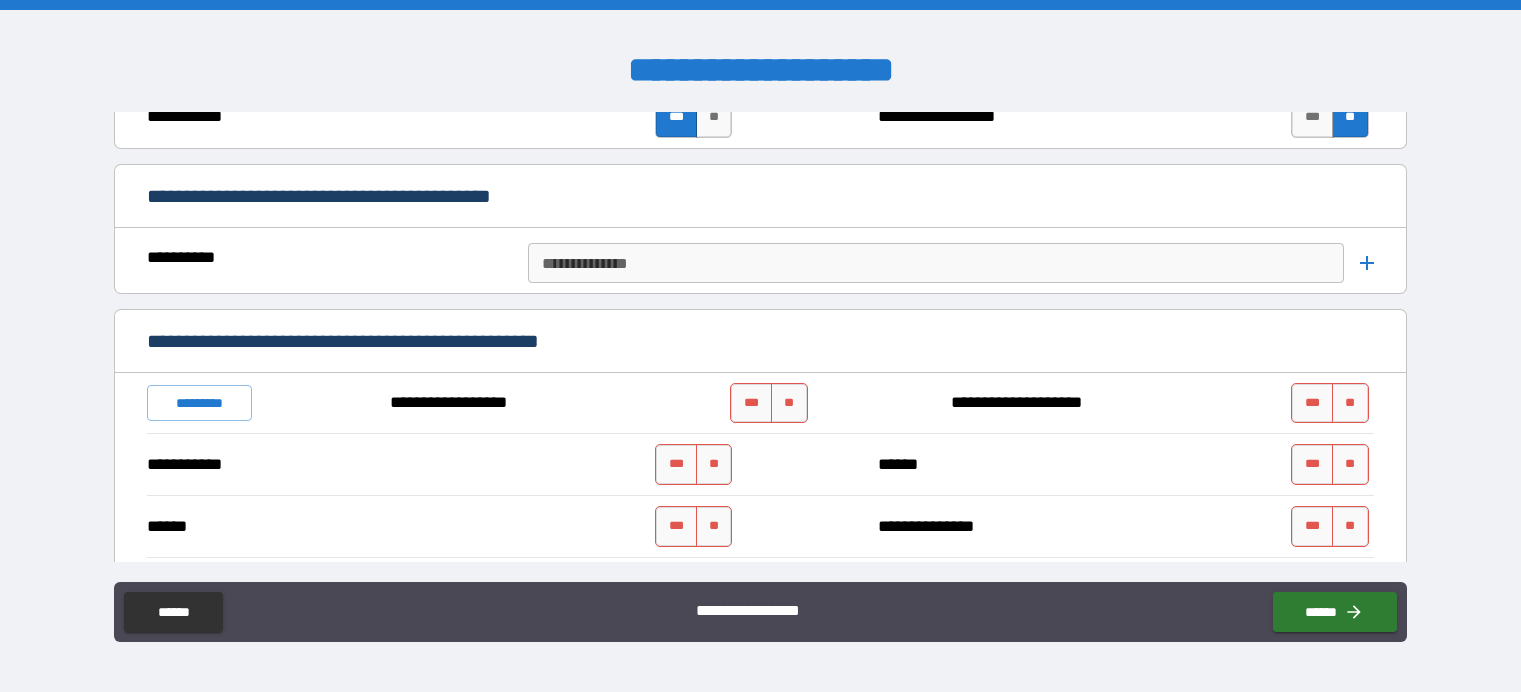 scroll, scrollTop: 1500, scrollLeft: 0, axis: vertical 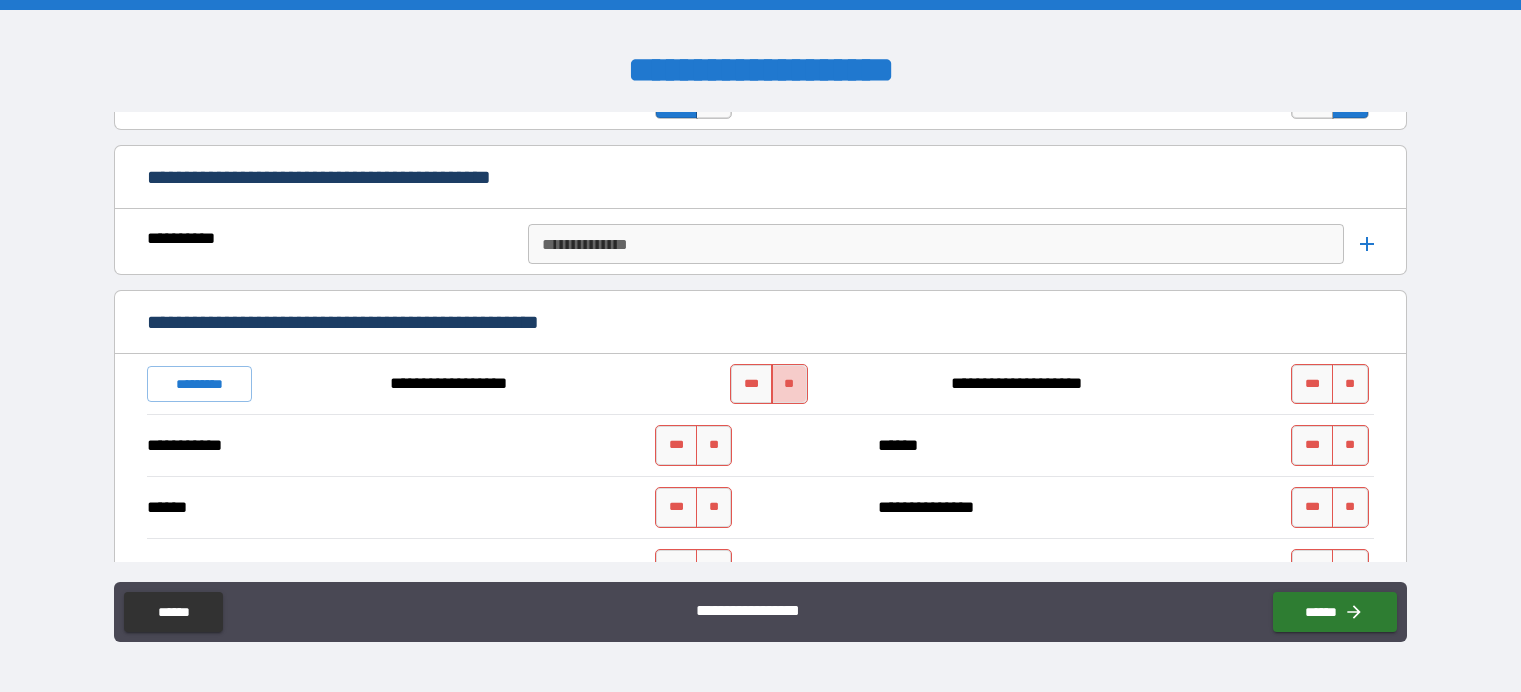 click on "**" at bounding box center (789, 384) 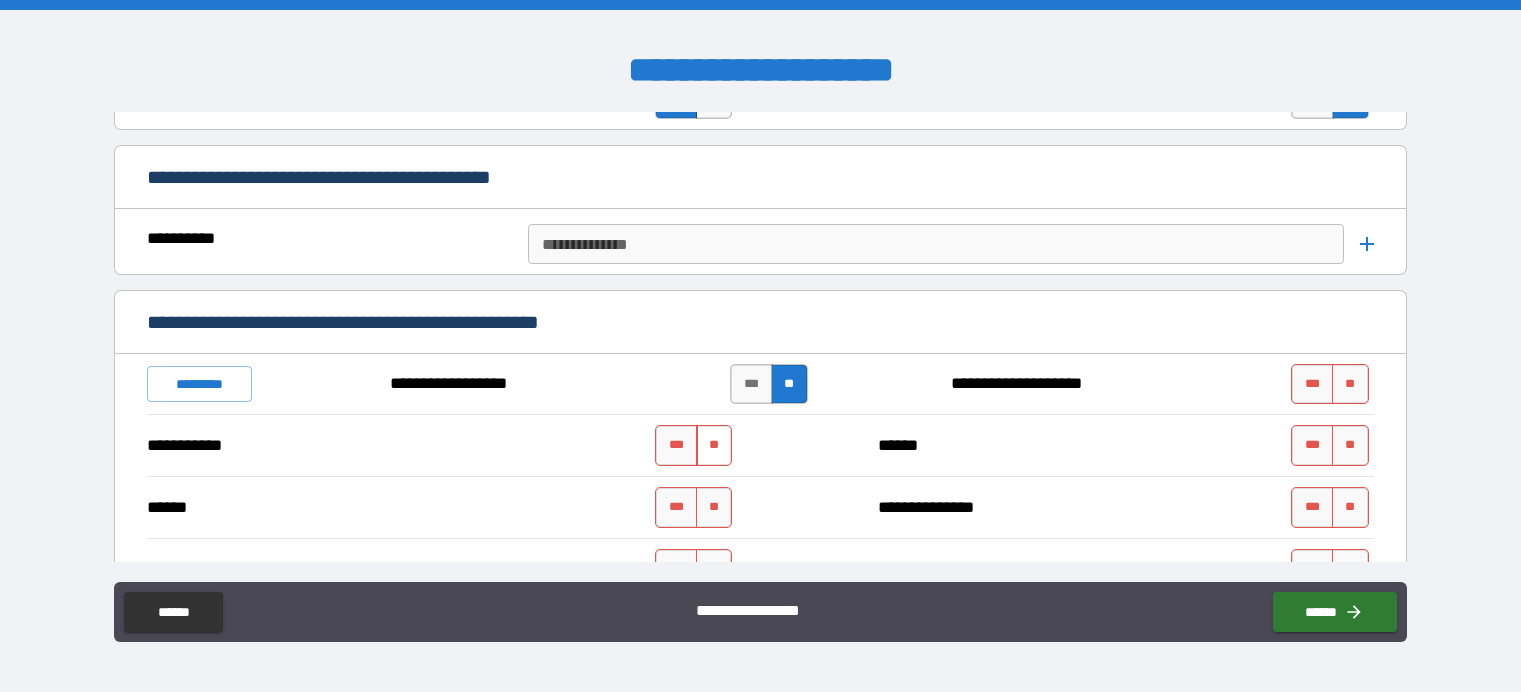 click on "**" at bounding box center [714, 445] 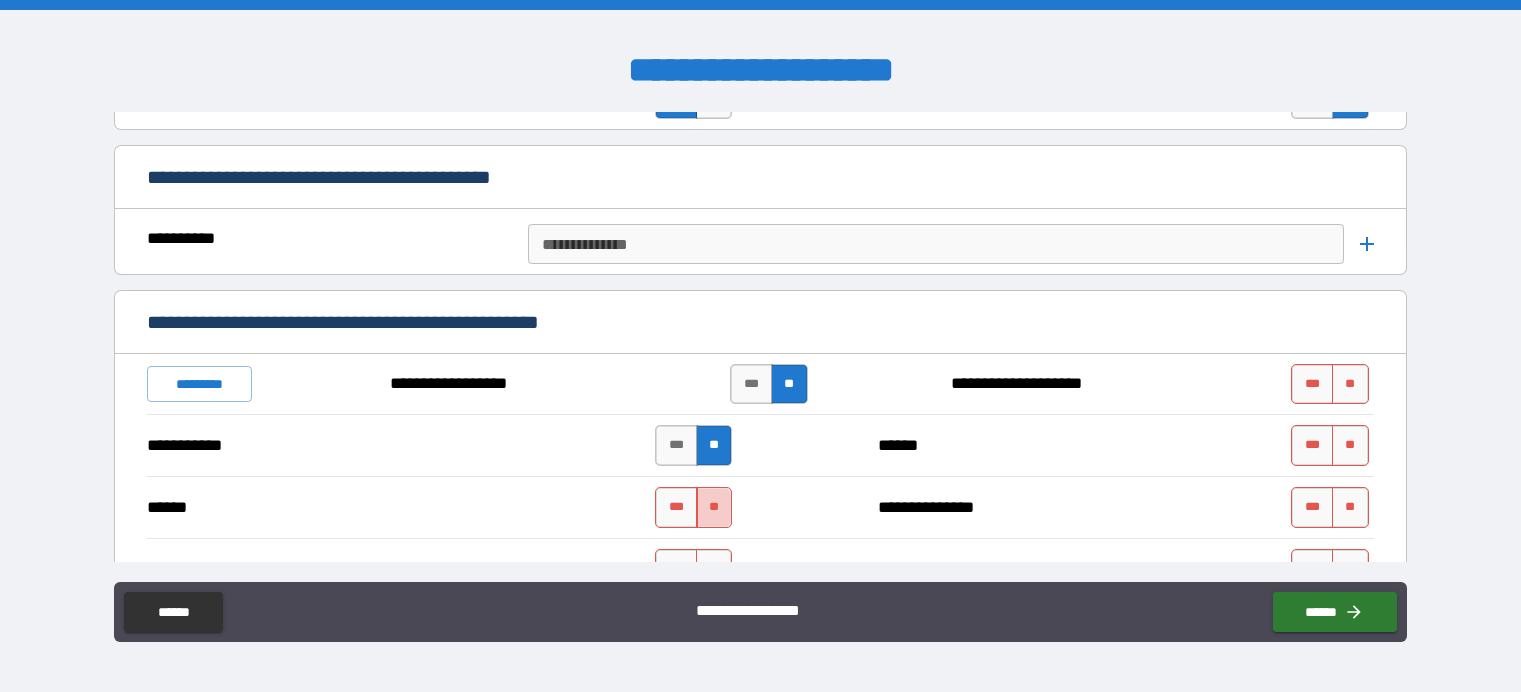 click on "**" at bounding box center [714, 507] 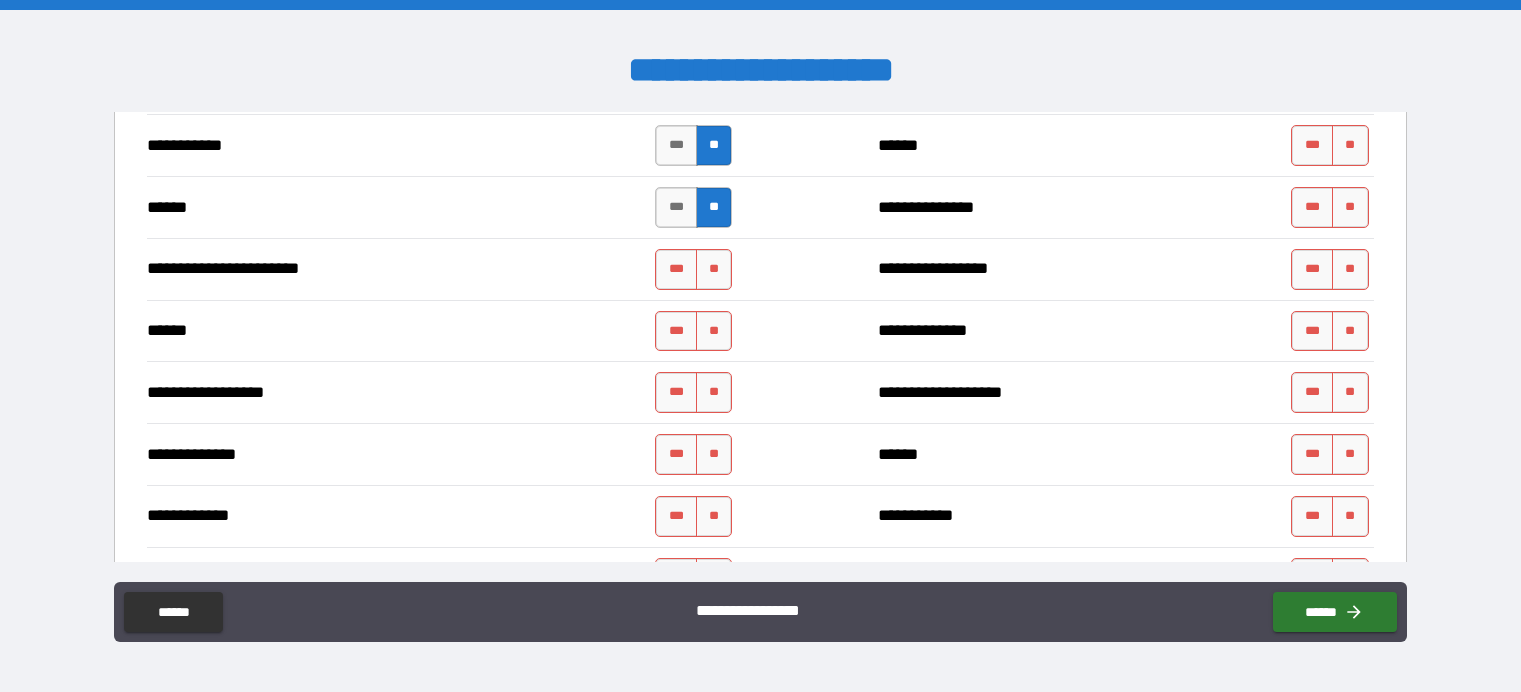 scroll, scrollTop: 1700, scrollLeft: 0, axis: vertical 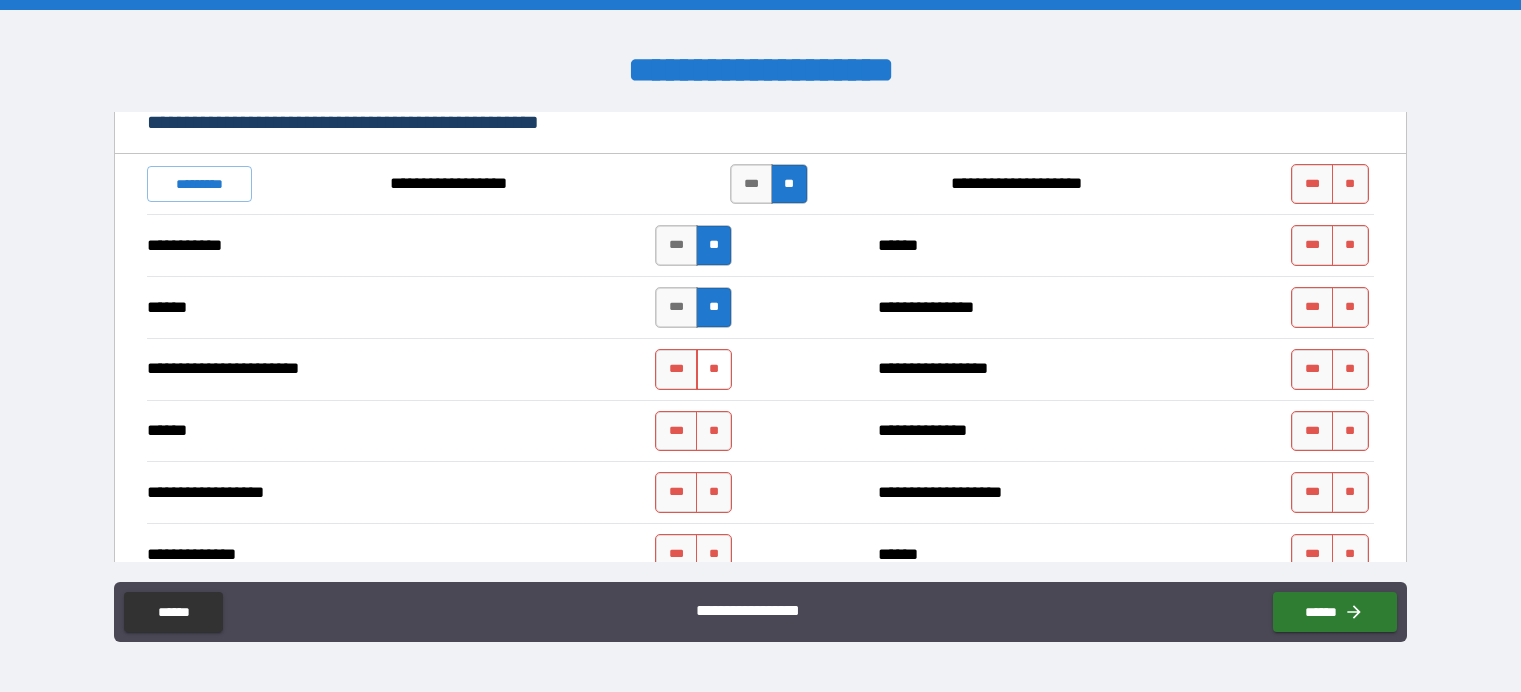 click on "**" at bounding box center (714, 369) 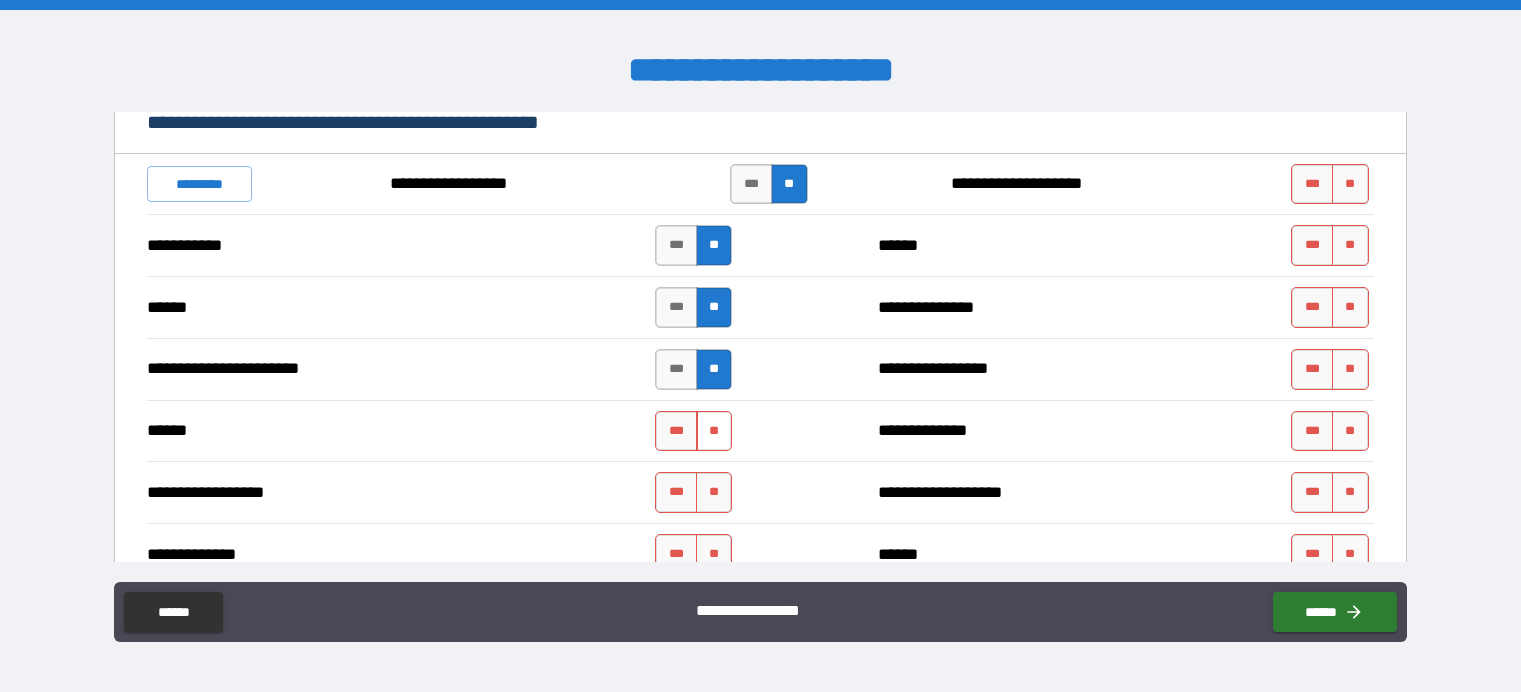 click on "**" at bounding box center (714, 431) 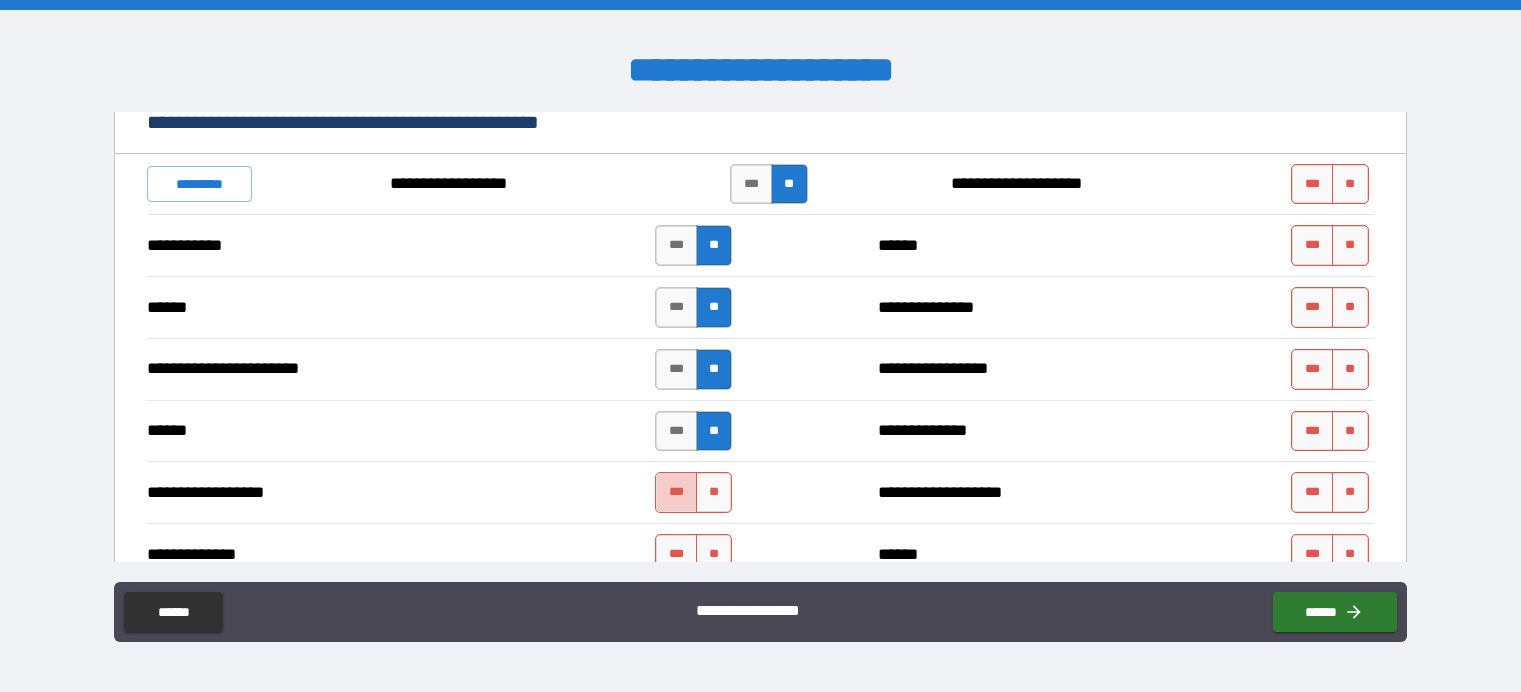 click on "***" at bounding box center (676, 492) 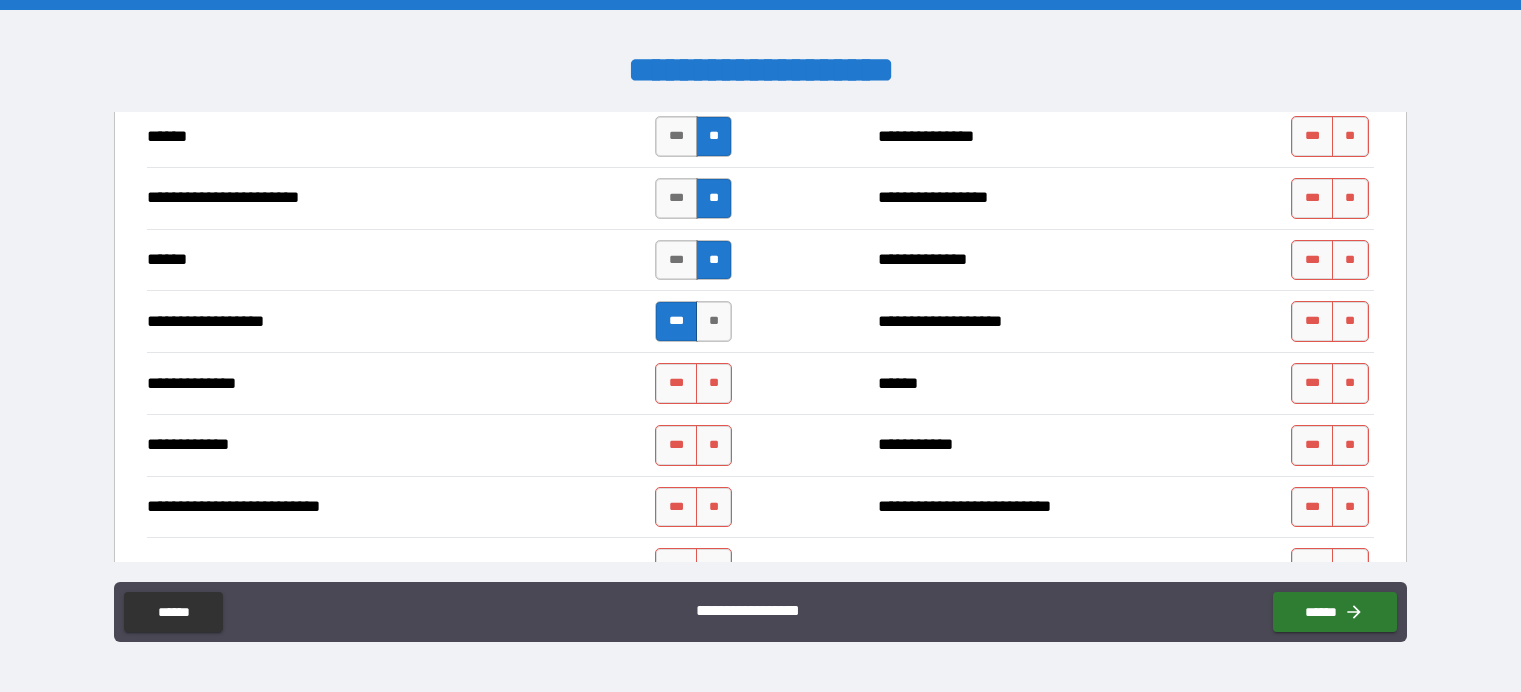 scroll, scrollTop: 1900, scrollLeft: 0, axis: vertical 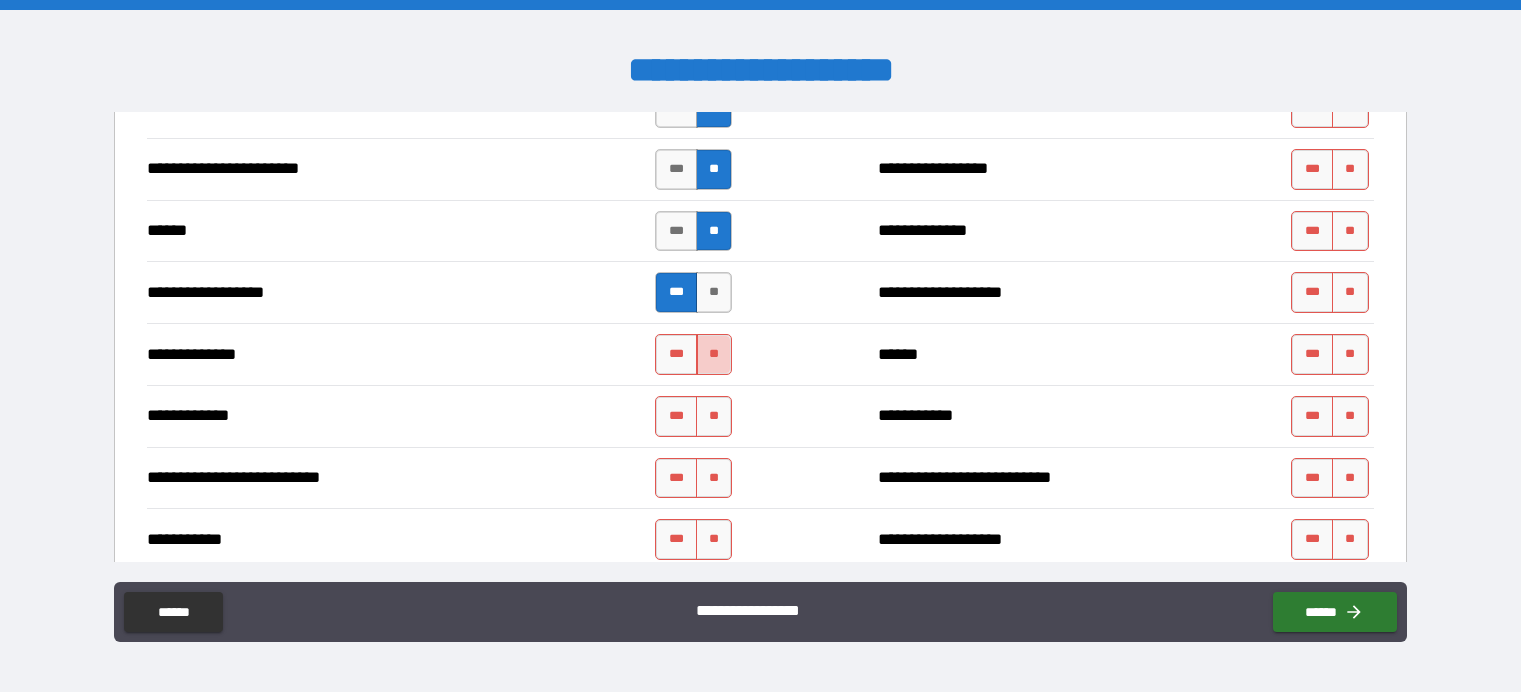 click on "**" at bounding box center [714, 354] 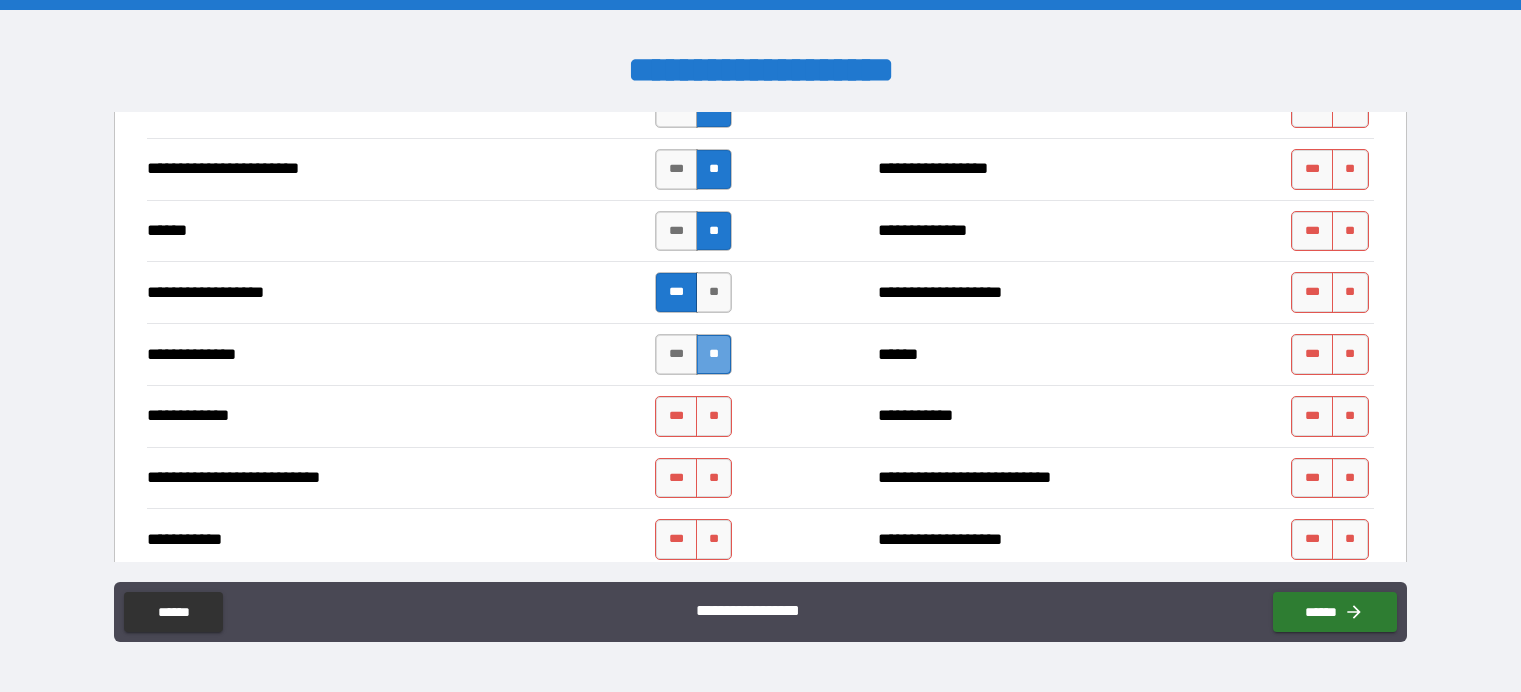 click on "**" at bounding box center (714, 354) 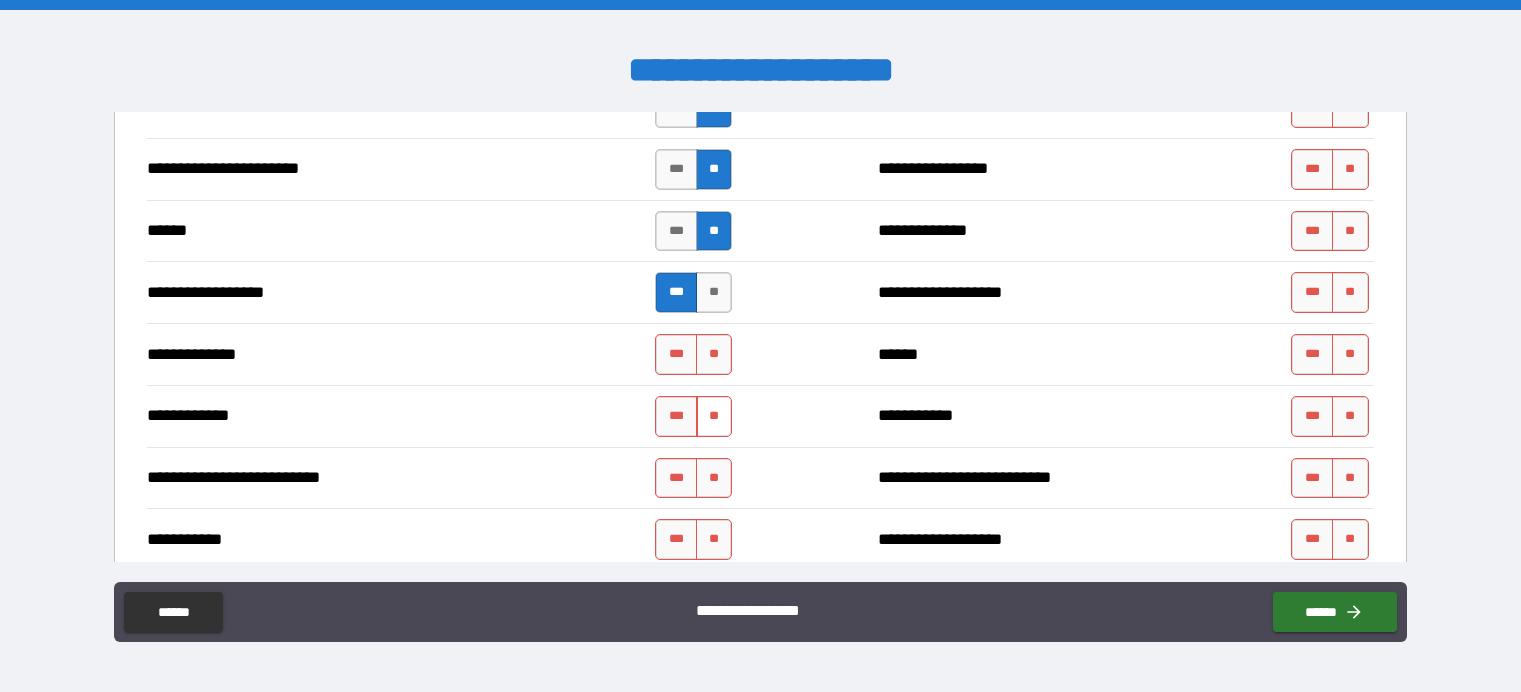 click on "**" at bounding box center (714, 416) 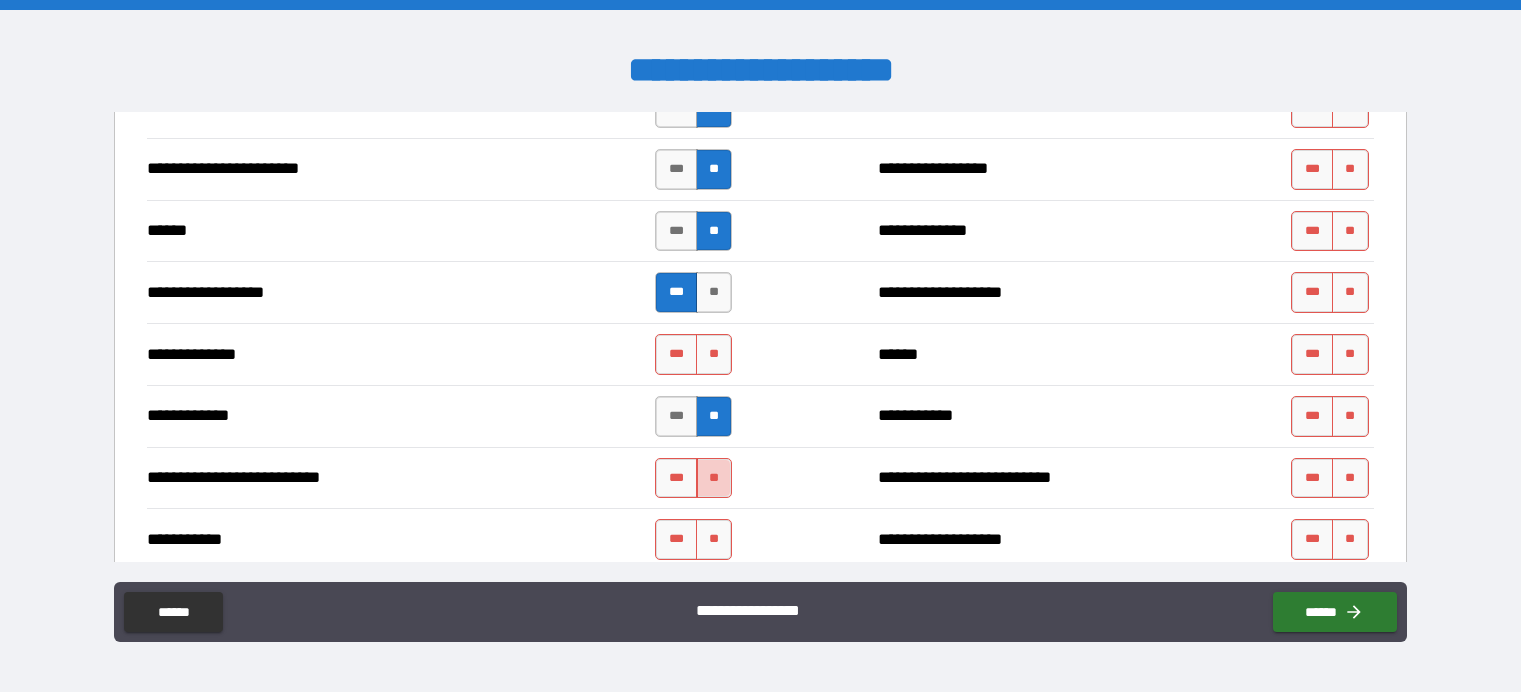 click on "**" at bounding box center [714, 478] 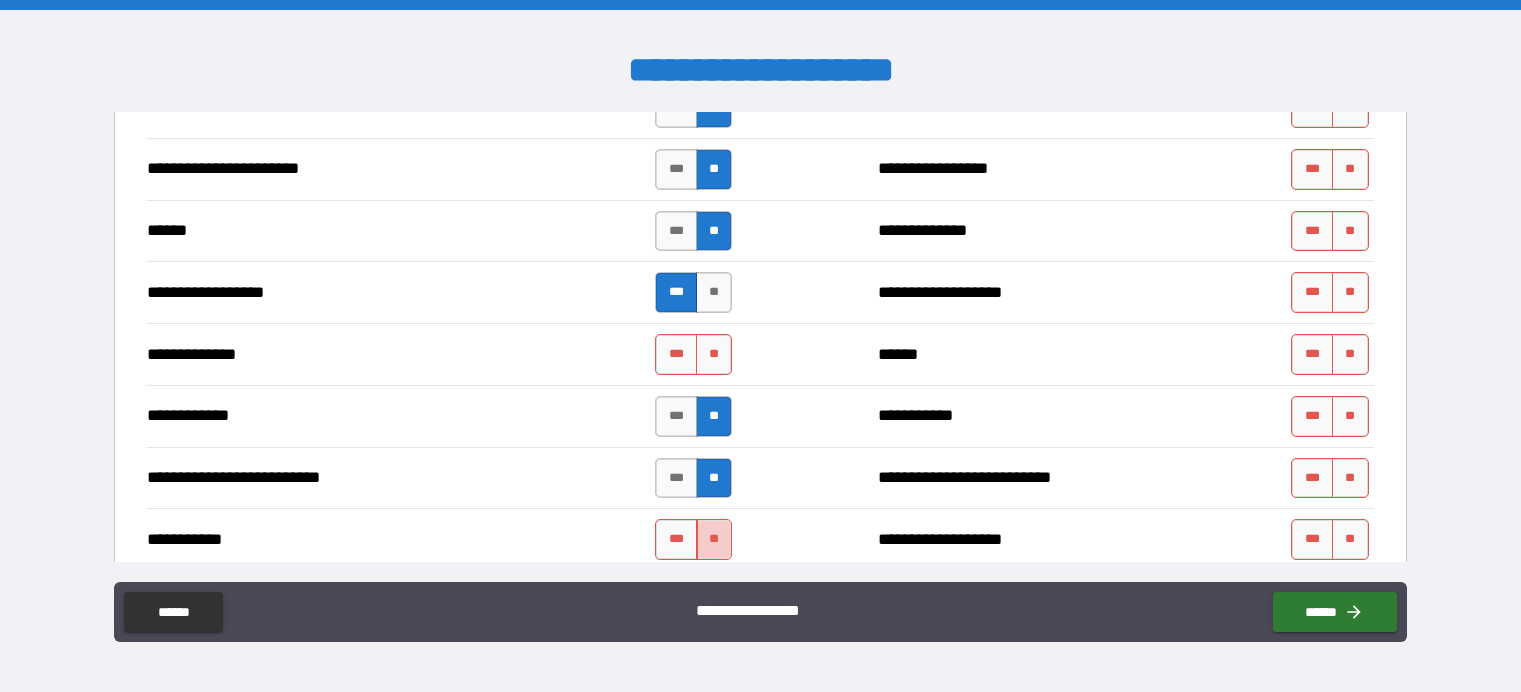 click on "**" at bounding box center [714, 539] 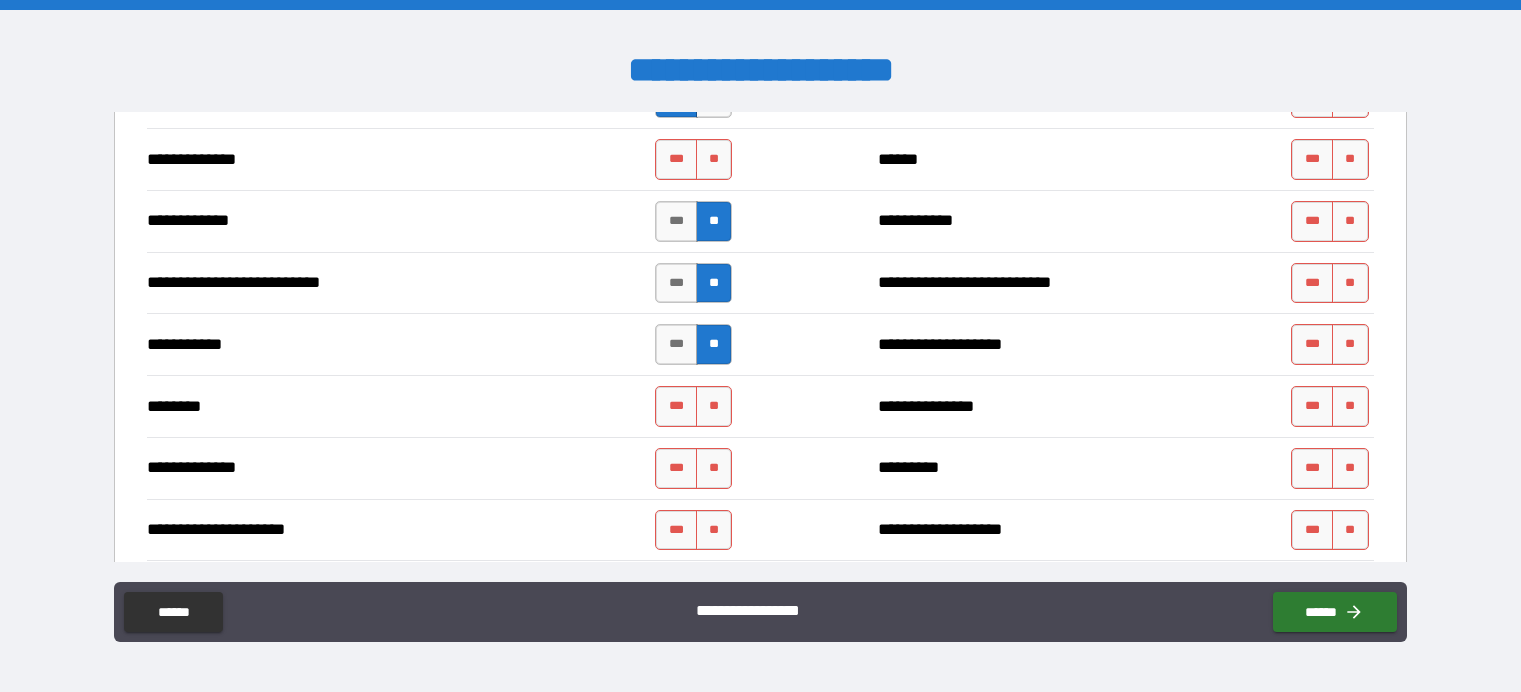 scroll, scrollTop: 2100, scrollLeft: 0, axis: vertical 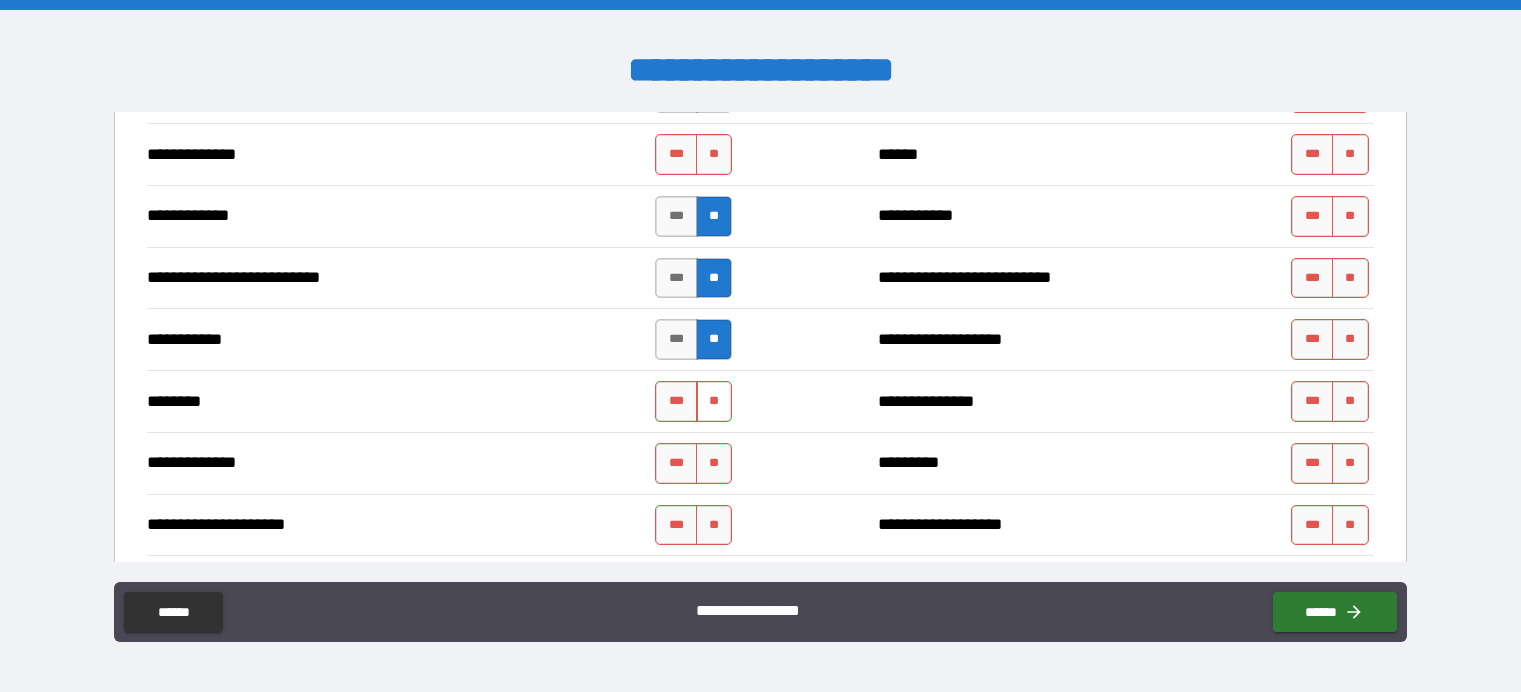 click on "**" at bounding box center (714, 401) 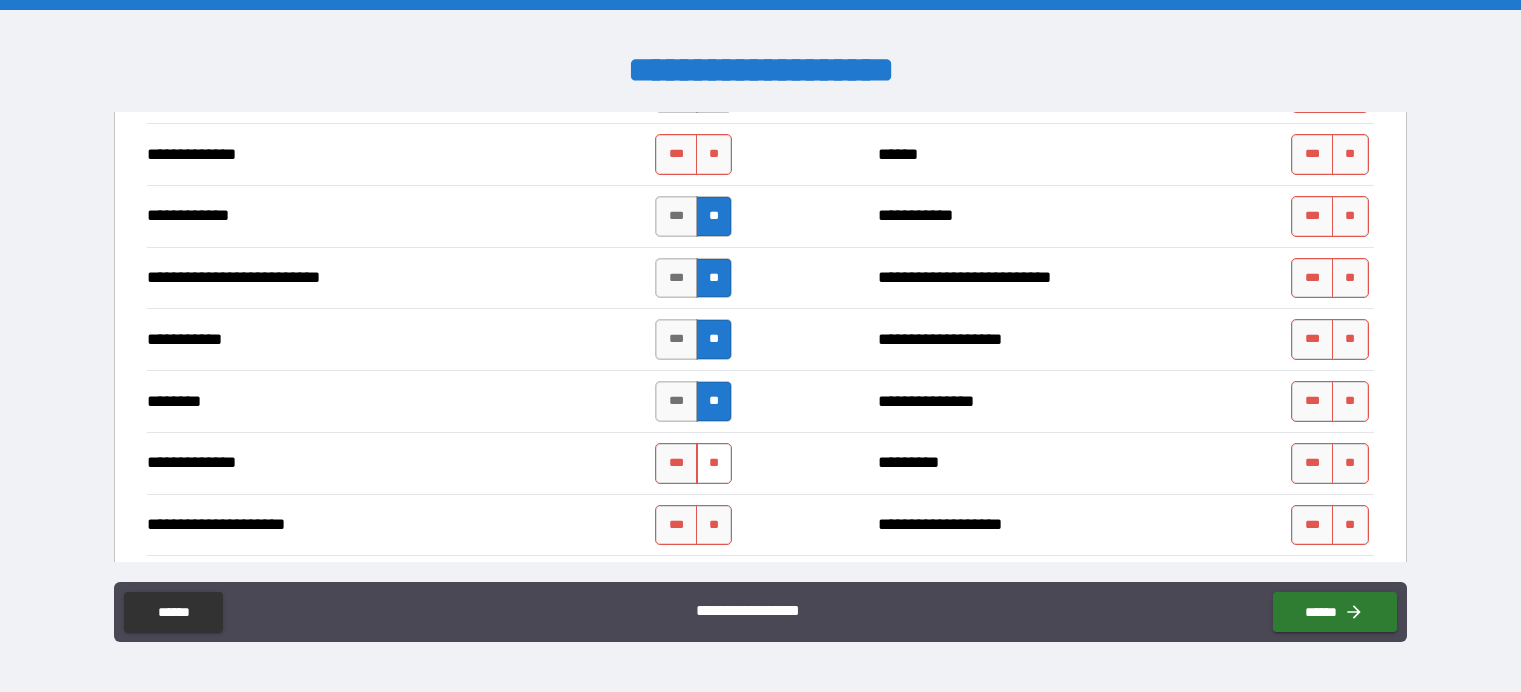 click on "**" at bounding box center (714, 463) 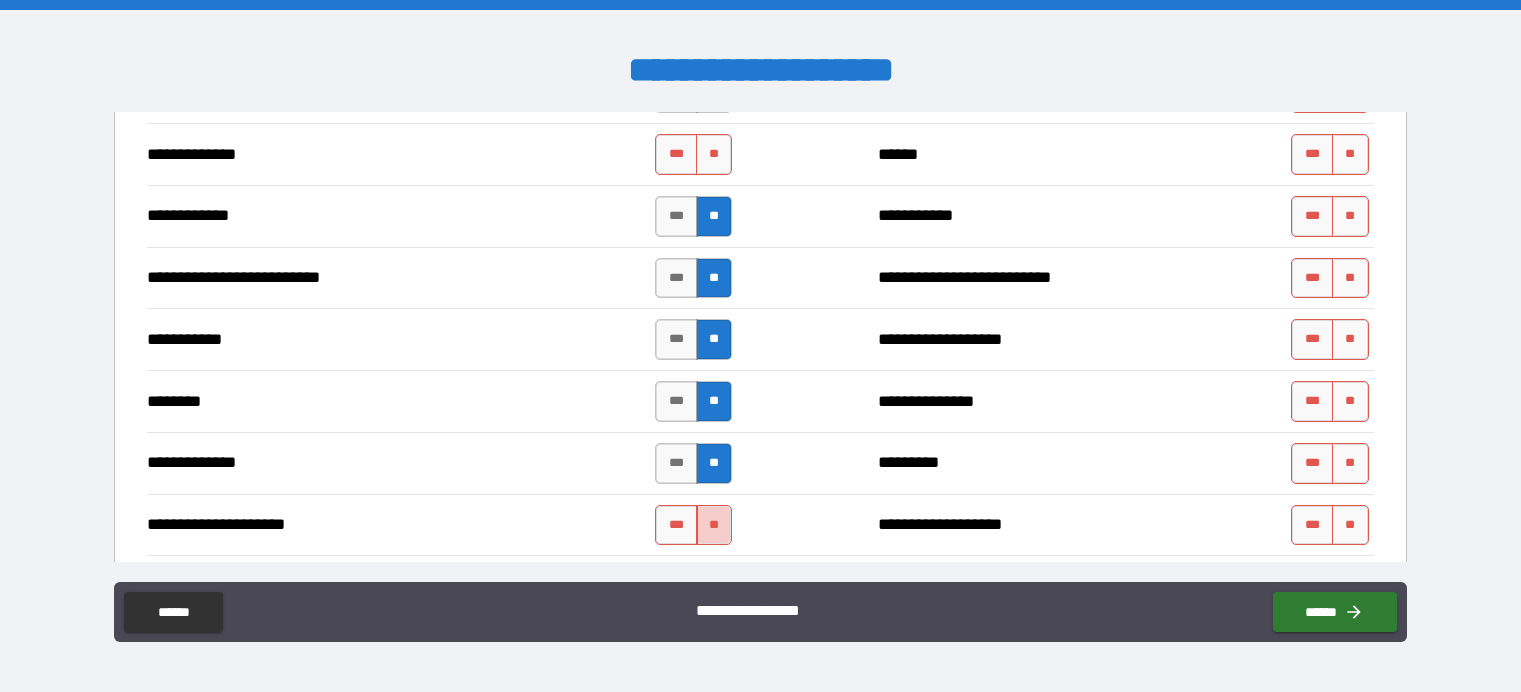 click on "**" at bounding box center (714, 525) 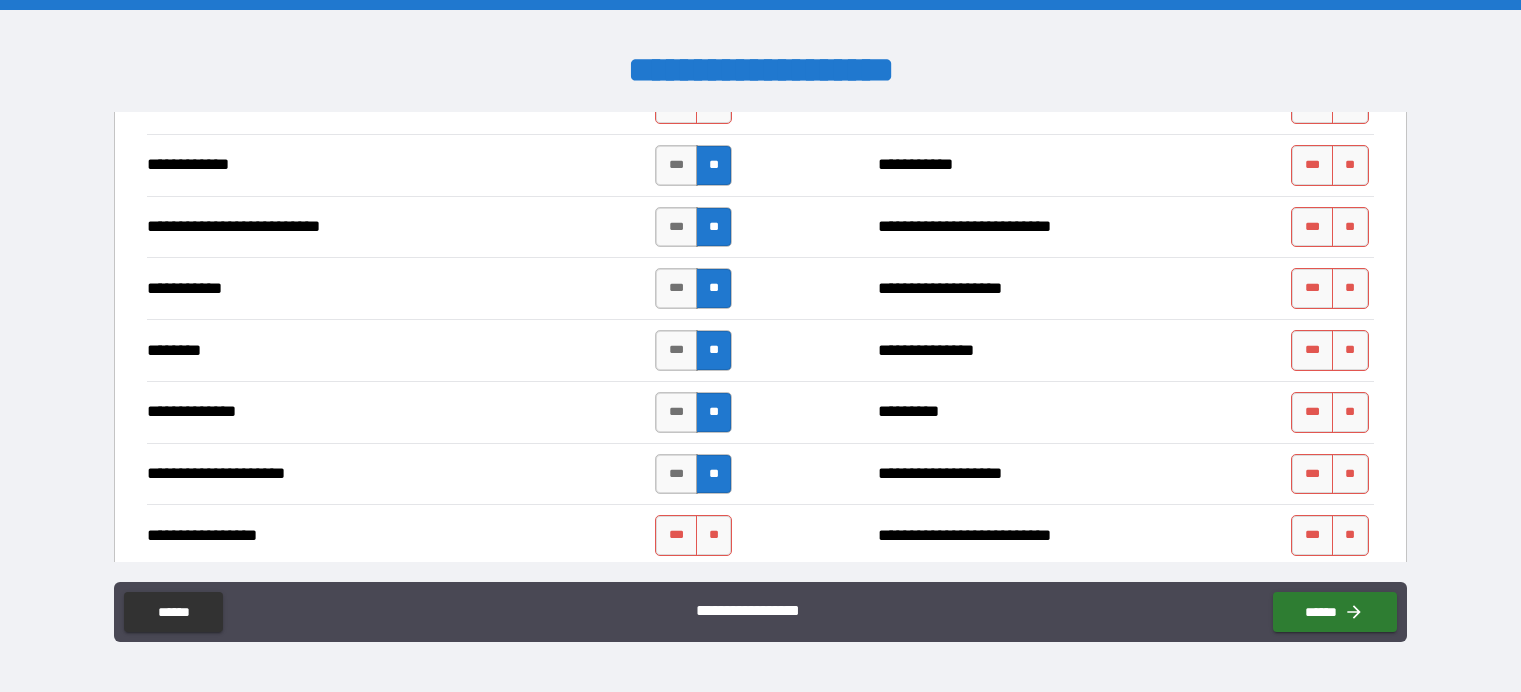 scroll, scrollTop: 2200, scrollLeft: 0, axis: vertical 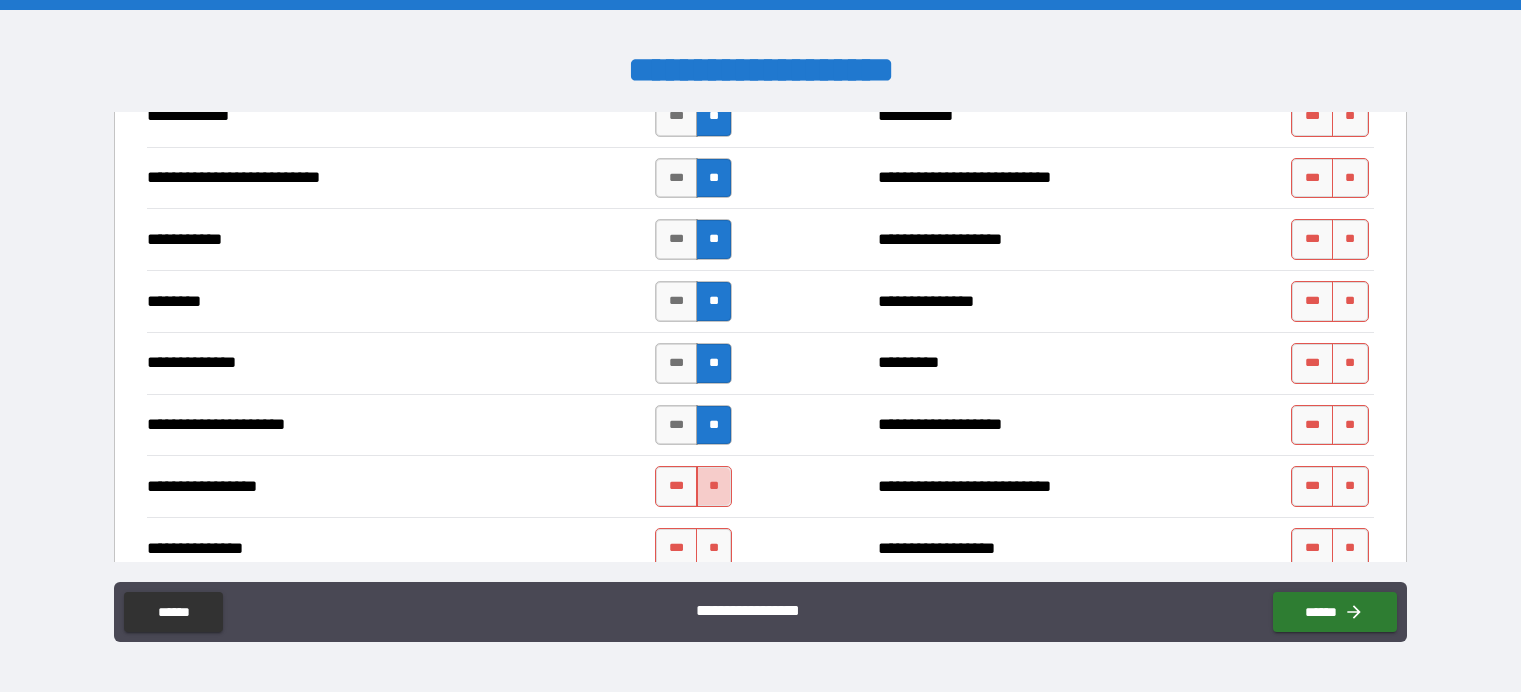 click on "**" at bounding box center [714, 486] 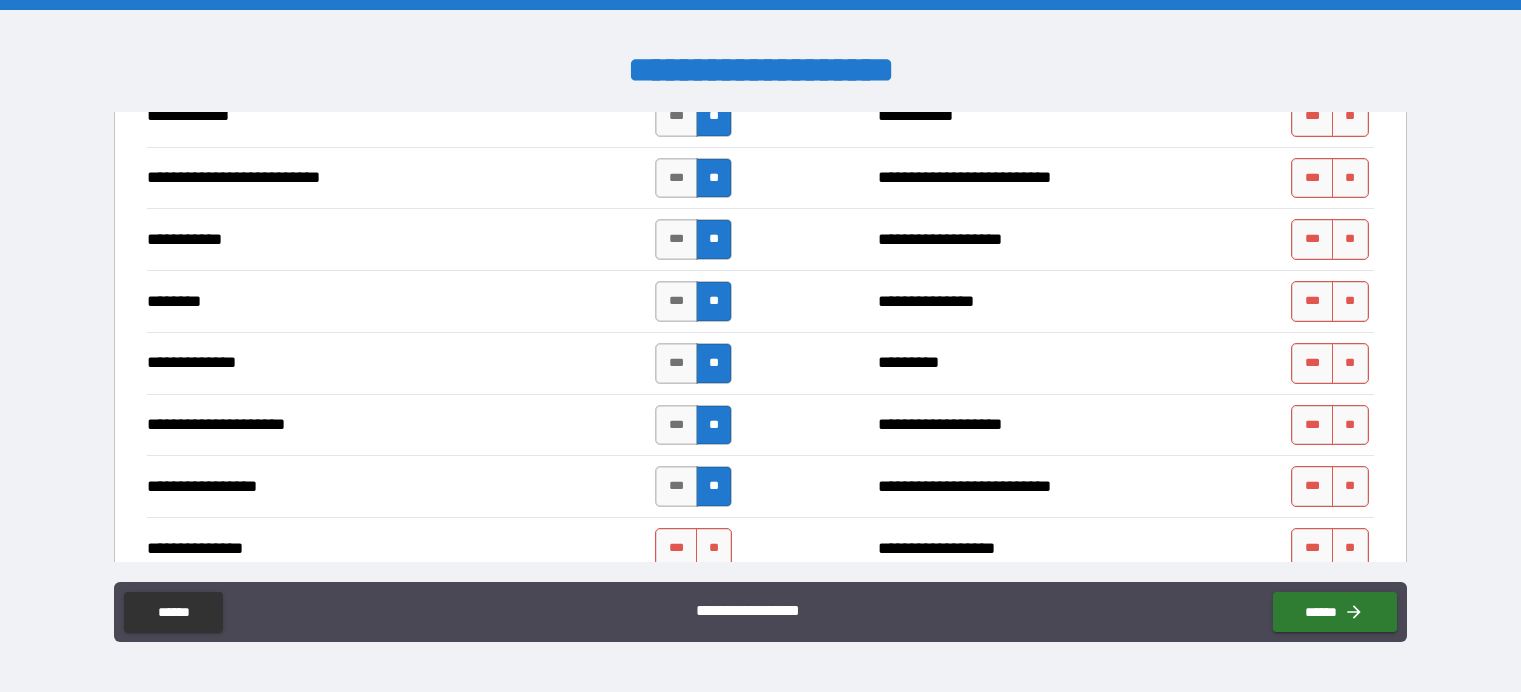 scroll, scrollTop: 2300, scrollLeft: 0, axis: vertical 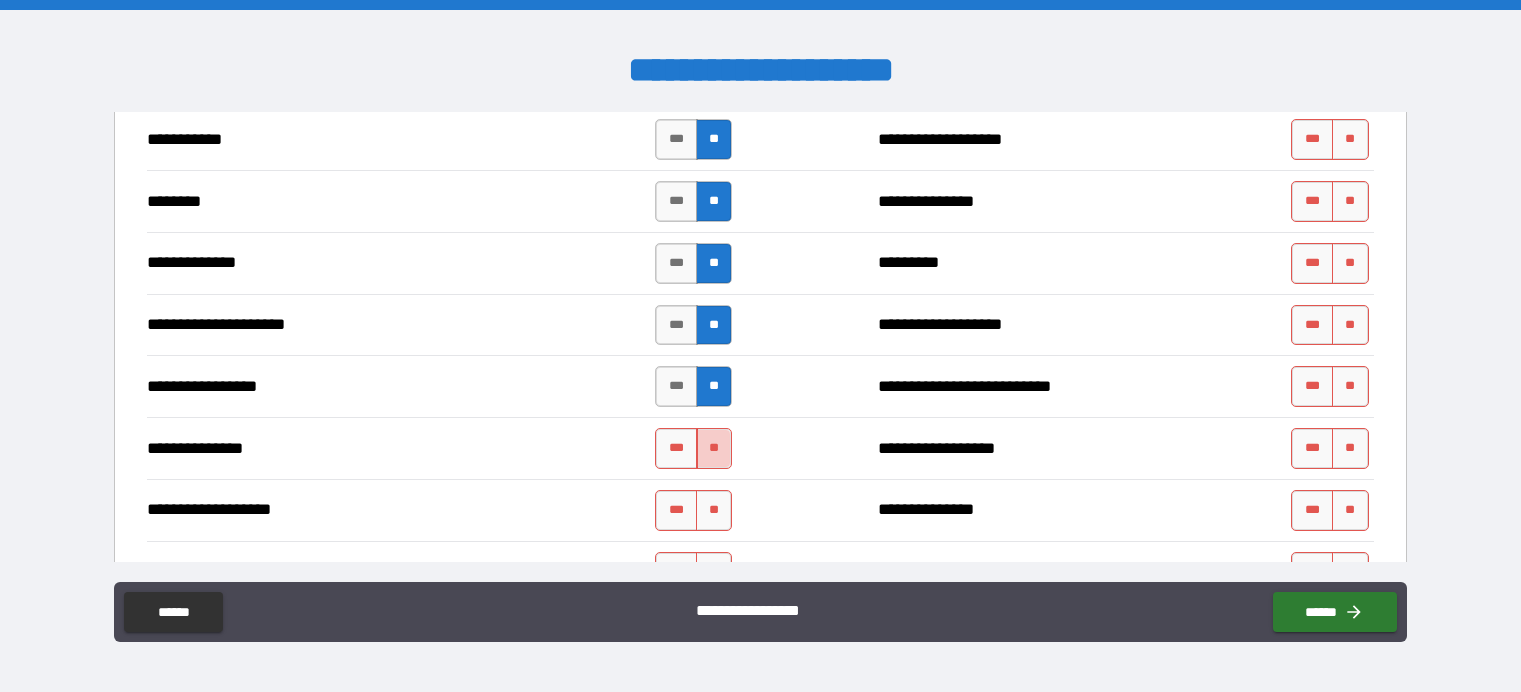 click on "**" at bounding box center [714, 448] 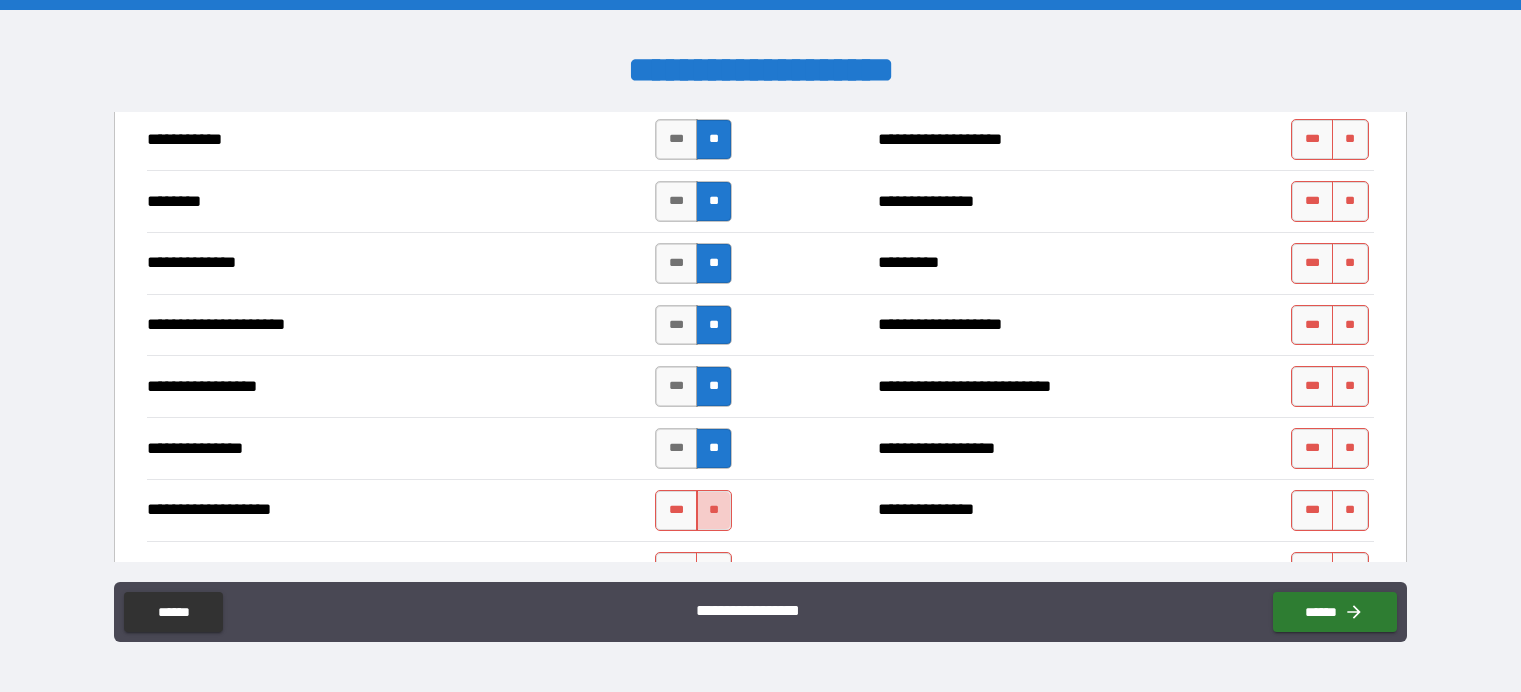 click on "**" at bounding box center [714, 510] 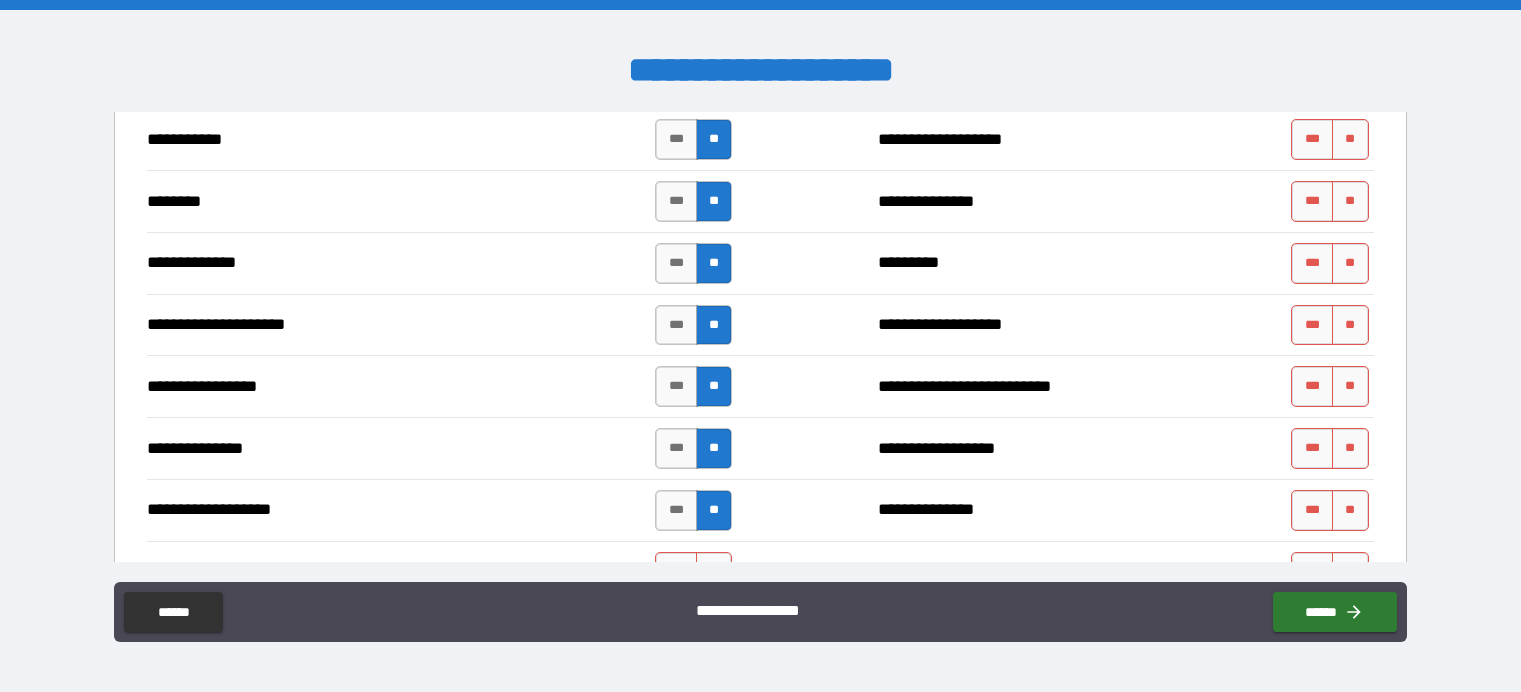 scroll, scrollTop: 2400, scrollLeft: 0, axis: vertical 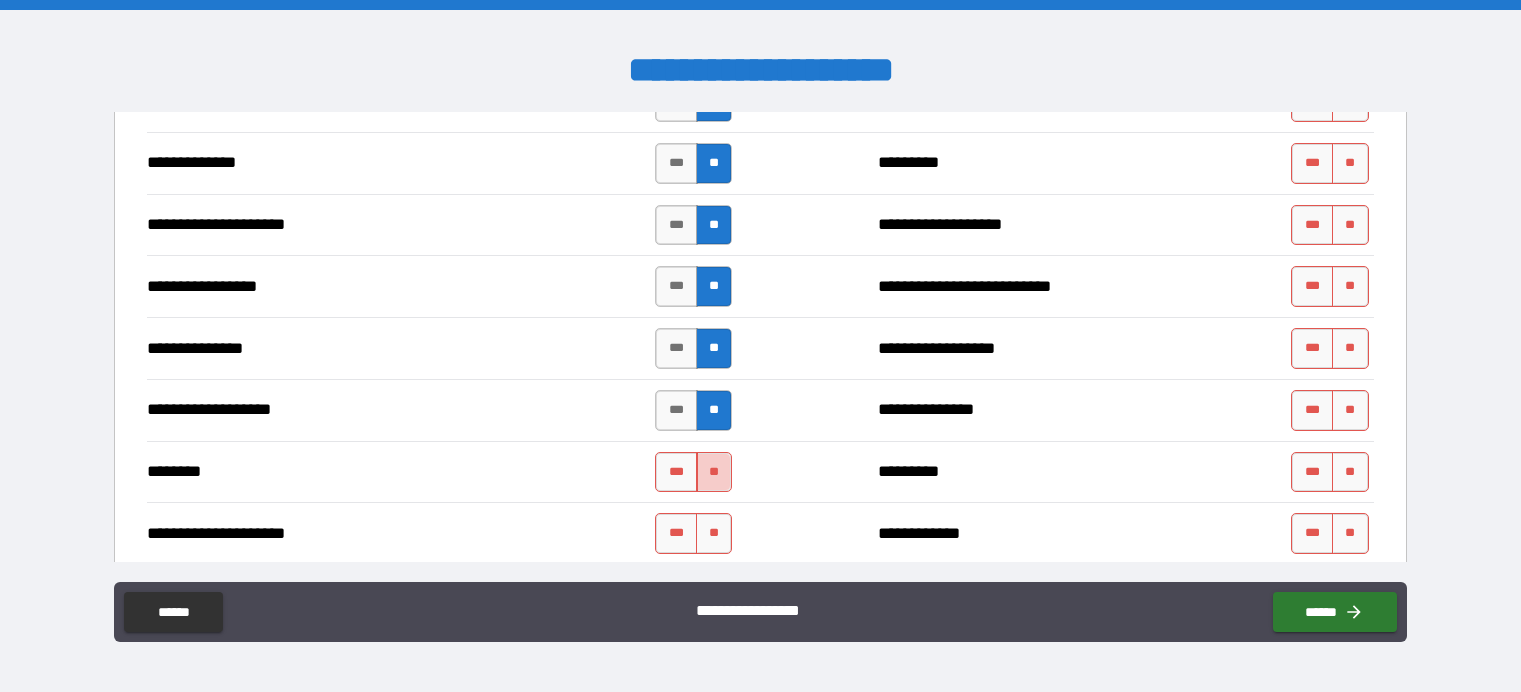 click on "**" at bounding box center [714, 472] 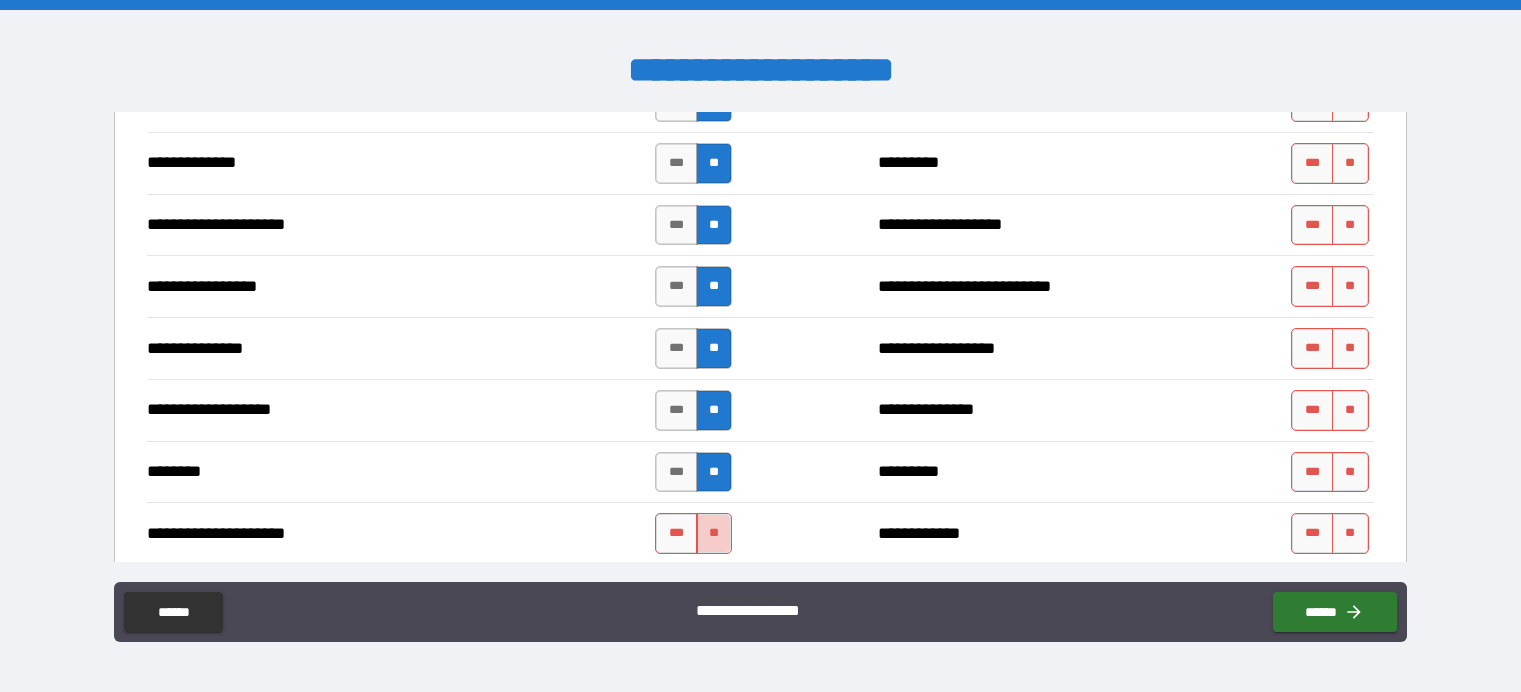 click on "**" at bounding box center [714, 533] 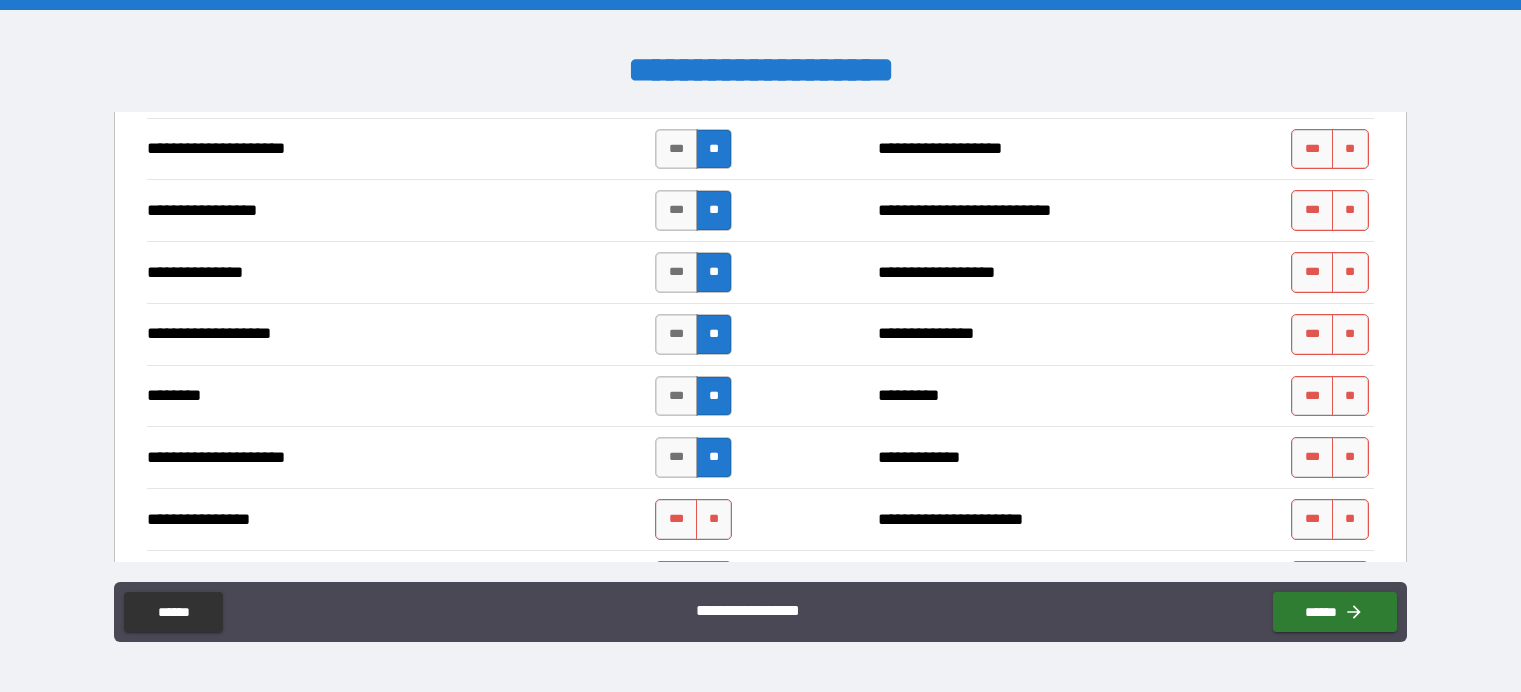 scroll, scrollTop: 2600, scrollLeft: 0, axis: vertical 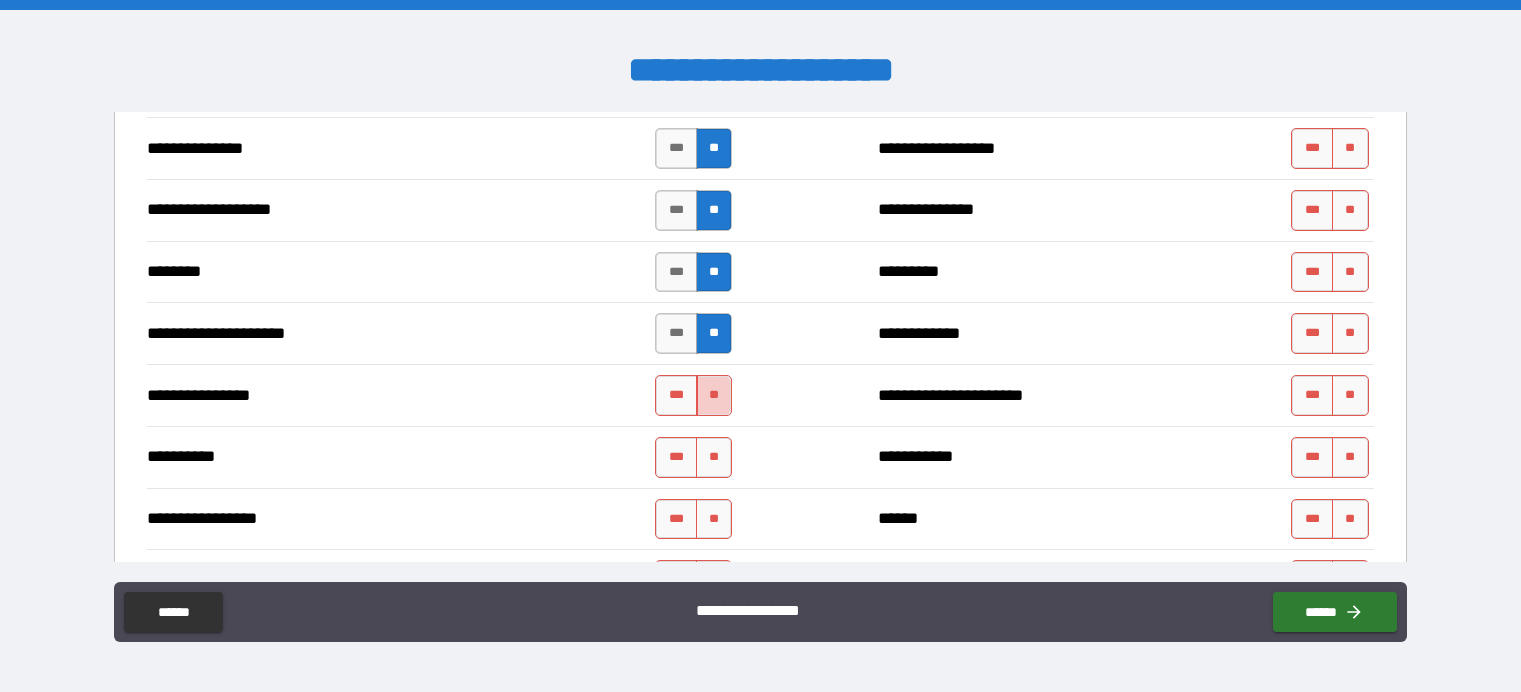 click on "**" at bounding box center (714, 395) 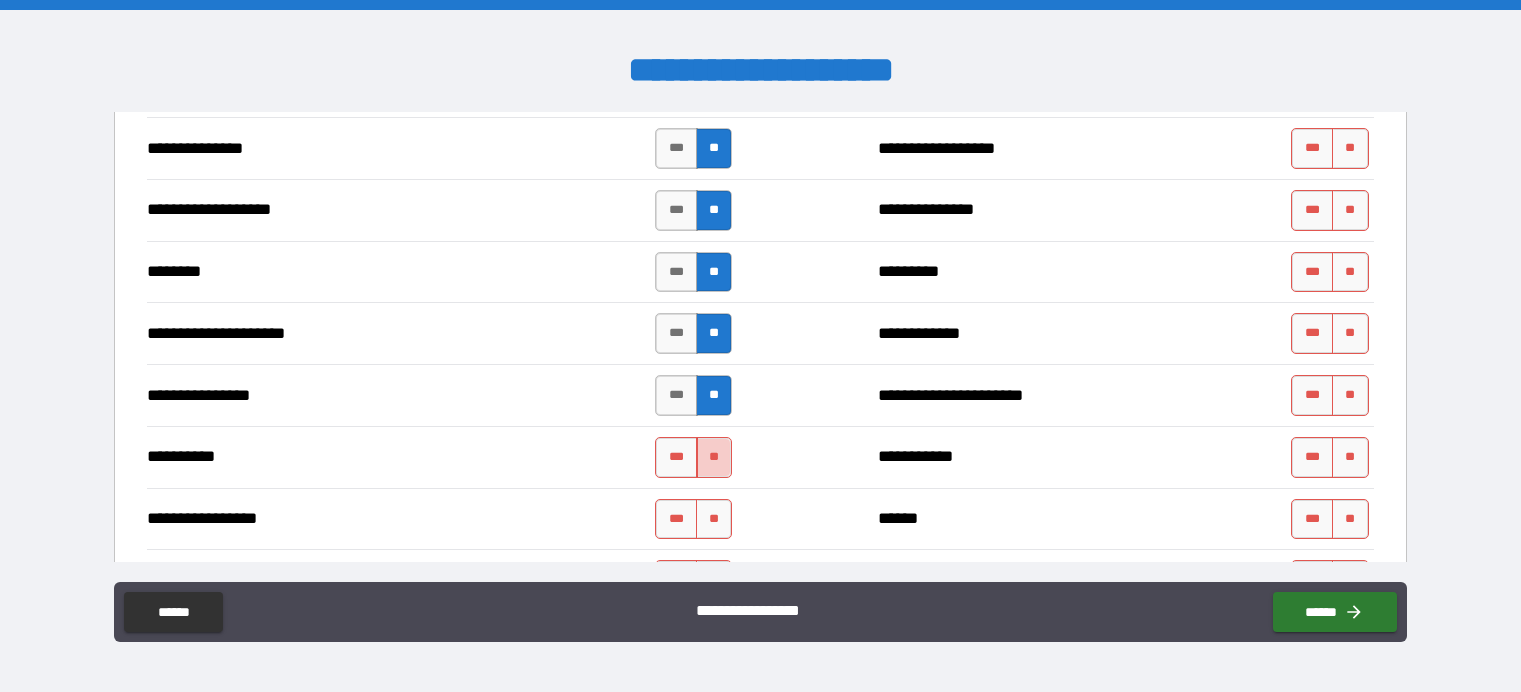 click on "**" at bounding box center [714, 457] 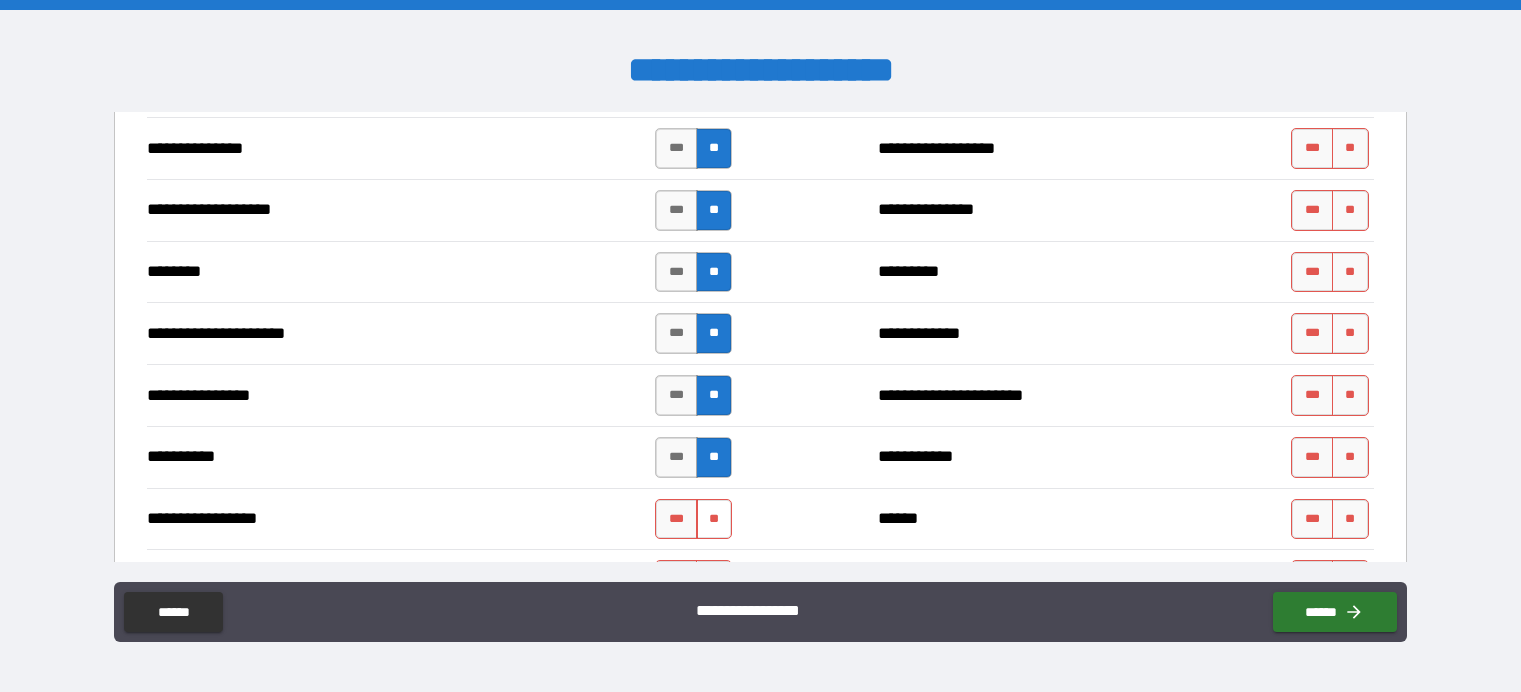 click on "**" at bounding box center [714, 519] 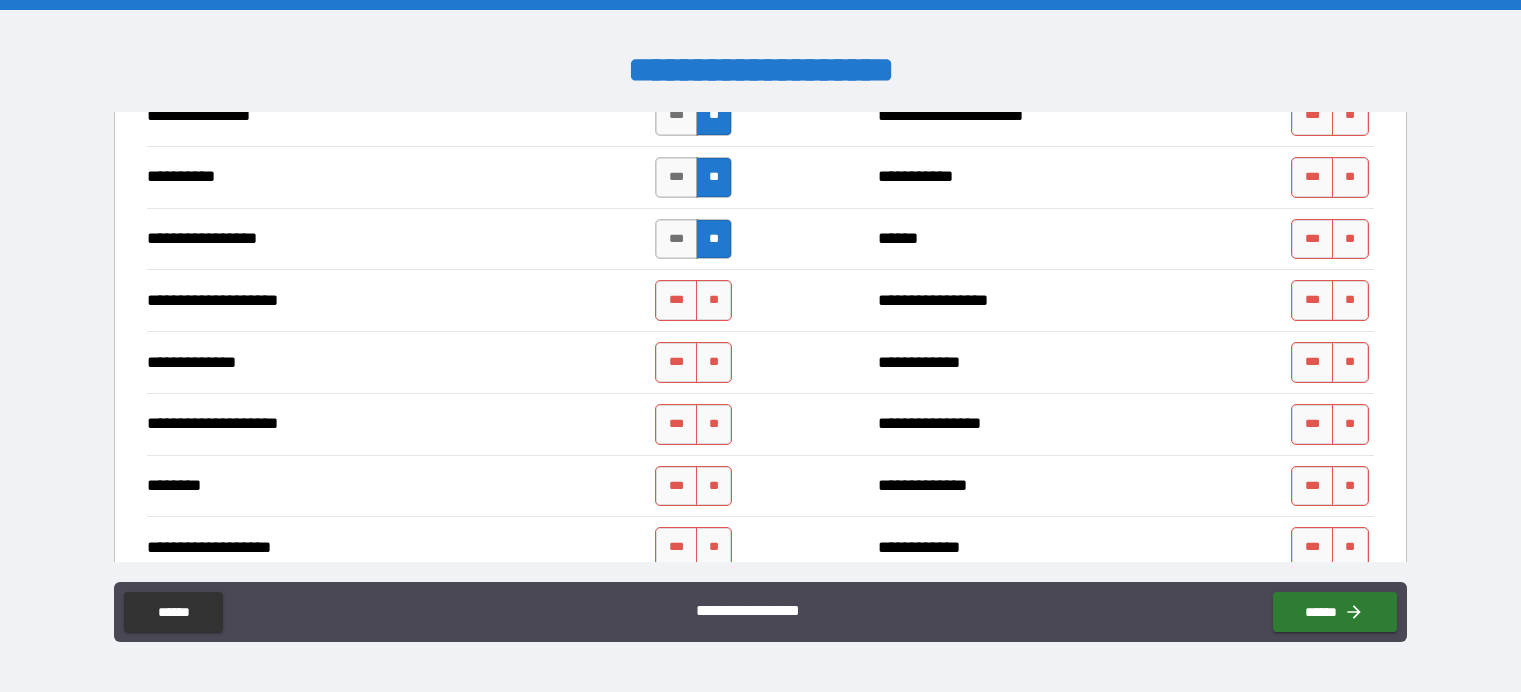 scroll, scrollTop: 2900, scrollLeft: 0, axis: vertical 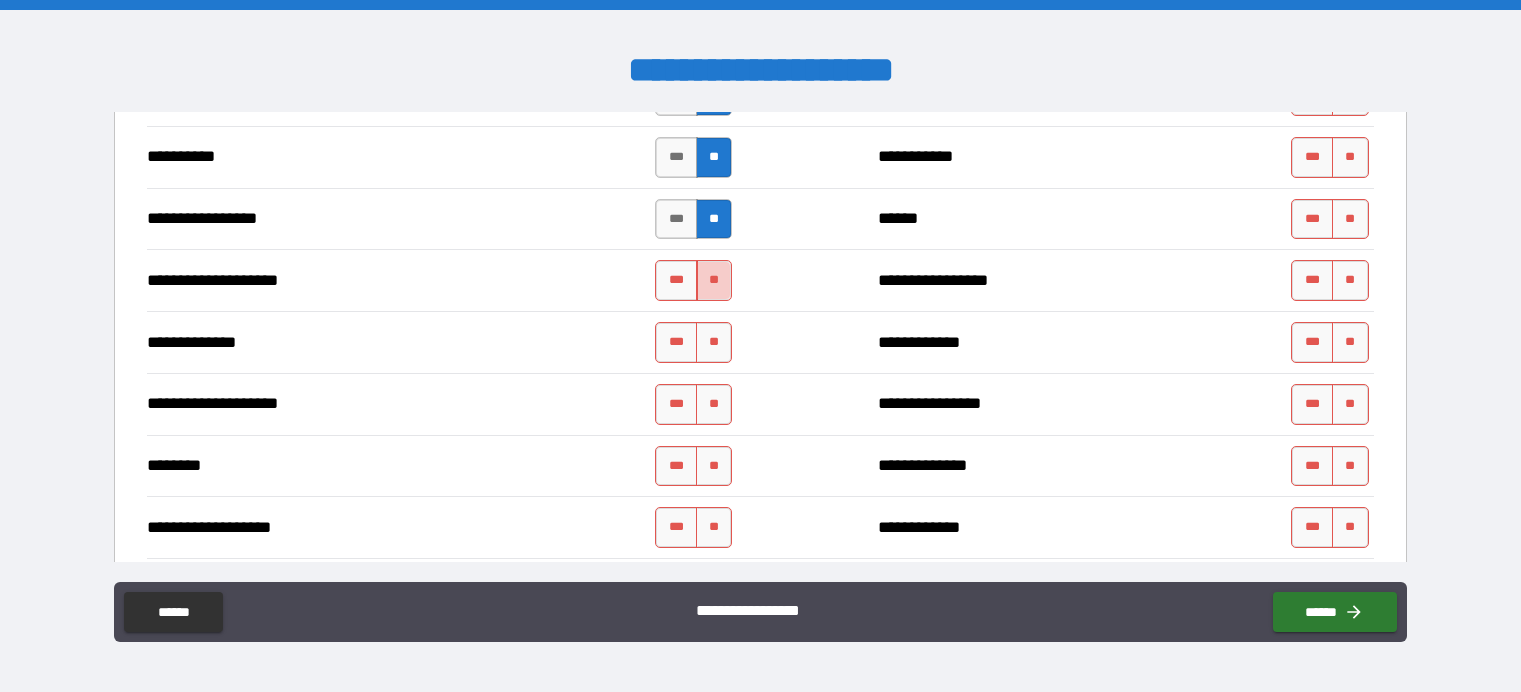 click on "**" at bounding box center [714, 280] 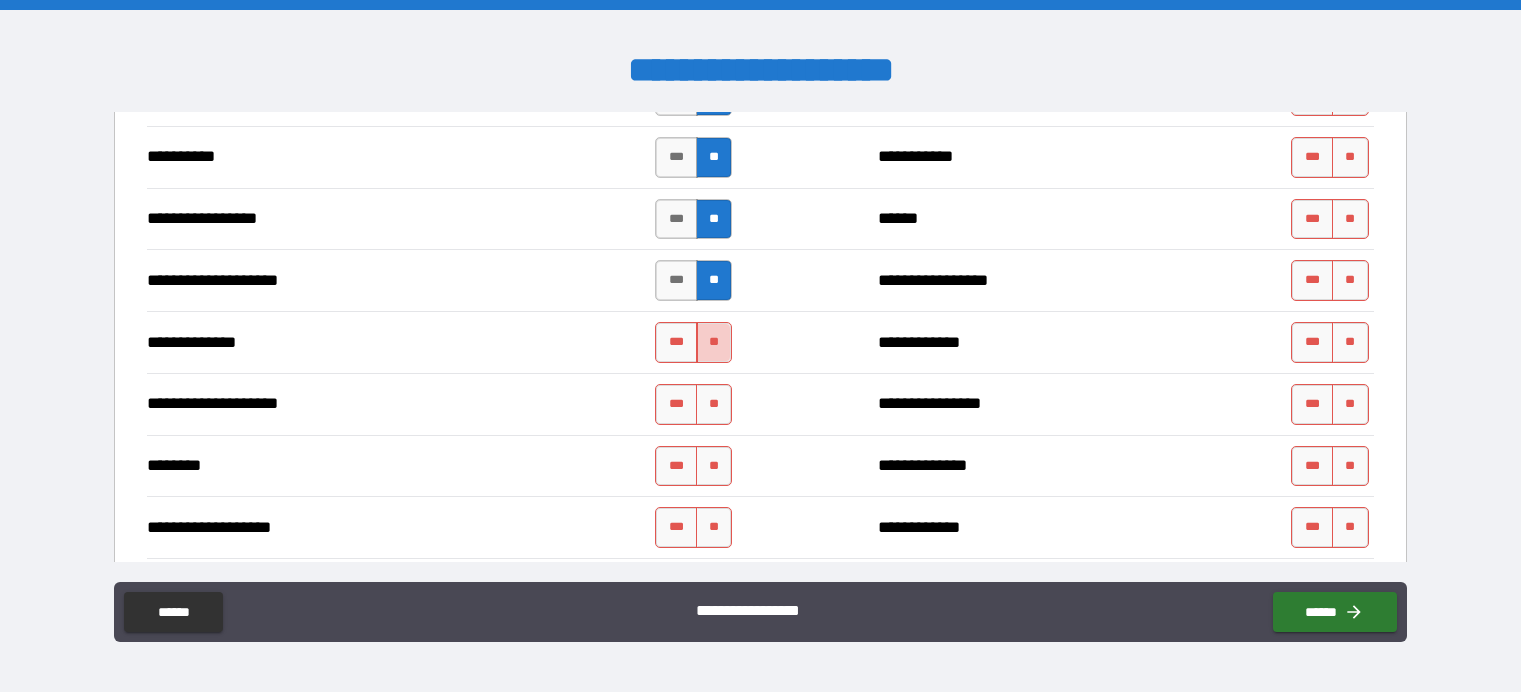 click on "**" at bounding box center (714, 342) 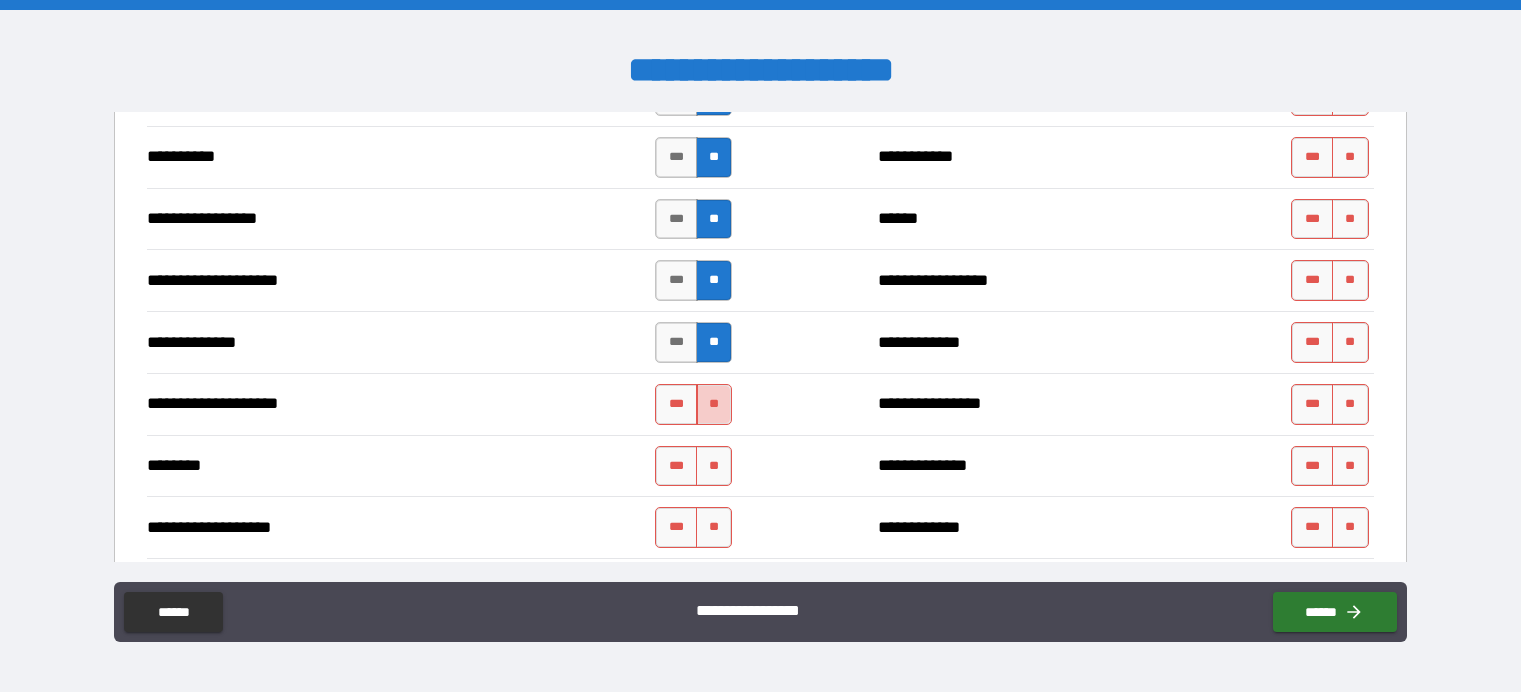 click on "**" at bounding box center (714, 404) 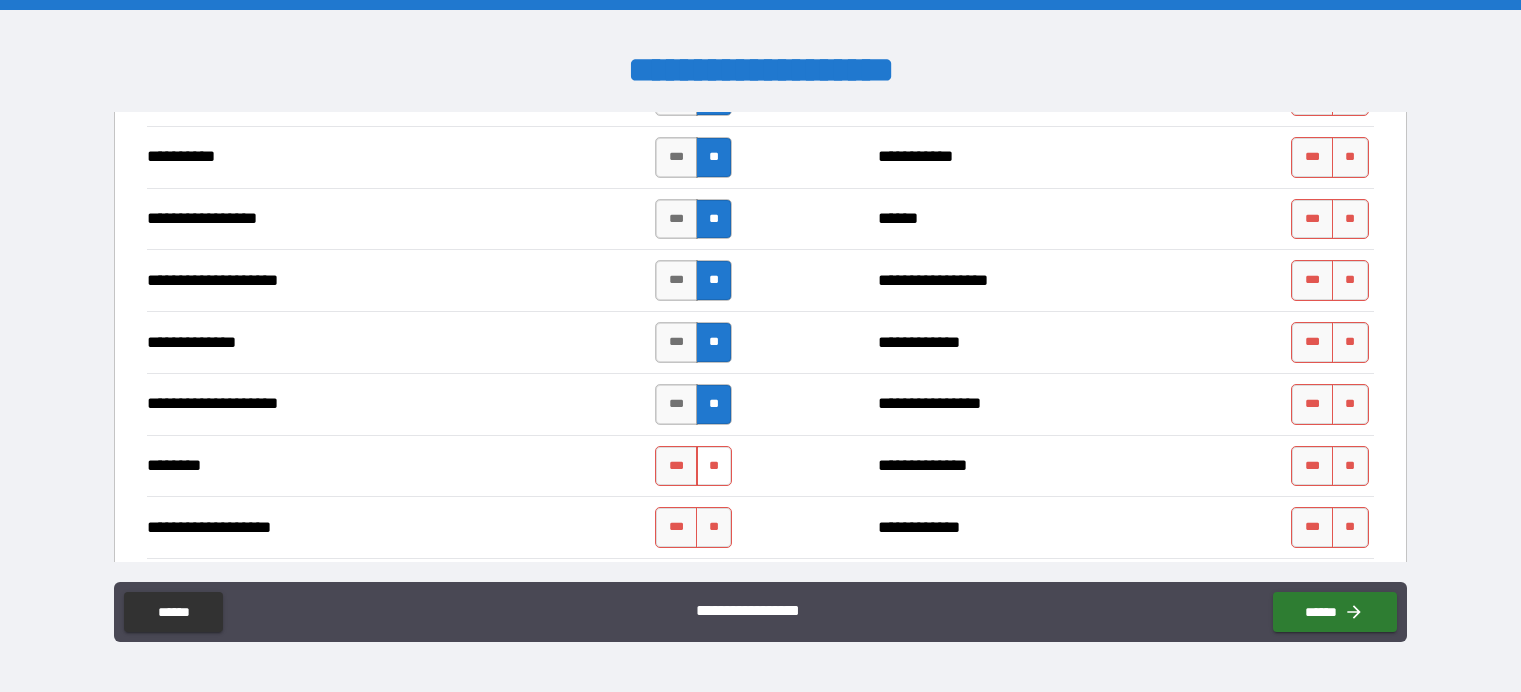 click on "**" at bounding box center (714, 466) 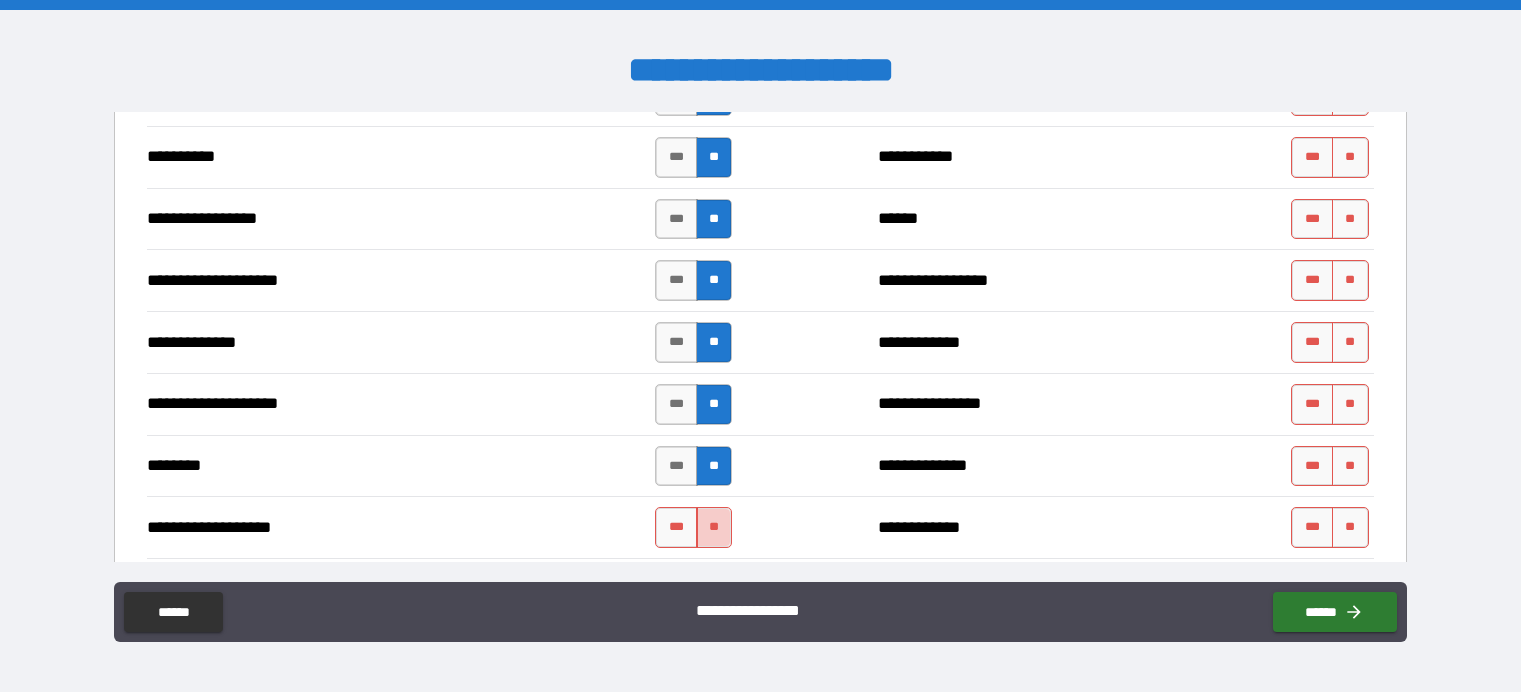 click on "**" at bounding box center [714, 527] 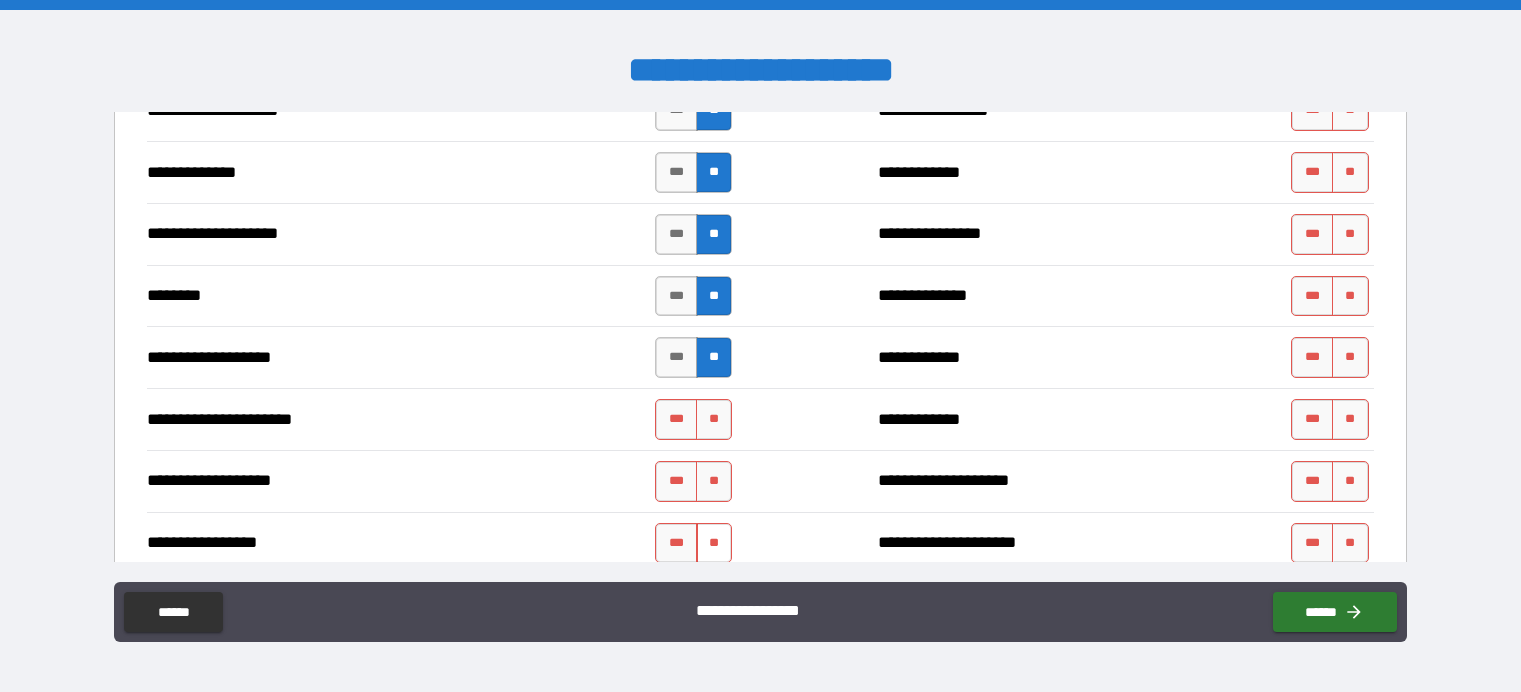 scroll, scrollTop: 3100, scrollLeft: 0, axis: vertical 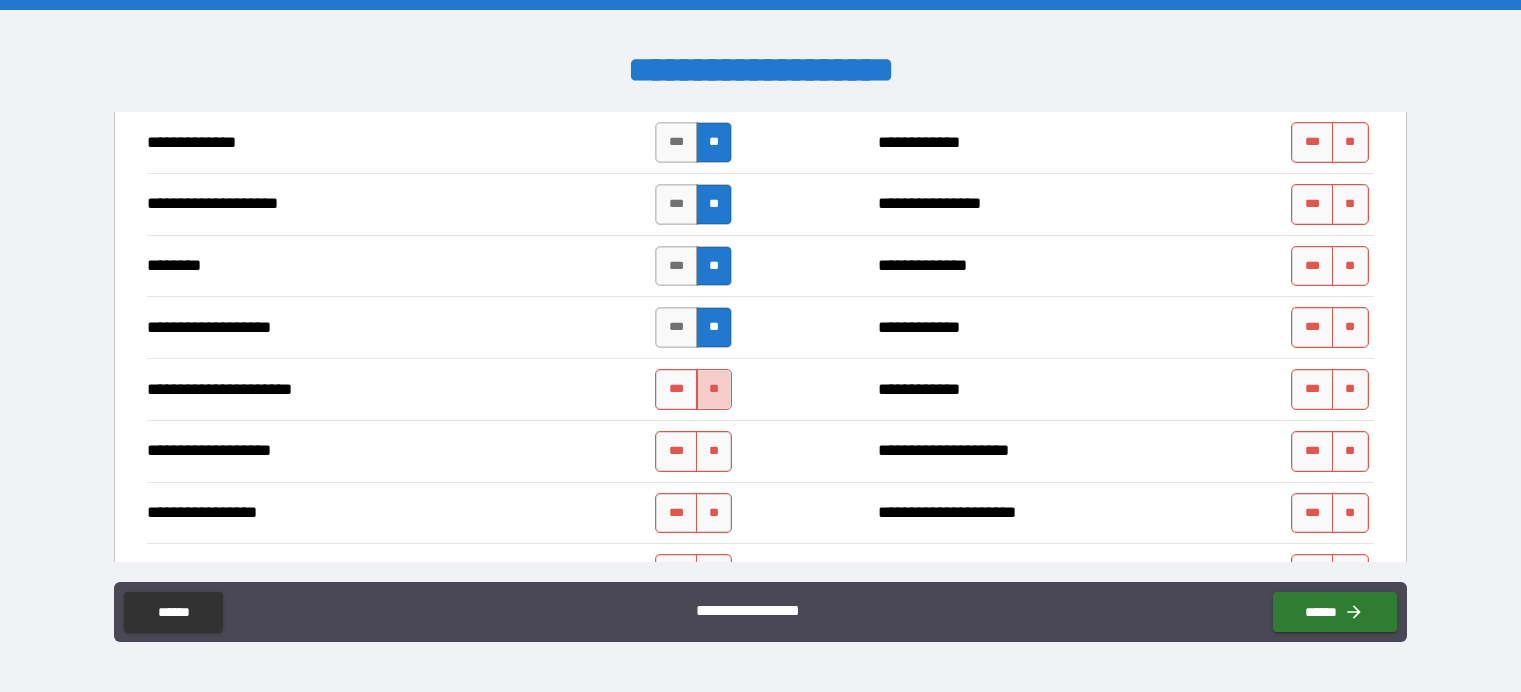 click on "**" at bounding box center [714, 389] 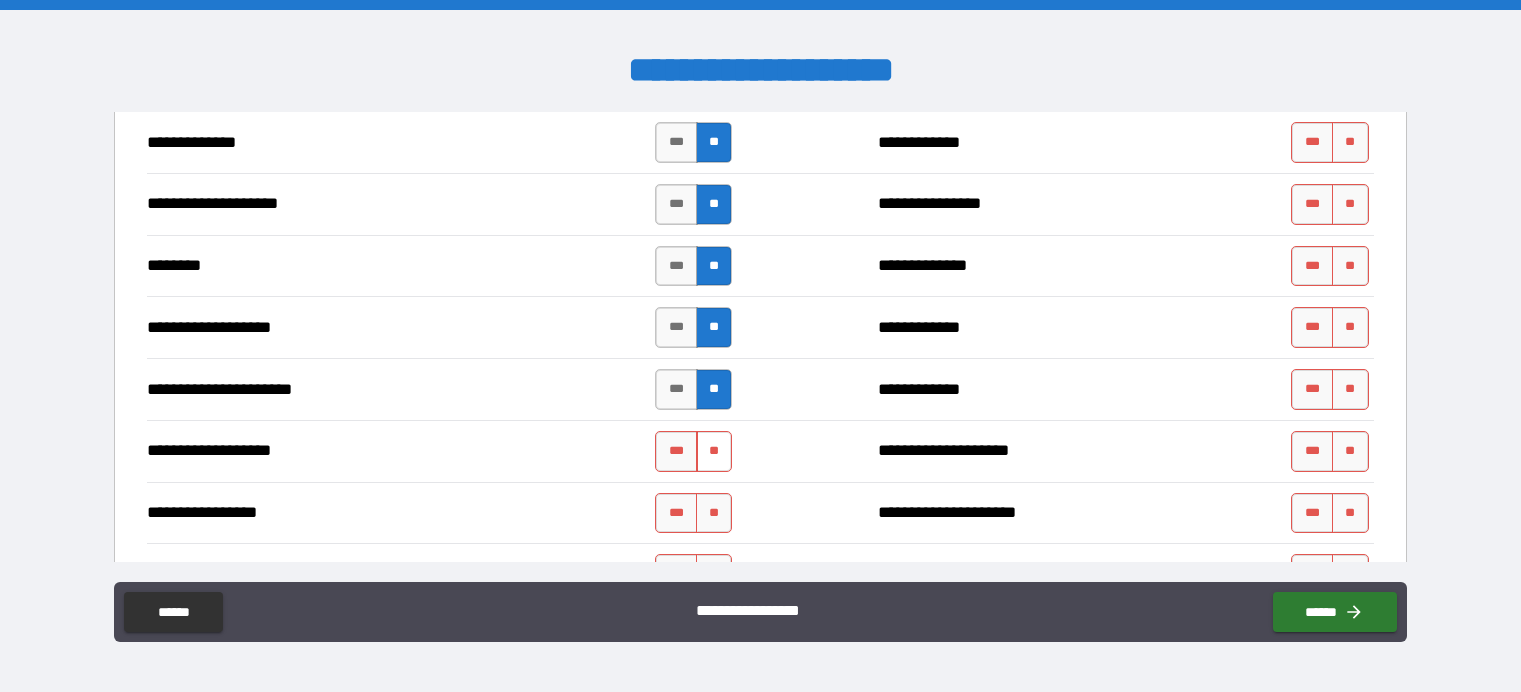 click on "**" at bounding box center [714, 451] 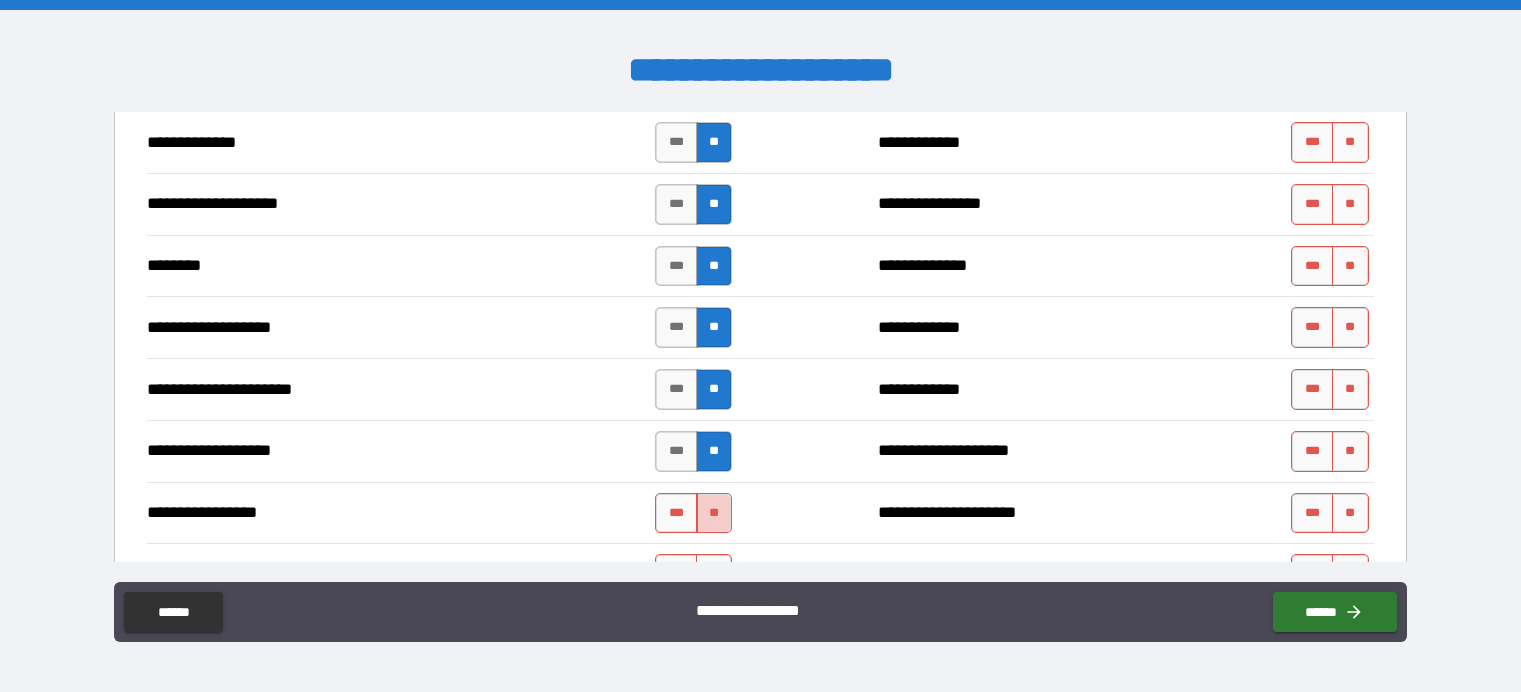 click on "**" at bounding box center [714, 513] 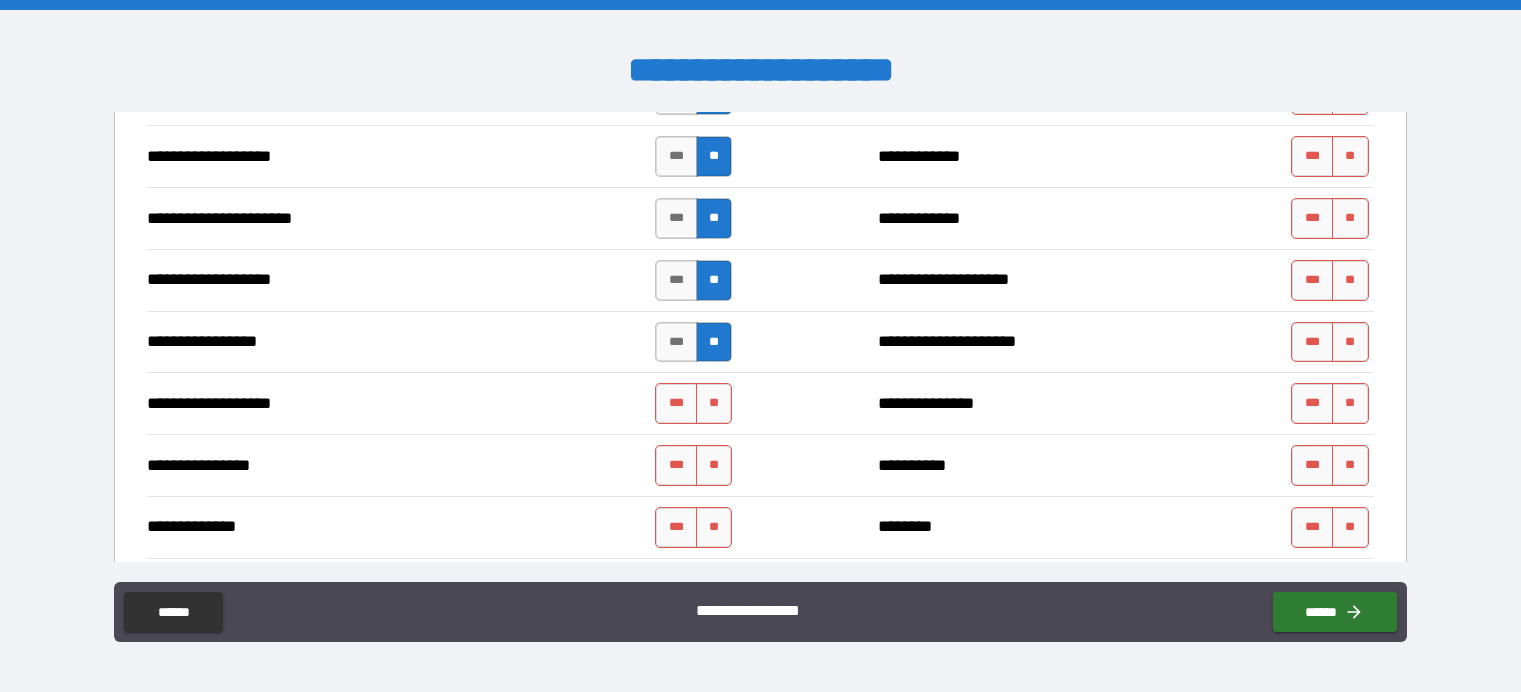 scroll, scrollTop: 3400, scrollLeft: 0, axis: vertical 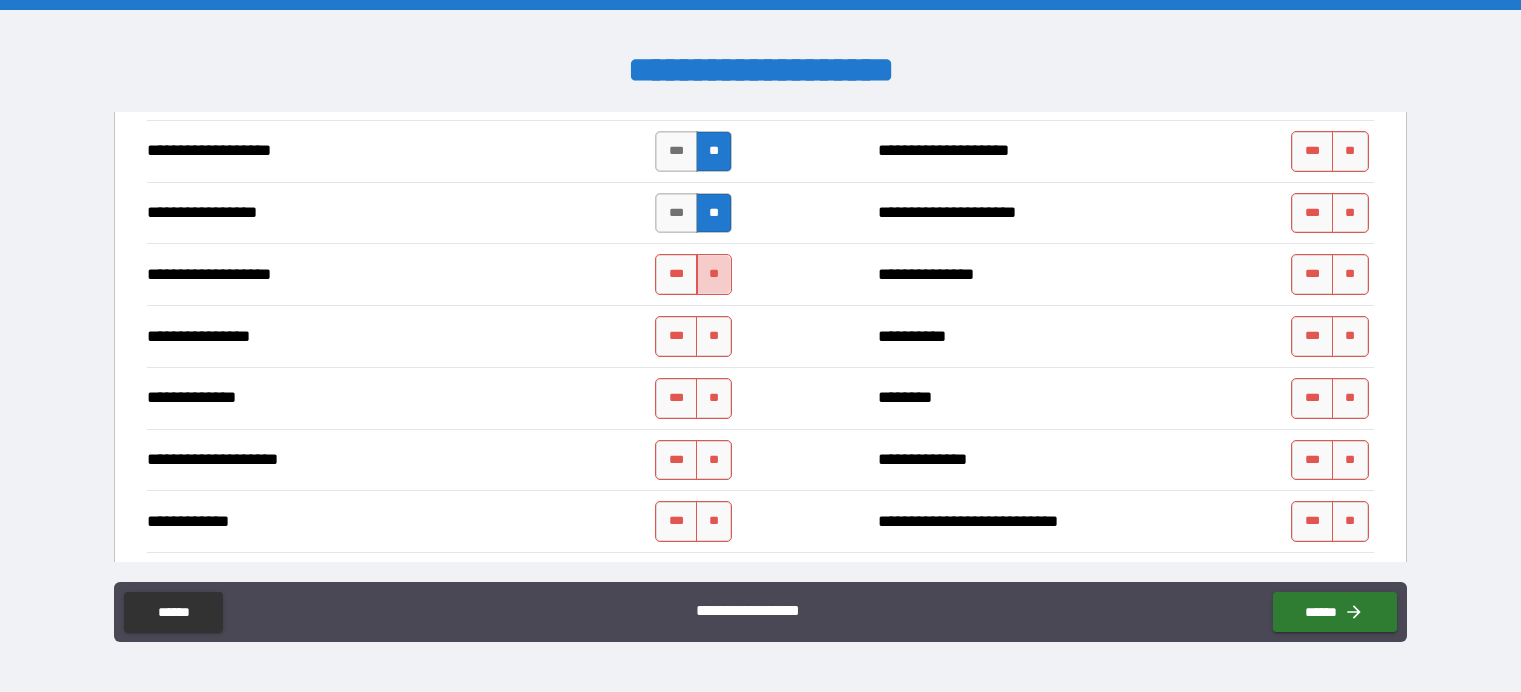 click on "**" at bounding box center (714, 274) 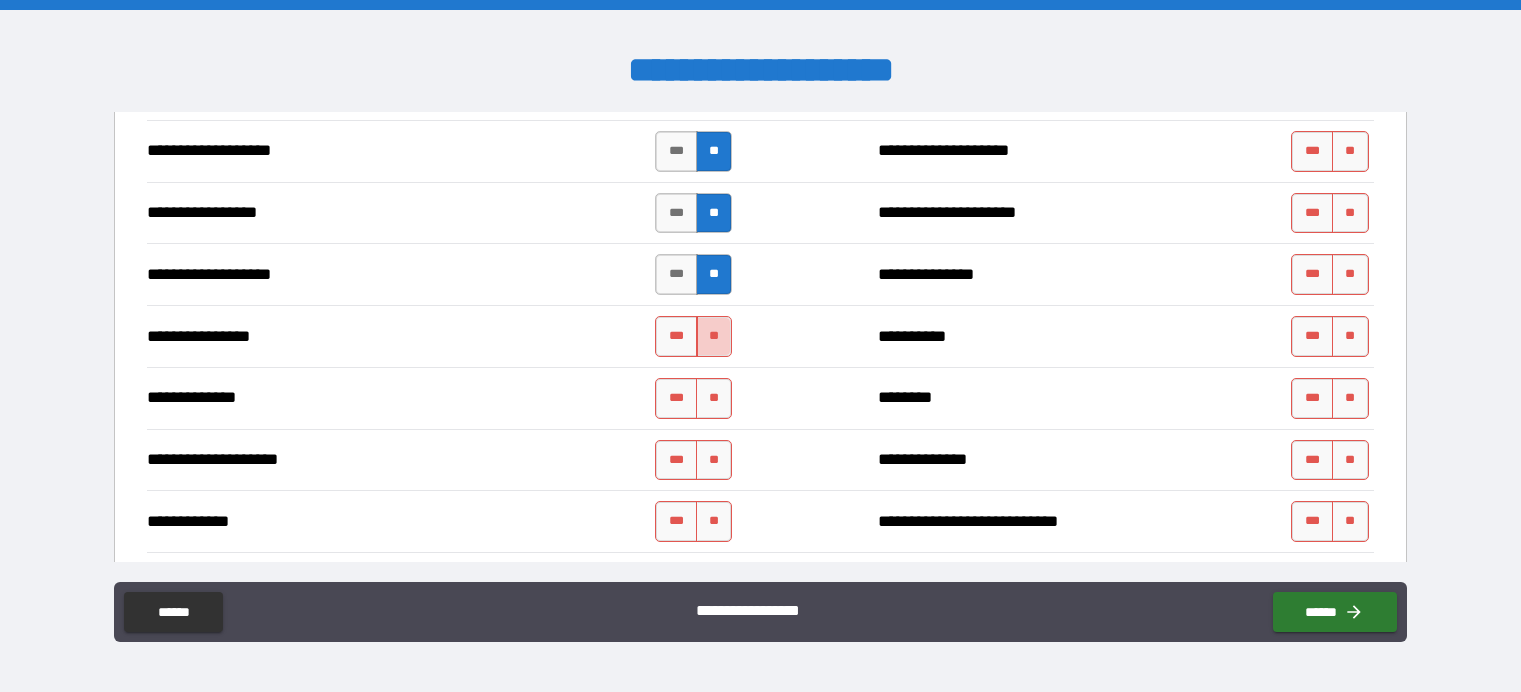 click on "**" at bounding box center (714, 336) 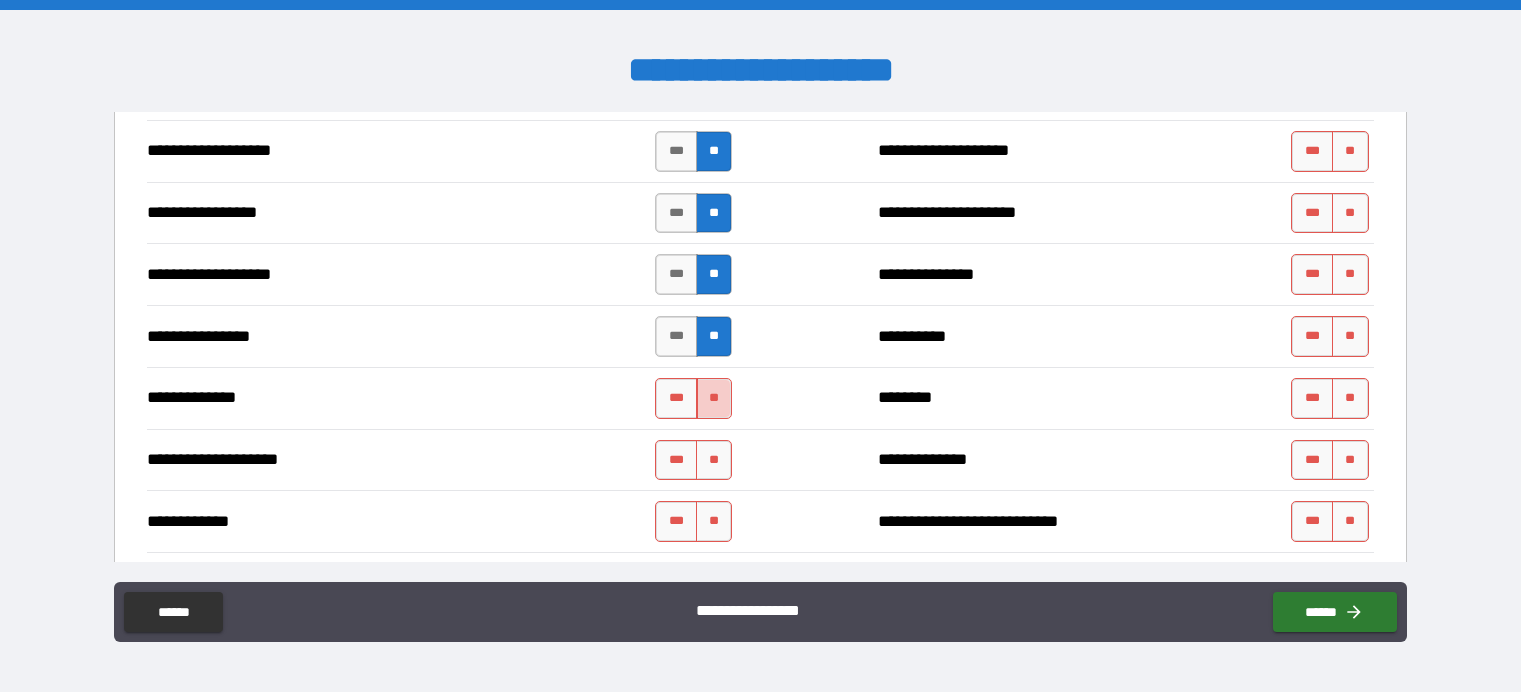 click on "**" at bounding box center (714, 398) 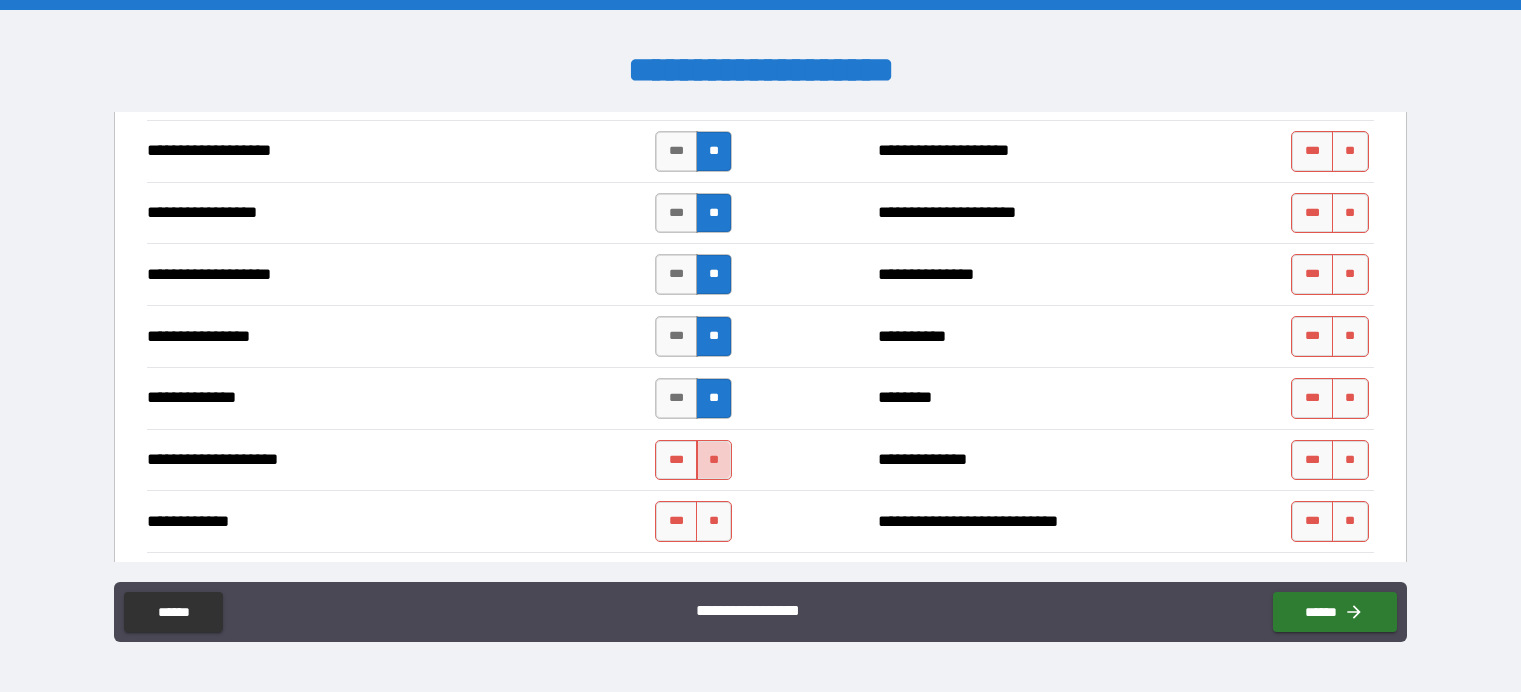 click on "**" at bounding box center (714, 460) 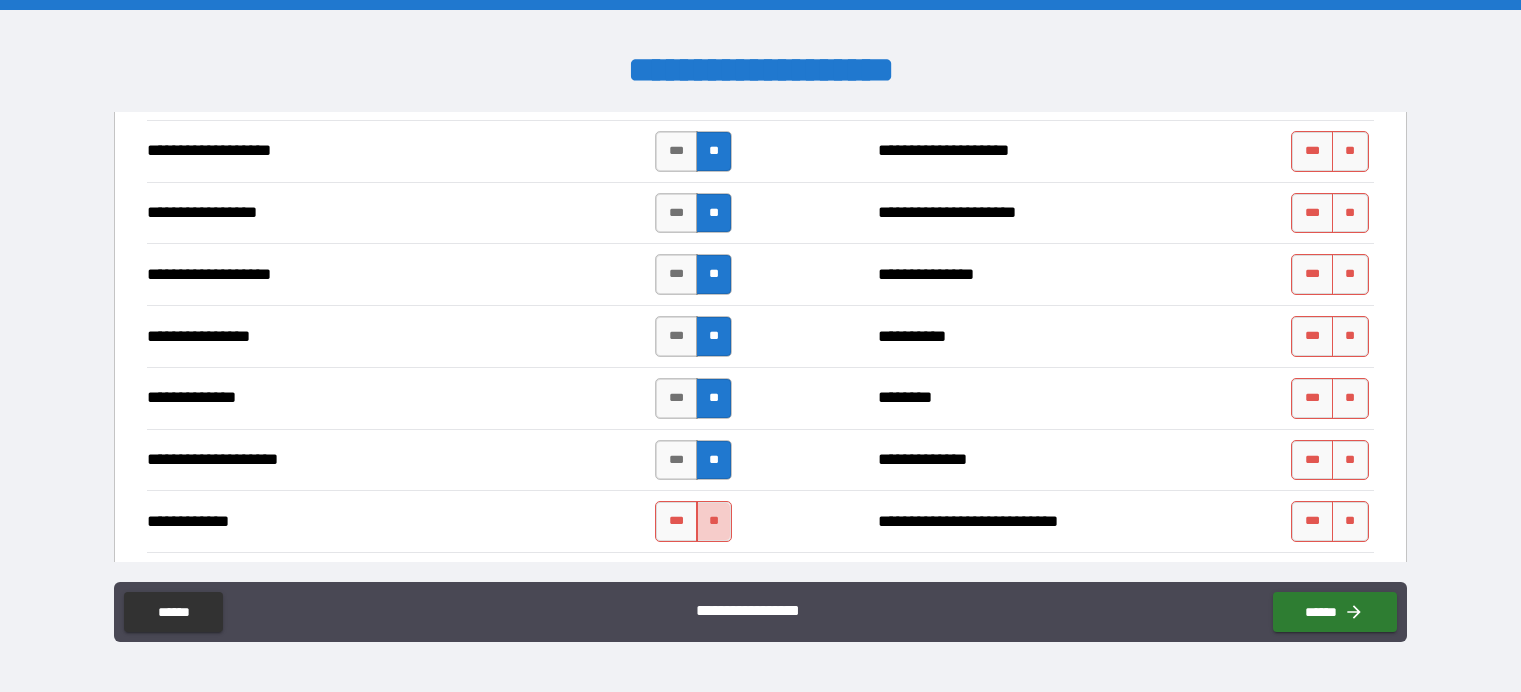 click on "**" at bounding box center [714, 521] 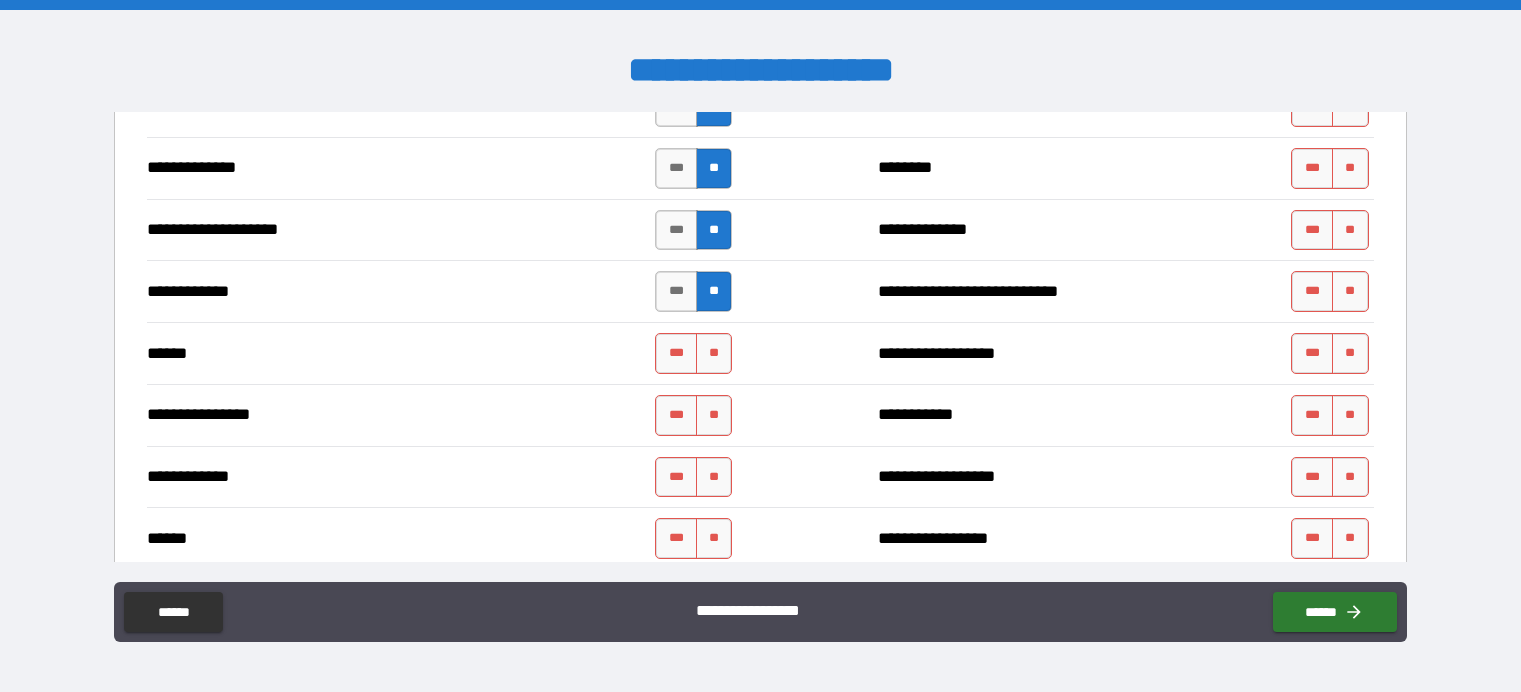 scroll, scrollTop: 3700, scrollLeft: 0, axis: vertical 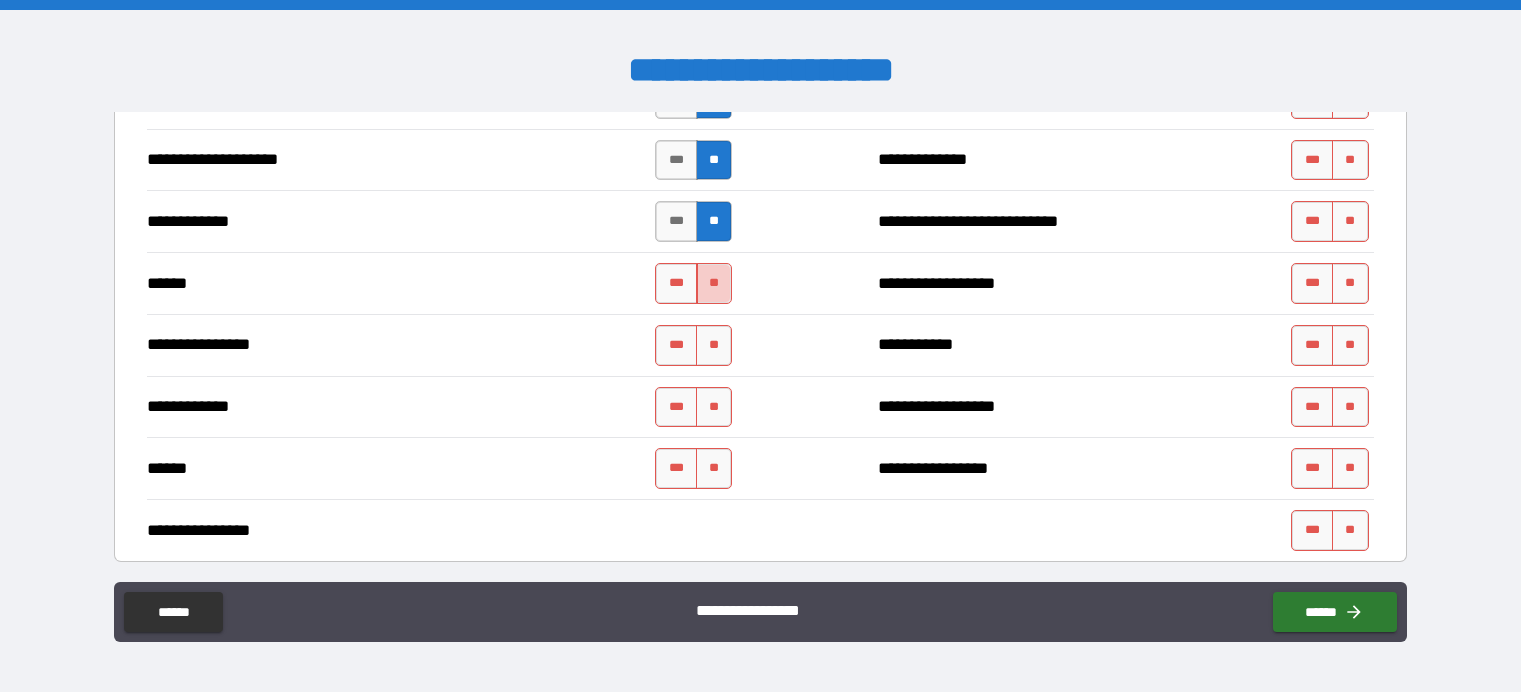 click on "**" at bounding box center (714, 283) 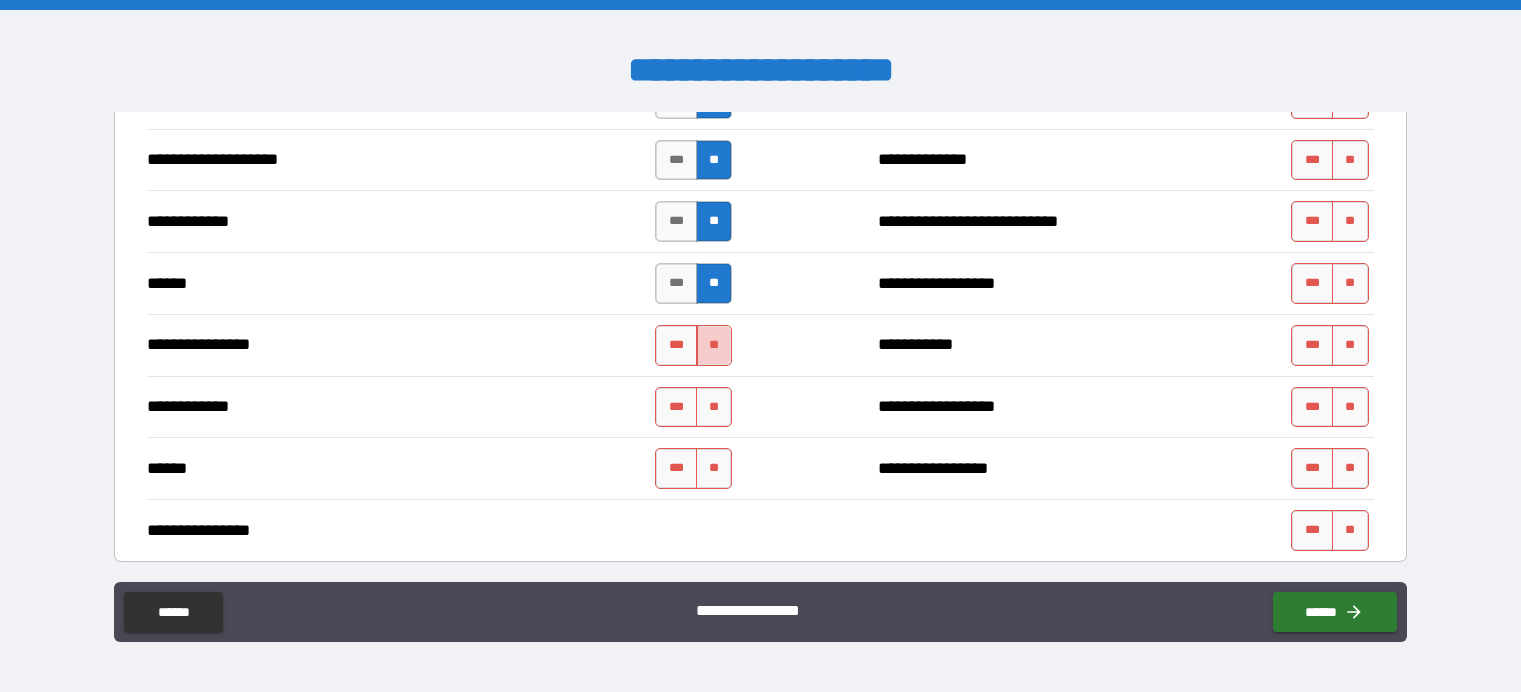 click on "**" at bounding box center (714, 345) 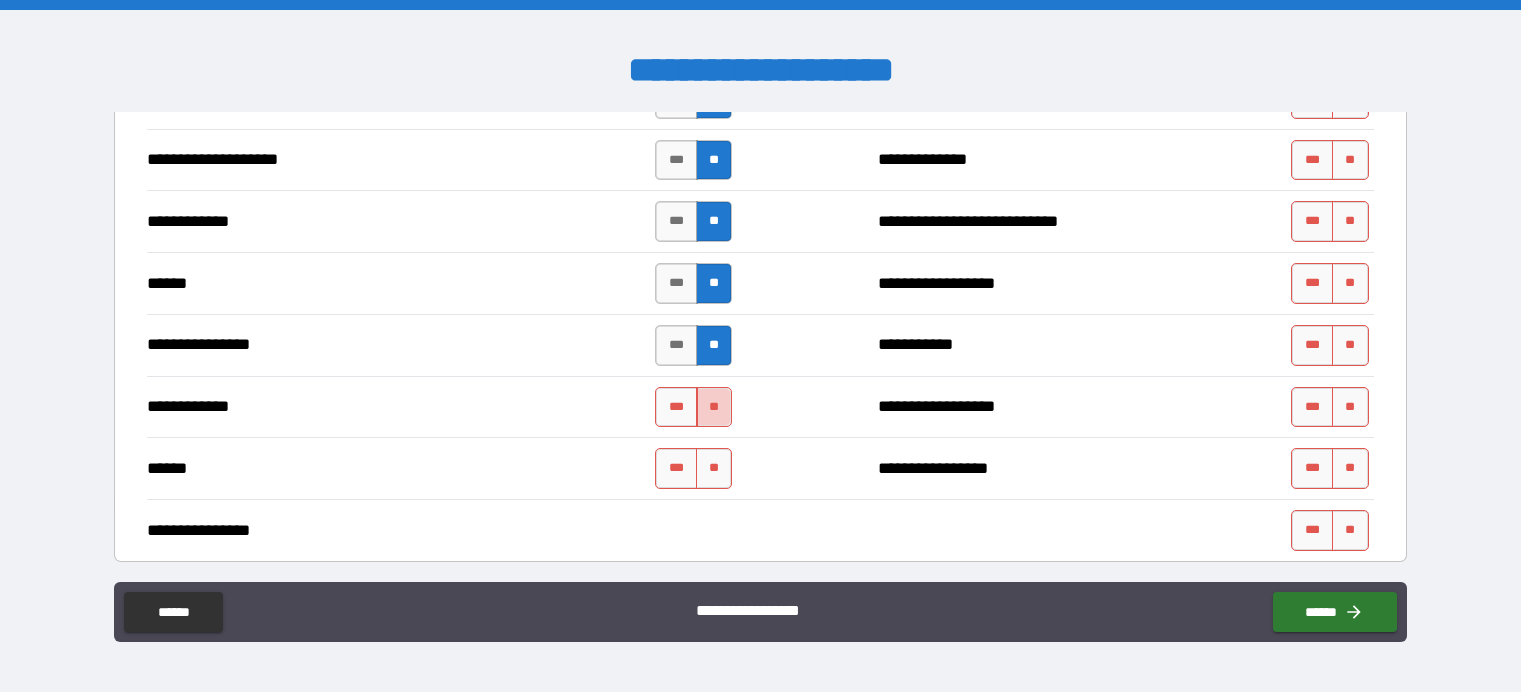 click on "**" at bounding box center (714, 407) 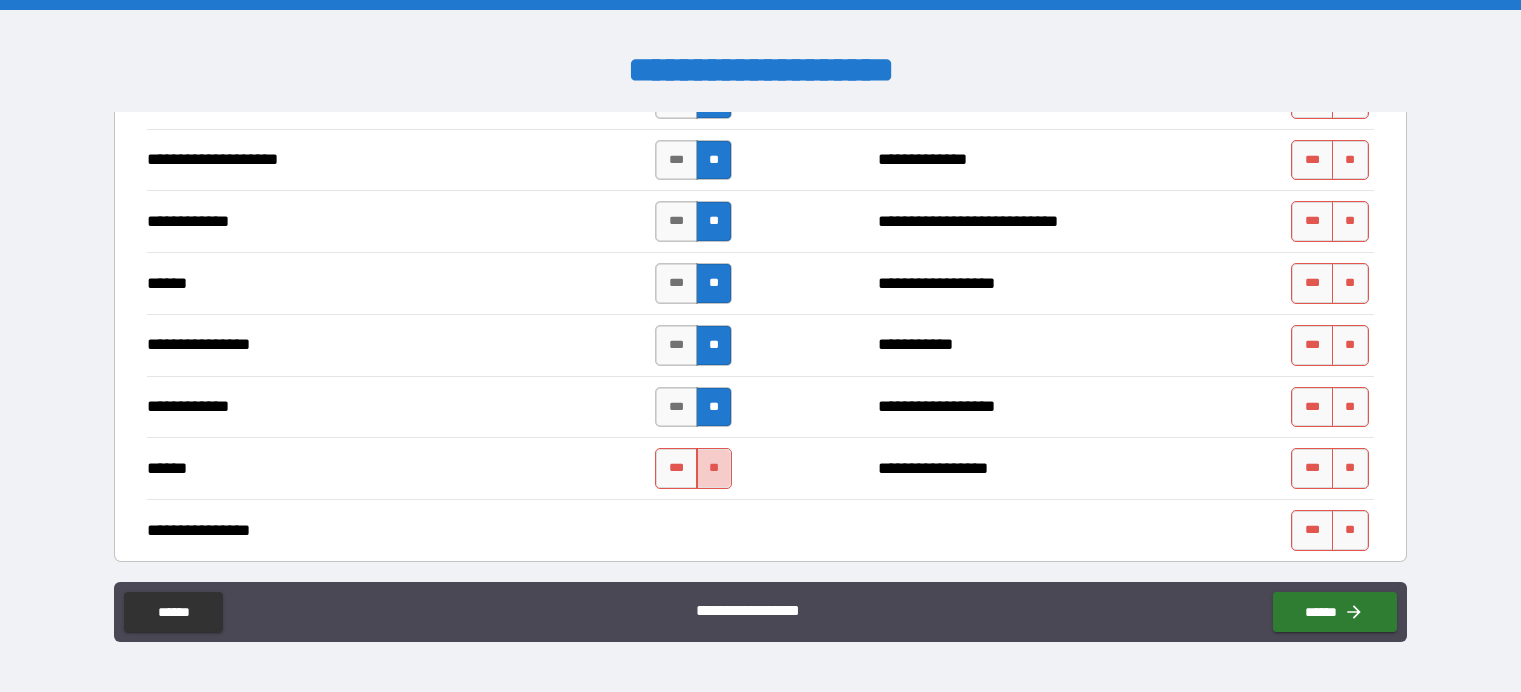 click on "**" at bounding box center (714, 468) 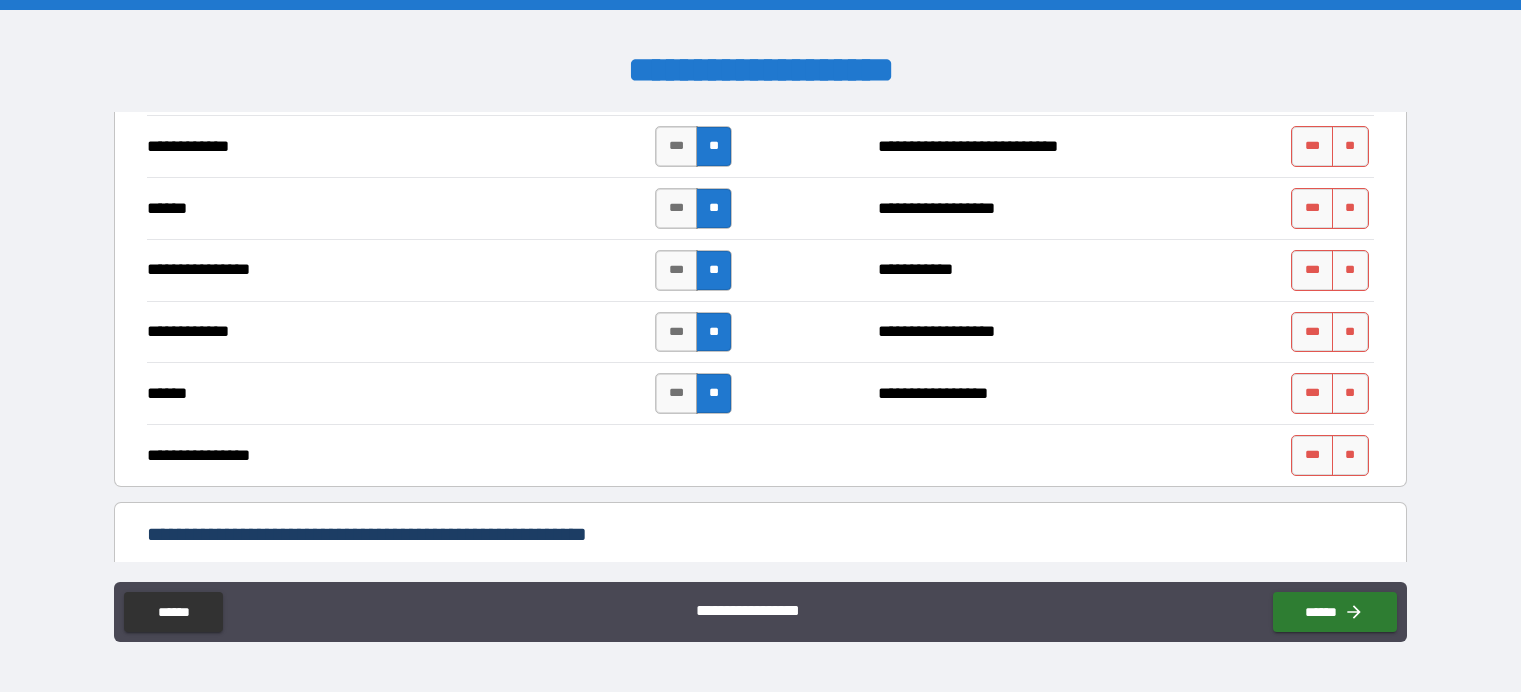 scroll, scrollTop: 3900, scrollLeft: 0, axis: vertical 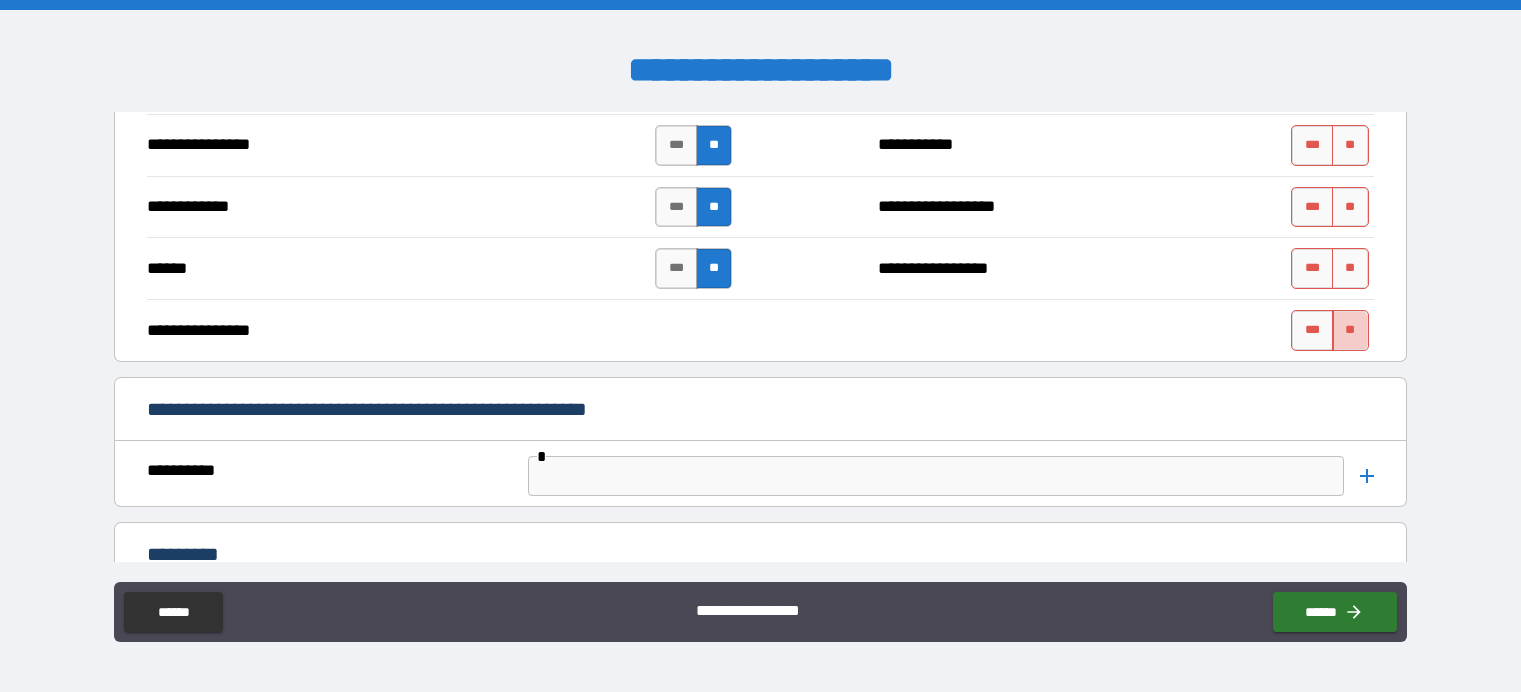click on "**" at bounding box center [1350, 330] 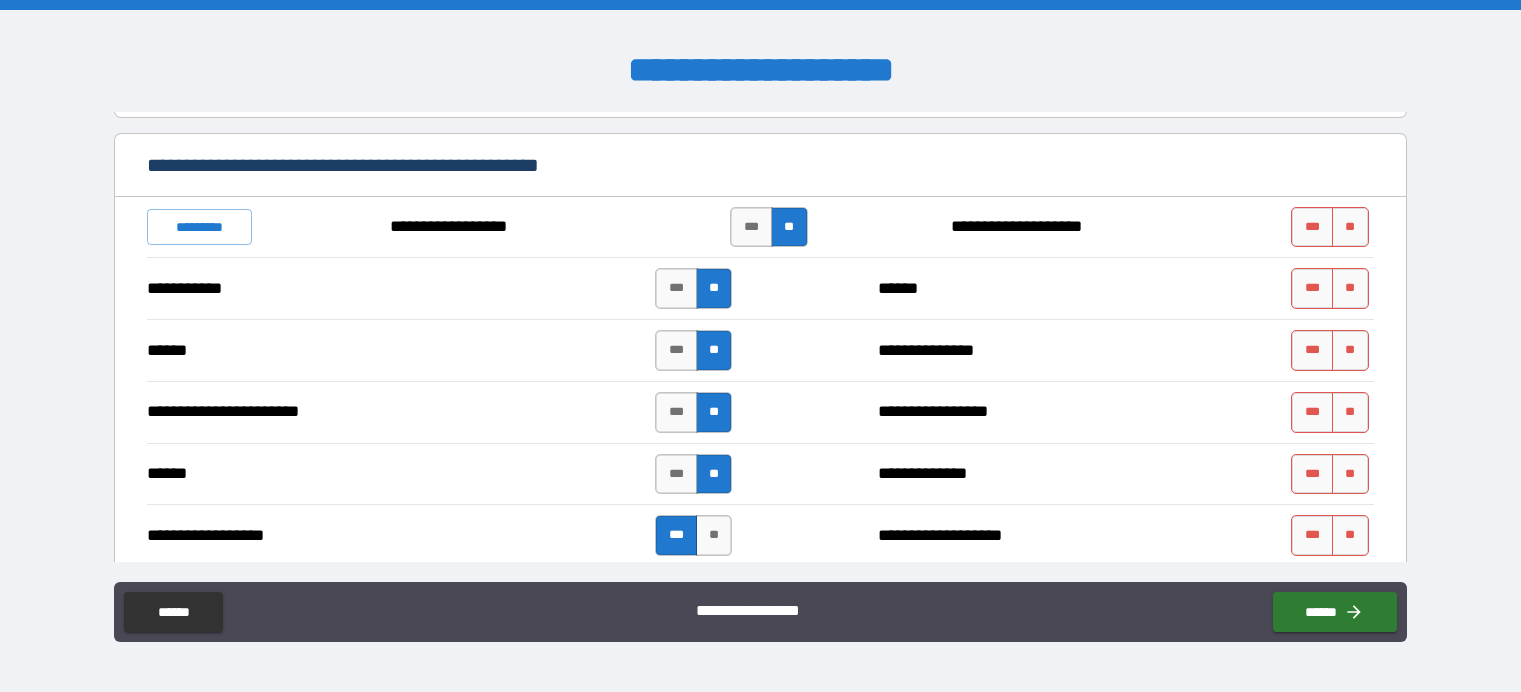 scroll, scrollTop: 1500, scrollLeft: 0, axis: vertical 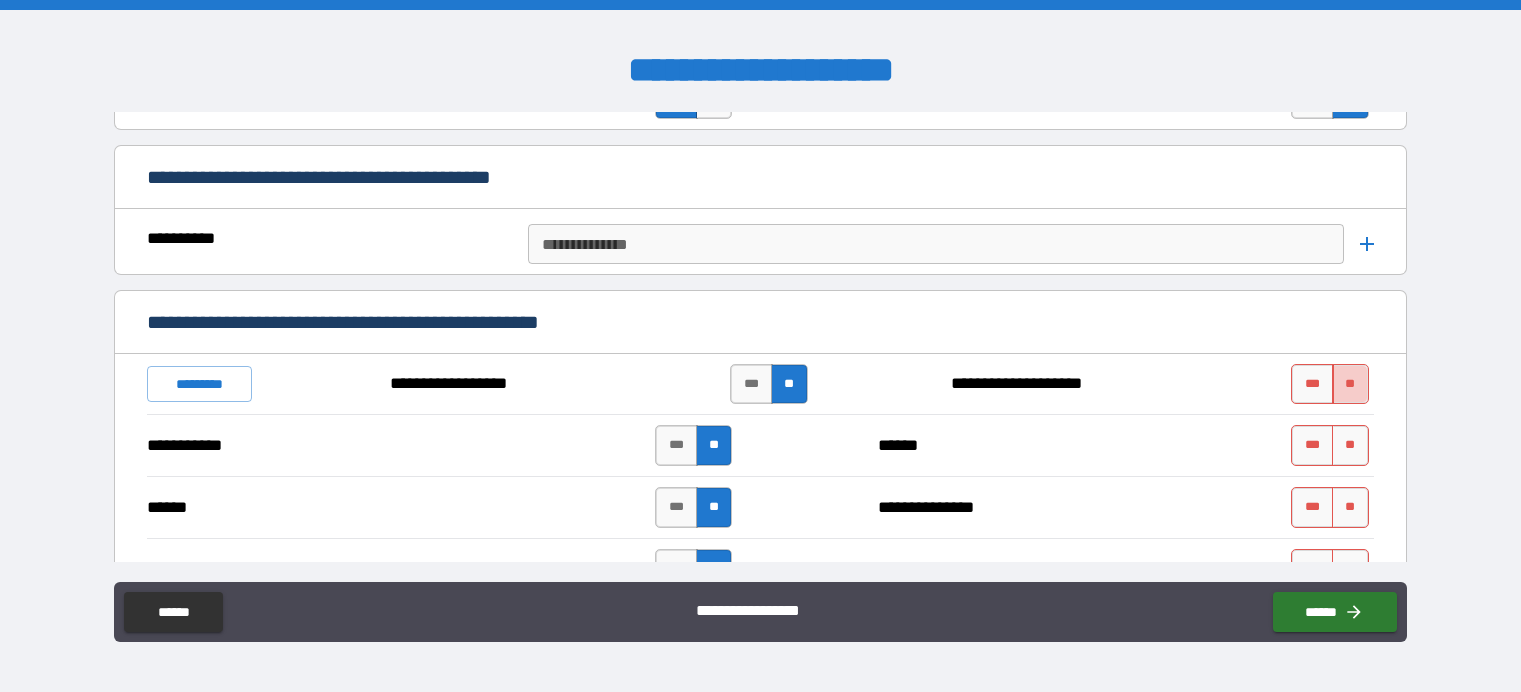 click on "**" at bounding box center [1350, 384] 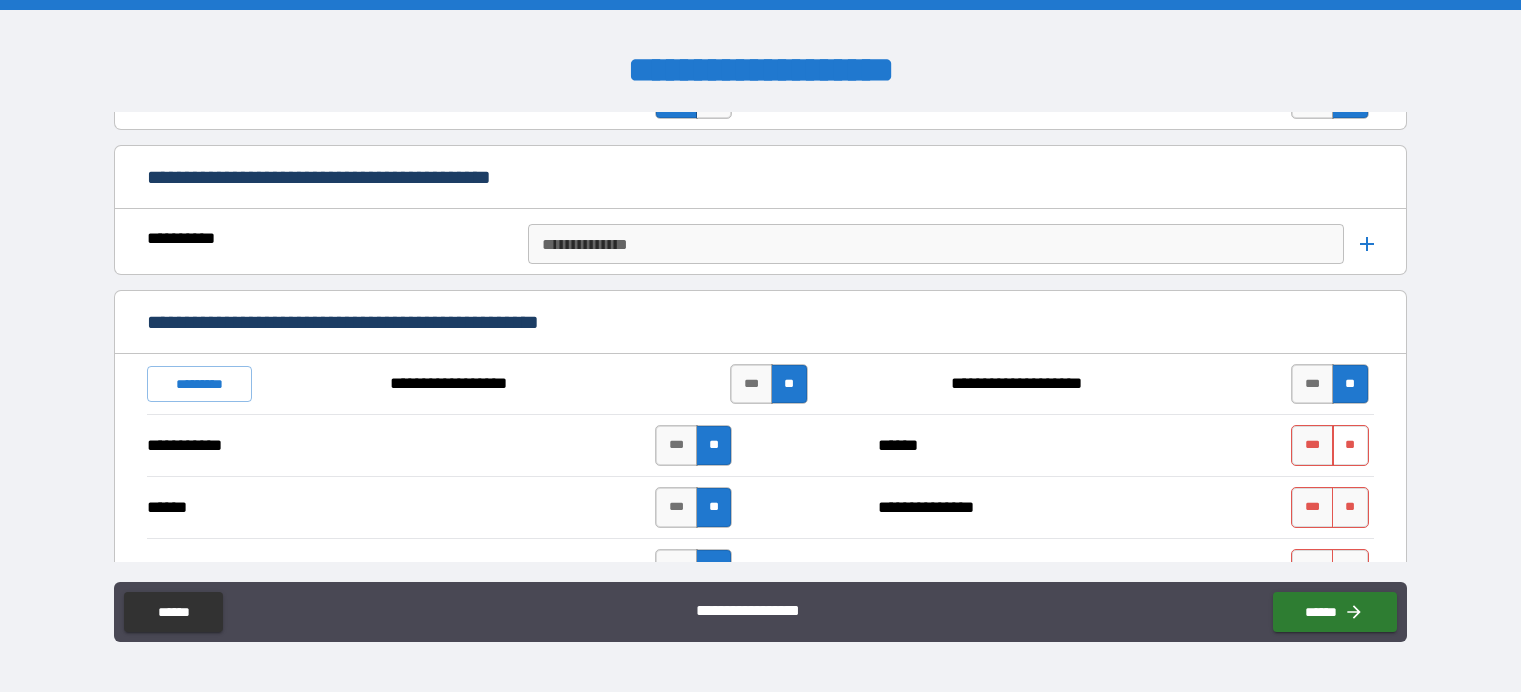 click on "**" at bounding box center [1350, 445] 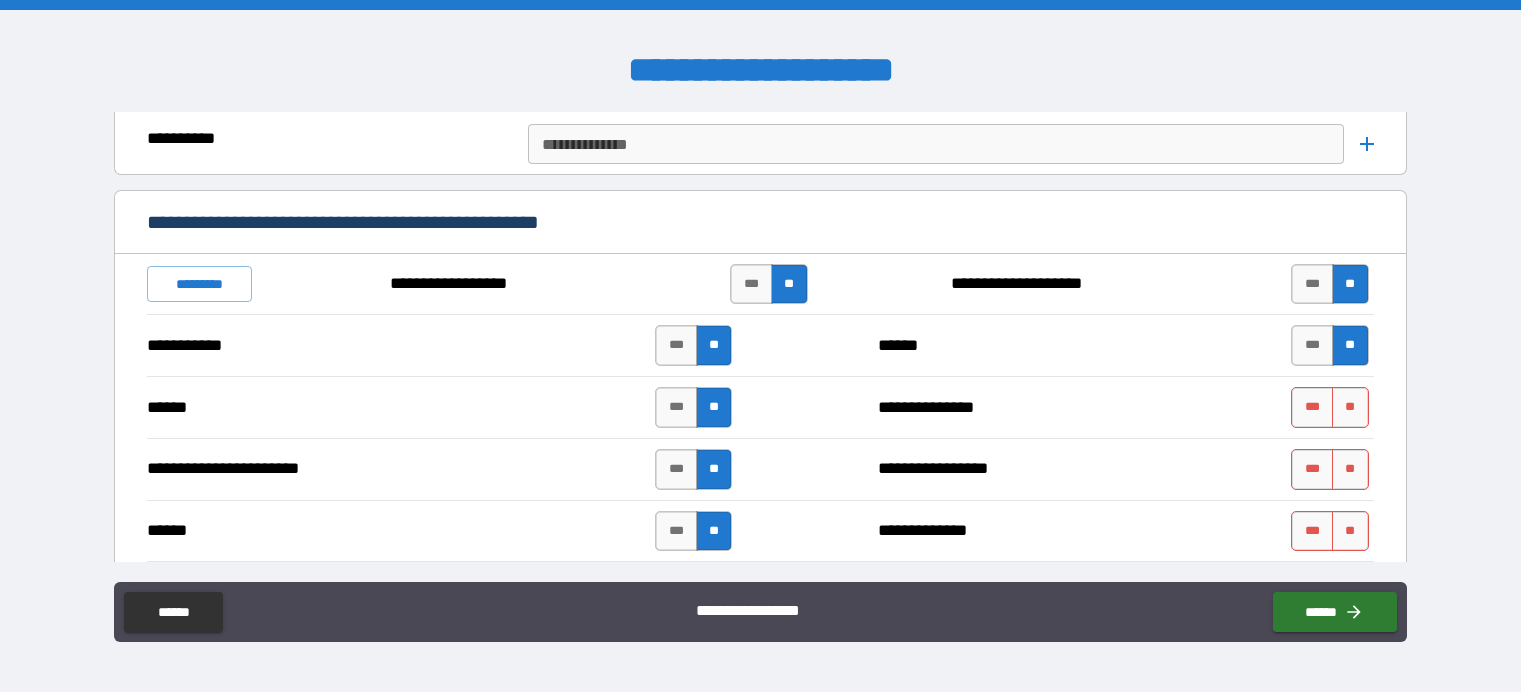 scroll, scrollTop: 1700, scrollLeft: 0, axis: vertical 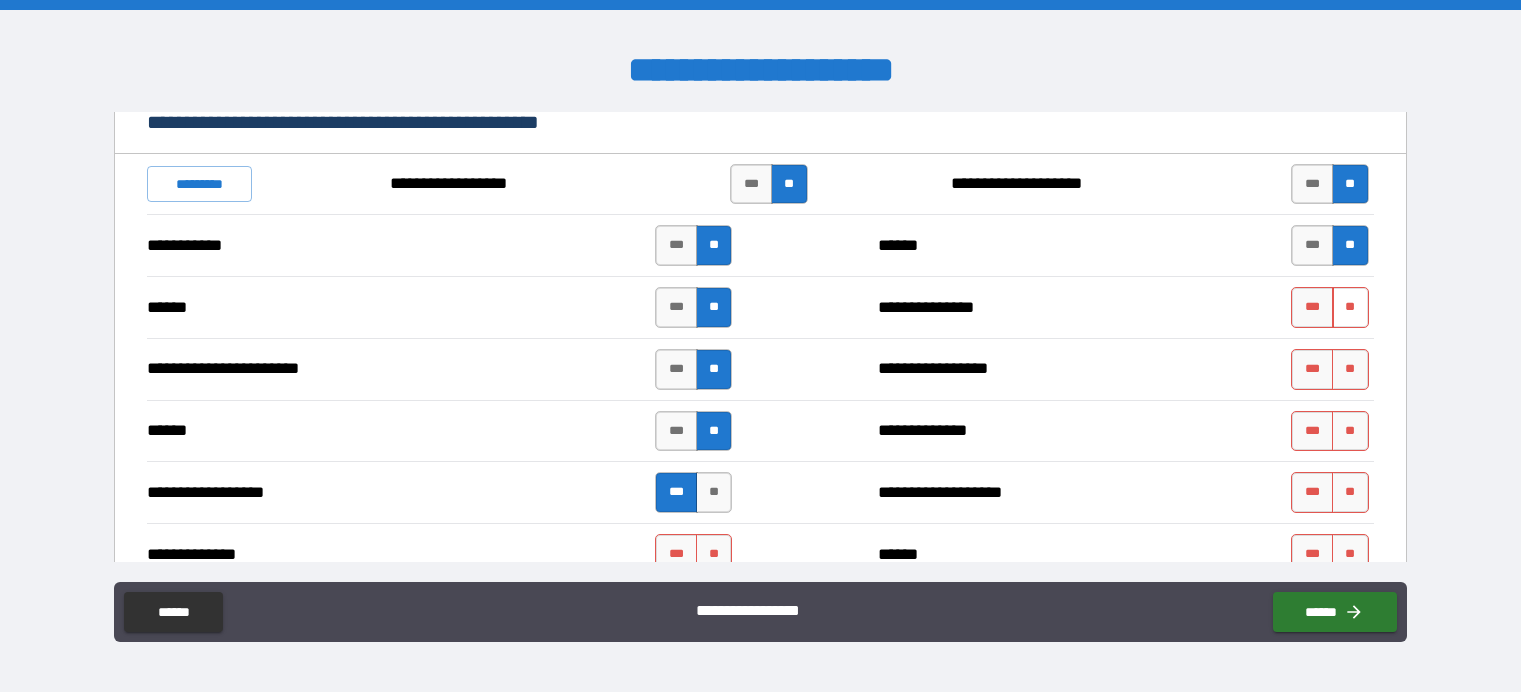 click on "**" at bounding box center (1350, 307) 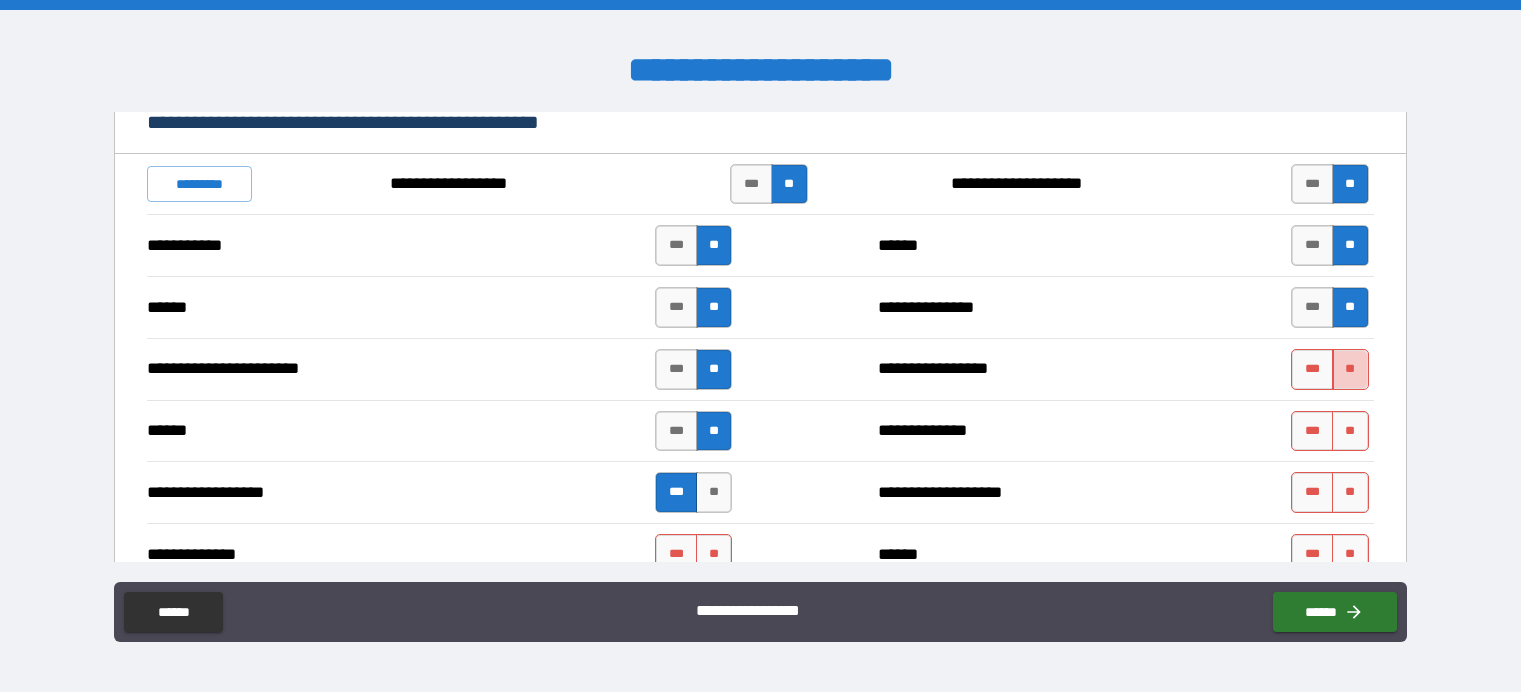 click on "**" at bounding box center [1350, 369] 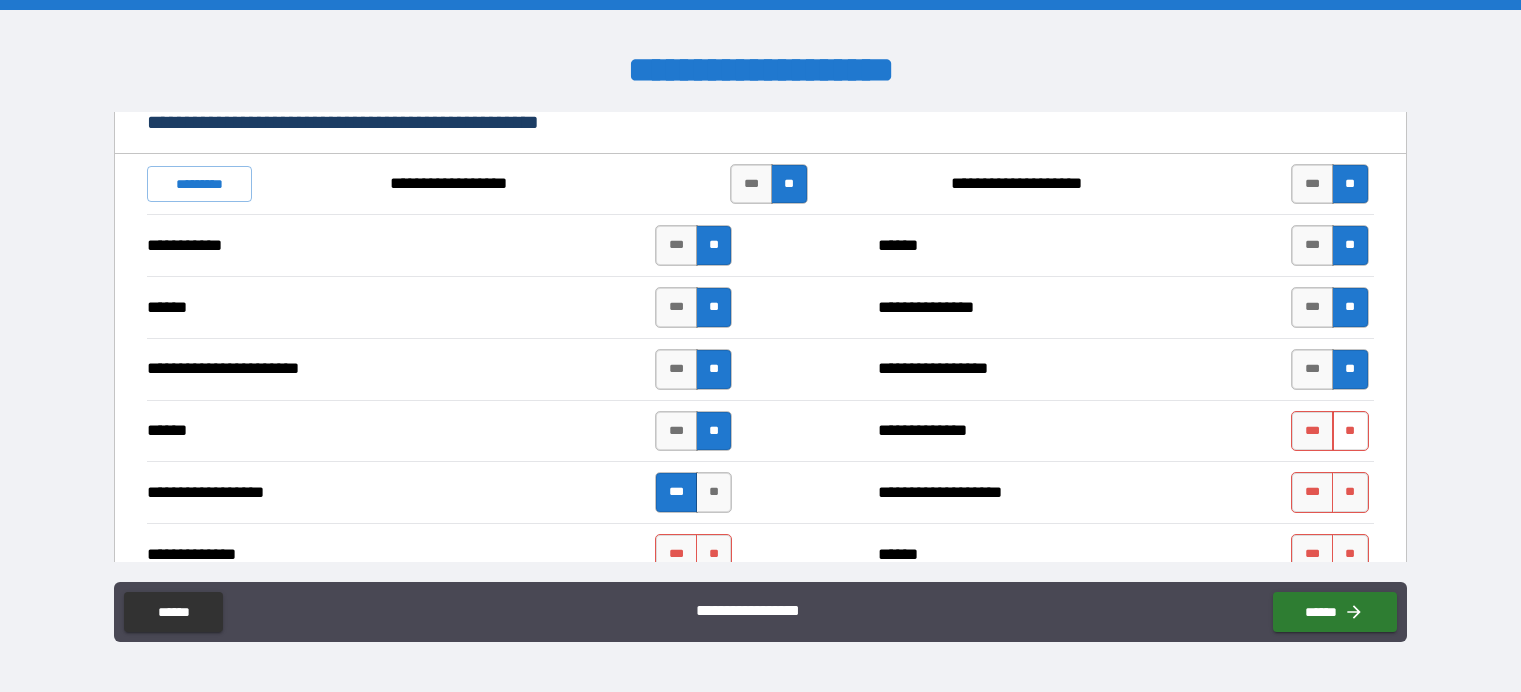 click on "**" at bounding box center (1350, 431) 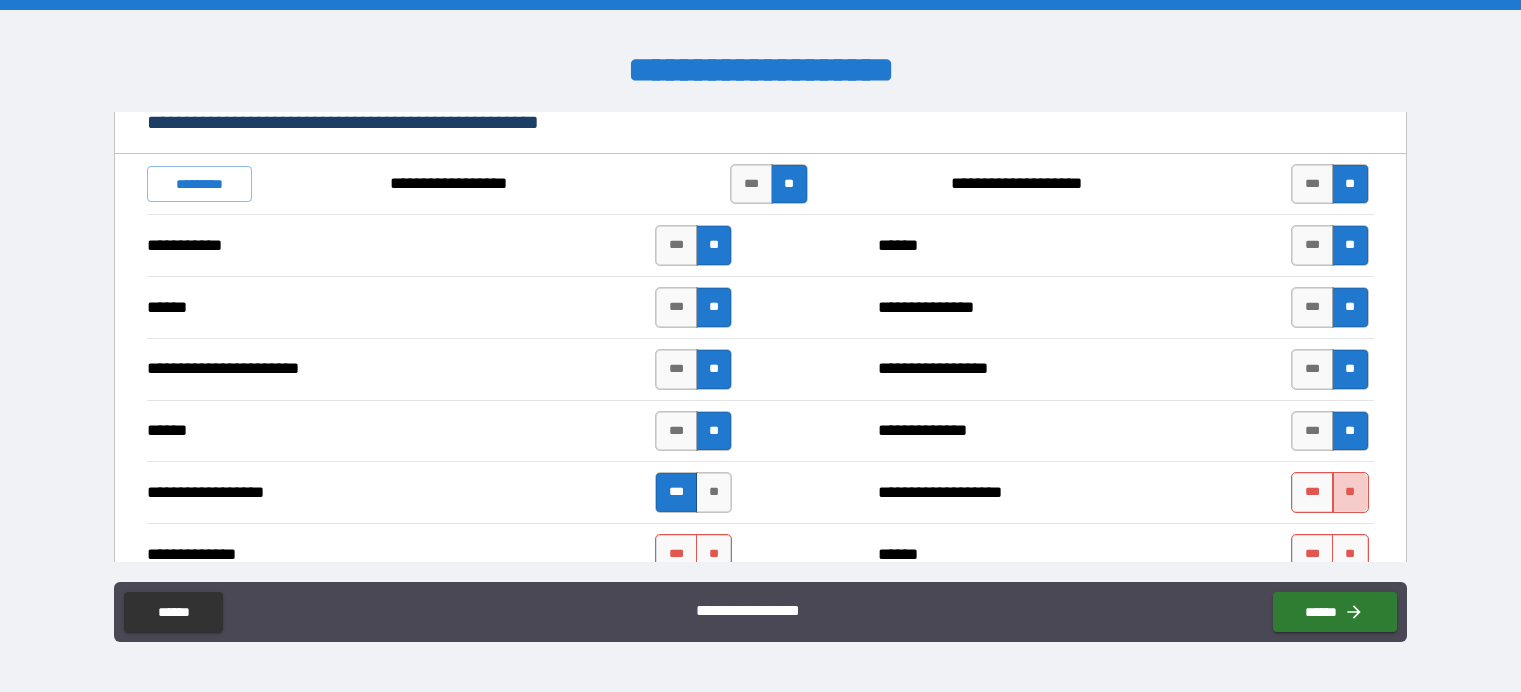 click on "**" at bounding box center (1350, 492) 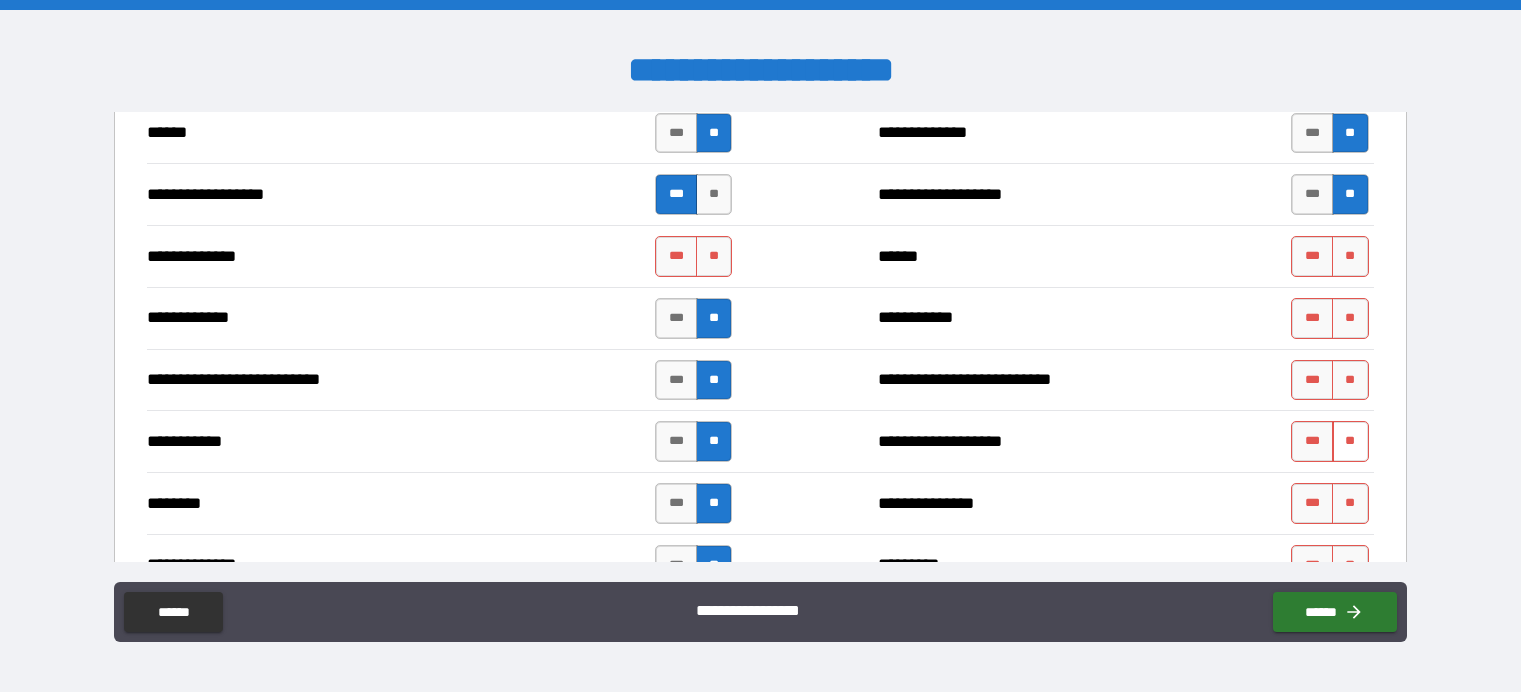 scroll, scrollTop: 2000, scrollLeft: 0, axis: vertical 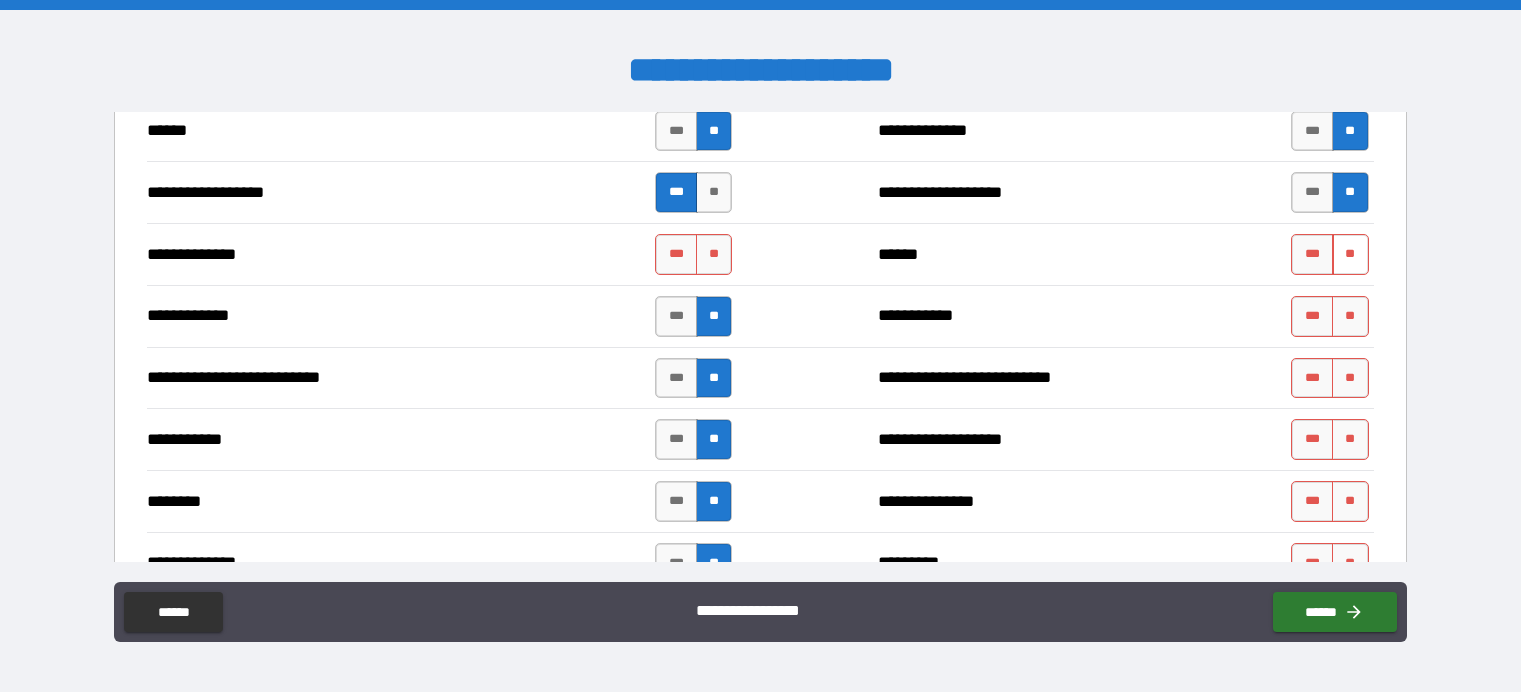 click on "**" at bounding box center (1350, 254) 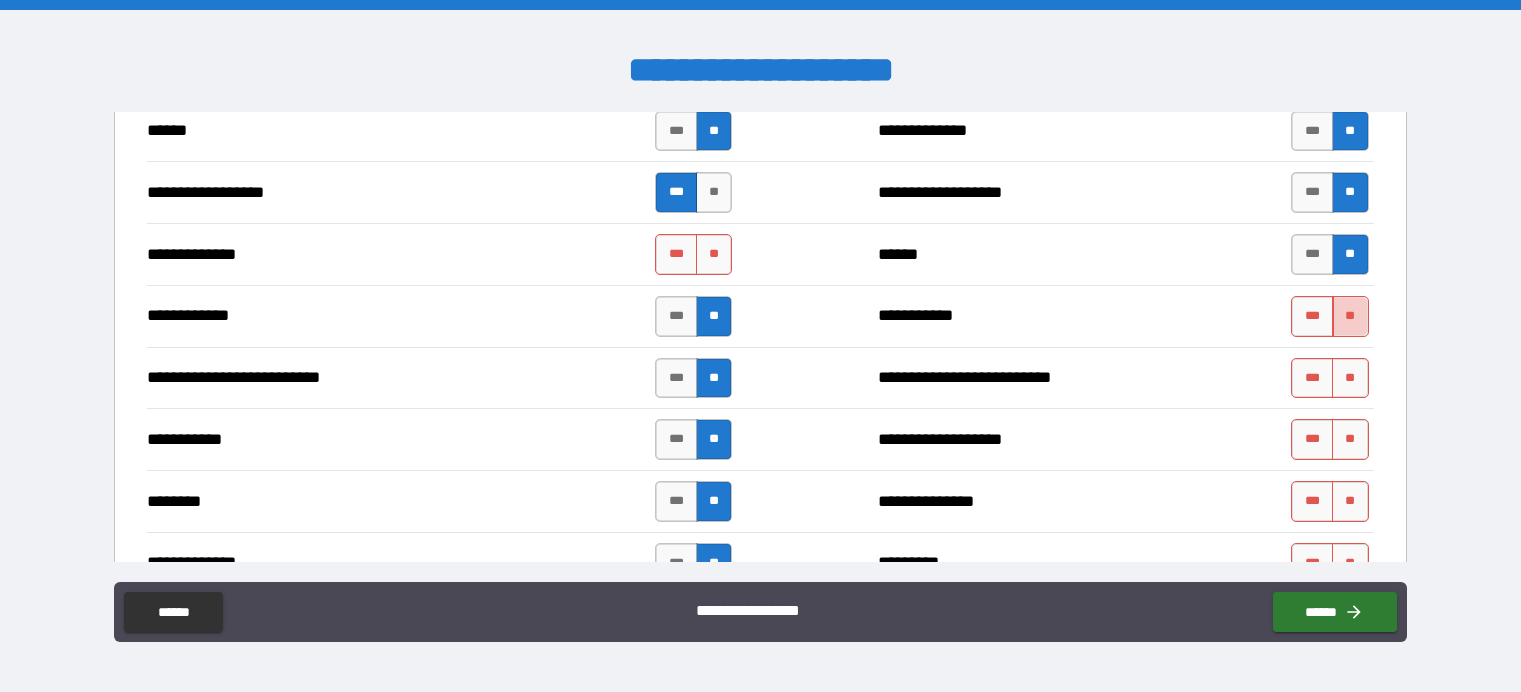 click on "**" at bounding box center (1350, 316) 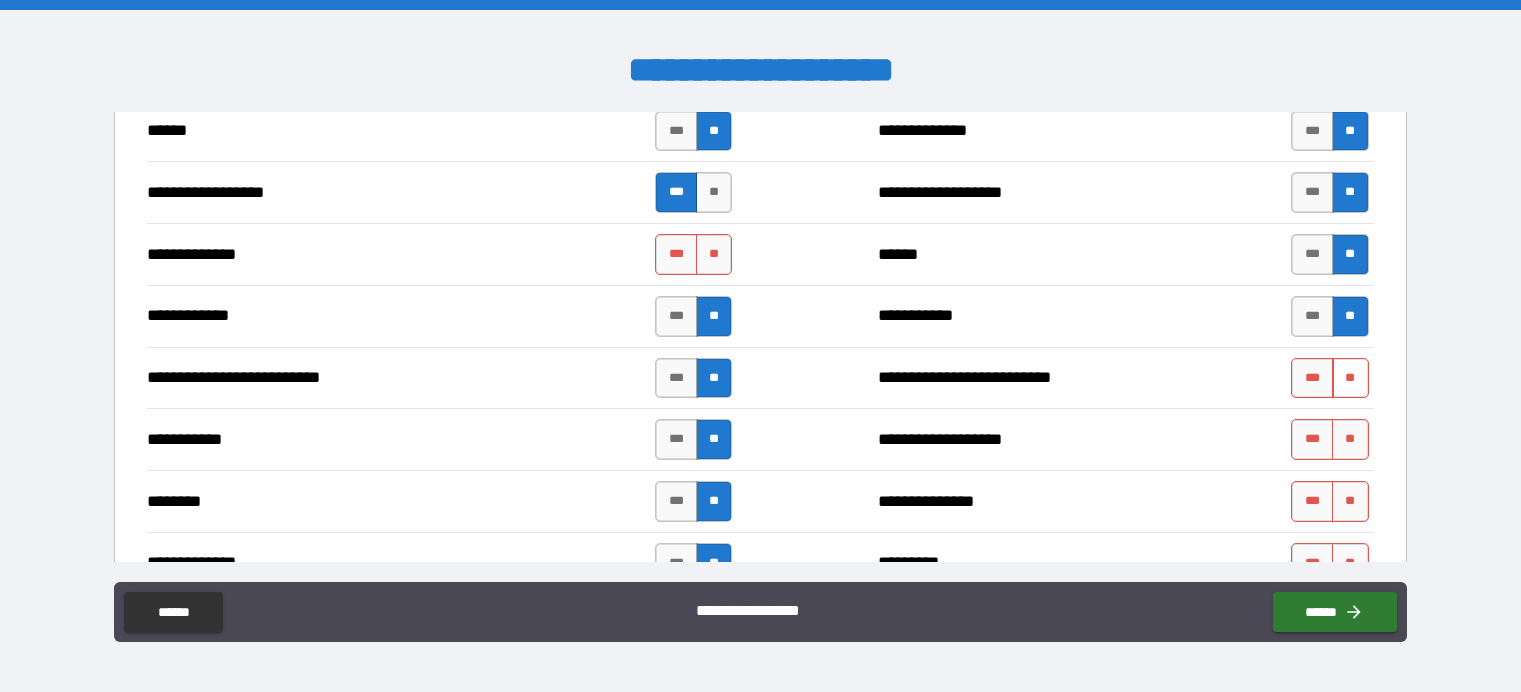 click on "**" at bounding box center (1350, 378) 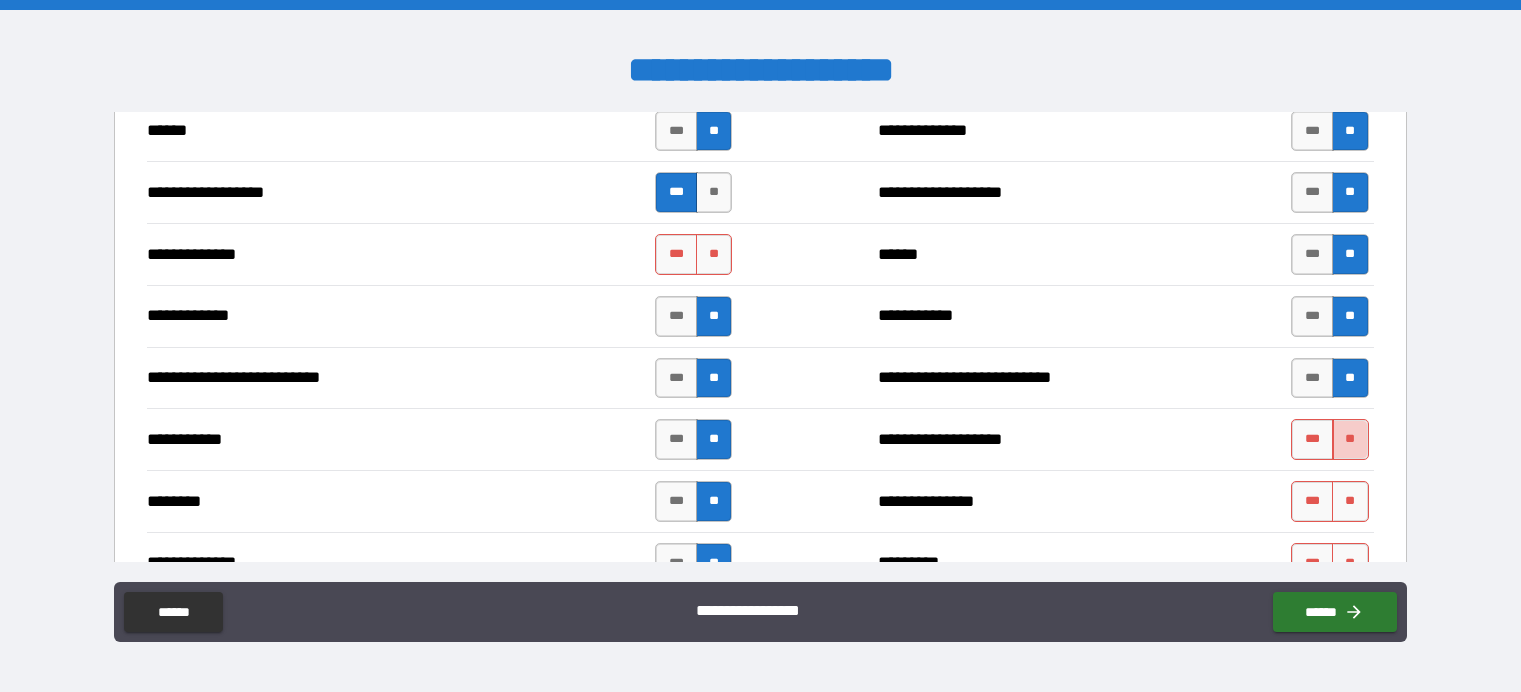 click on "**" at bounding box center [1350, 439] 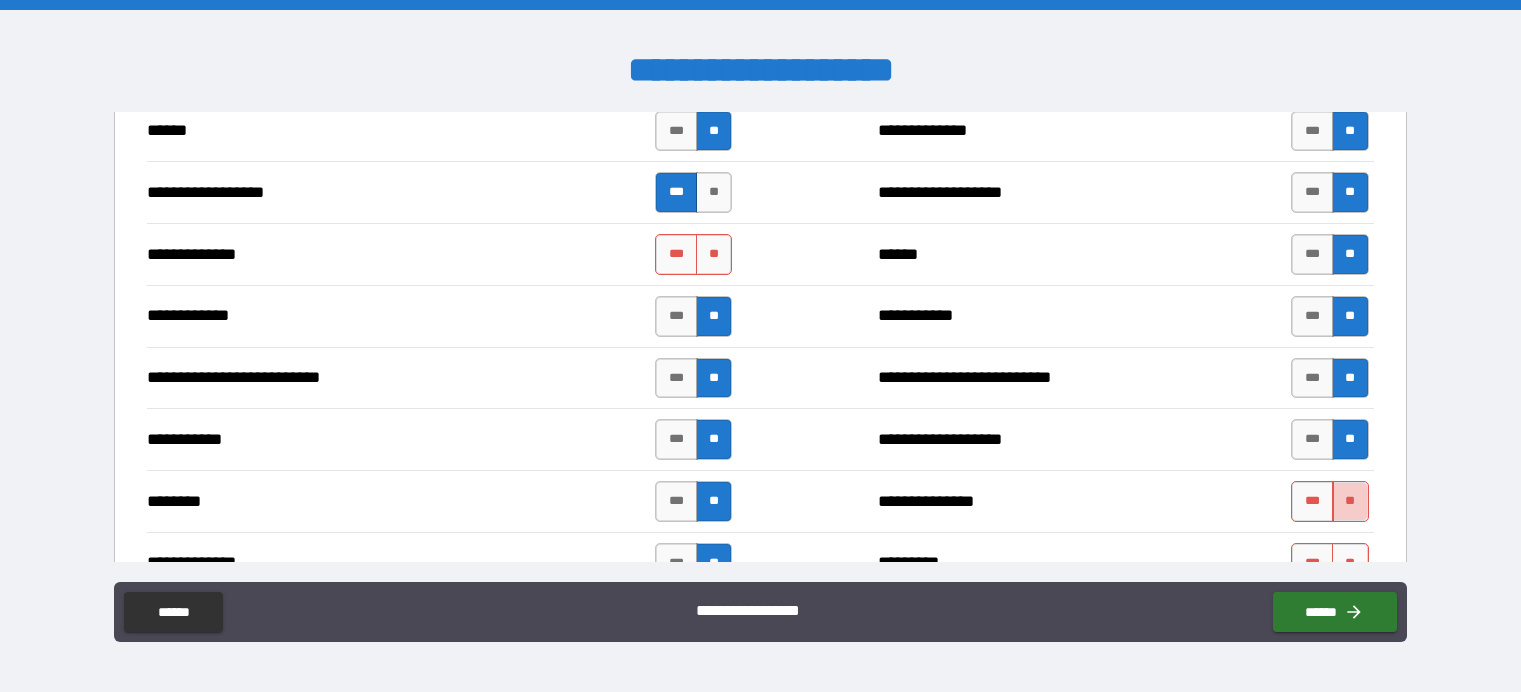 click on "**" at bounding box center [1350, 501] 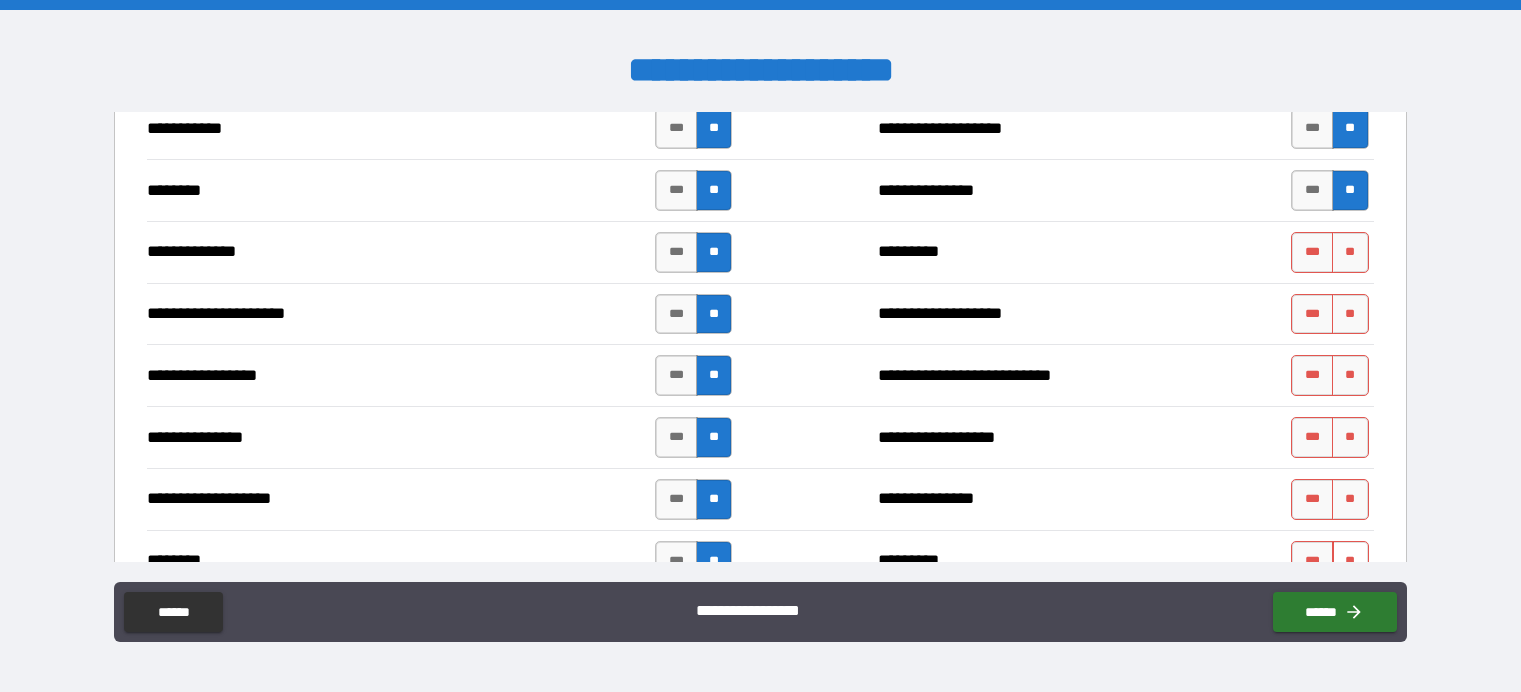 scroll, scrollTop: 2400, scrollLeft: 0, axis: vertical 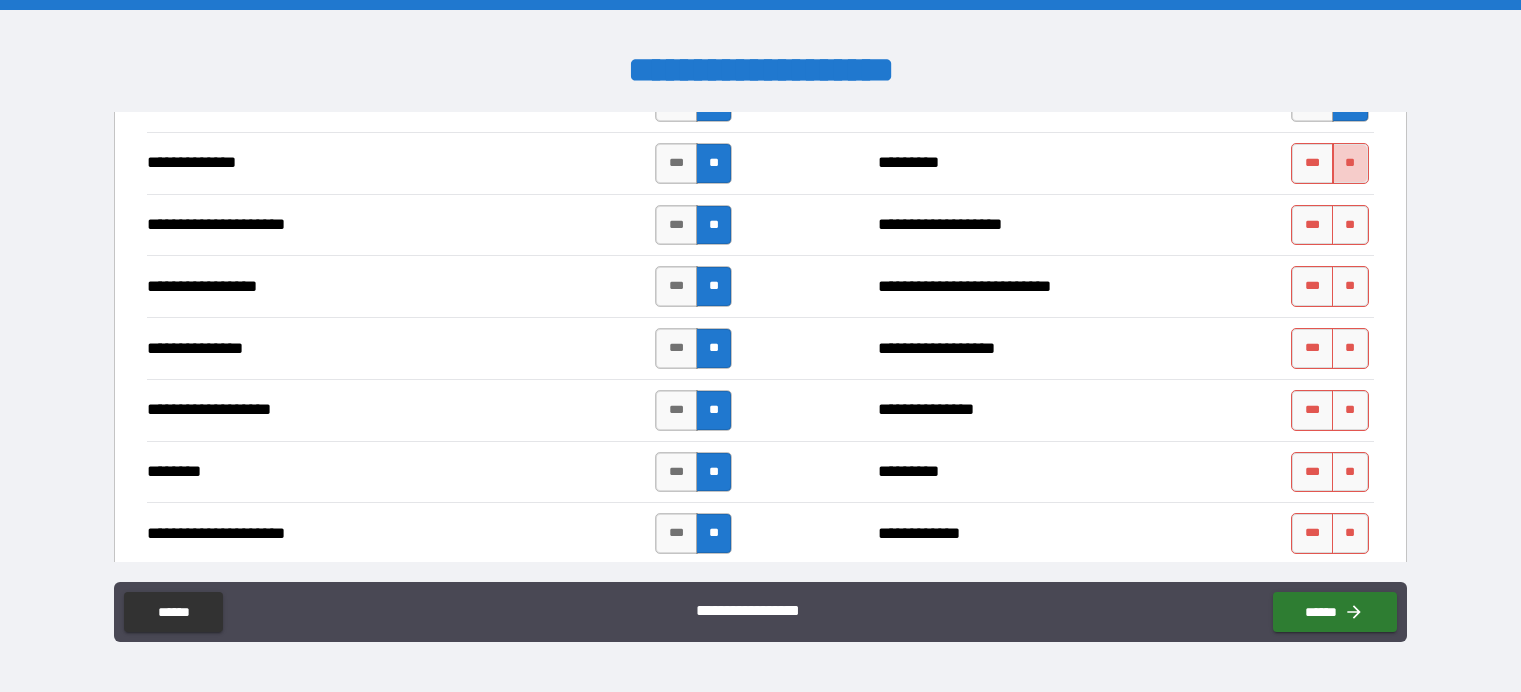 click on "**" at bounding box center (1350, 163) 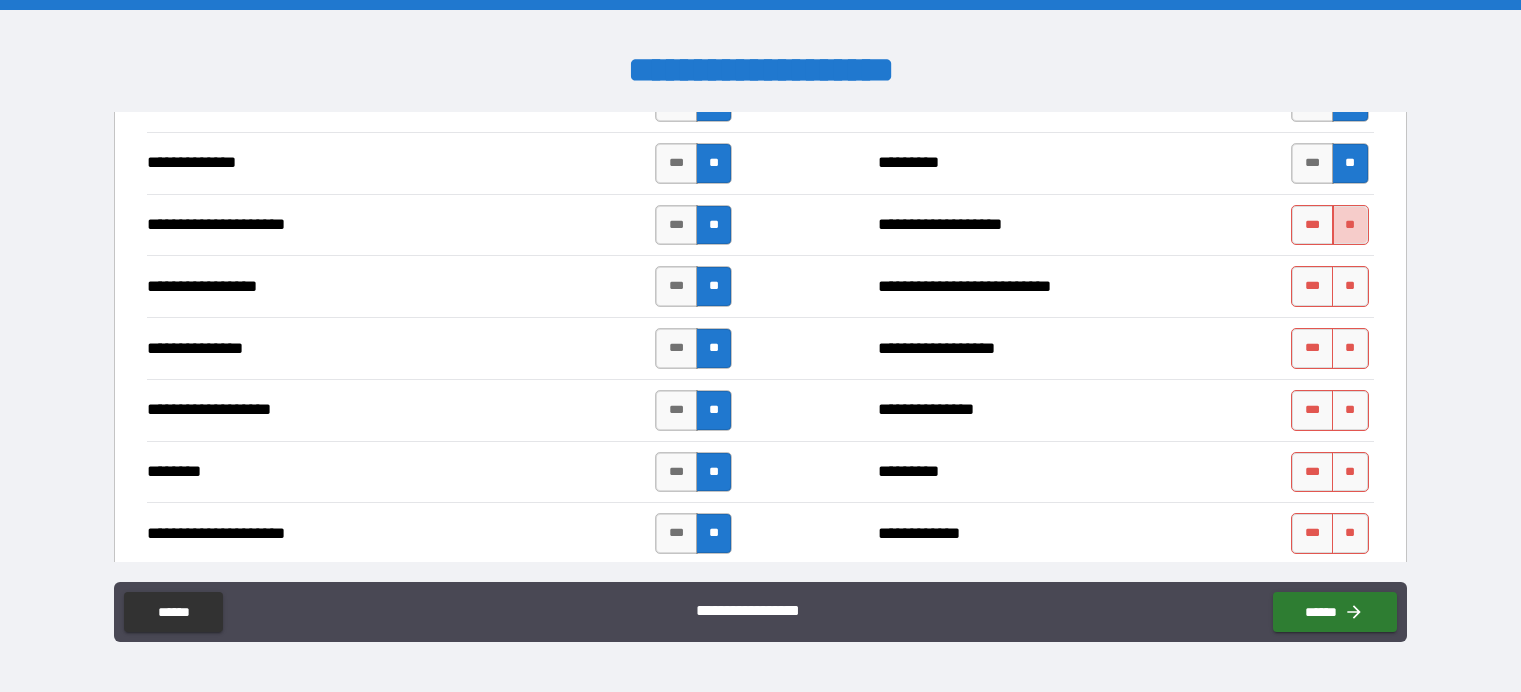 click on "**" at bounding box center [1350, 225] 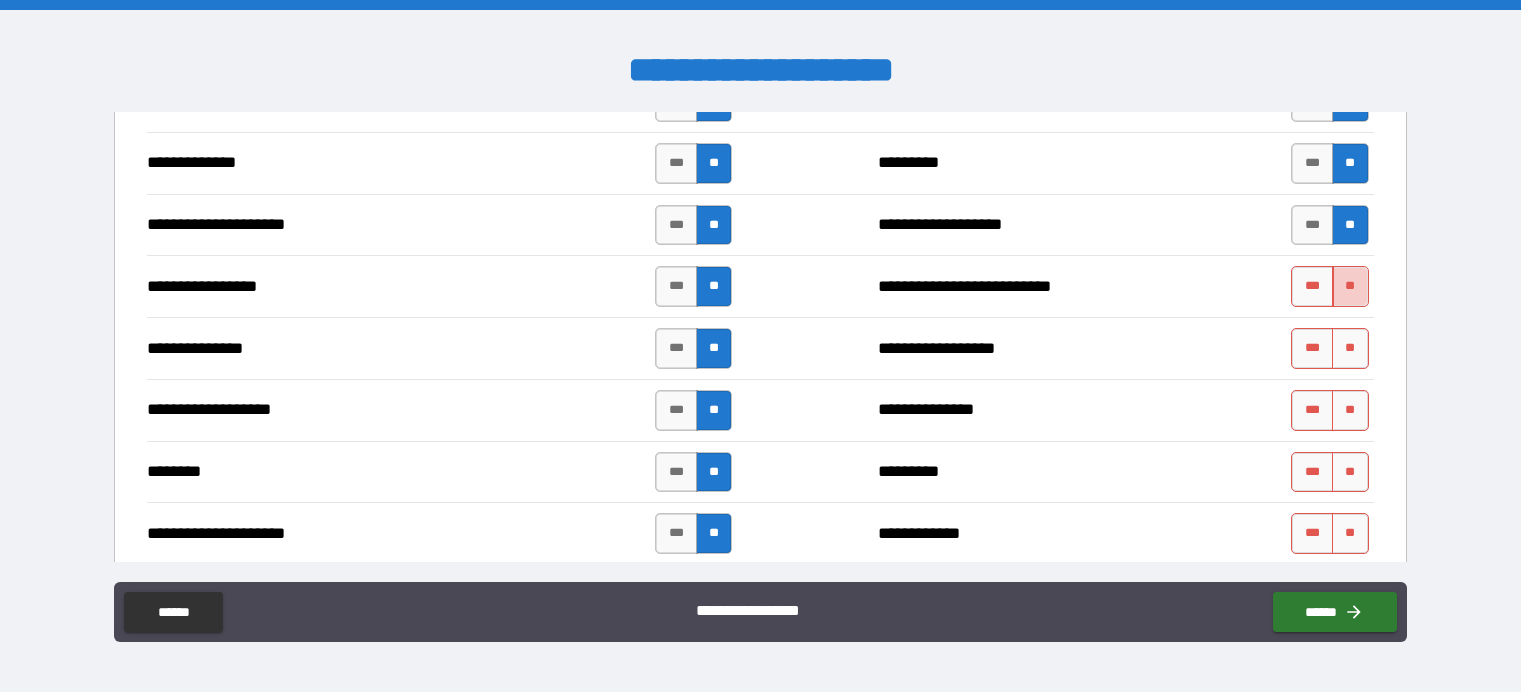 click on "**" at bounding box center (1350, 286) 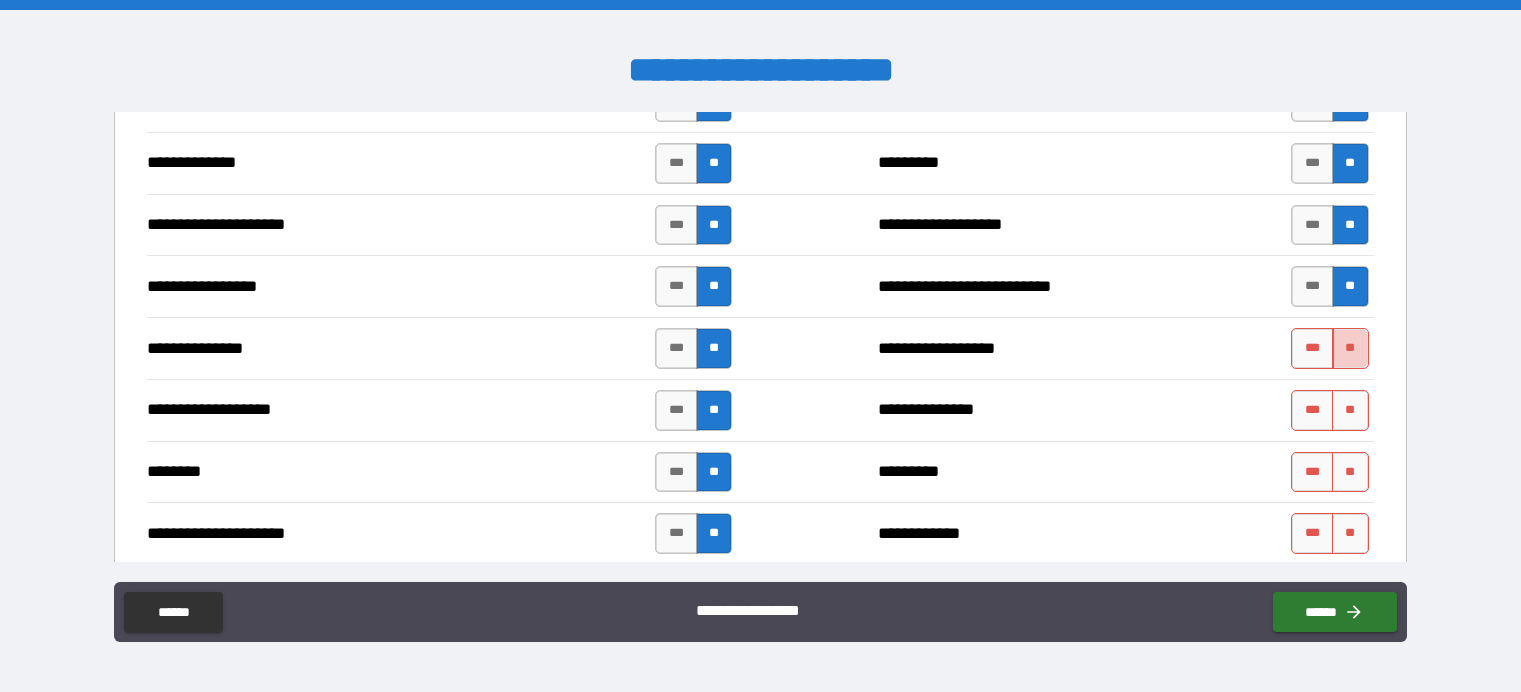 click on "**" at bounding box center [1350, 348] 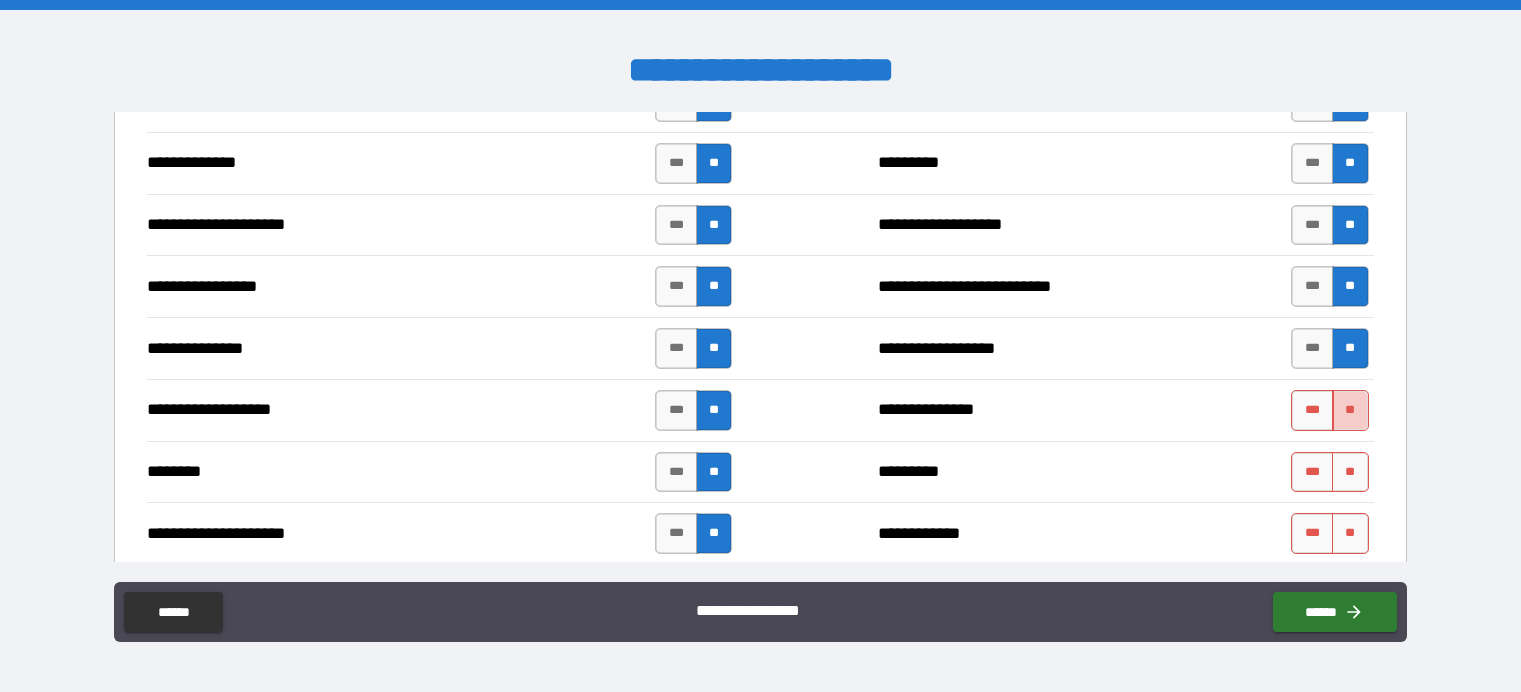click on "**" at bounding box center (1350, 410) 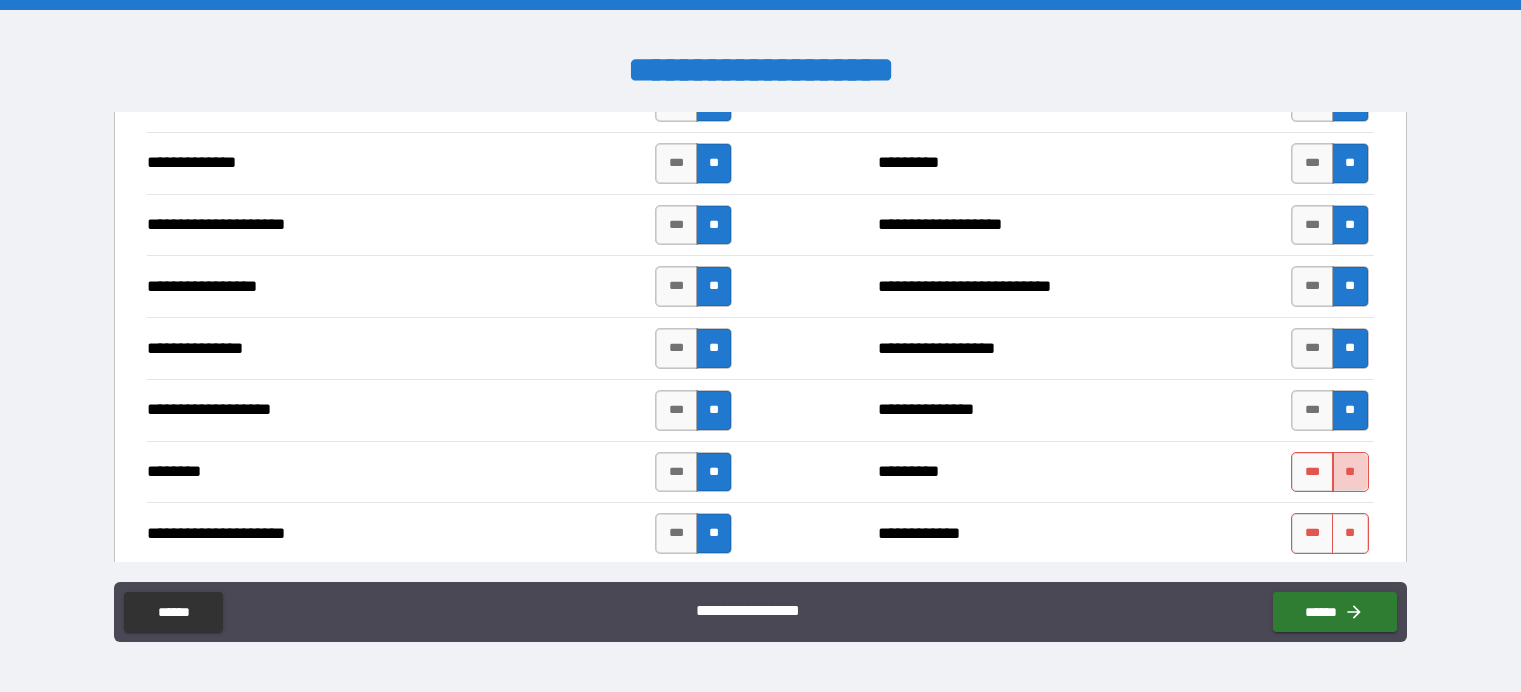 click on "**" at bounding box center [1350, 472] 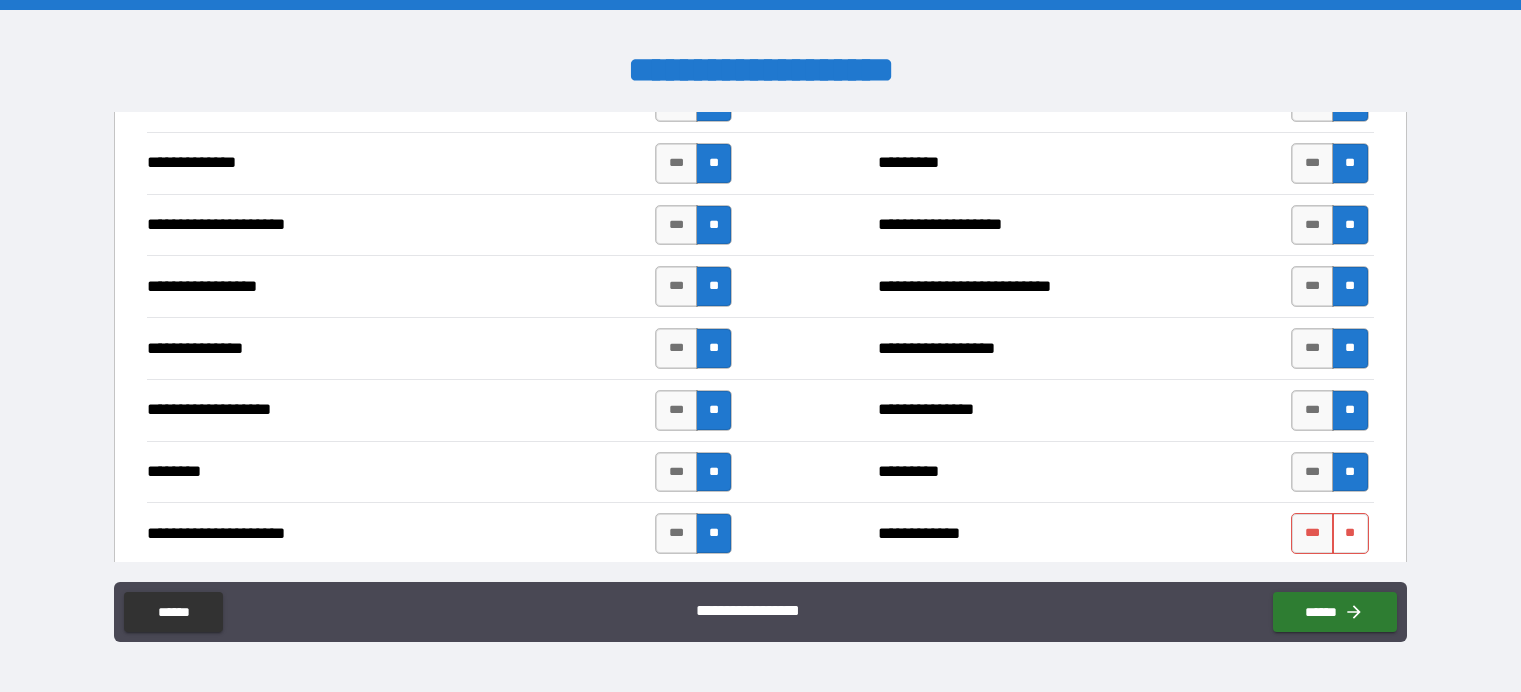 click on "**" at bounding box center [1350, 533] 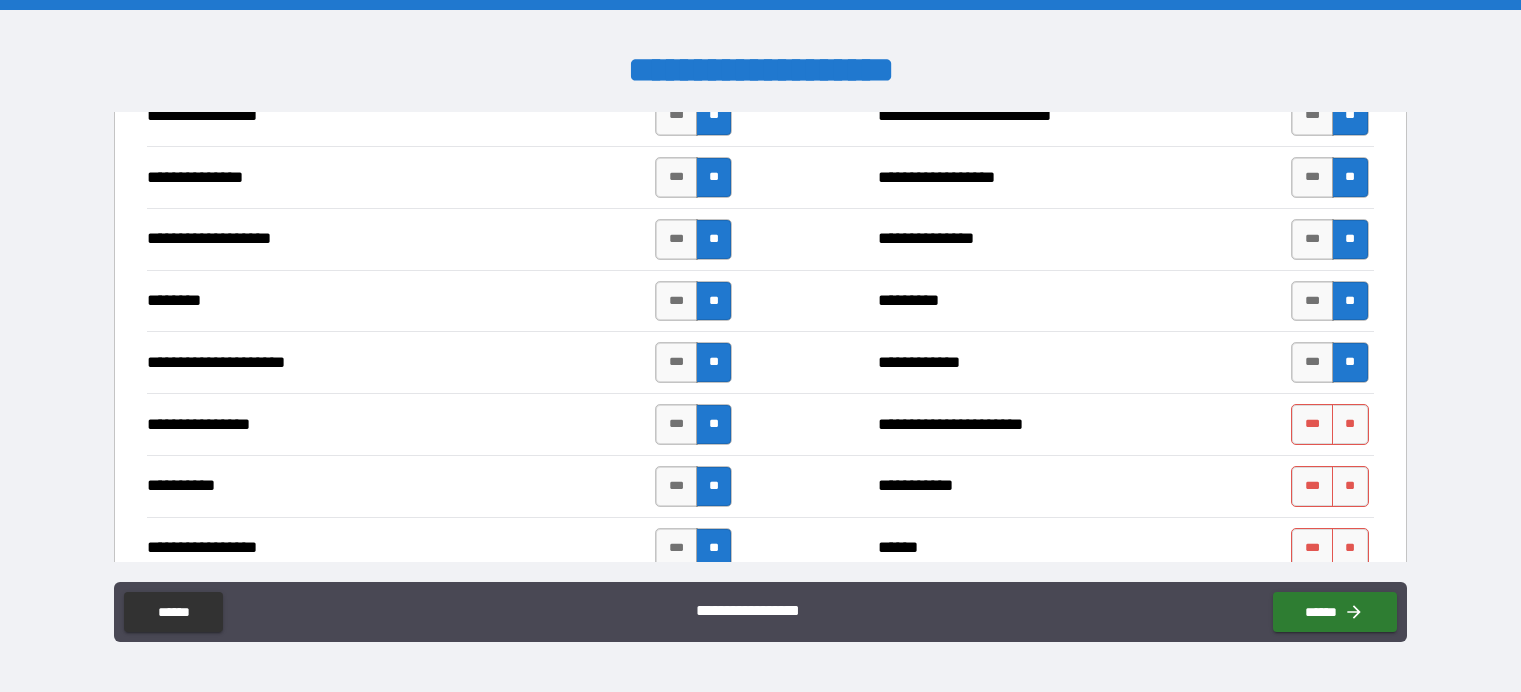 scroll, scrollTop: 2600, scrollLeft: 0, axis: vertical 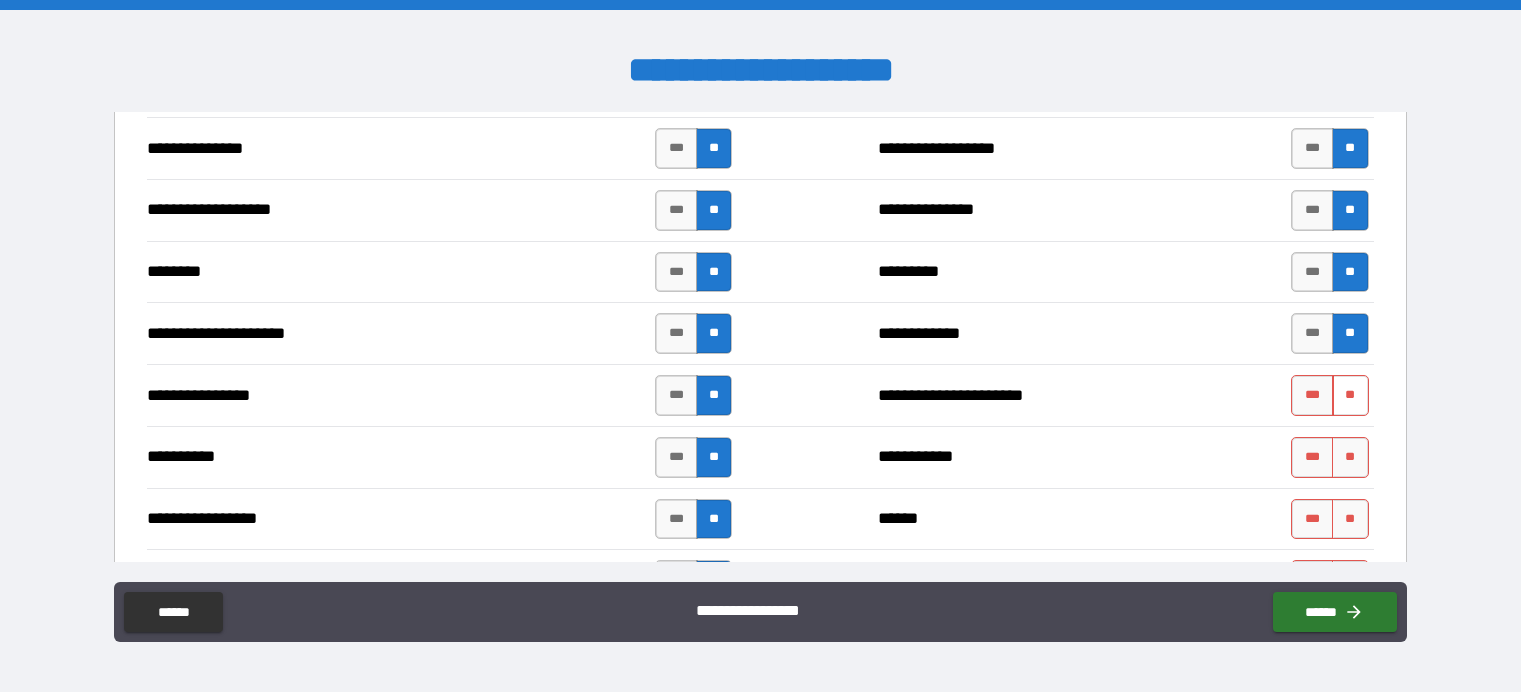 click on "**" at bounding box center [1350, 395] 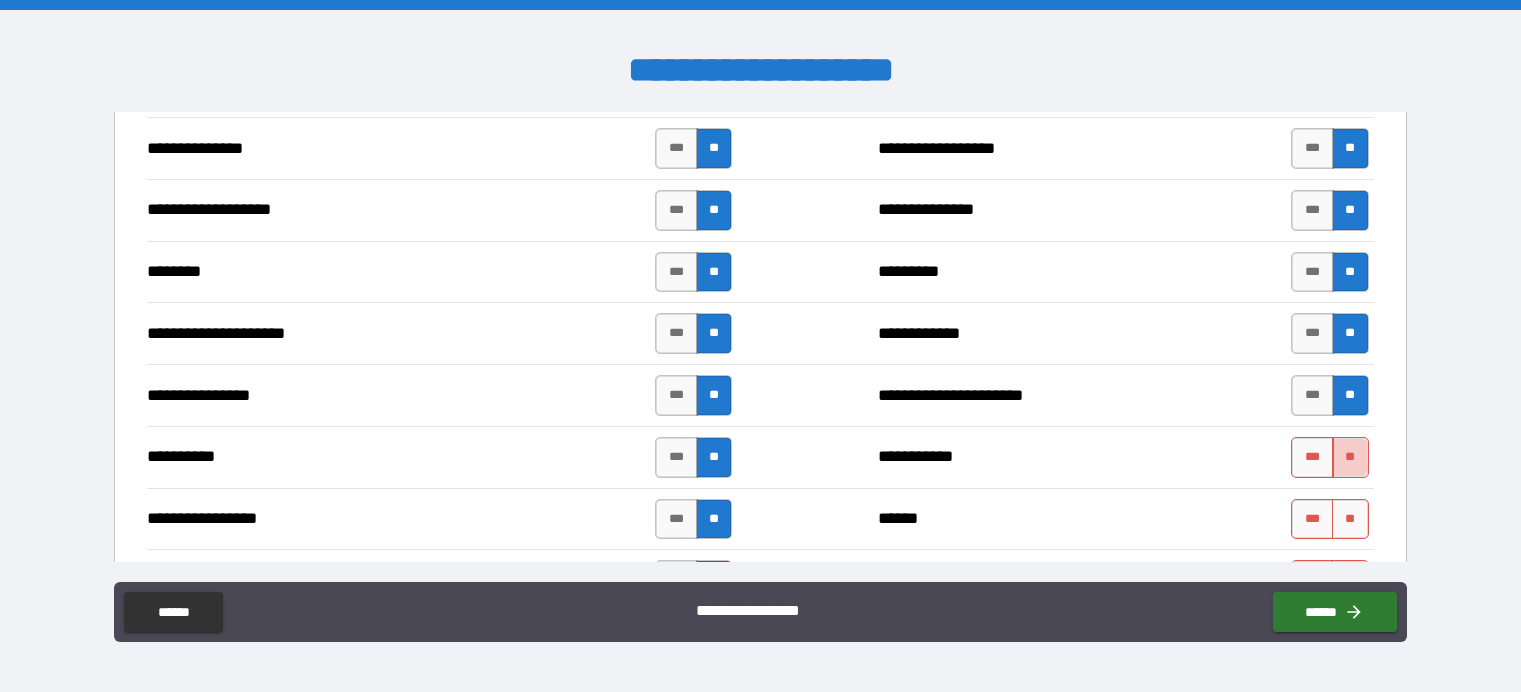 click on "**" at bounding box center [1350, 457] 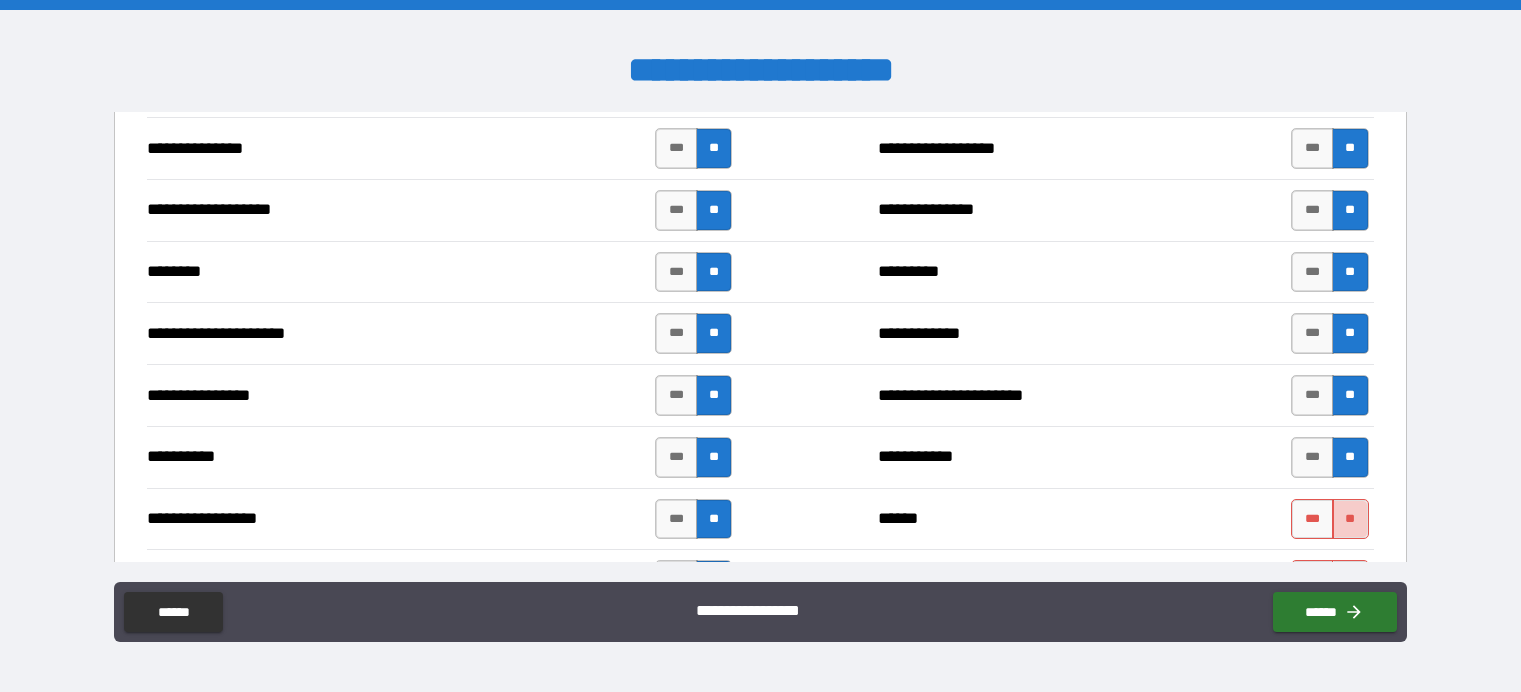 click on "**" at bounding box center (1350, 519) 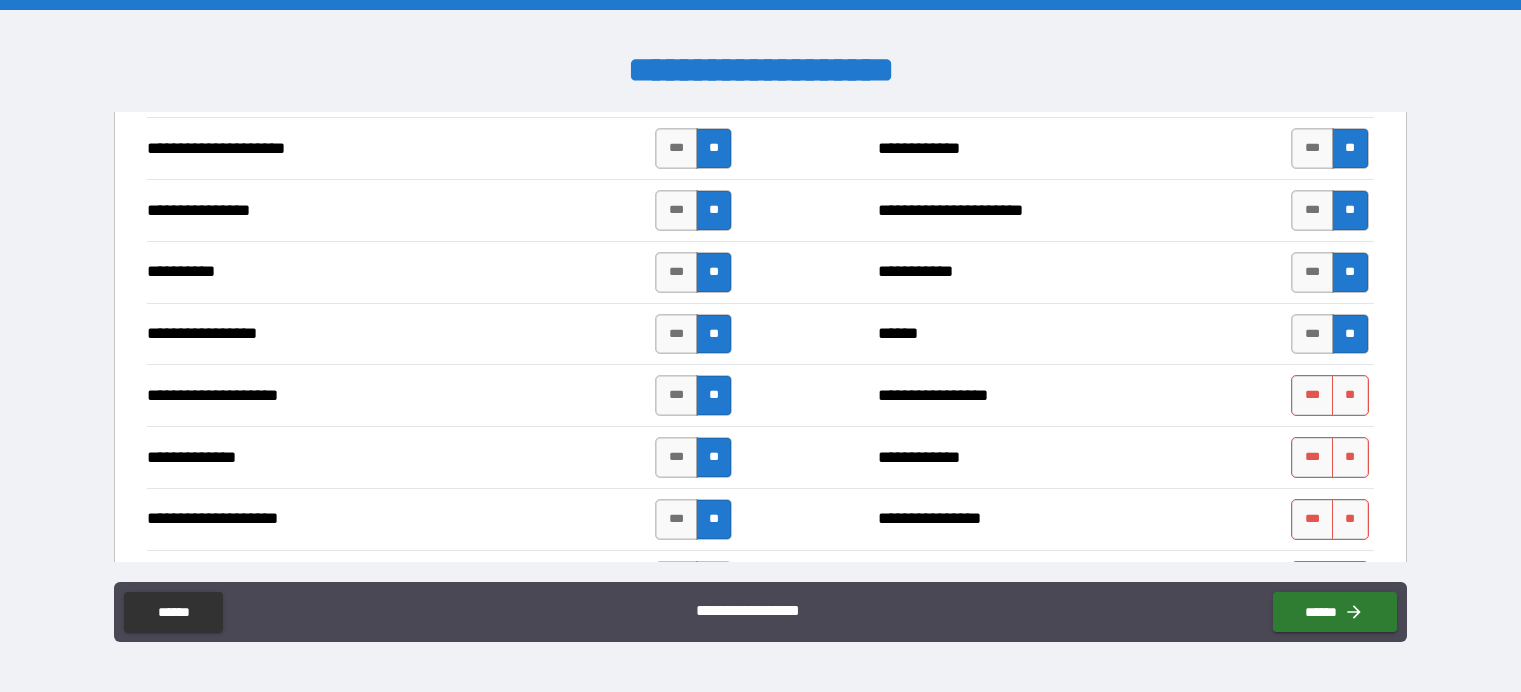scroll, scrollTop: 2800, scrollLeft: 0, axis: vertical 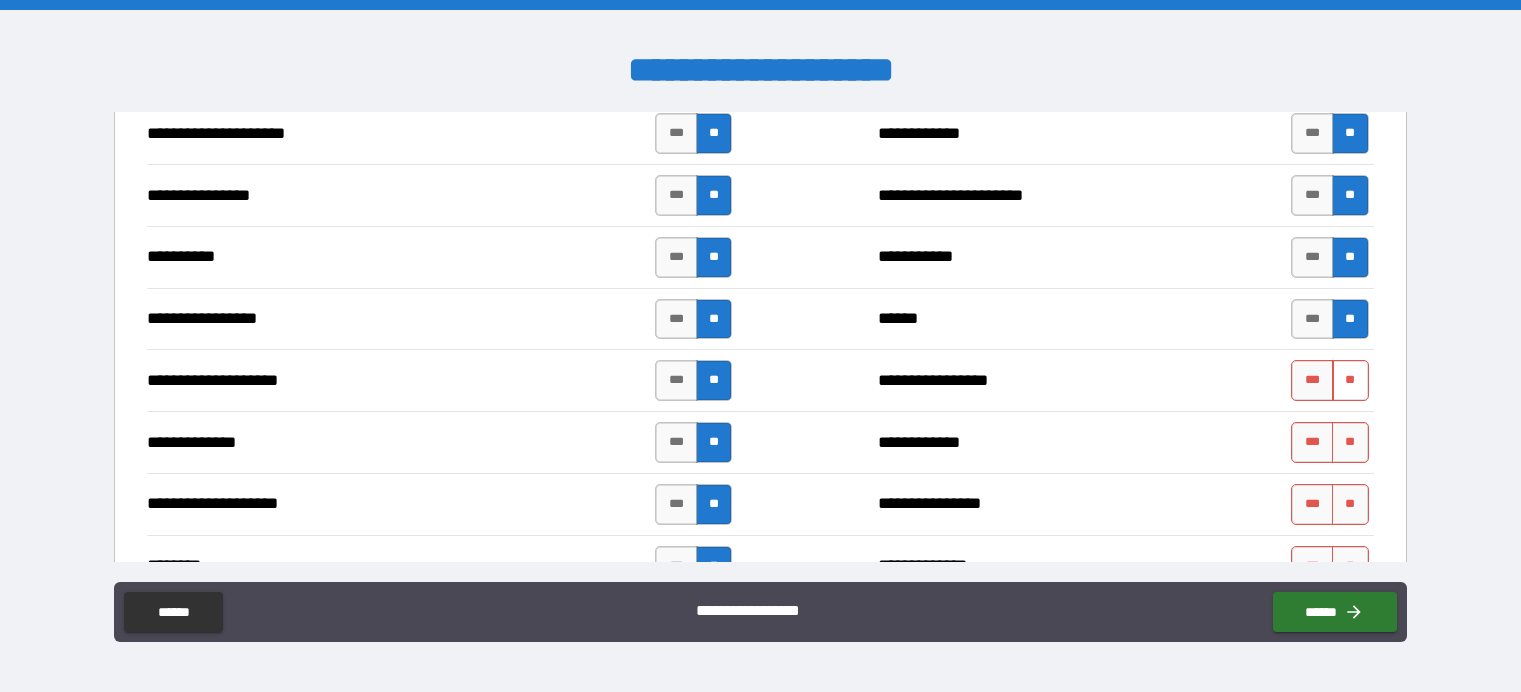 click on "**" at bounding box center [1350, 380] 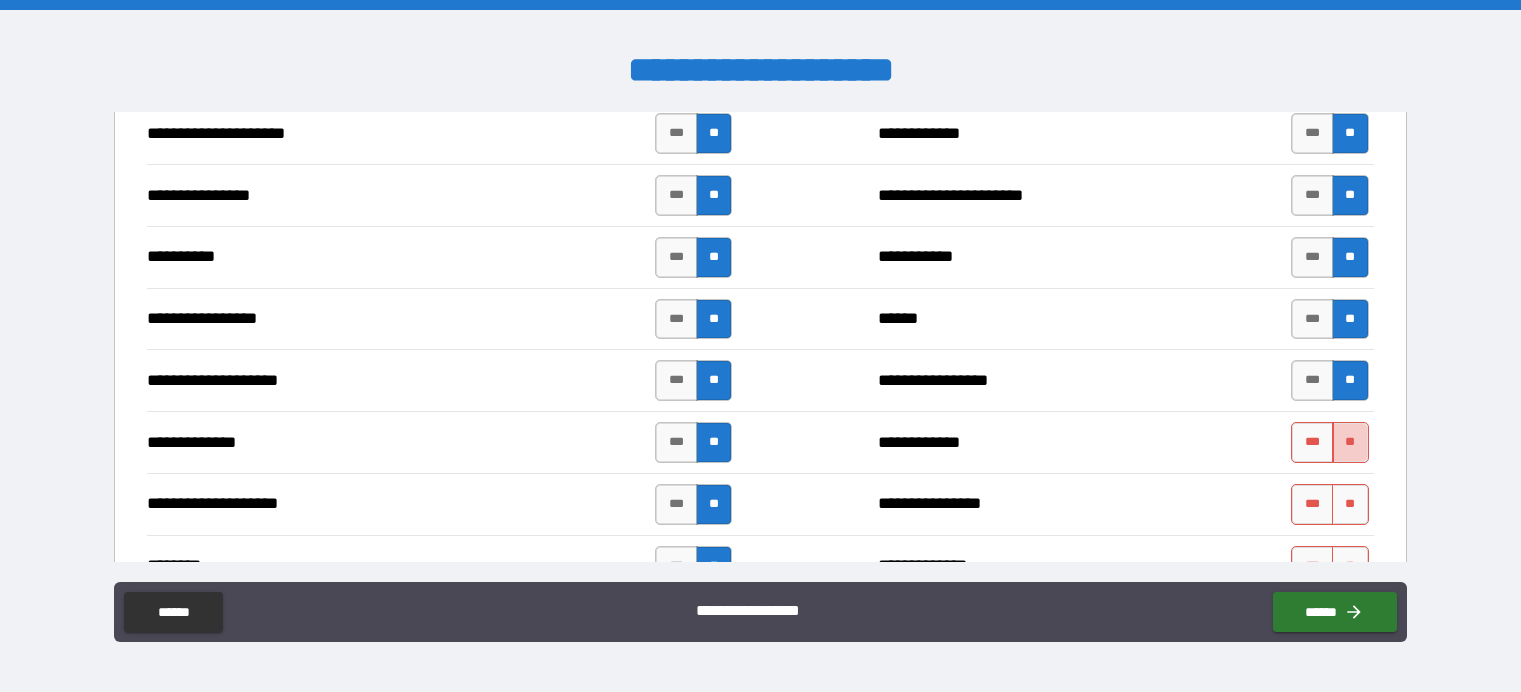 click on "**" at bounding box center (1350, 442) 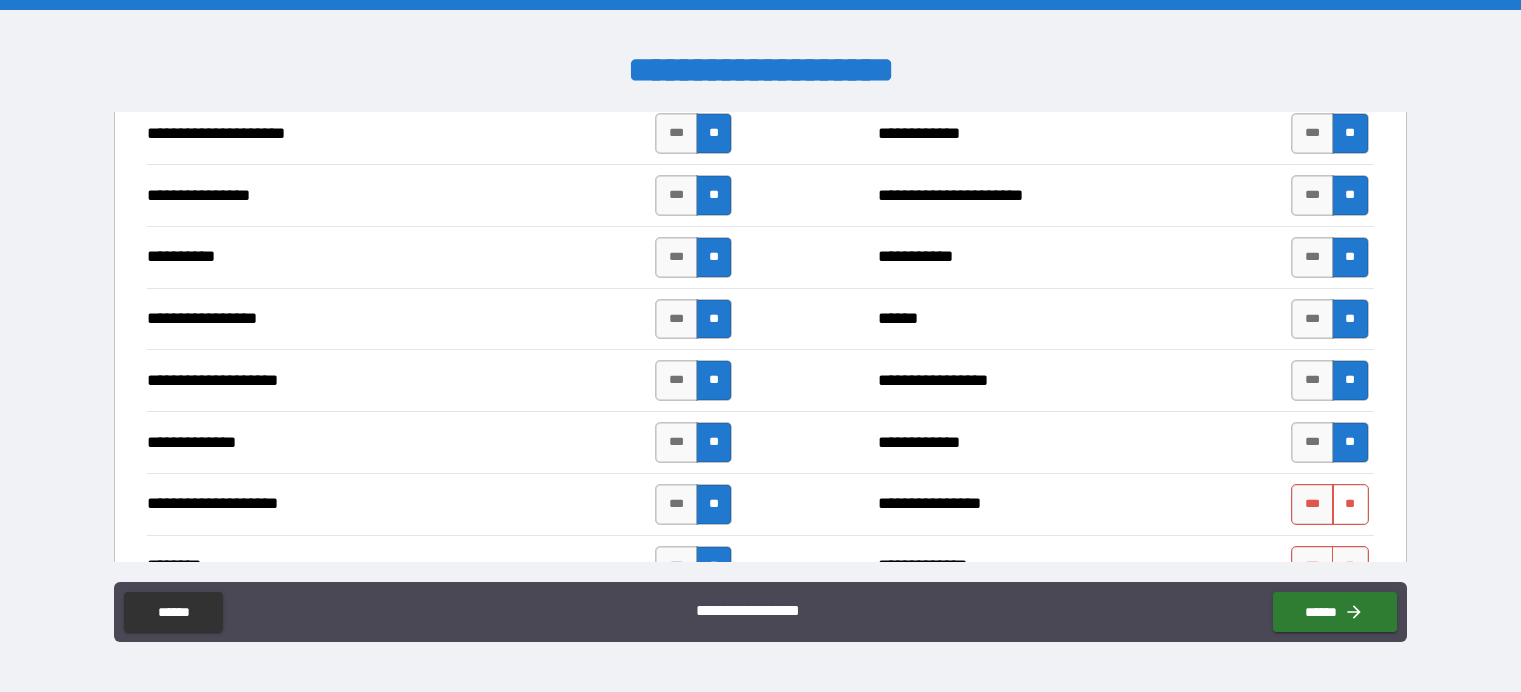 click on "**" at bounding box center [1350, 504] 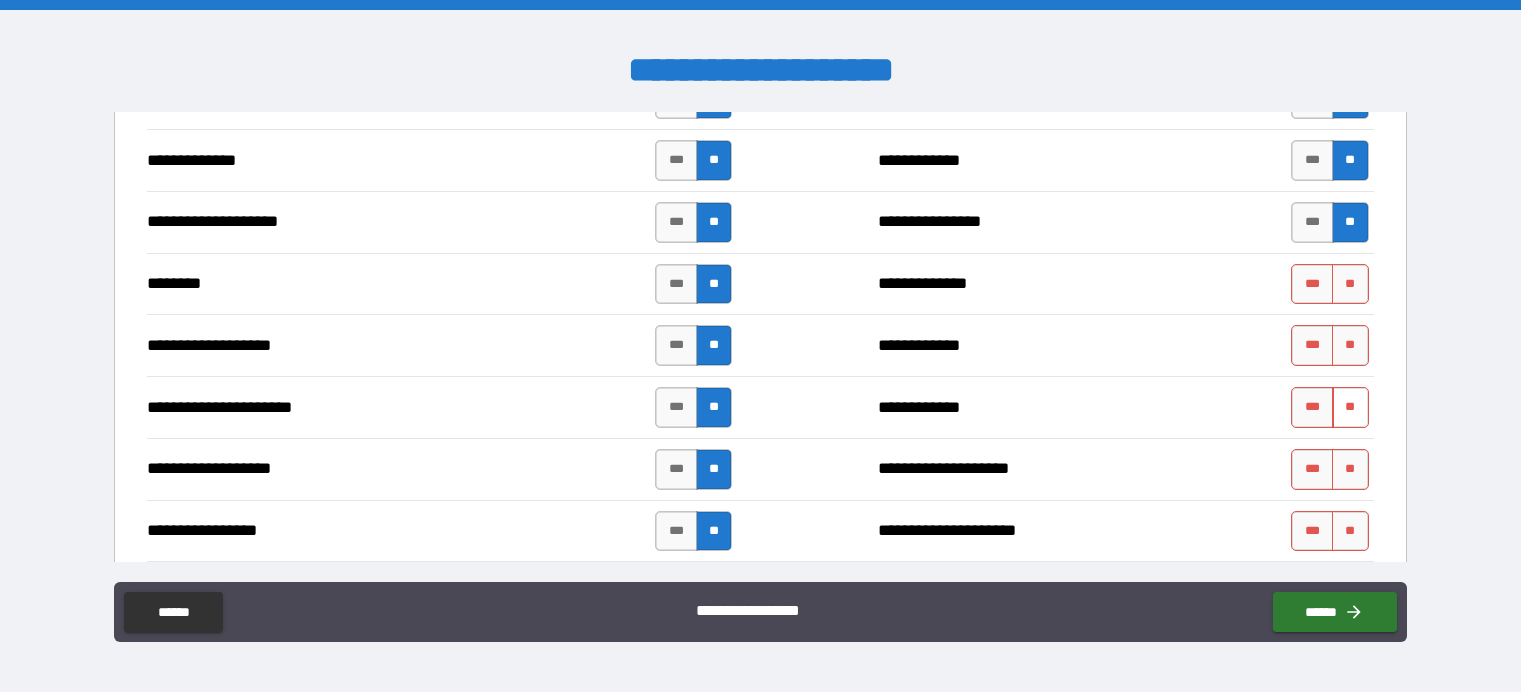 scroll, scrollTop: 3100, scrollLeft: 0, axis: vertical 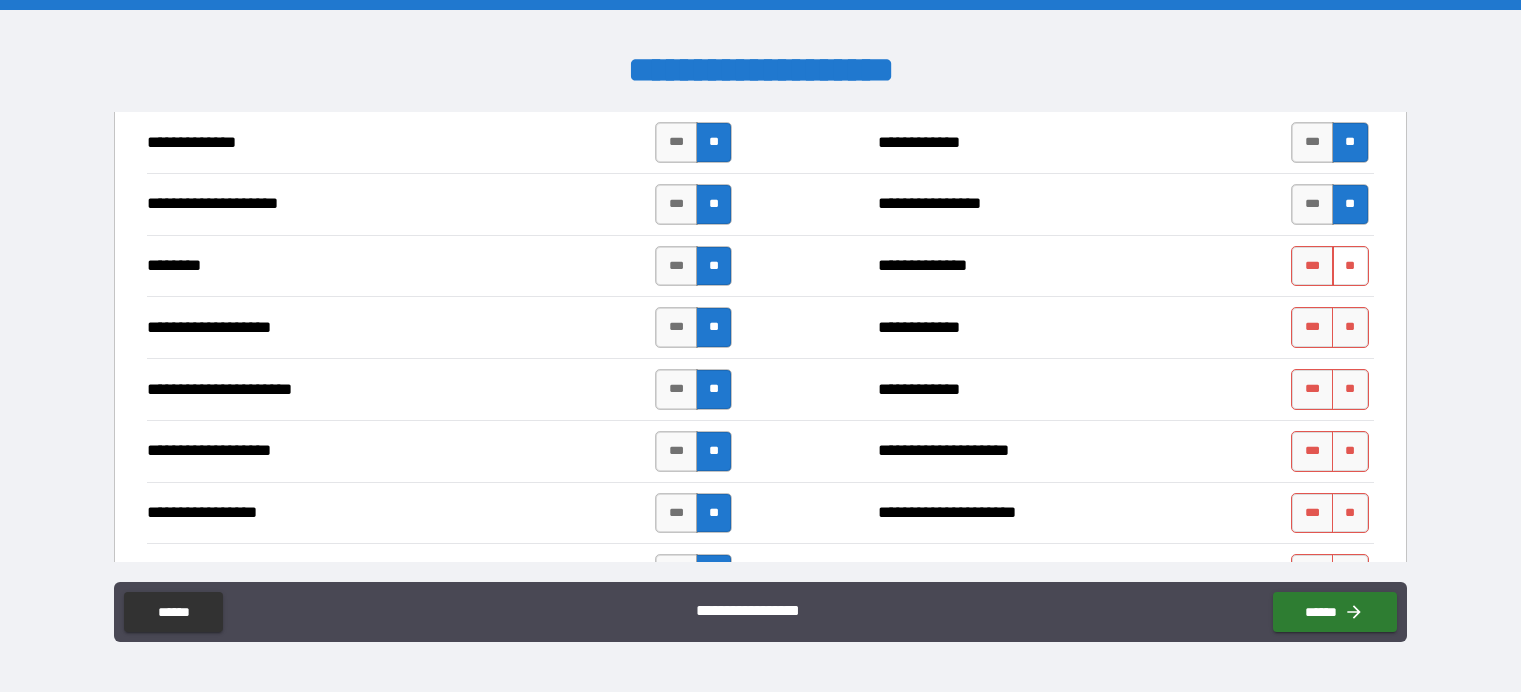 click on "**" at bounding box center [1350, 266] 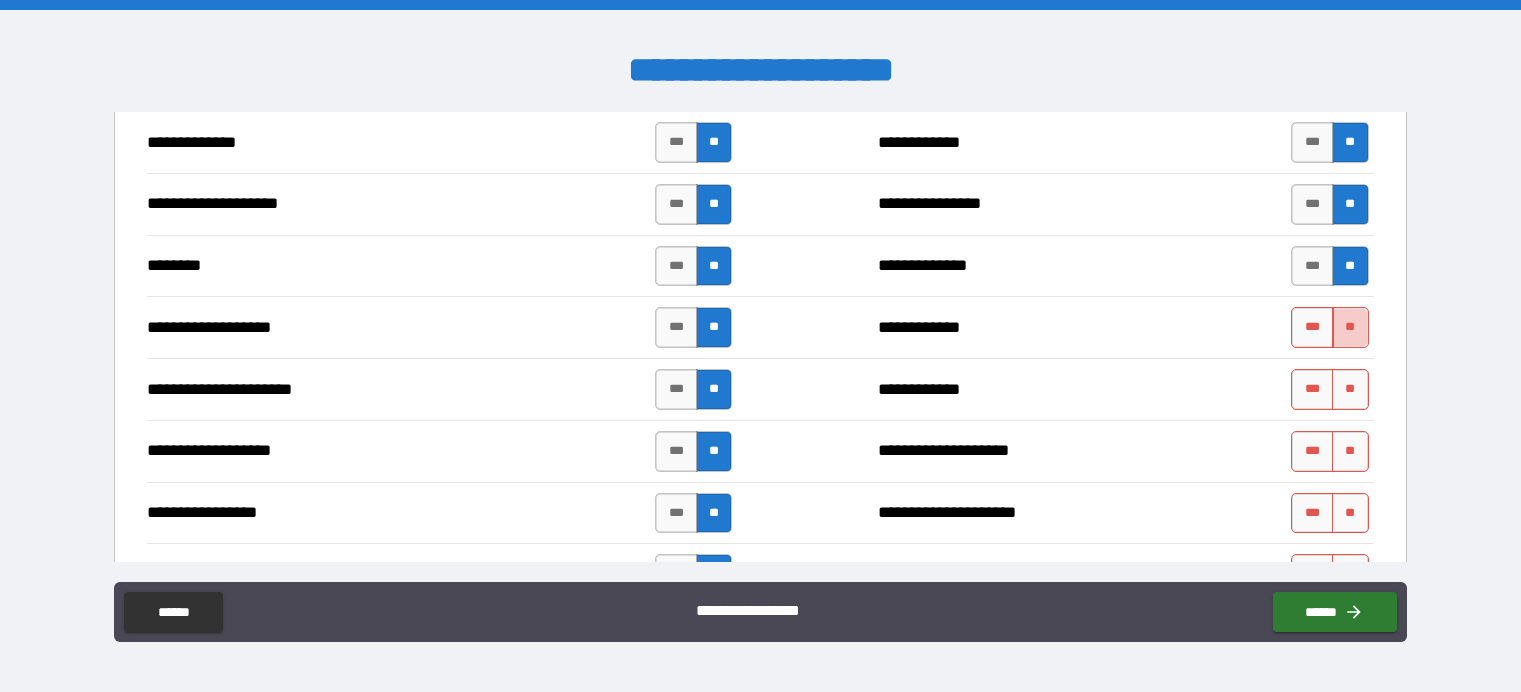 click on "**" at bounding box center (1350, 327) 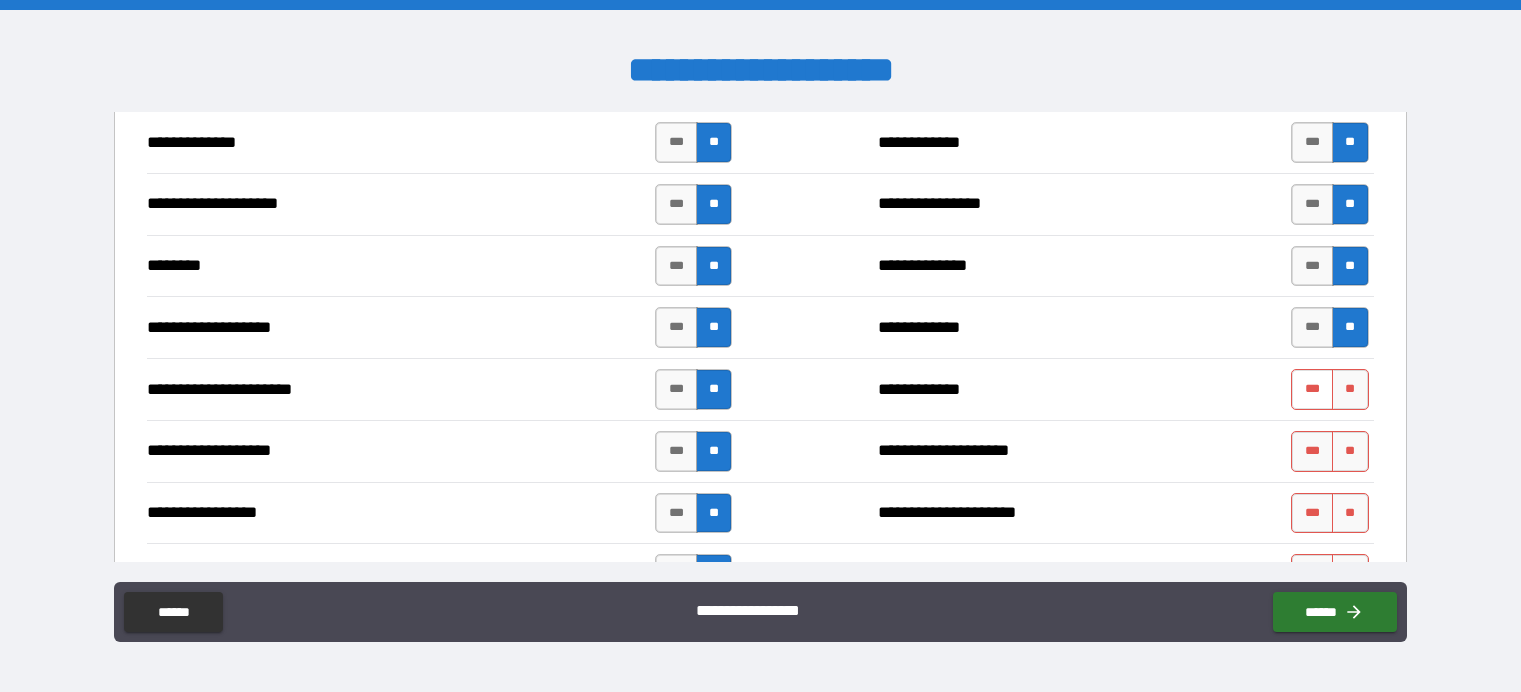drag, startPoint x: 1299, startPoint y: 393, endPoint x: 1316, endPoint y: 393, distance: 17 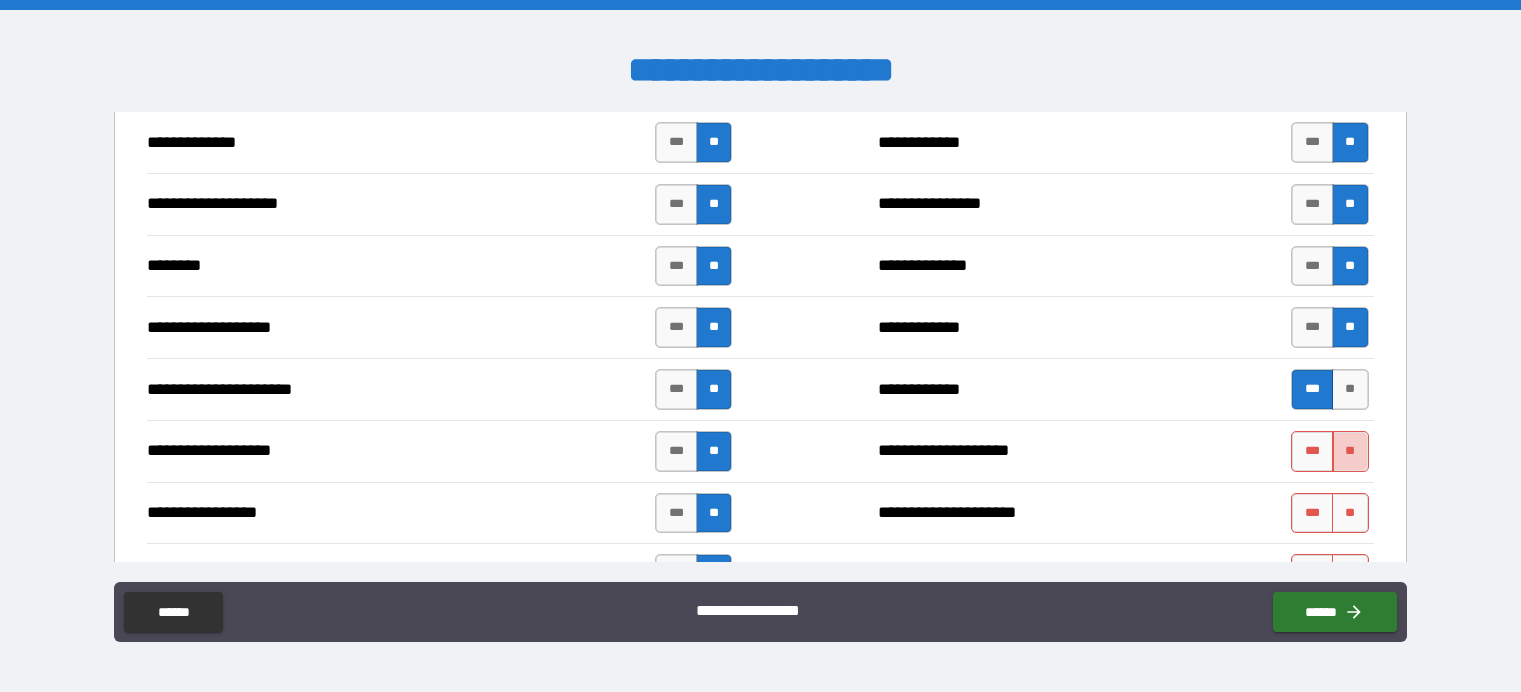 click on "**" at bounding box center (1350, 451) 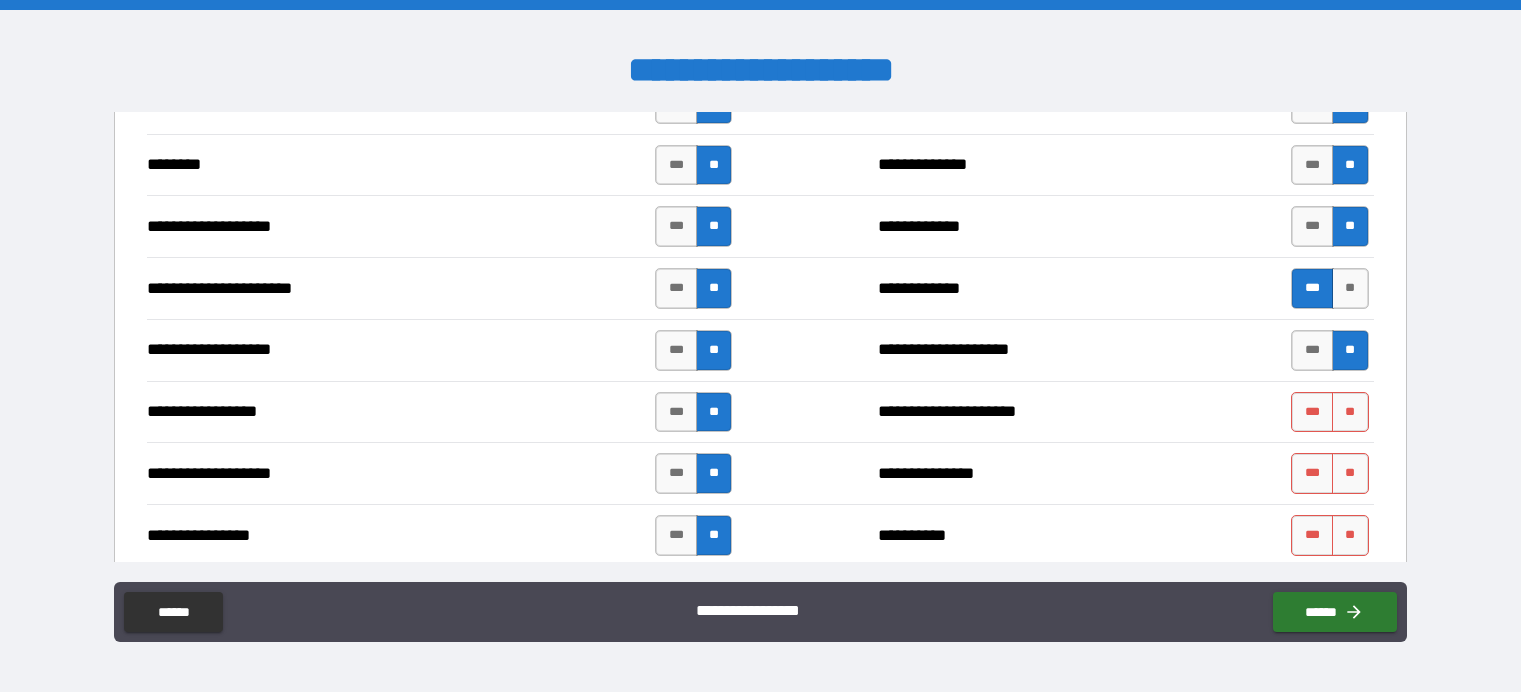 scroll, scrollTop: 3400, scrollLeft: 0, axis: vertical 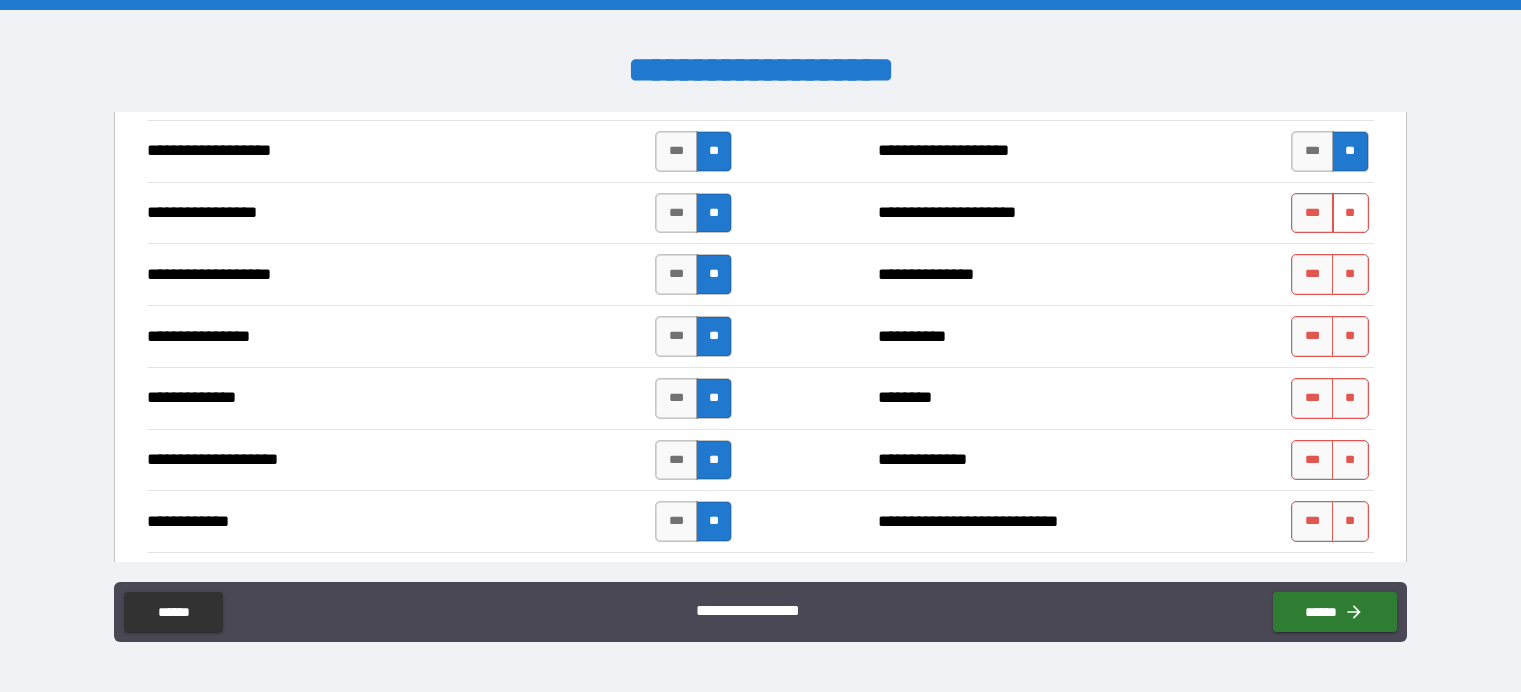 click on "**" at bounding box center (1350, 213) 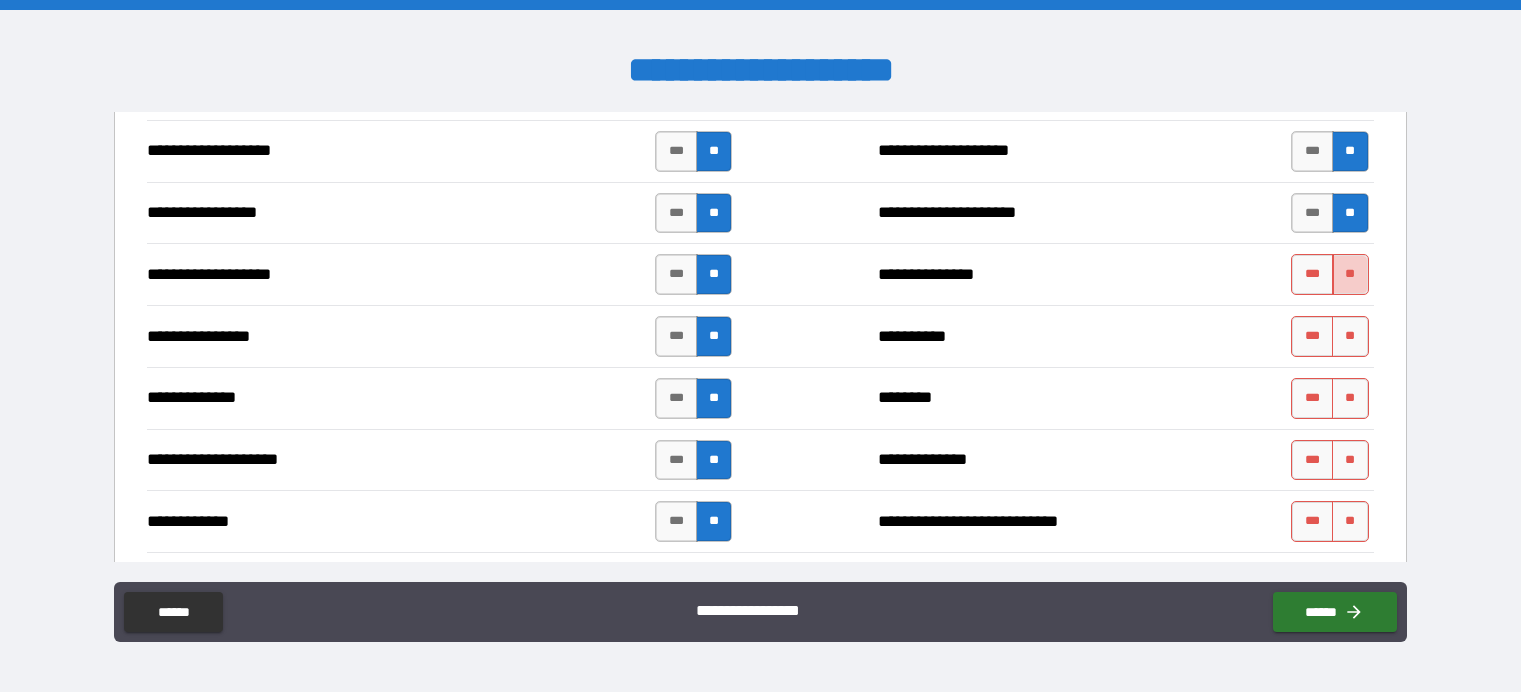 click on "**" at bounding box center (1350, 274) 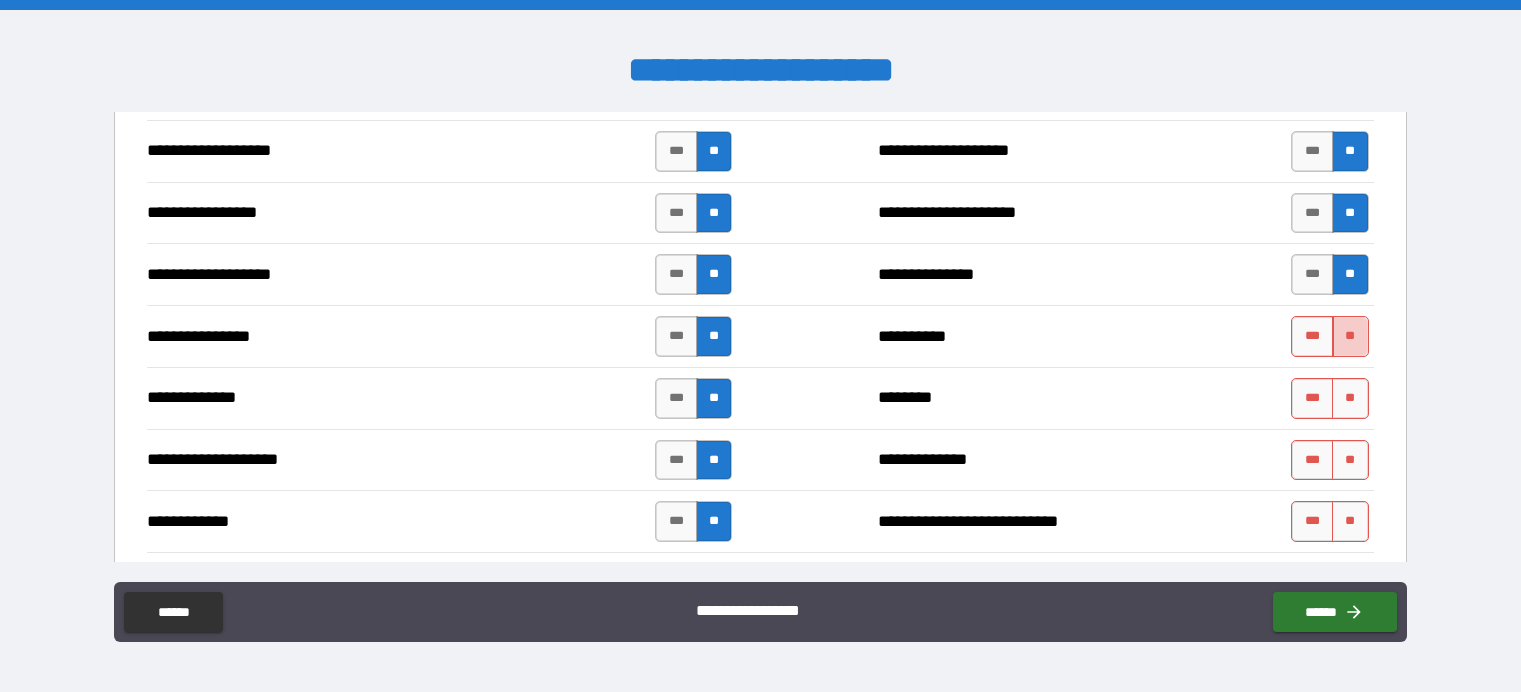 click on "**" at bounding box center [1350, 336] 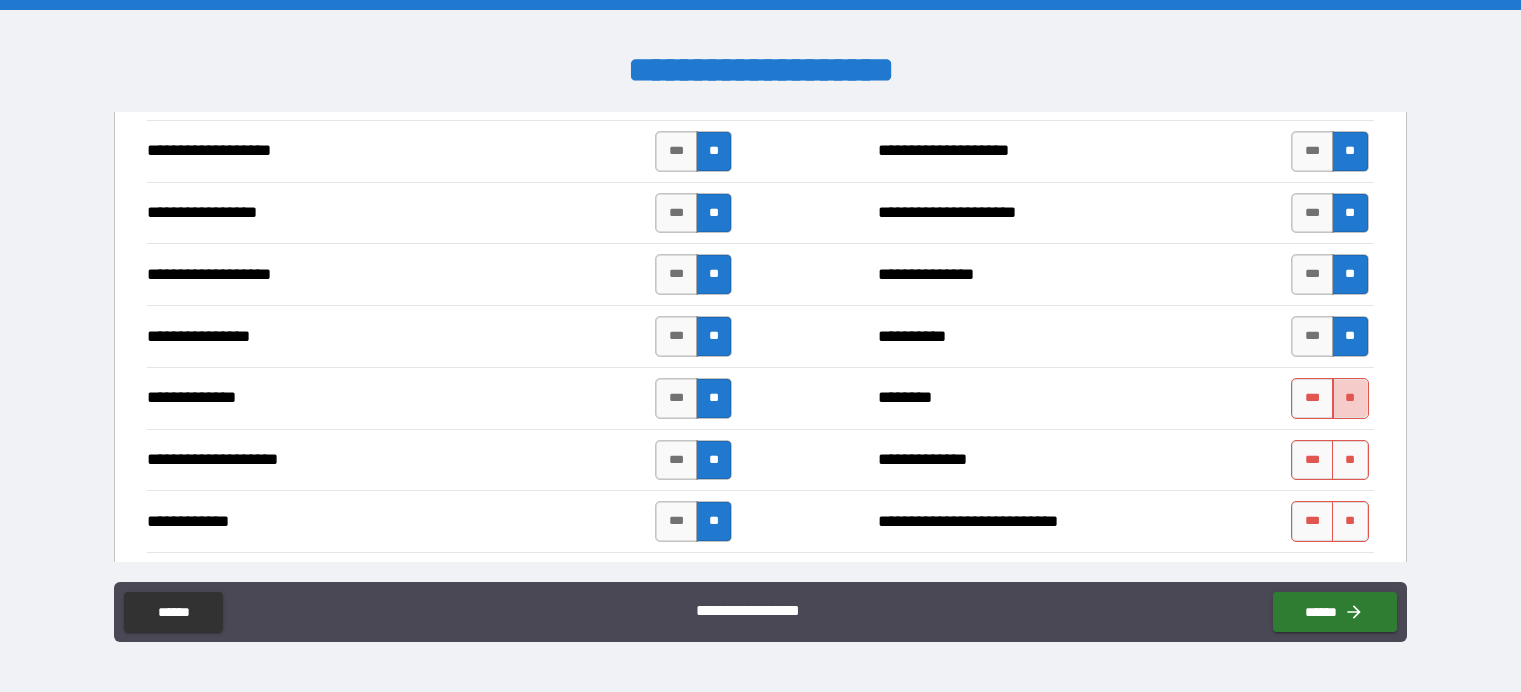 click on "**" at bounding box center (1350, 398) 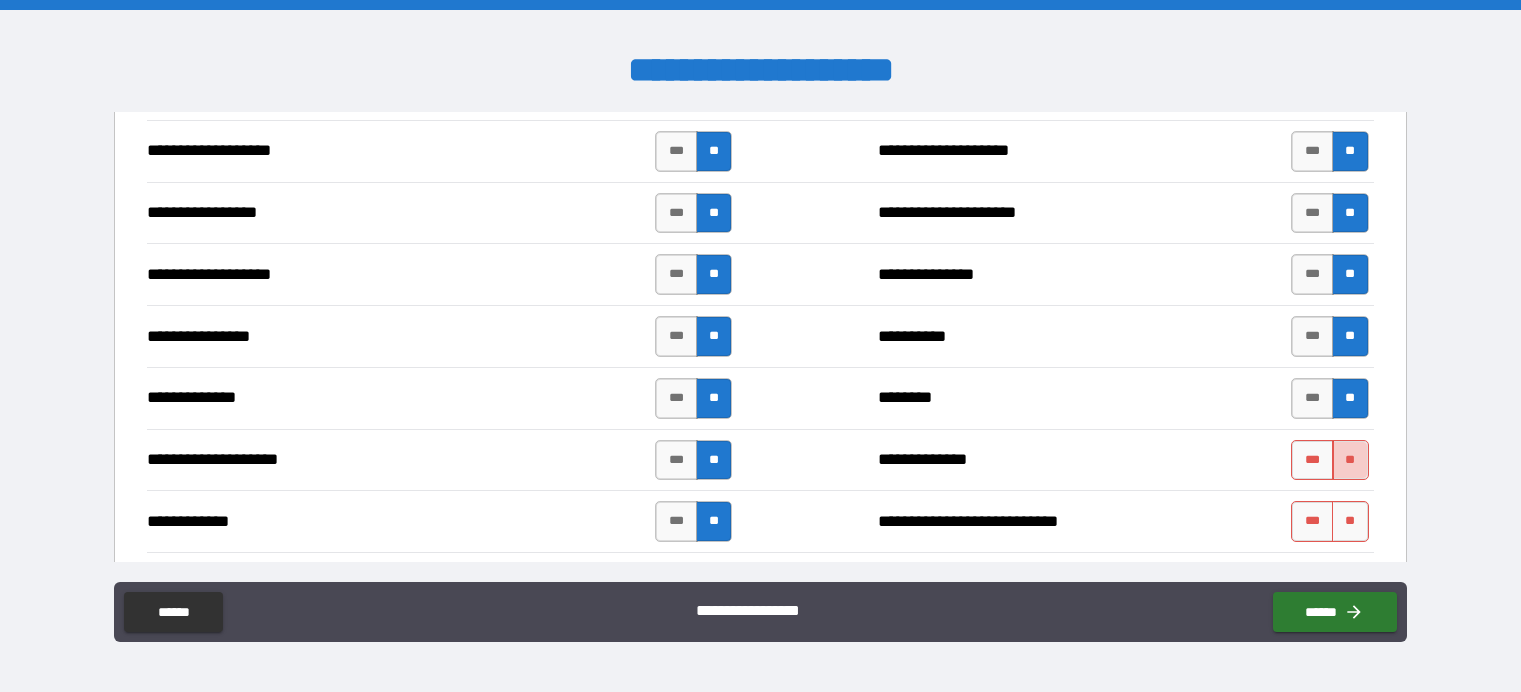 click on "**" at bounding box center [1350, 460] 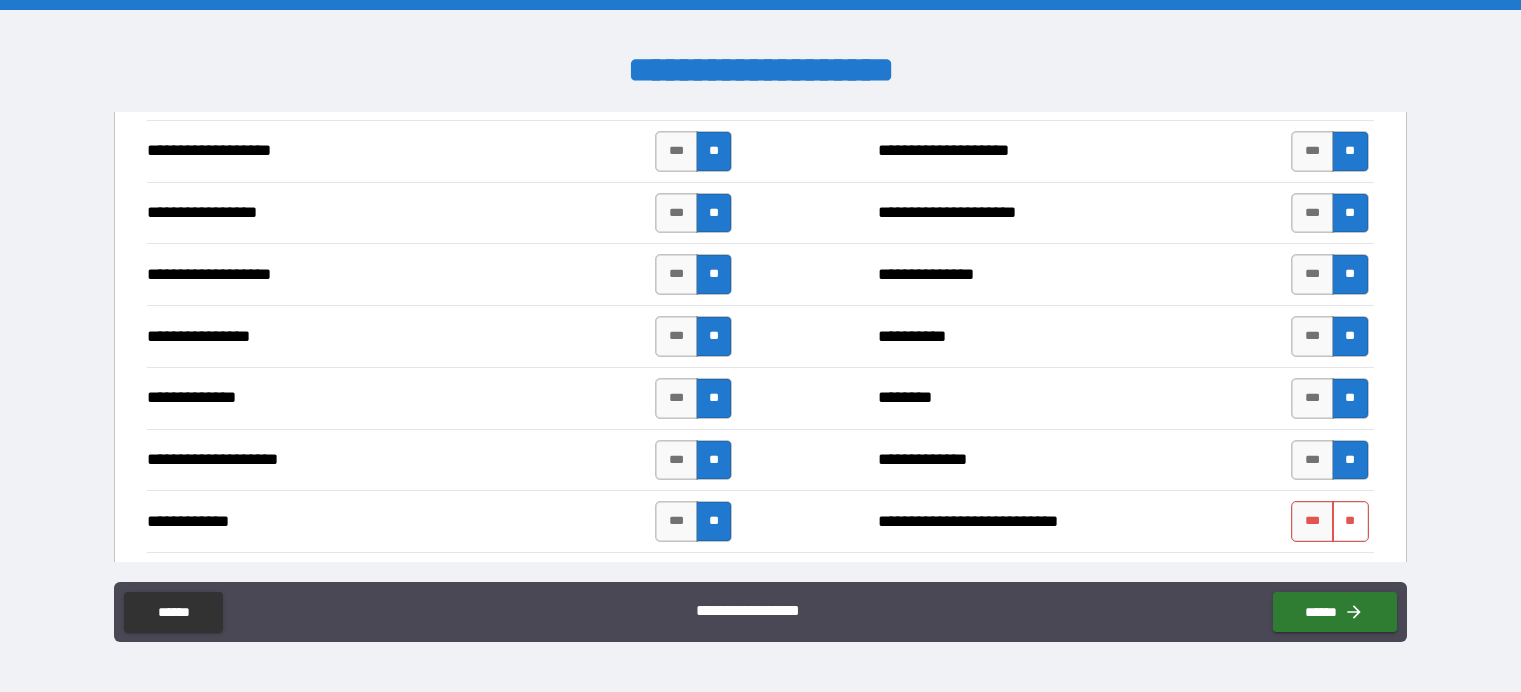 click on "**" at bounding box center (1350, 521) 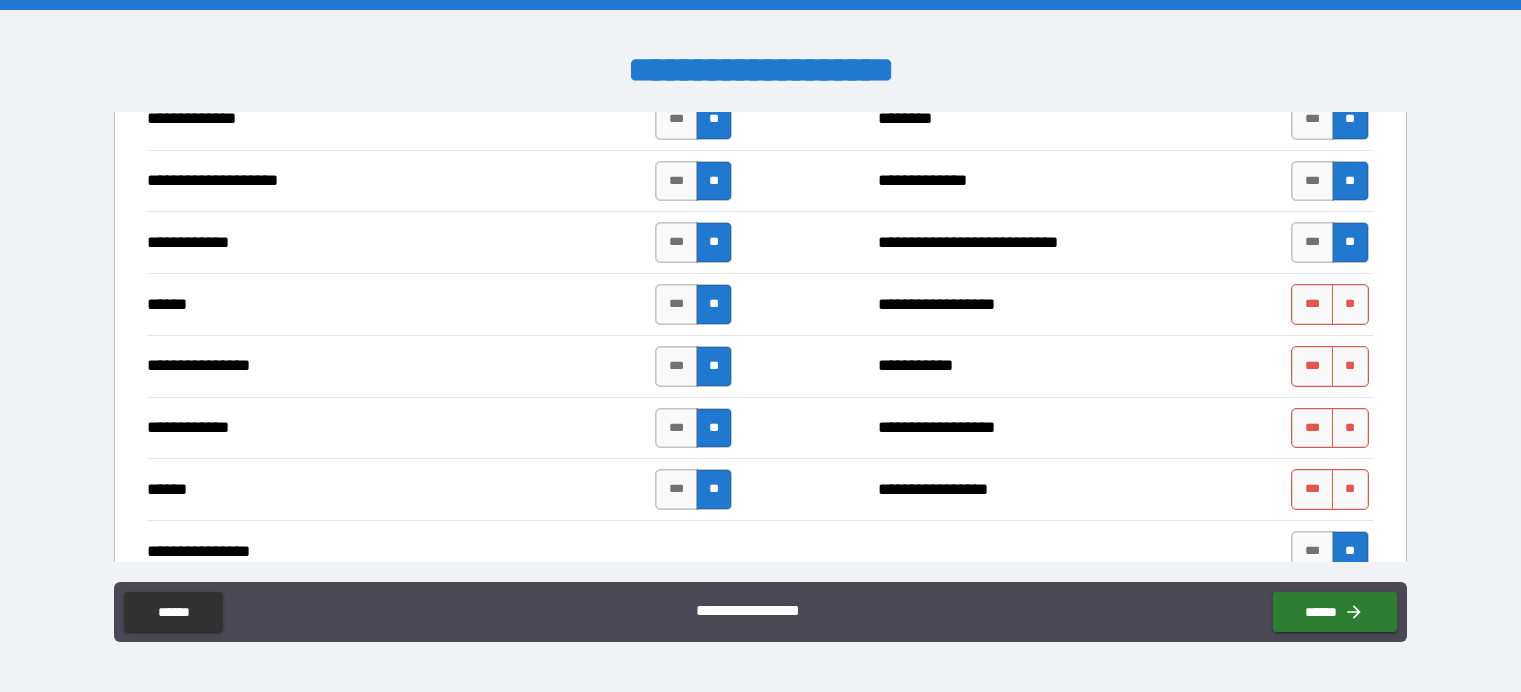 scroll, scrollTop: 3700, scrollLeft: 0, axis: vertical 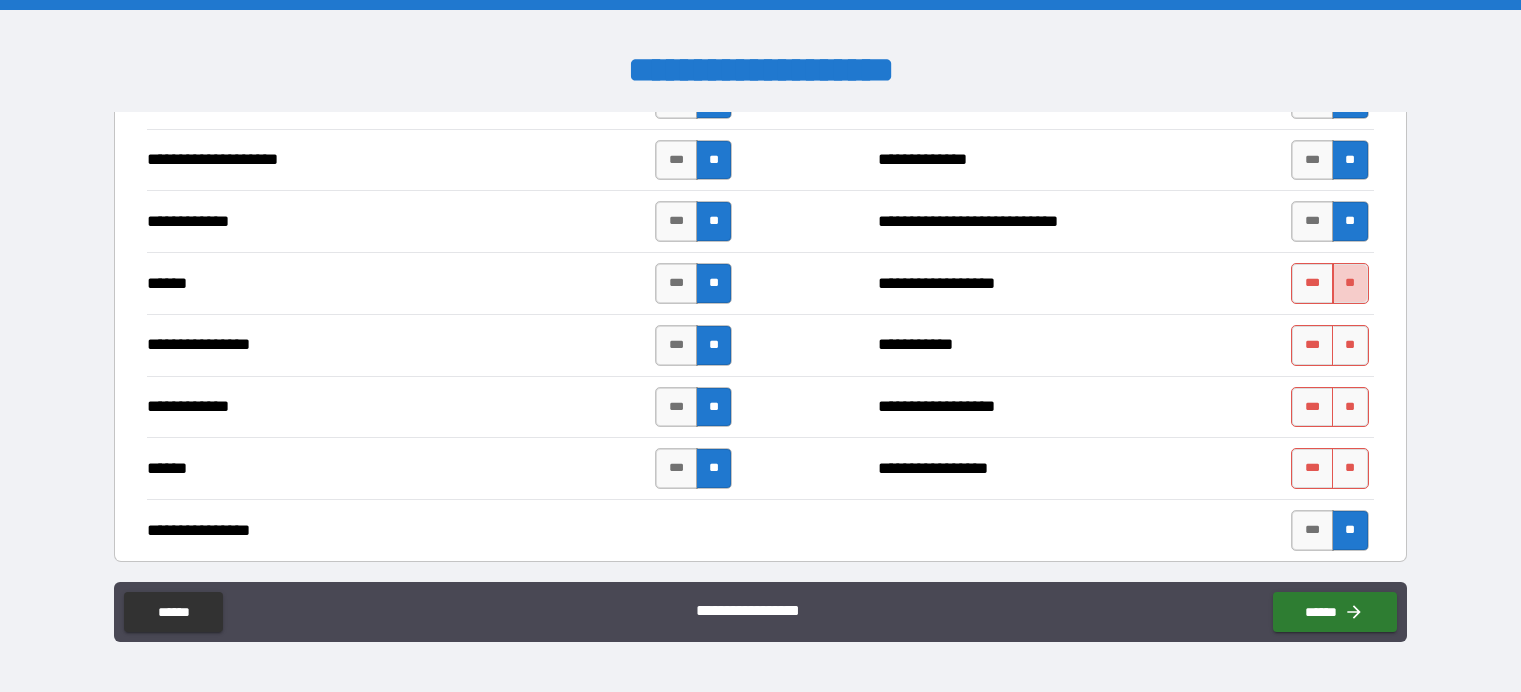 click on "**" at bounding box center [1350, 283] 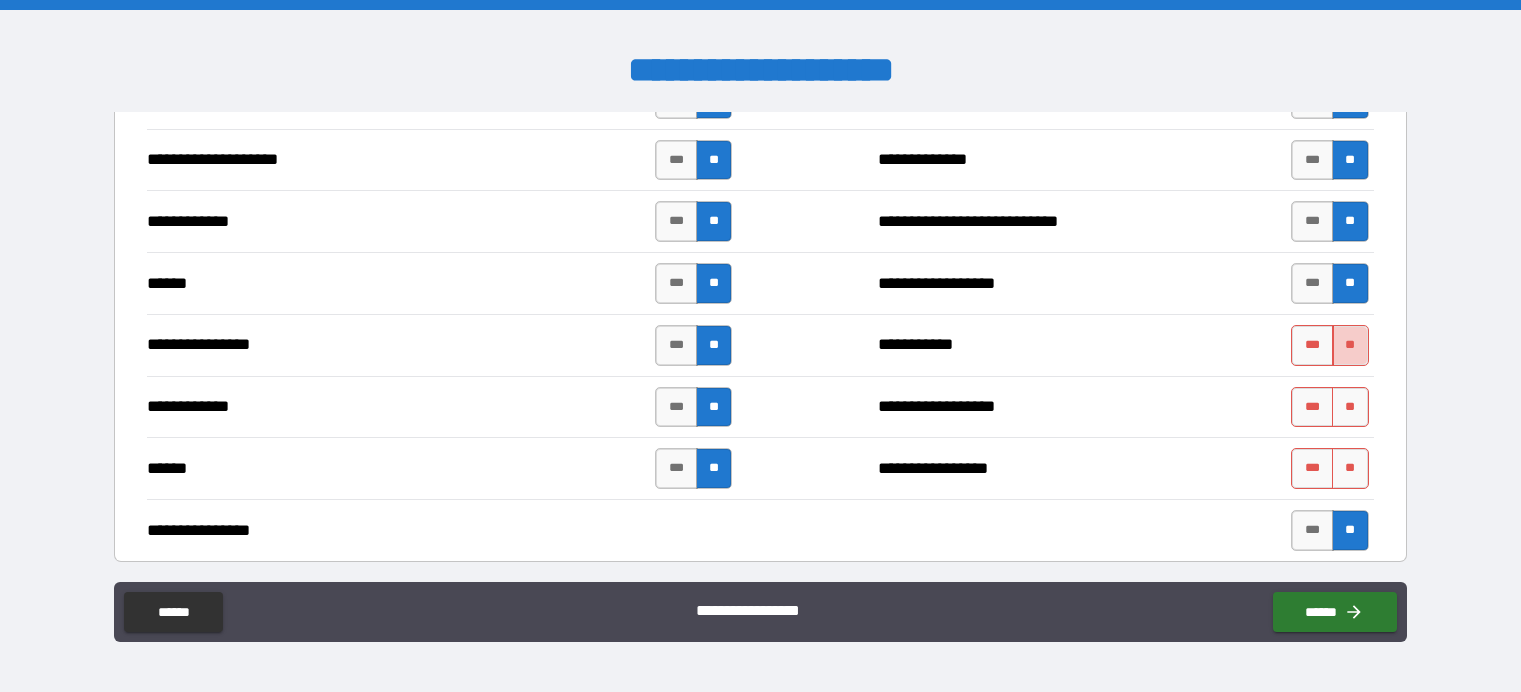 click on "**" at bounding box center [1350, 345] 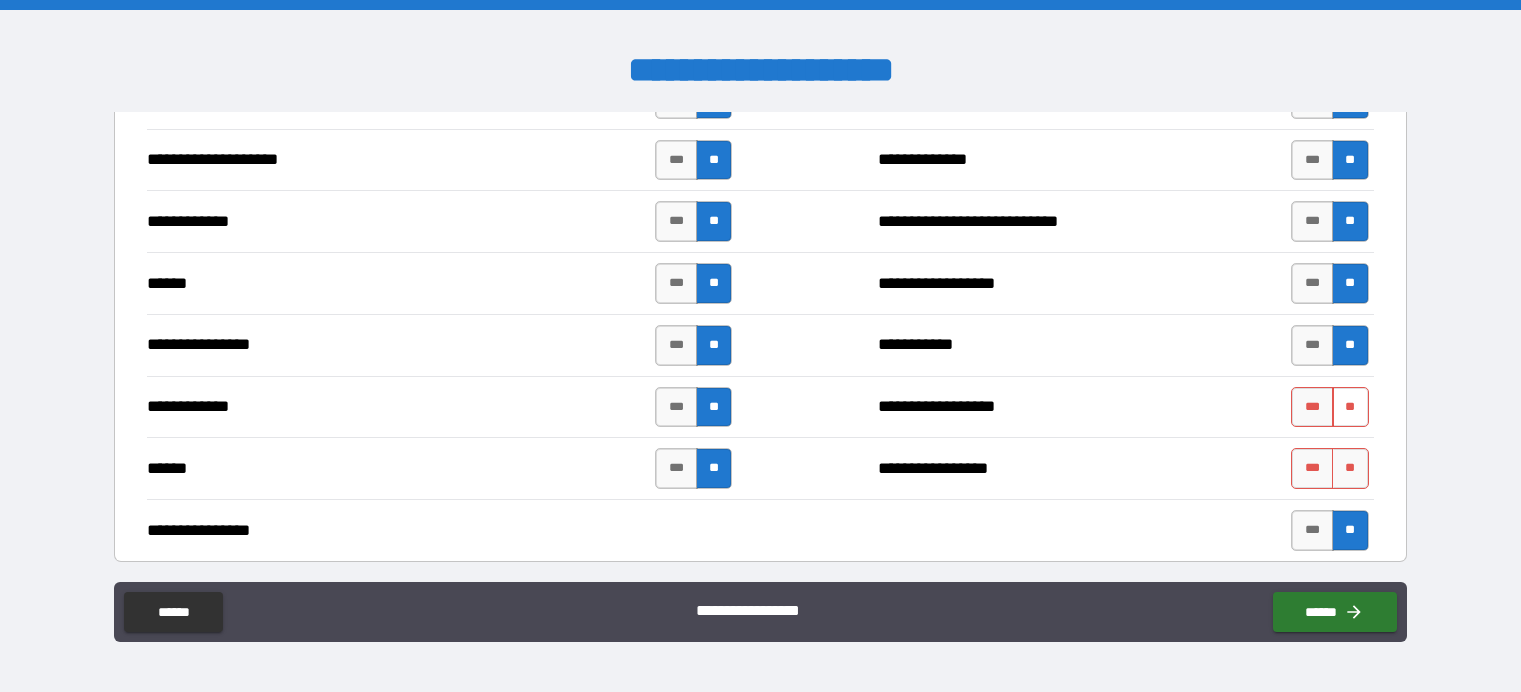 click on "**" at bounding box center (1350, 407) 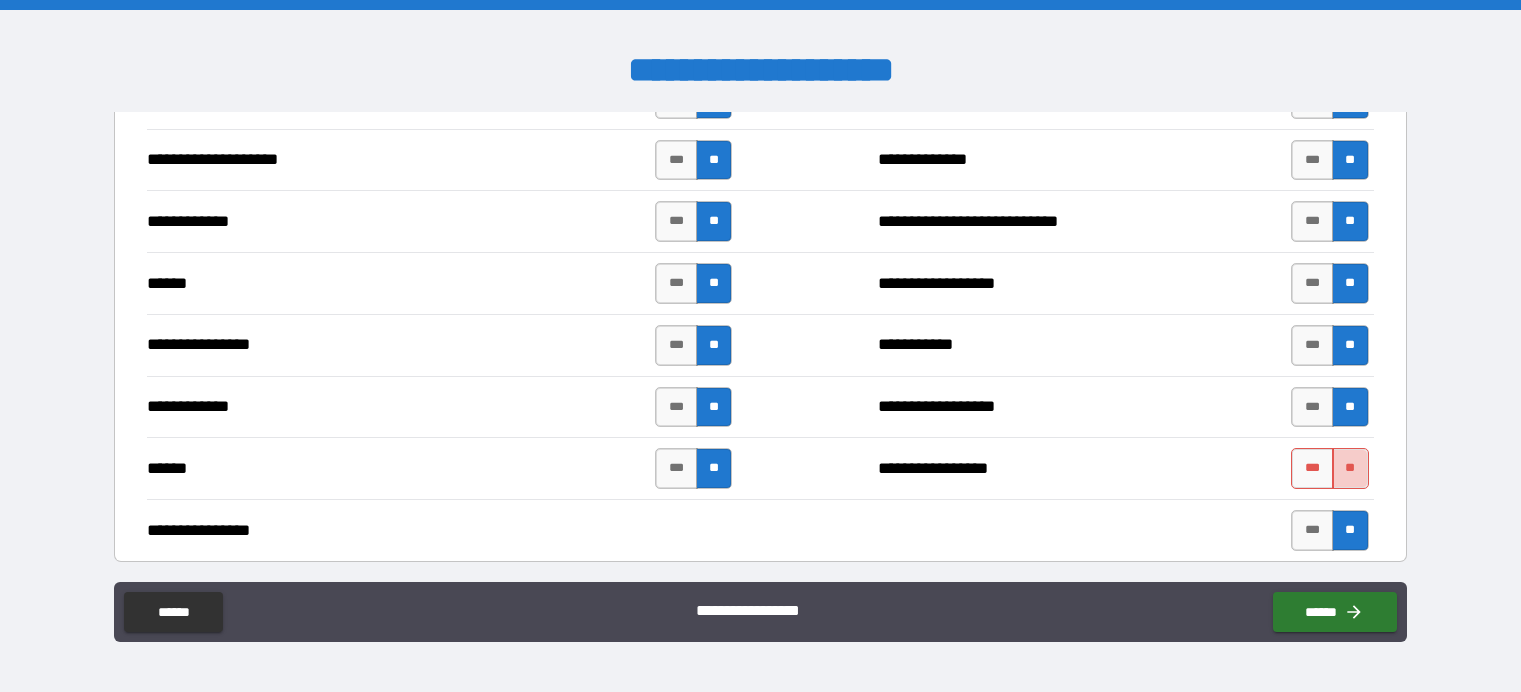 click on "**" at bounding box center (1350, 468) 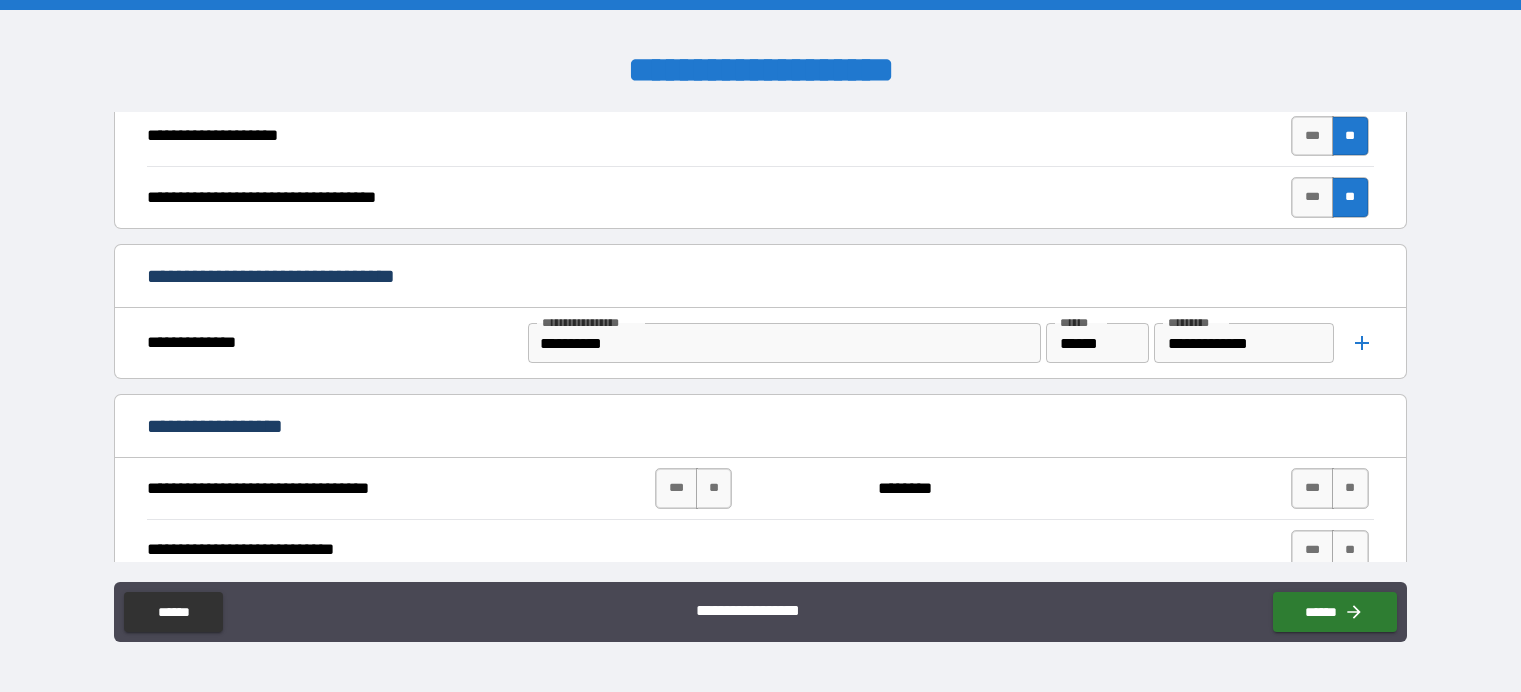 scroll, scrollTop: 700, scrollLeft: 0, axis: vertical 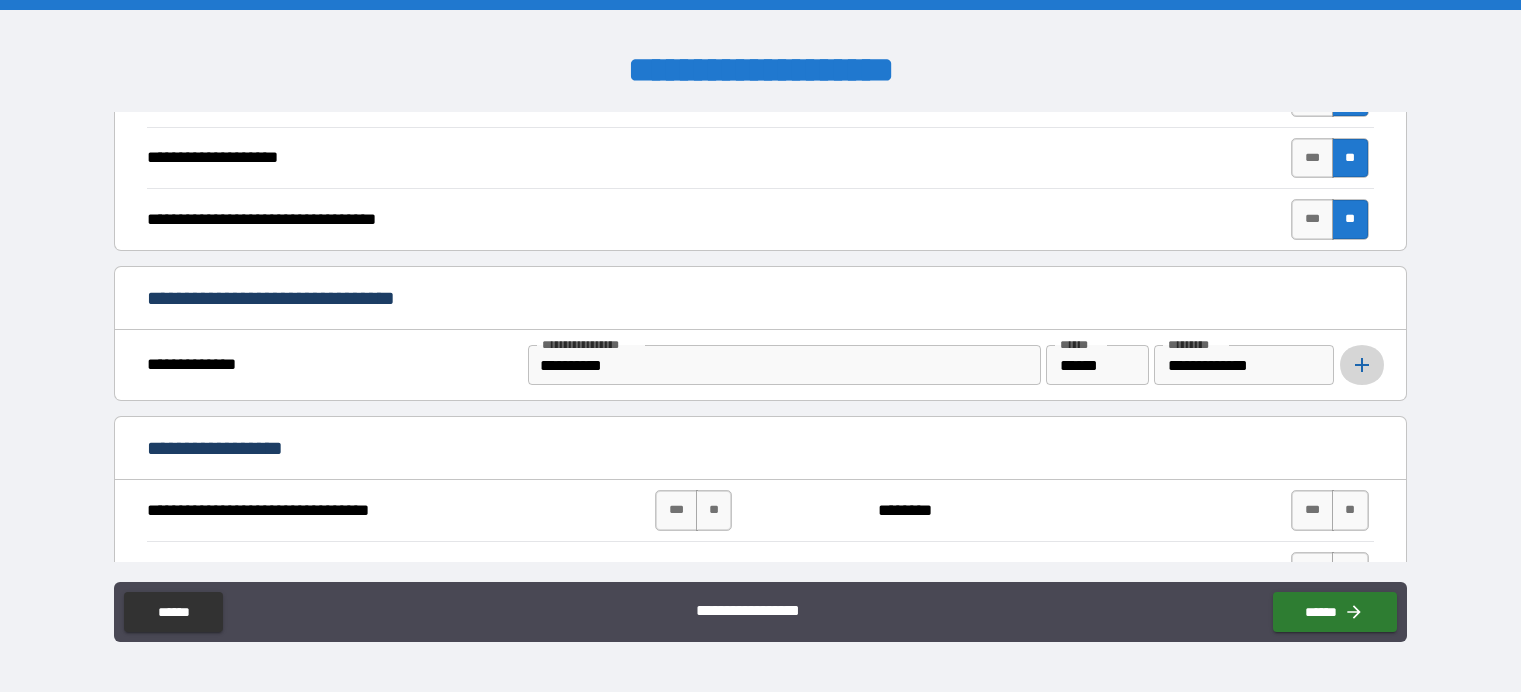 click 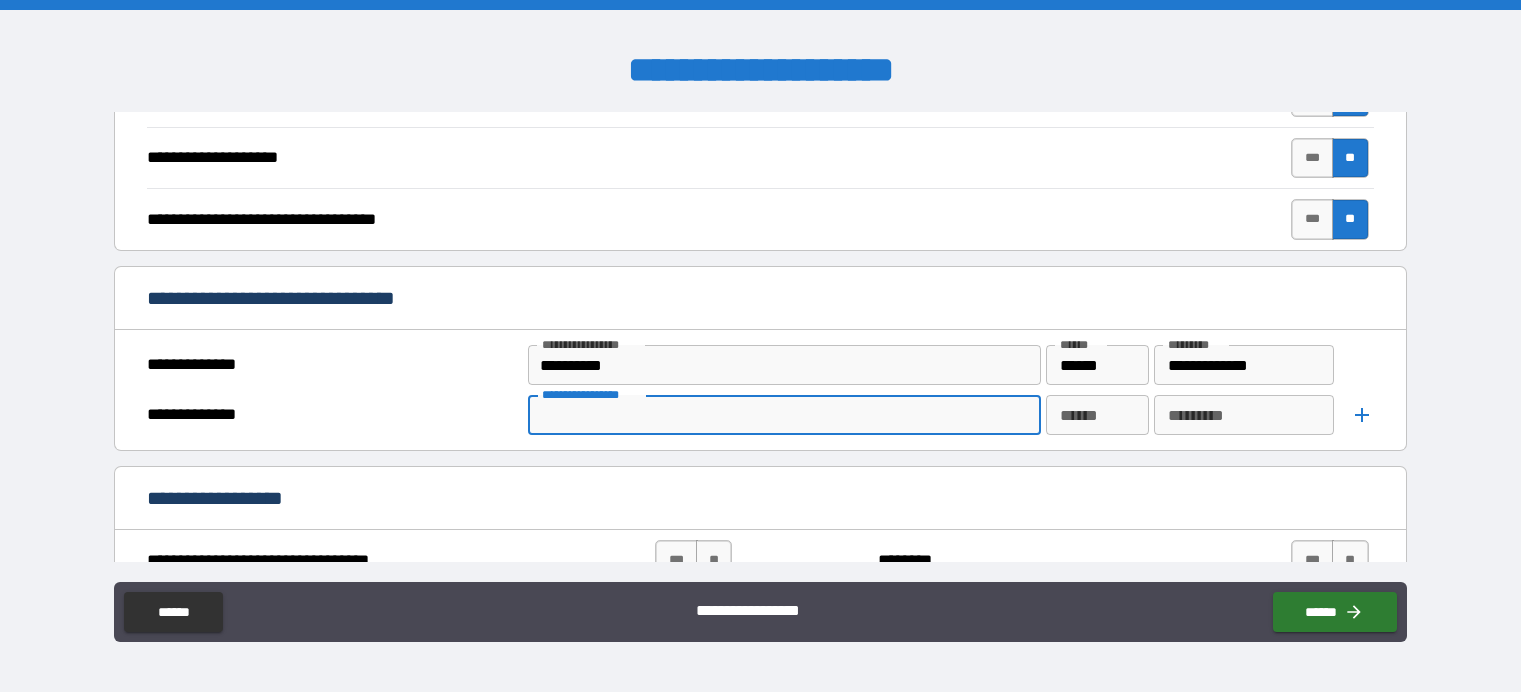 click on "**********" at bounding box center [783, 415] 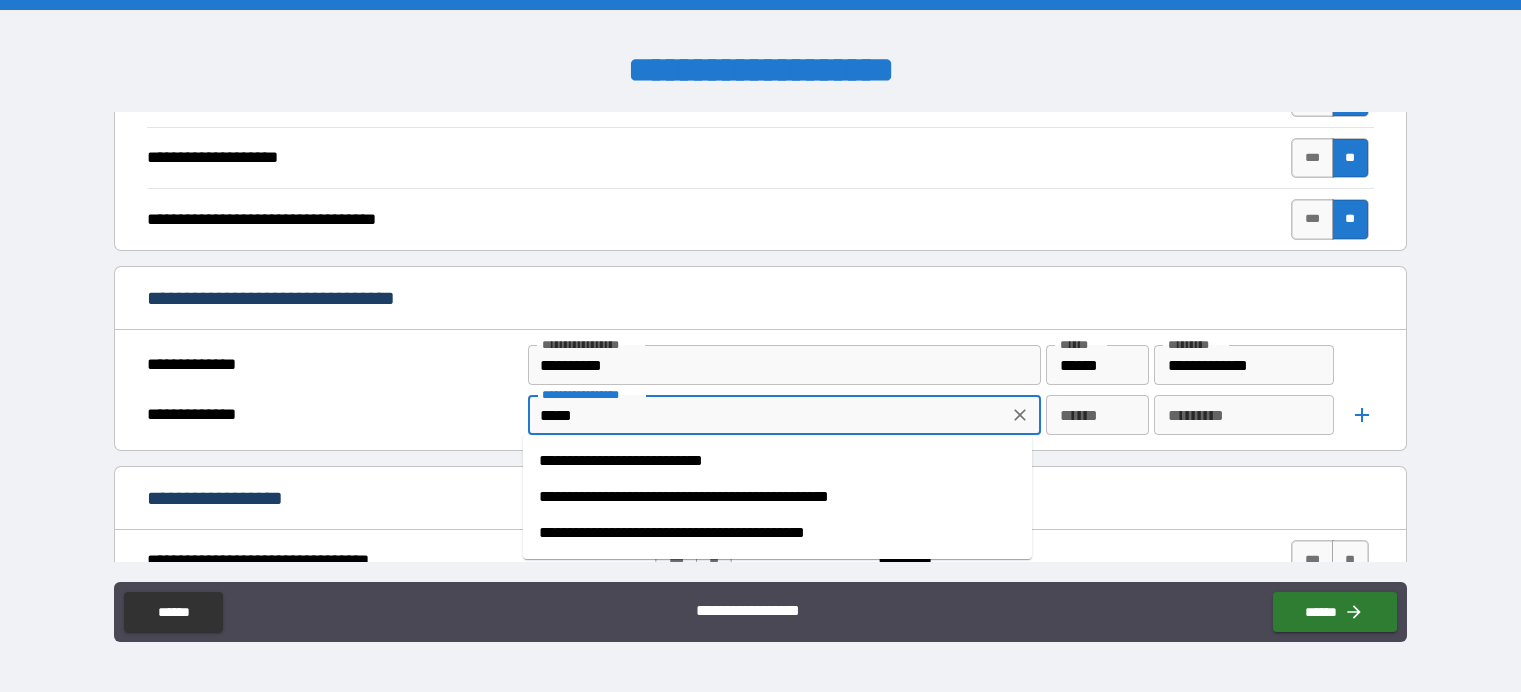 click on "**********" at bounding box center (777, 461) 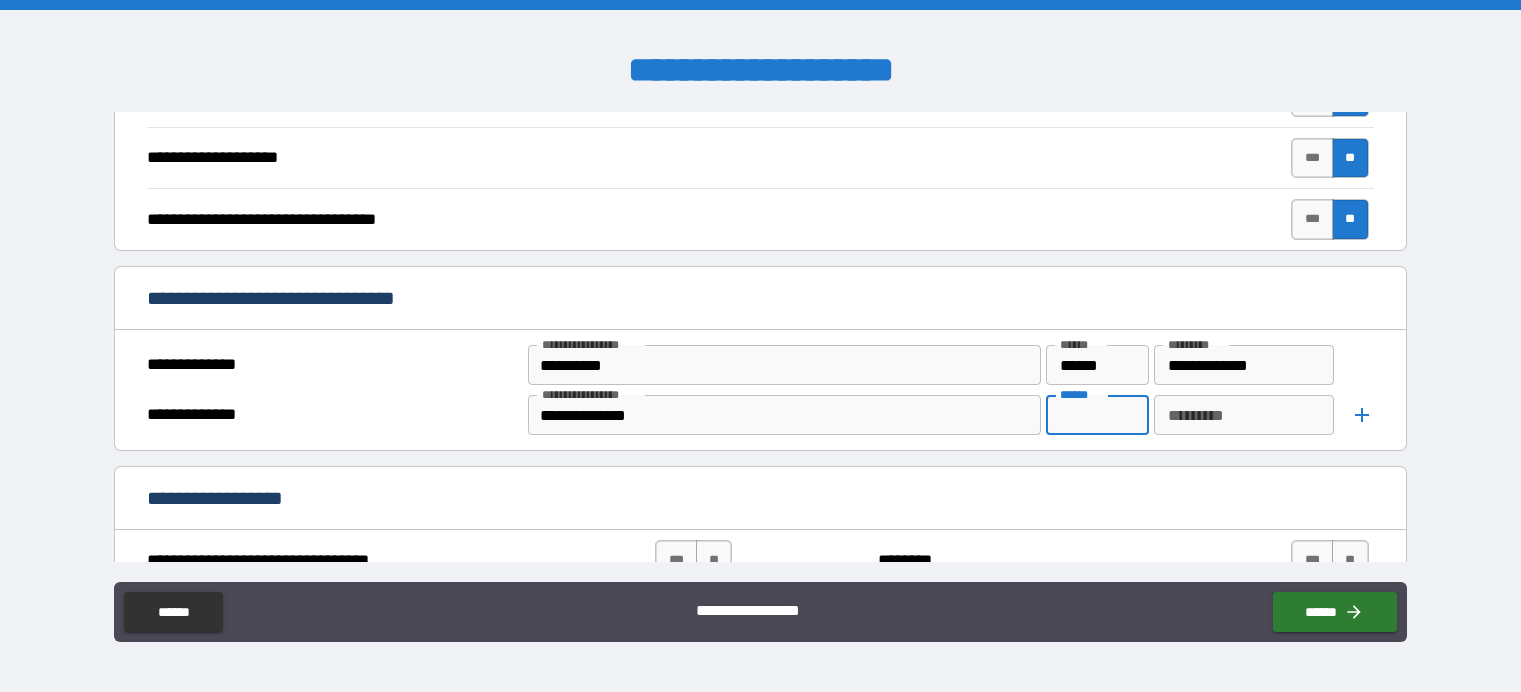 click on "******" at bounding box center (1097, 415) 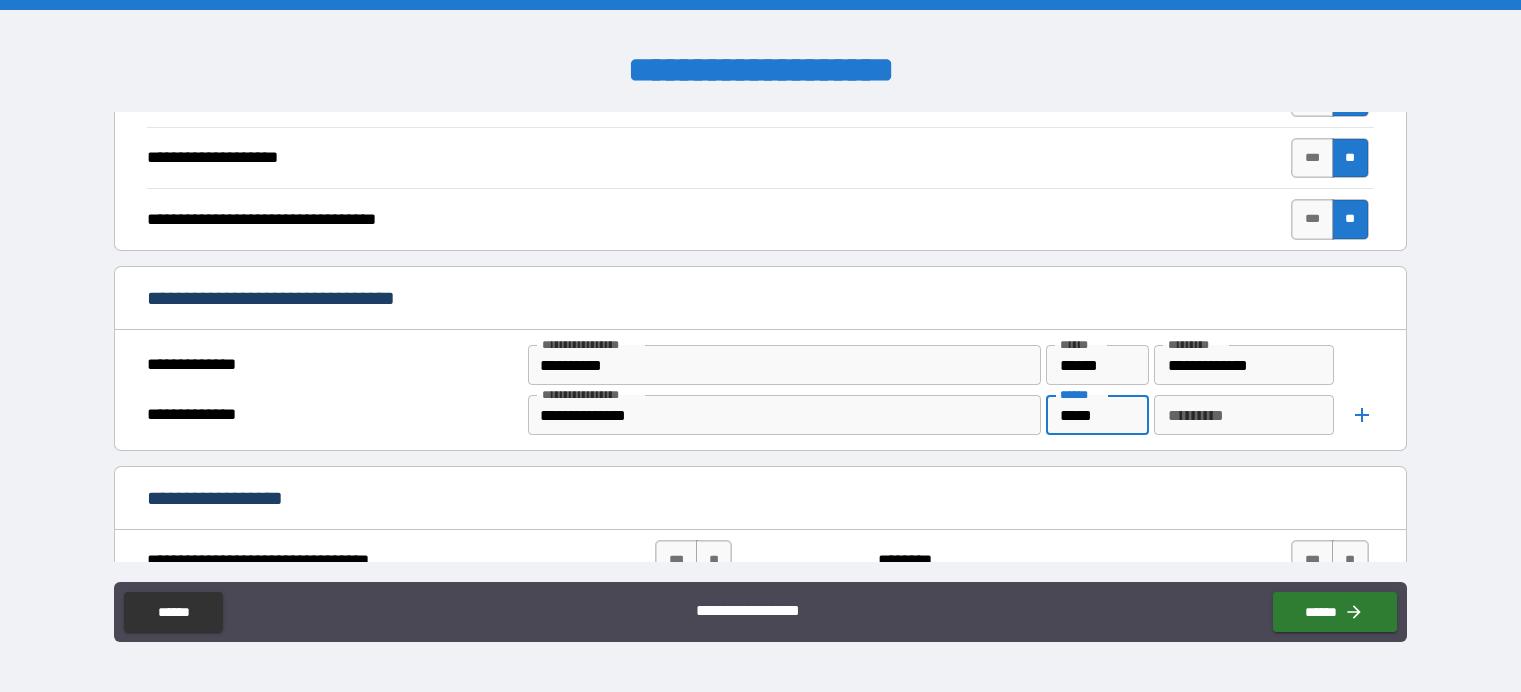 click on "*********" at bounding box center (1244, 415) 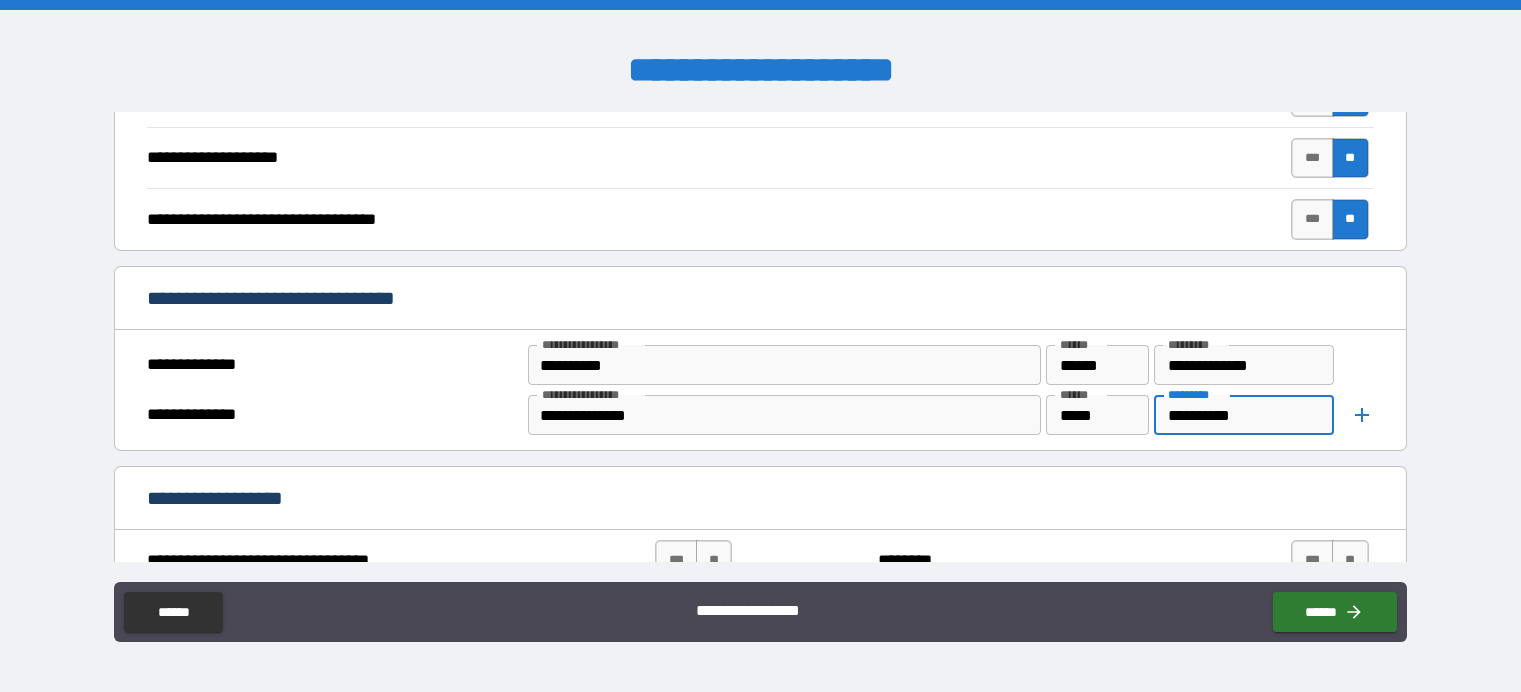 click 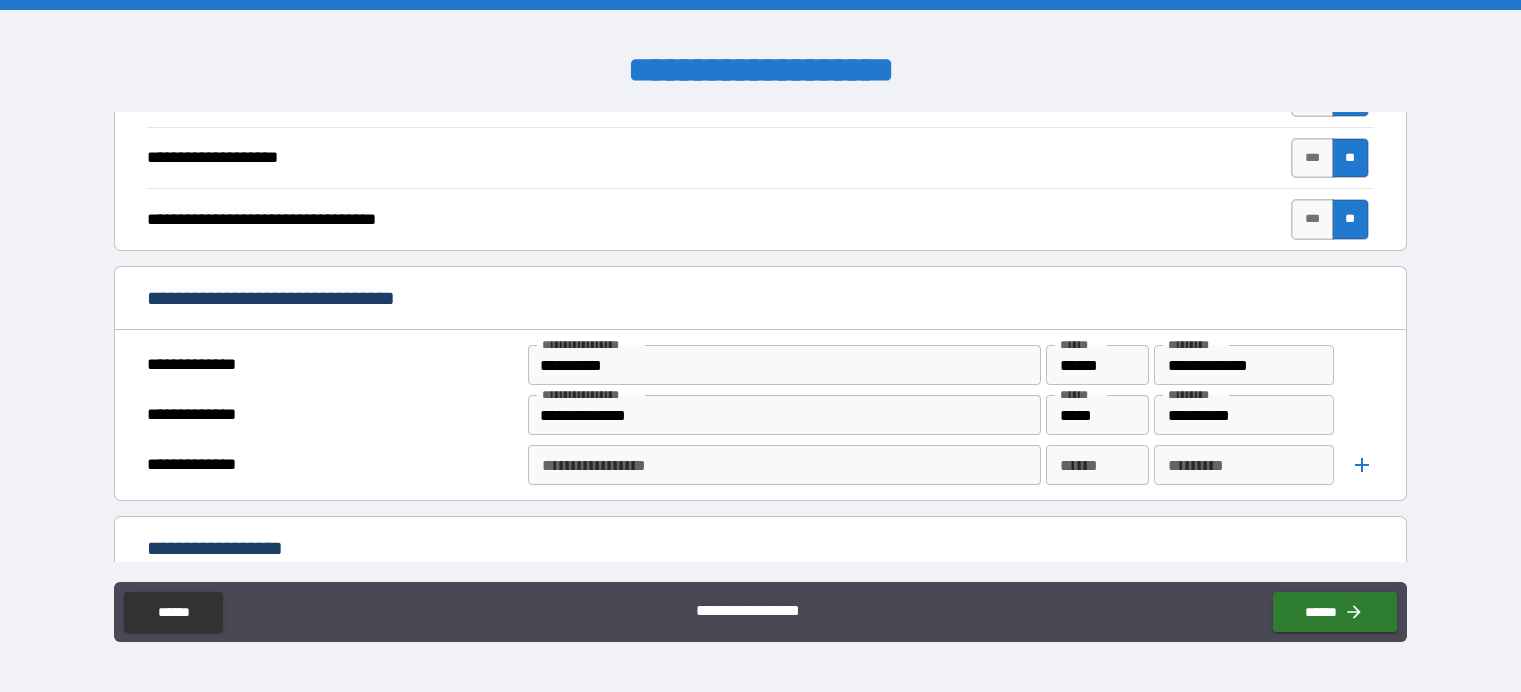 click on "**********" at bounding box center (783, 465) 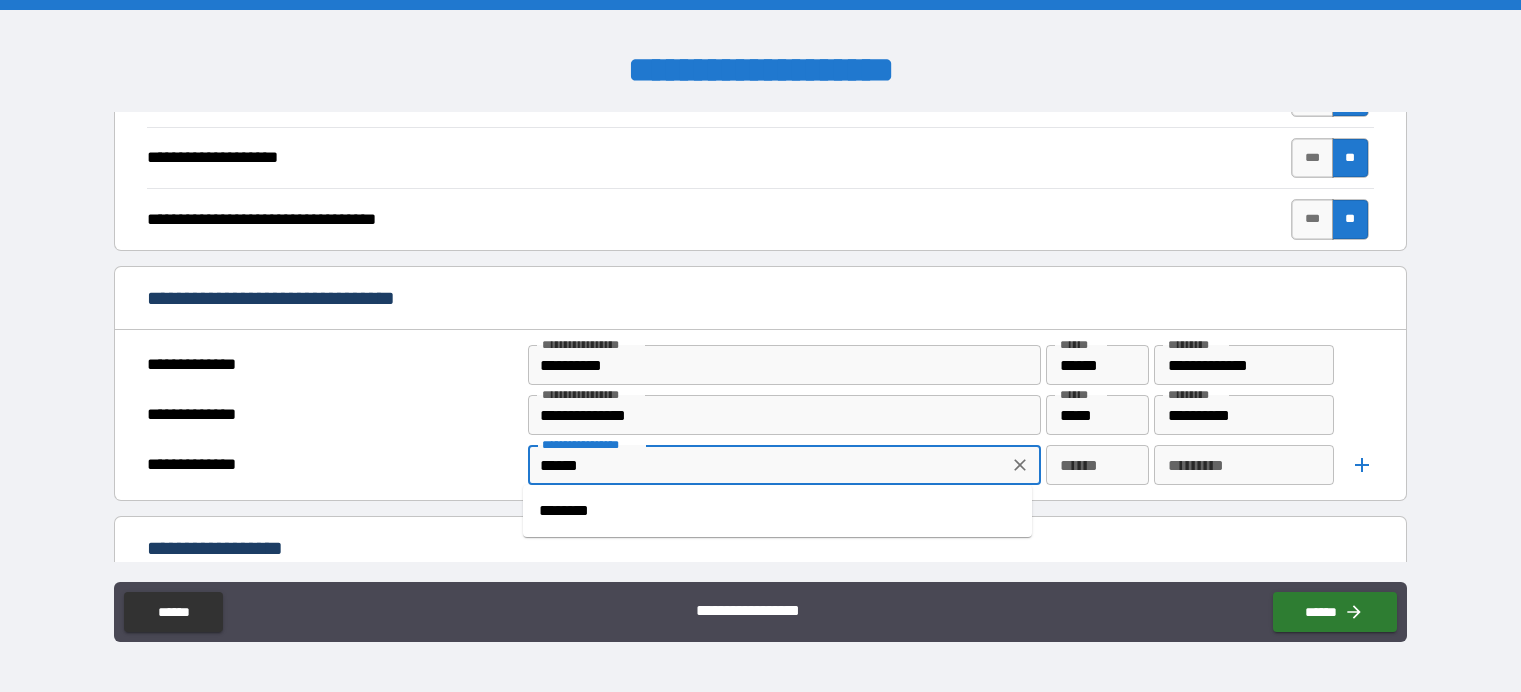 click on "********" at bounding box center [777, 511] 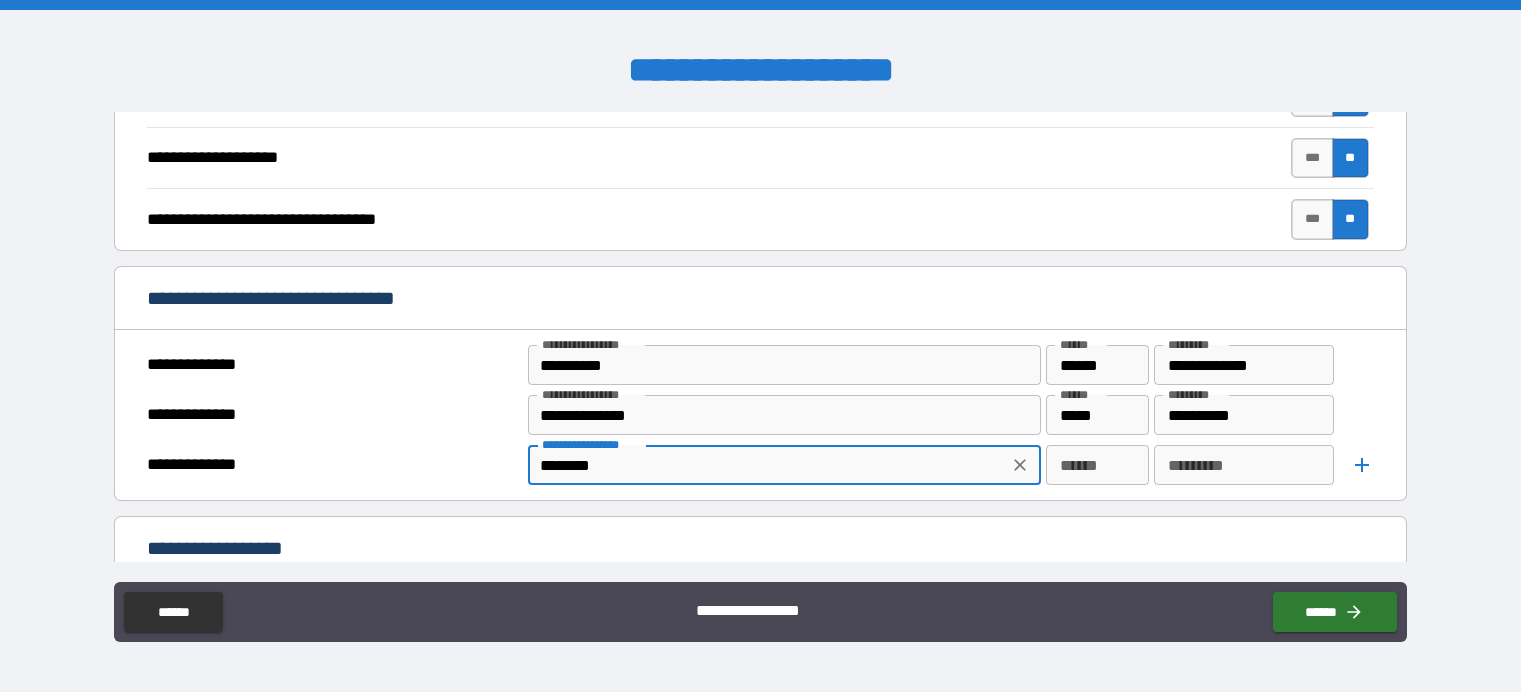 click on "******" at bounding box center (1097, 465) 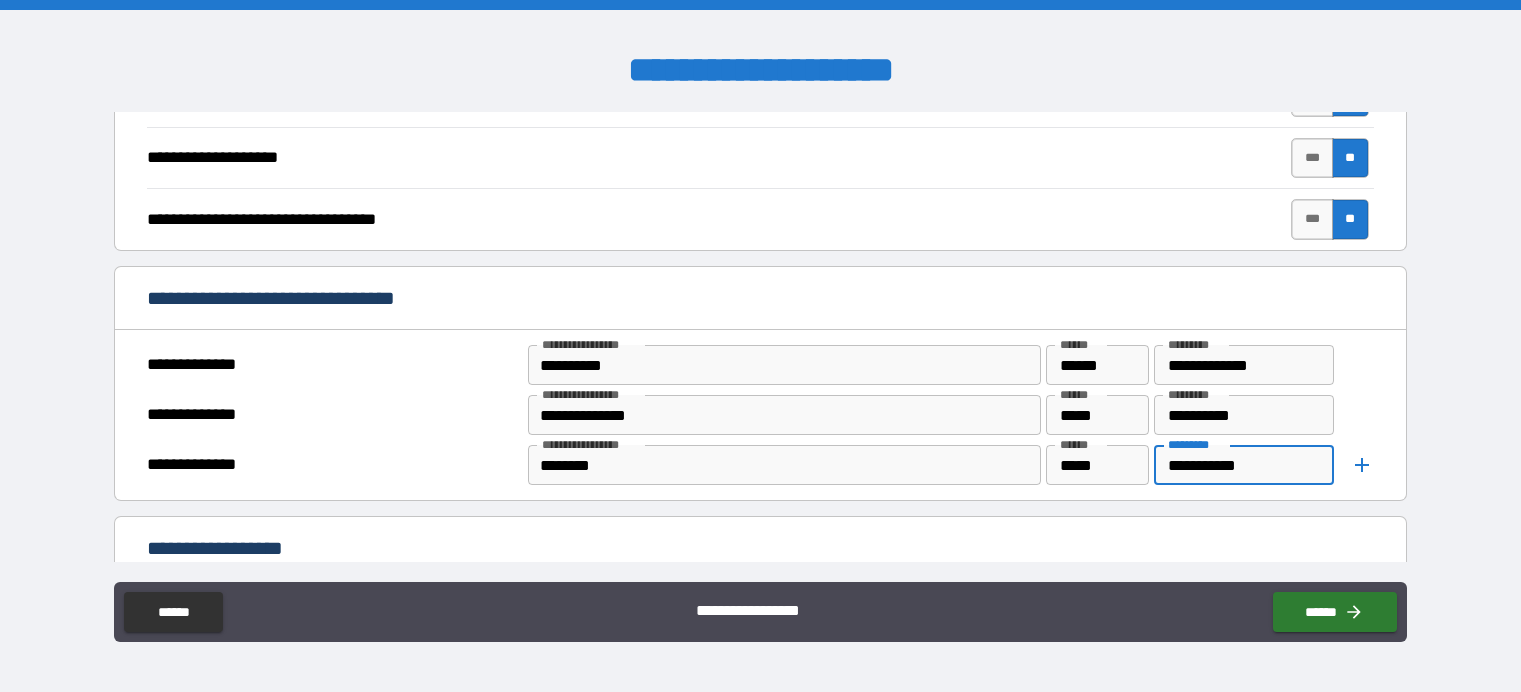 click 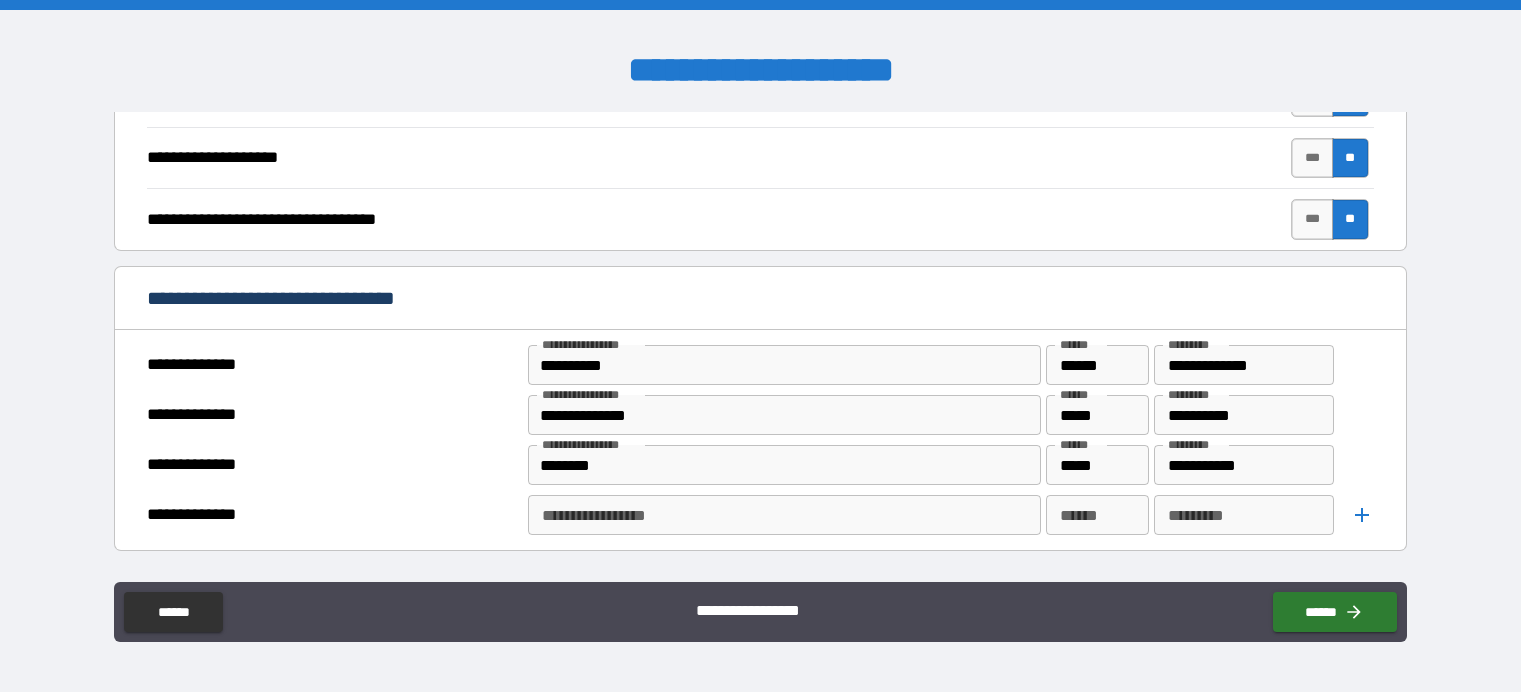 click on "**********" at bounding box center (783, 515) 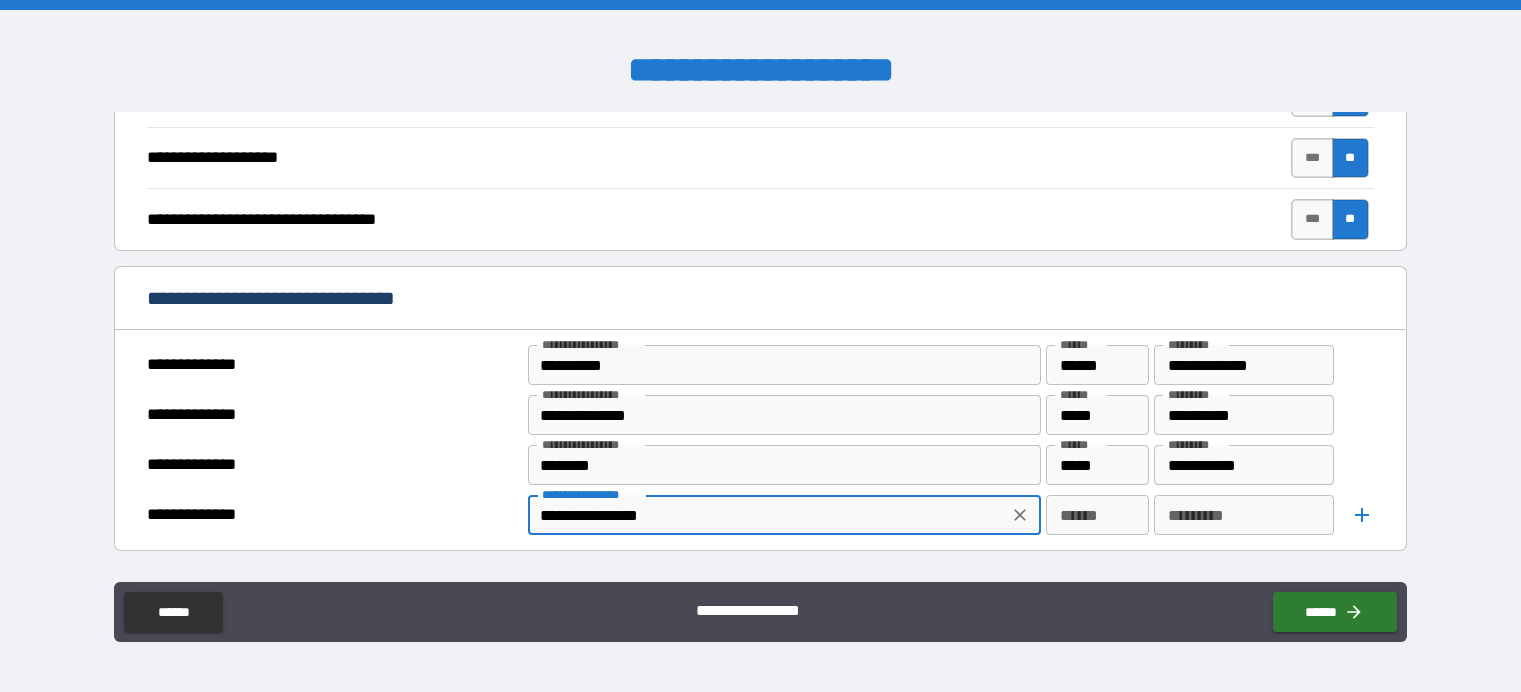 click on "******" at bounding box center [1097, 515] 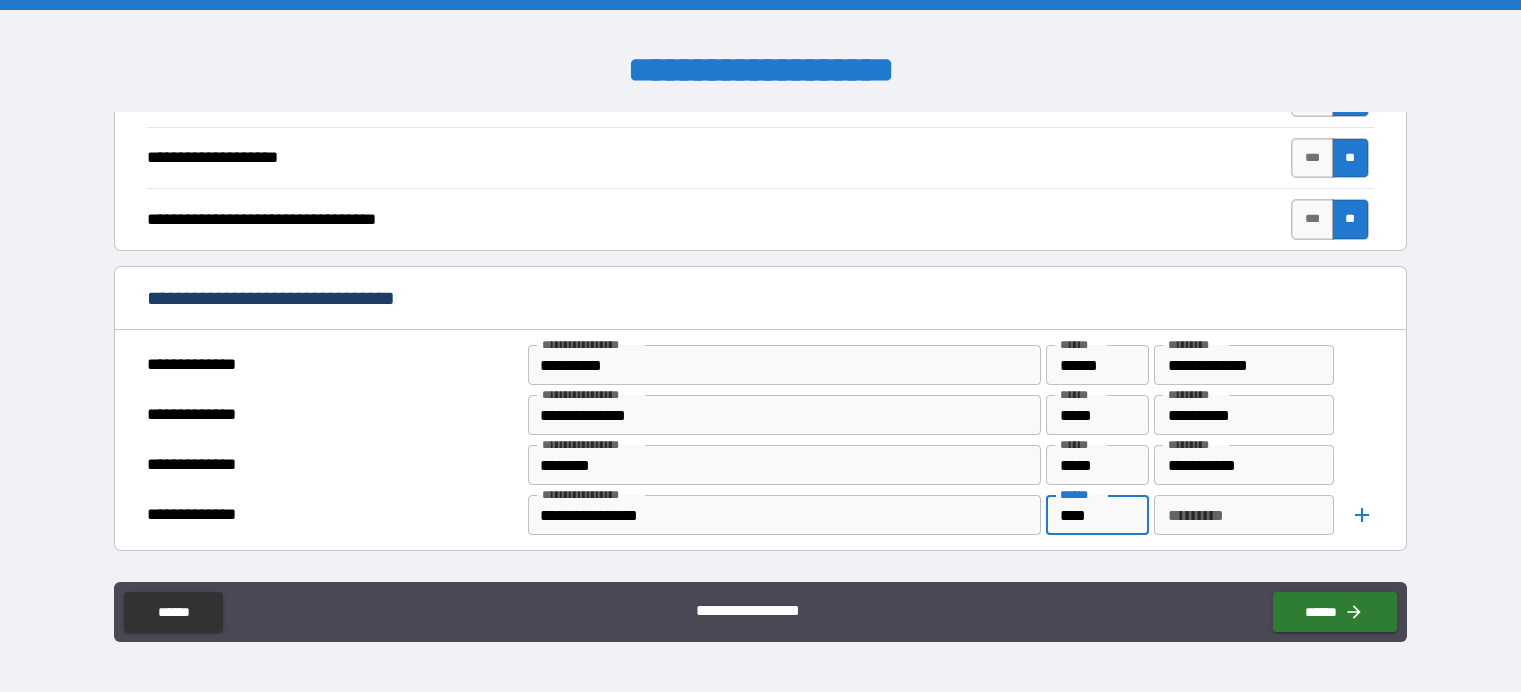 click on "*********" at bounding box center [1244, 515] 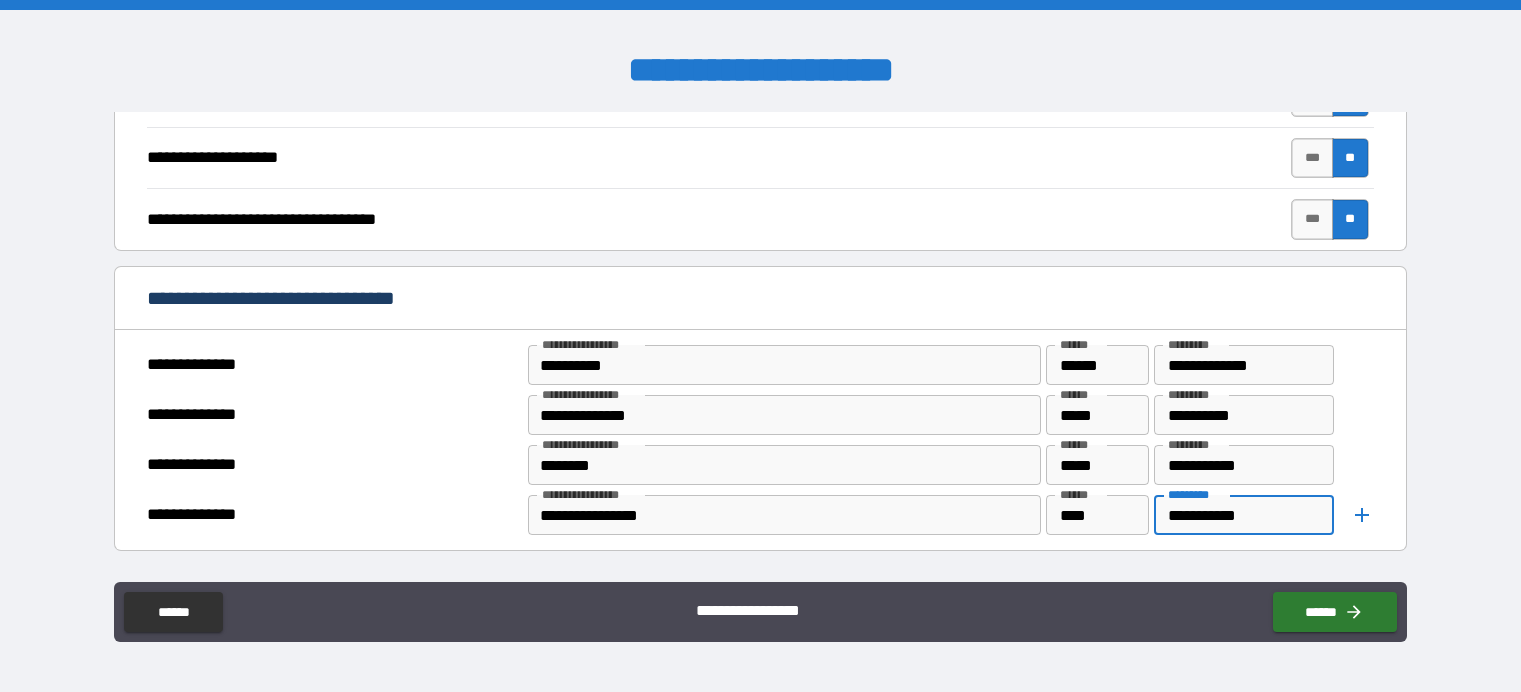 click 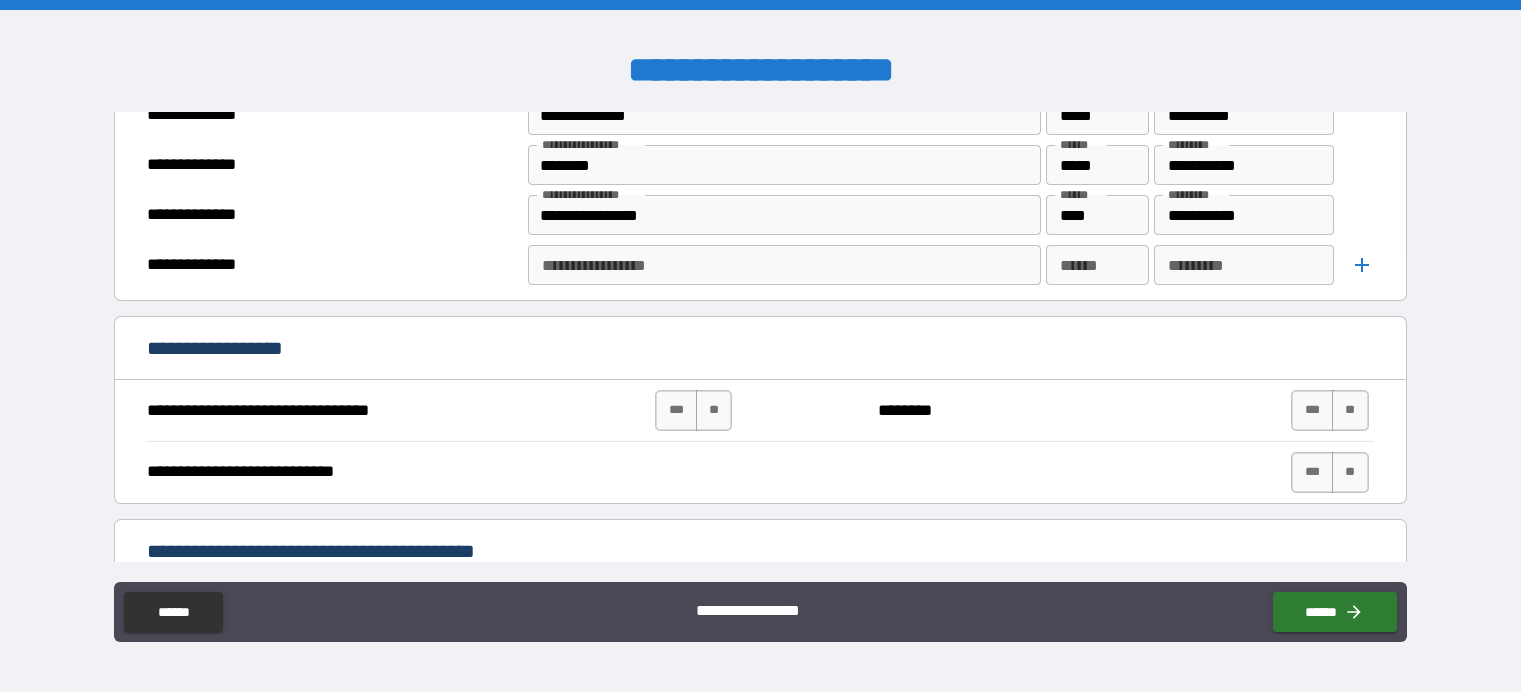 scroll, scrollTop: 900, scrollLeft: 0, axis: vertical 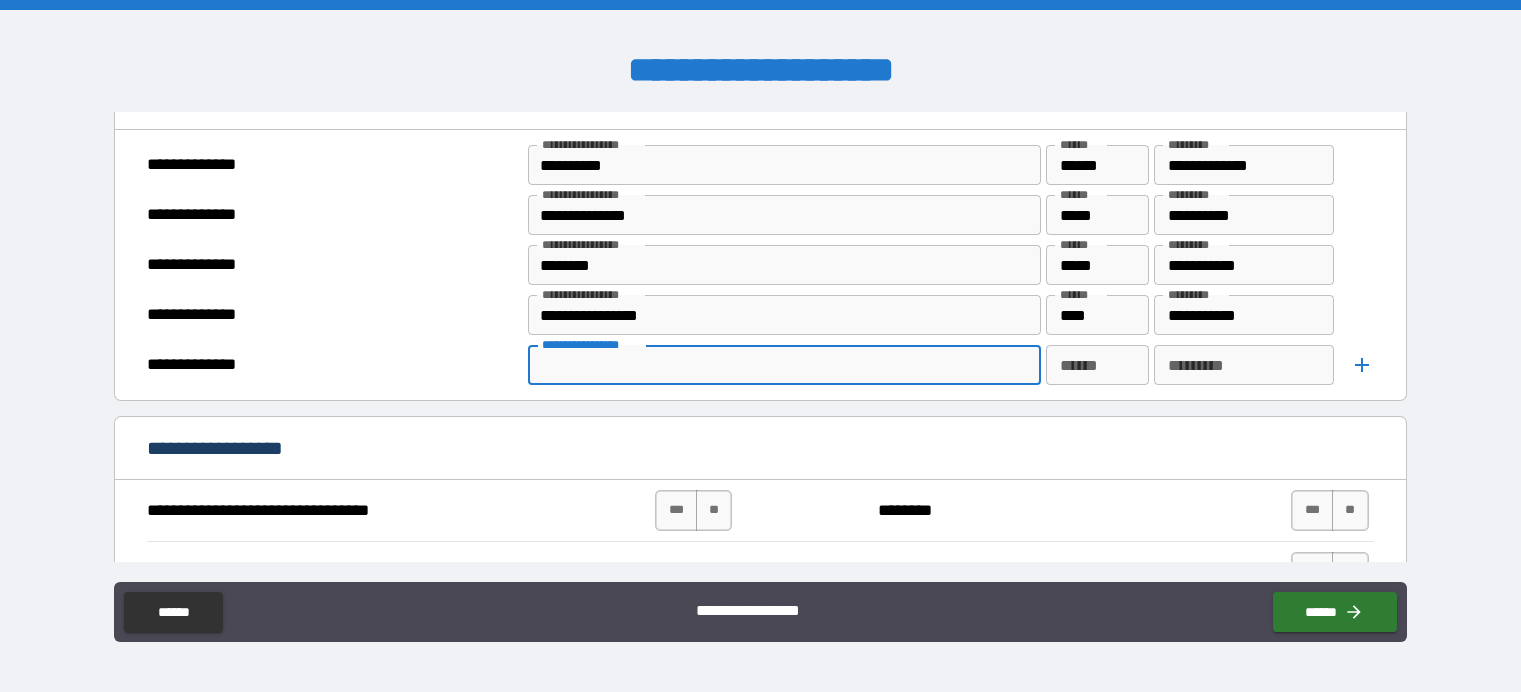click on "**********" at bounding box center (783, 365) 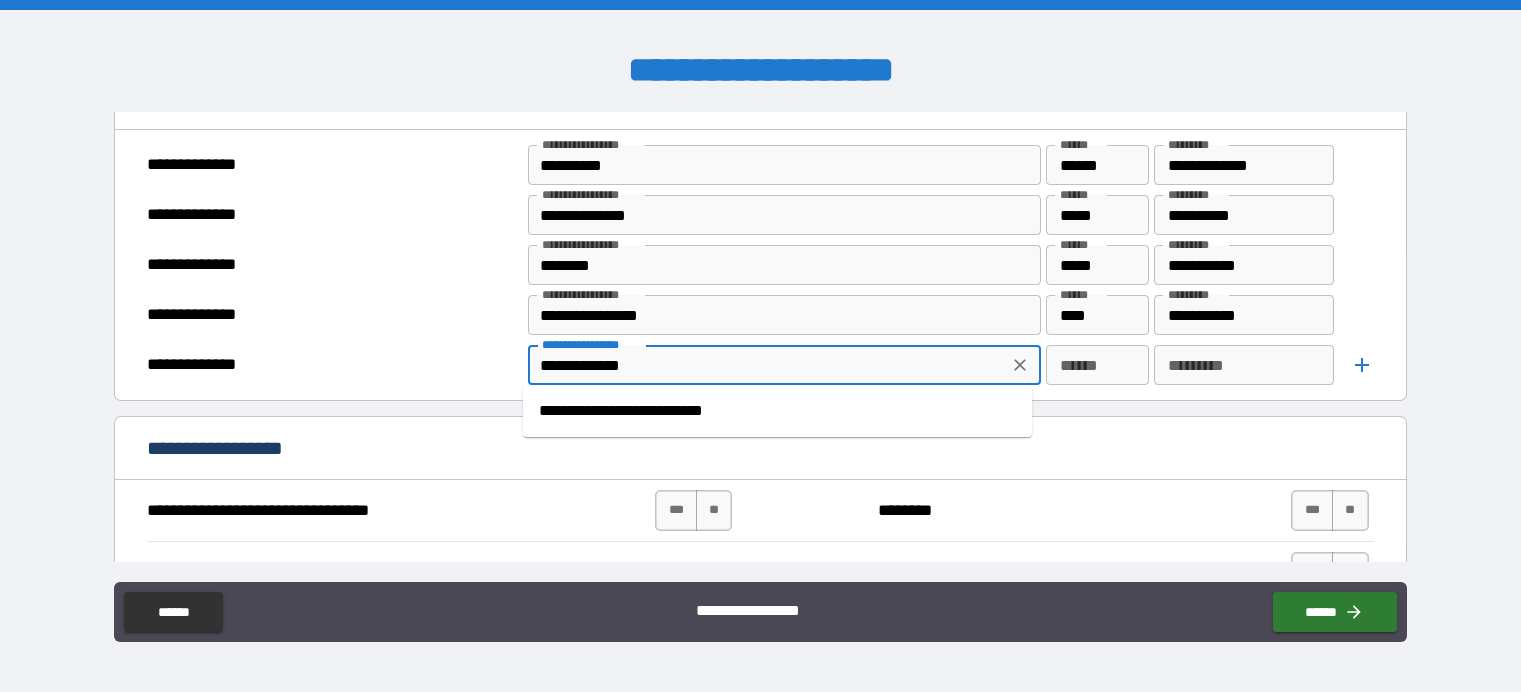 click on "******" at bounding box center [1097, 365] 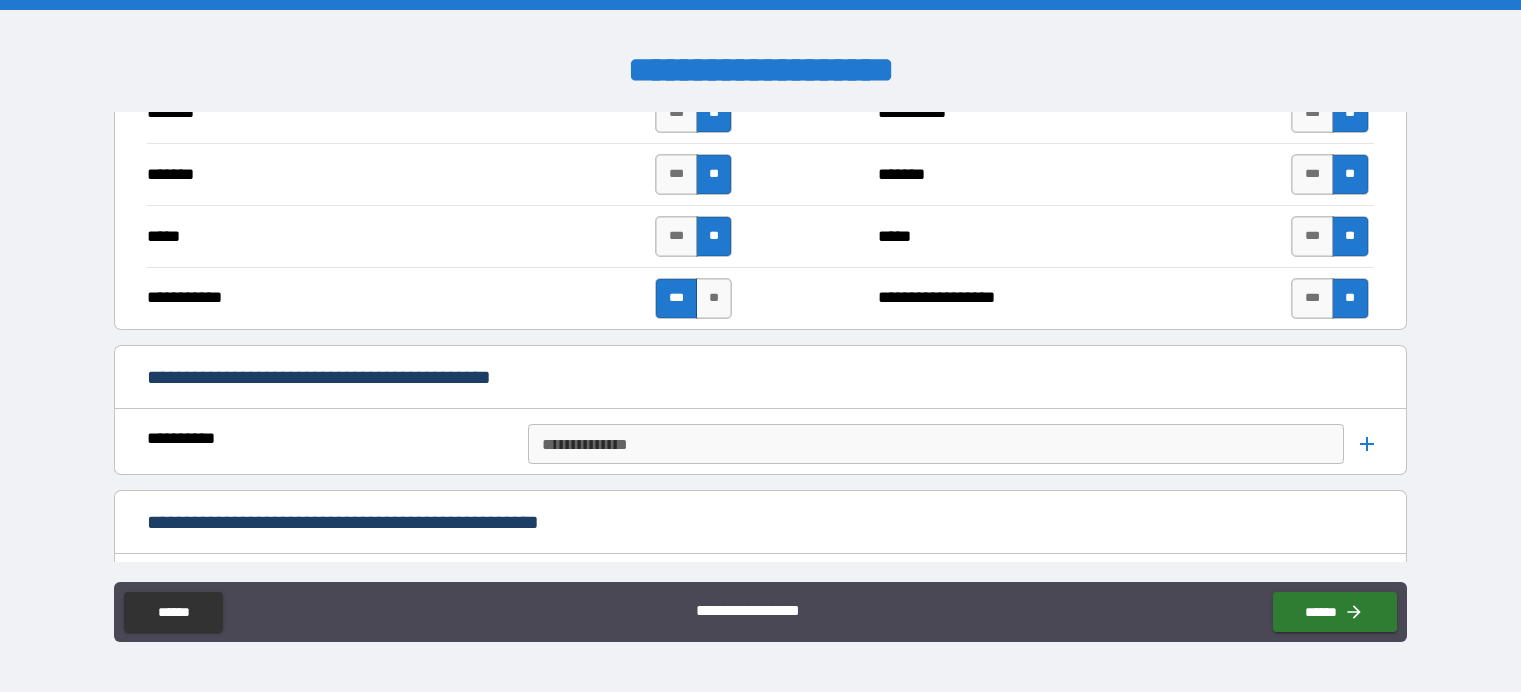 scroll, scrollTop: 1600, scrollLeft: 0, axis: vertical 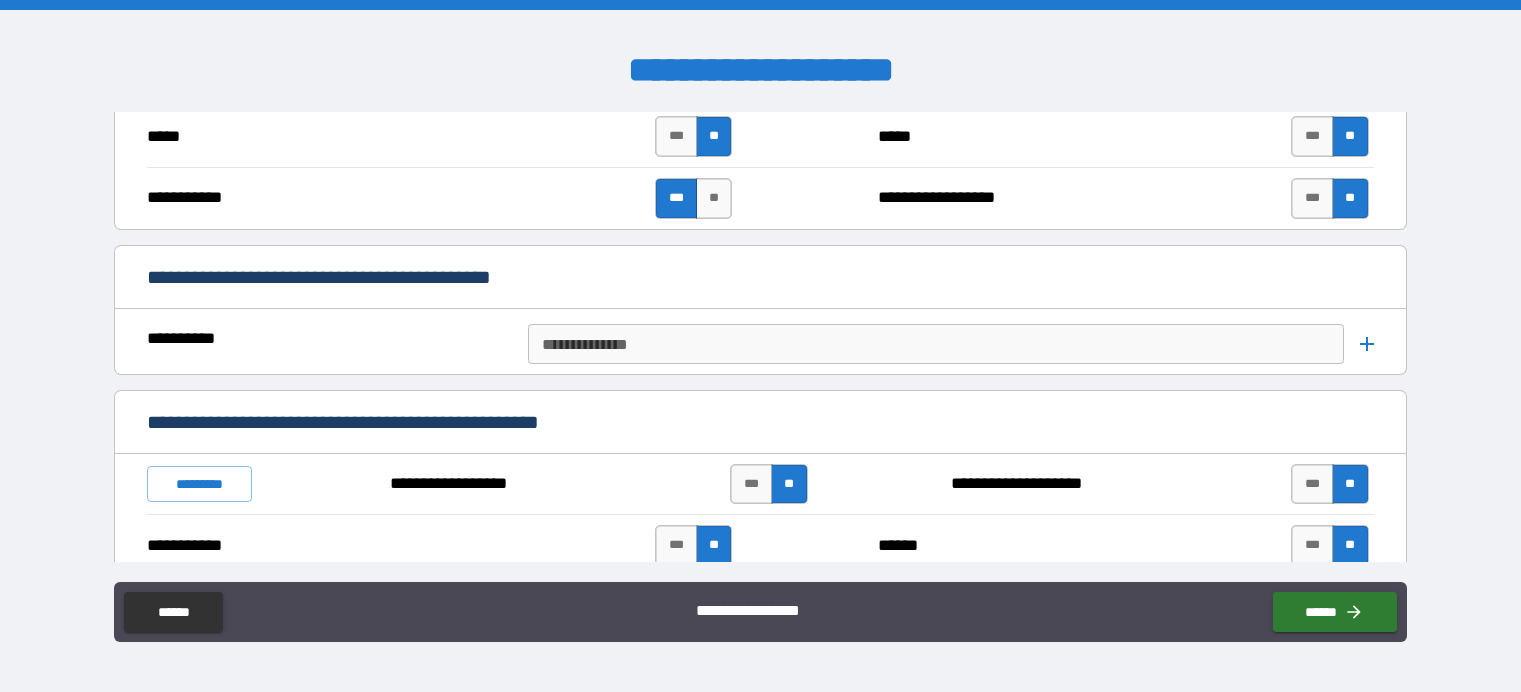 click 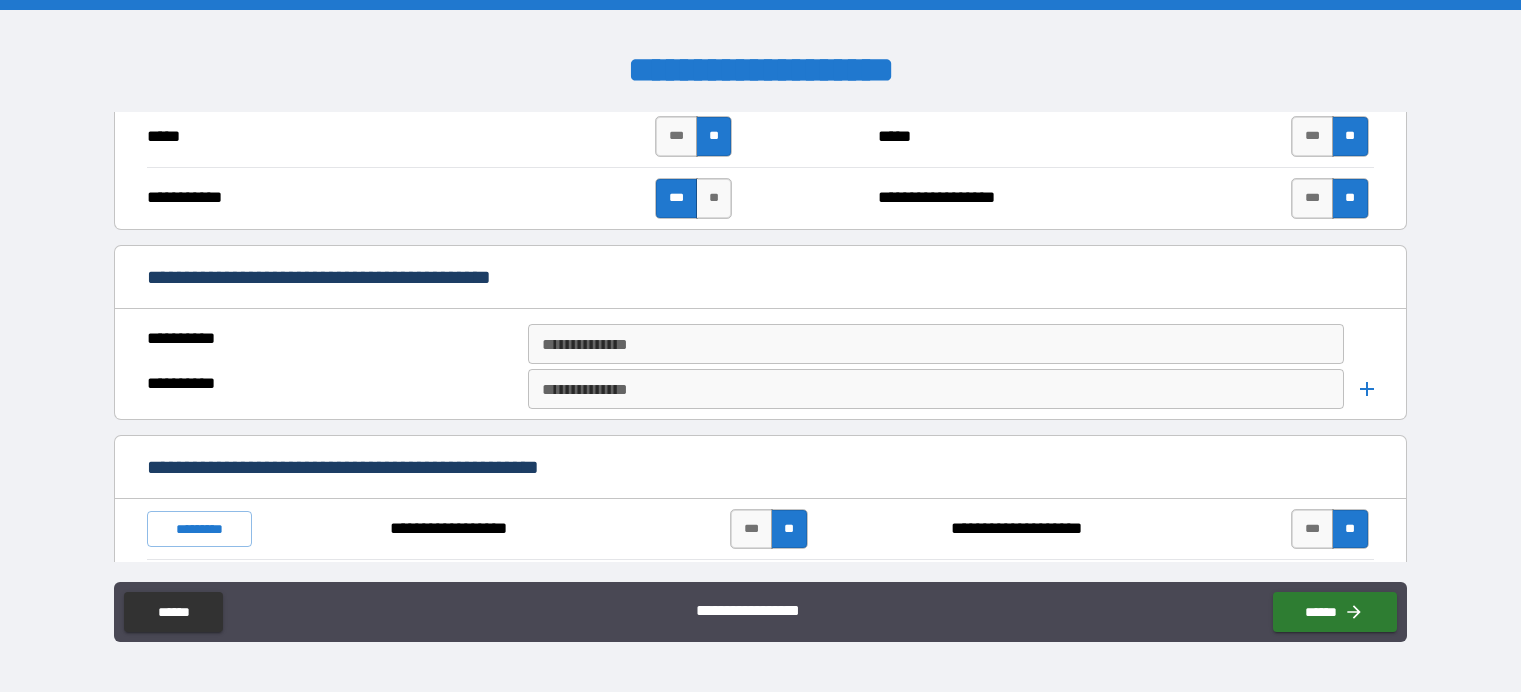 click at bounding box center (1359, 344) 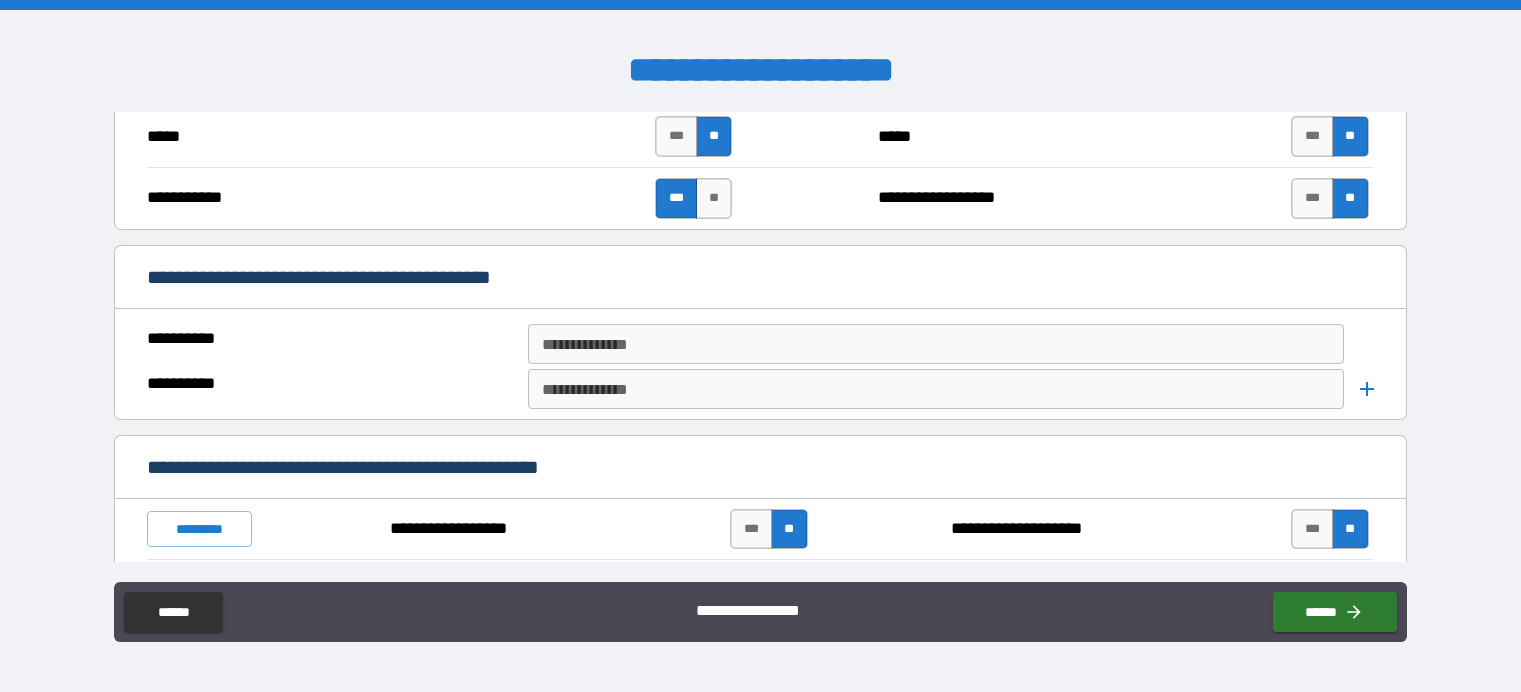 drag, startPoint x: 330, startPoint y: 341, endPoint x: 295, endPoint y: 338, distance: 35.128338 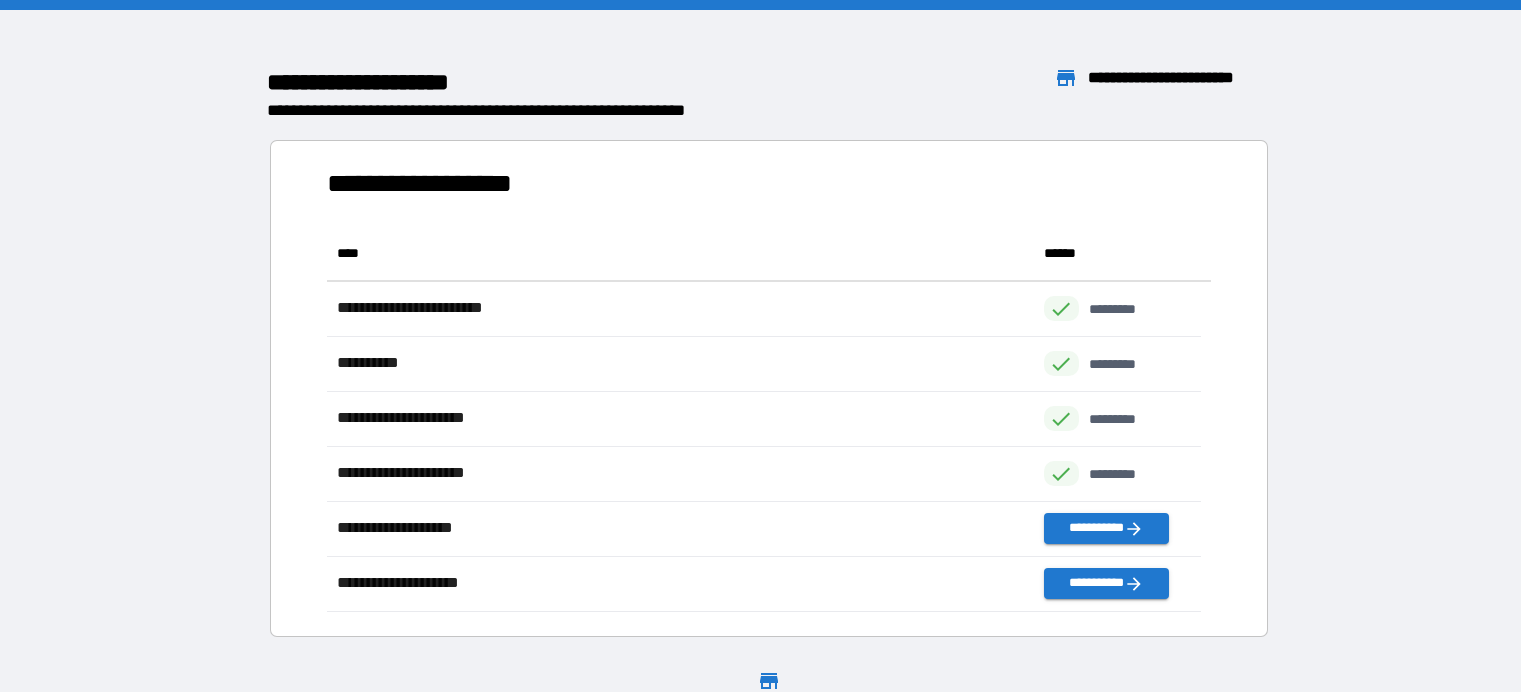 scroll, scrollTop: 16, scrollLeft: 16, axis: both 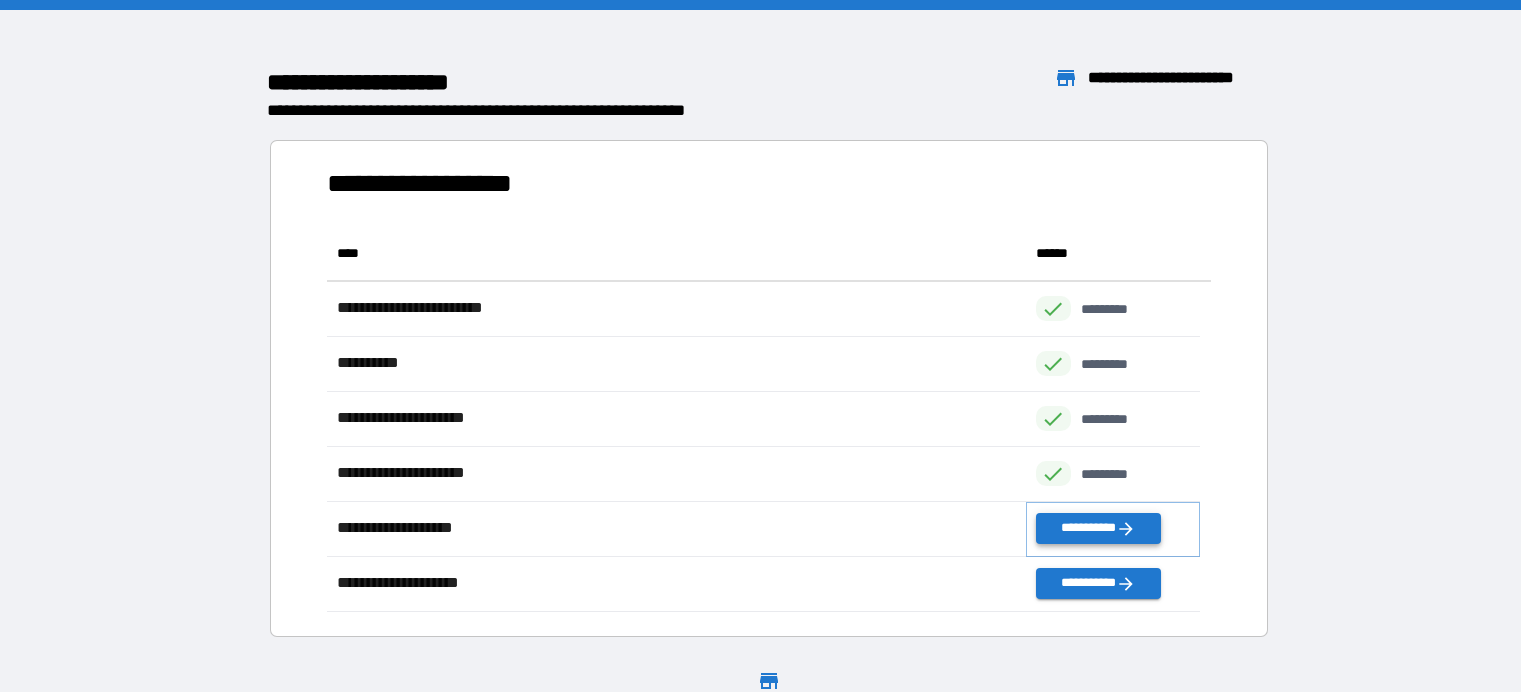 click on "**********" at bounding box center (1098, 528) 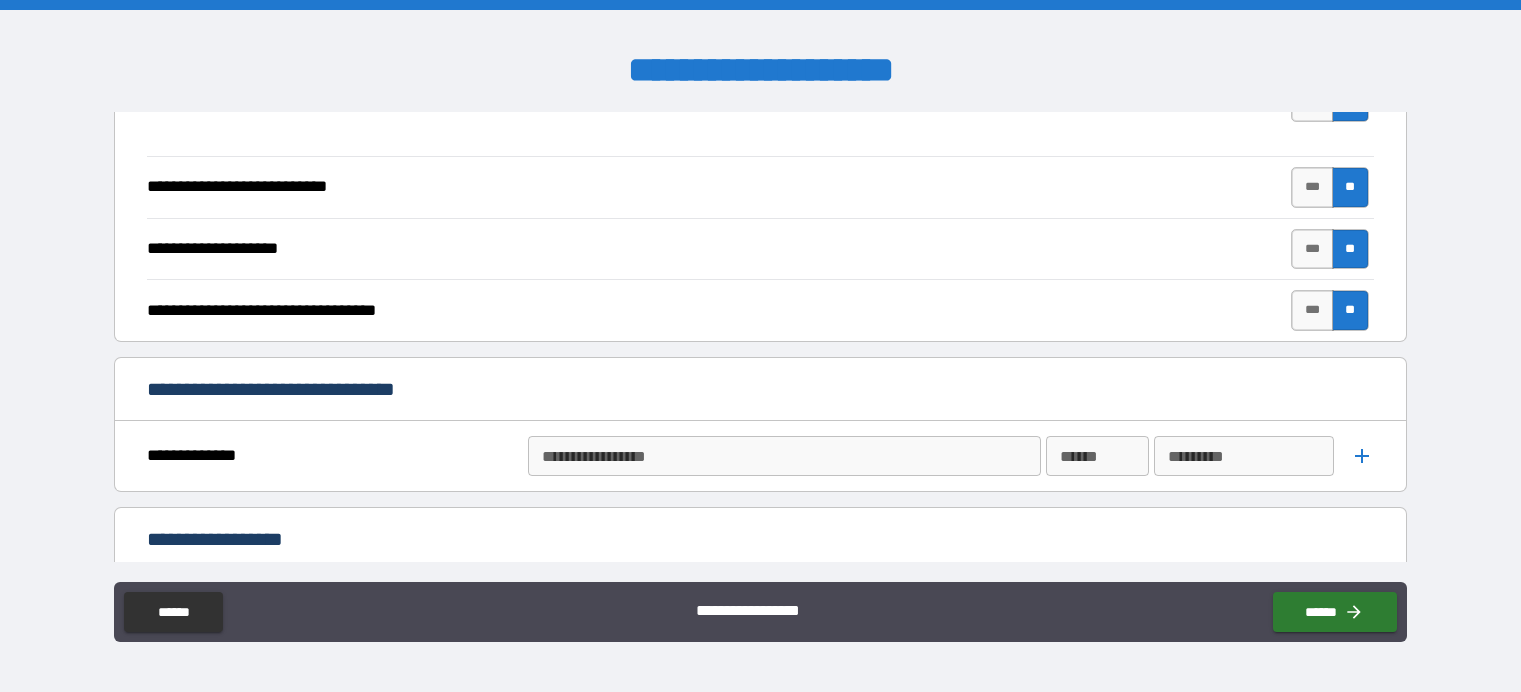 scroll, scrollTop: 800, scrollLeft: 0, axis: vertical 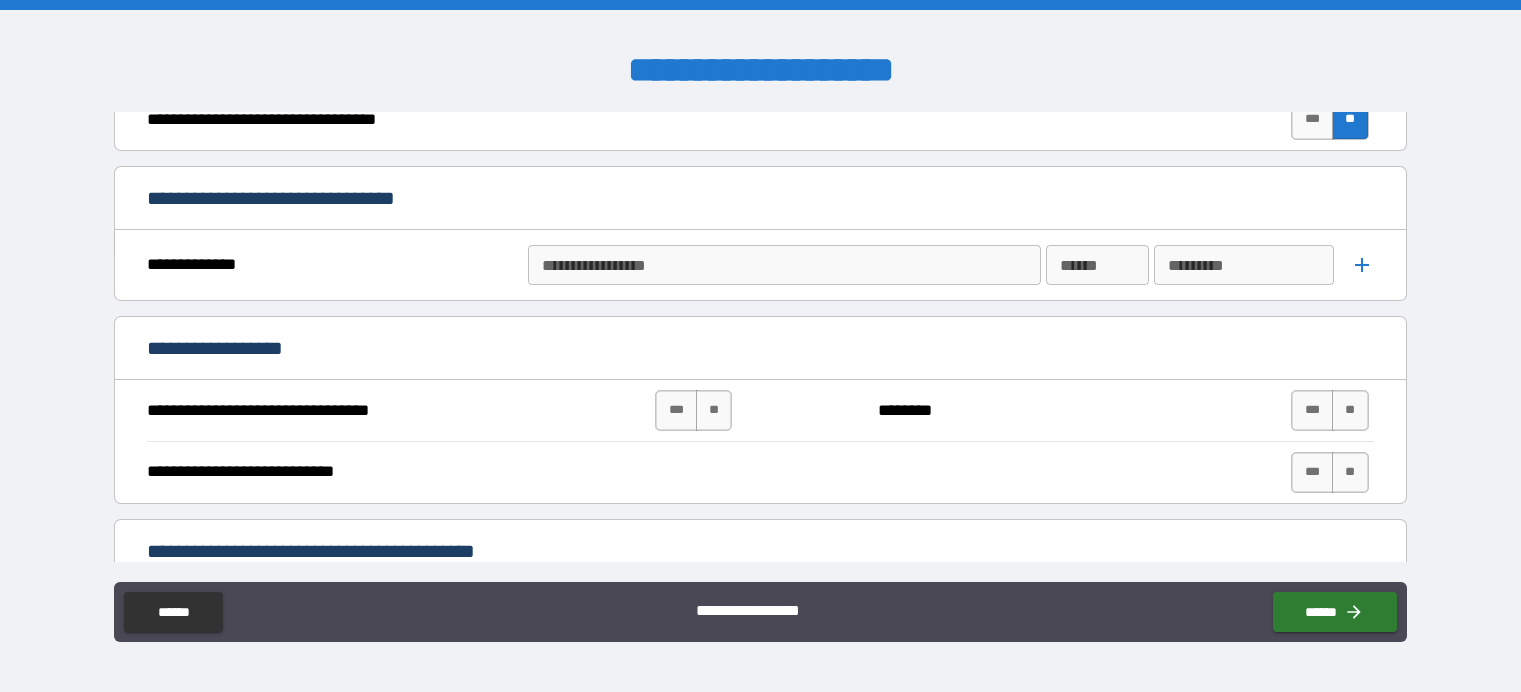 click on "**********" at bounding box center [783, 265] 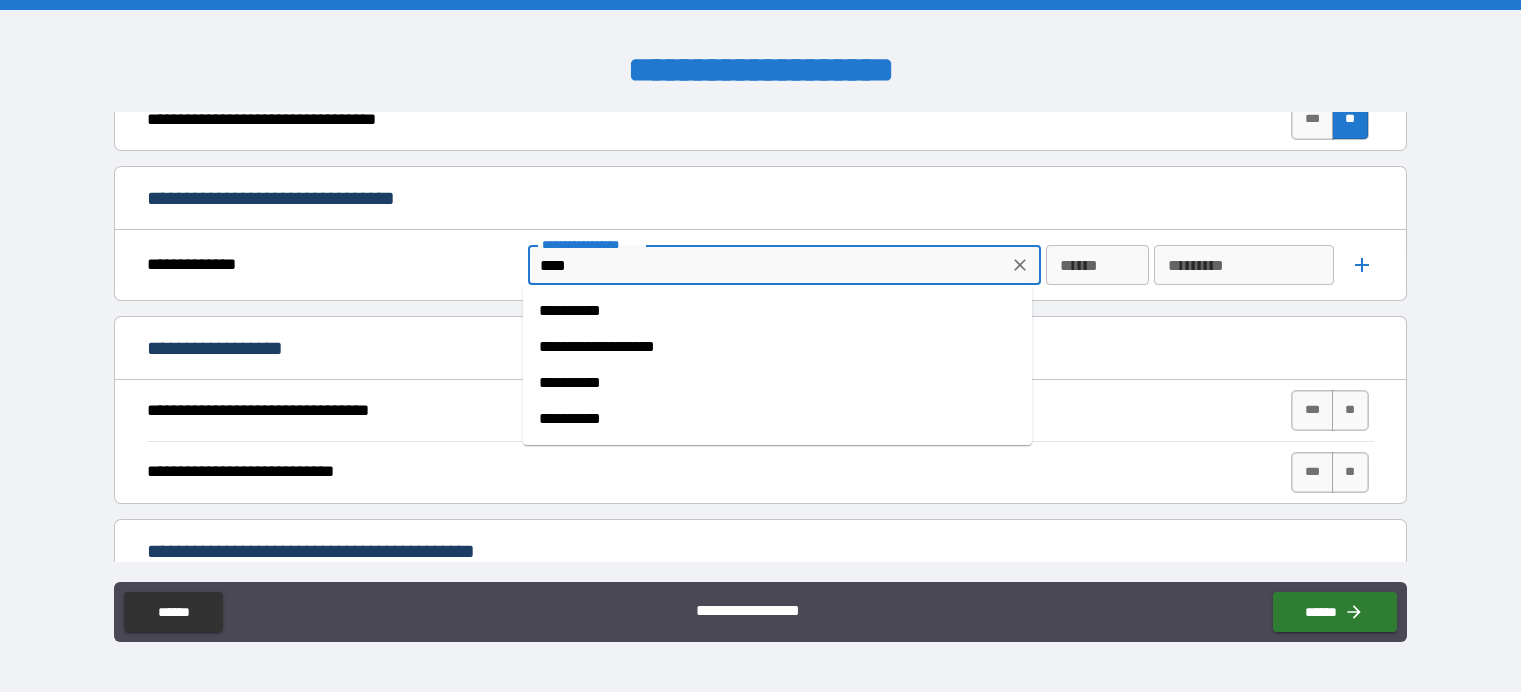 click on "**********" at bounding box center (777, 311) 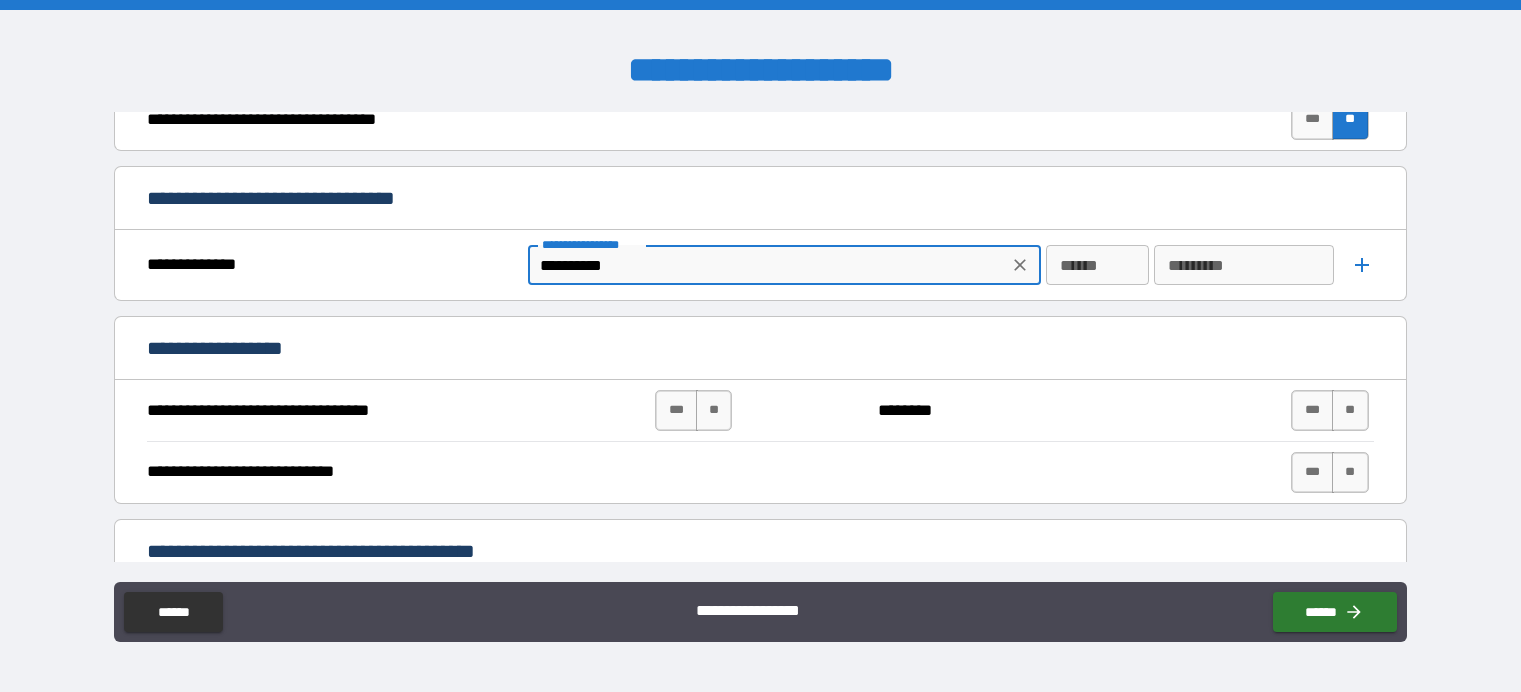 click on "******" at bounding box center [1097, 265] 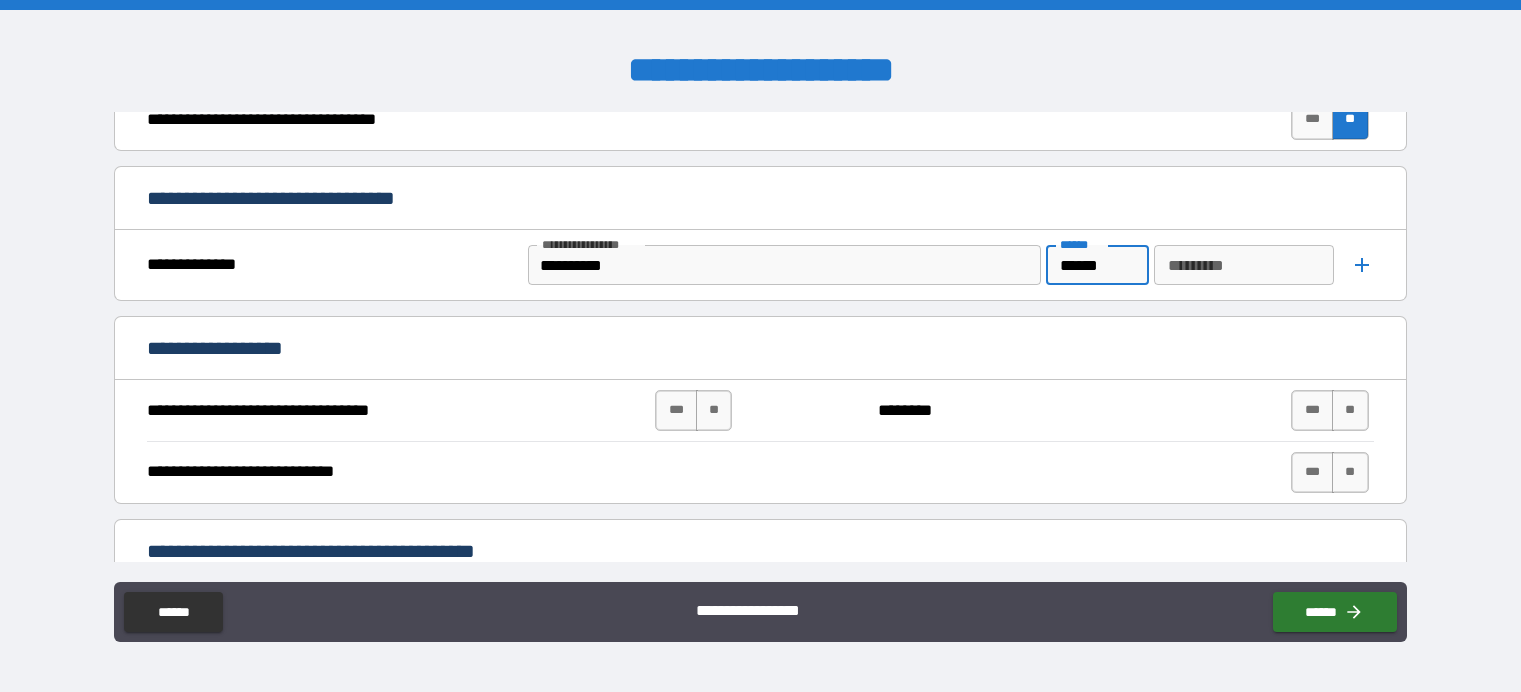 click on "********* *********" at bounding box center [1244, 265] 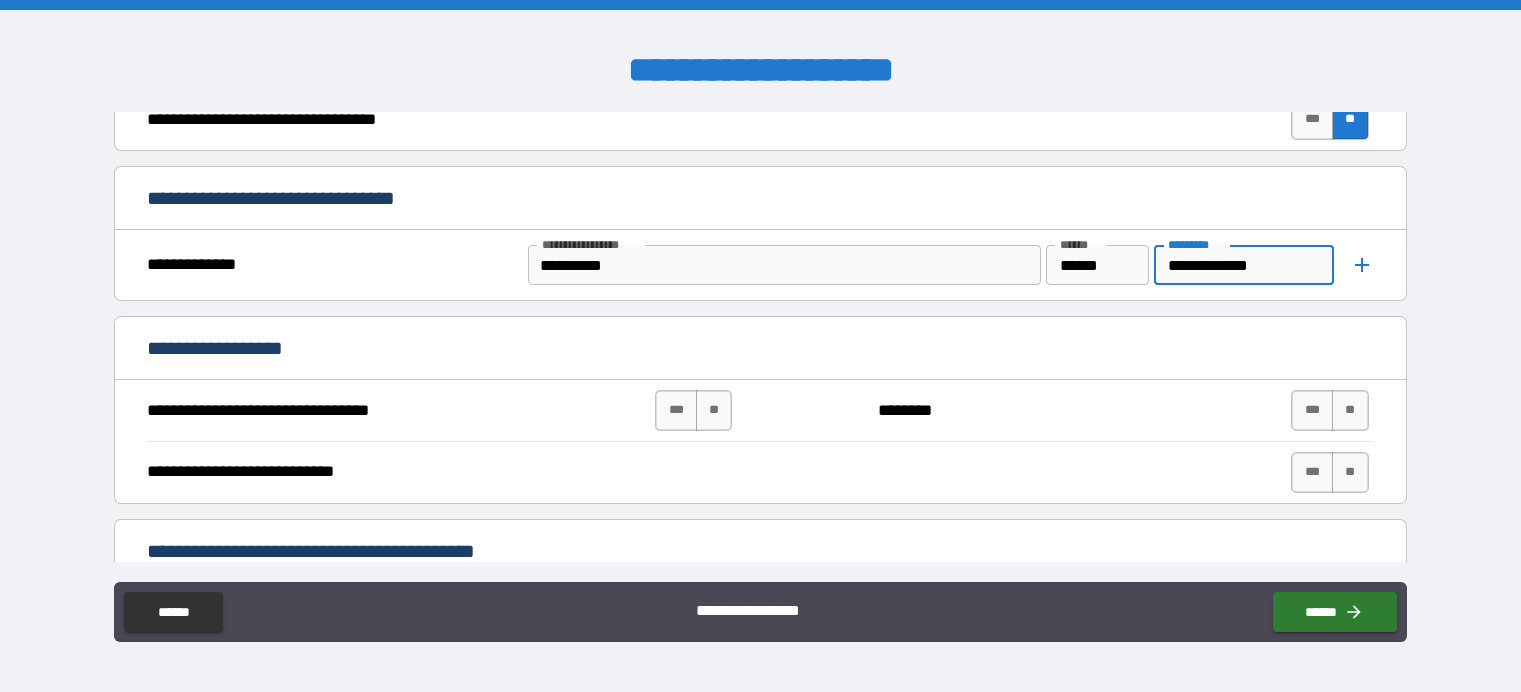 click 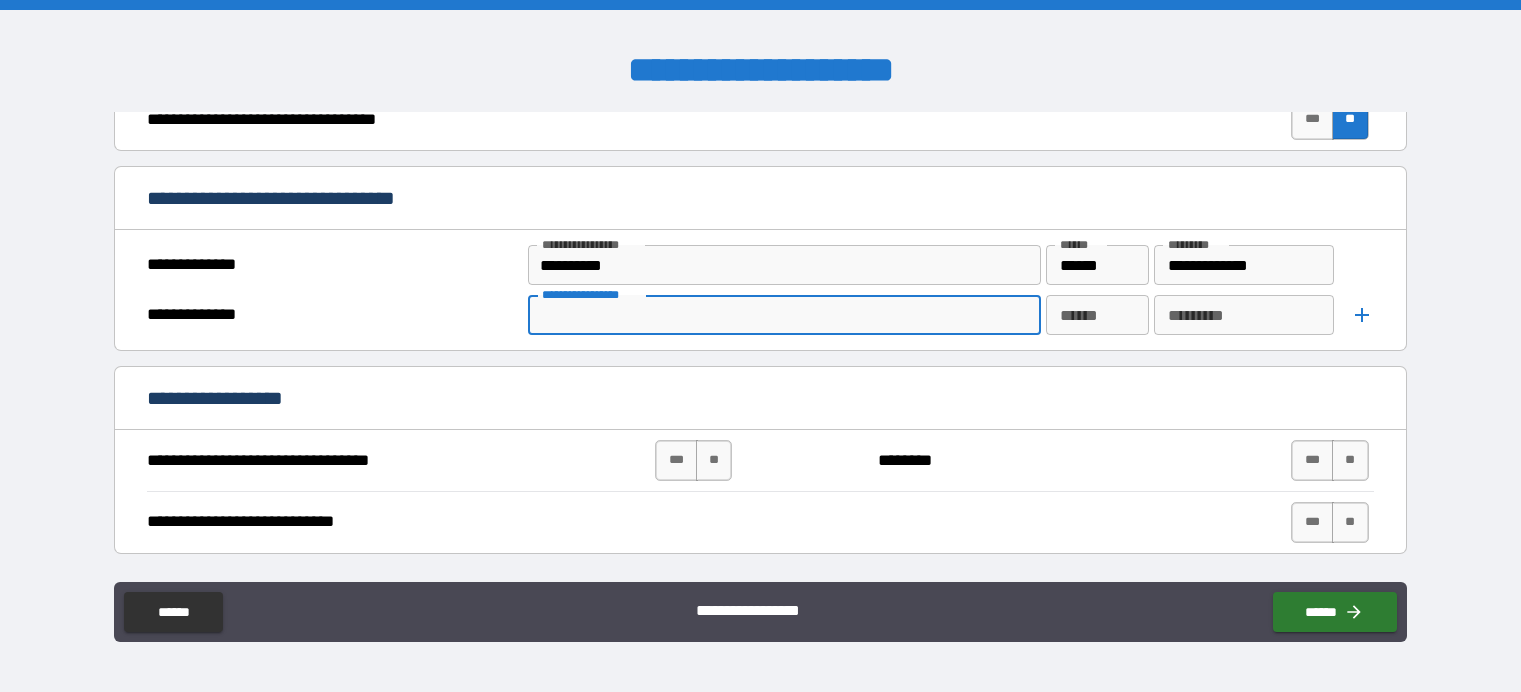 click on "**********" at bounding box center (785, 315) 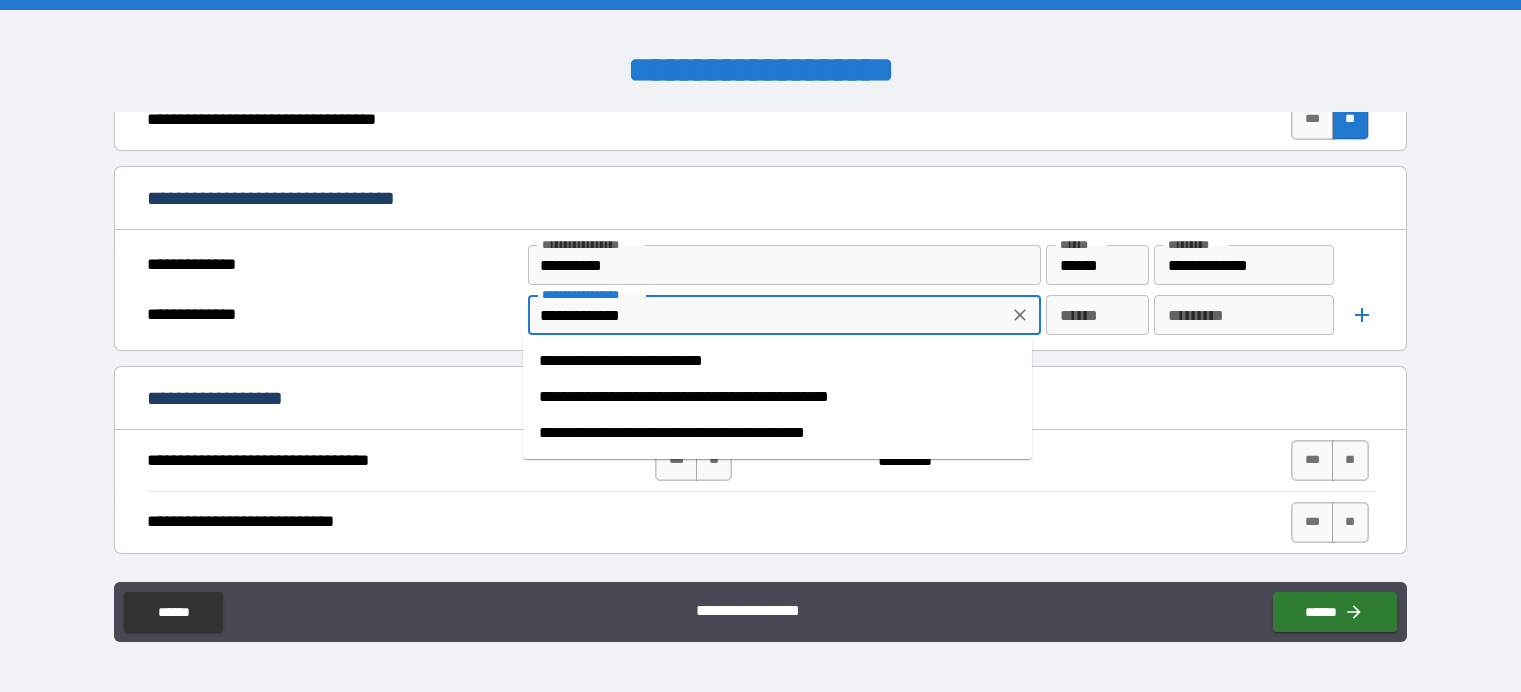 click on "****** ******" at bounding box center (1097, 315) 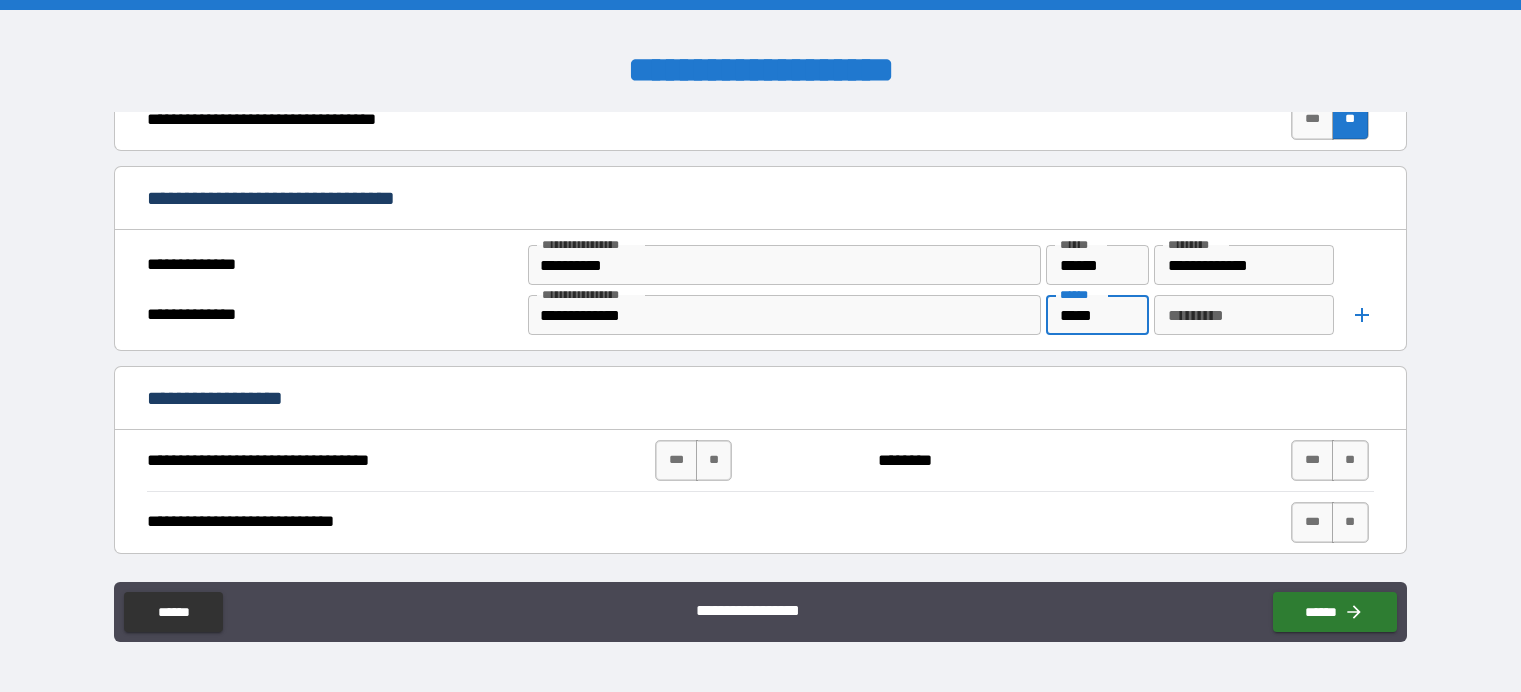 click on "*********" at bounding box center [1244, 315] 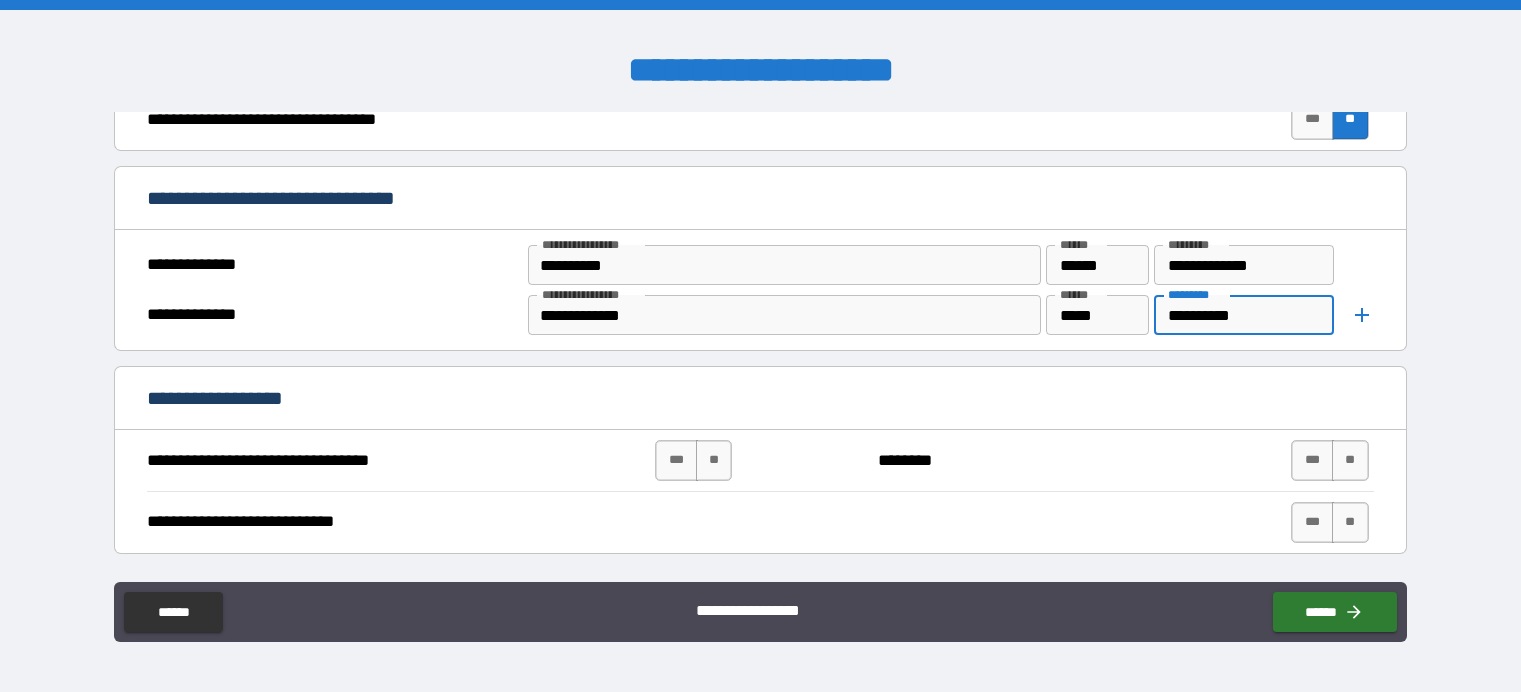 click 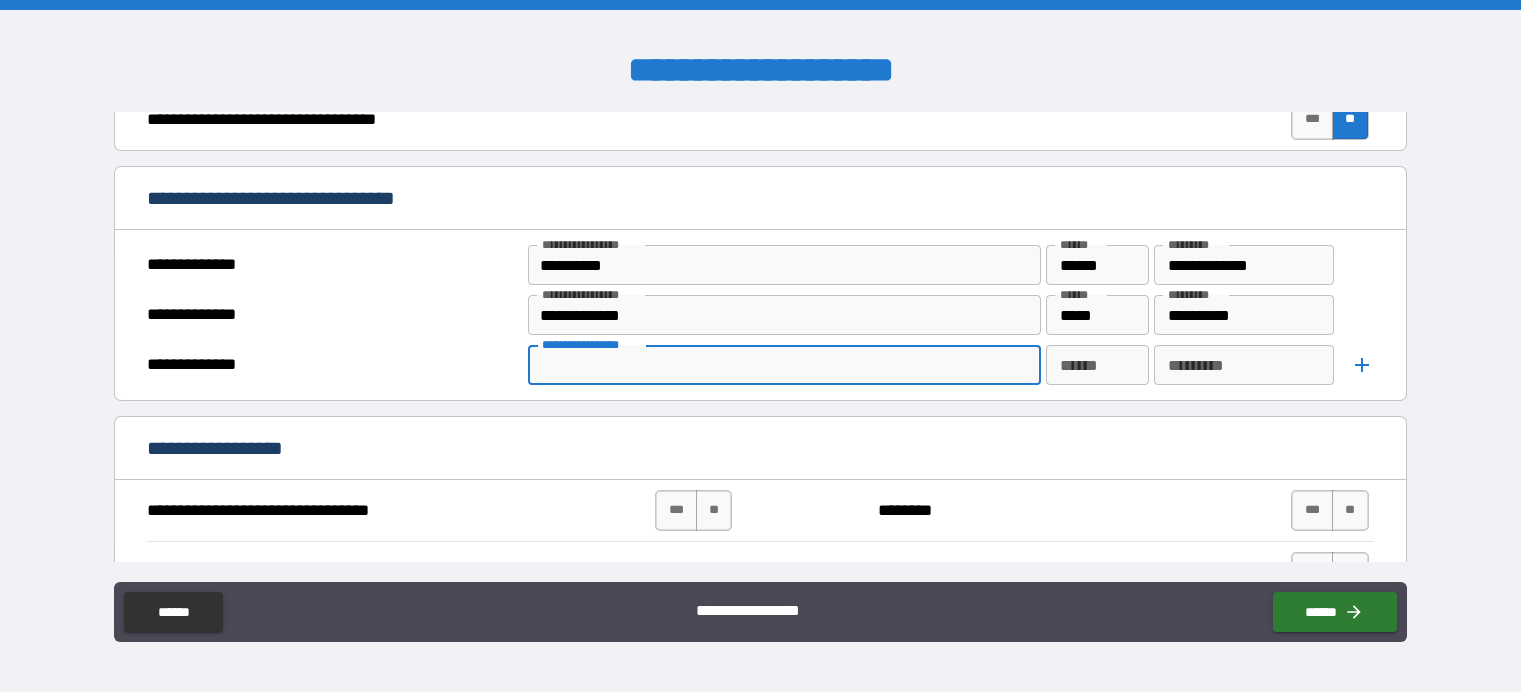 click on "**********" at bounding box center [783, 365] 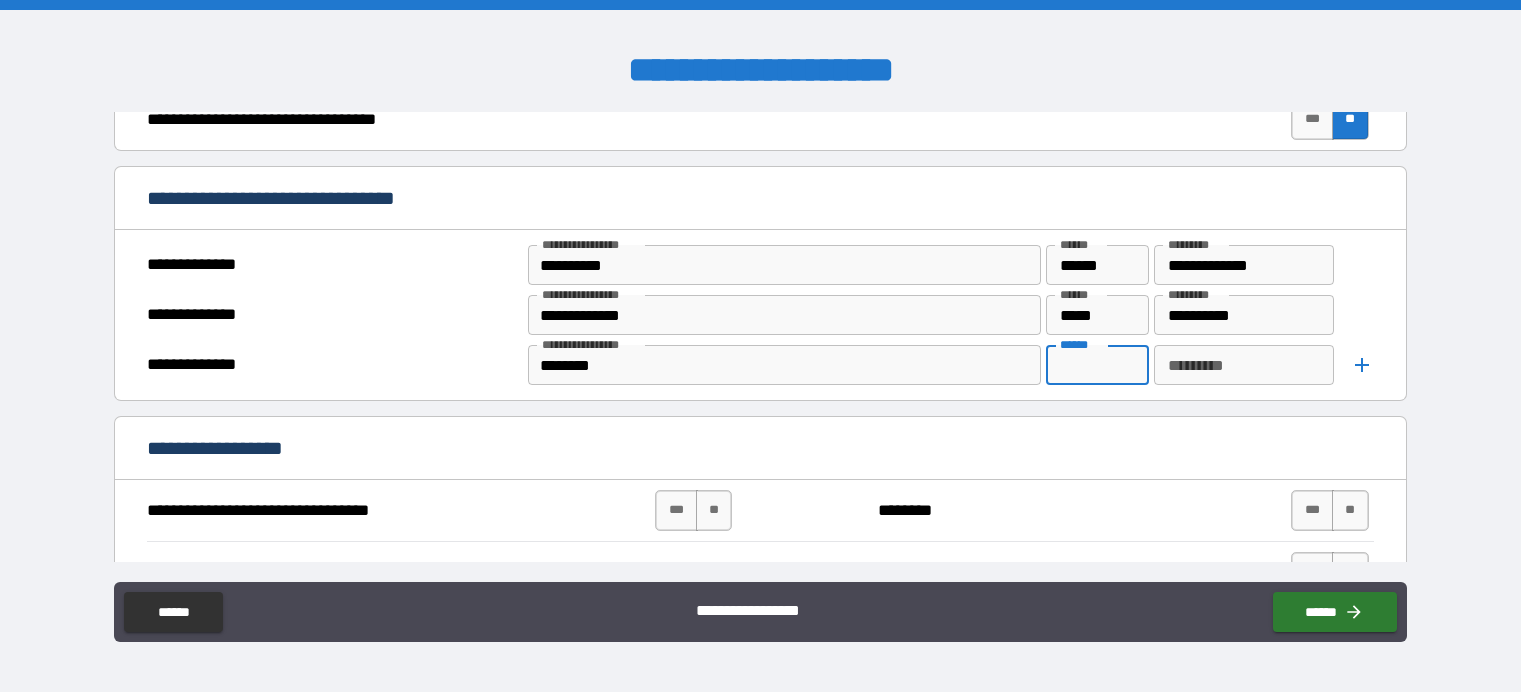 click on "******" at bounding box center [1097, 365] 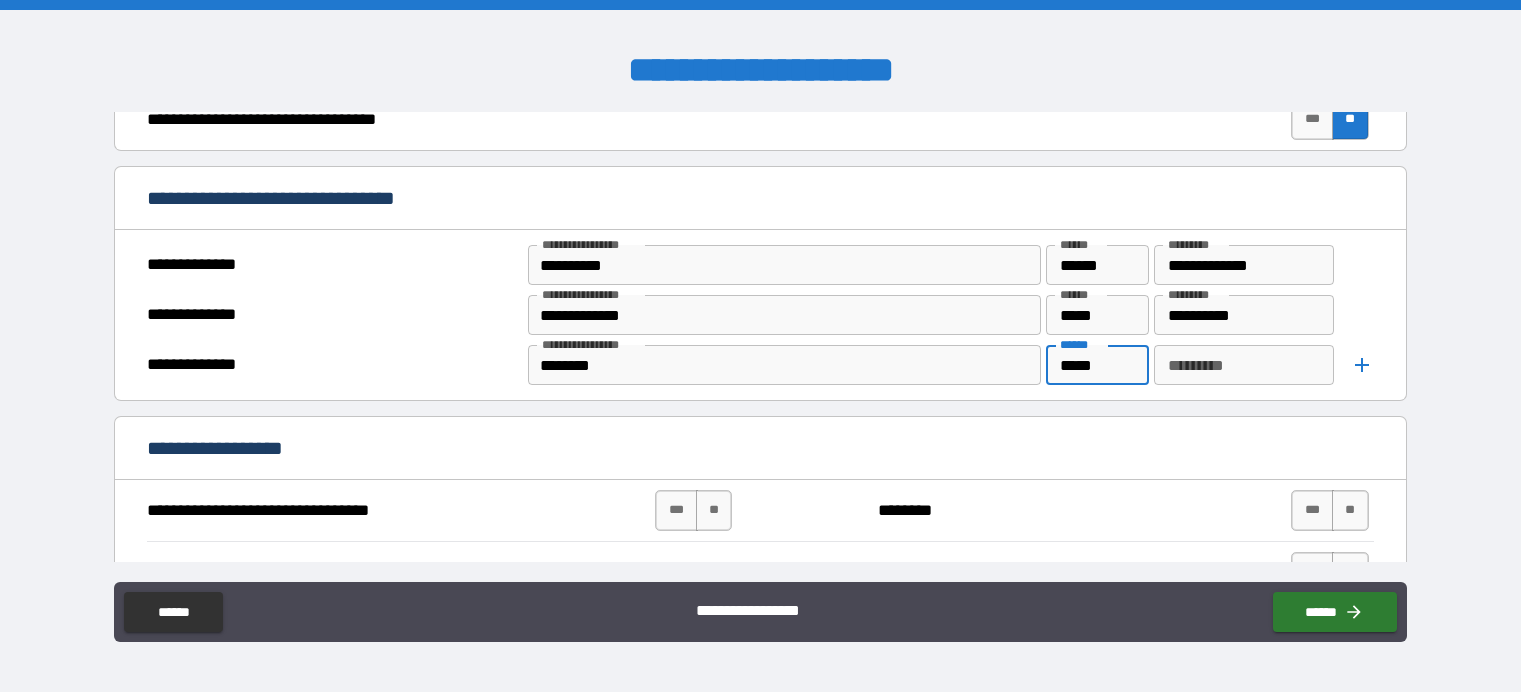 click on "********* *********" at bounding box center [1244, 365] 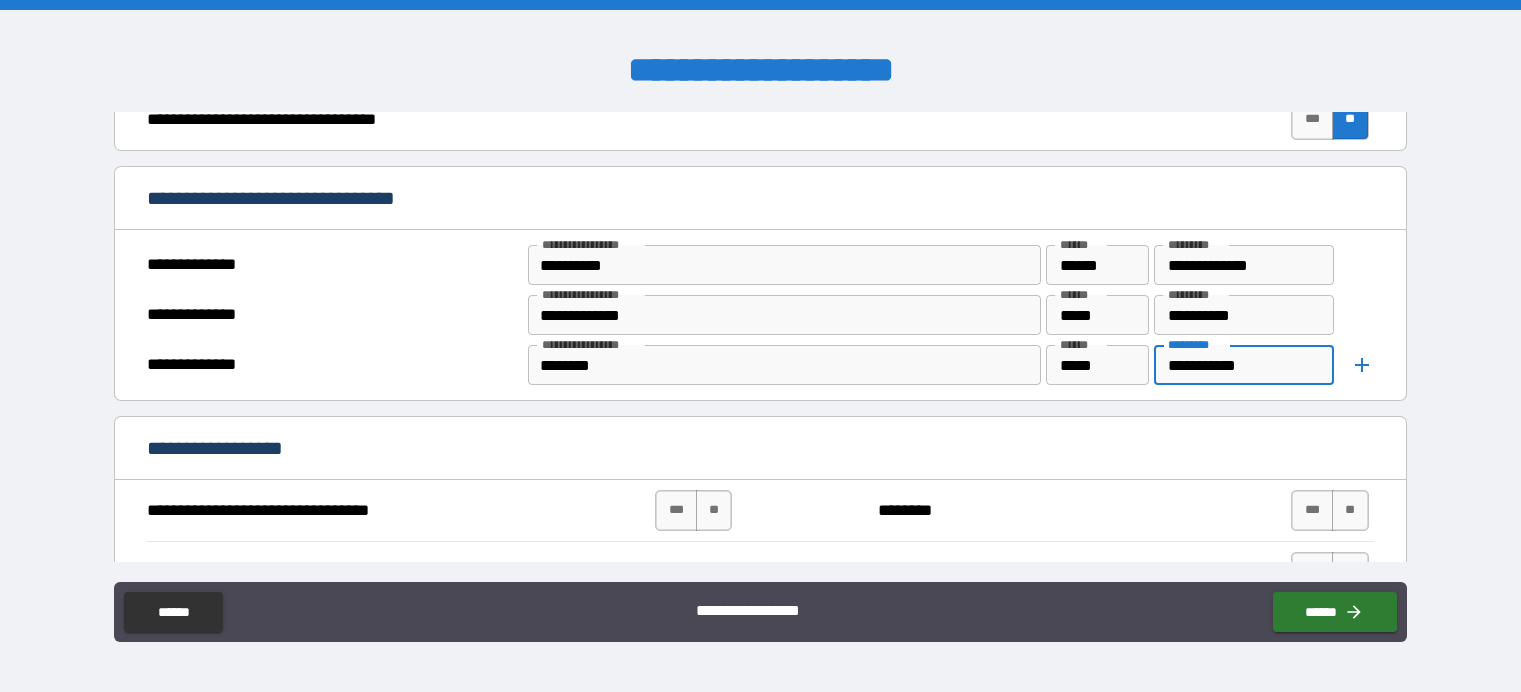 click 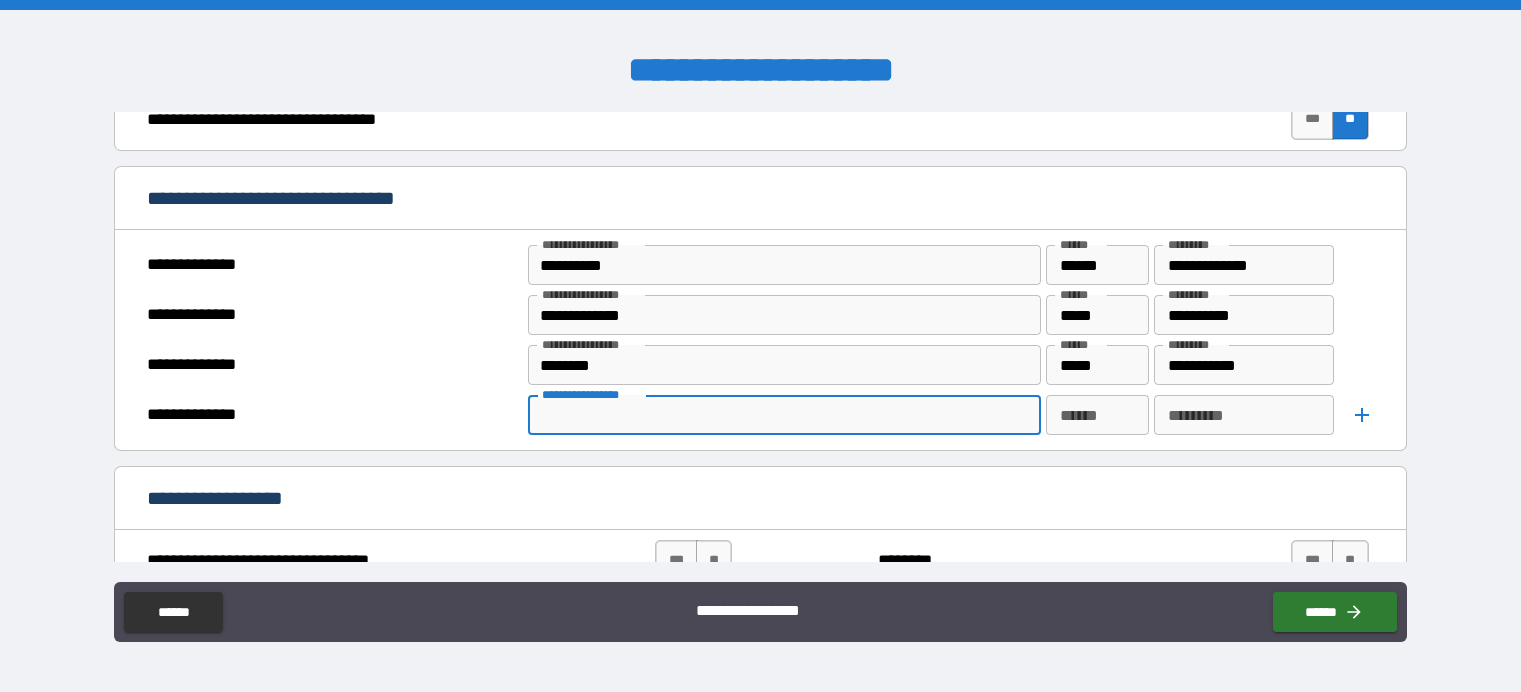 click on "**********" at bounding box center [785, 415] 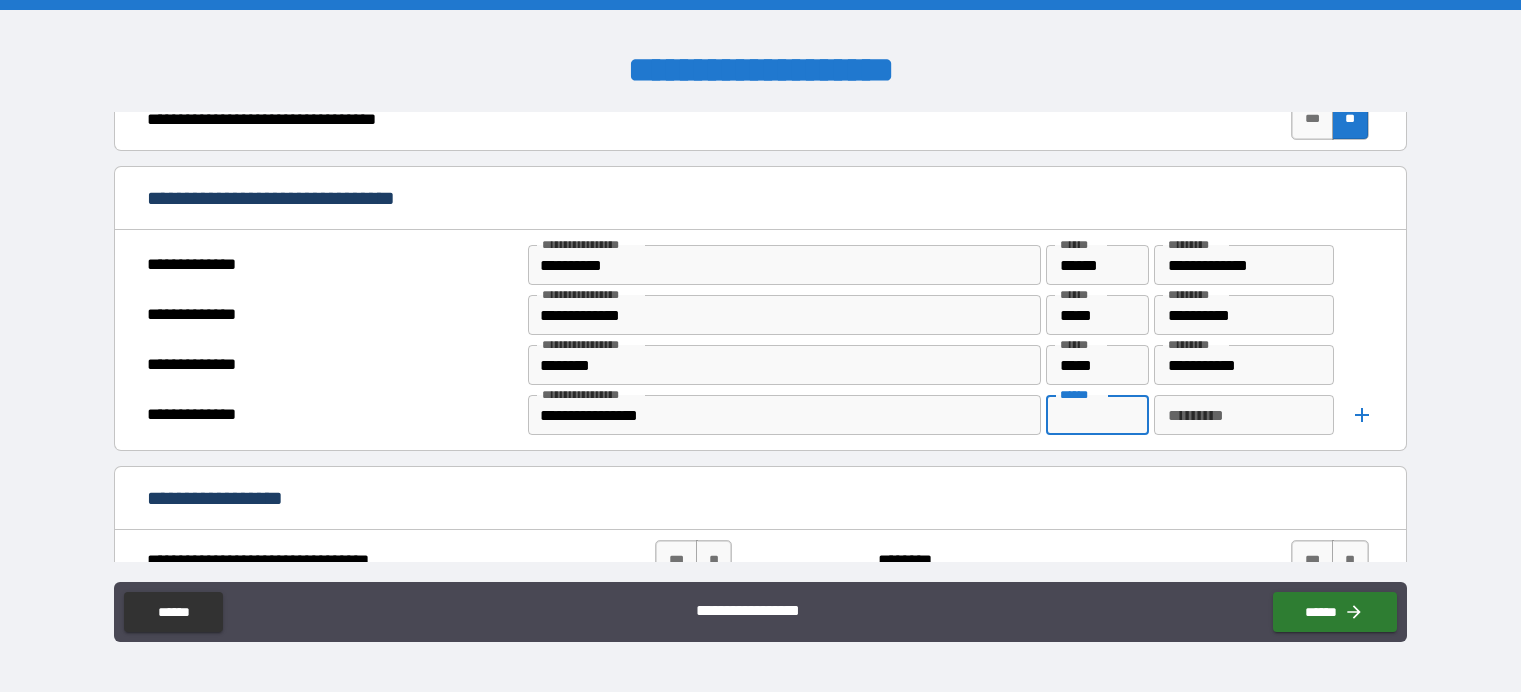 click on "******" at bounding box center [1097, 415] 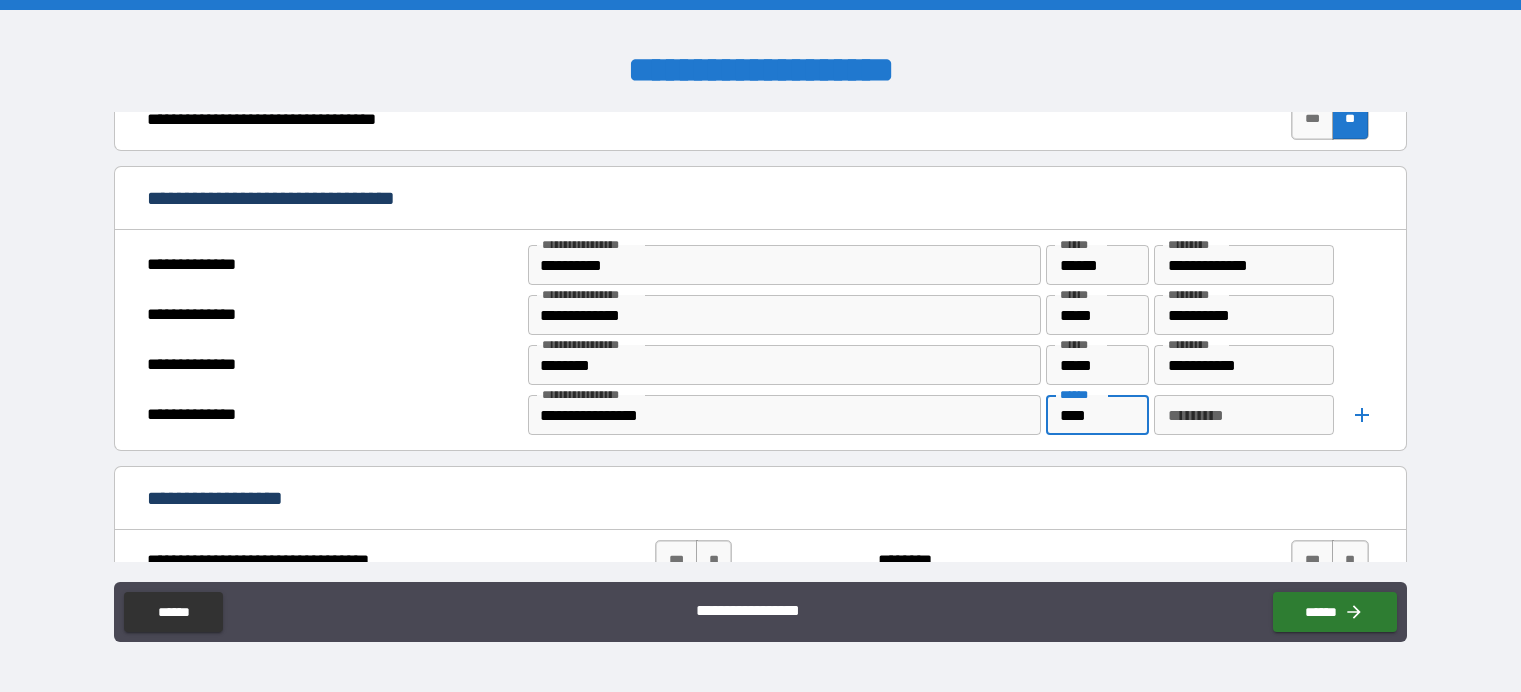 click on "********* *********" at bounding box center [1244, 415] 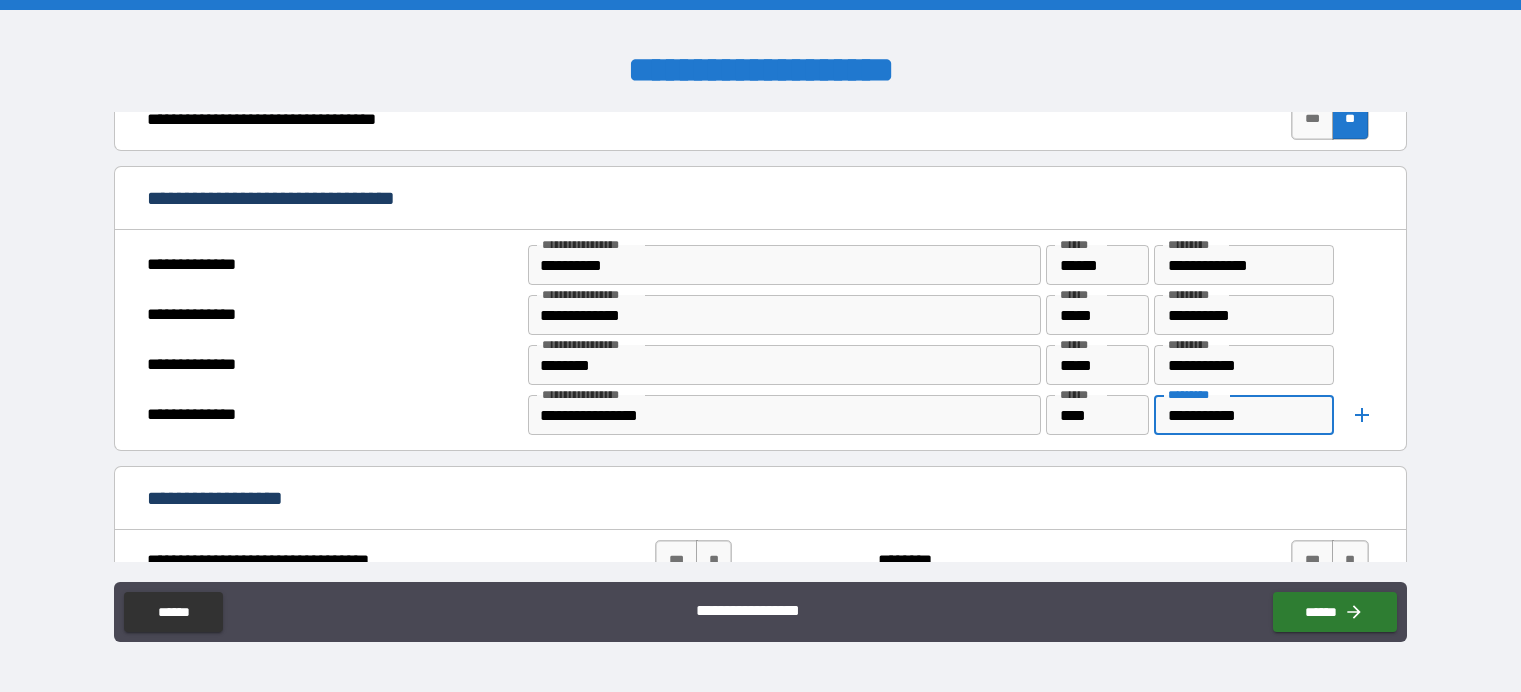 click 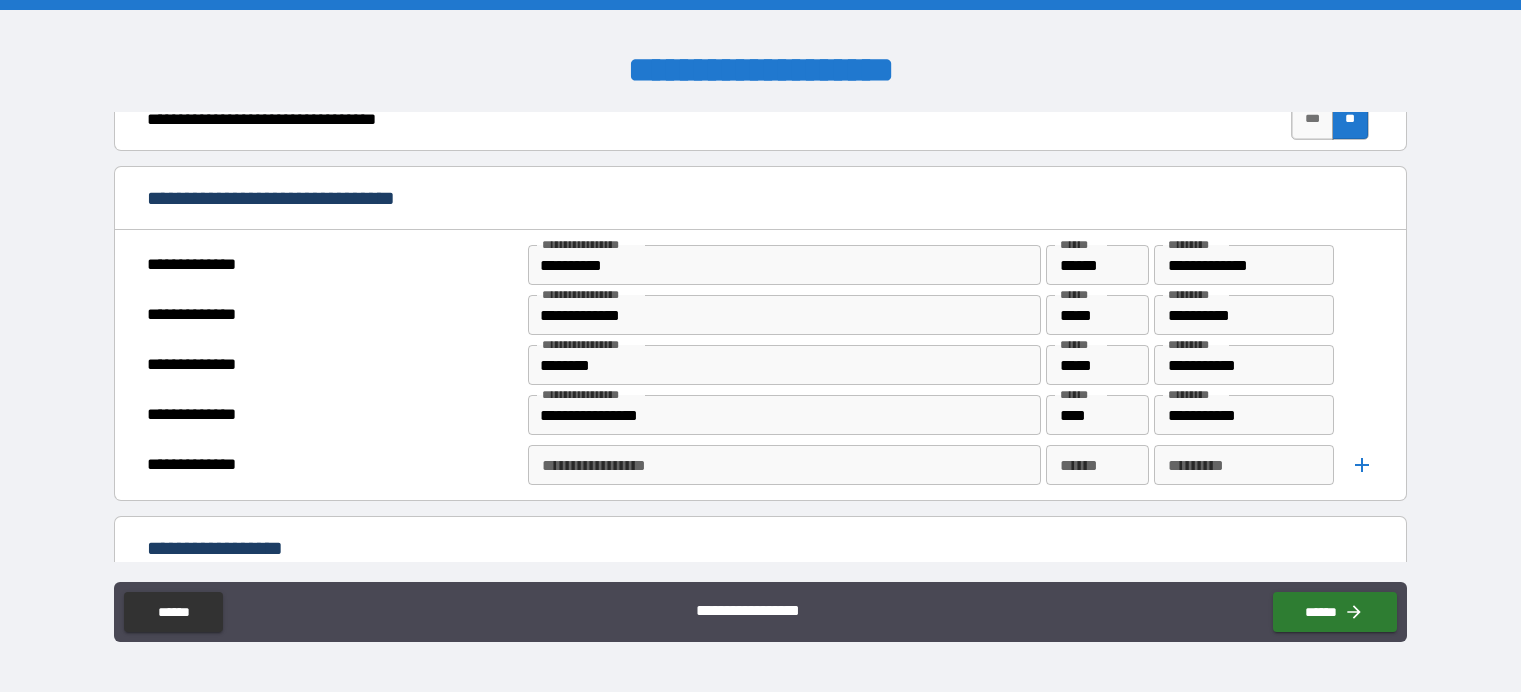 drag, startPoint x: 540, startPoint y: 466, endPoint x: 520, endPoint y: 469, distance: 20.22375 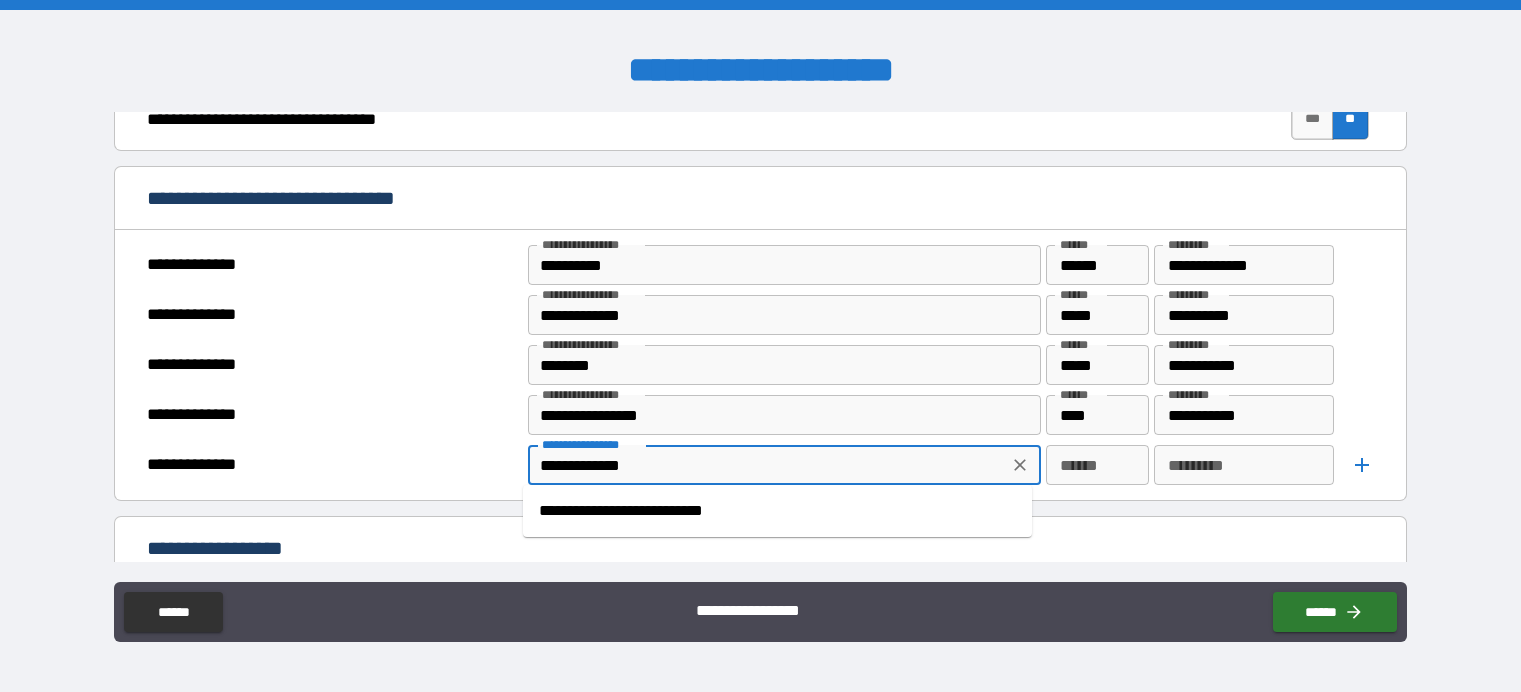 click on "******" at bounding box center (1097, 465) 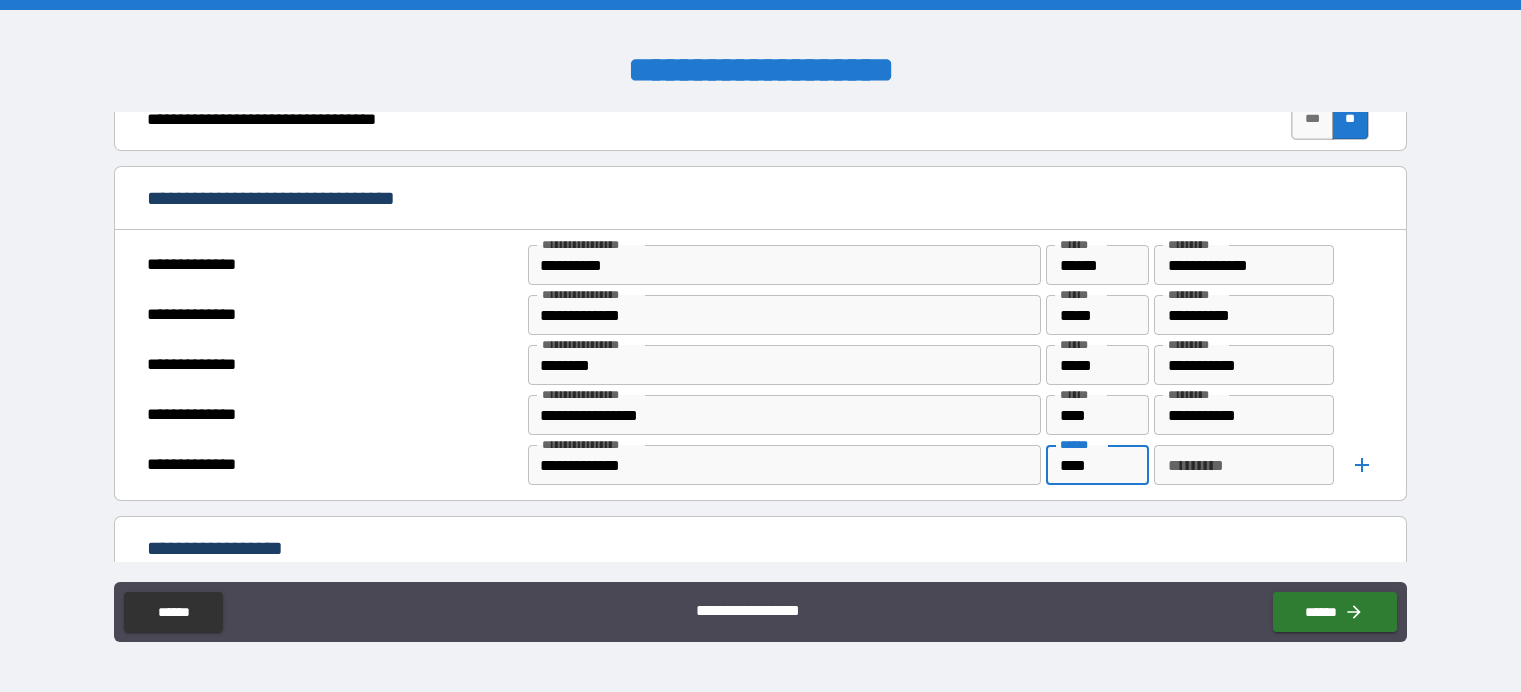 click on "********* *********" at bounding box center (1244, 465) 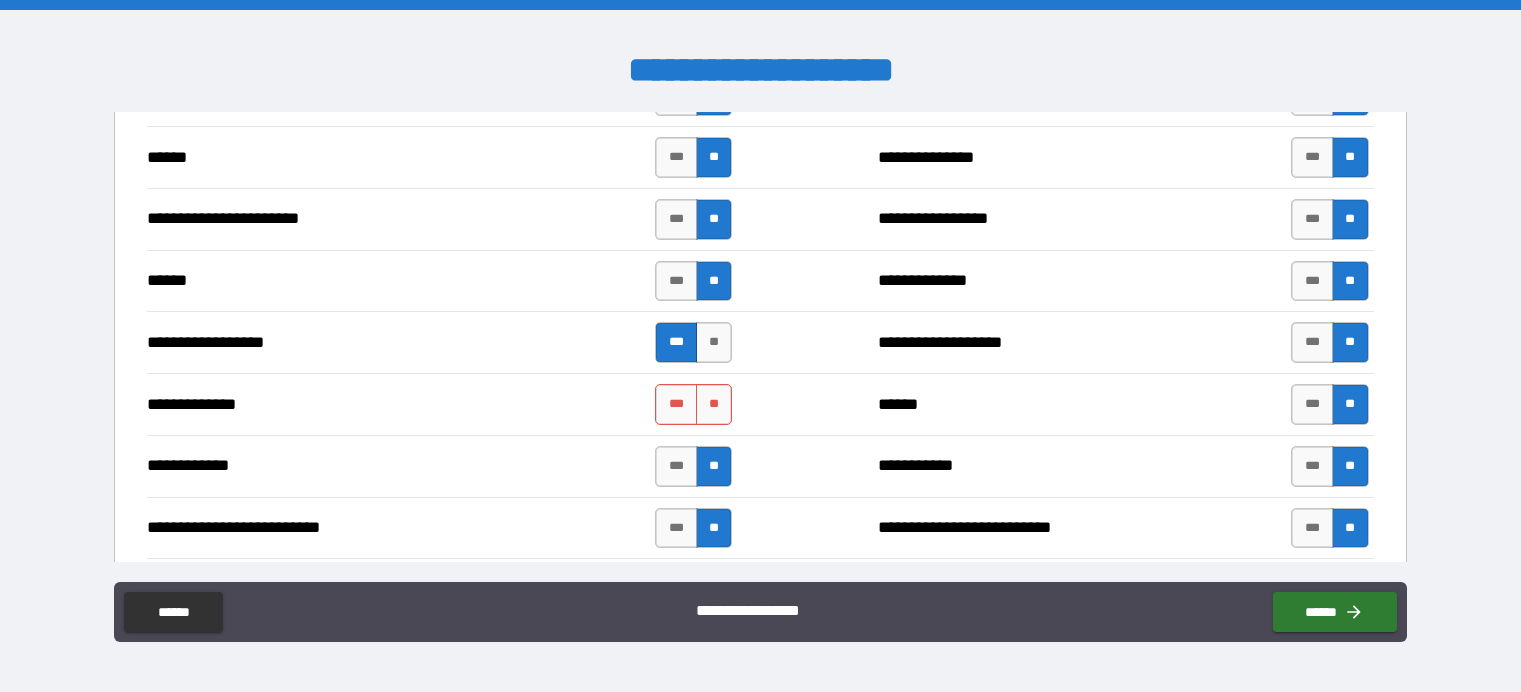 scroll, scrollTop: 2100, scrollLeft: 0, axis: vertical 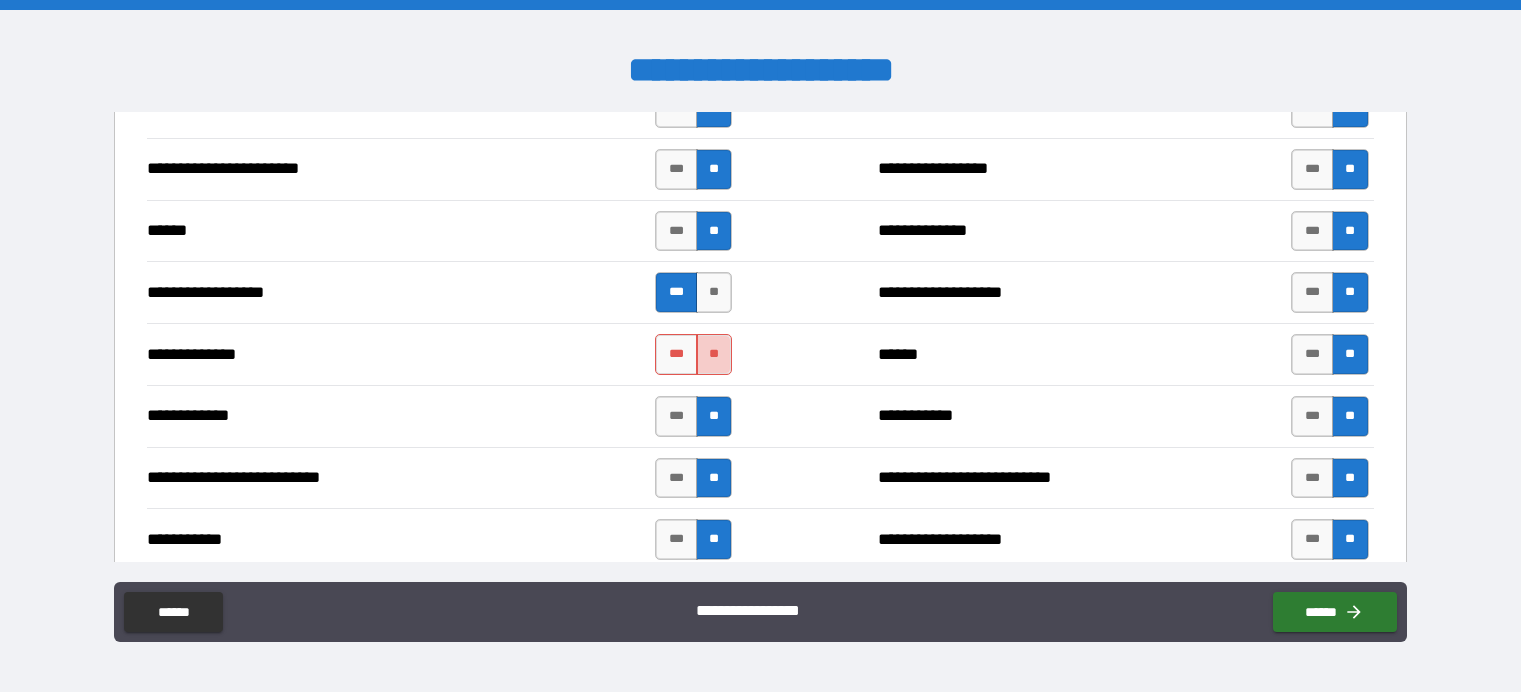 click on "**" at bounding box center [714, 354] 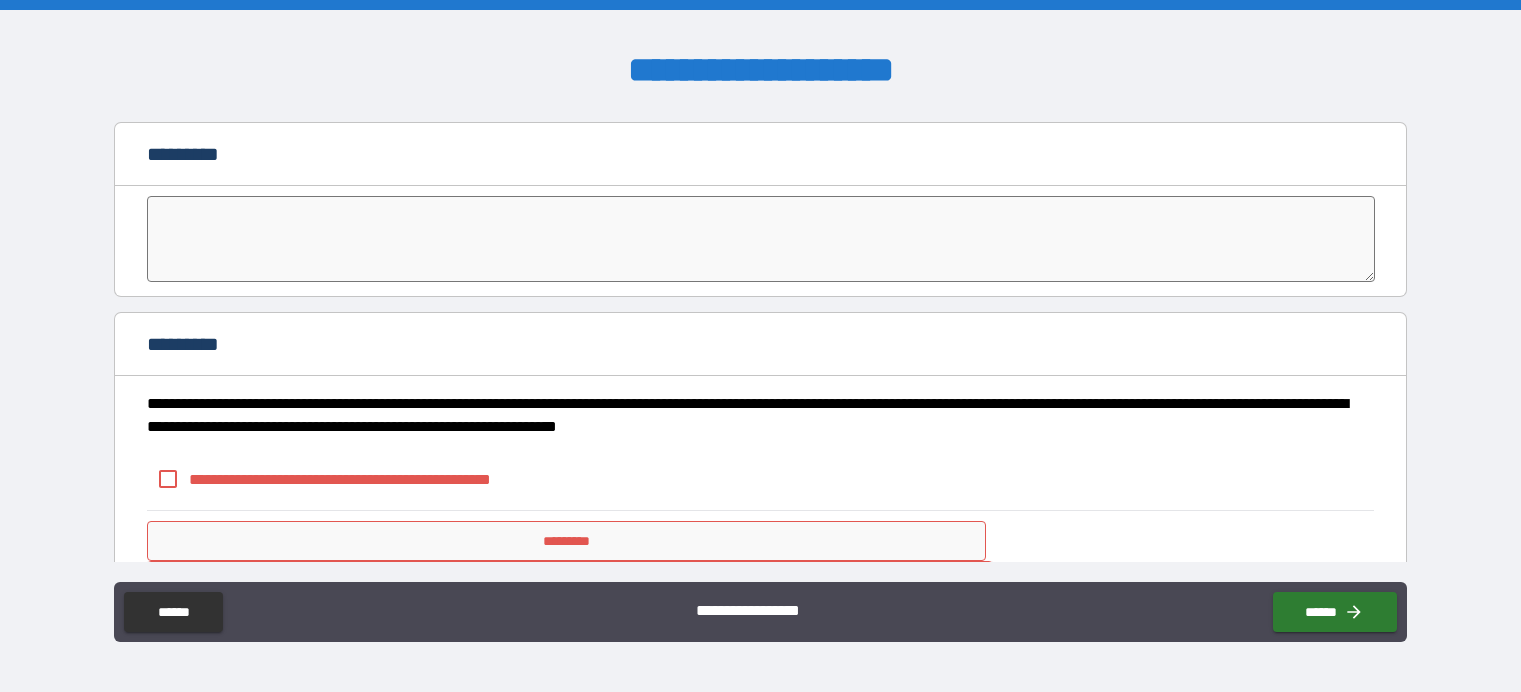 scroll, scrollTop: 4570, scrollLeft: 0, axis: vertical 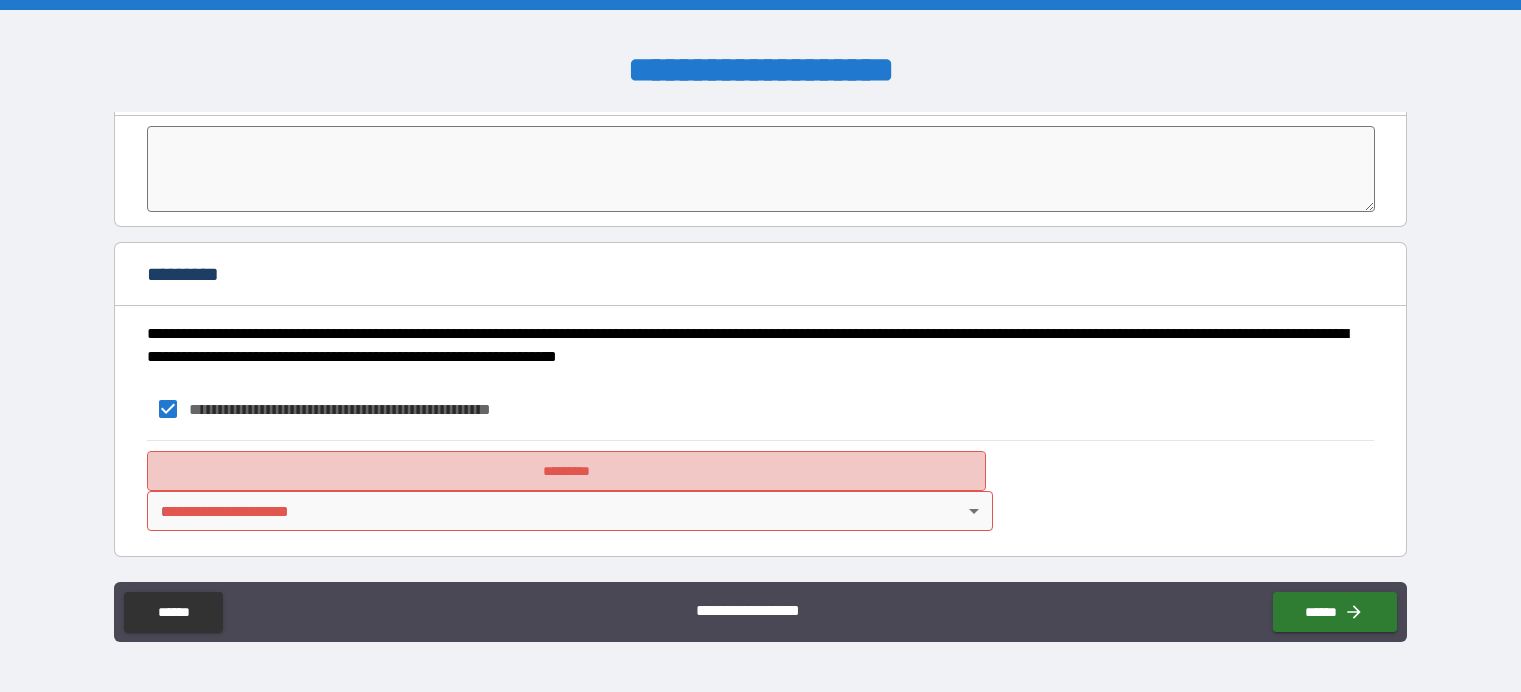 click on "*********" at bounding box center [566, 471] 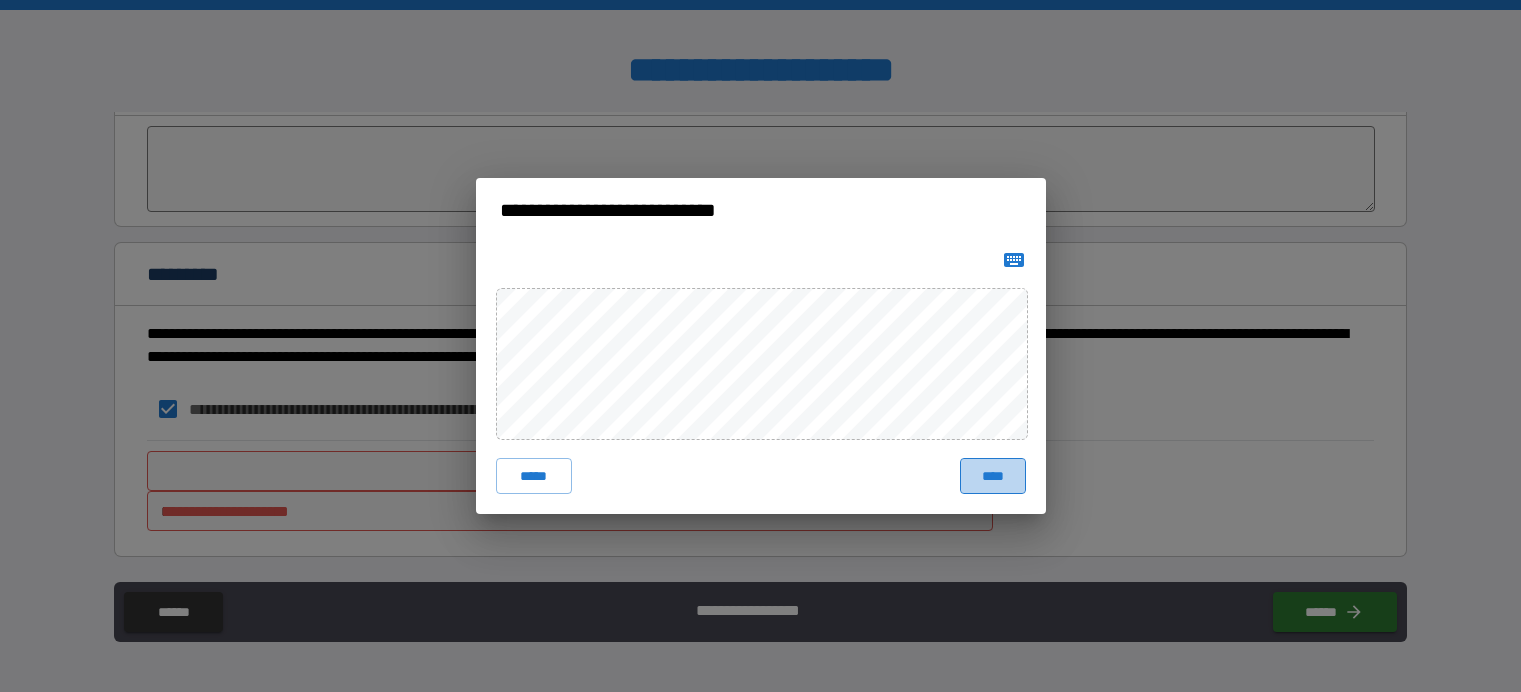 click on "****" at bounding box center [993, 476] 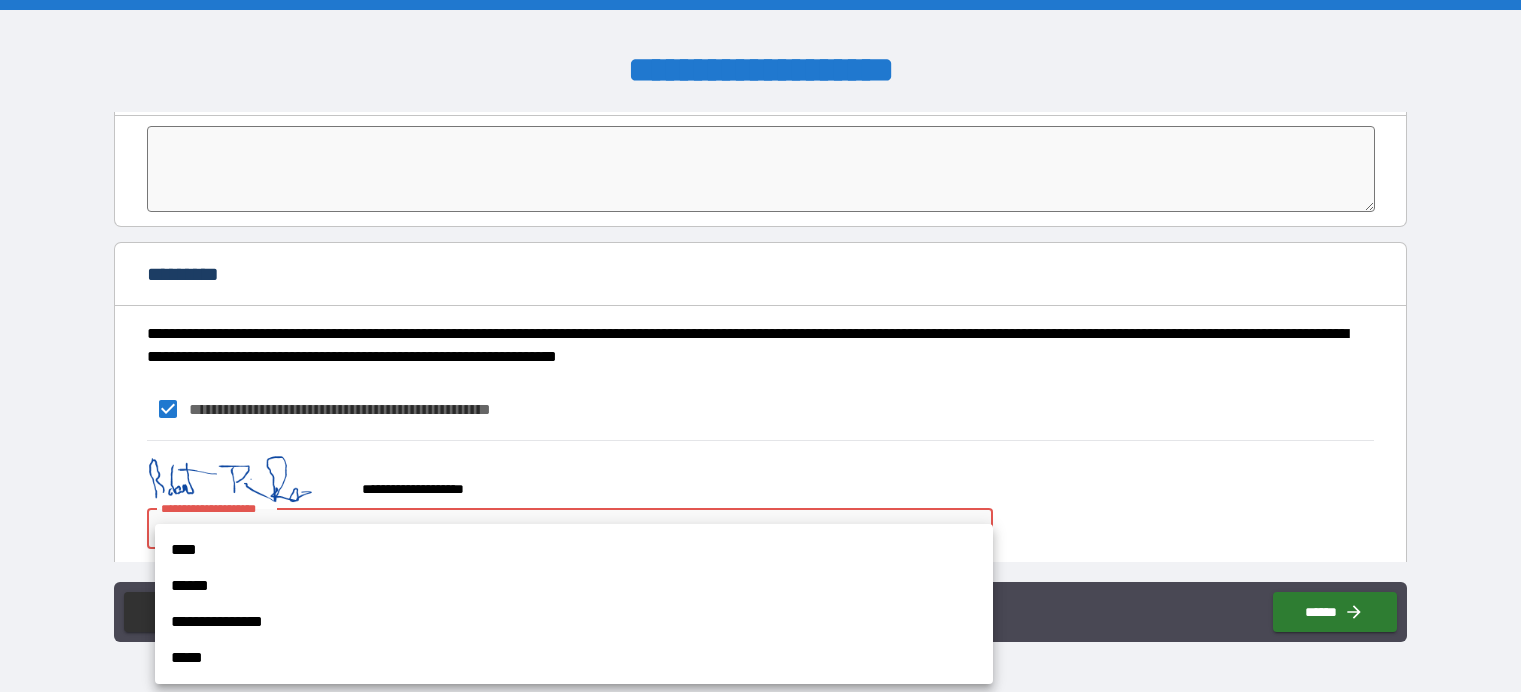 click on "[FIRST] [LAST] [STREET_NAME] [CITY] [ZIP_CODE] [COUNTRY] [ADDRESS_LINE_2] [ADDRESS_LINE_3] [ADDRESS_LINE_4] [ADDRESS_LINE_5] [ADDRESS_LINE_6] [ADDRESS_LINE_7] [ADDRESS_LINE_8] [ADDRESS_LINE_9] [ADDRESS_LINE_10] [ADDRESS_LINE_11] [ADDRESS_LINE_12] [ADDRESS_LINE_13] [ADDRESS_LINE_14] [ADDRESS_LINE_15] [ADDRESS_LINE_16] [ADDRESS_LINE_17] [ADDRESS_LINE_18] [ADDRESS_LINE_19] [ADDRESS_LINE_20] [ADDRESS_LINE_21] [ADDRESS_LINE_22] [ADDRESS_LINE_23] [ADDRESS_LINE_24] [ADDRESS_LINE_25] [ADDRESS_LINE_26] [ADDRESS_LINE_27] [ADDRESS_LINE_28] [ADDRESS_LINE_29] [ADDRESS_LINE_30] [ADDRESS_LINE_31] [ADDRESS_LINE_32] [ADDRESS_LINE_33] [ADDRESS_LINE_34] [ADDRESS_LINE_35] [ADDRESS_LINE_36] [ADDRESS_LINE_37] [ADDRESS_LINE_38] [ADDRESS_LINE_39] [ADDRESS_LINE_40] [ADDRESS_LINE_41] [ADDRESS_LINE_42] [ADDRESS_LINE_43] [ADDRESS_LINE_44] [ADDRESS_LINE_45] [ADDRESS_LINE_46] [ADDRESS_LINE_47] [ADDRESS_LINE_48] [ADDRESS_LINE_49] [ADDRESS_LINE_50] [ADDRESS_LINE_51] [ADDRESS_LINE_52] [ADDRESS_LINE_53] [ADDRESS_LINE_54] [ADDRESS_LINE_55] [ADDRESS_LINE_56] [ADDRESS_LINE_57] [ADDRESS_LINE_58] [ADDRESS_LINE_59] [ADDRESS_LINE_60] [ADDRESS_LINE_61] [ADDRESS_LINE_62] [ADDRESS_LINE_63] [ADDRESS_LINE_64] [ADDRESS_LINE_65] [ADDRESS_LINE_66] [ADDRESS_LINE_67] [ADDRESS_LINE_68] [ADDRESS_LINE_69] [ADDRESS_LINE_70] [ADDRESS_LINE_71] [ADDRESS_LINE_72] [ADDRESS_LINE_73] [ADDRESS_LINE_74] [ADDRESS_LINE_75] [ADDRESS_LINE_76] [ADDRESS_LINE_77] [ADDRESS_LINE_78] [ADDRESS_LINE_79] [ADDRESS_LINE_80] [ADDRESS_LINE_81] [ADDRESS_LINE_82] [ADDRESS_LINE_83] [ADDRESS_LINE_84] [ADDRESS_LINE_85] [ADDRESS_LINE_86] [ADDRESS_LINE_87] [ADDRESS_LINE_88] [ADDRESS_LINE_89] [ADDRESS_LINE_90] [ADDRESS_LINE_91] [ADDRESS_LINE_92] [ADDRESS_LINE_93] [ADDRESS_LINE_94] [ADDRESS_LINE_95] [ADDRESS_LINE_96] [ADDRESS_LINE_97] [ADDRESS_LINE_98] [ADDRESS_LINE_99] [ADDRESS_LINE_100]" at bounding box center [760, 346] 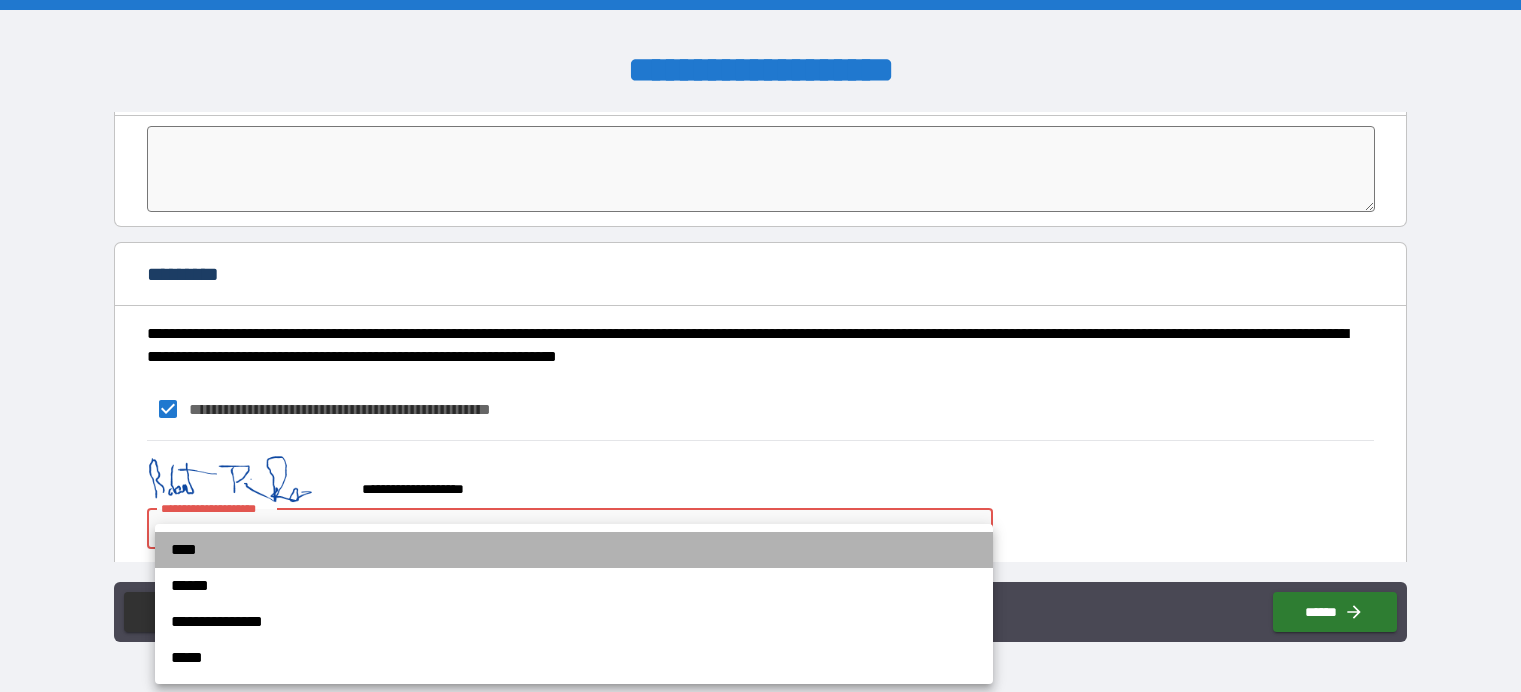 click on "****" at bounding box center (574, 550) 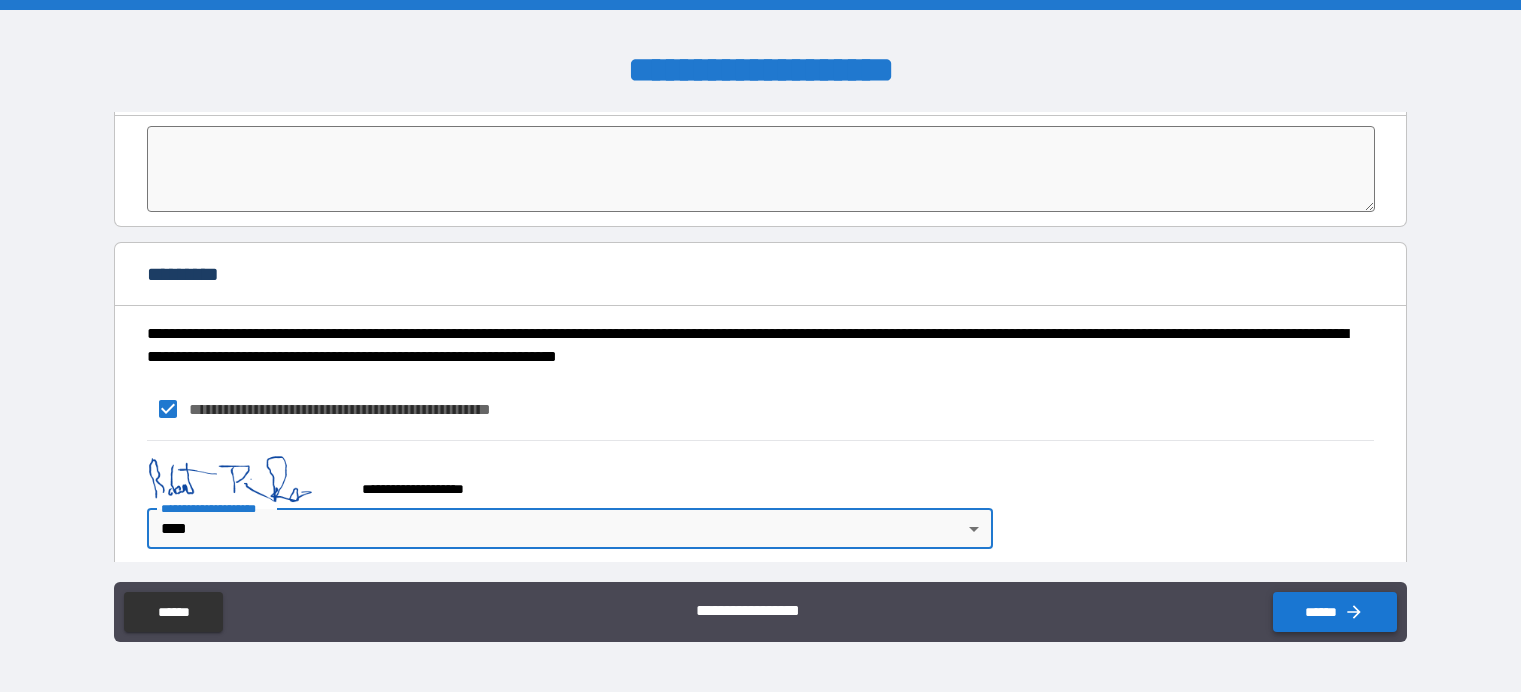 click on "******" at bounding box center (1335, 612) 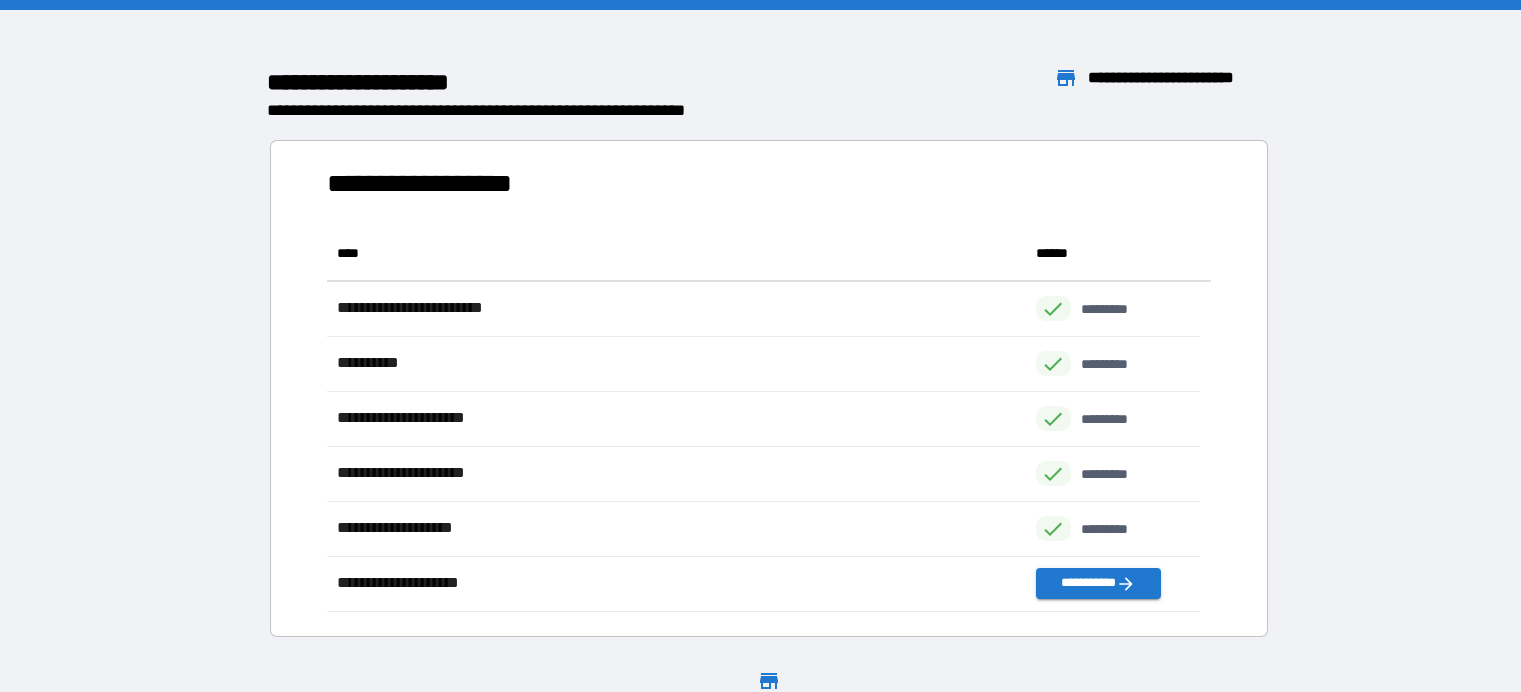 scroll, scrollTop: 16, scrollLeft: 16, axis: both 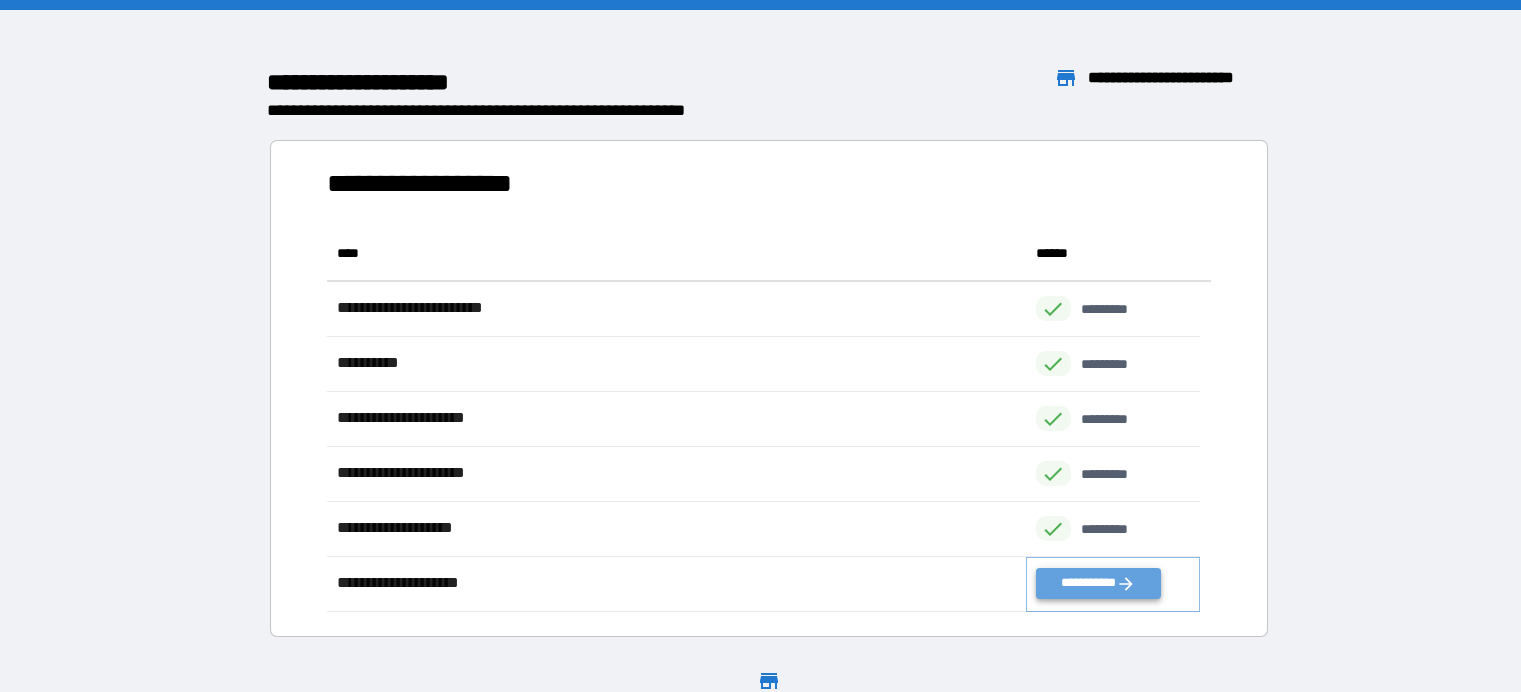 click on "**********" at bounding box center (1098, 583) 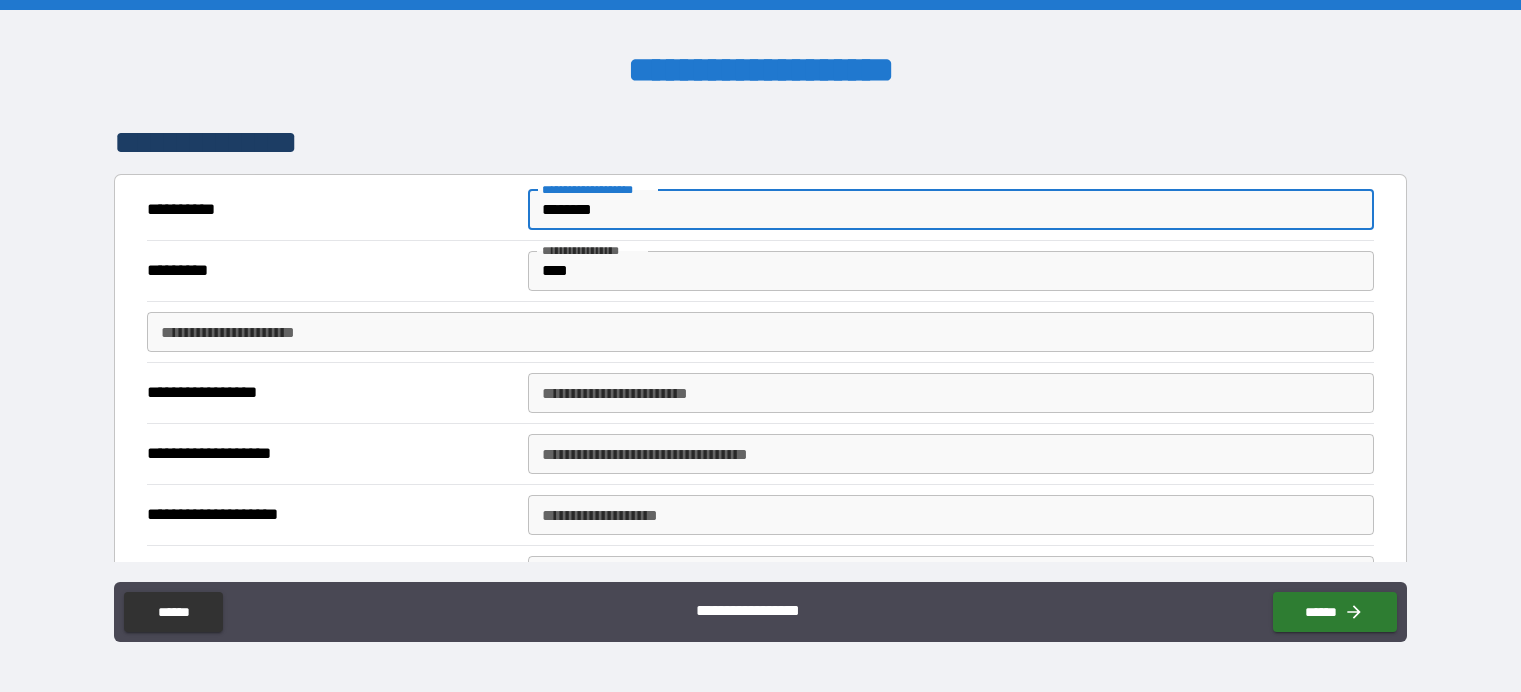 click on "********" at bounding box center [951, 210] 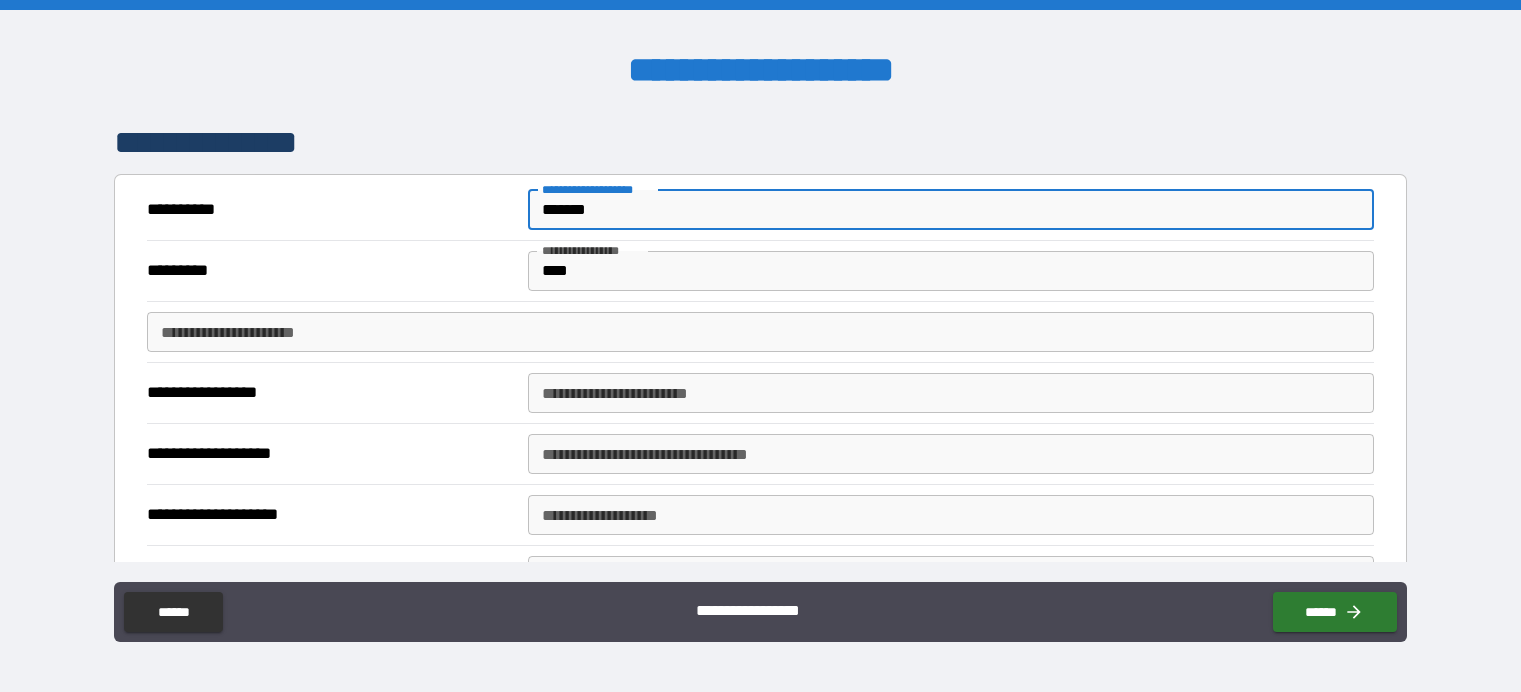 click on "**********" at bounding box center [760, 332] 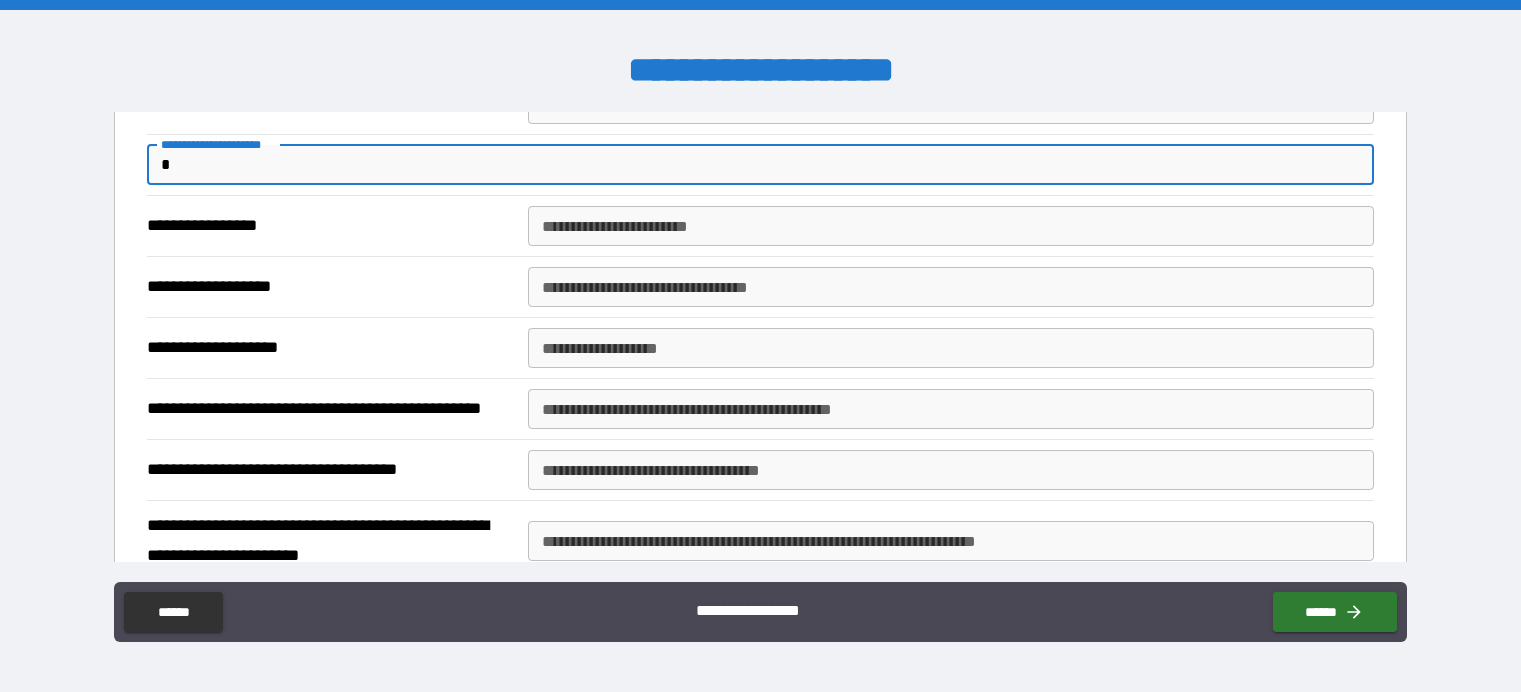 scroll, scrollTop: 0, scrollLeft: 0, axis: both 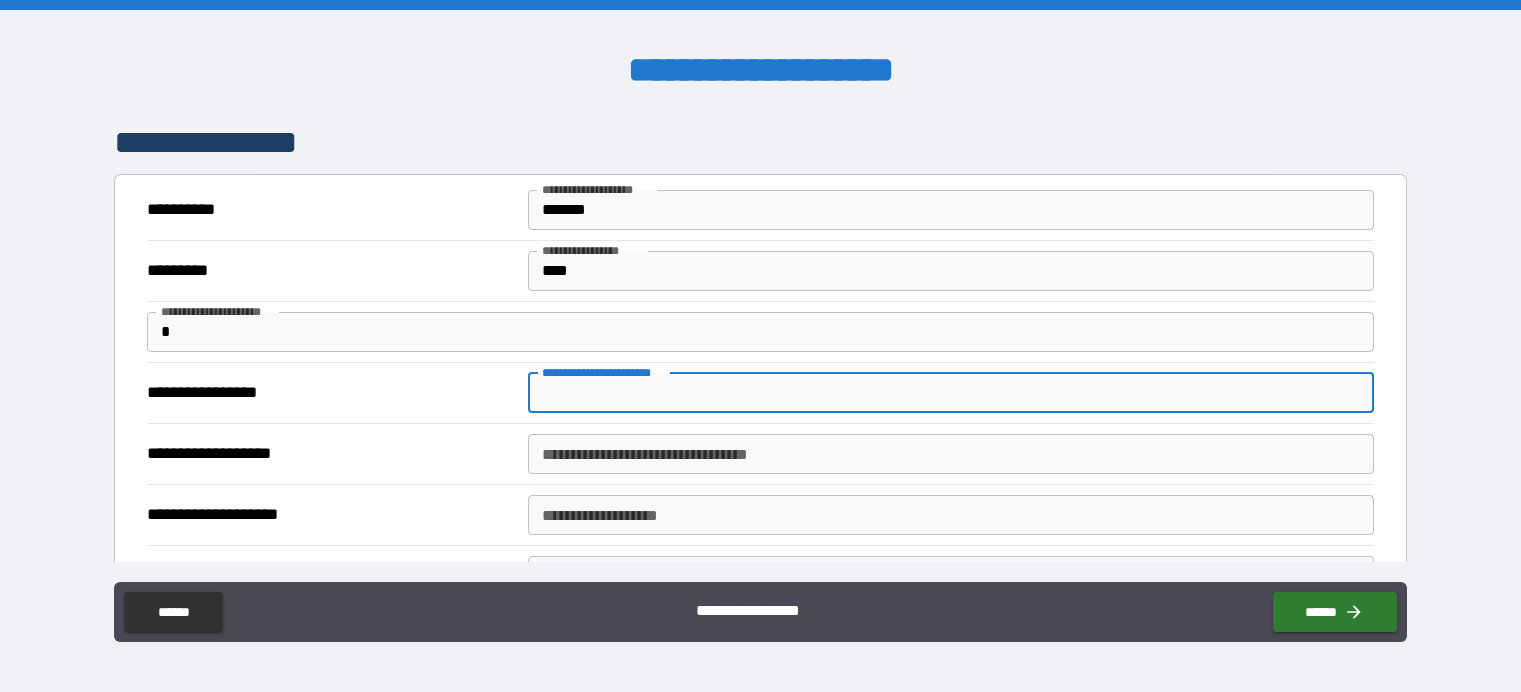 click on "**********" at bounding box center [951, 393] 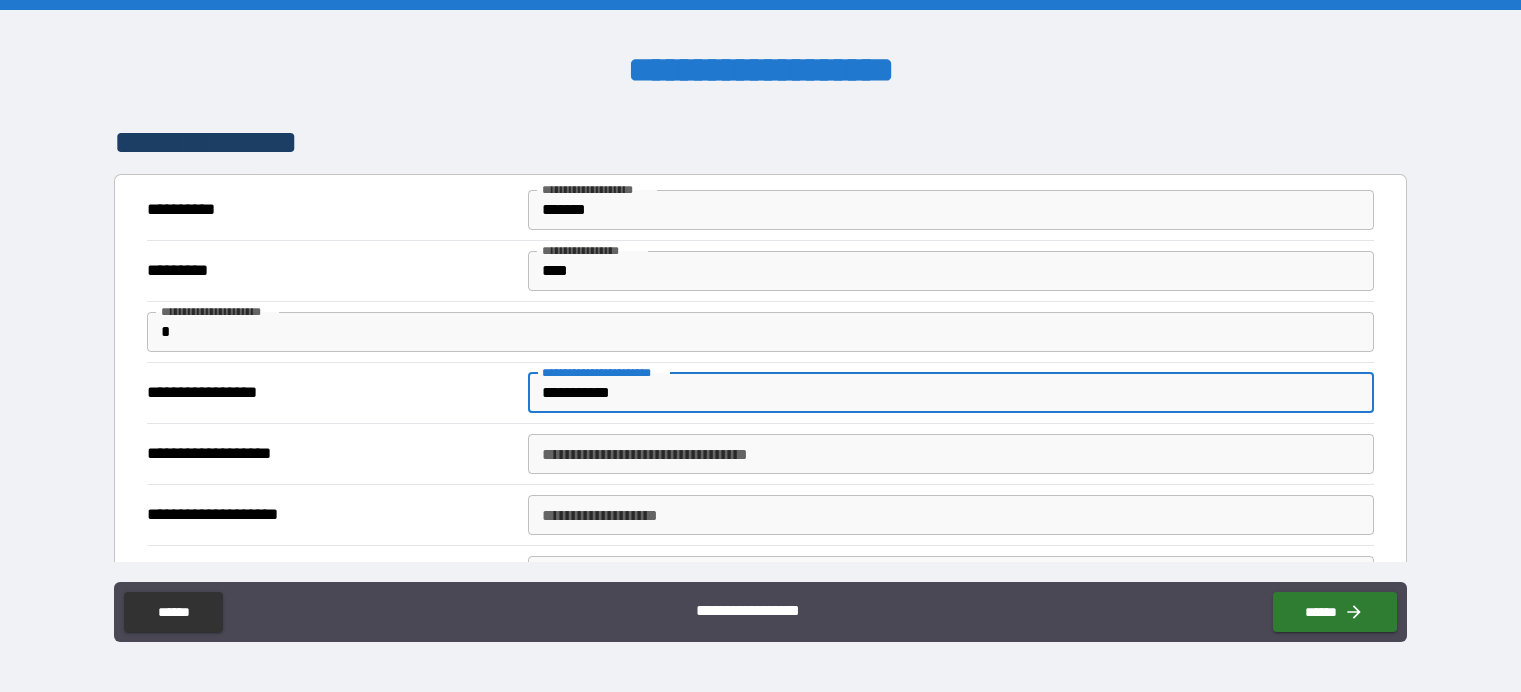 click on "**********" at bounding box center [951, 454] 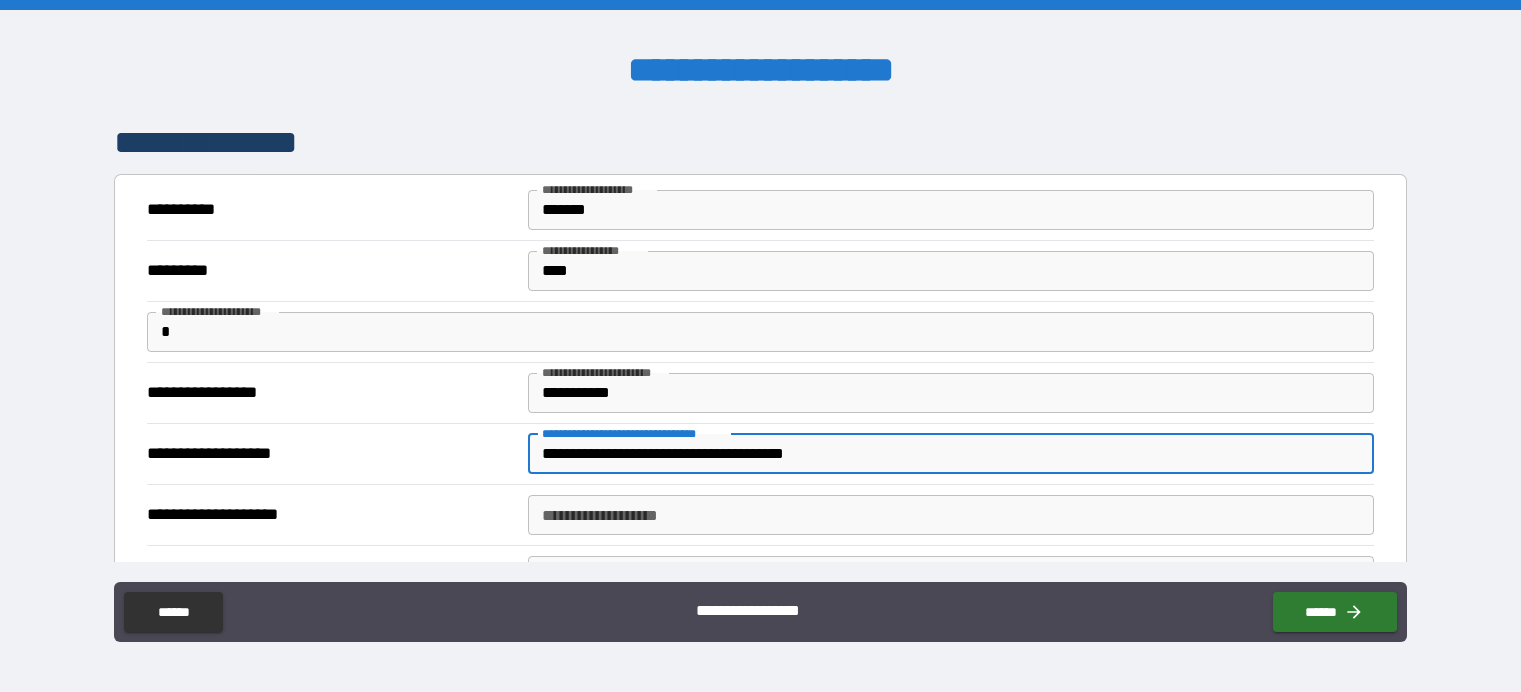 click on "**********" at bounding box center (951, 515) 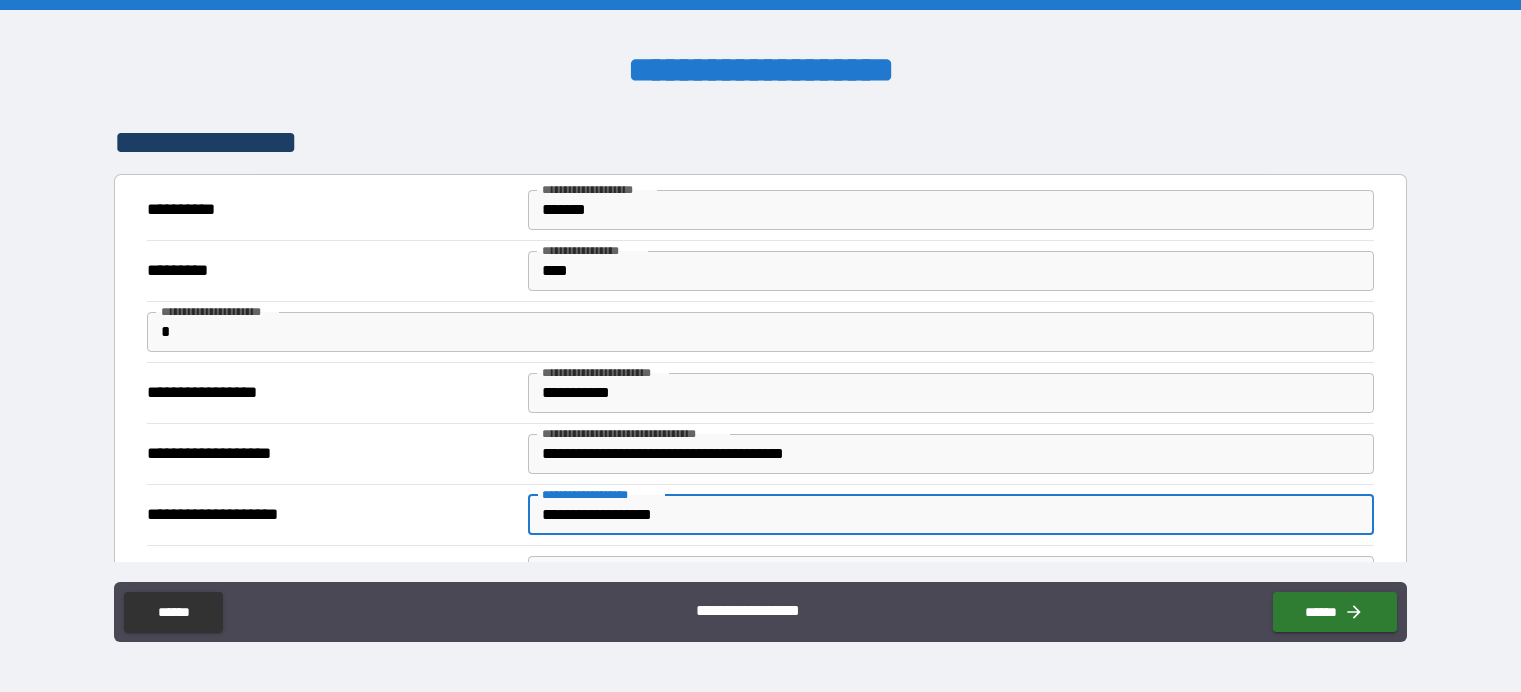 click on "**********" at bounding box center (951, 515) 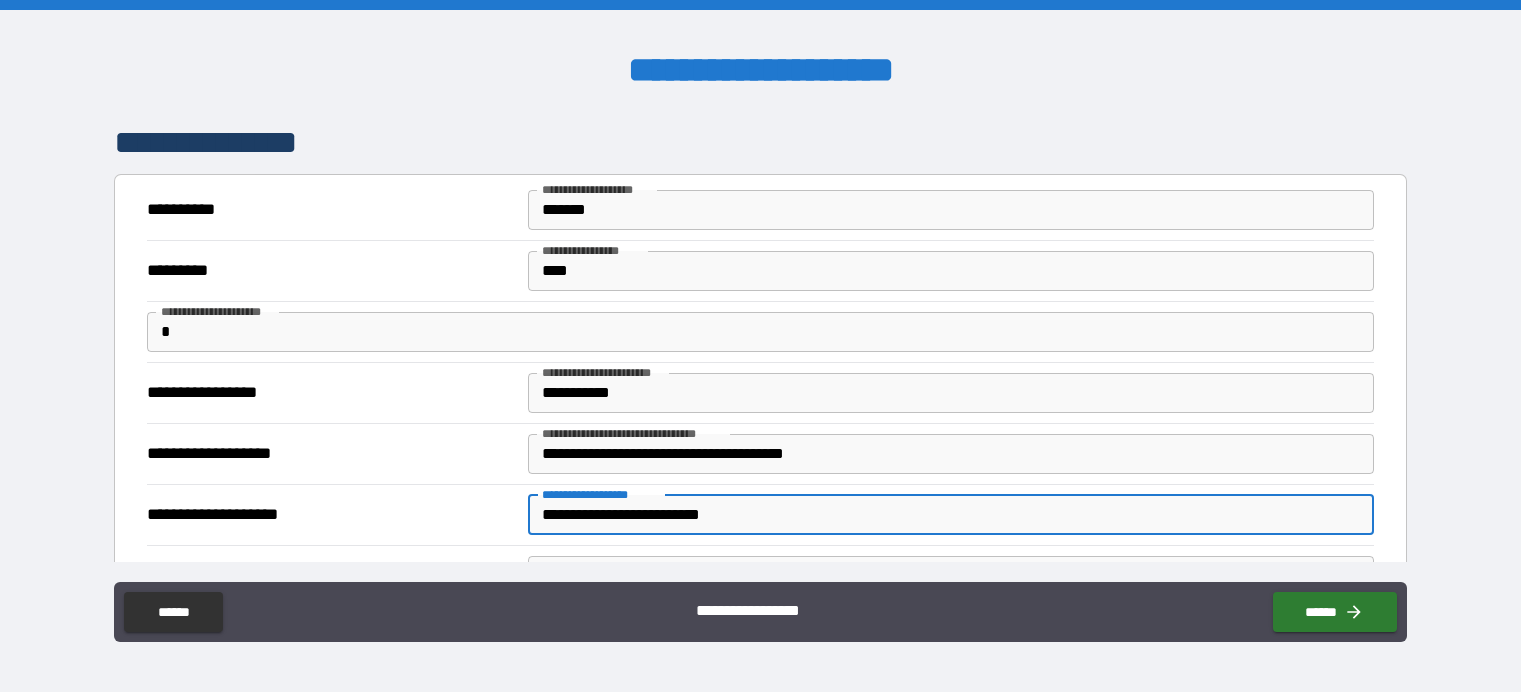 scroll, scrollTop: 100, scrollLeft: 0, axis: vertical 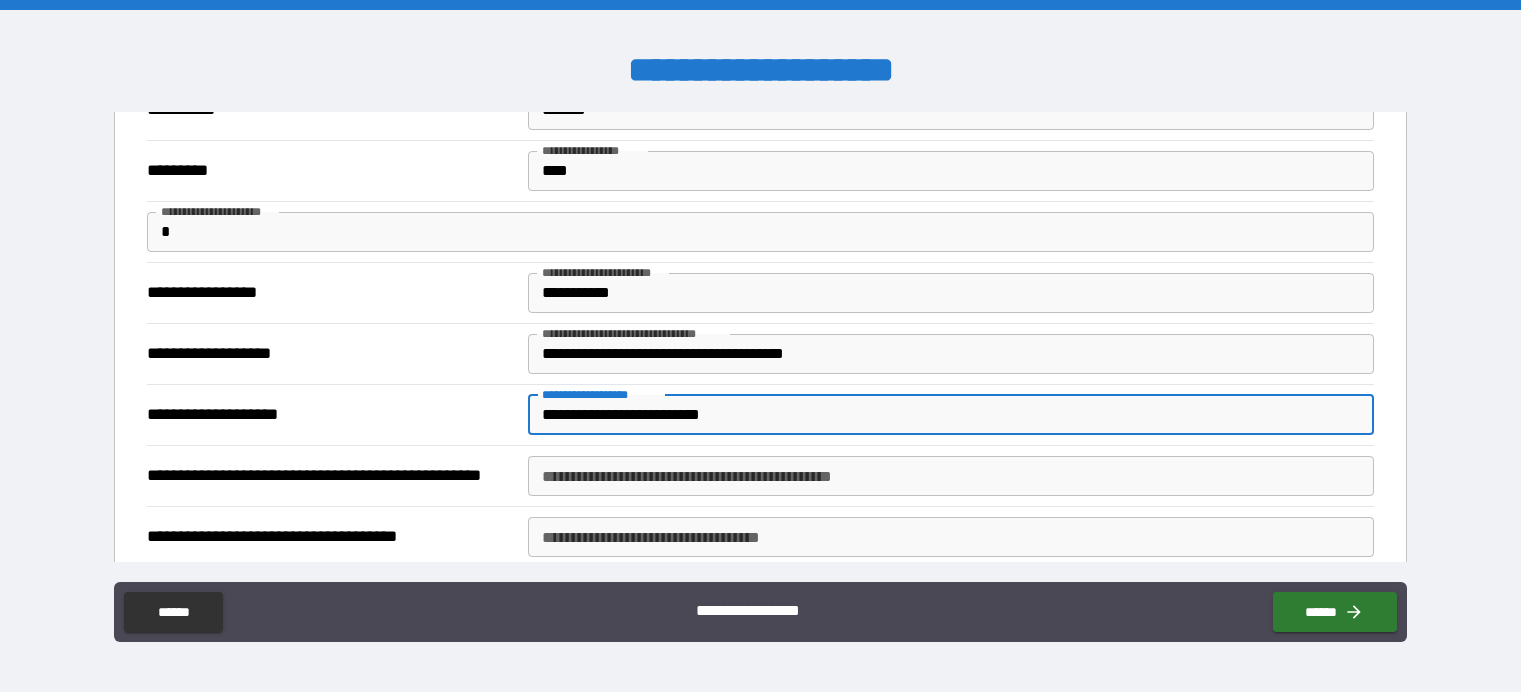 click on "**********" at bounding box center [951, 476] 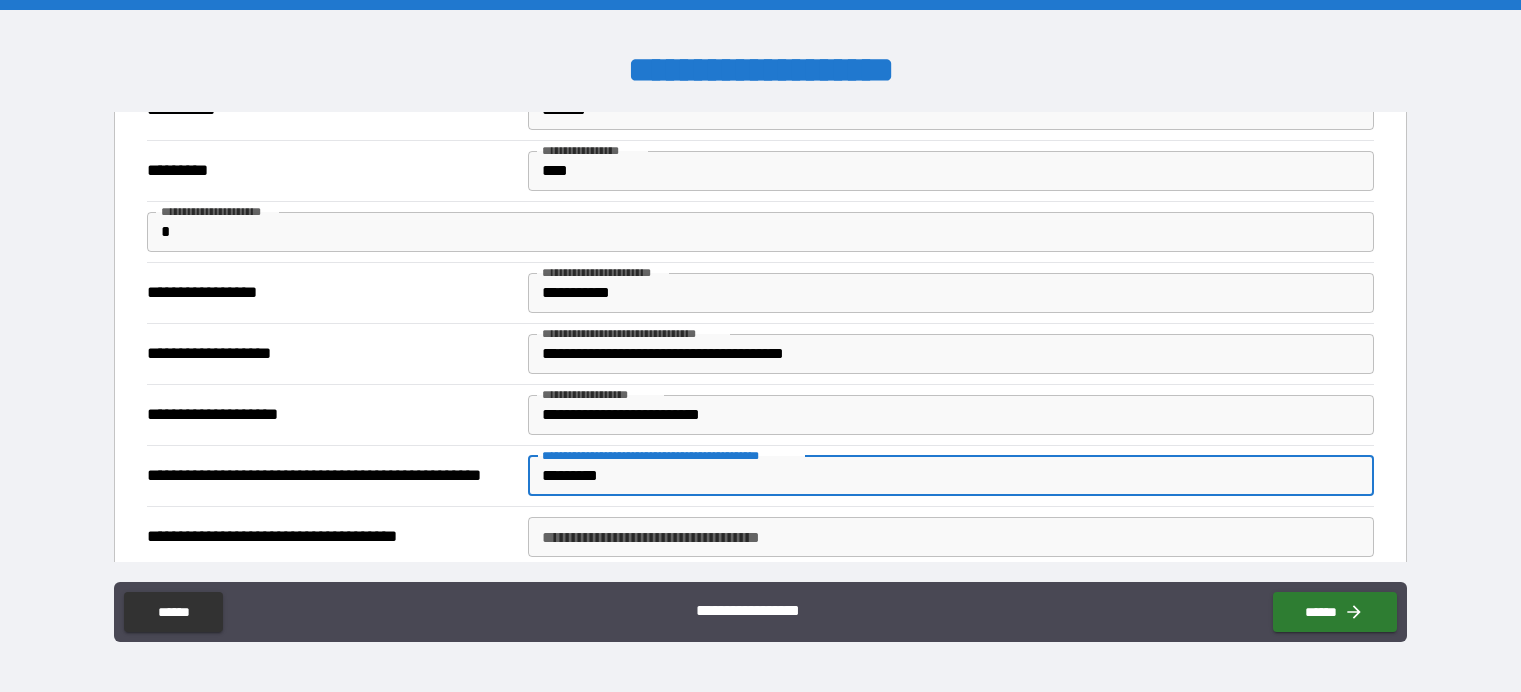 click on "**********" at bounding box center (951, 537) 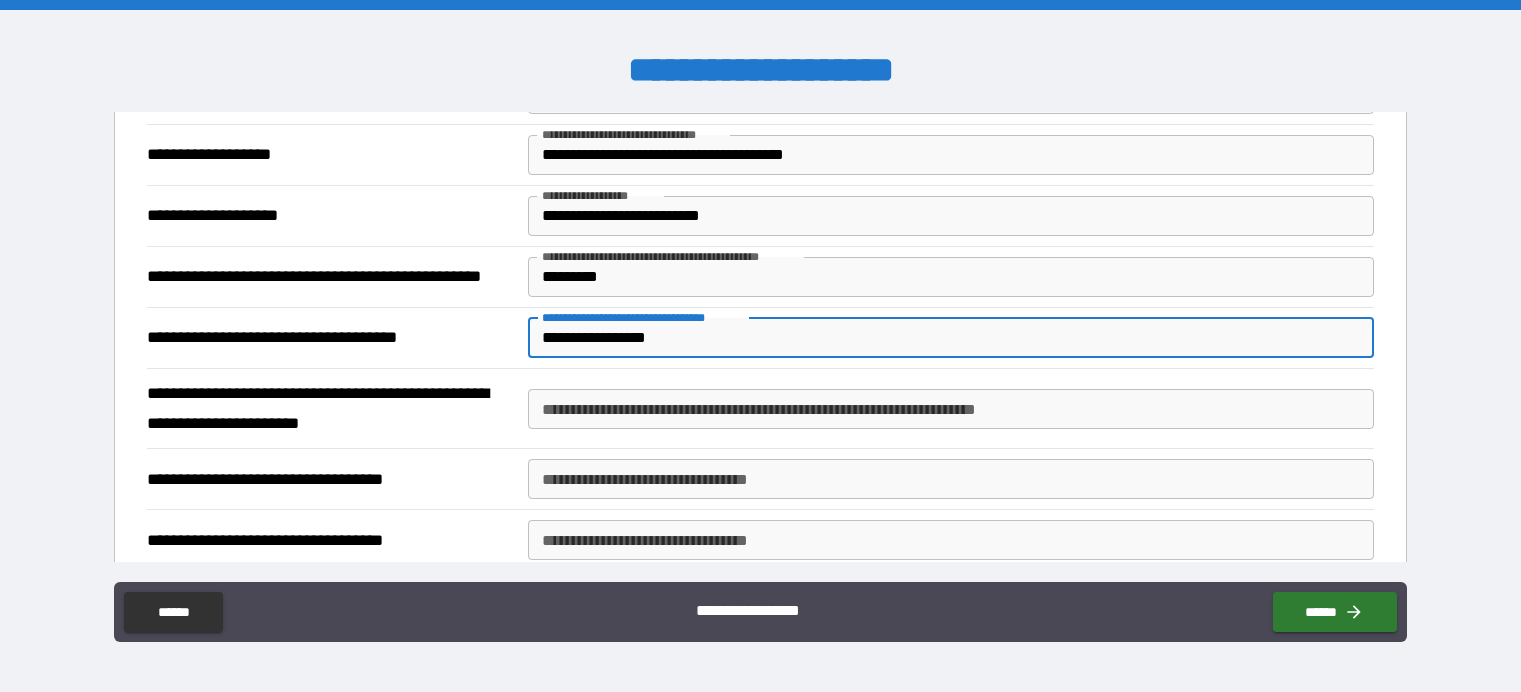 scroll, scrollTop: 300, scrollLeft: 0, axis: vertical 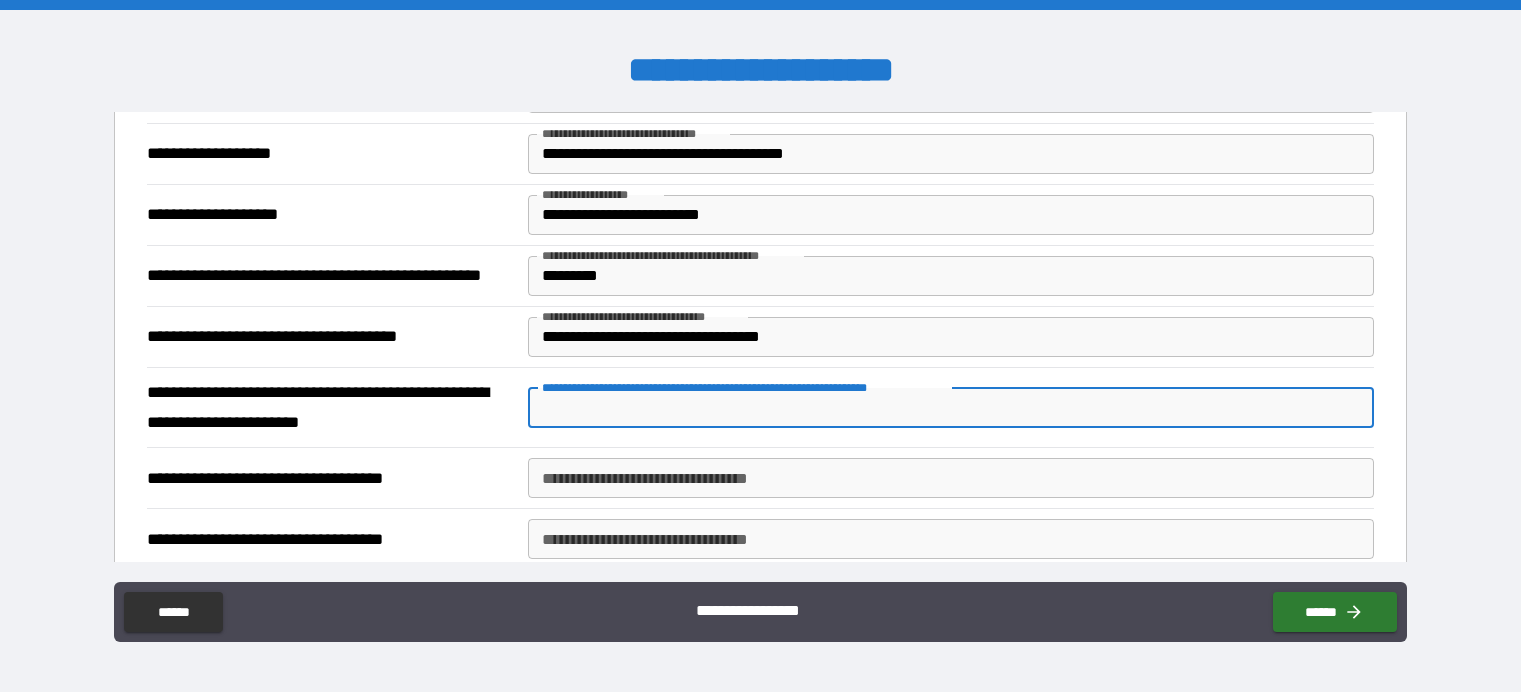 click on "**********" at bounding box center (951, 408) 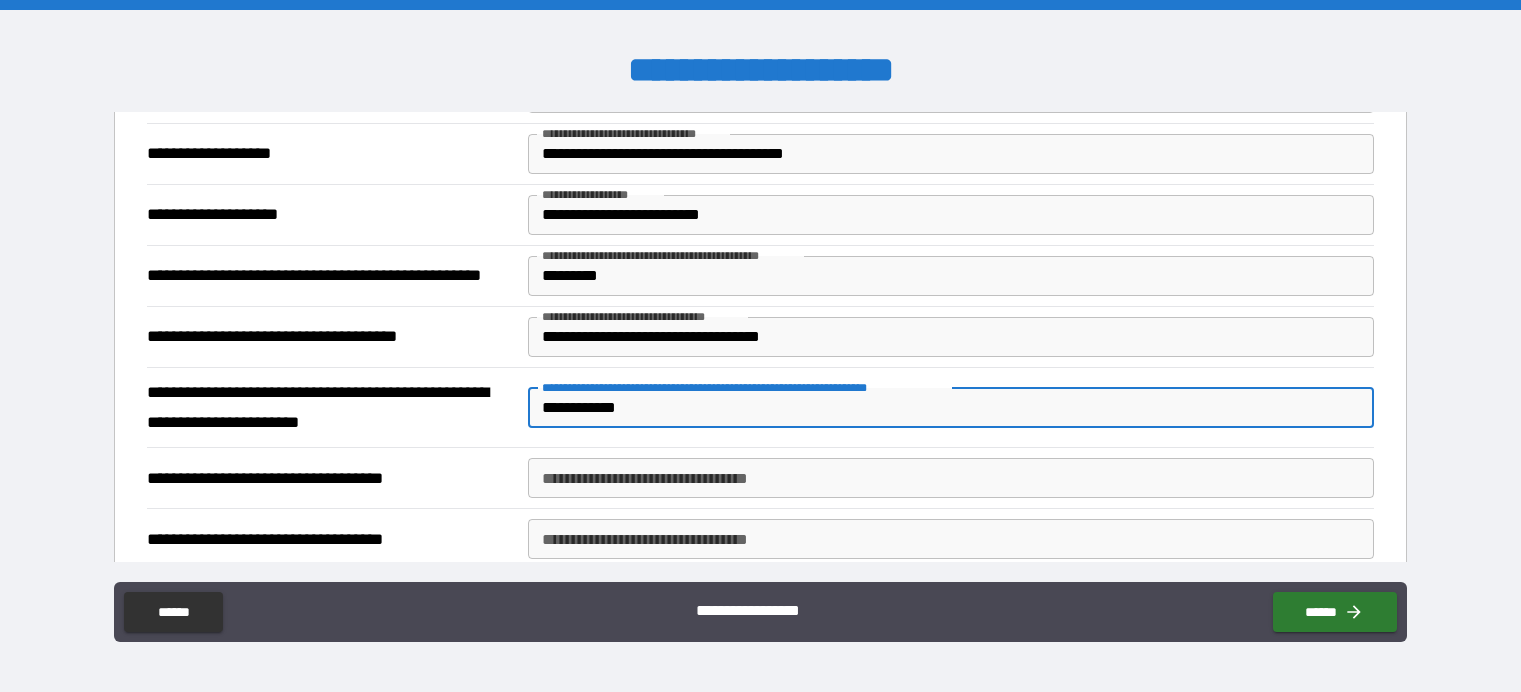 click on "**********" at bounding box center [742, 387] 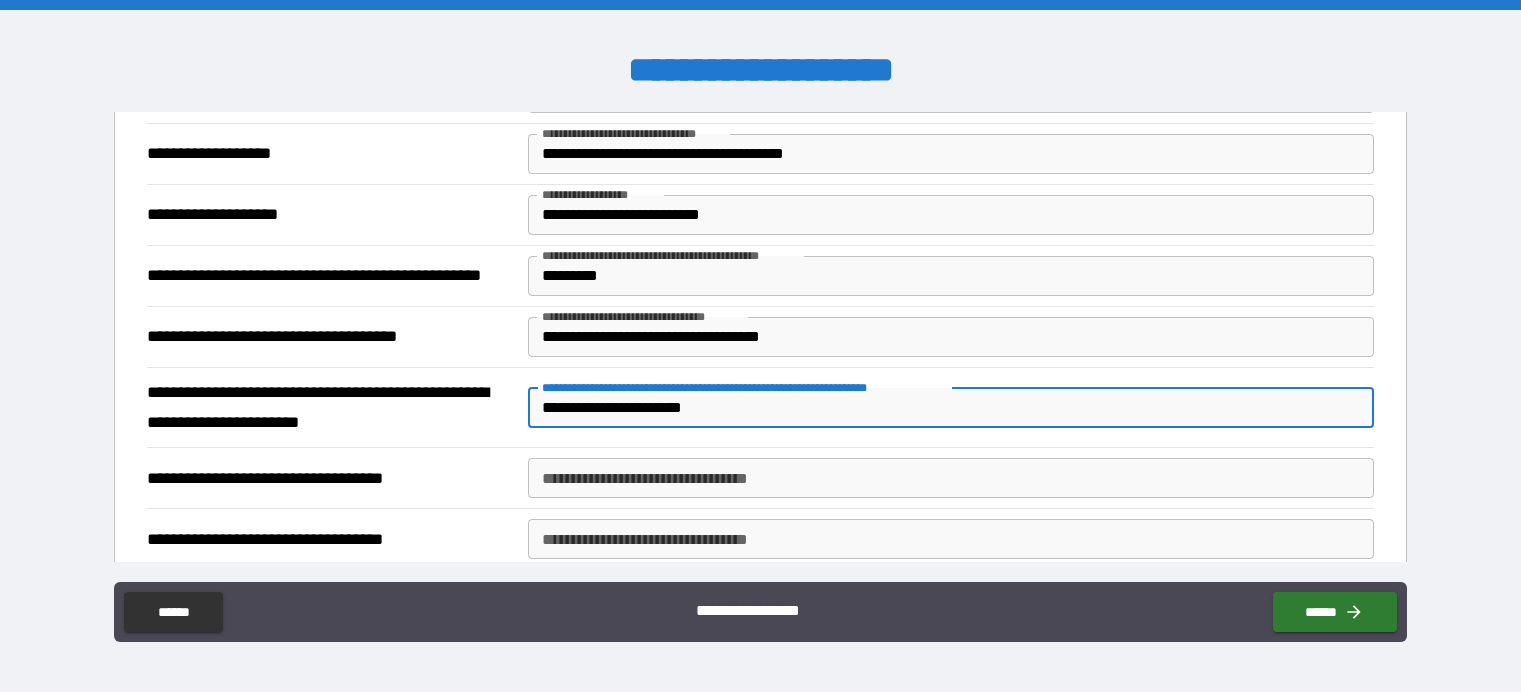 click on "**********" at bounding box center [951, 408] 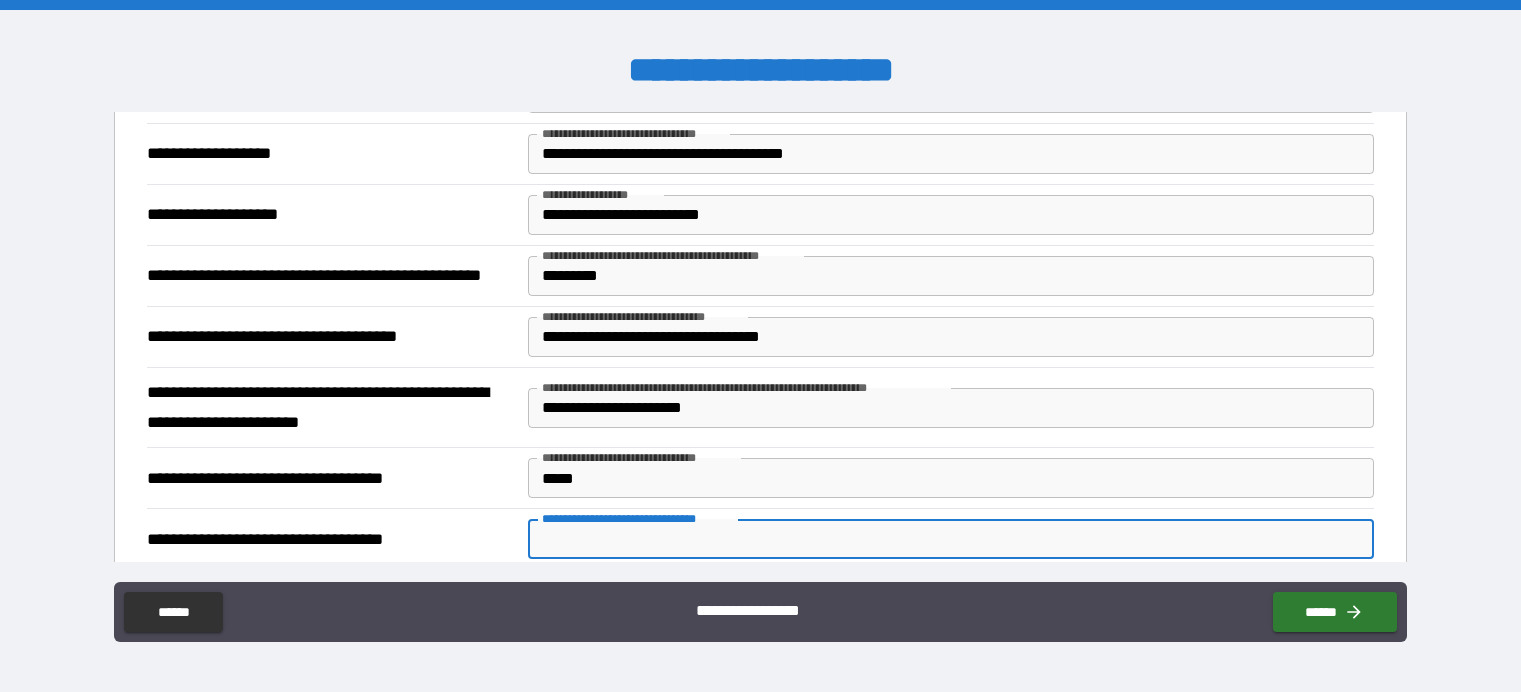 click on "**********" at bounding box center (951, 539) 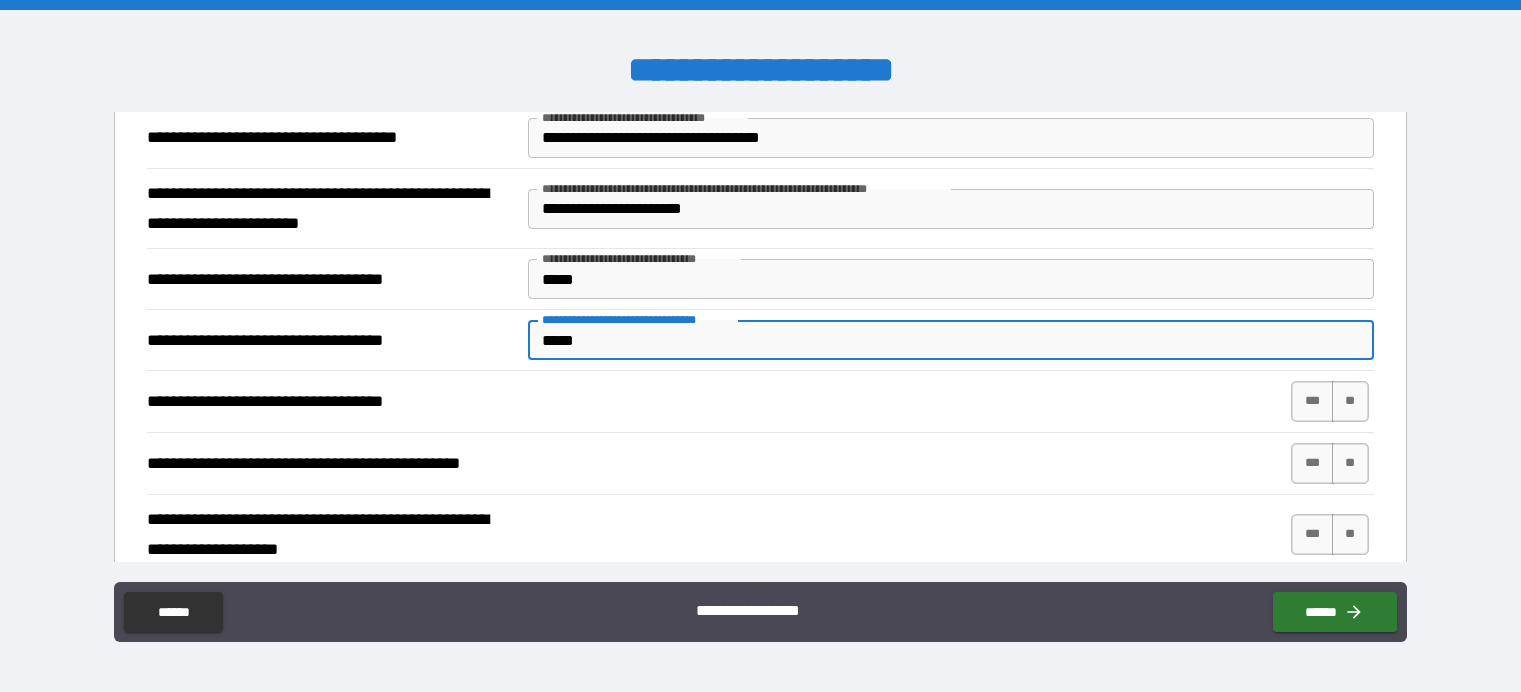 scroll, scrollTop: 500, scrollLeft: 0, axis: vertical 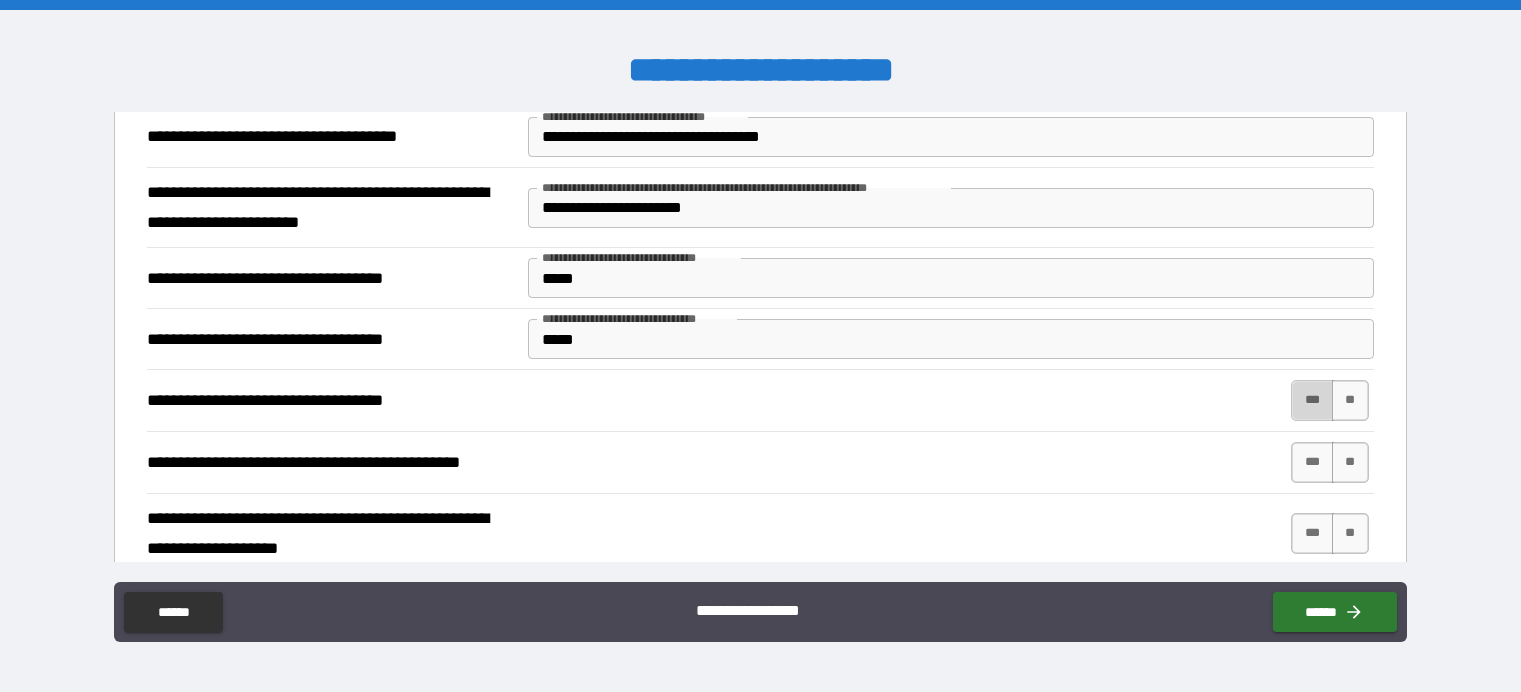 click on "***" at bounding box center [1312, 400] 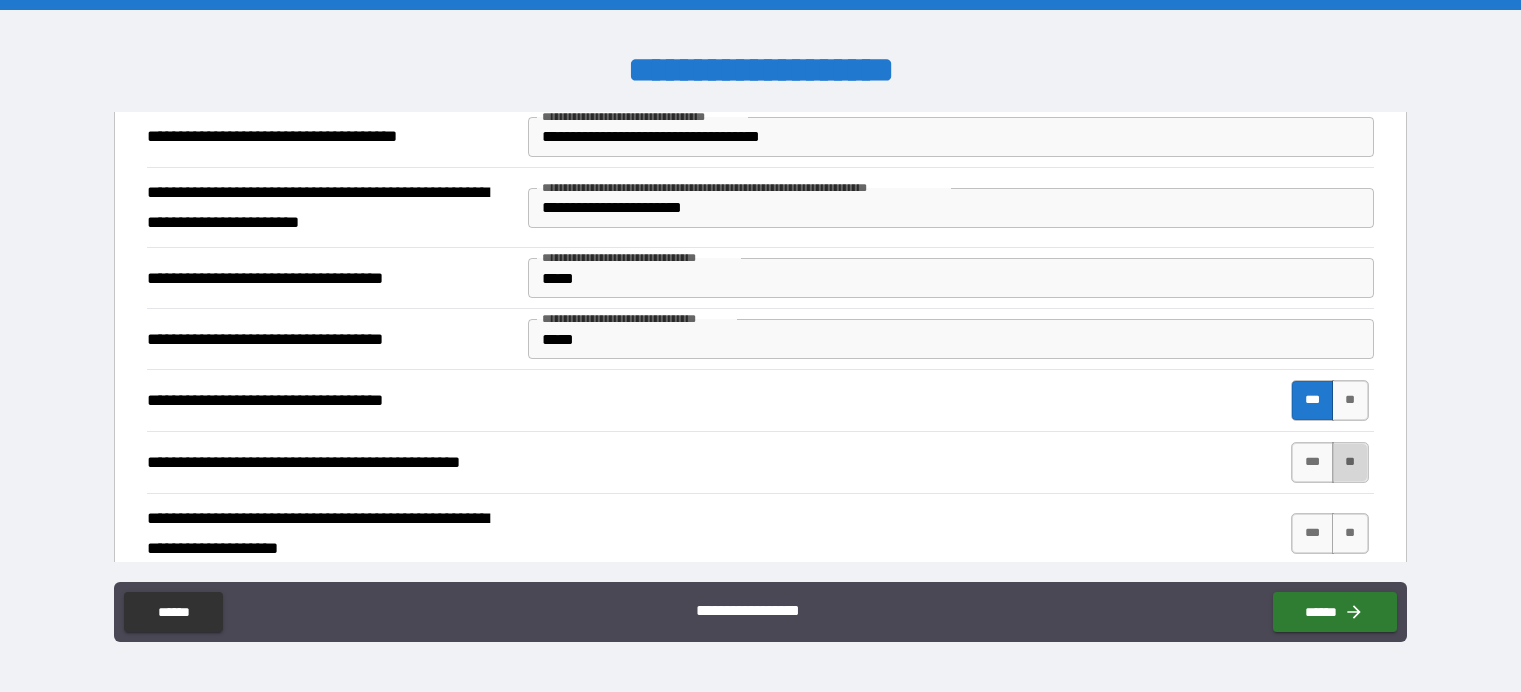 click on "**" at bounding box center (1350, 462) 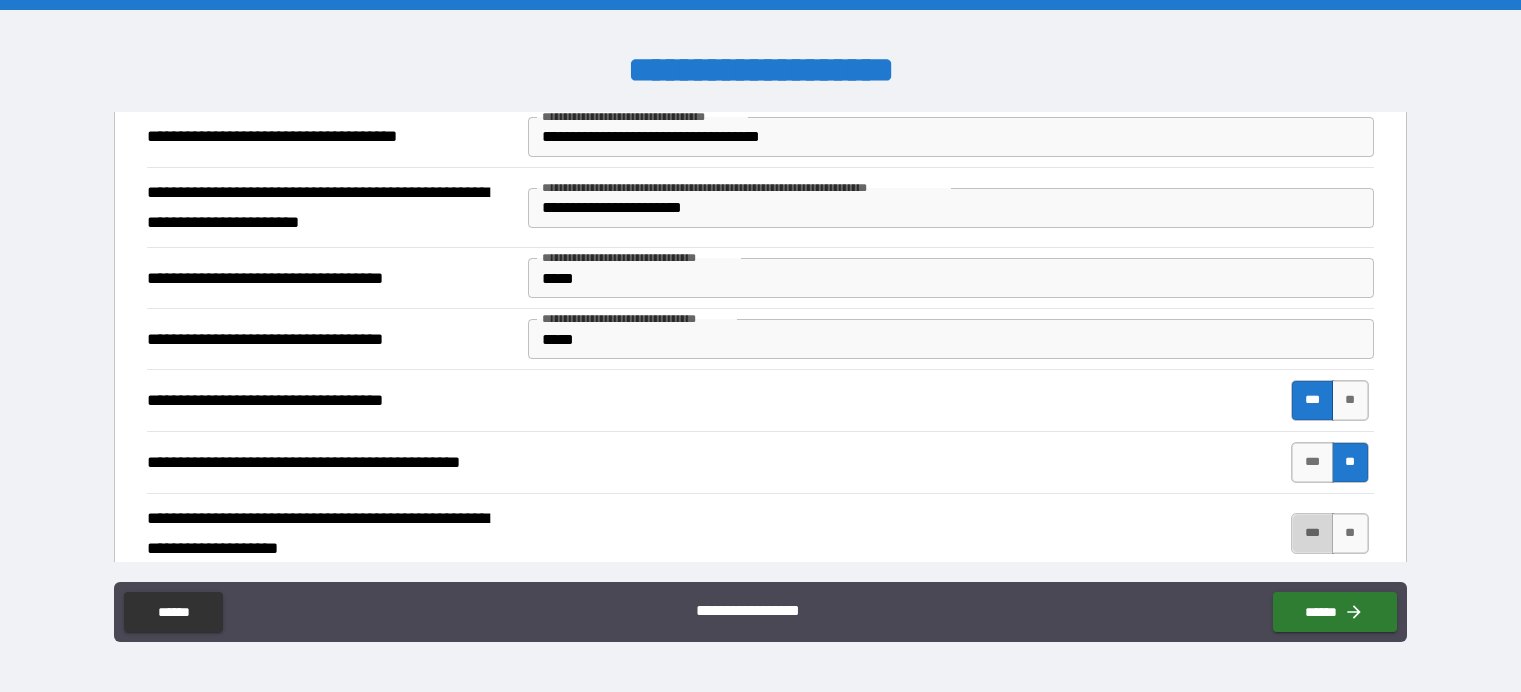 click on "***" at bounding box center (1312, 533) 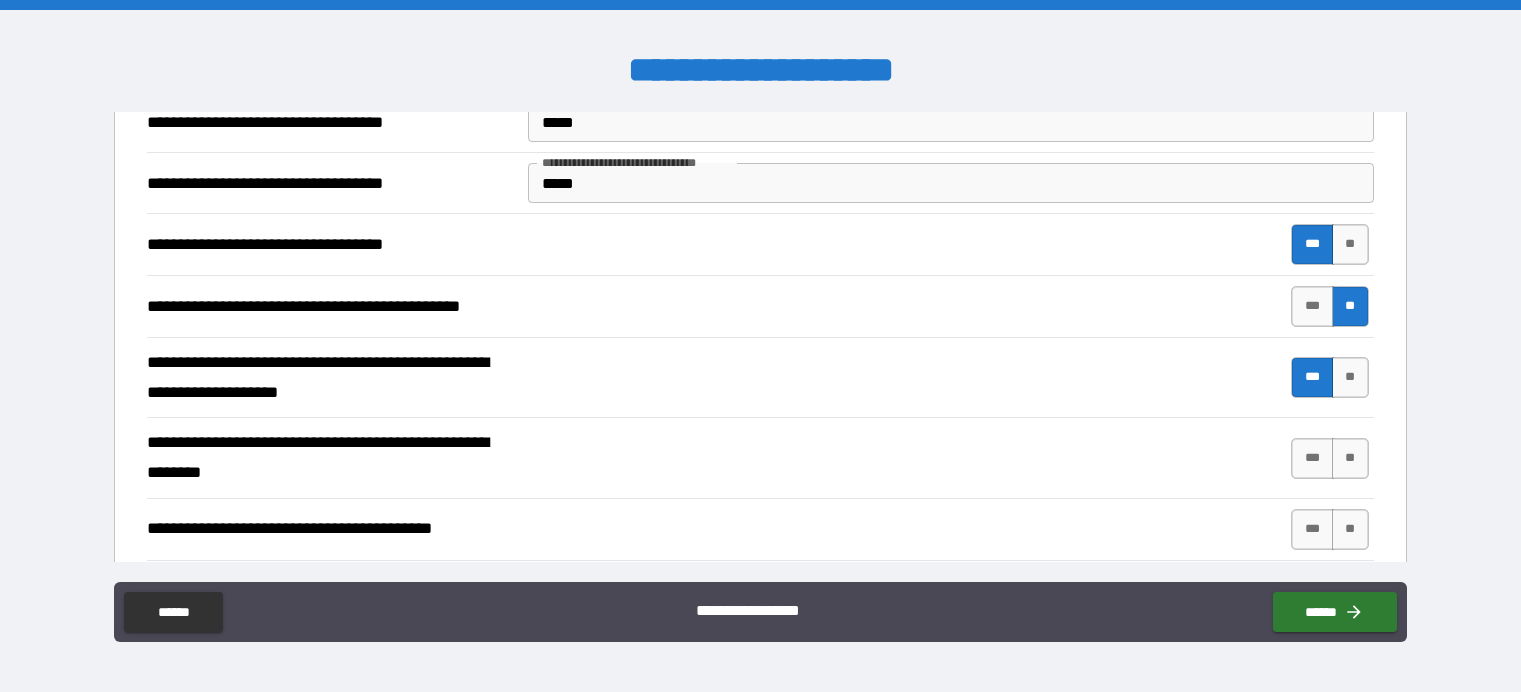 scroll, scrollTop: 700, scrollLeft: 0, axis: vertical 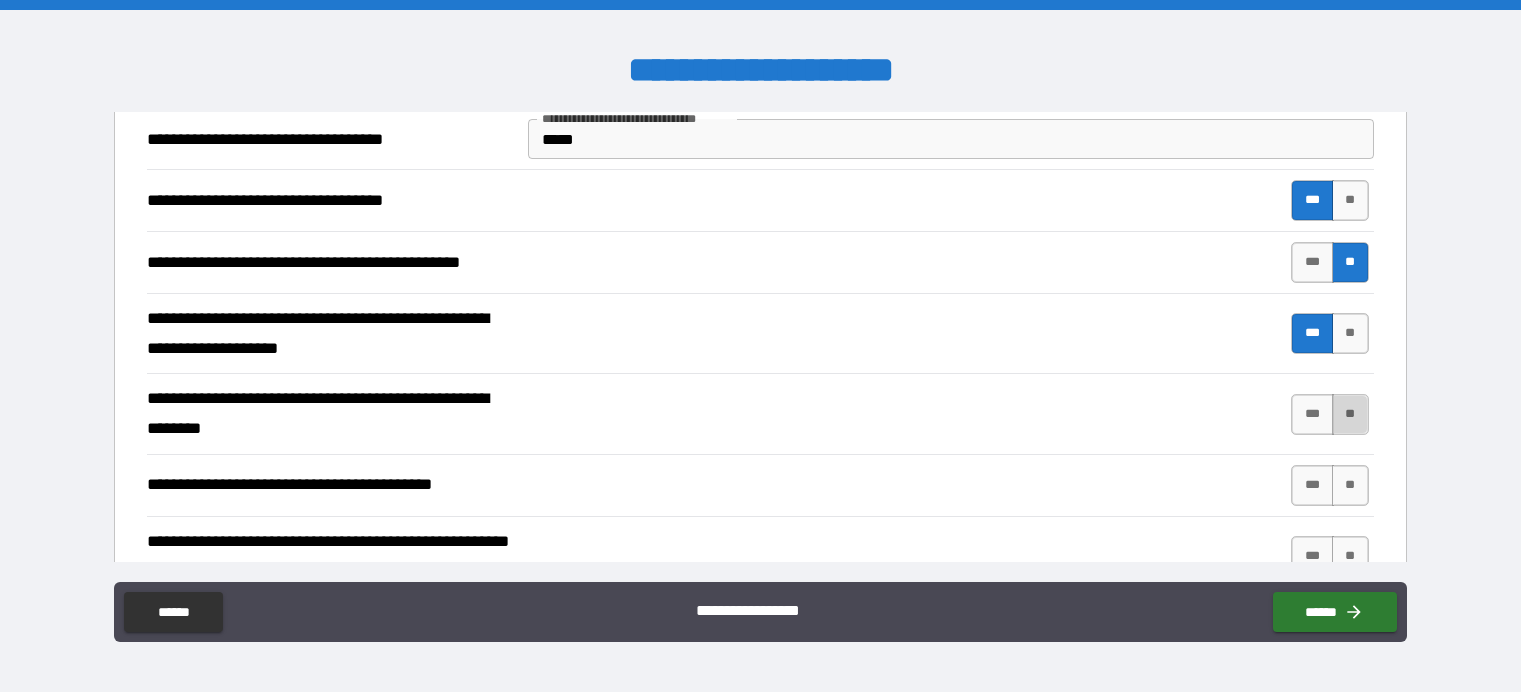 click on "**" at bounding box center (1350, 414) 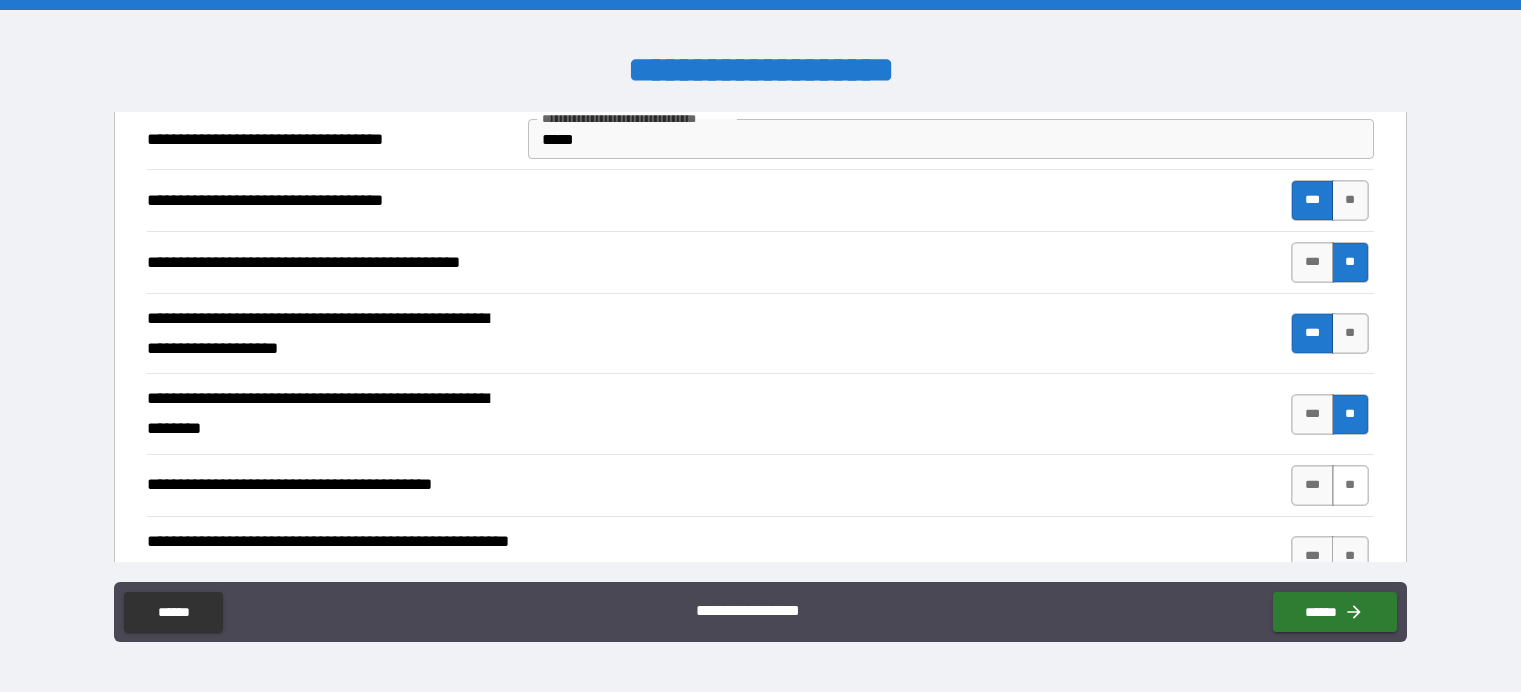 click on "**" at bounding box center [1350, 485] 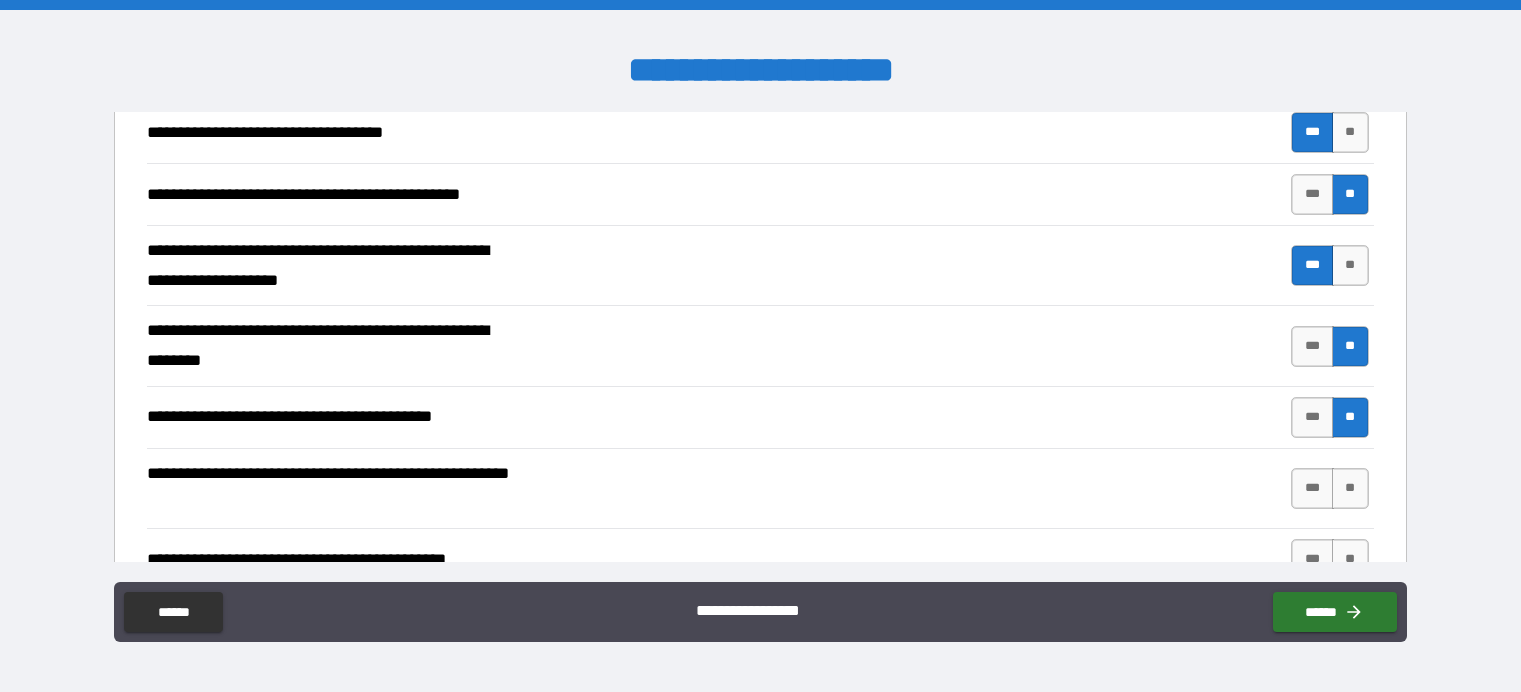 scroll, scrollTop: 800, scrollLeft: 0, axis: vertical 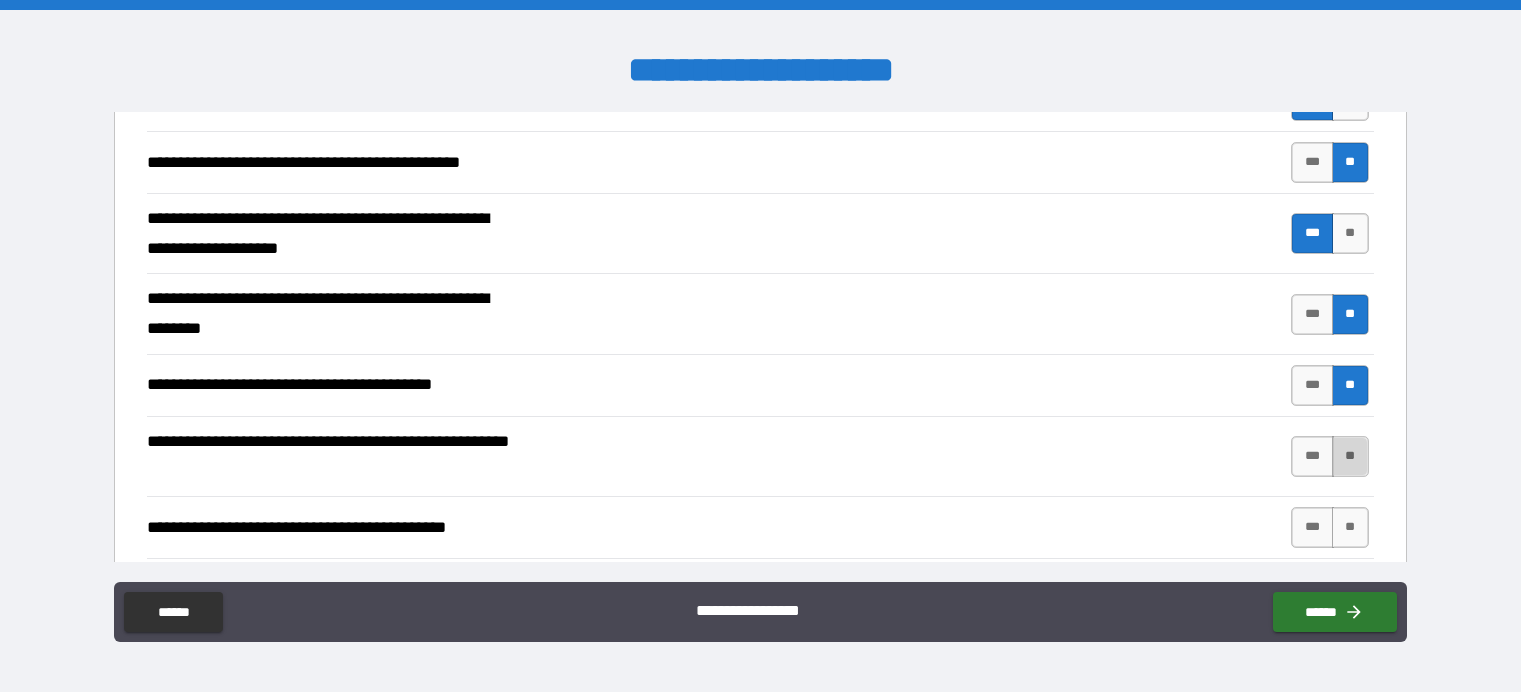 click on "**" at bounding box center [1350, 456] 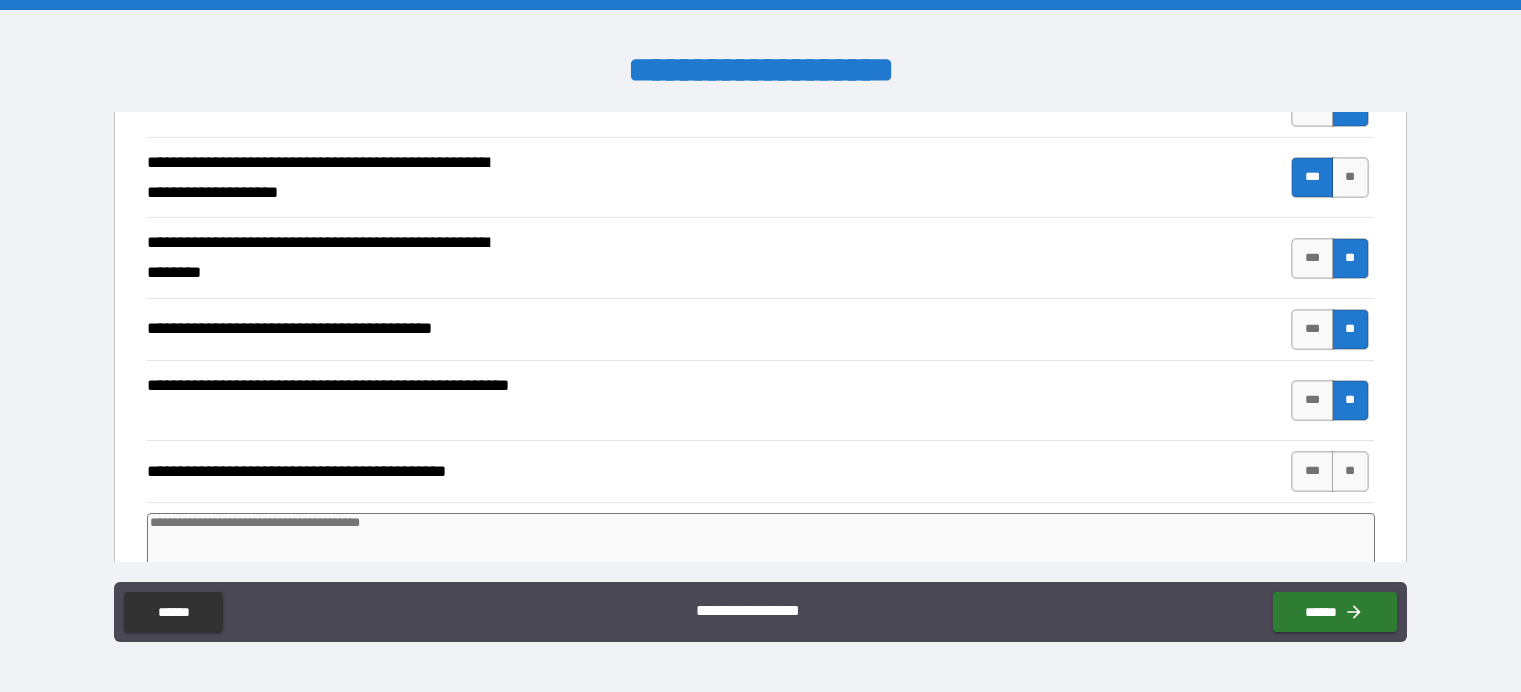 scroll, scrollTop: 900, scrollLeft: 0, axis: vertical 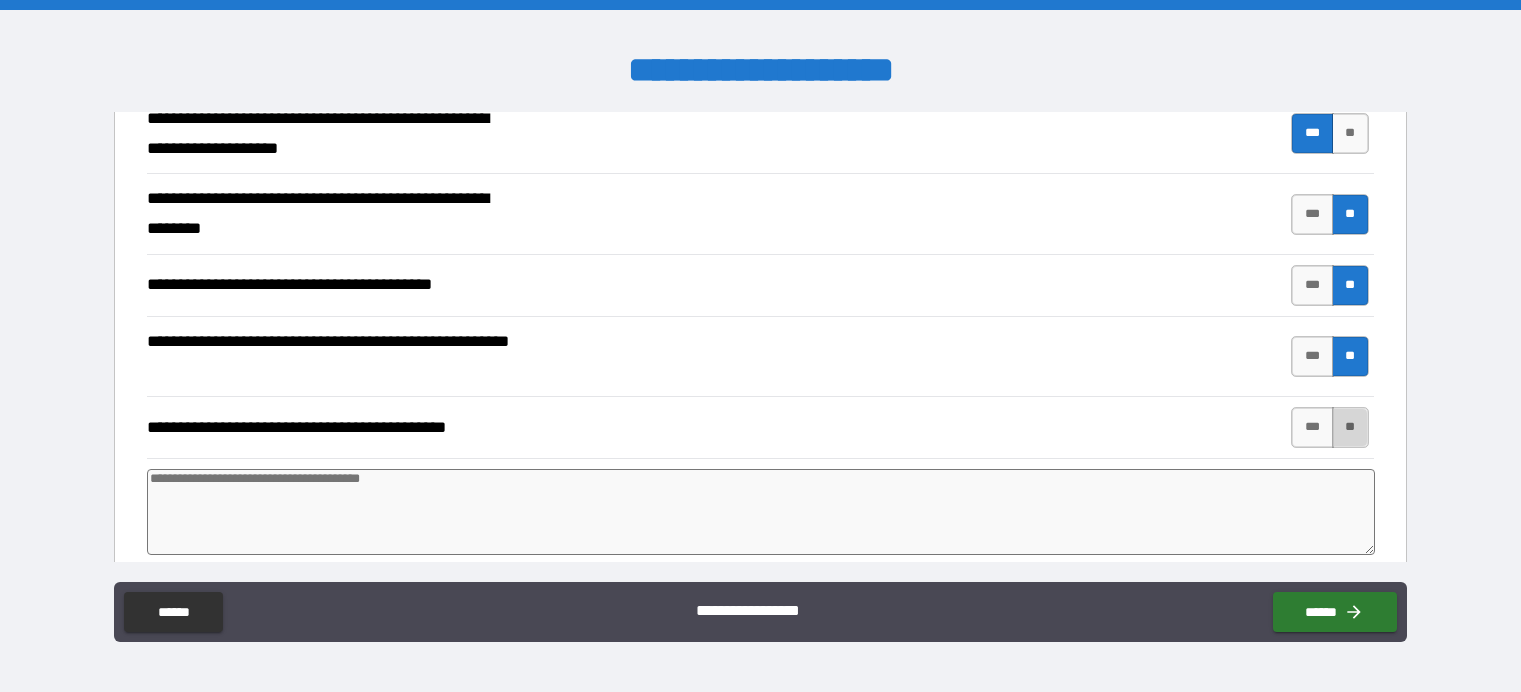 click on "**" at bounding box center (1350, 427) 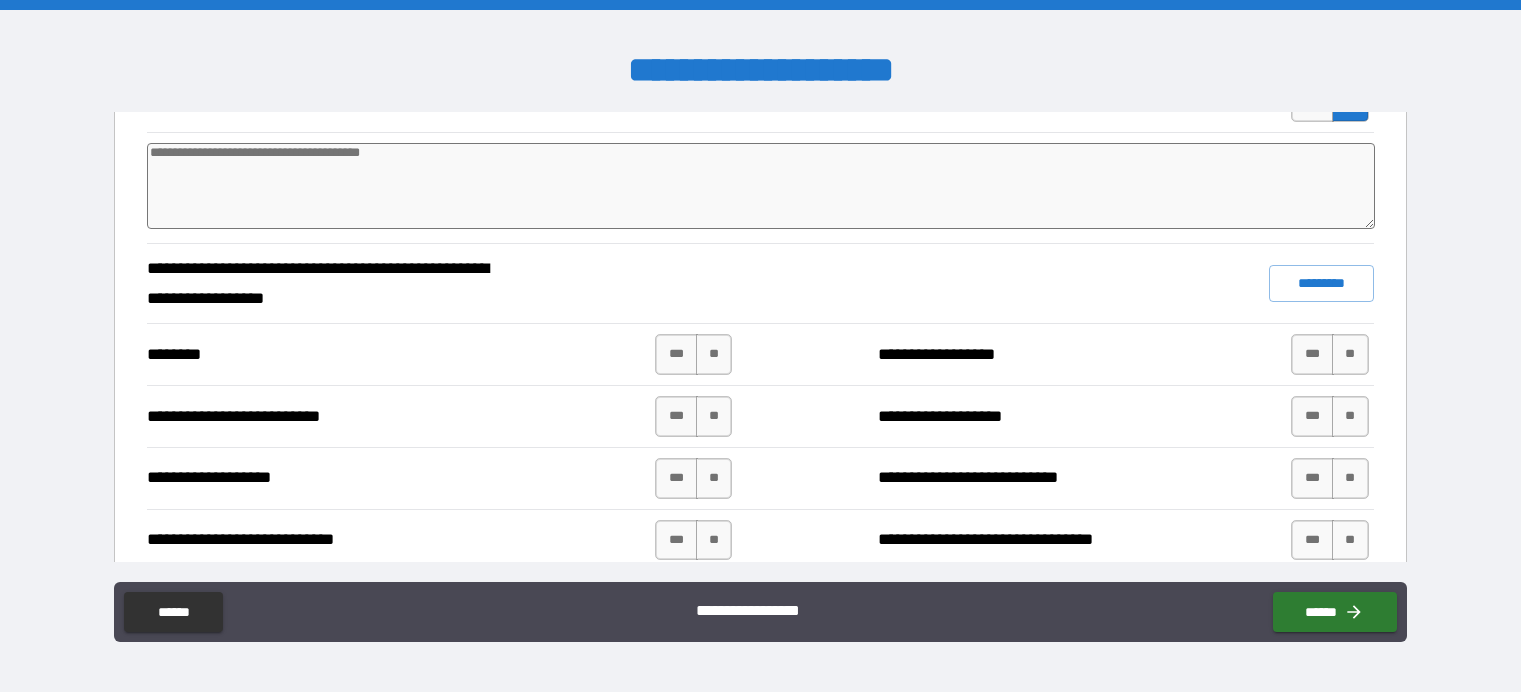 scroll, scrollTop: 1300, scrollLeft: 0, axis: vertical 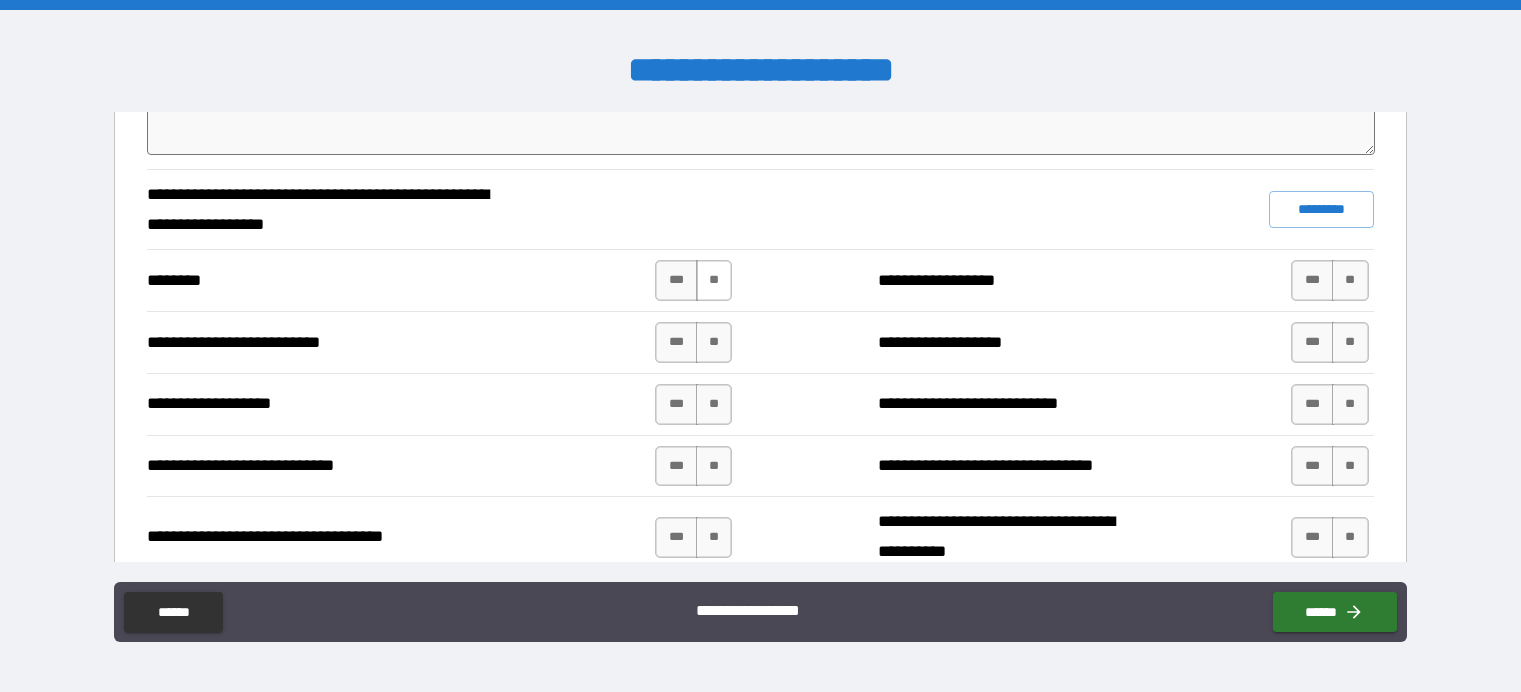 click on "**" at bounding box center [714, 280] 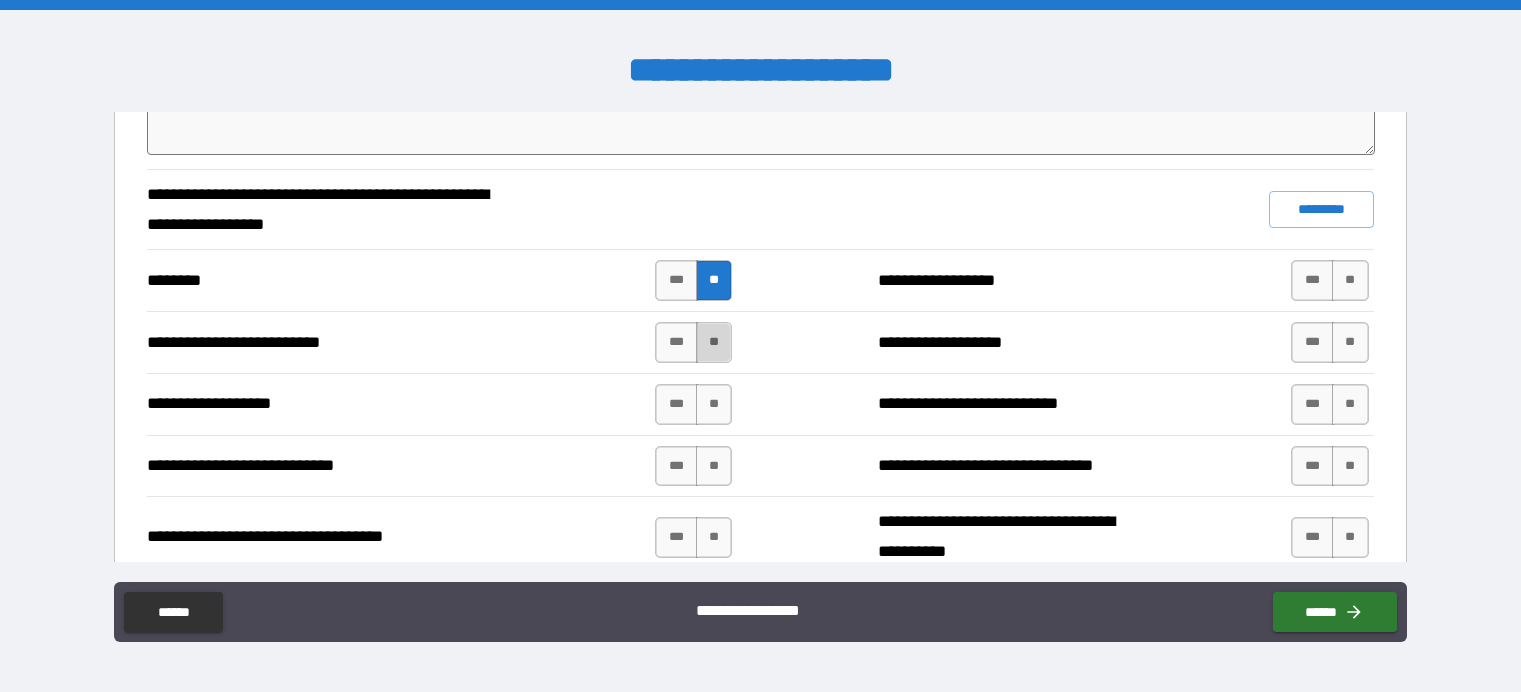 click on "**" at bounding box center (714, 342) 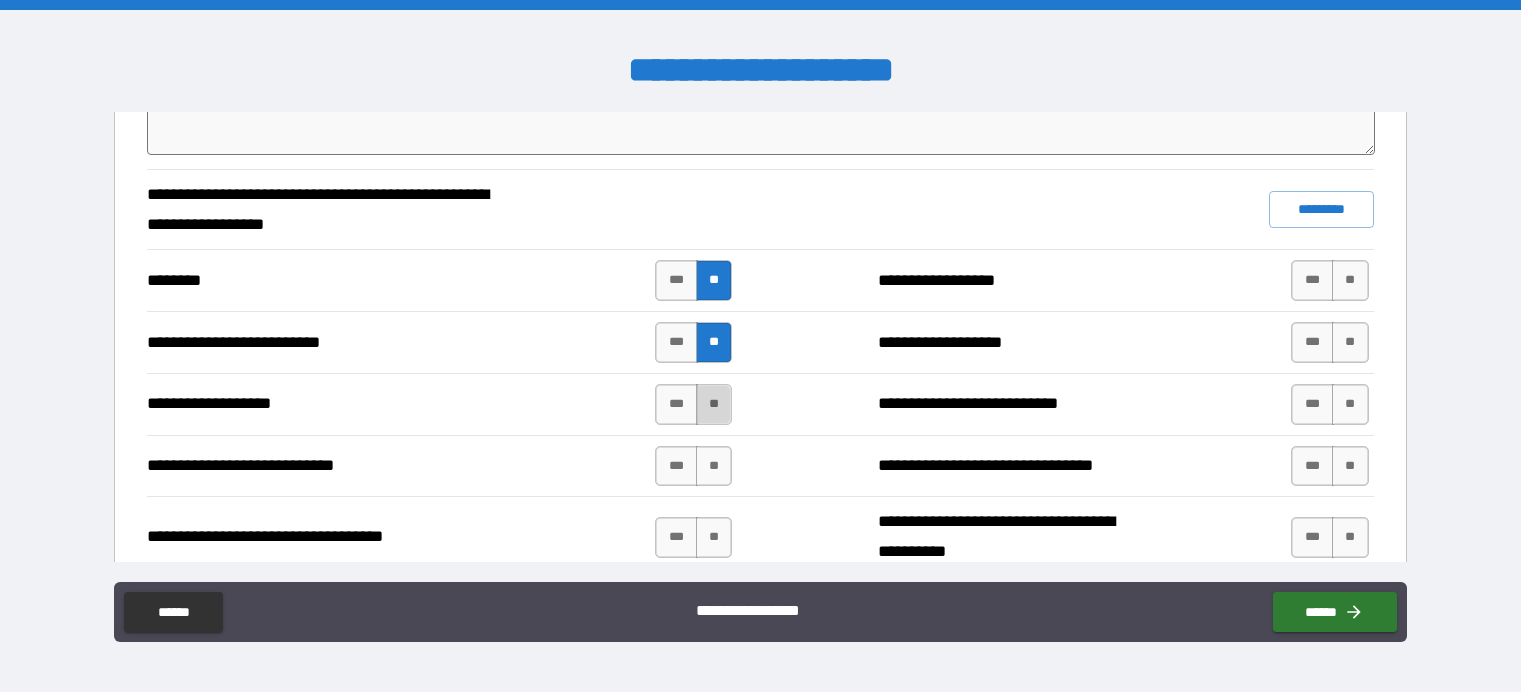 click on "**" at bounding box center [714, 404] 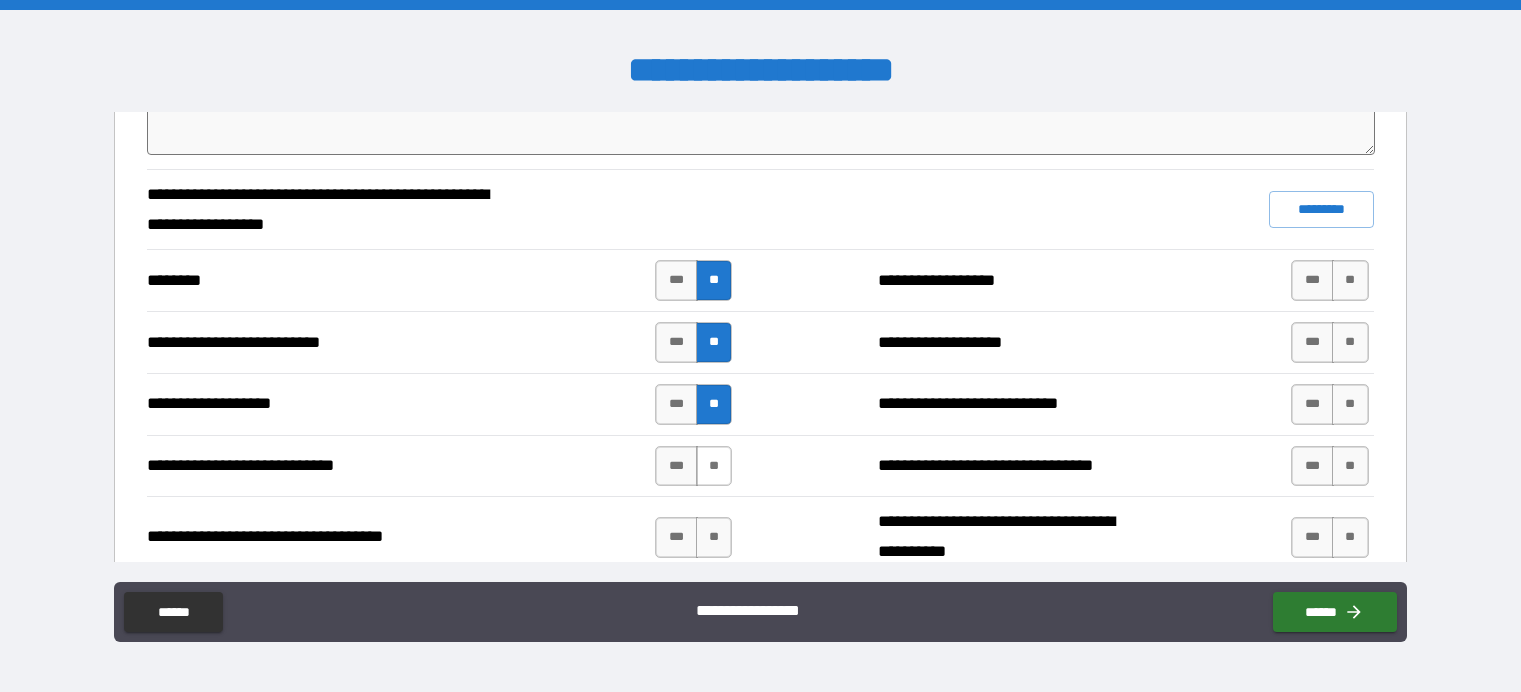 click on "**" at bounding box center (714, 466) 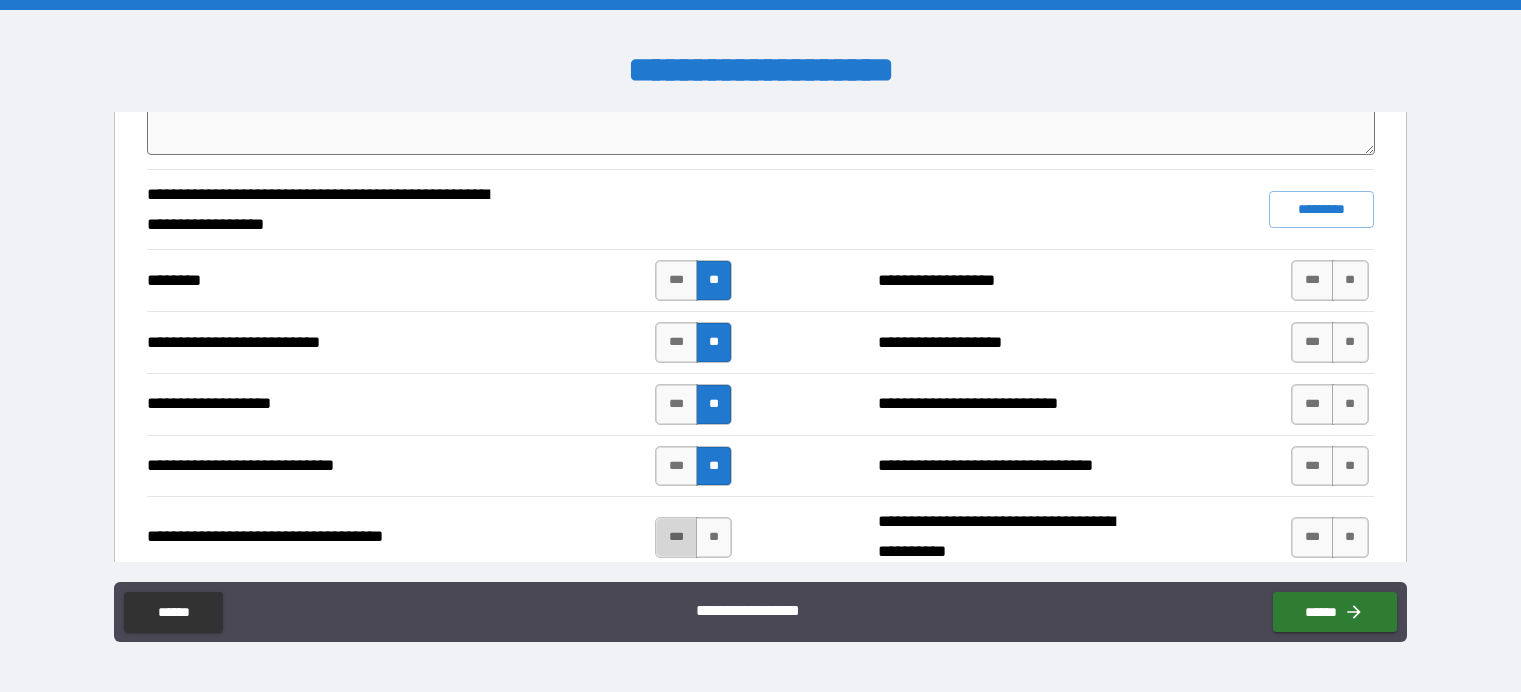 click on "***" at bounding box center [676, 537] 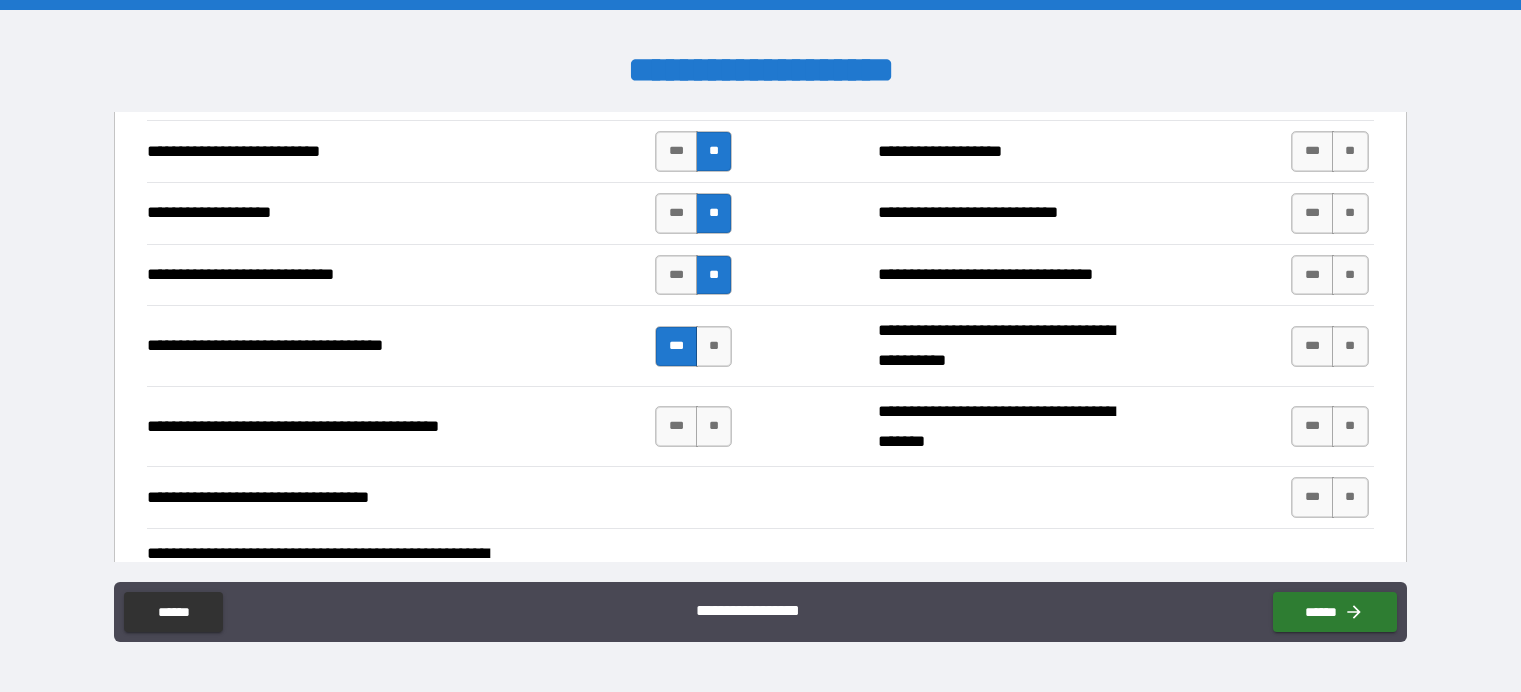 scroll, scrollTop: 1500, scrollLeft: 0, axis: vertical 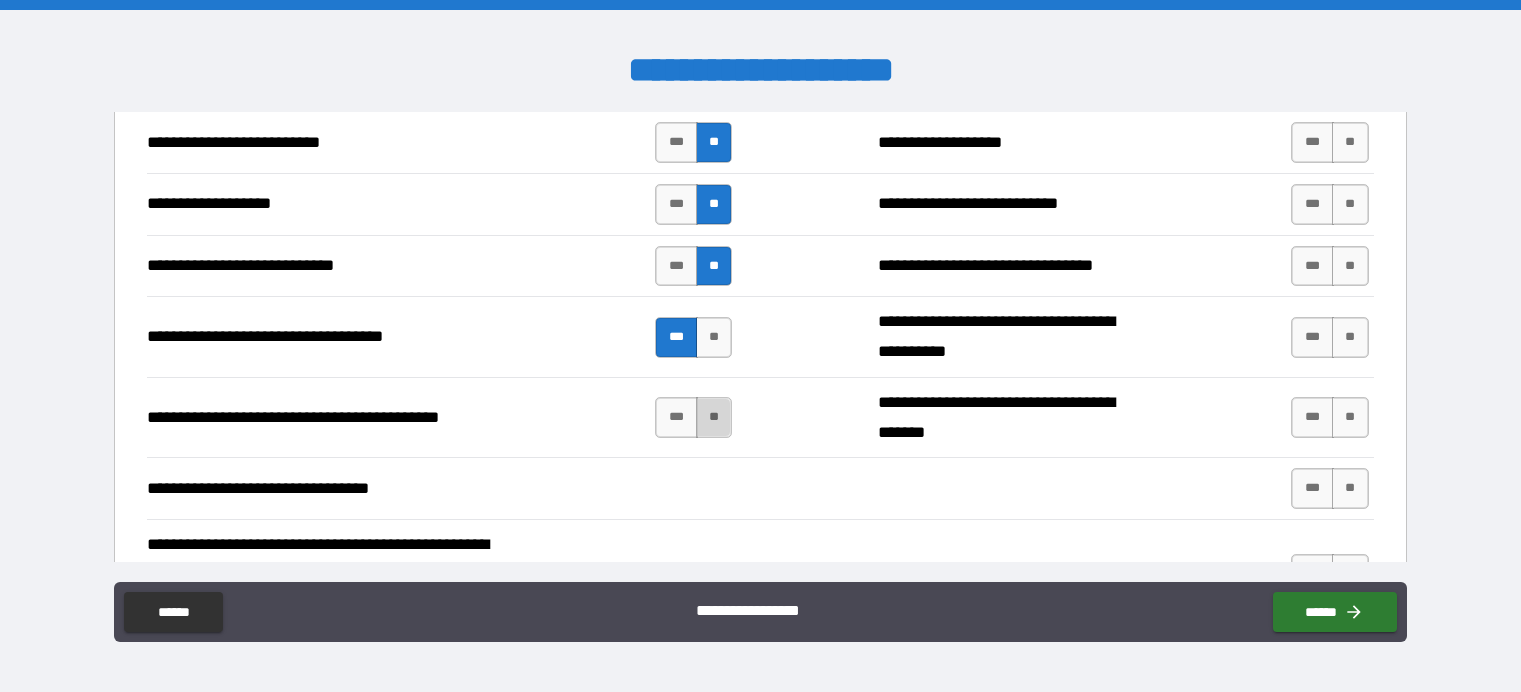 click on "**" at bounding box center [714, 417] 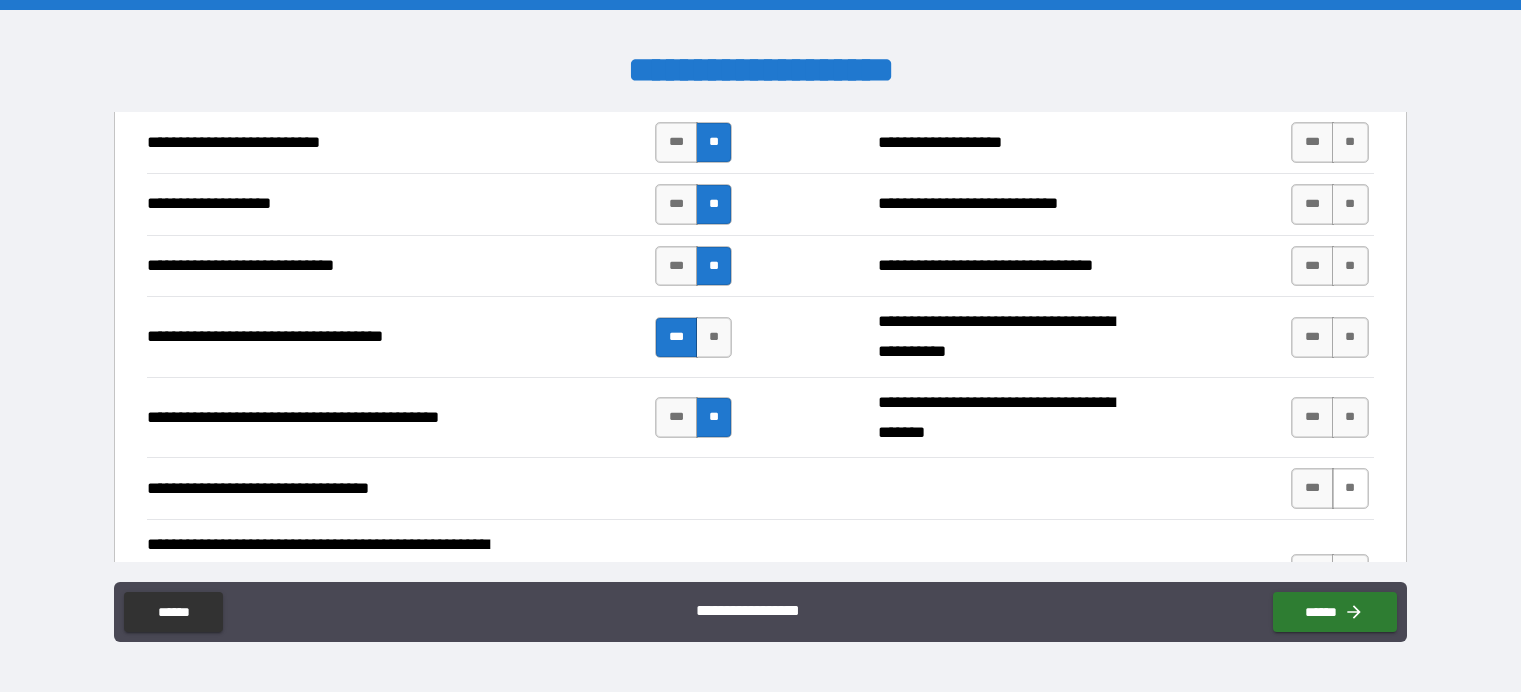 click on "**" at bounding box center (1350, 488) 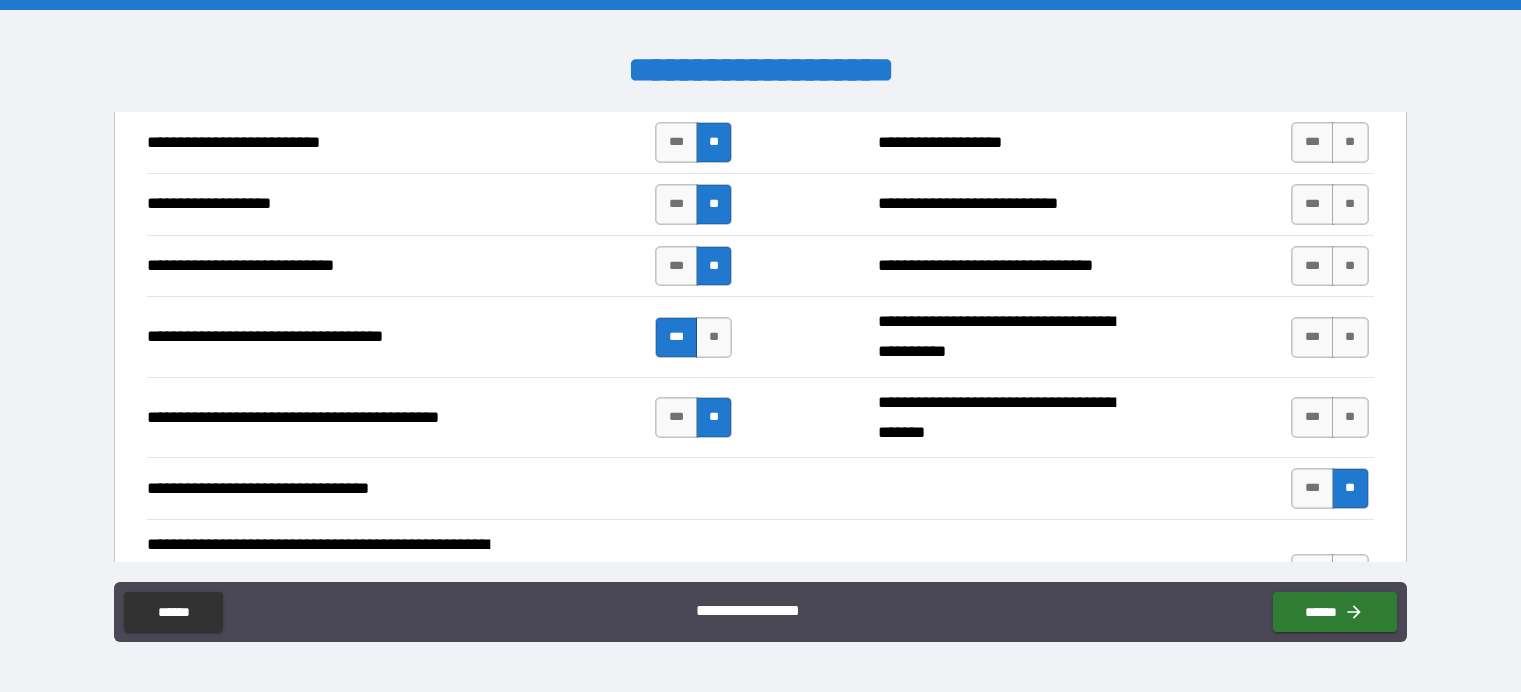 scroll, scrollTop: 1600, scrollLeft: 0, axis: vertical 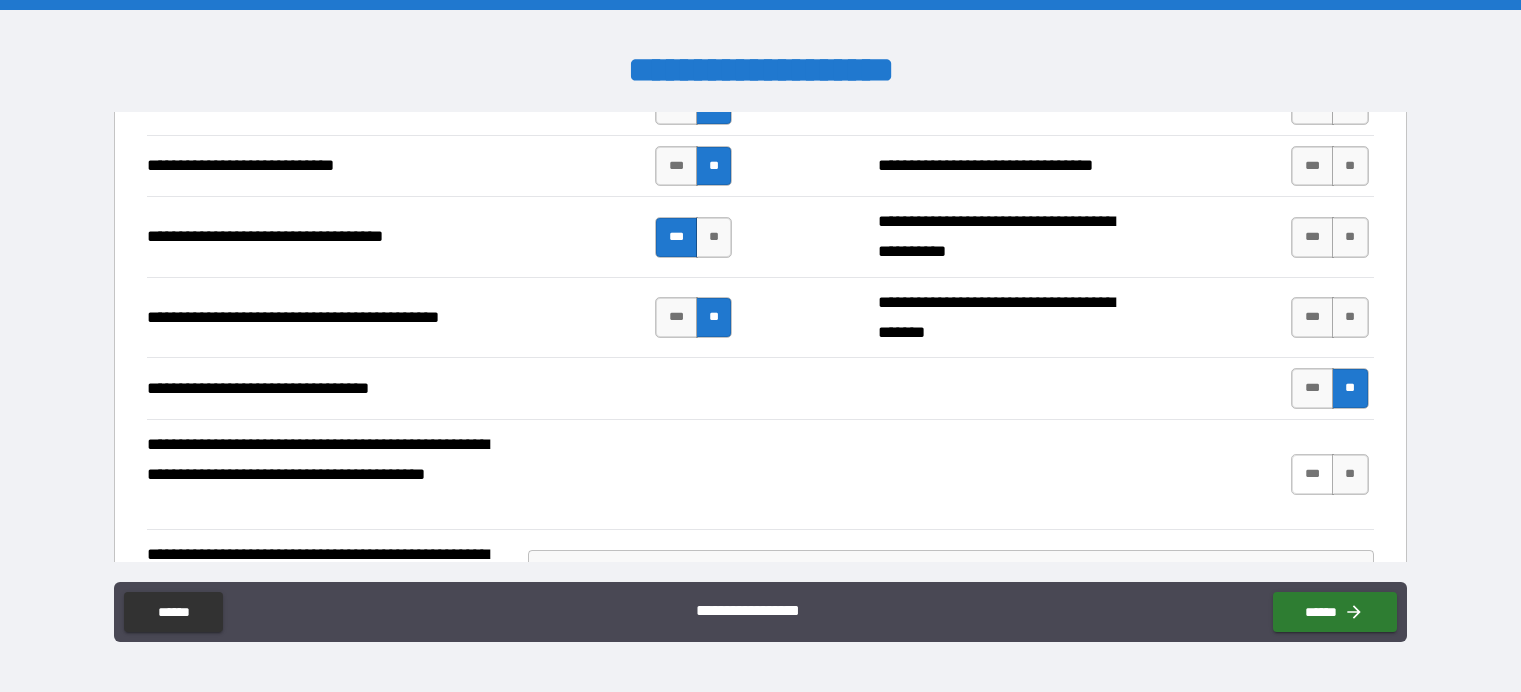 click on "***" at bounding box center (1312, 474) 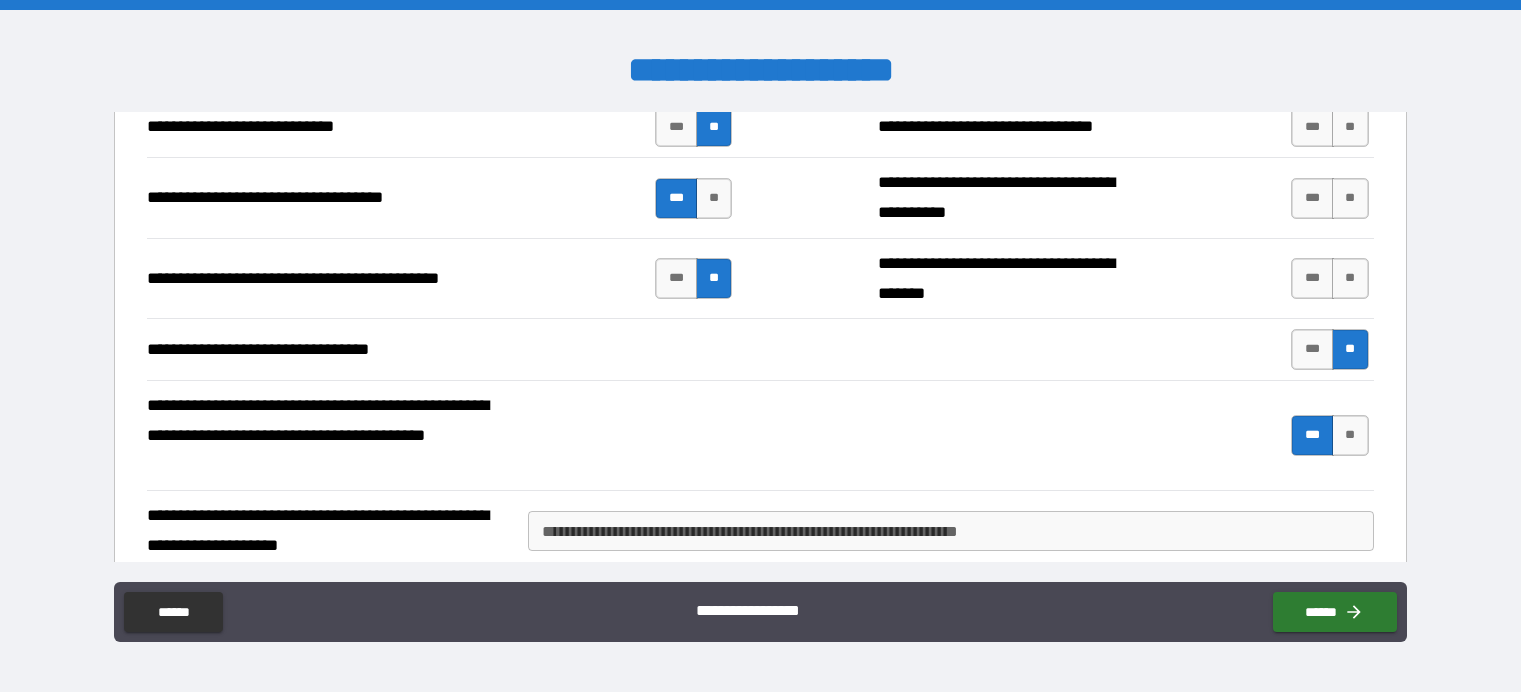 scroll, scrollTop: 1669, scrollLeft: 0, axis: vertical 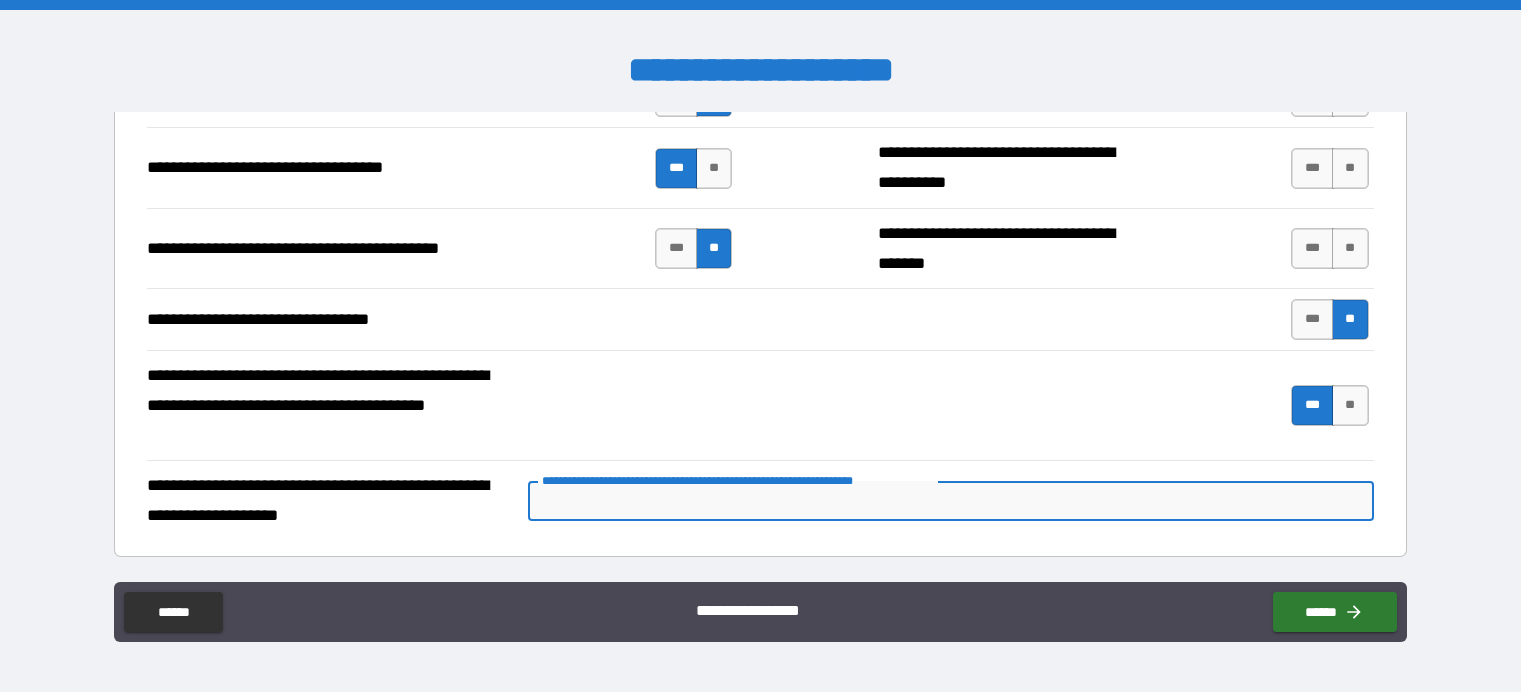 click on "**********" at bounding box center [951, 501] 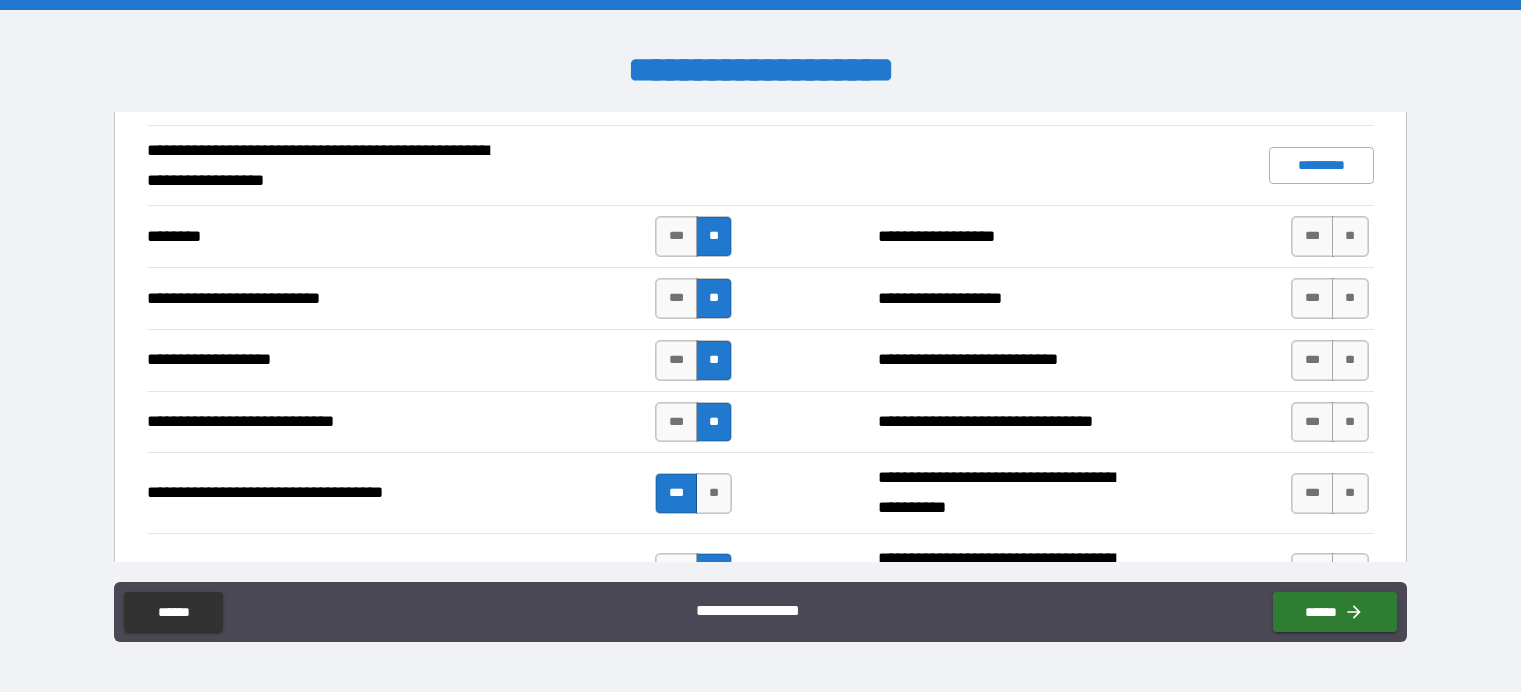 scroll, scrollTop: 1169, scrollLeft: 0, axis: vertical 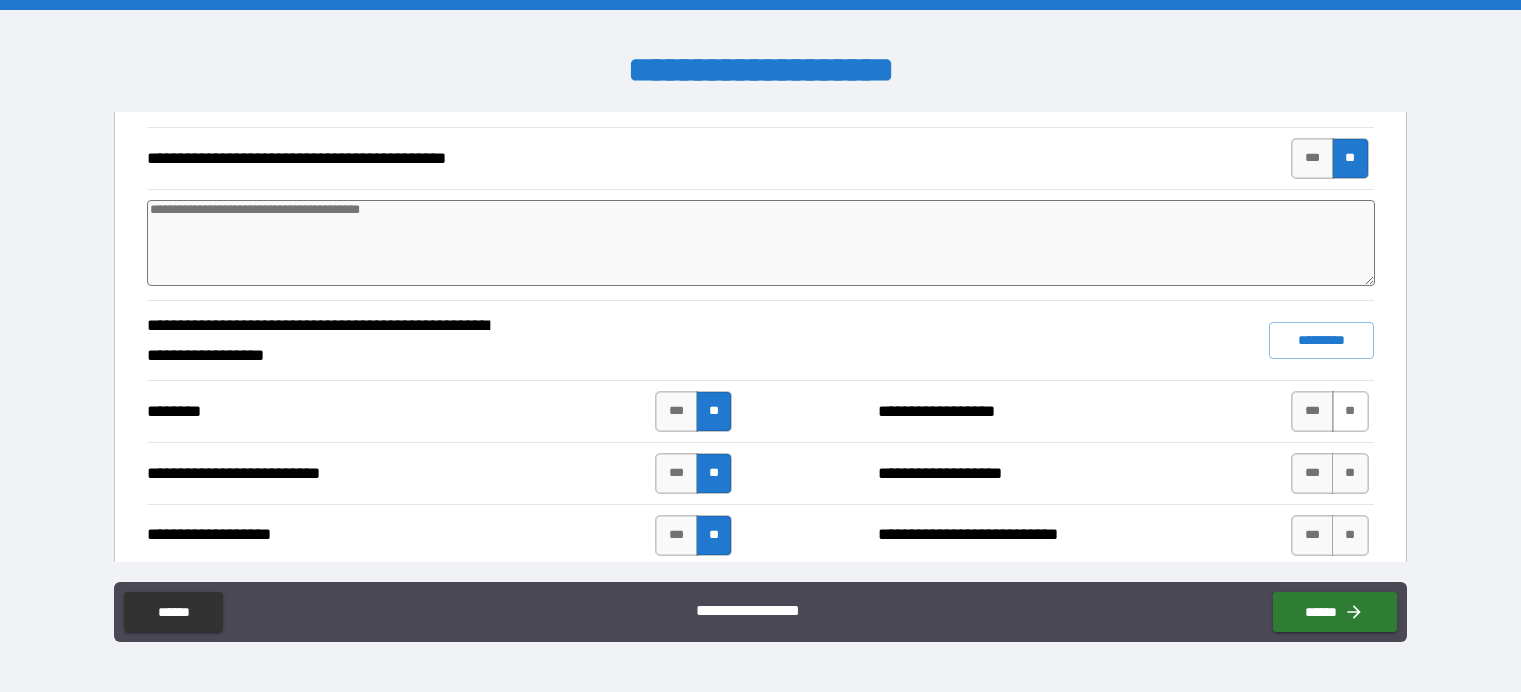 click on "**" at bounding box center [1350, 411] 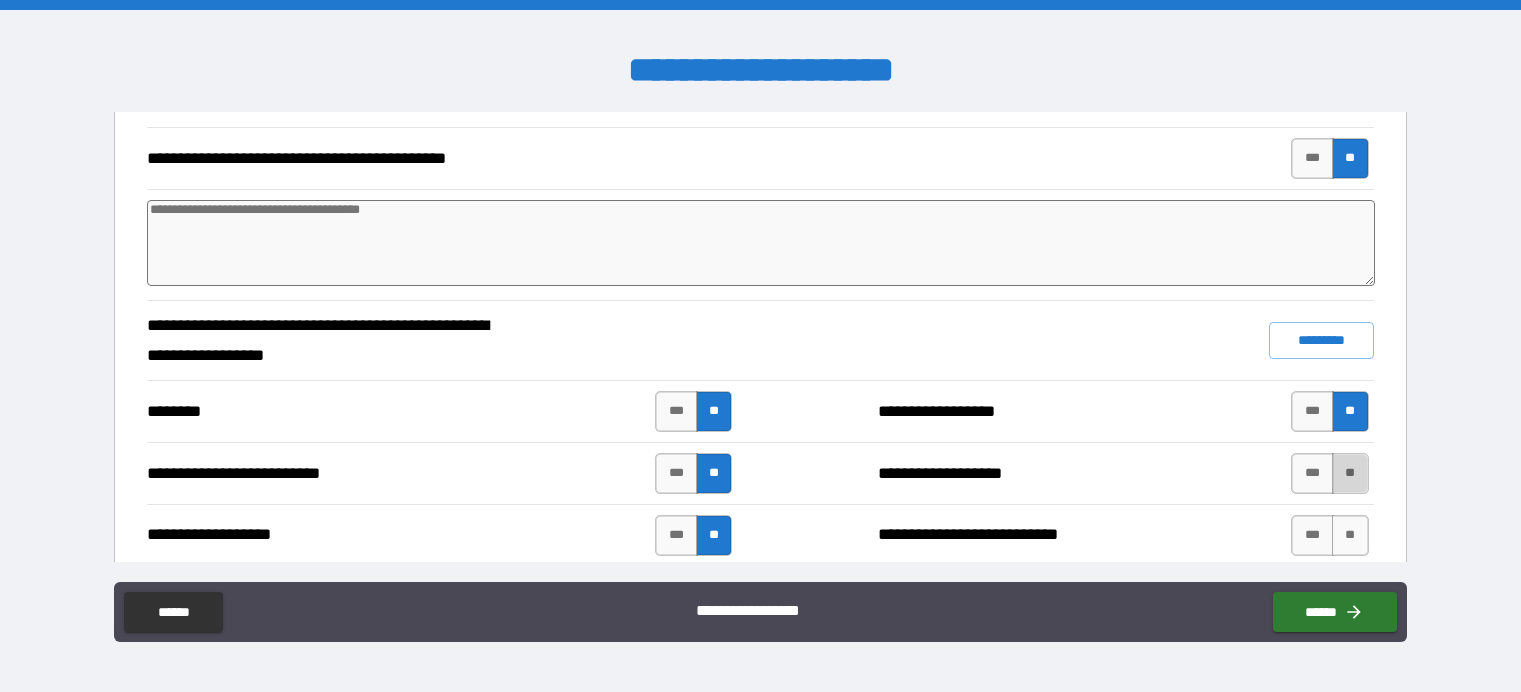click on "**" at bounding box center (1350, 473) 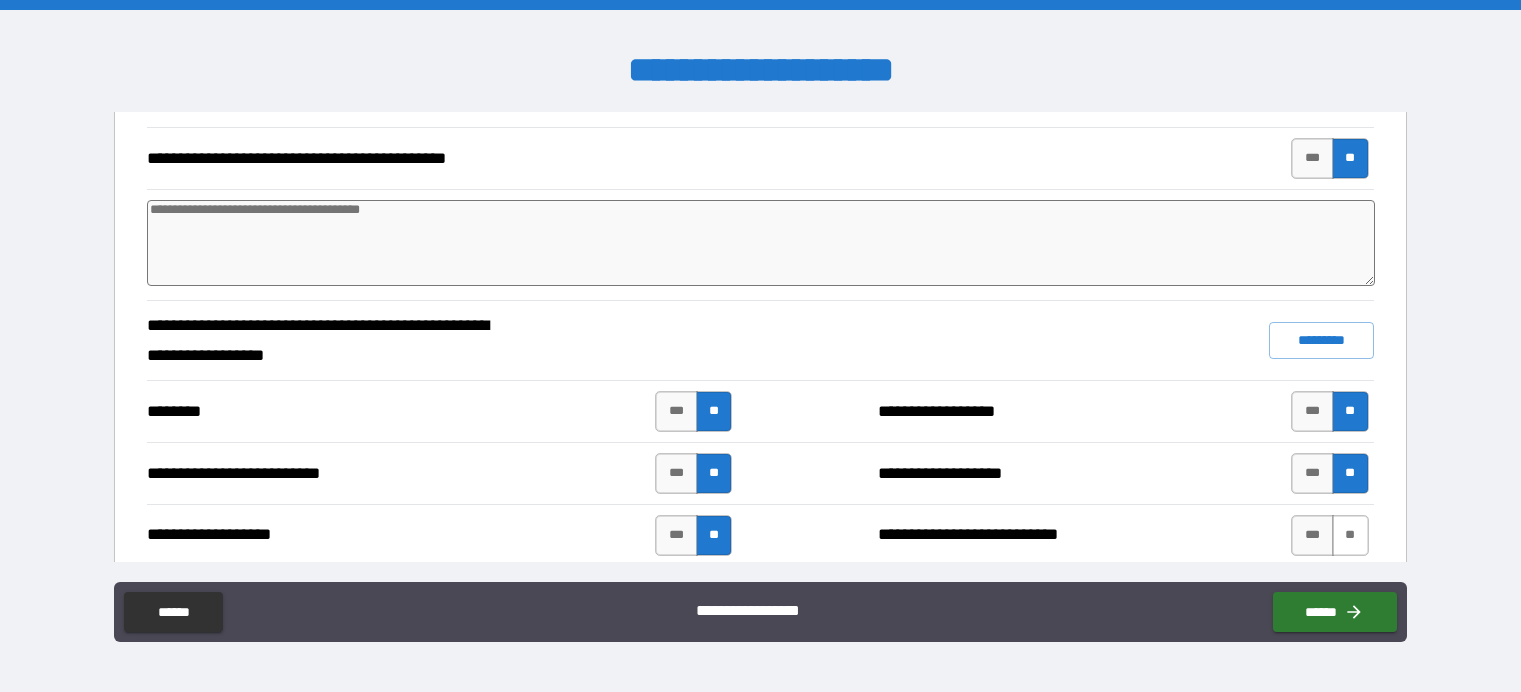 click on "**" at bounding box center [1350, 535] 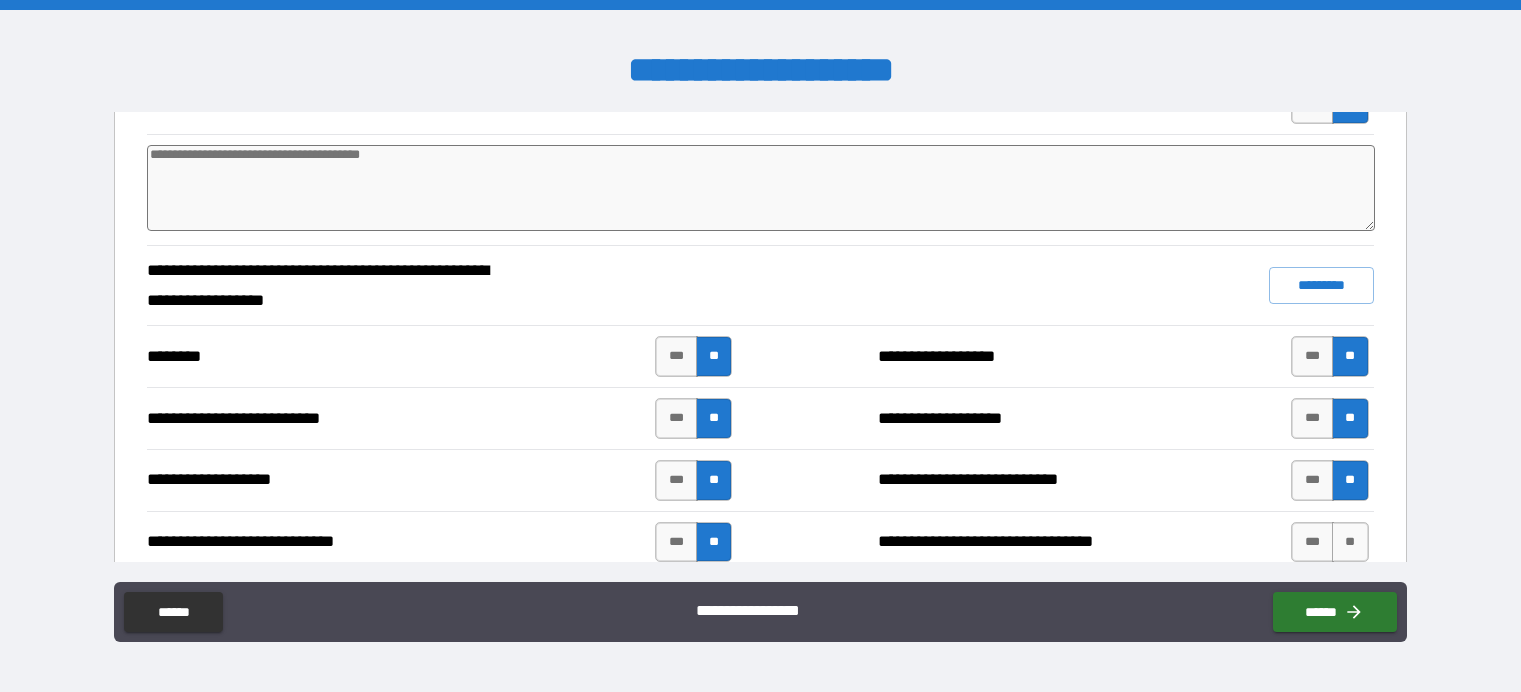 scroll, scrollTop: 1269, scrollLeft: 0, axis: vertical 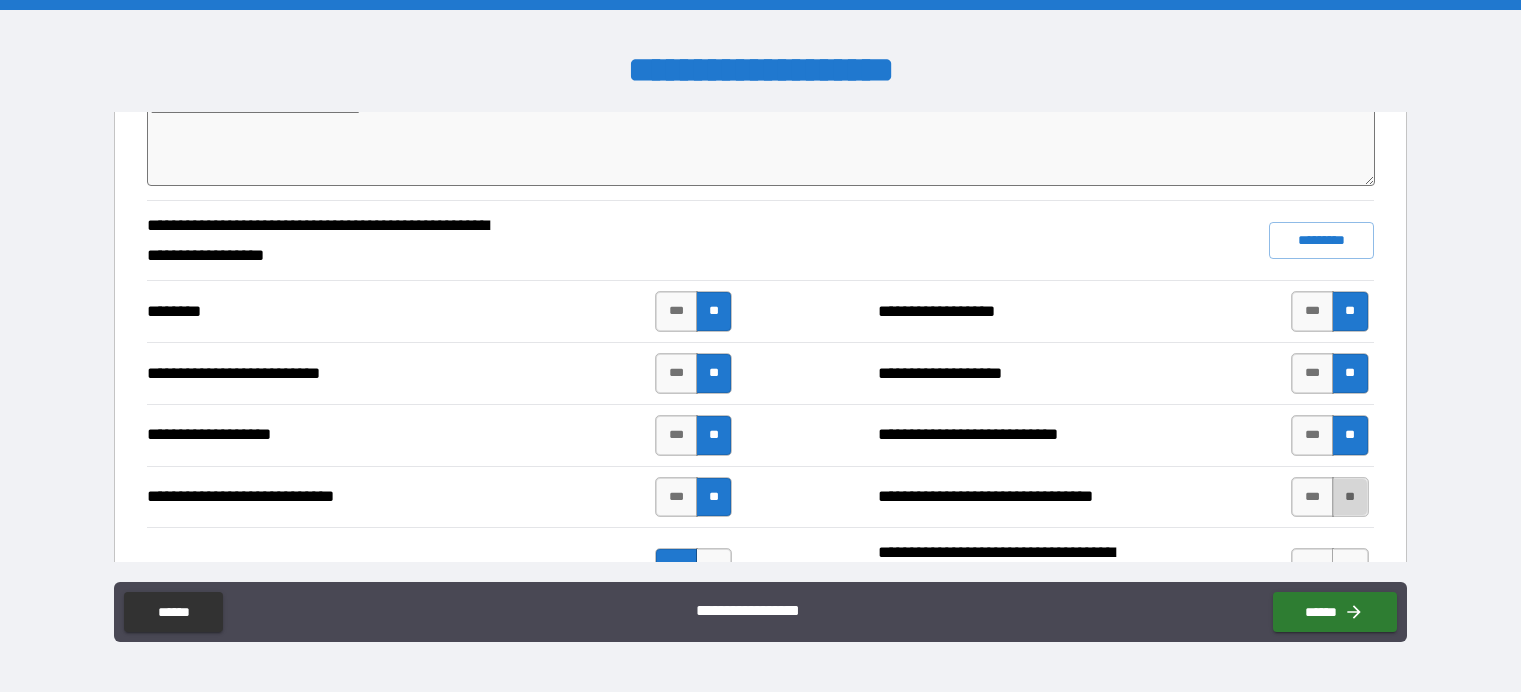 click on "**" at bounding box center (1350, 497) 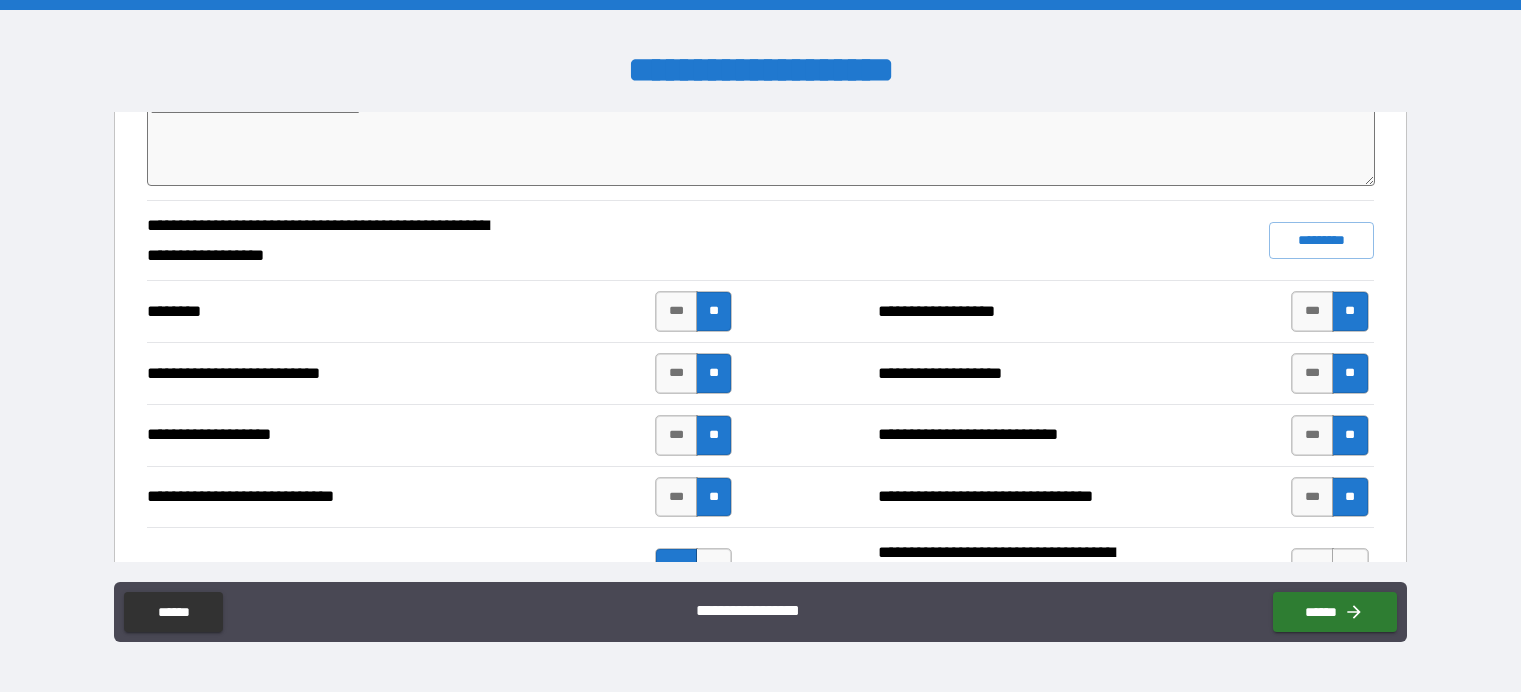 scroll, scrollTop: 1369, scrollLeft: 0, axis: vertical 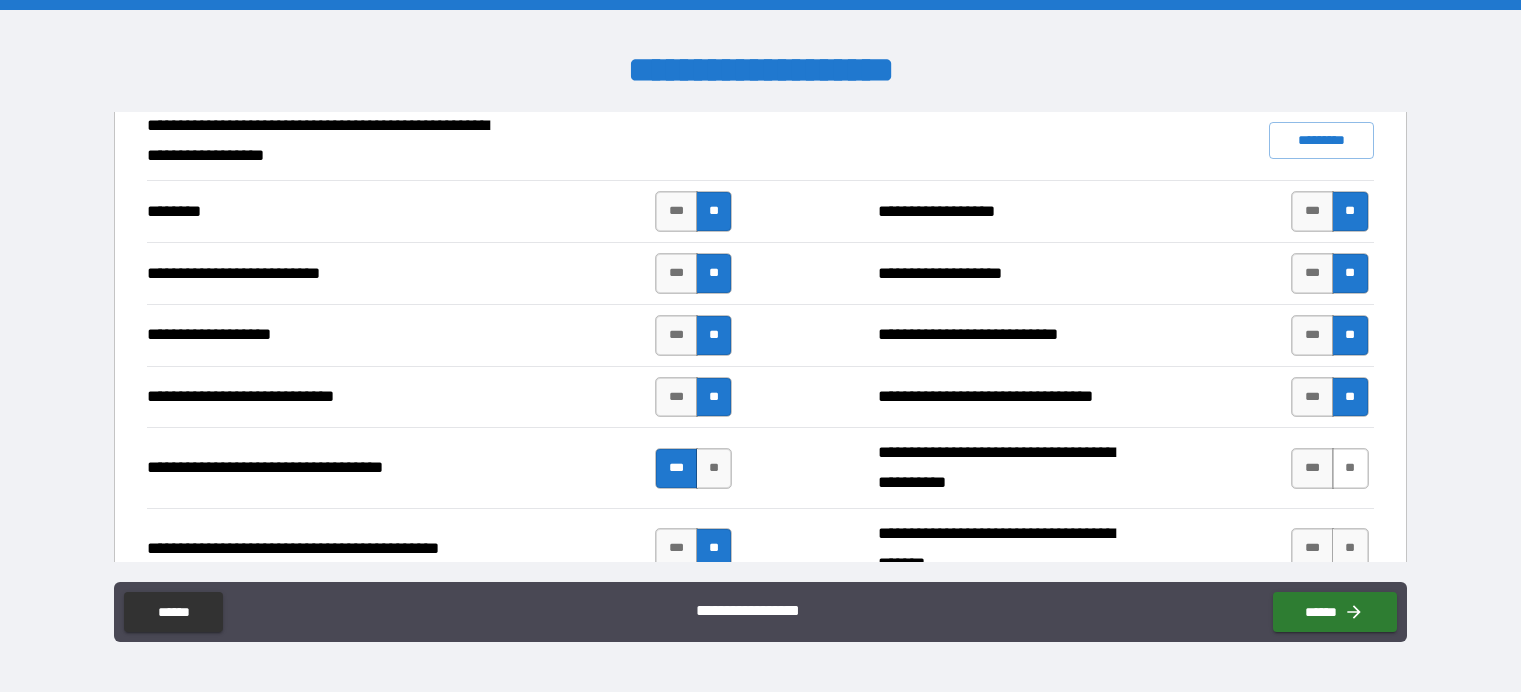 click on "**" at bounding box center [1350, 468] 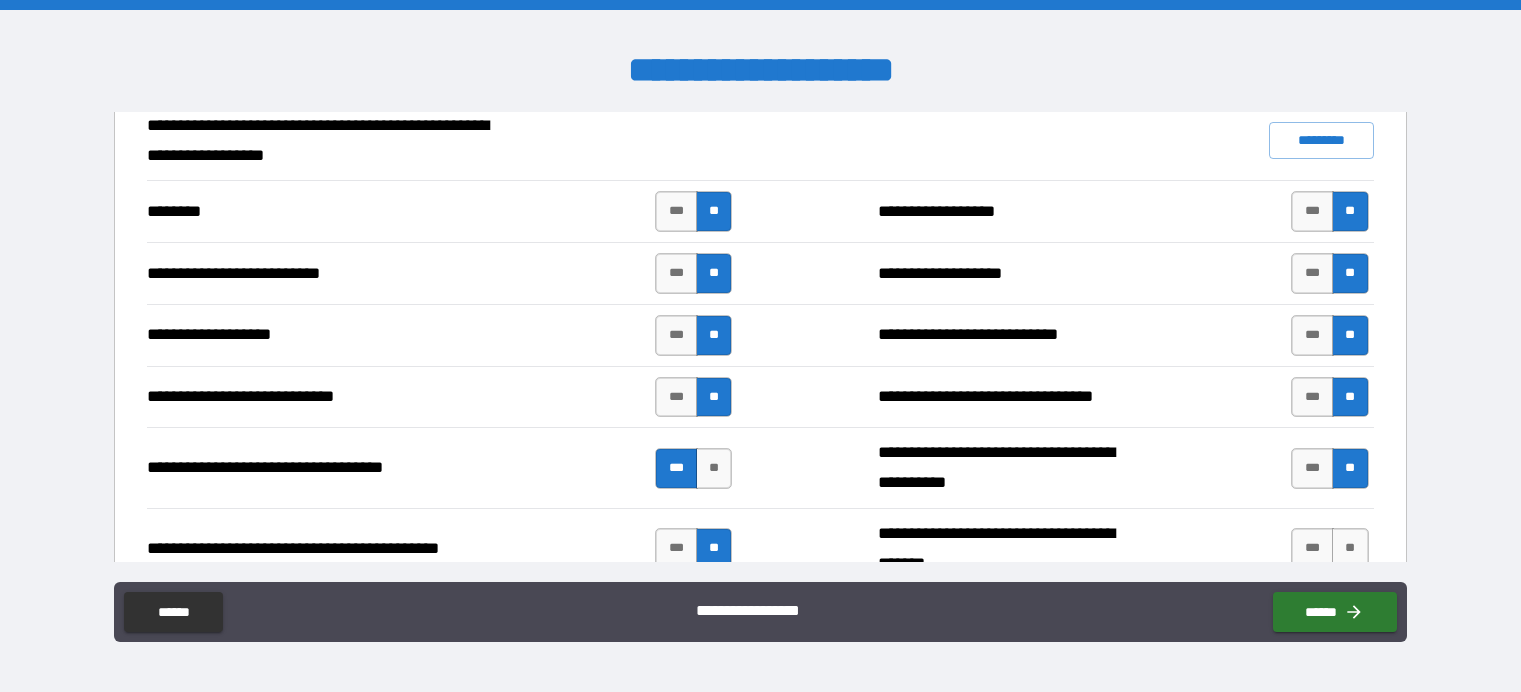 scroll, scrollTop: 1469, scrollLeft: 0, axis: vertical 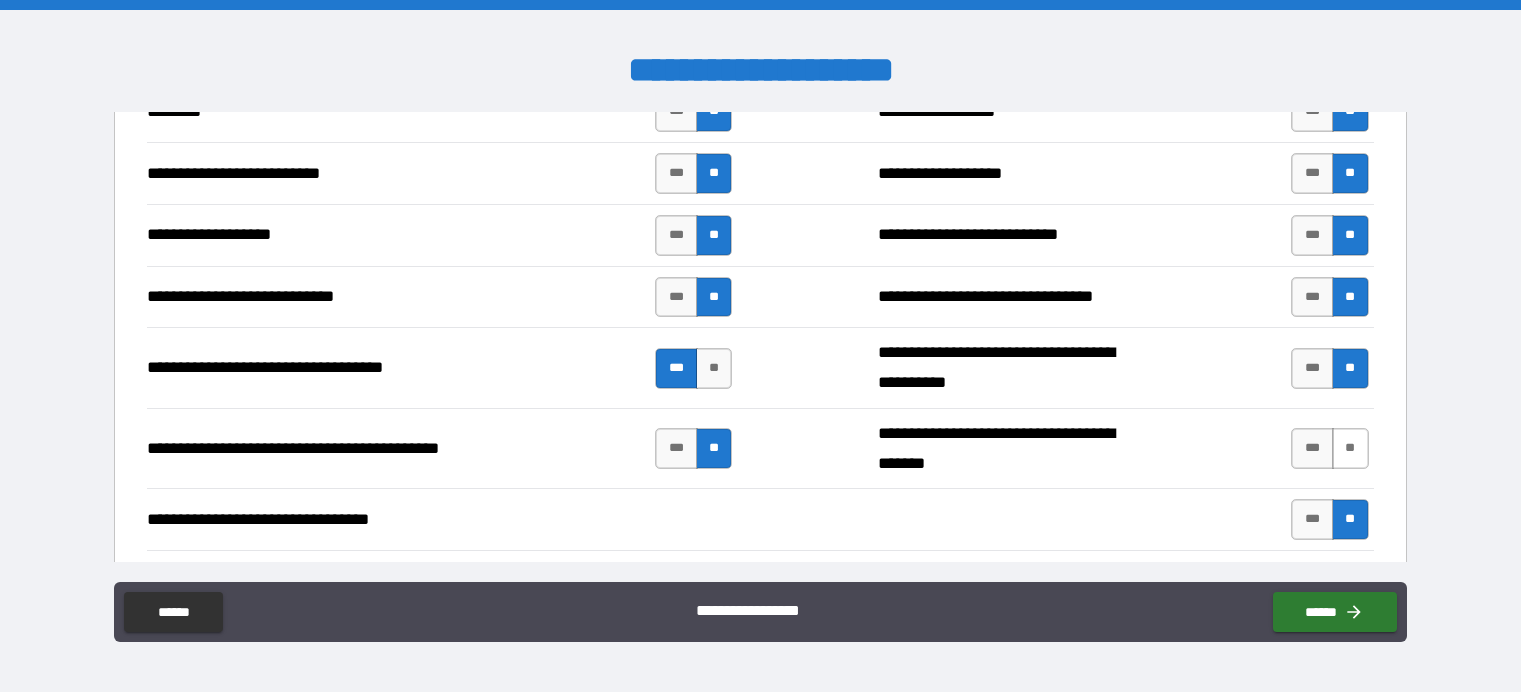 click on "**" at bounding box center (1350, 448) 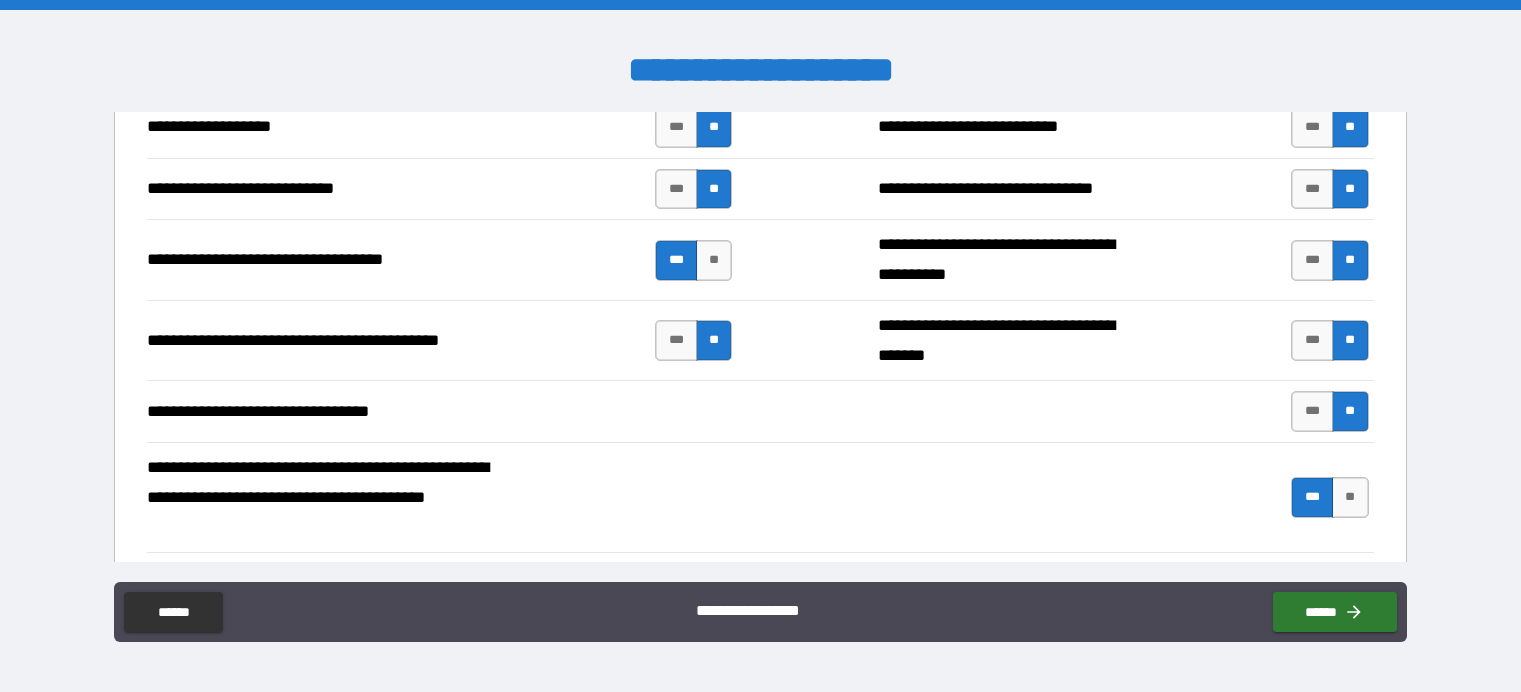 scroll, scrollTop: 1669, scrollLeft: 0, axis: vertical 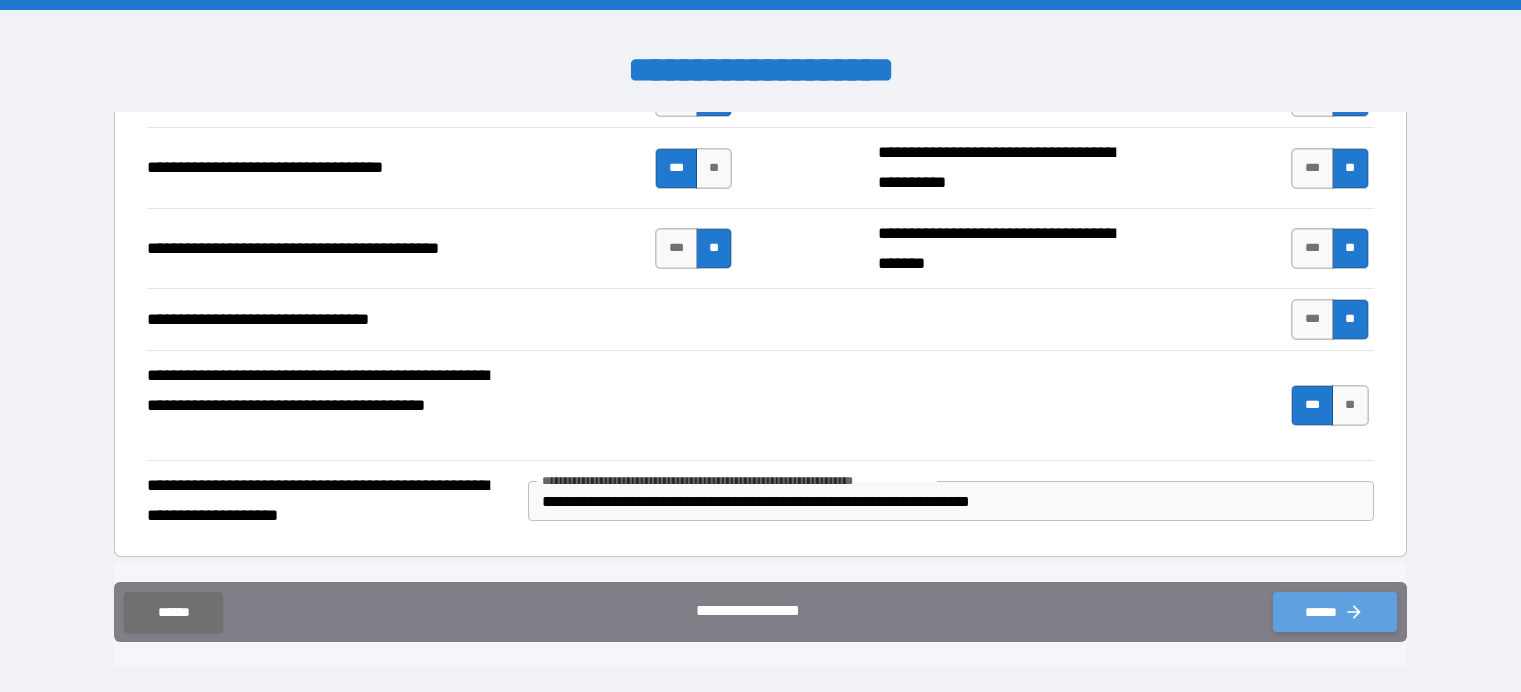 click on "******" at bounding box center (1335, 612) 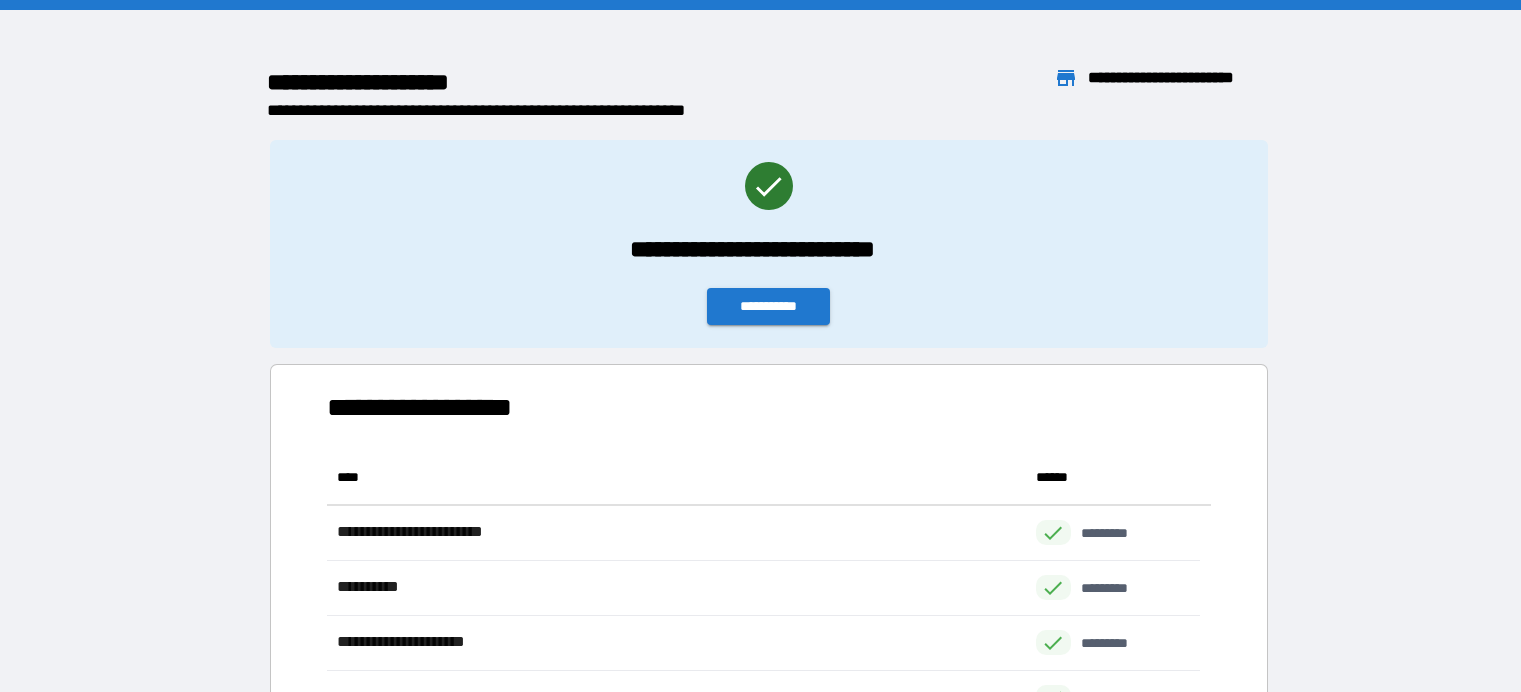 scroll, scrollTop: 16, scrollLeft: 16, axis: both 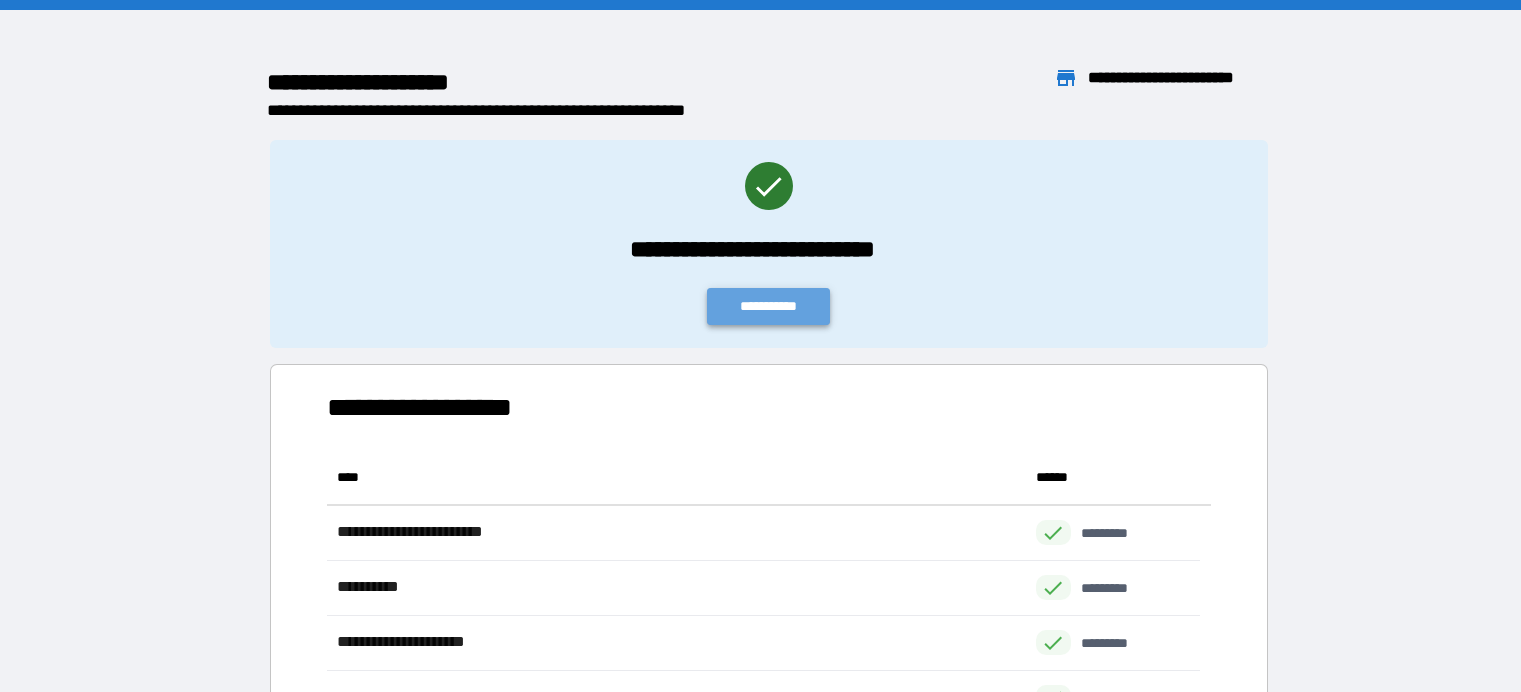 click on "**********" at bounding box center (769, 306) 